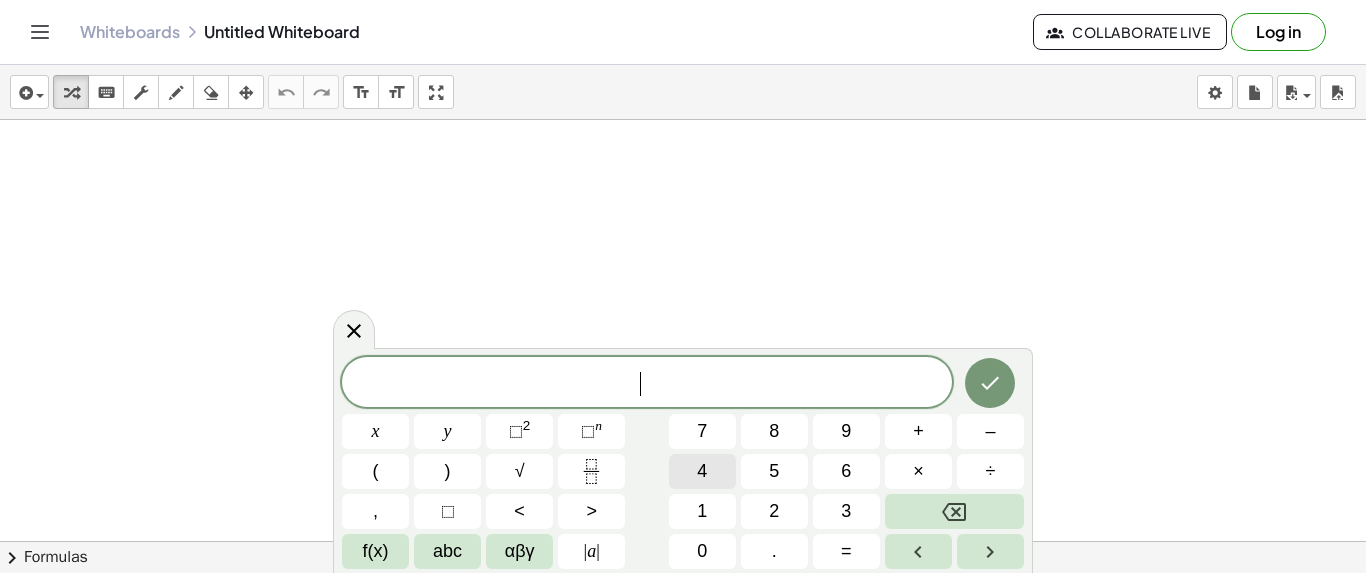 scroll, scrollTop: 0, scrollLeft: 0, axis: both 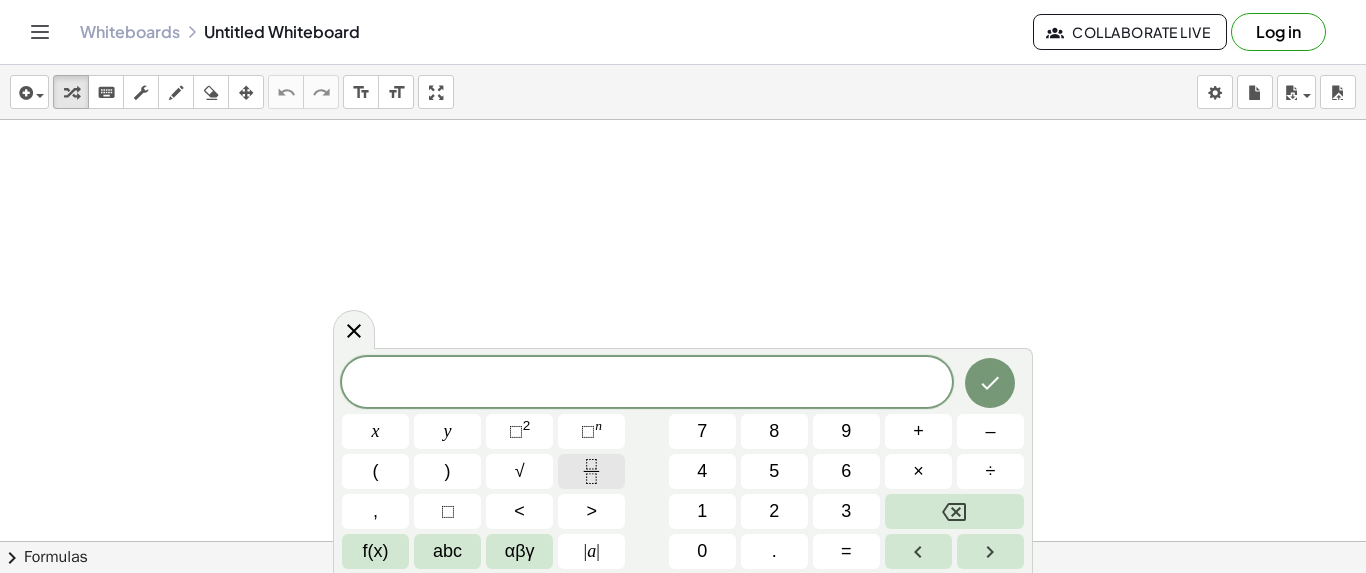 click 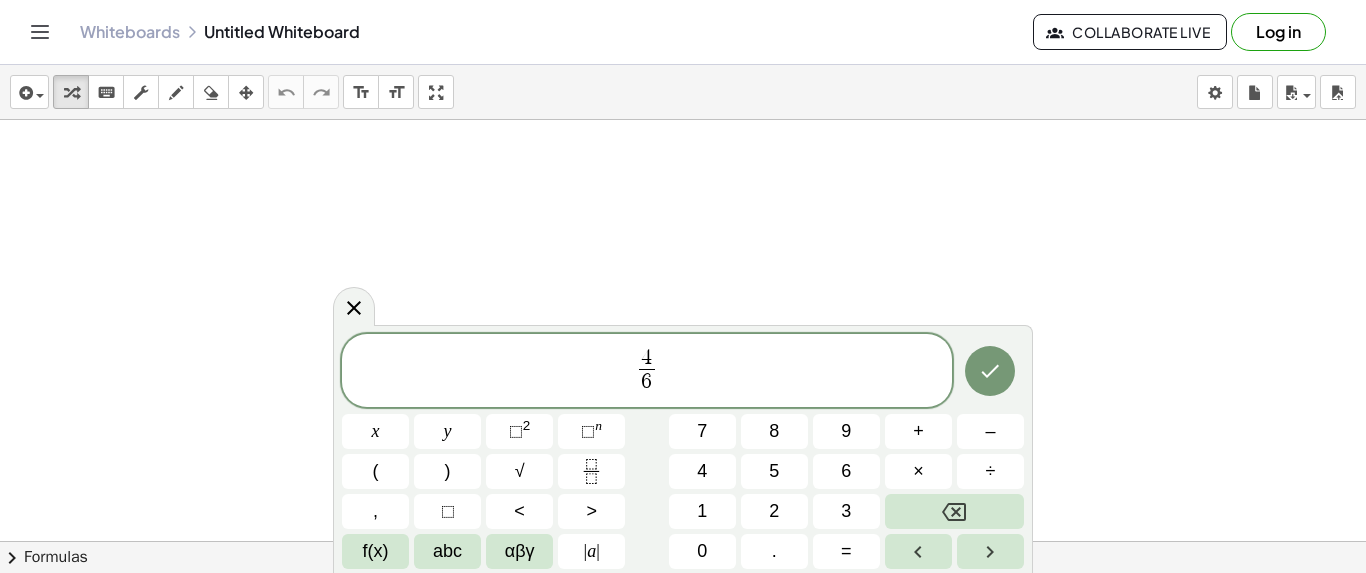 click on "4 6 ​ ​" at bounding box center [647, 372] 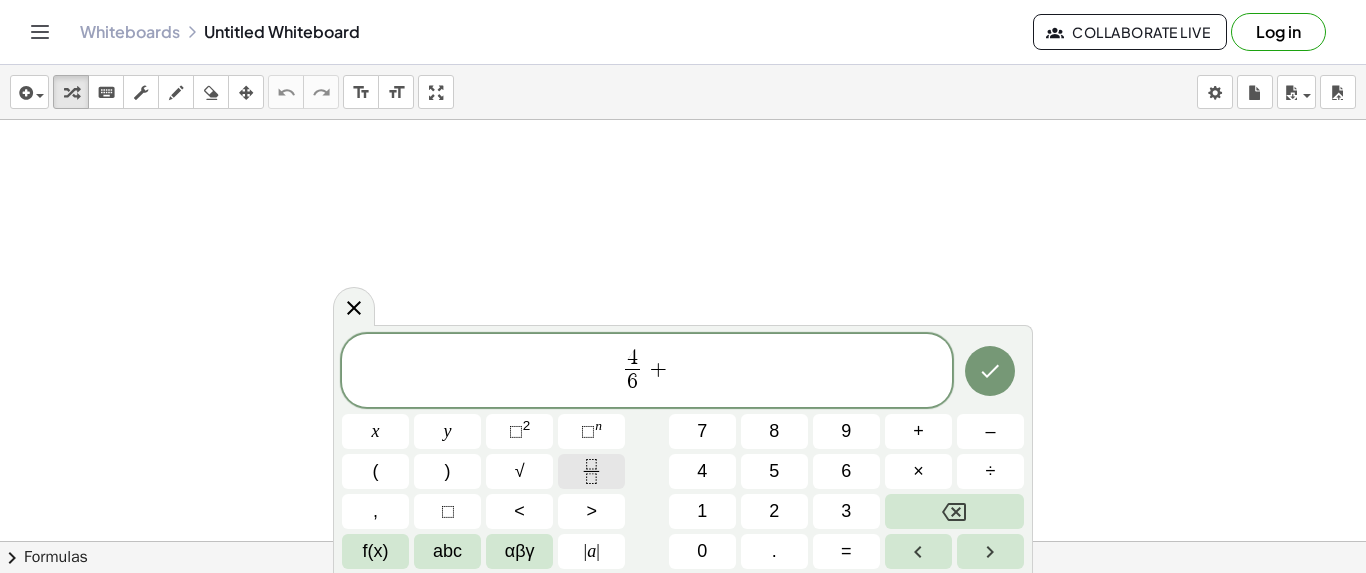 click 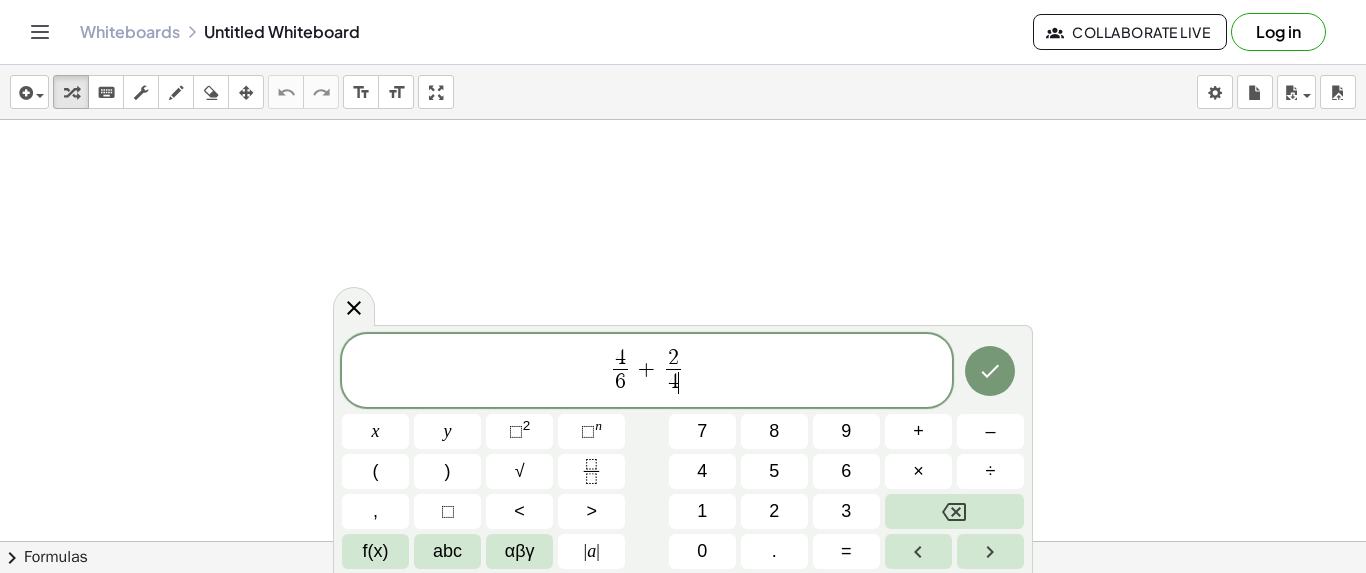 click on "4 6 ​ + 2 4 ​ ​" at bounding box center (647, 372) 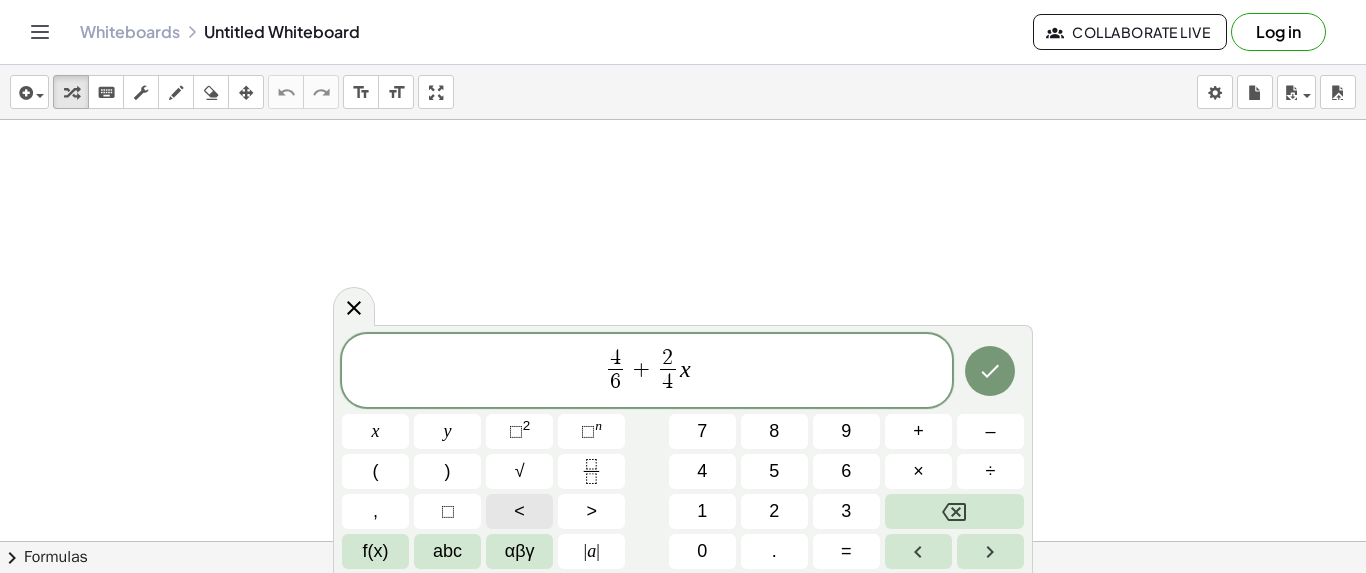 click on "<" at bounding box center [519, 511] 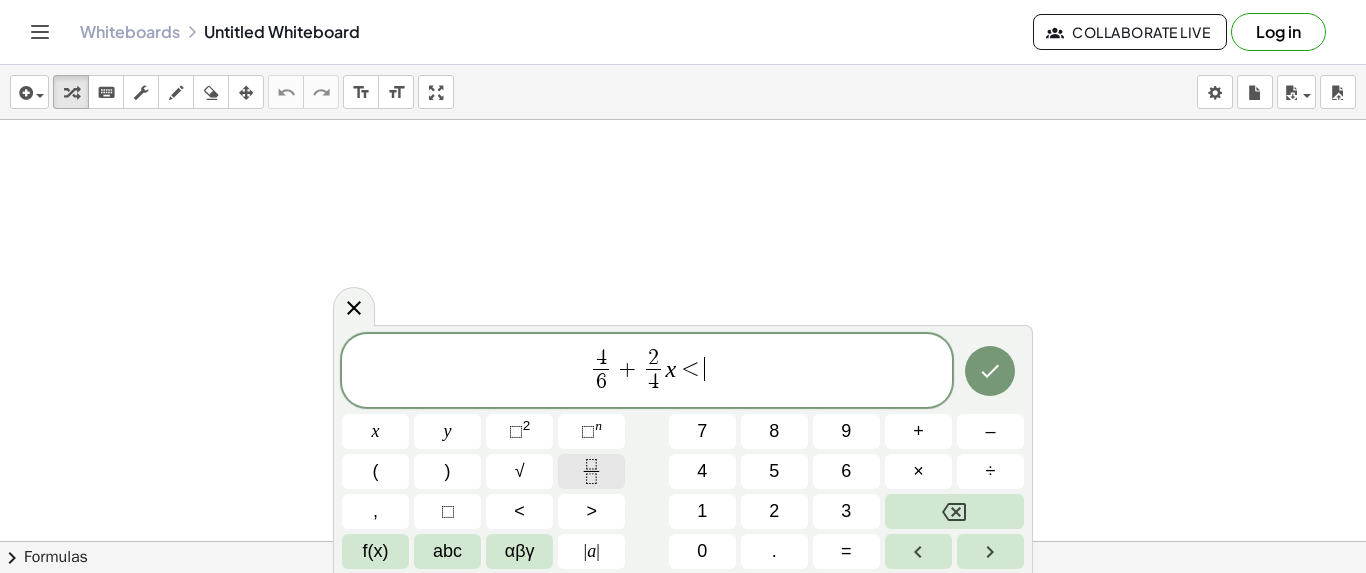 click 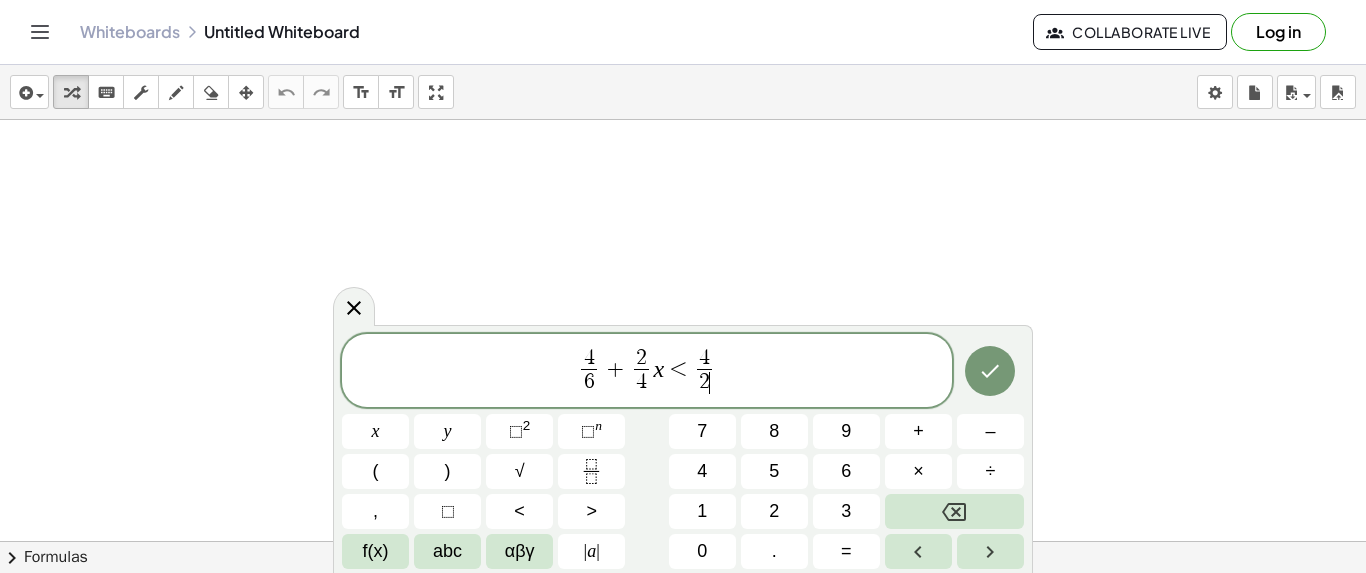 click on "[COORDINATES] [COORDINATES] + [COORDINATES] x < [COORDINATES]" at bounding box center [647, 372] 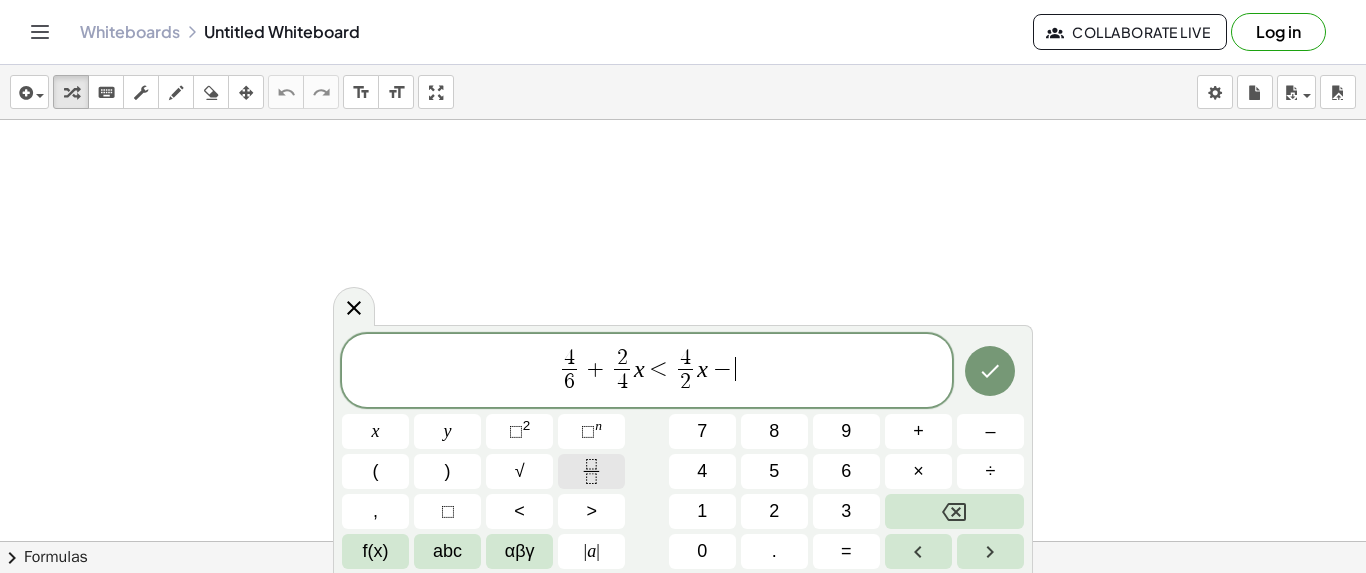 click 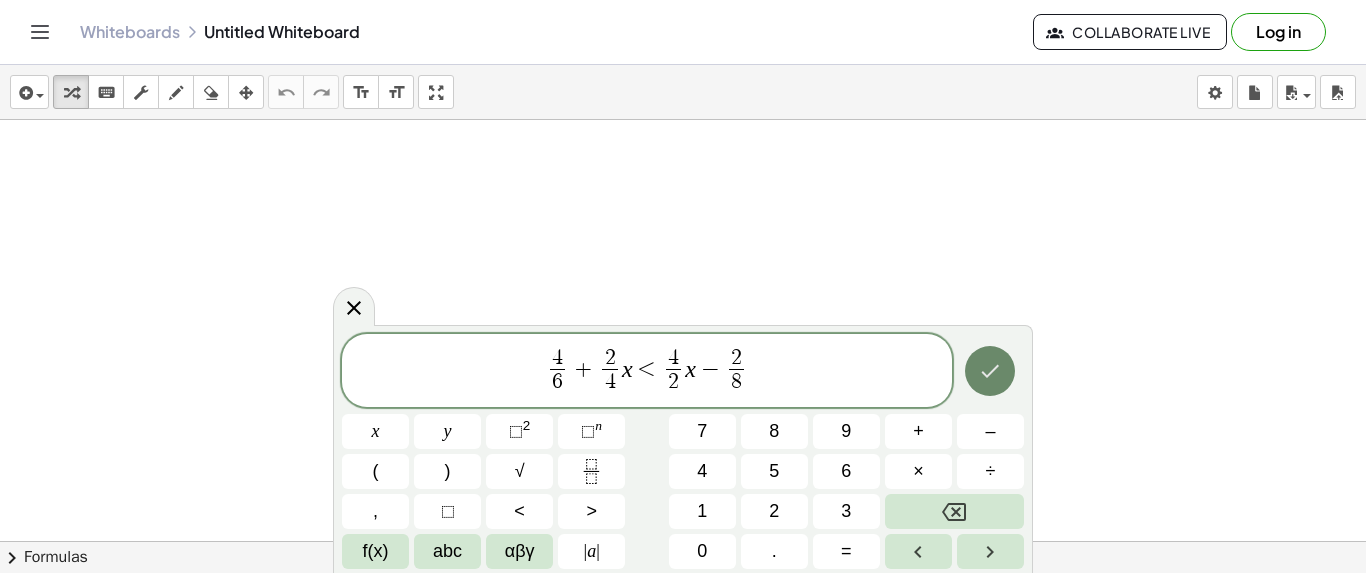 click 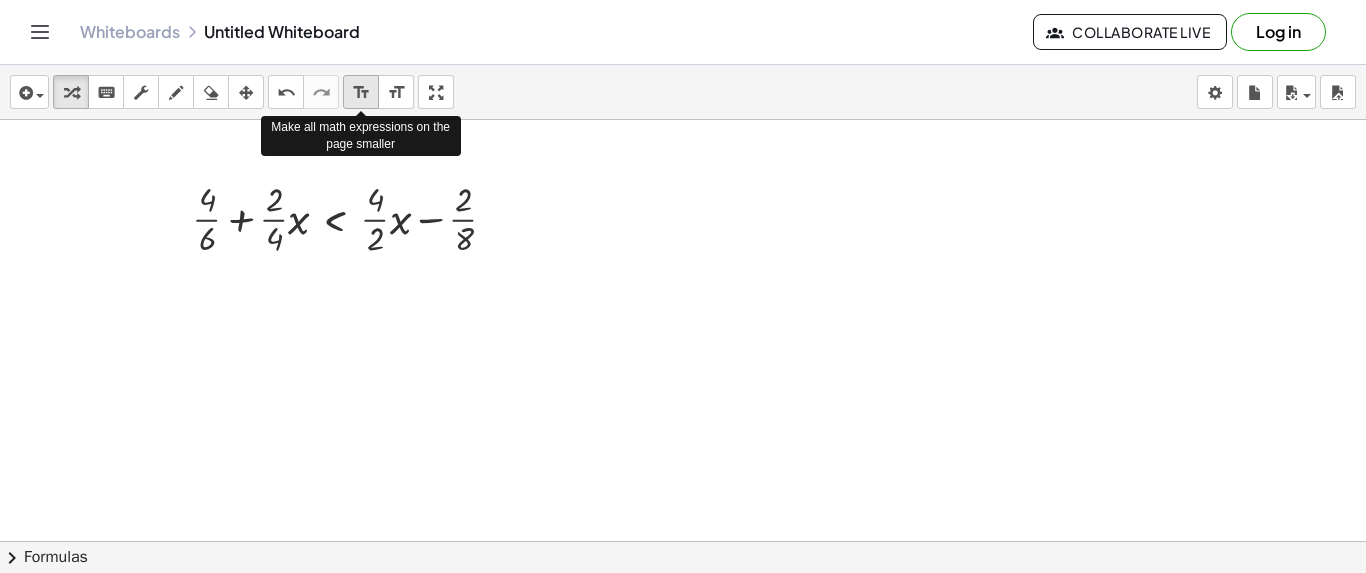click on "format_size" at bounding box center (361, 93) 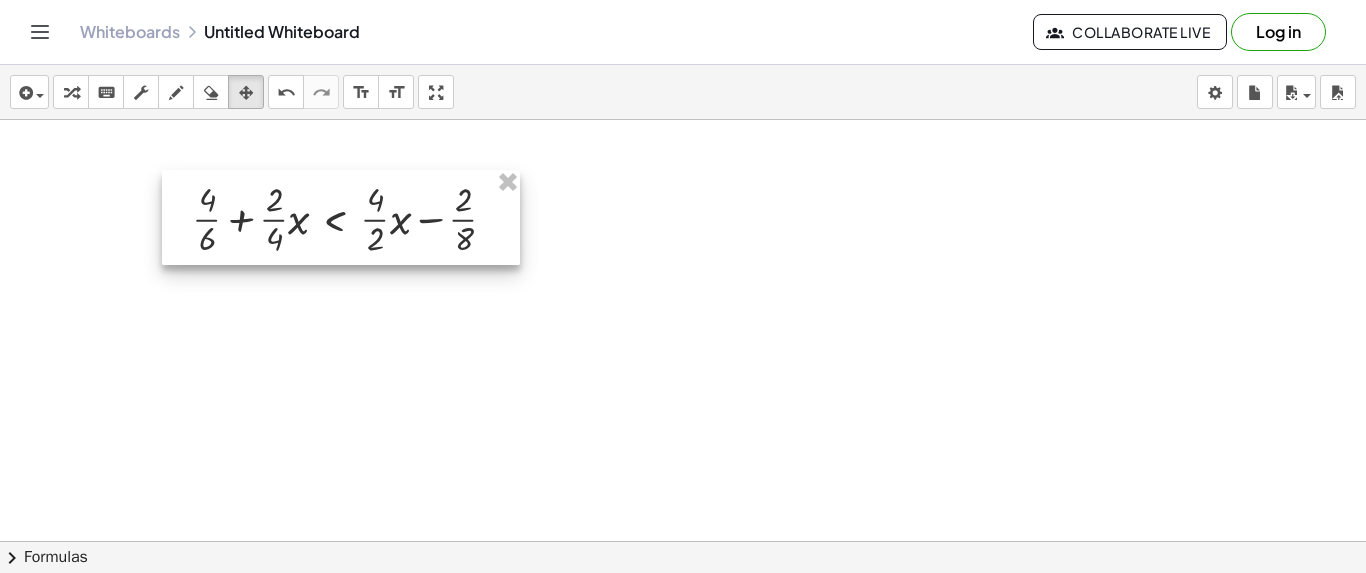 drag, startPoint x: 242, startPoint y: 88, endPoint x: 192, endPoint y: 172, distance: 97.7548 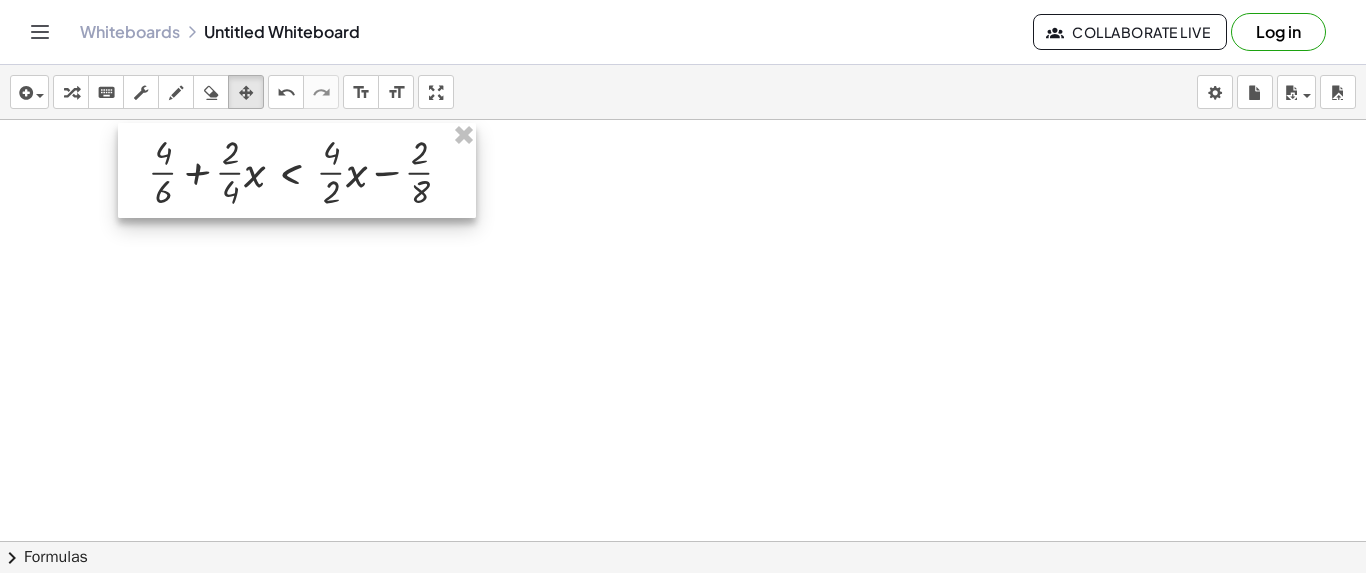 drag, startPoint x: 199, startPoint y: 221, endPoint x: 155, endPoint y: 174, distance: 64.381676 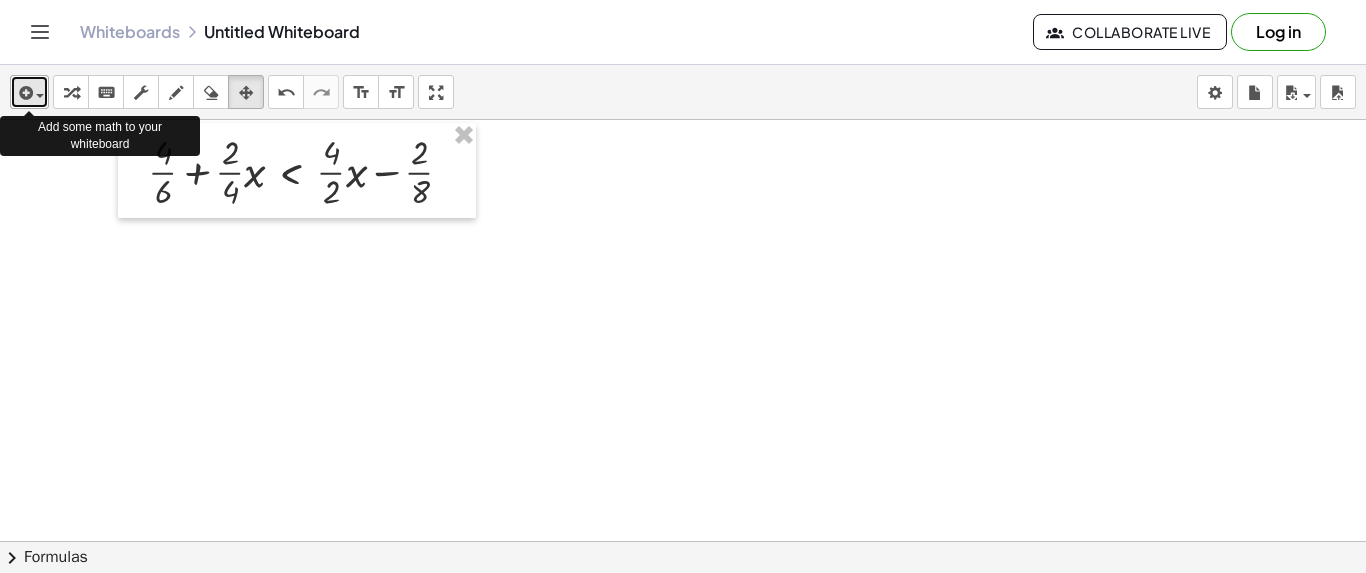 click at bounding box center [29, 92] 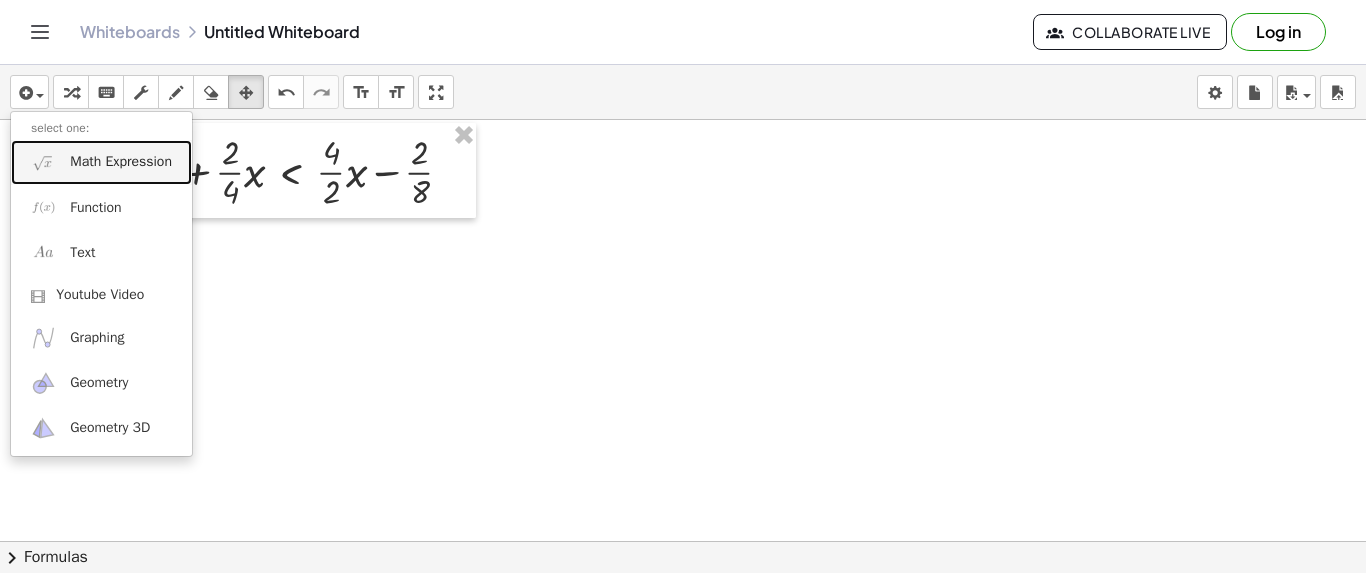 click on "Math Expression" at bounding box center (121, 162) 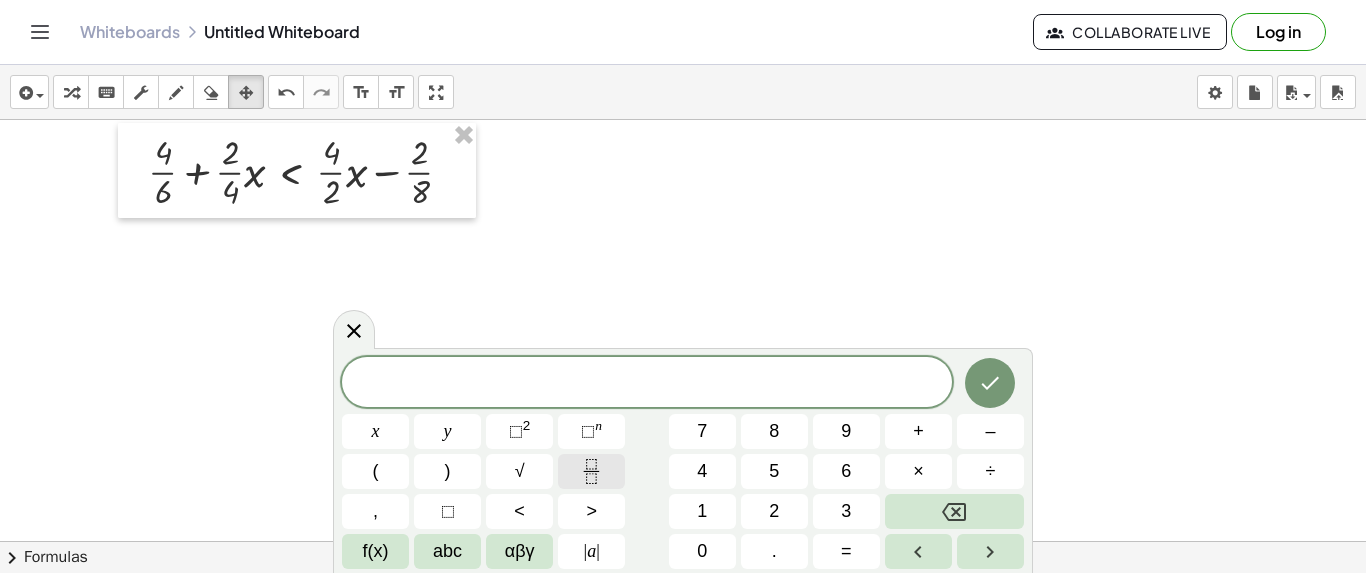 click 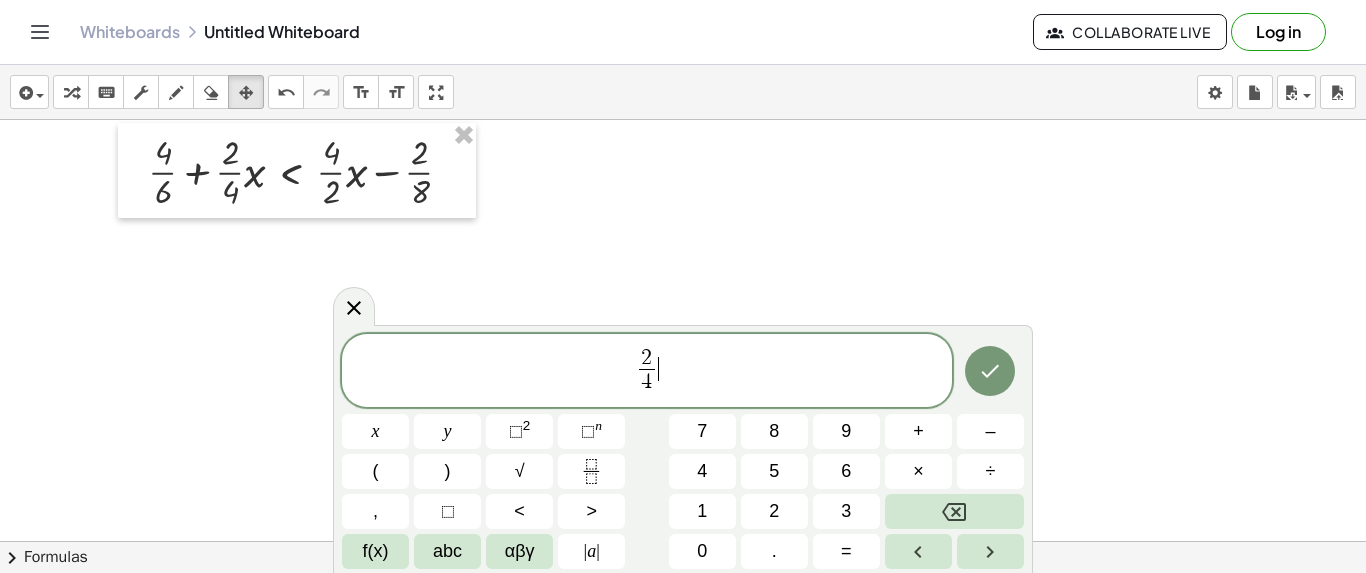 click on "2 4 ​ ​" at bounding box center (647, 372) 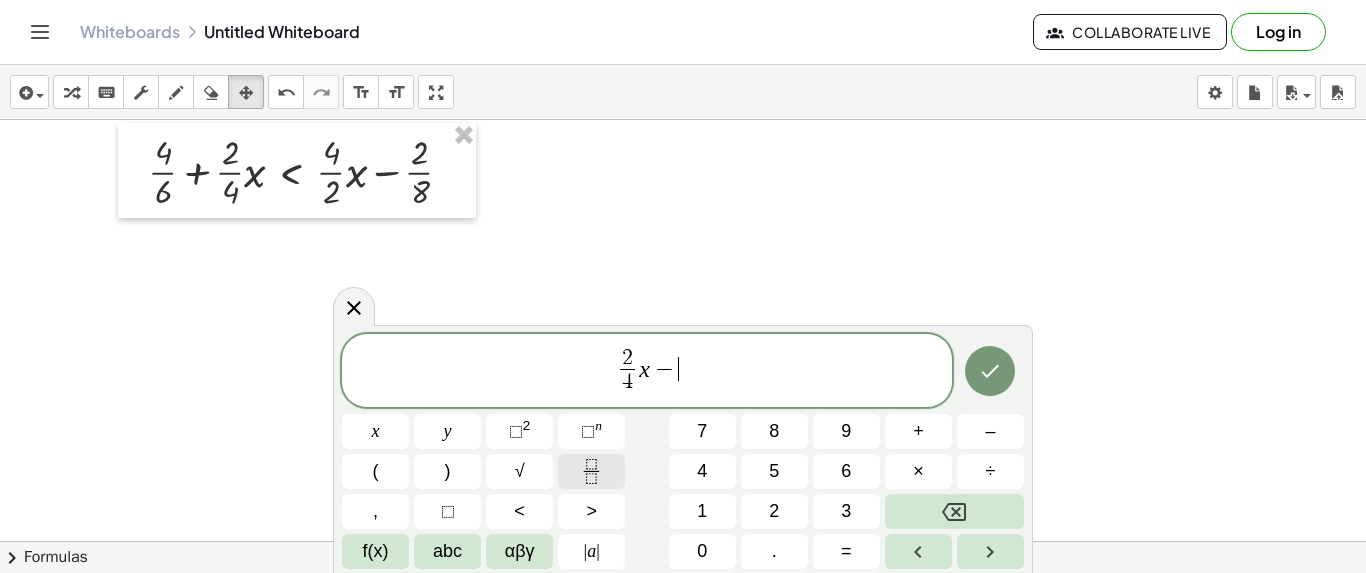 click 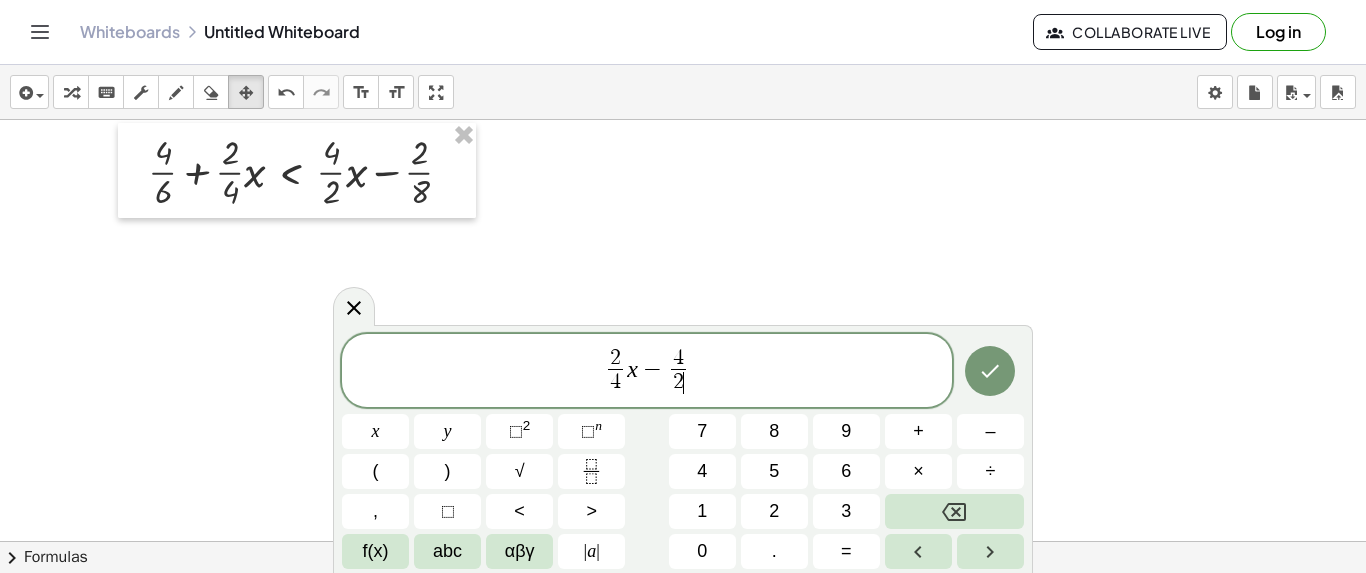 click on "[COORDINATES] x [COORDINATES]" at bounding box center (647, 372) 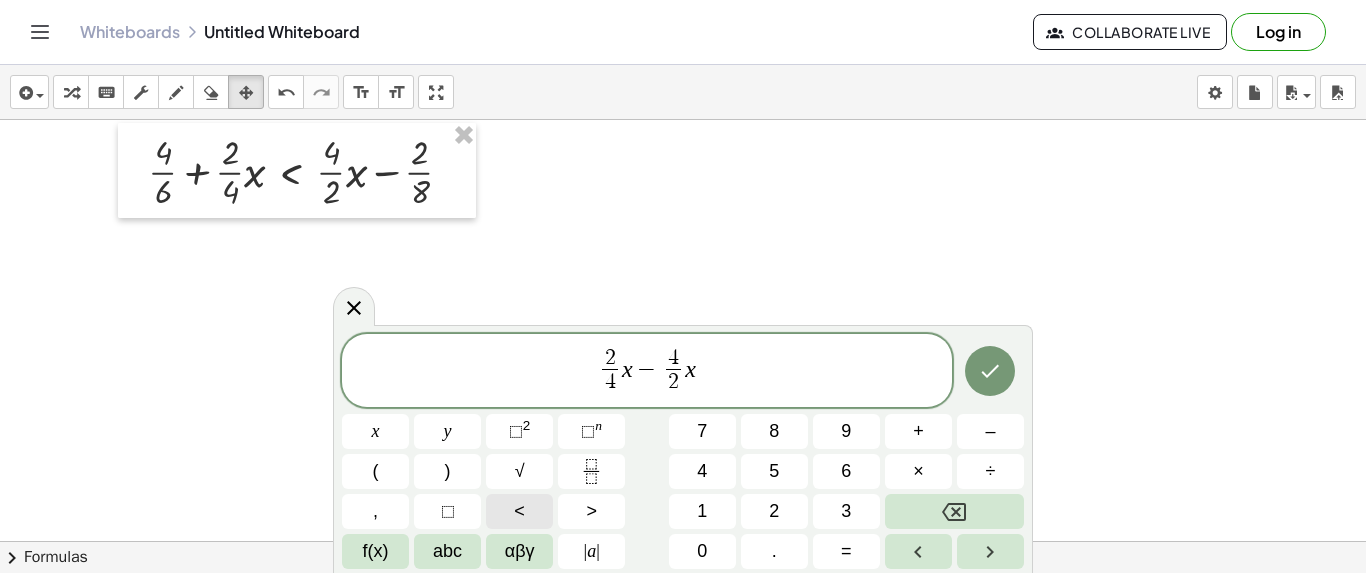 click on "<" at bounding box center (519, 511) 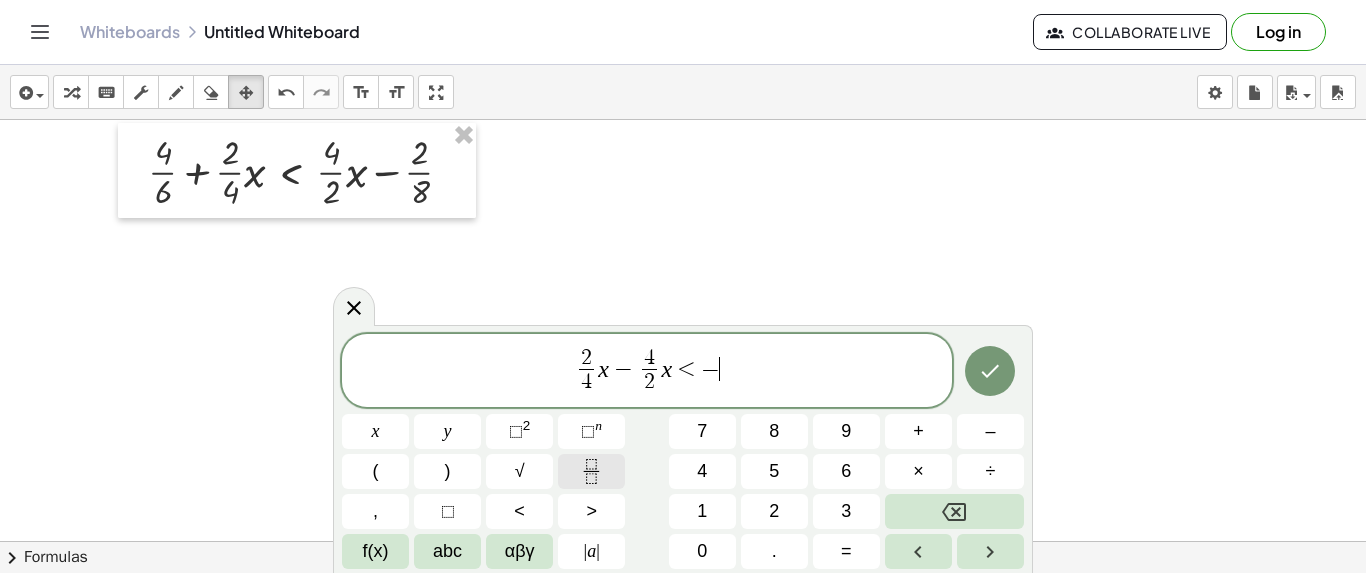 click 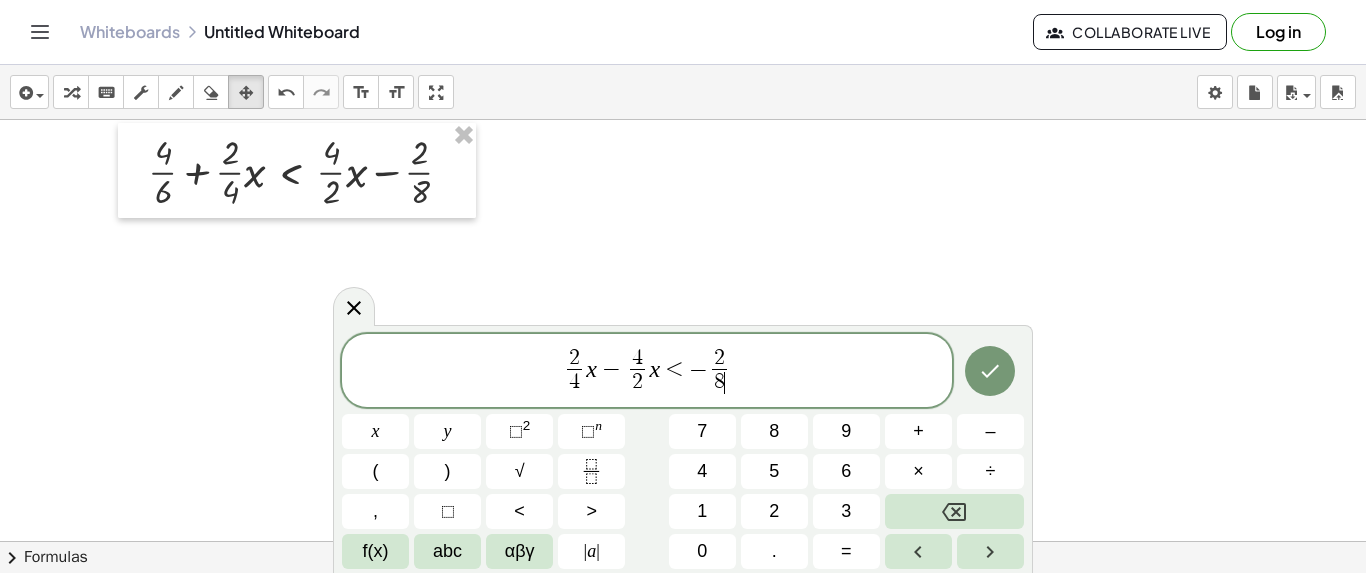 click on "[COORDINATES] x [COORDINATES] x < [COORDINATES]" at bounding box center [647, 372] 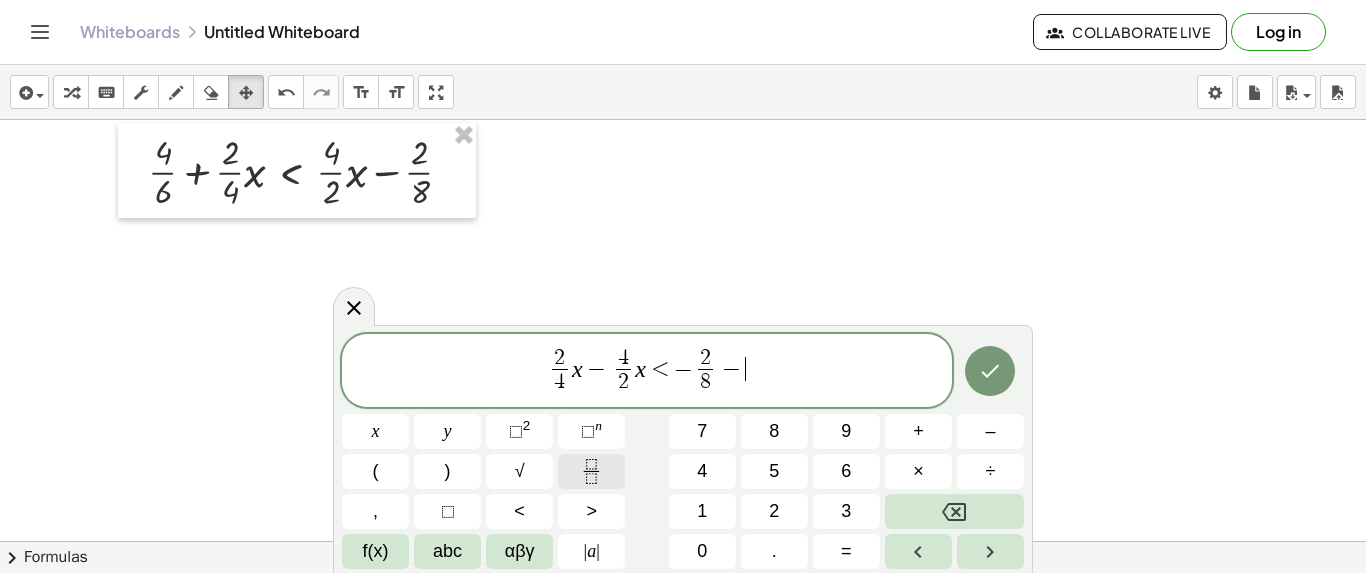 click 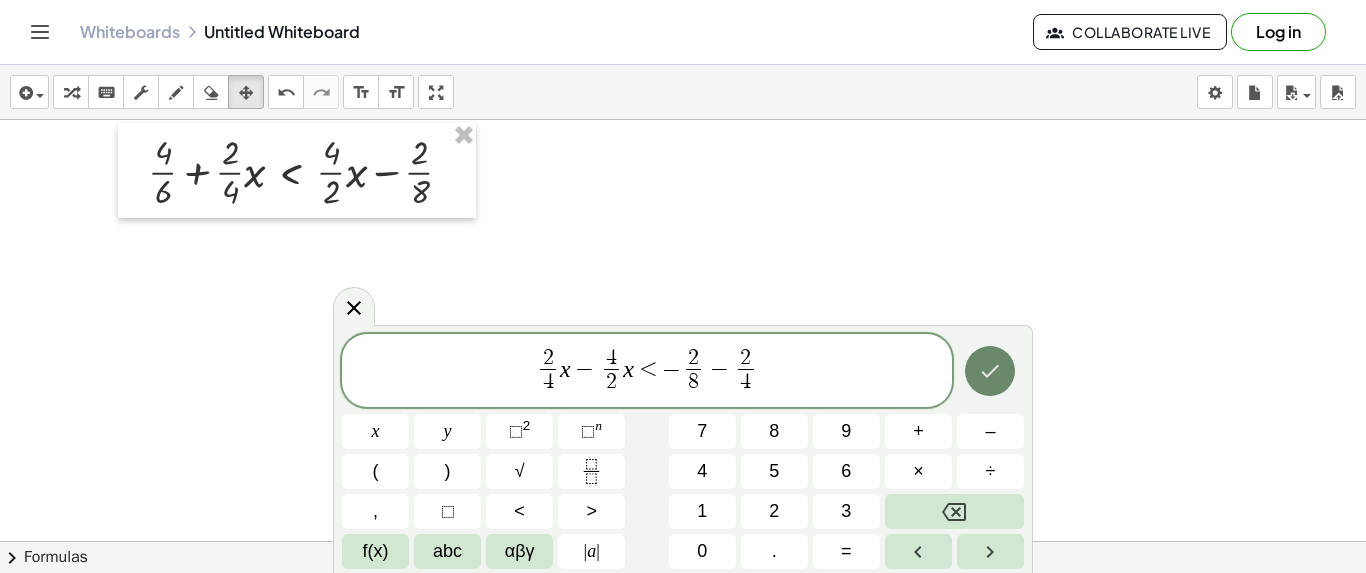 click 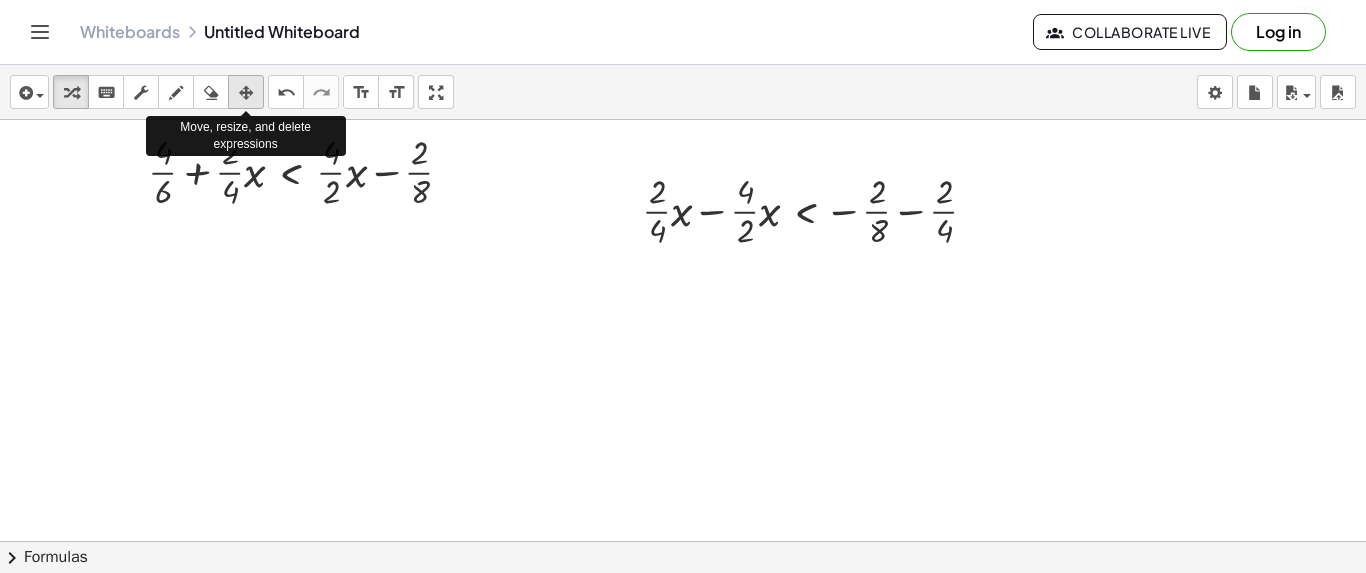 click at bounding box center (246, 93) 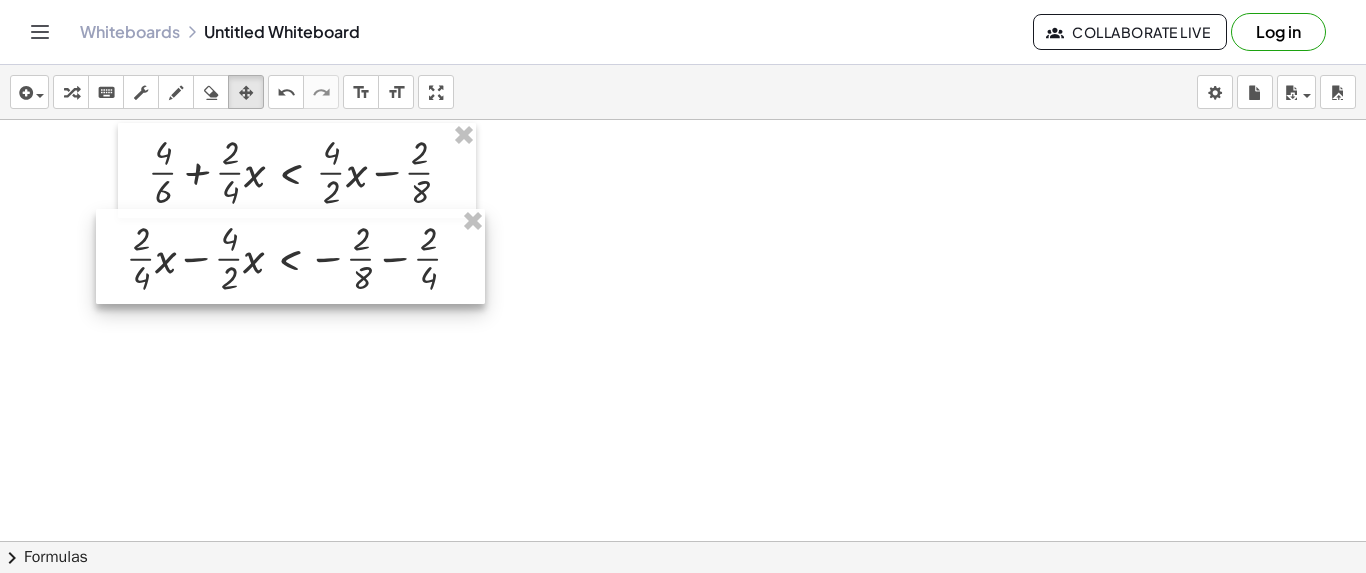drag, startPoint x: 623, startPoint y: 179, endPoint x: 107, endPoint y: 226, distance: 518.1361 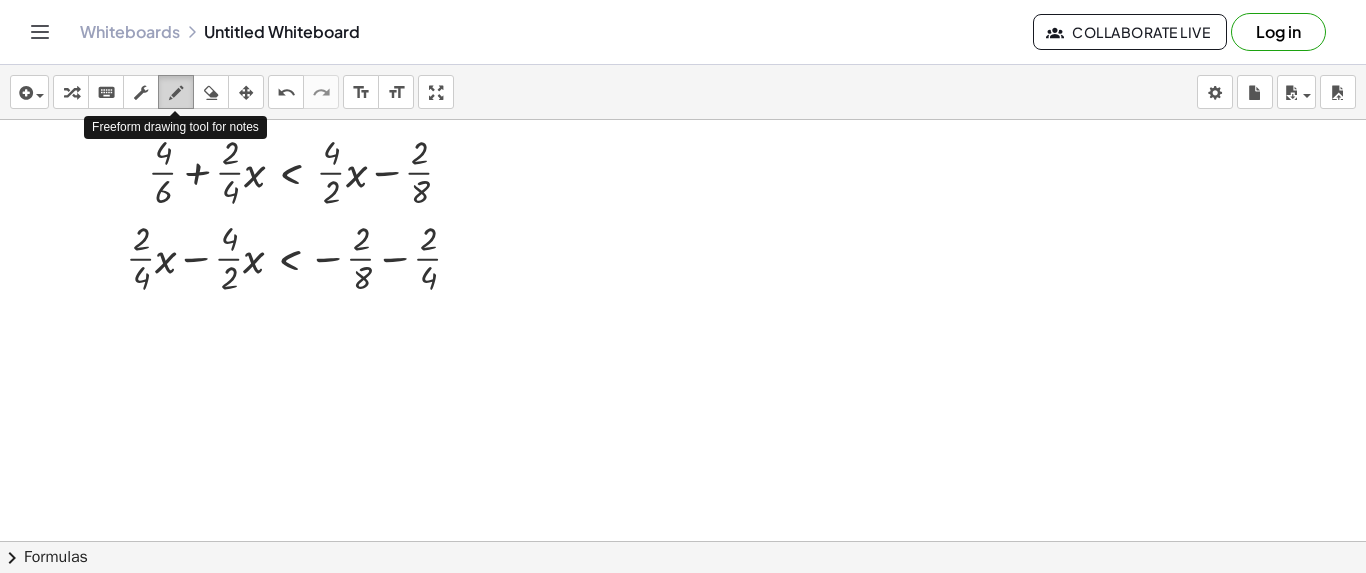 click at bounding box center (176, 92) 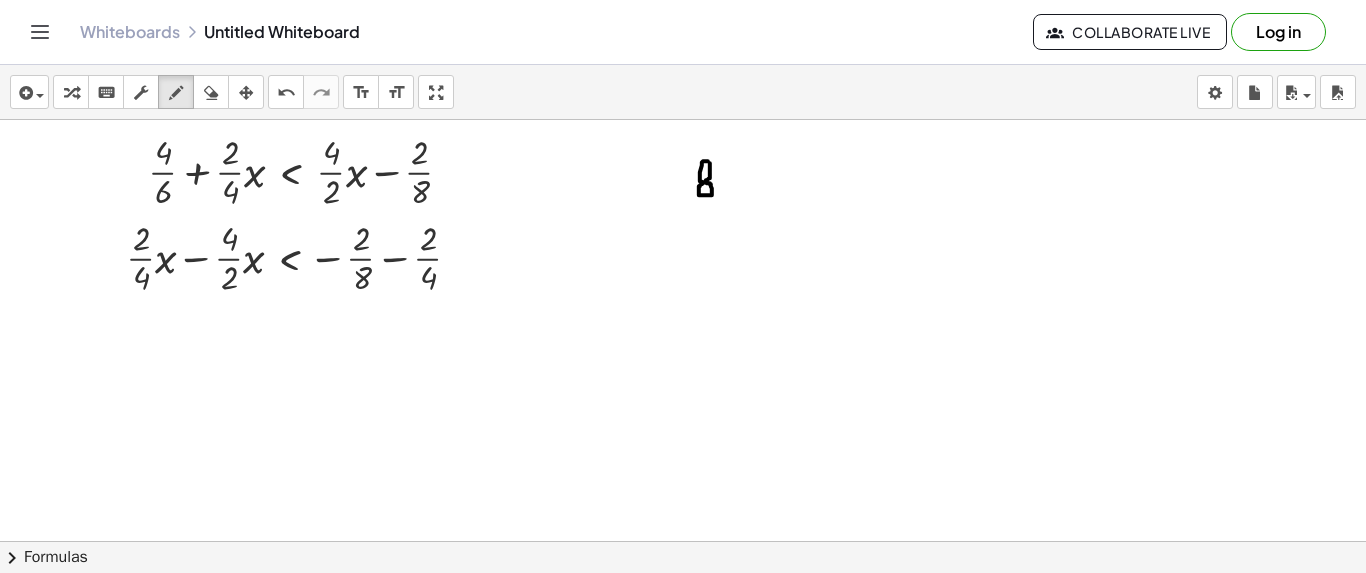 click at bounding box center [683, 635] 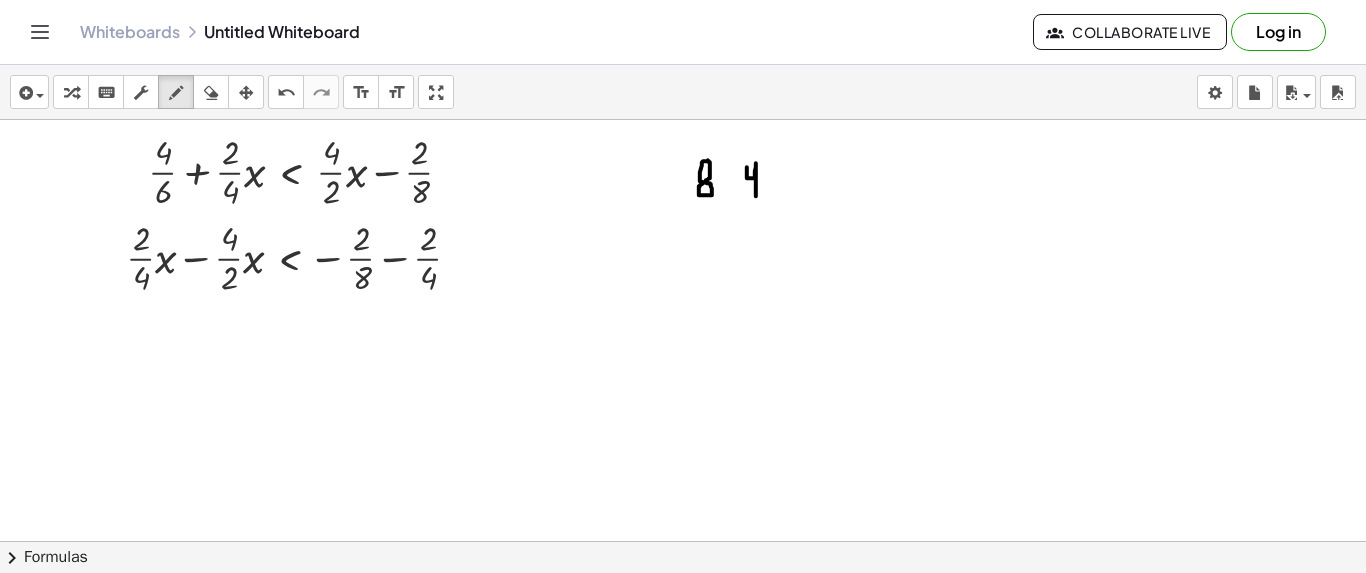 drag, startPoint x: 747, startPoint y: 166, endPoint x: 756, endPoint y: 195, distance: 30.364452 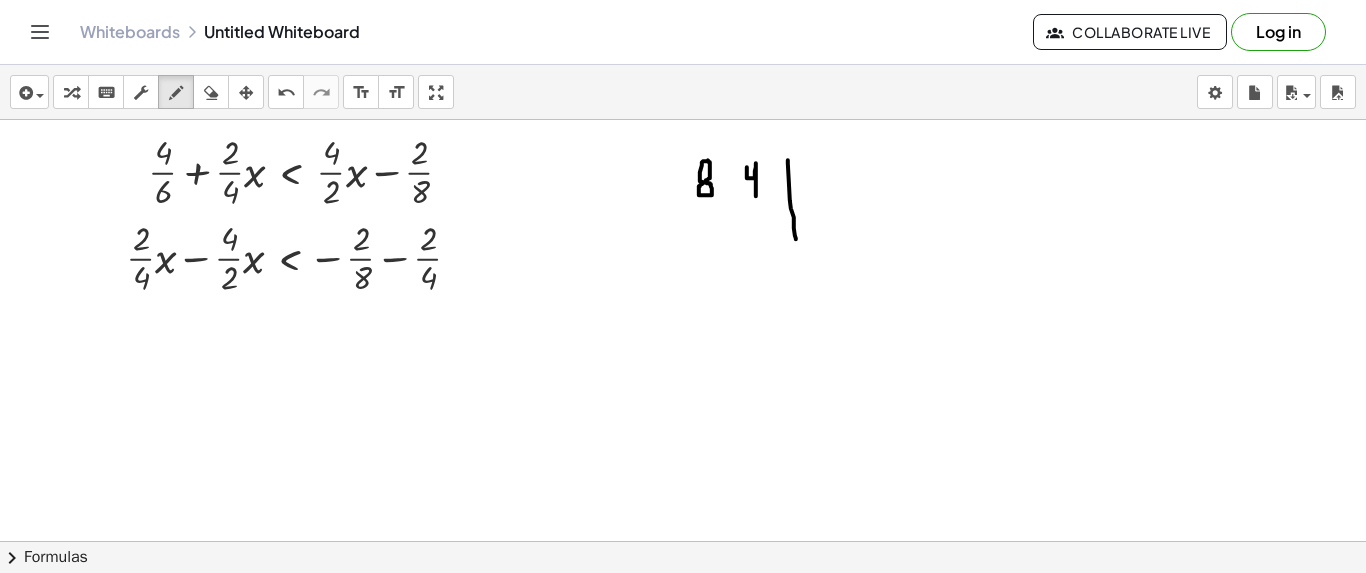 drag, startPoint x: 788, startPoint y: 159, endPoint x: 796, endPoint y: 238, distance: 79.40403 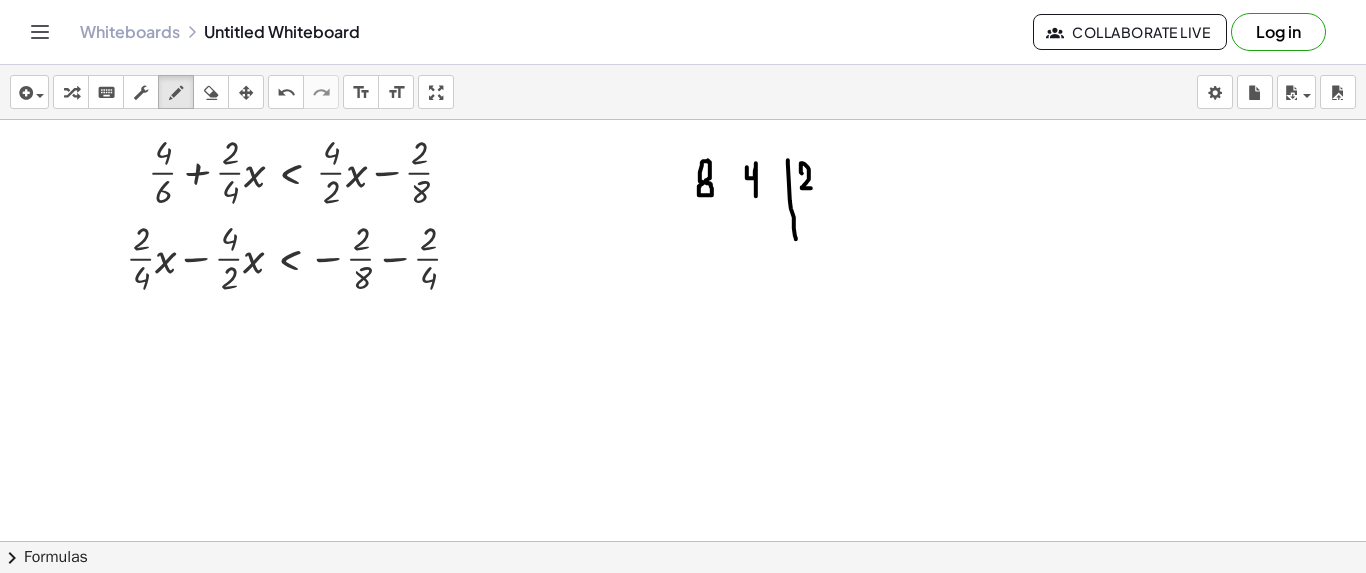 drag, startPoint x: 802, startPoint y: 172, endPoint x: 811, endPoint y: 187, distance: 17.492855 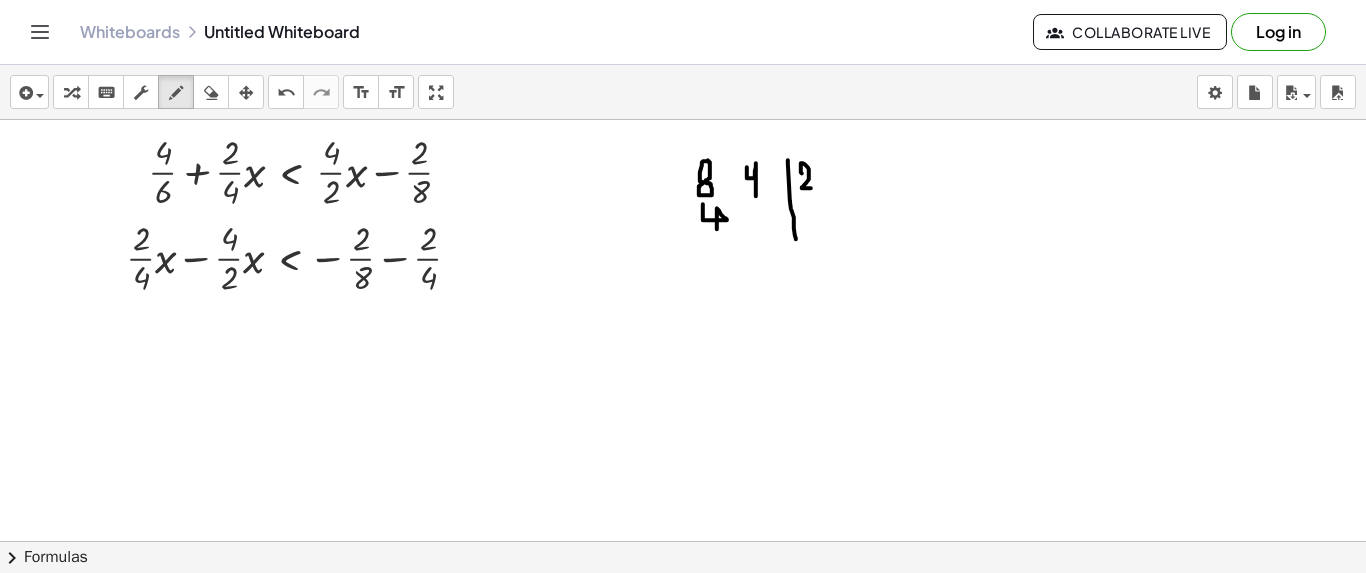 drag, startPoint x: 703, startPoint y: 203, endPoint x: 717, endPoint y: 228, distance: 28.653097 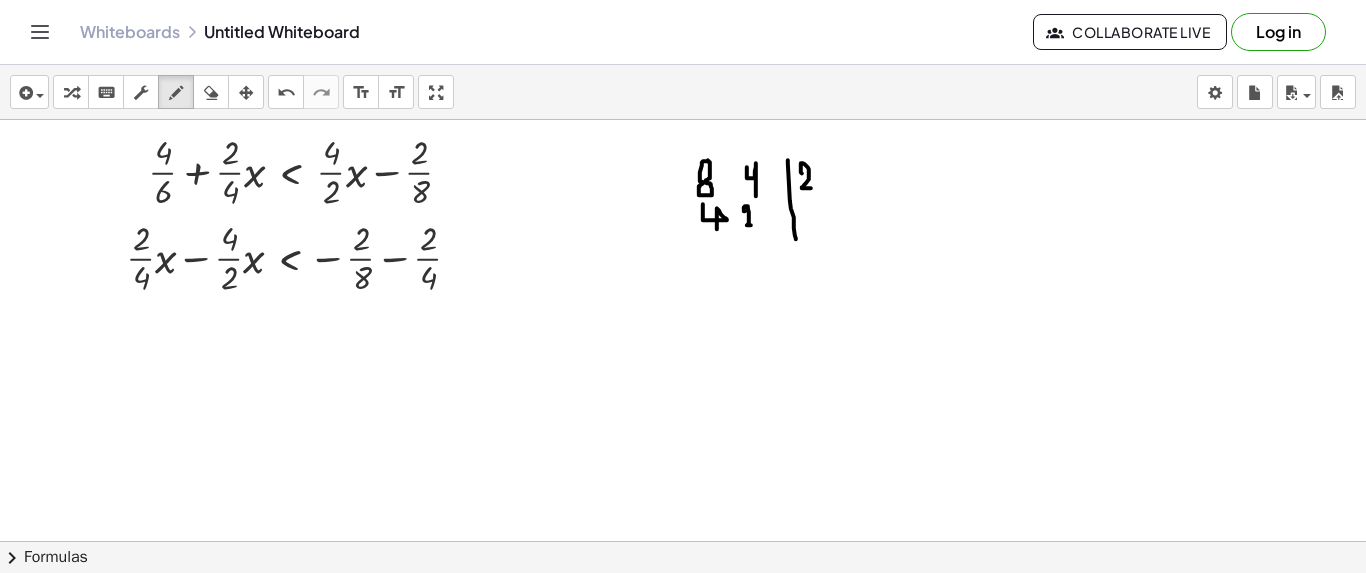 drag, startPoint x: 745, startPoint y: 210, endPoint x: 751, endPoint y: 224, distance: 15.231546 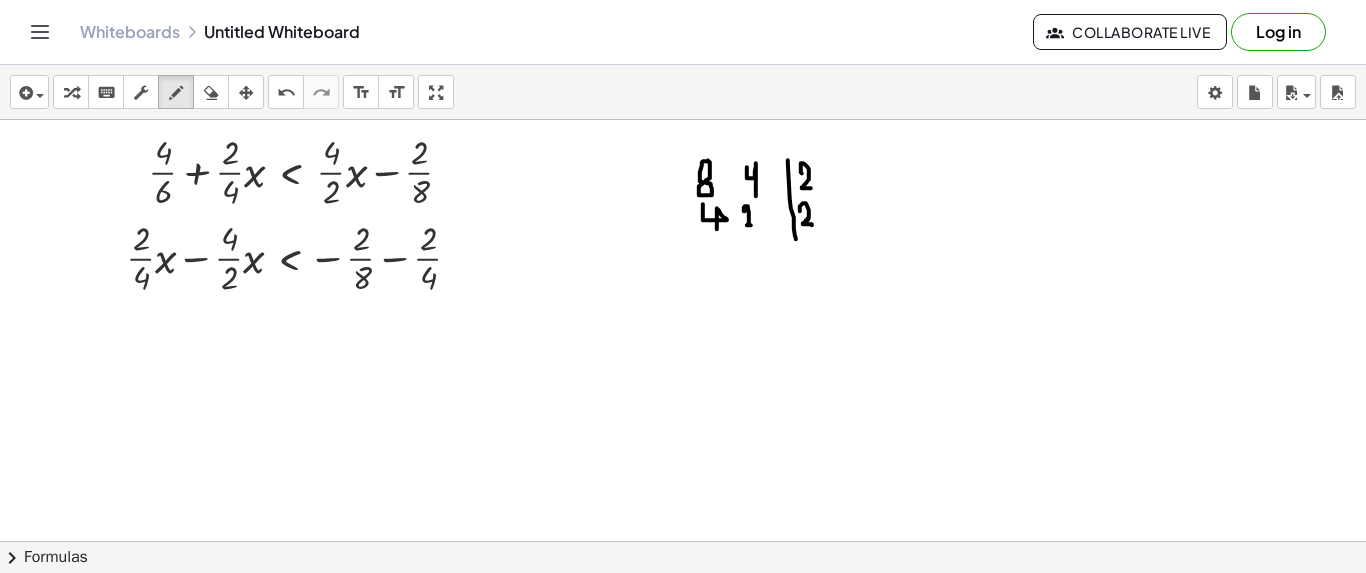 drag, startPoint x: 800, startPoint y: 210, endPoint x: 812, endPoint y: 224, distance: 18.439089 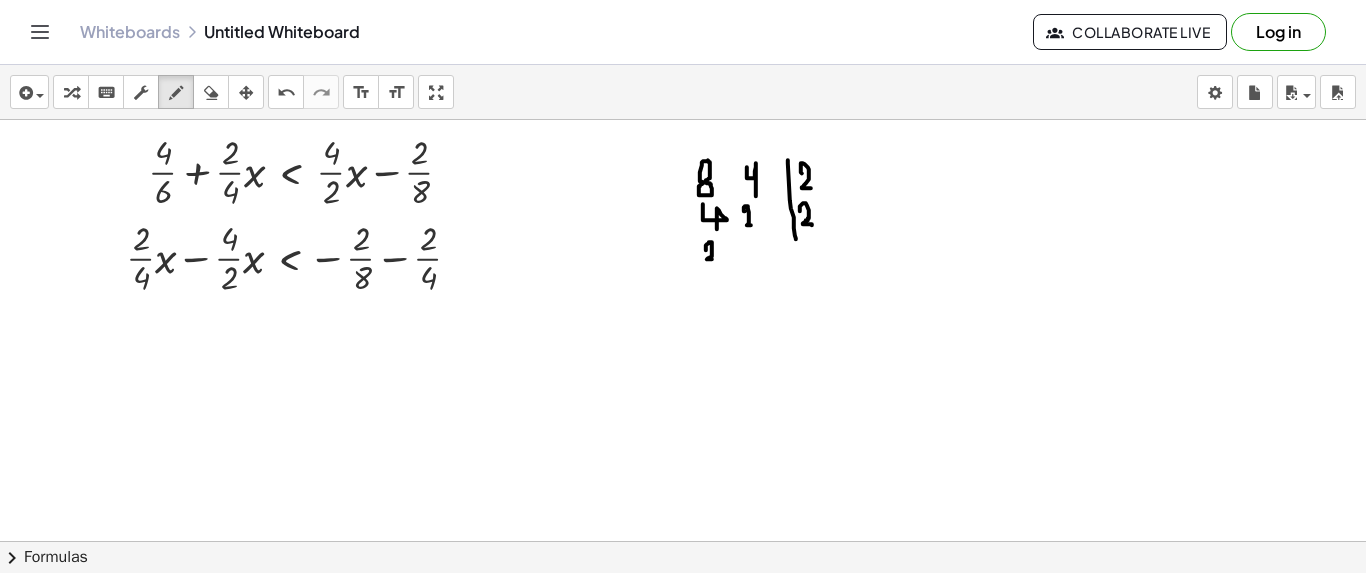 drag, startPoint x: 706, startPoint y: 249, endPoint x: 712, endPoint y: 258, distance: 10.816654 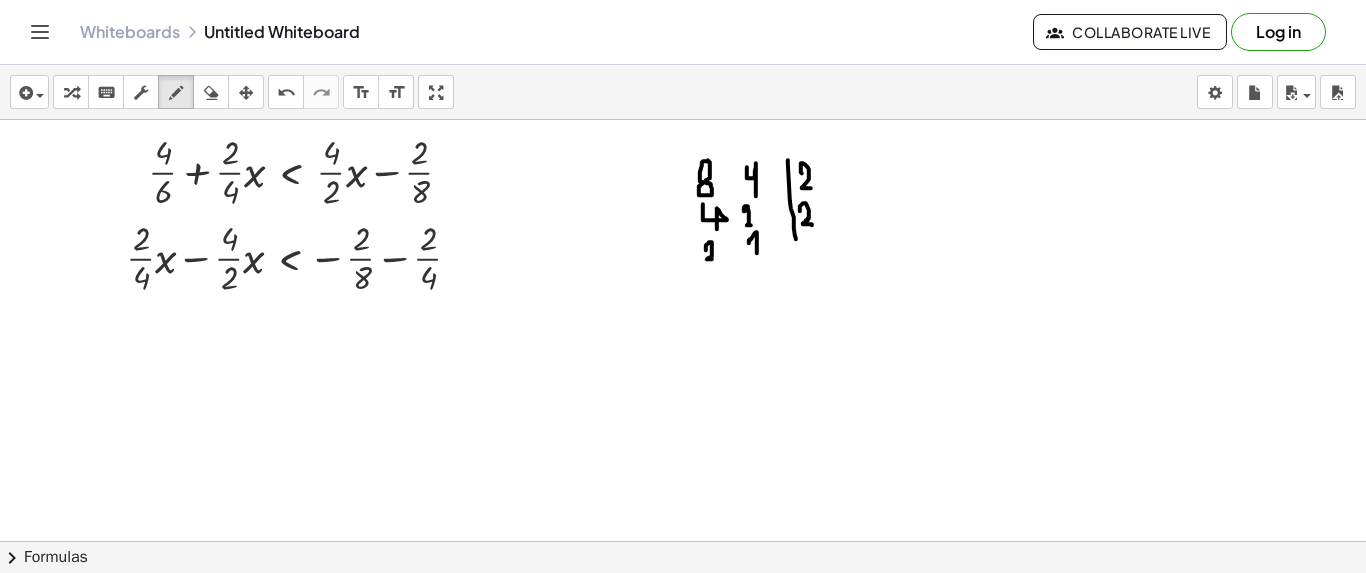 drag, startPoint x: 749, startPoint y: 242, endPoint x: 757, endPoint y: 252, distance: 12.806249 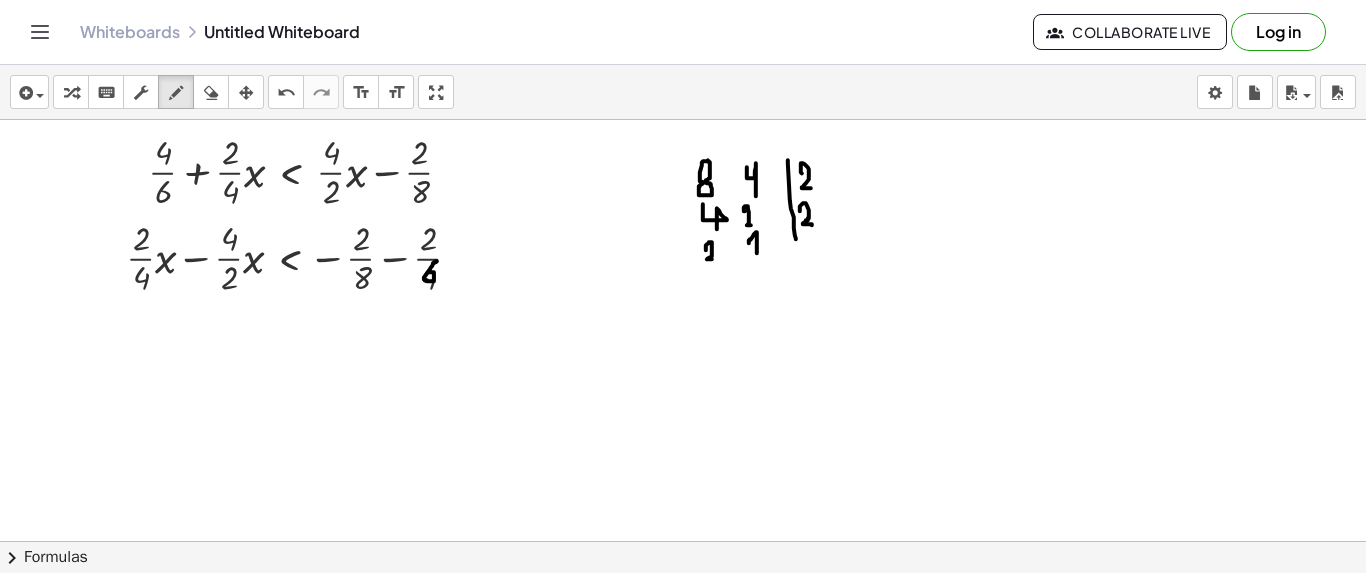 drag, startPoint x: 437, startPoint y: 260, endPoint x: 428, endPoint y: 271, distance: 14.21267 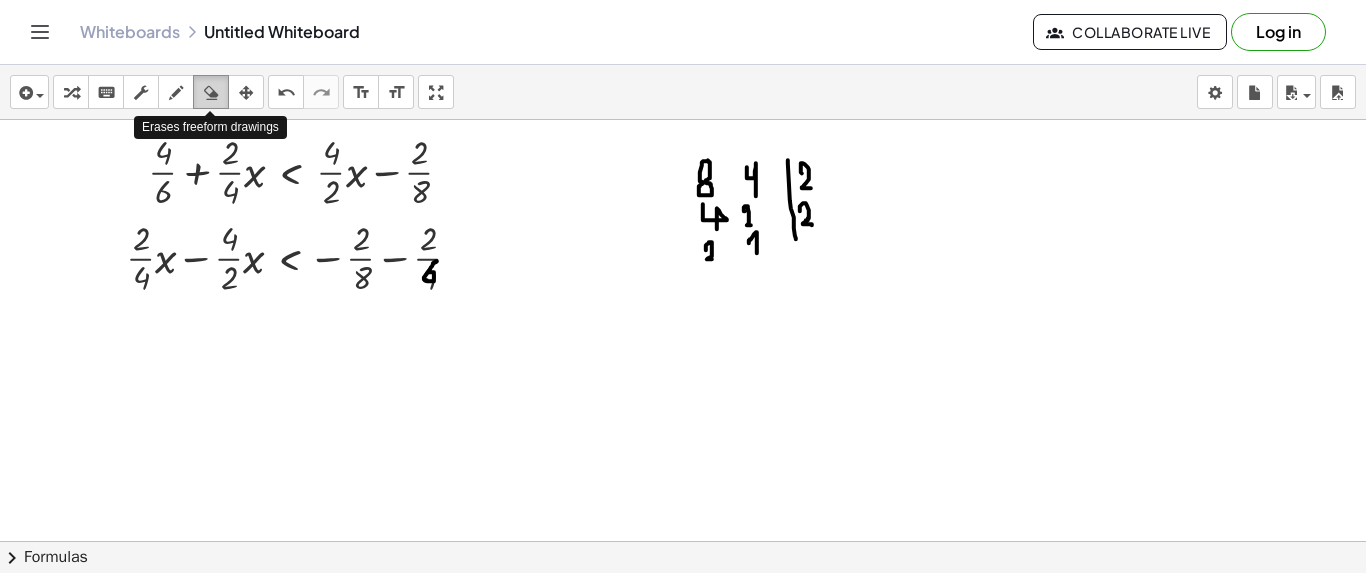 click at bounding box center (211, 93) 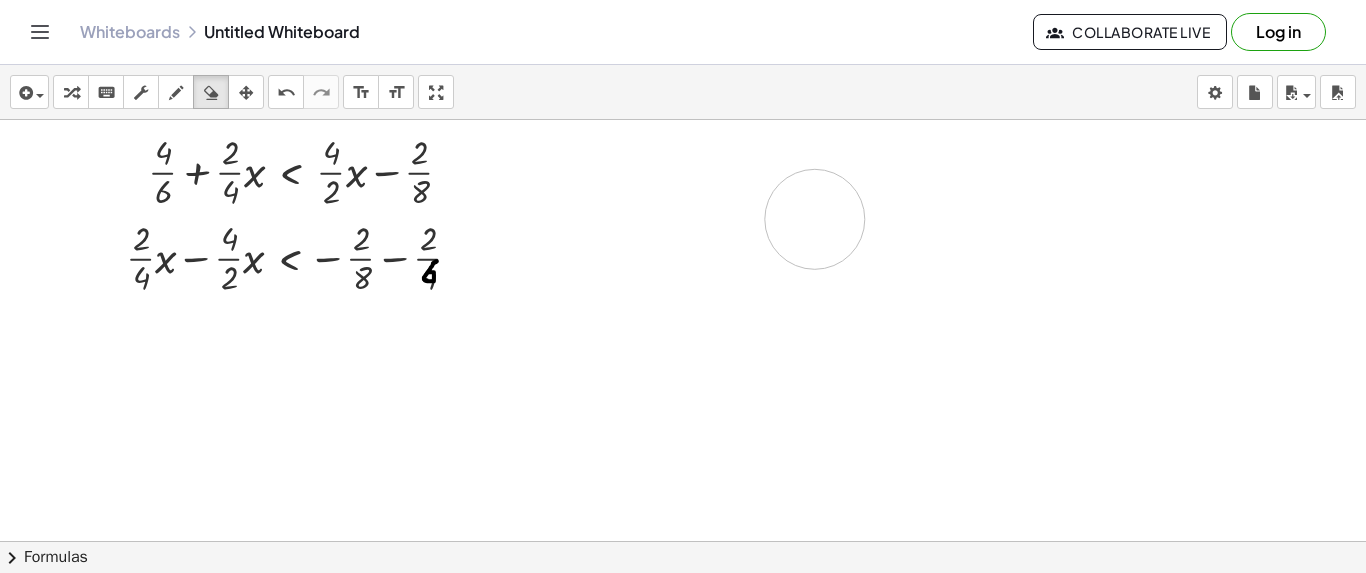drag, startPoint x: 811, startPoint y: 146, endPoint x: 823, endPoint y: 211, distance: 66.09841 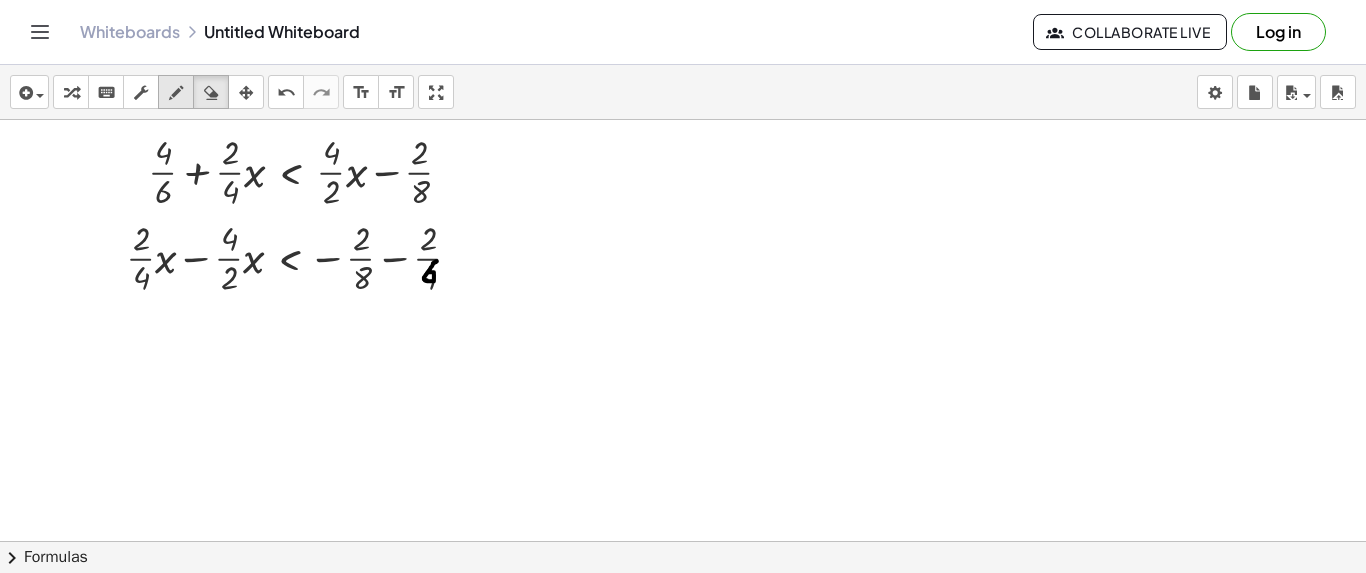 click at bounding box center (176, 93) 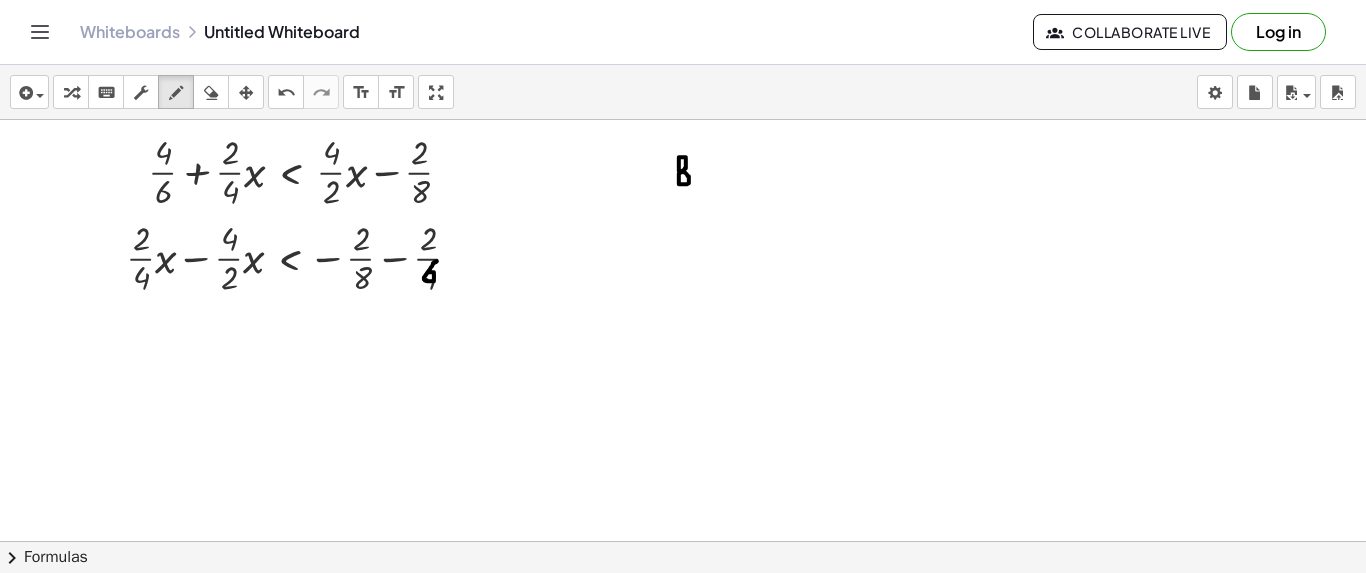 click at bounding box center [683, 635] 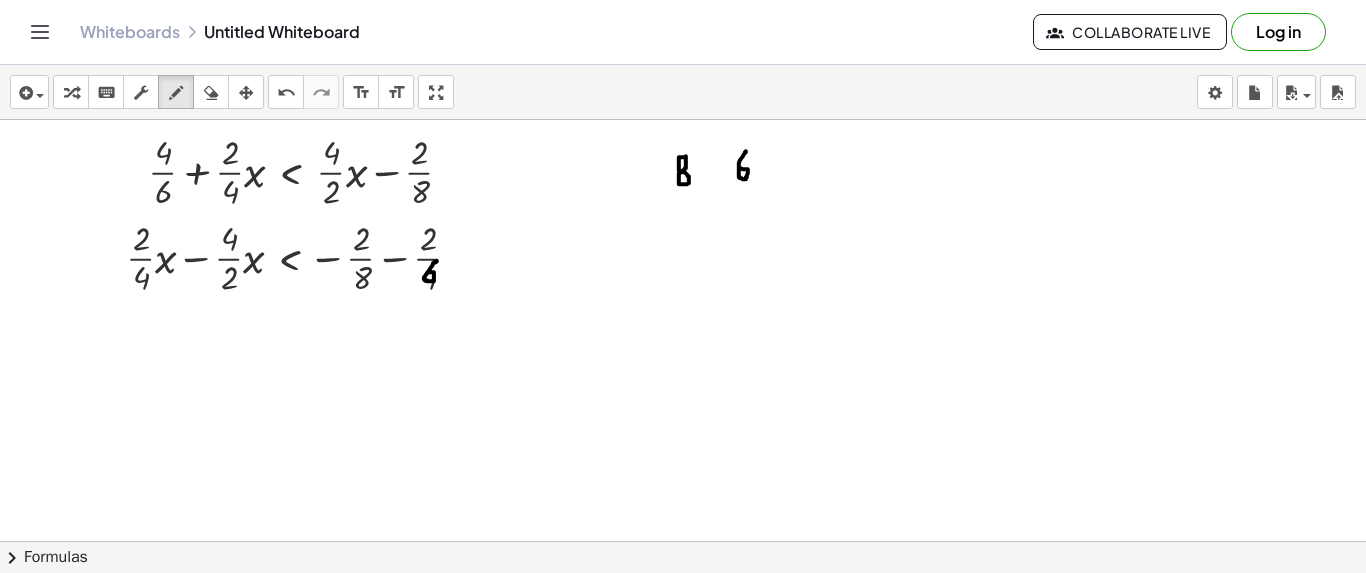 drag, startPoint x: 746, startPoint y: 150, endPoint x: 740, endPoint y: 167, distance: 18.027756 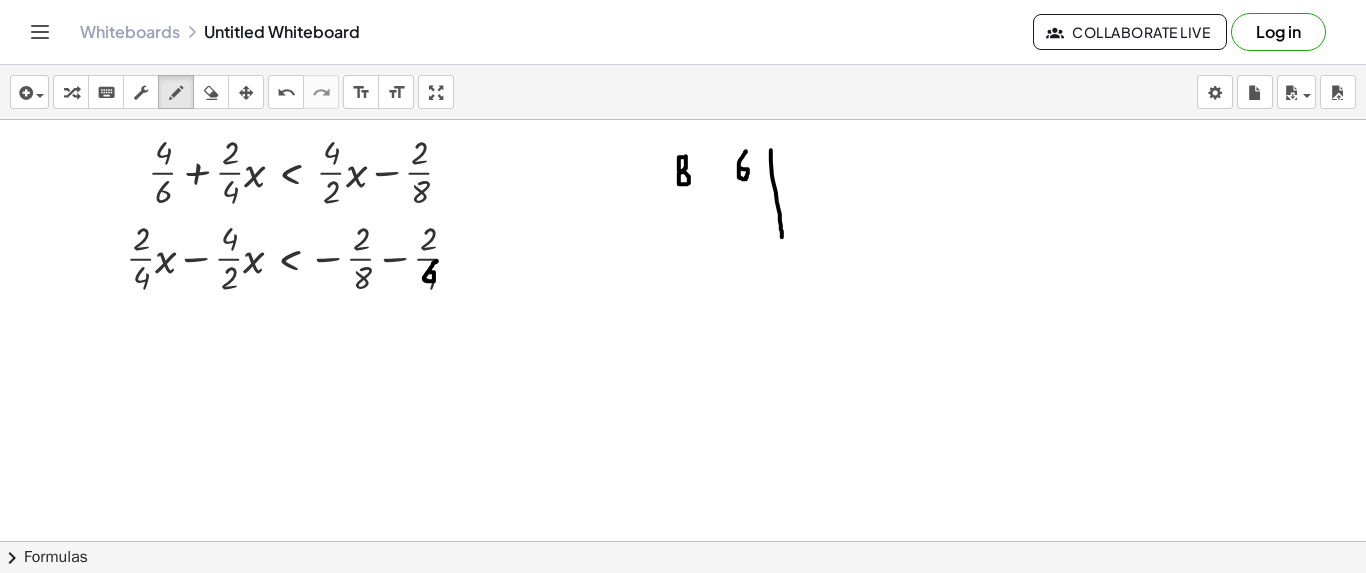 drag, startPoint x: 771, startPoint y: 149, endPoint x: 782, endPoint y: 238, distance: 89.6772 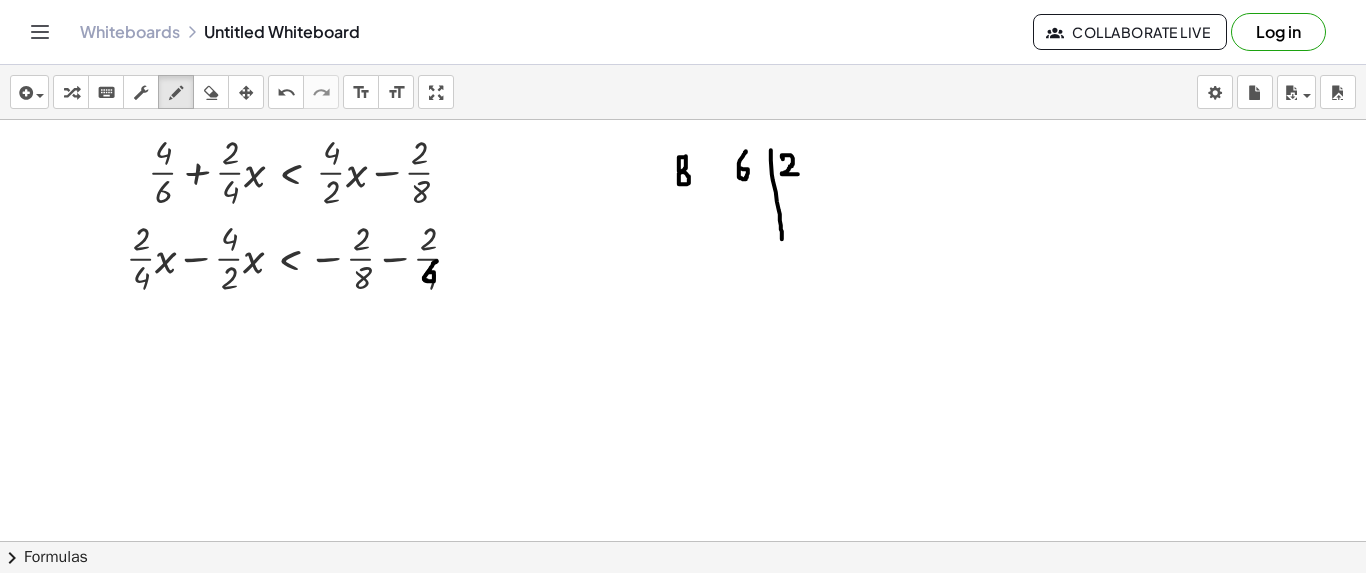 drag, startPoint x: 783, startPoint y: 158, endPoint x: 798, endPoint y: 173, distance: 21.213203 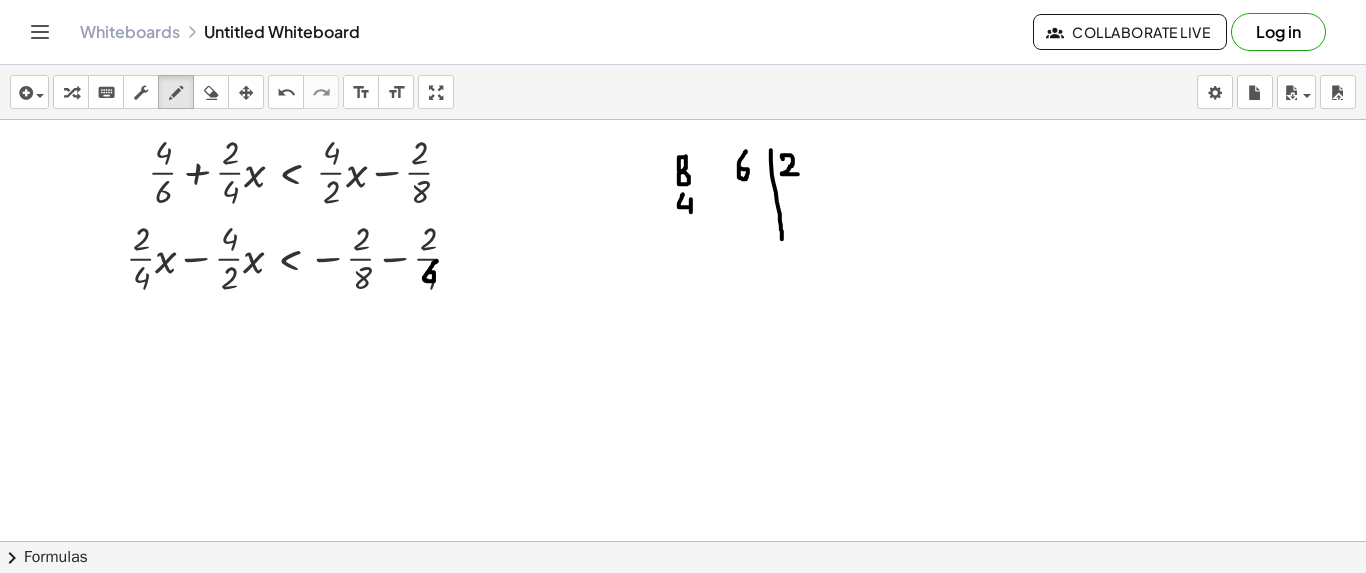 drag, startPoint x: 683, startPoint y: 193, endPoint x: 691, endPoint y: 211, distance: 19.697716 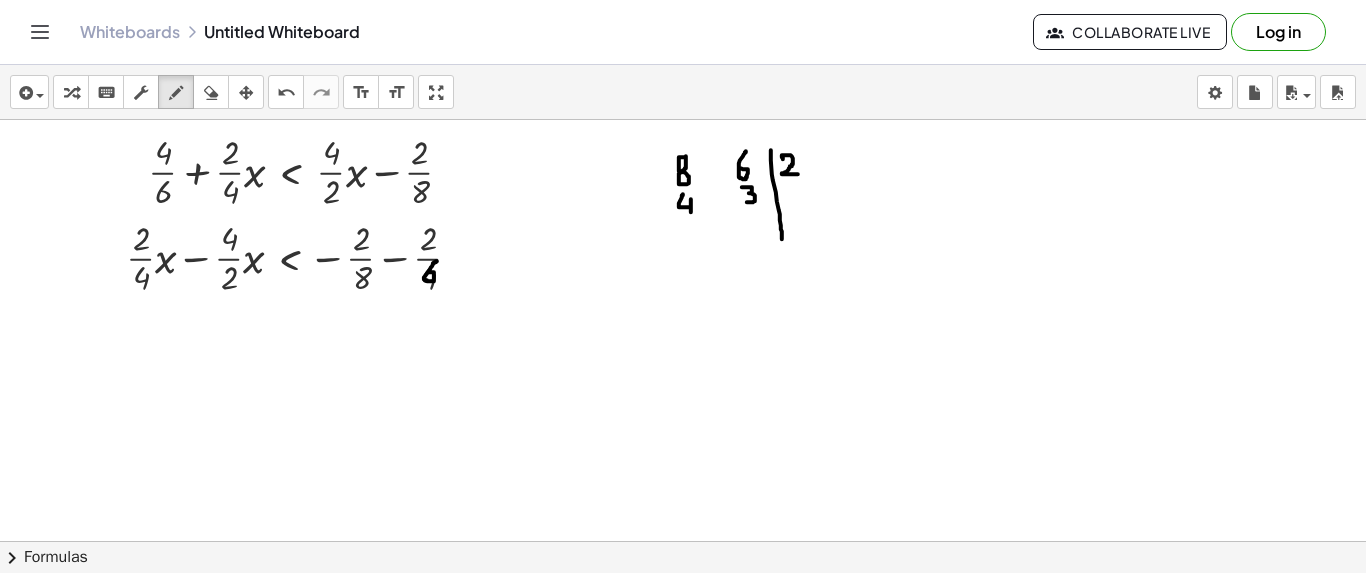 drag, startPoint x: 742, startPoint y: 186, endPoint x: 747, endPoint y: 201, distance: 15.811388 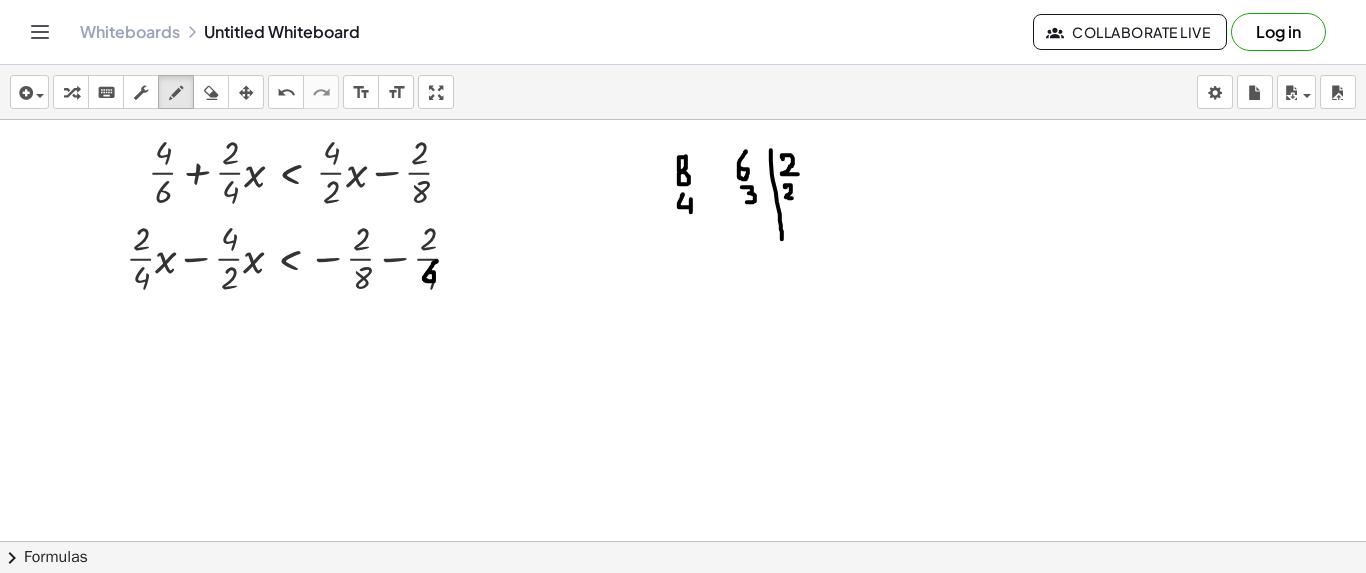 drag, startPoint x: 786, startPoint y: 186, endPoint x: 792, endPoint y: 197, distance: 12.529964 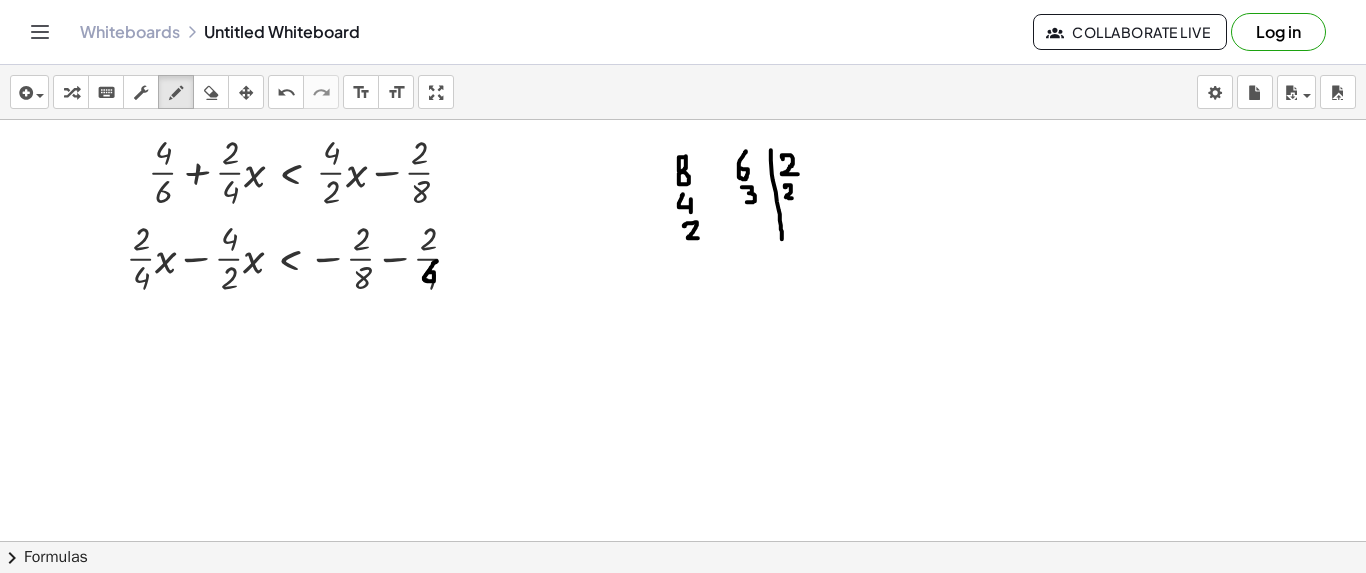 drag, startPoint x: 685, startPoint y: 225, endPoint x: 698, endPoint y: 237, distance: 17.691807 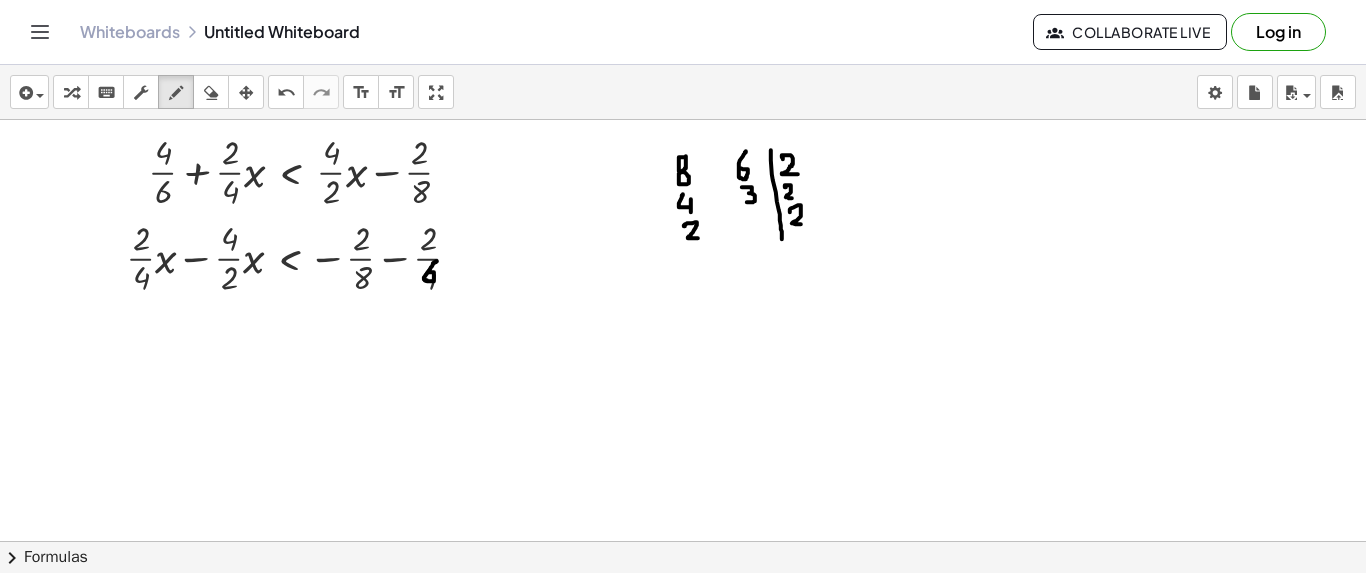drag, startPoint x: 790, startPoint y: 211, endPoint x: 801, endPoint y: 223, distance: 16.27882 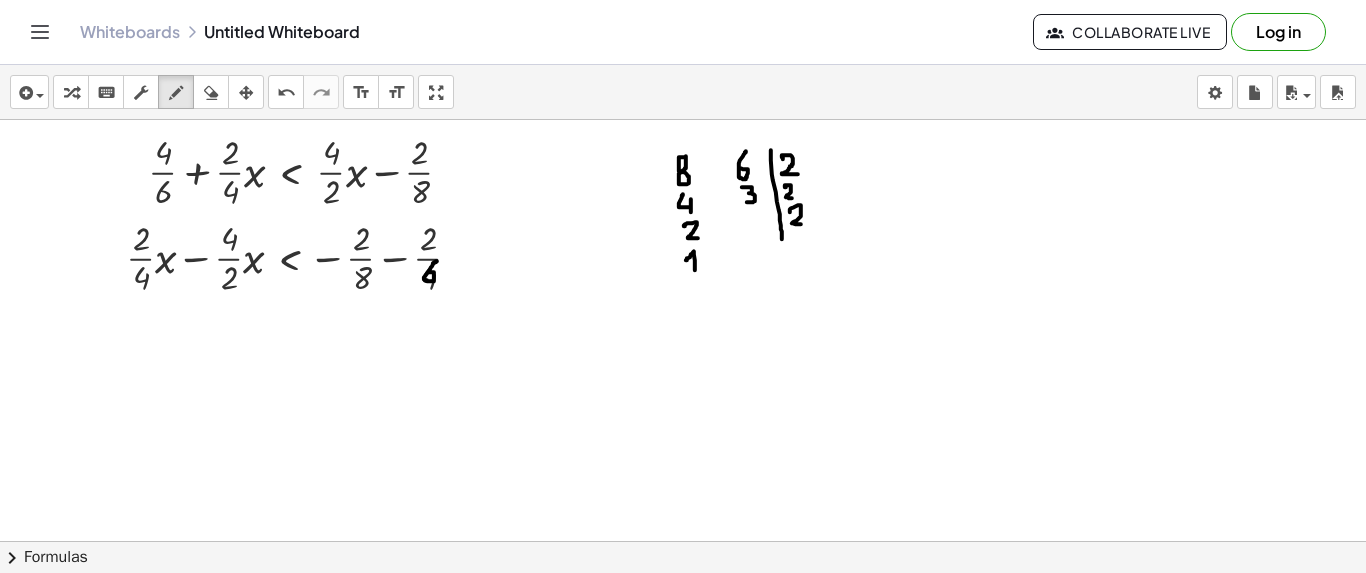 drag, startPoint x: 686, startPoint y: 259, endPoint x: 695, endPoint y: 269, distance: 13.453624 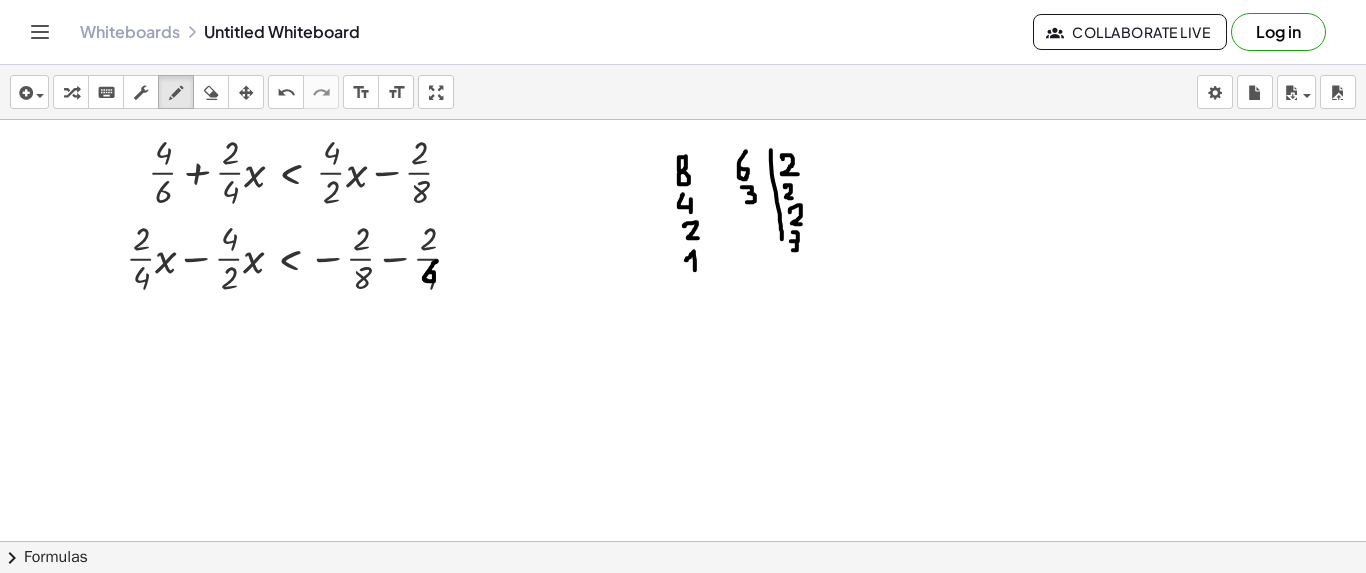 drag, startPoint x: 793, startPoint y: 231, endPoint x: 791, endPoint y: 249, distance: 18.110771 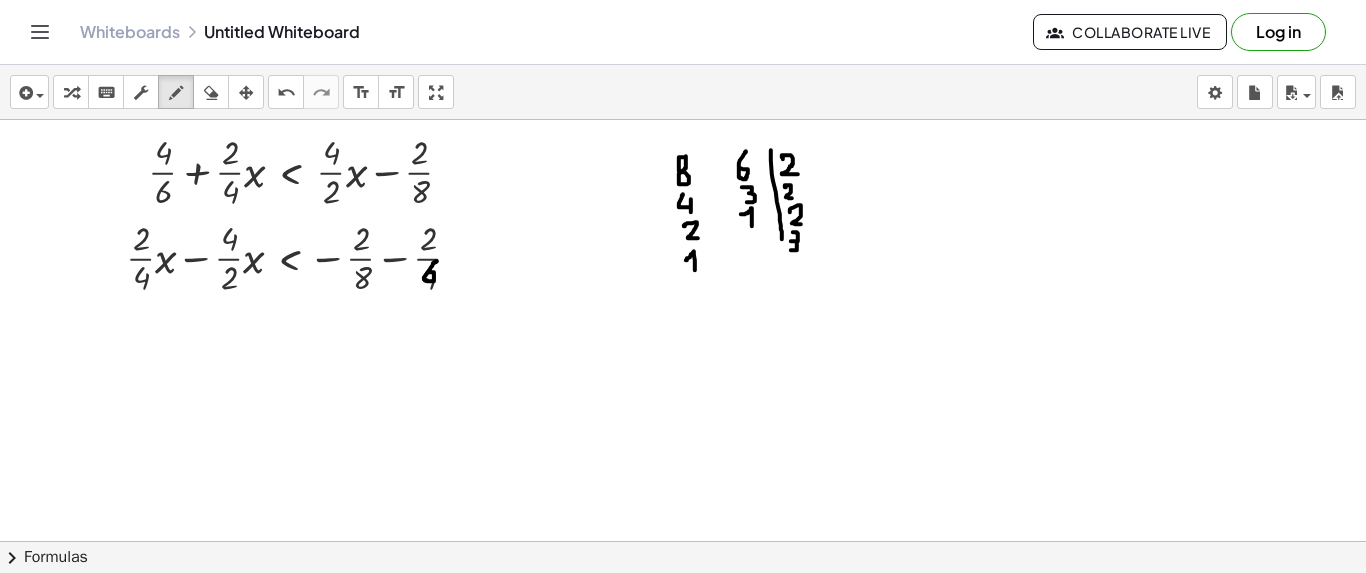 drag, startPoint x: 741, startPoint y: 213, endPoint x: 752, endPoint y: 225, distance: 16.27882 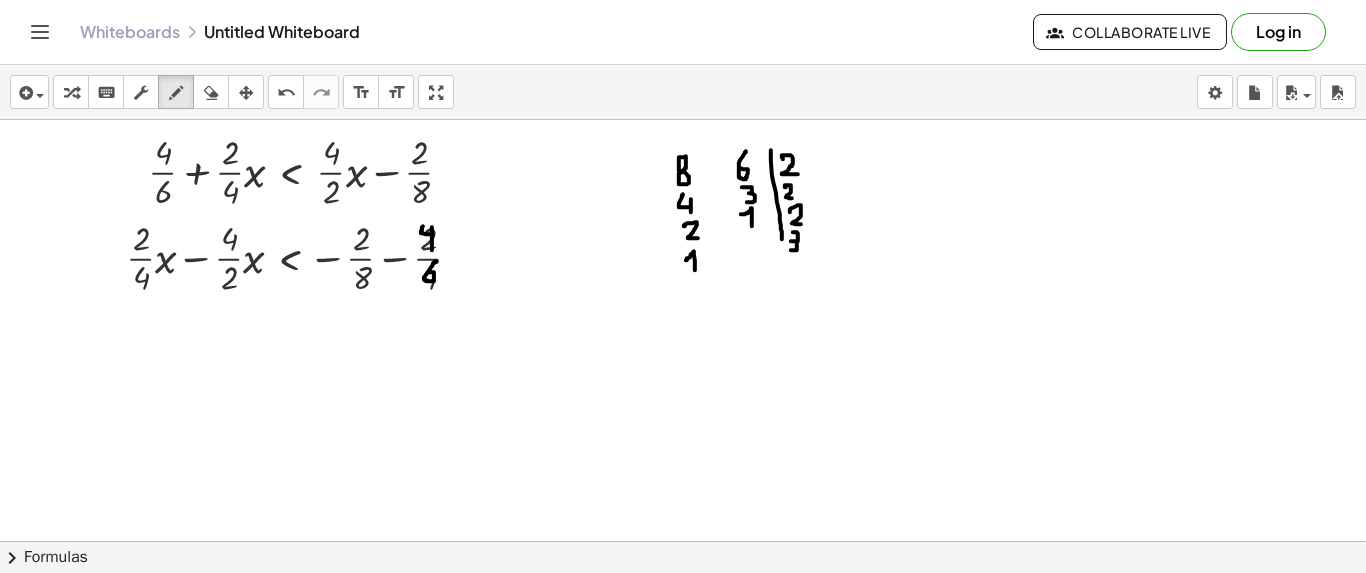 drag, startPoint x: 423, startPoint y: 225, endPoint x: 432, endPoint y: 249, distance: 25.632011 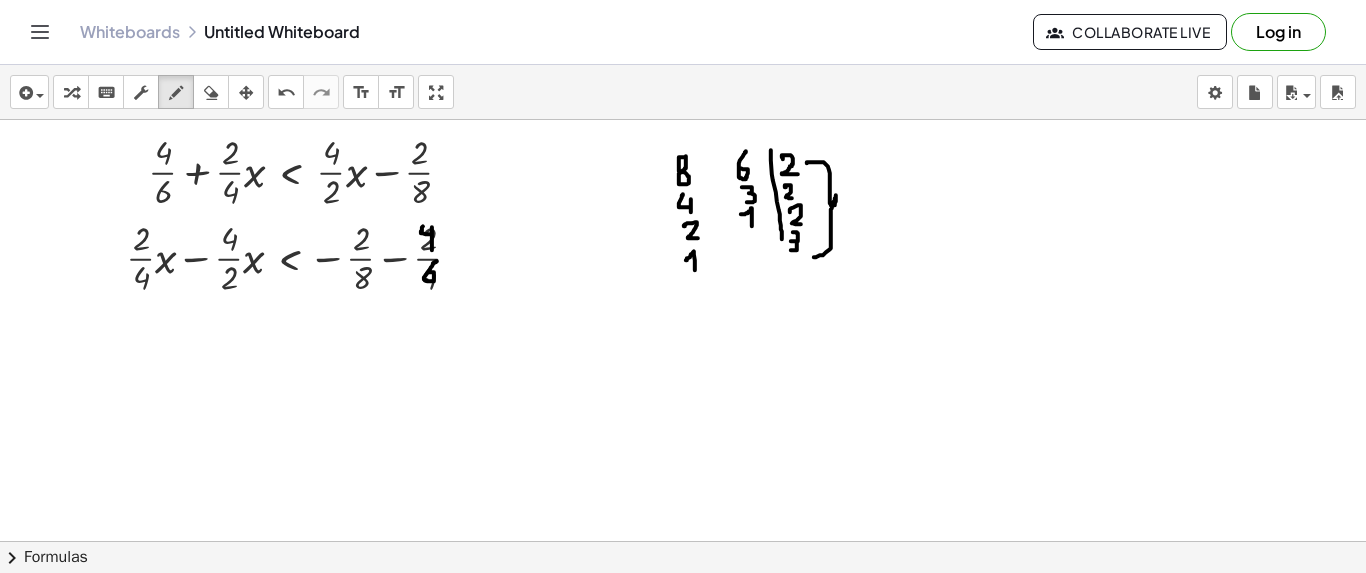 drag, startPoint x: 807, startPoint y: 162, endPoint x: 814, endPoint y: 256, distance: 94.26028 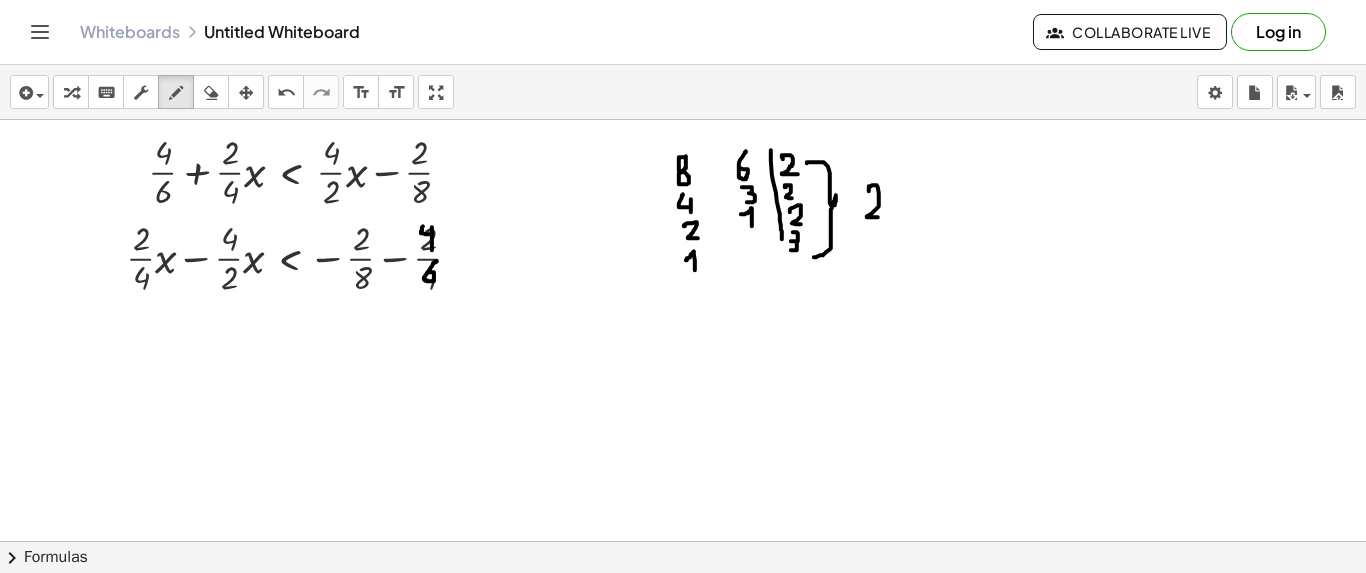 drag, startPoint x: 869, startPoint y: 190, endPoint x: 878, endPoint y: 216, distance: 27.513634 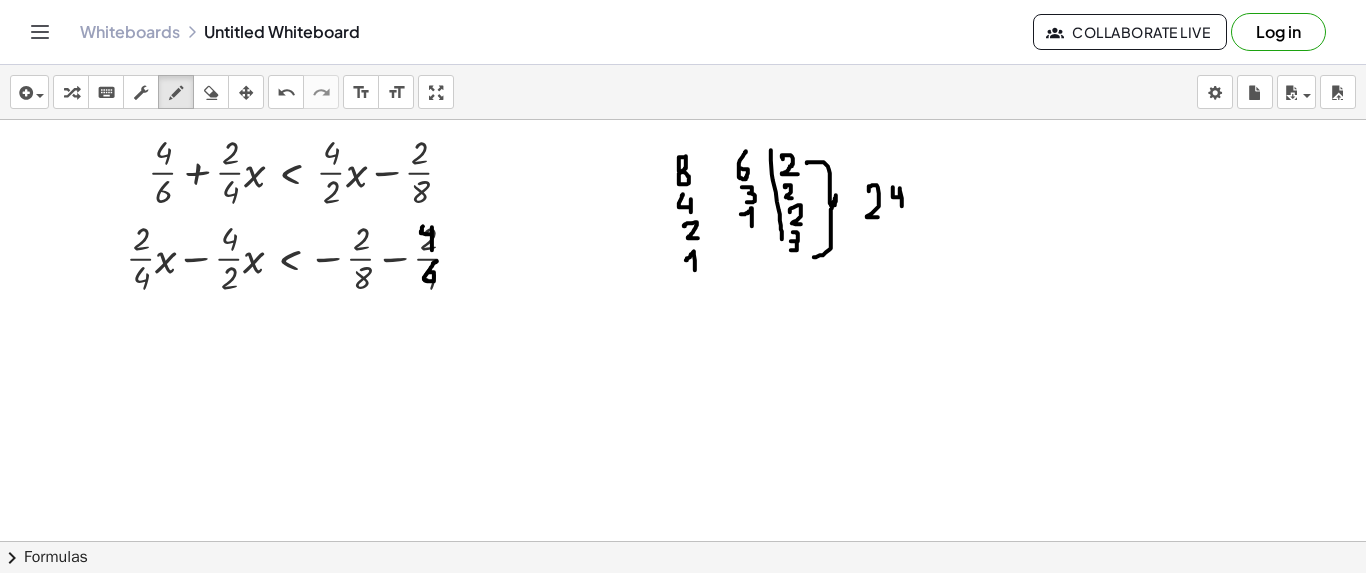drag, startPoint x: 893, startPoint y: 186, endPoint x: 902, endPoint y: 206, distance: 21.931713 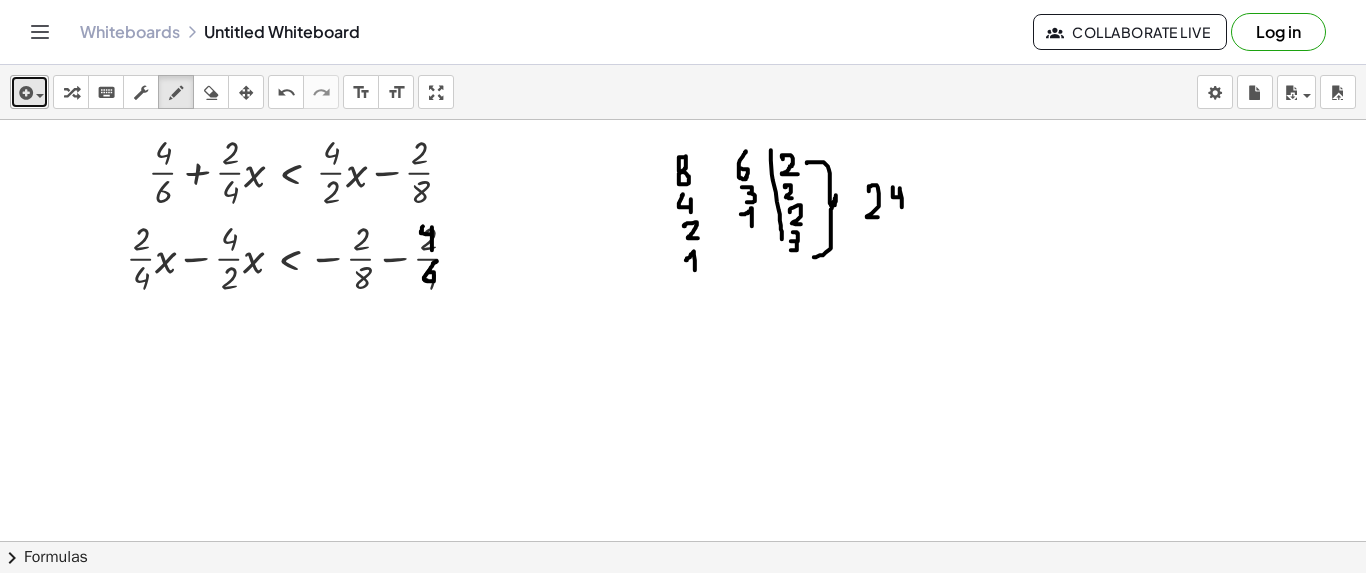 click at bounding box center (40, 96) 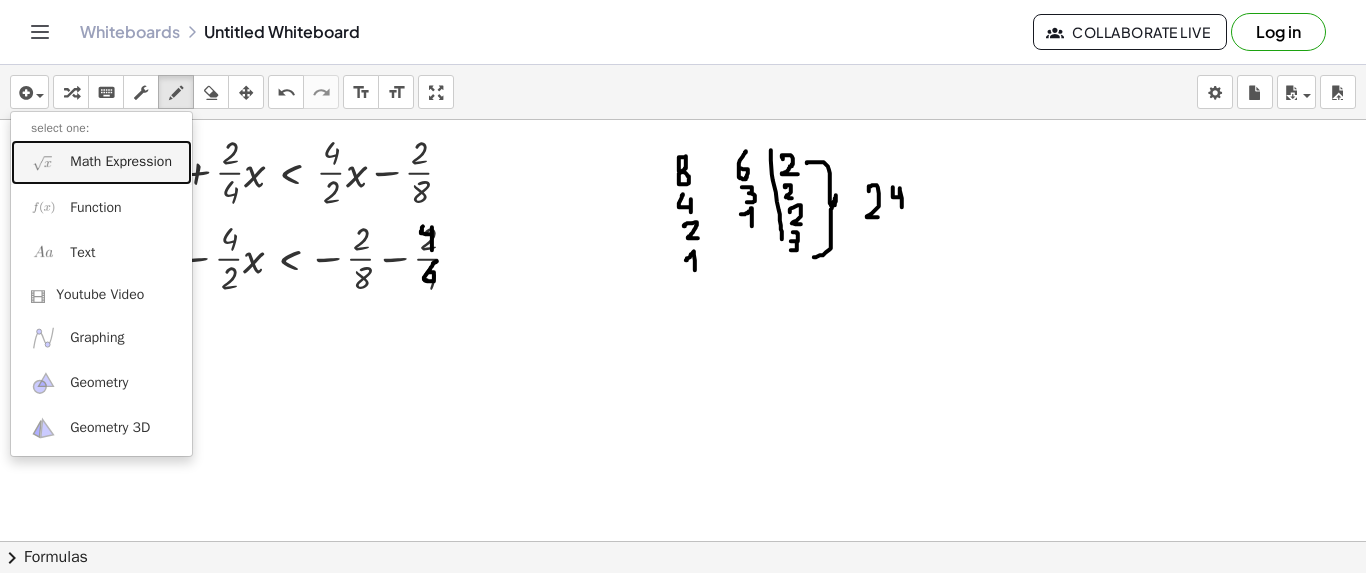 click at bounding box center (43, 162) 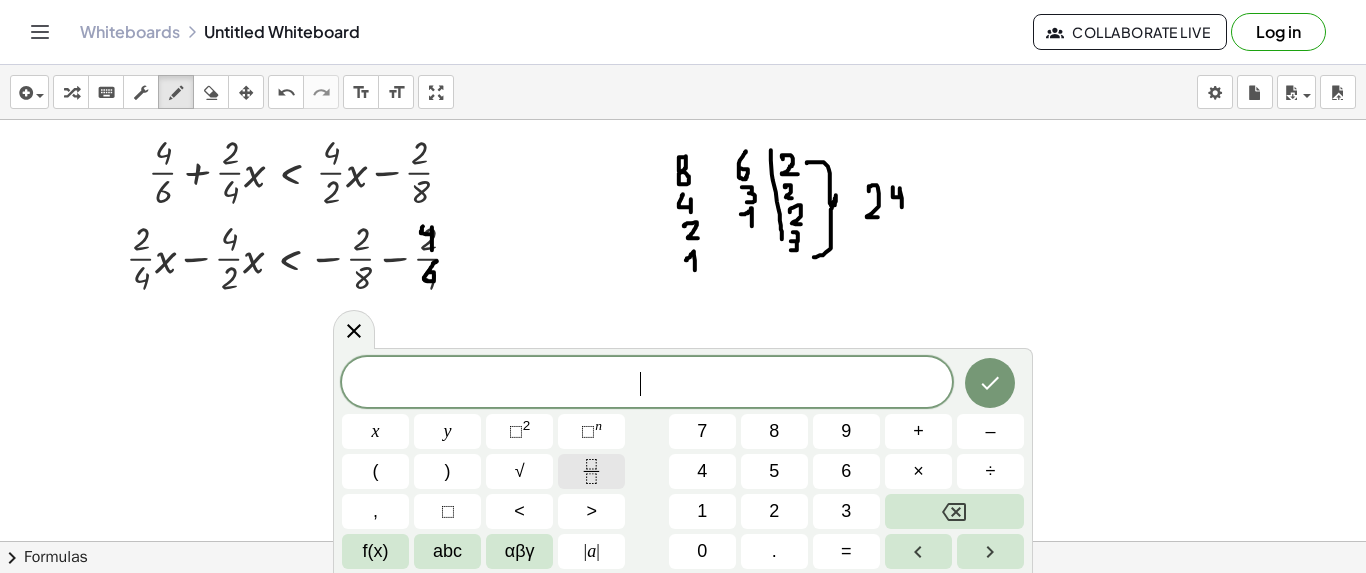 click 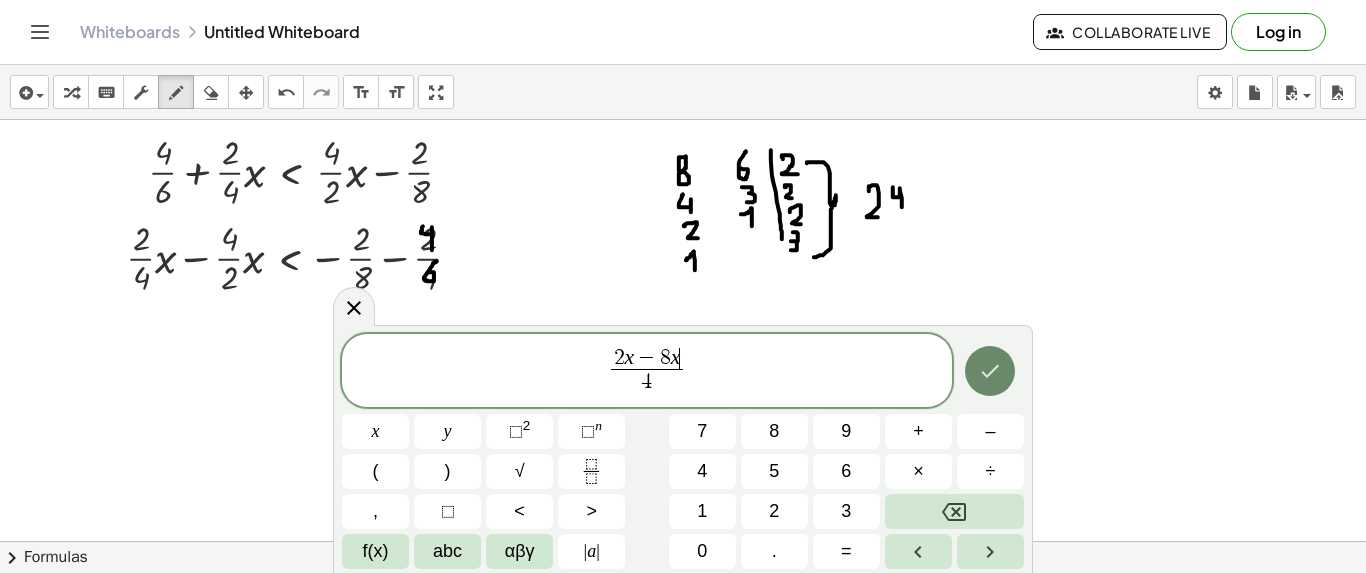 click 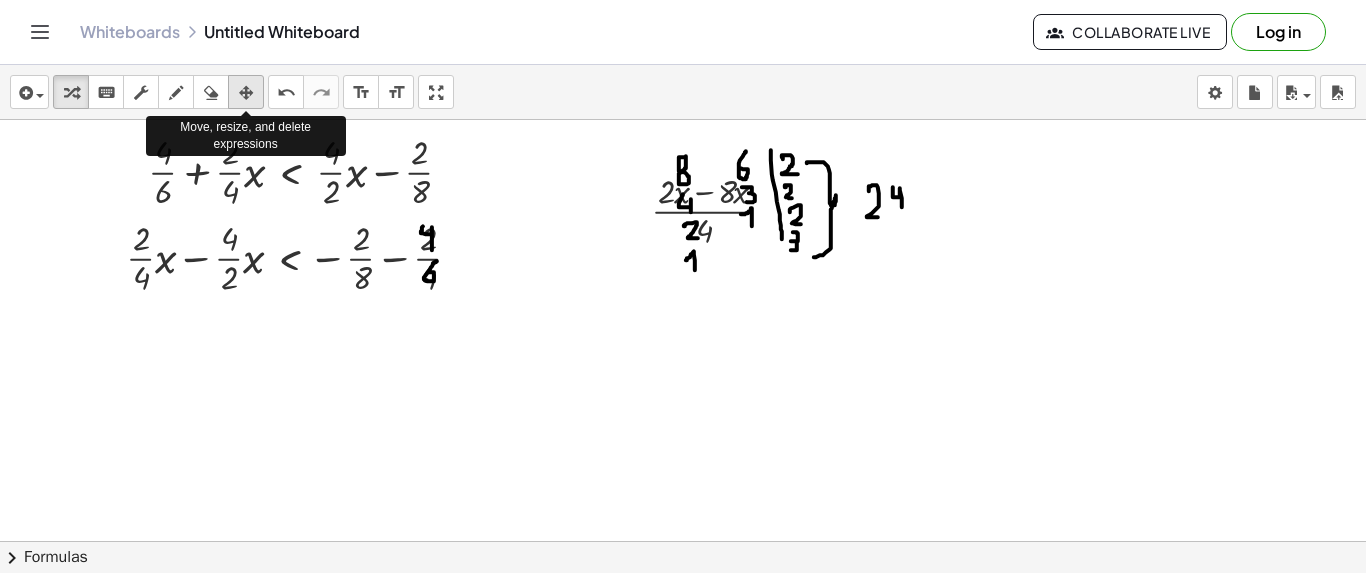 click at bounding box center (246, 93) 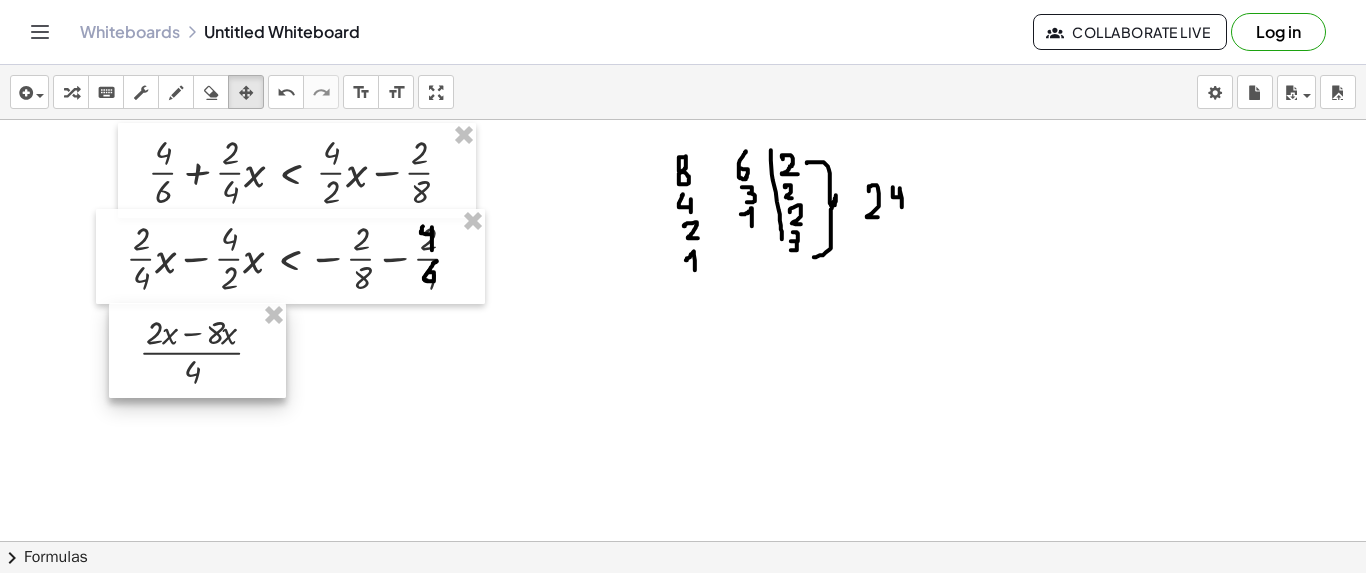 drag, startPoint x: 652, startPoint y: 177, endPoint x: 139, endPoint y: 318, distance: 532.0244 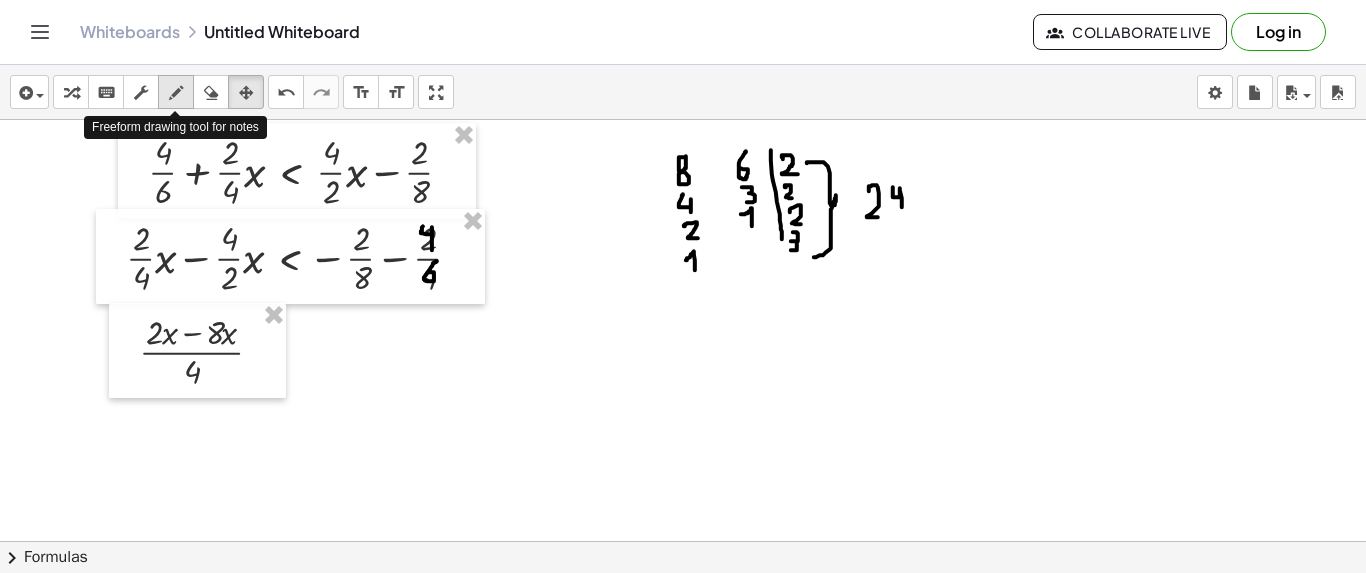 click at bounding box center (176, 93) 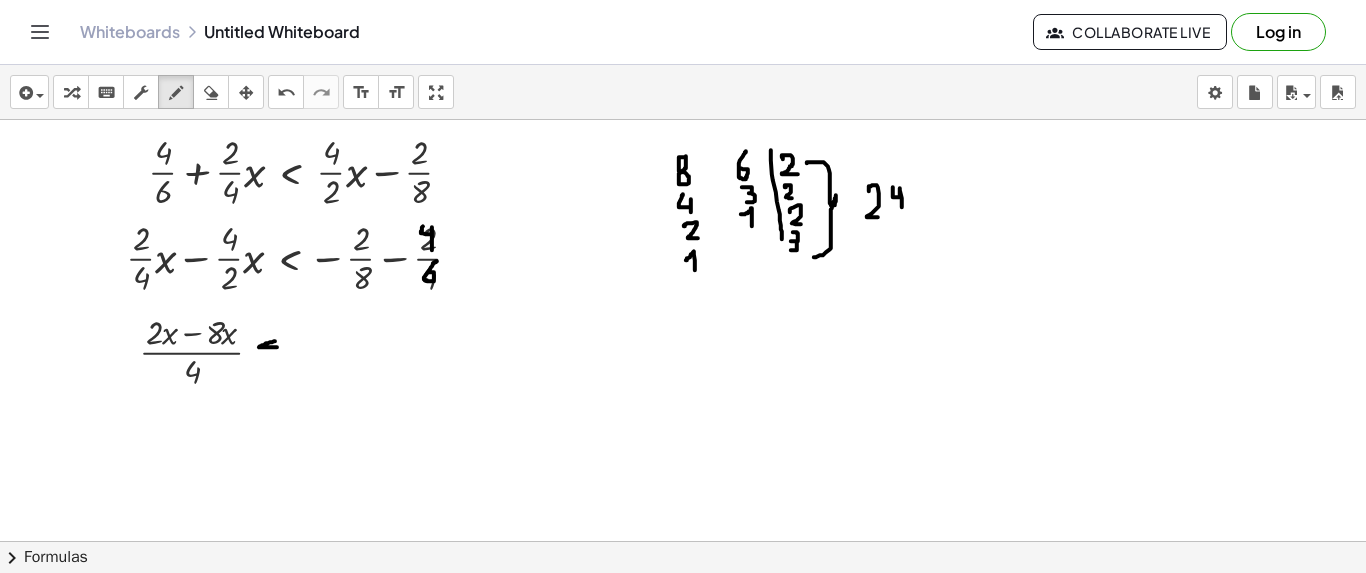 click at bounding box center (683, 635) 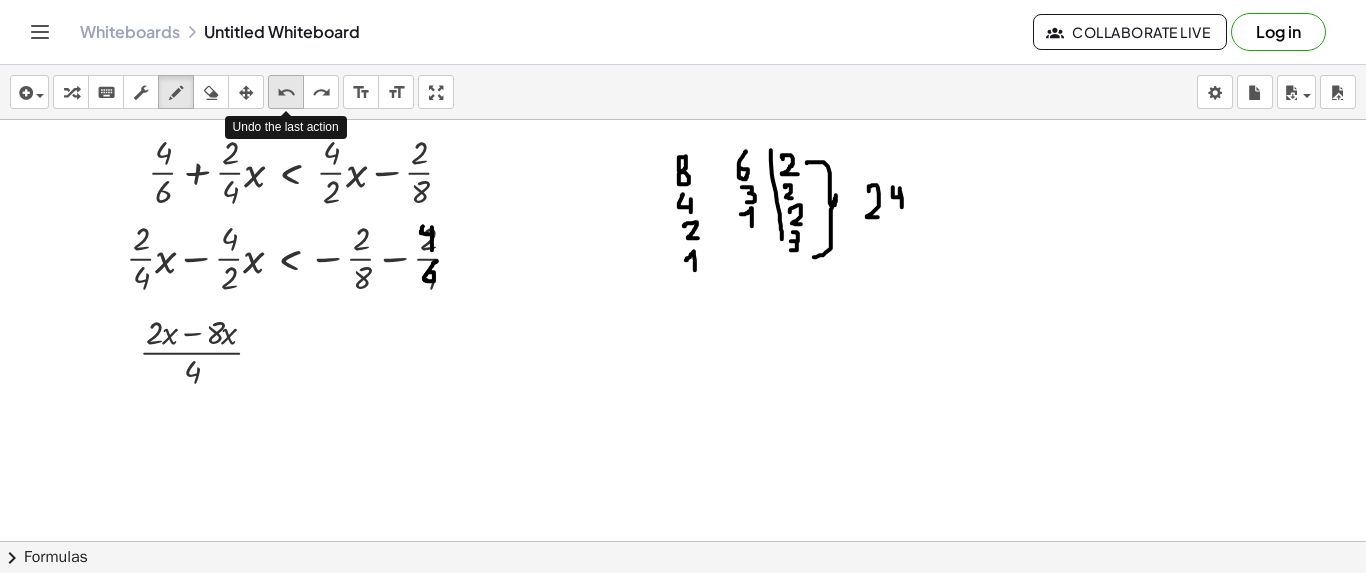 click on "undo" at bounding box center [286, 93] 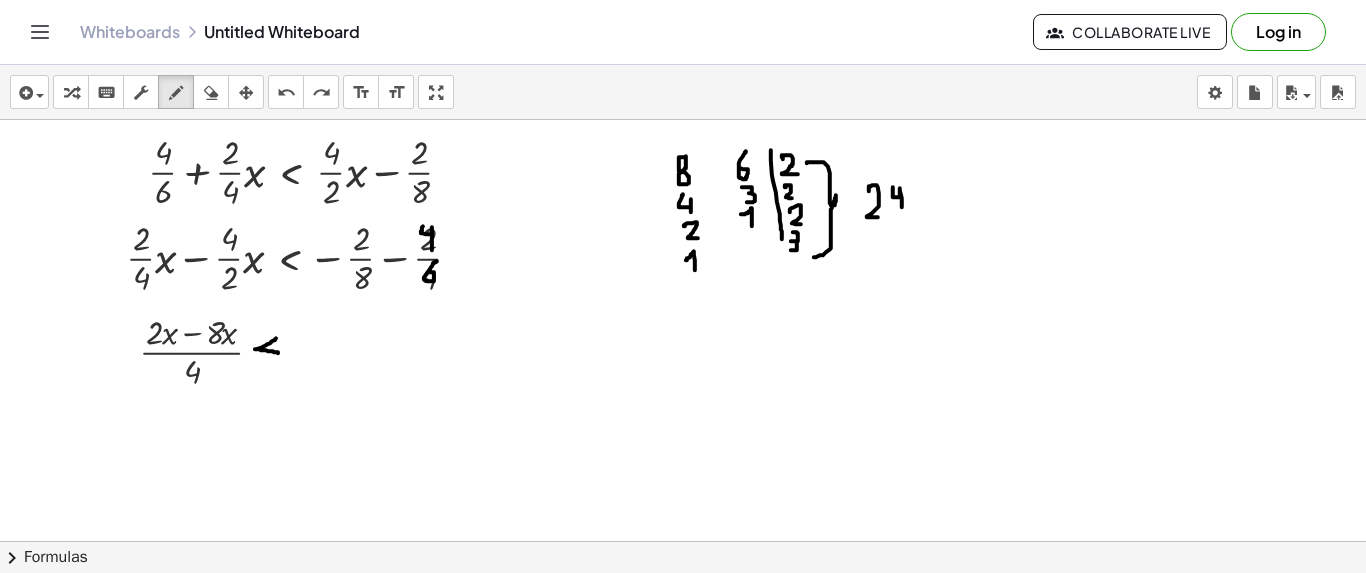 drag, startPoint x: 276, startPoint y: 337, endPoint x: 278, endPoint y: 352, distance: 15.132746 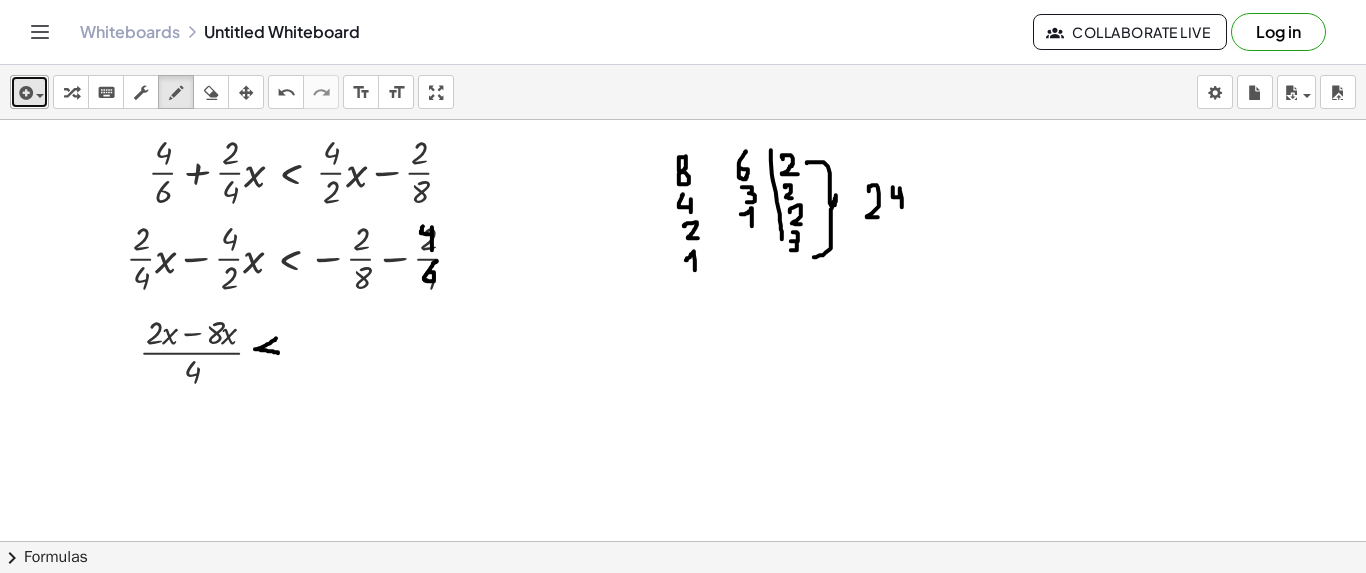 click on "insert" at bounding box center (29, 92) 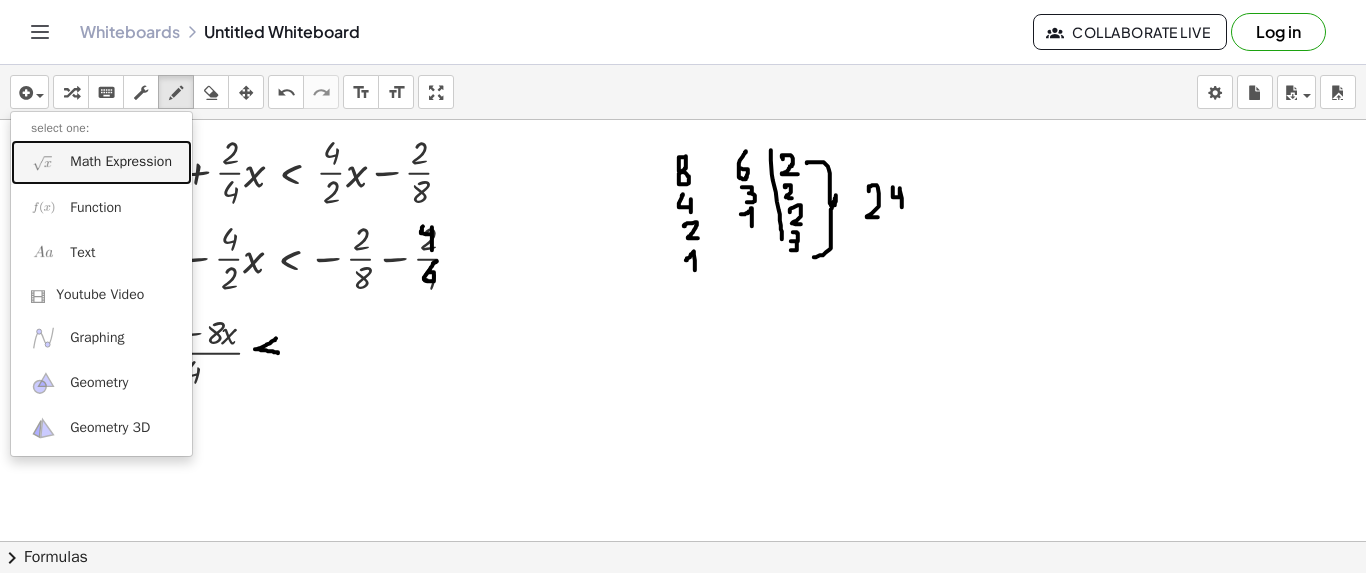 click on "Math Expression" at bounding box center (101, 162) 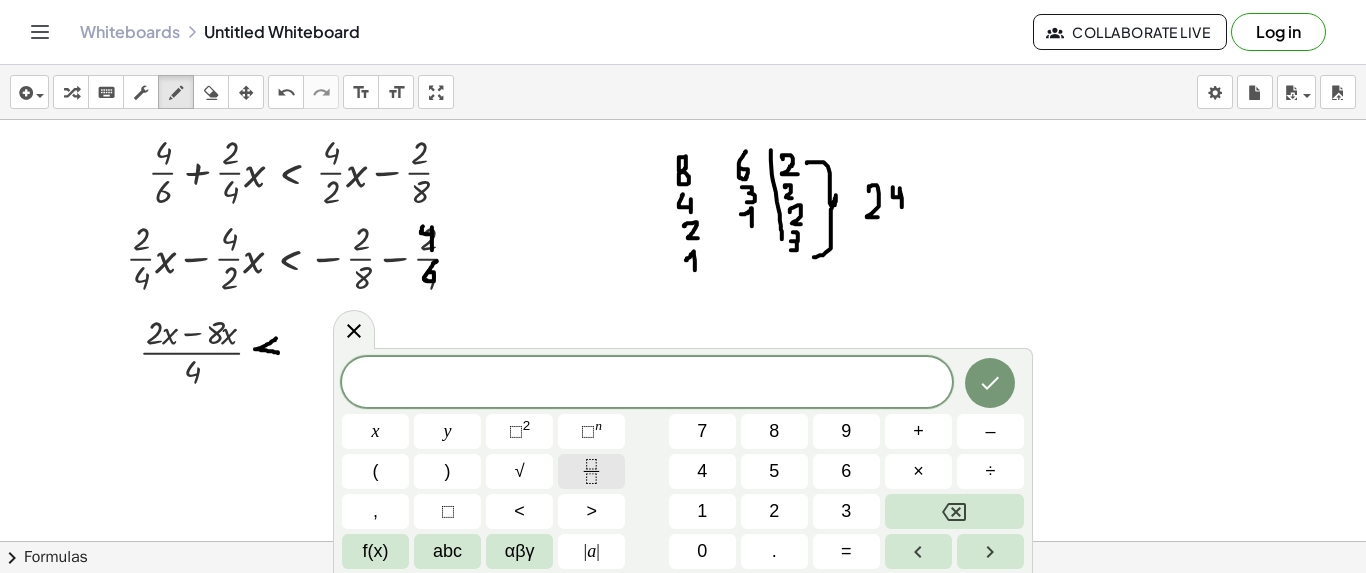 click 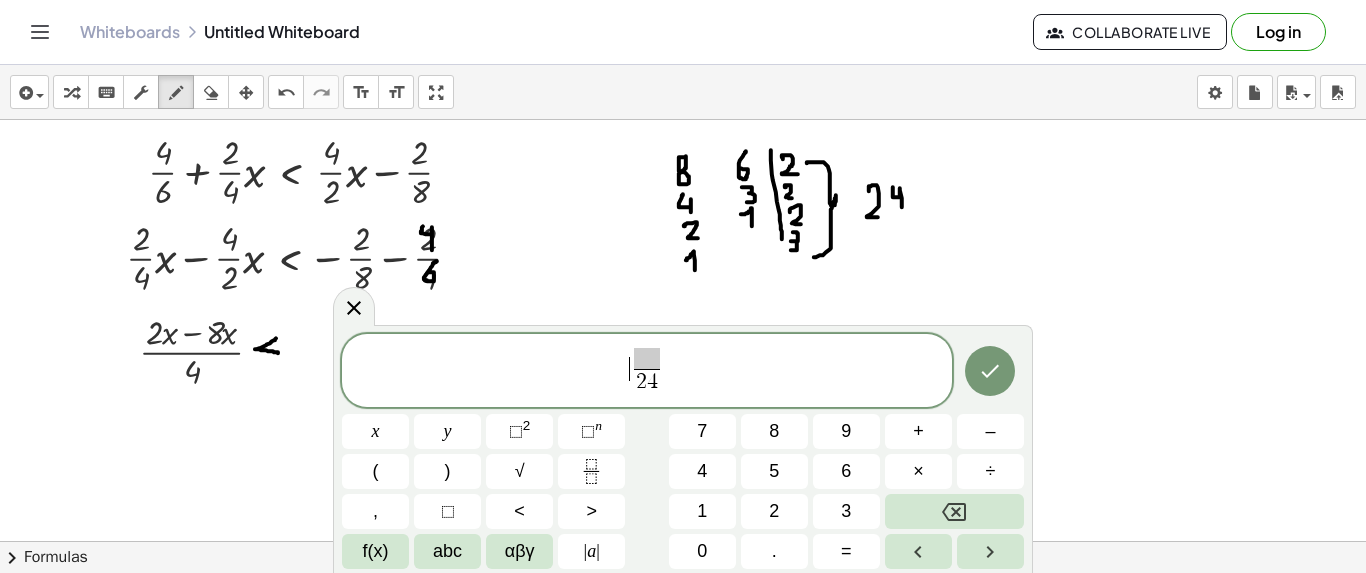 click on "​ 2 4 ​" 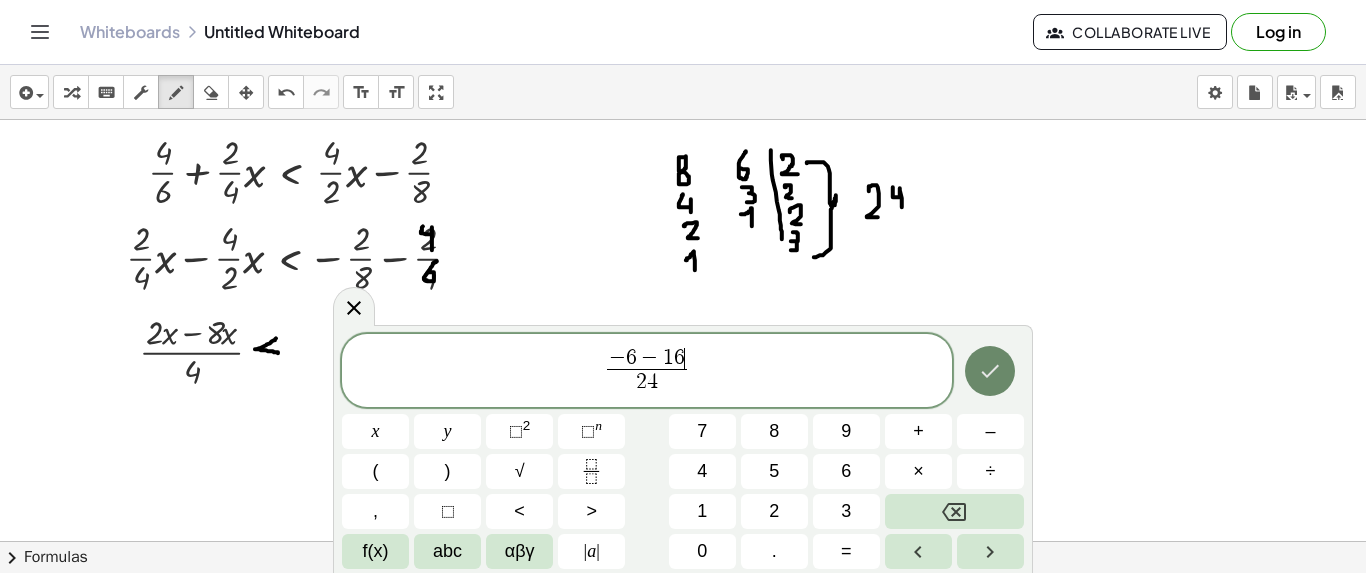 click 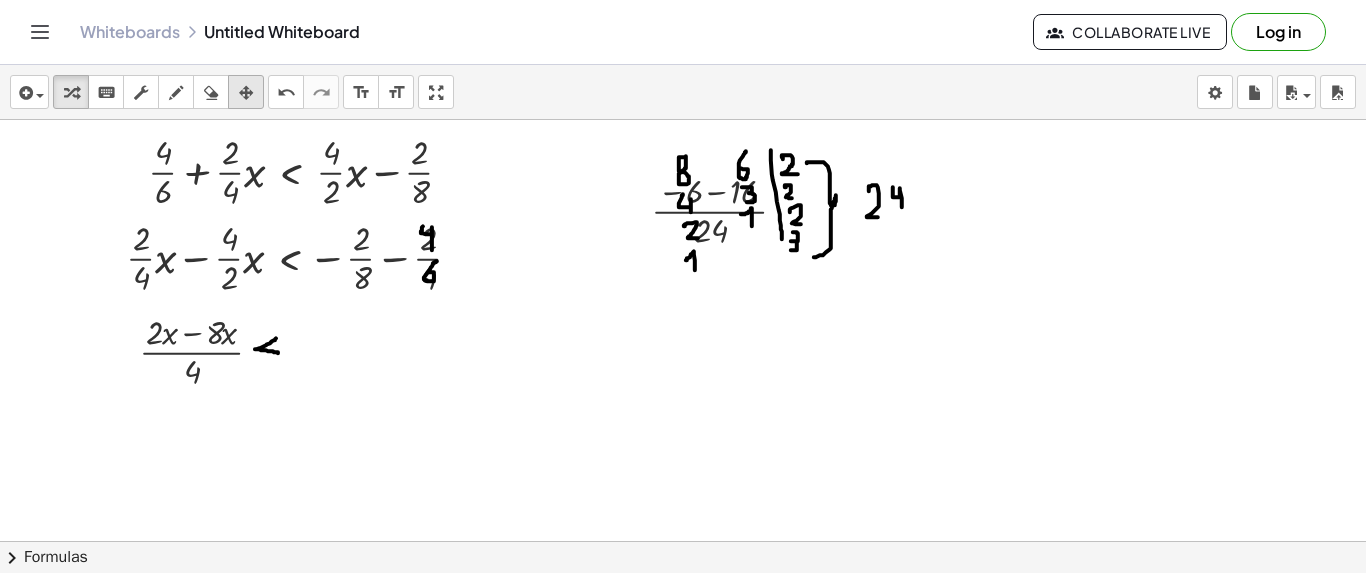 click at bounding box center [246, 93] 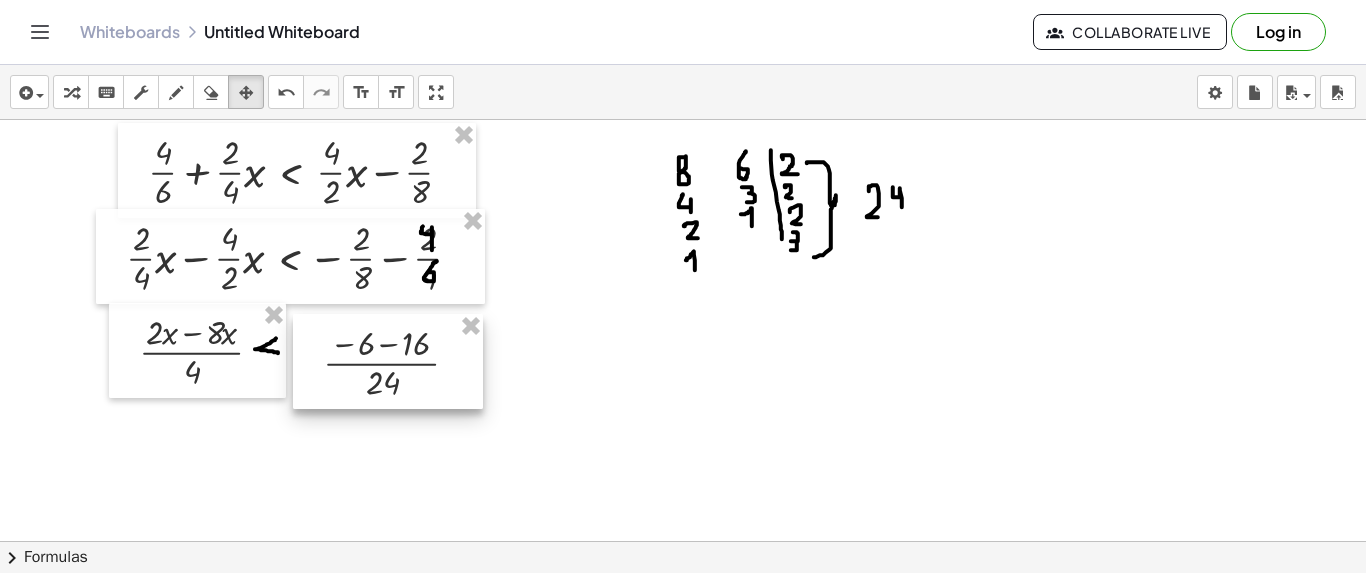 drag, startPoint x: 634, startPoint y: 205, endPoint x: 307, endPoint y: 357, distance: 360.6009 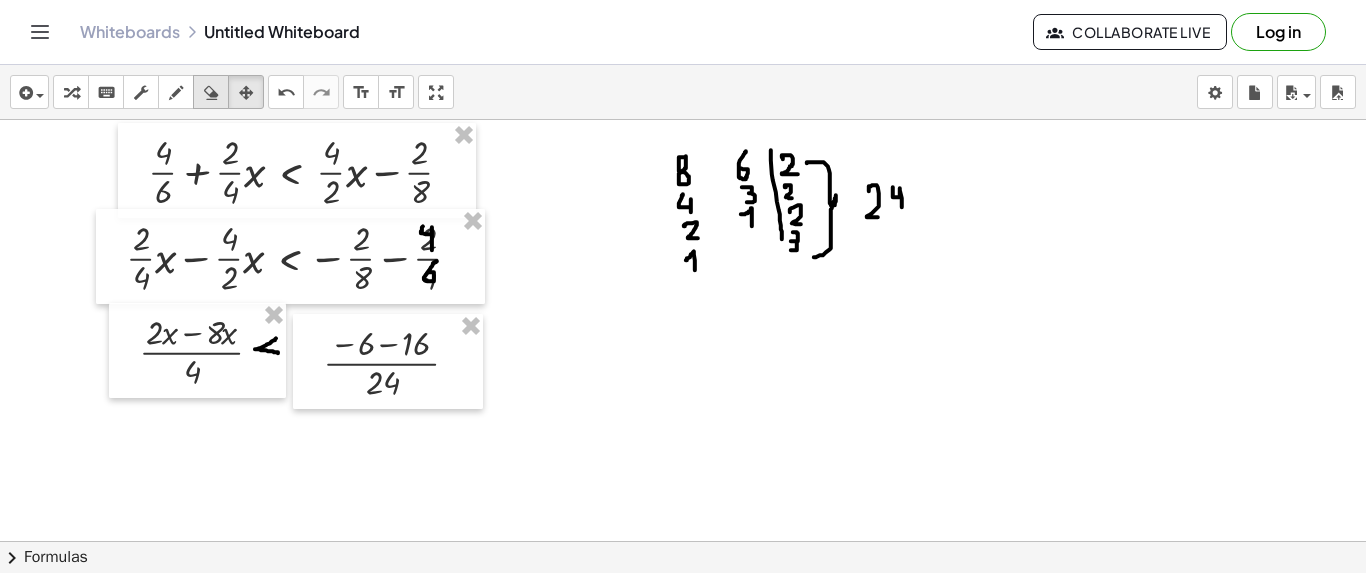 click at bounding box center [211, 93] 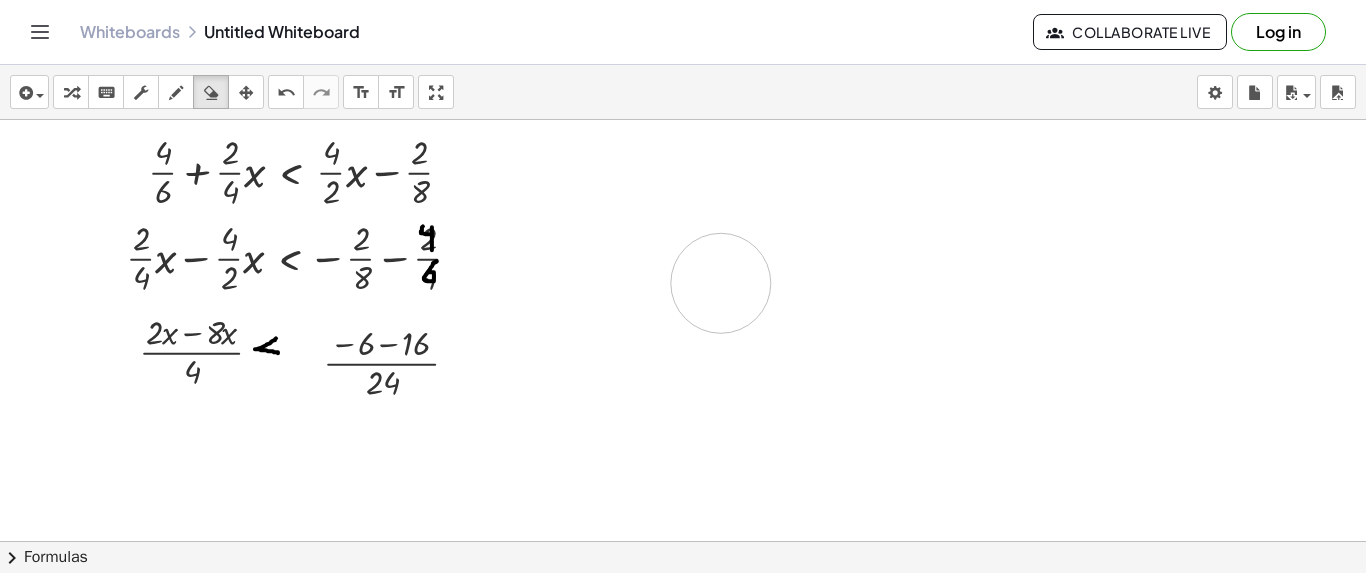 drag, startPoint x: 727, startPoint y: 197, endPoint x: 724, endPoint y: 283, distance: 86.05231 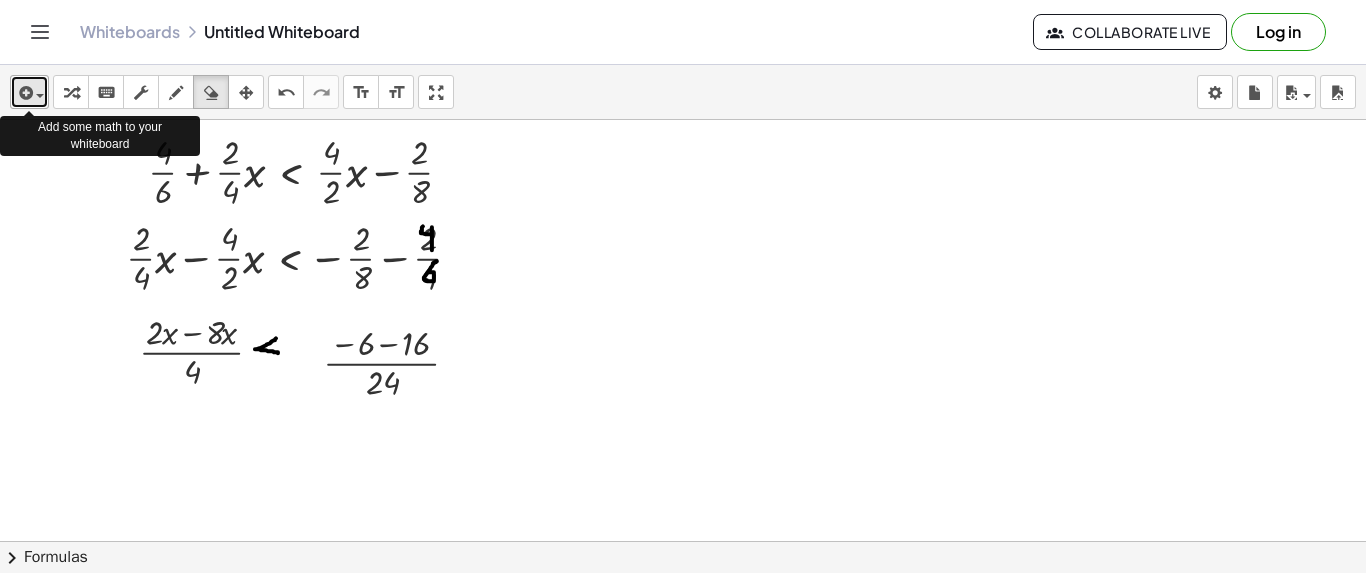 click at bounding box center [29, 92] 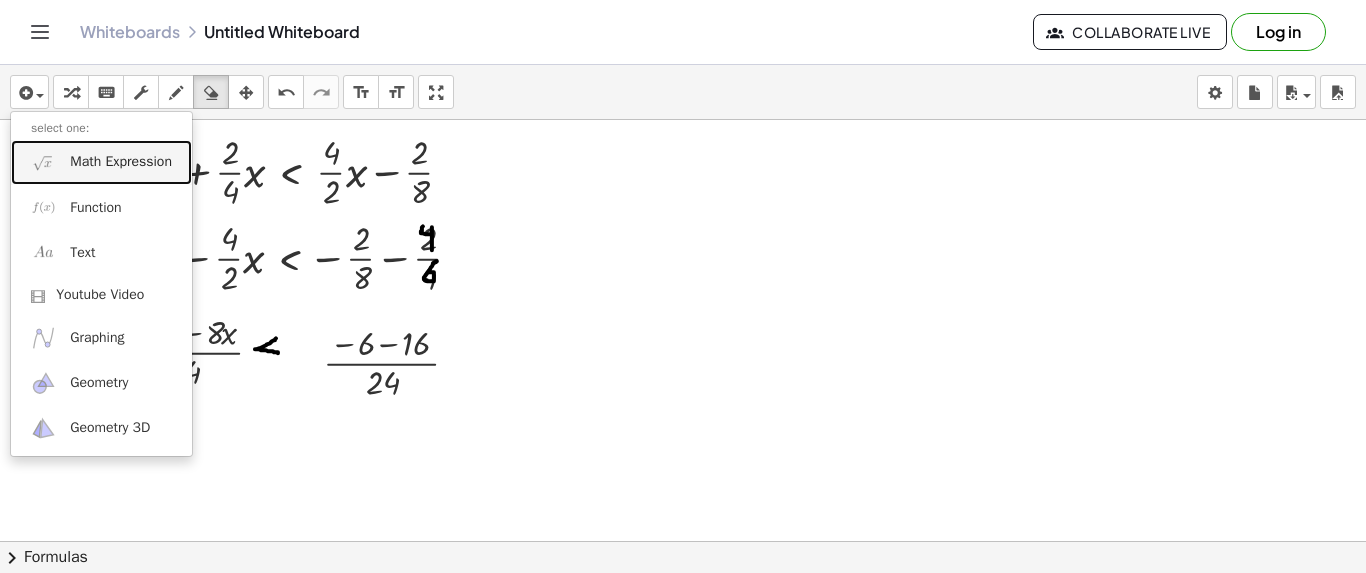 click on "Math Expression" at bounding box center (101, 162) 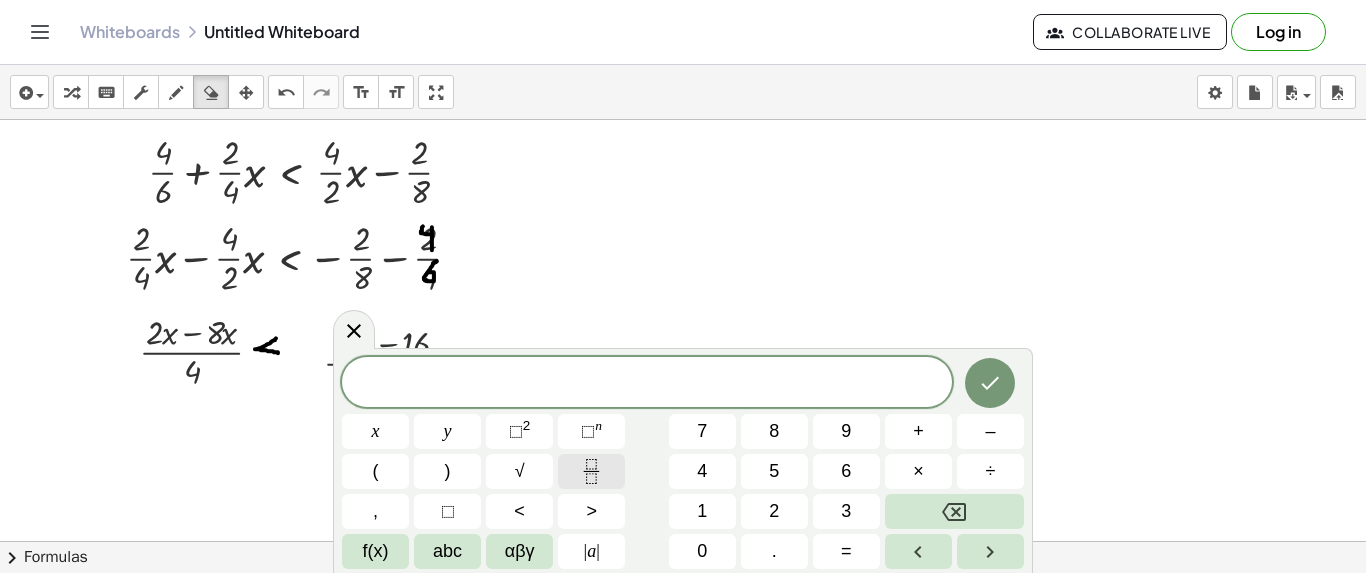 click 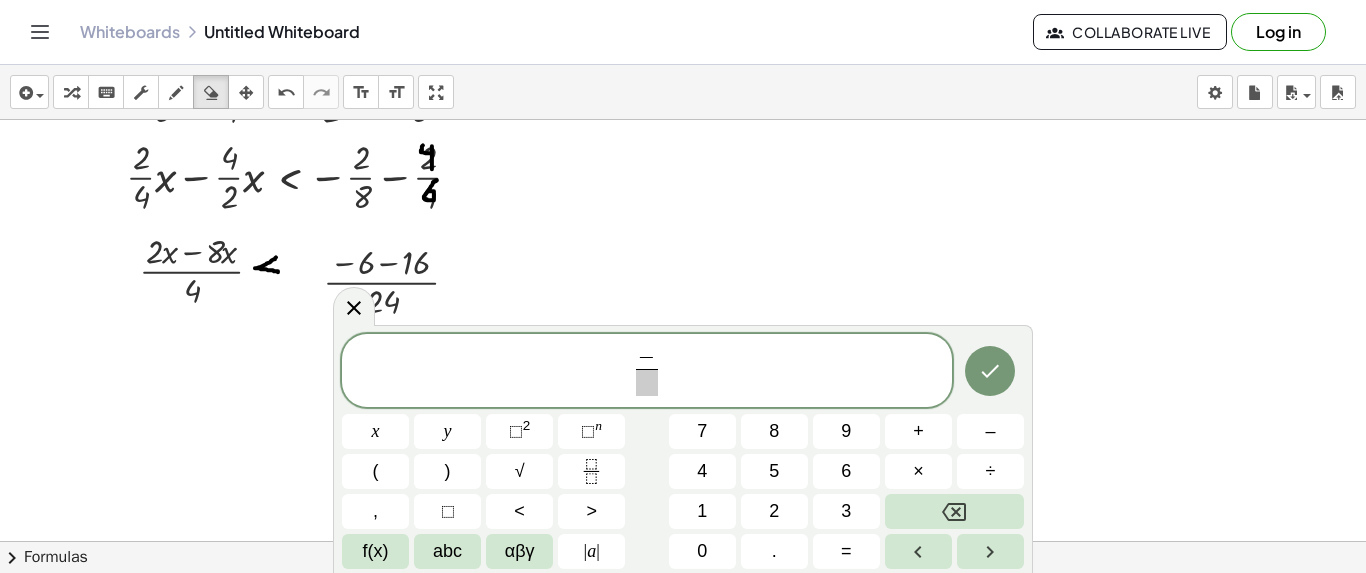 scroll, scrollTop: 95, scrollLeft: 0, axis: vertical 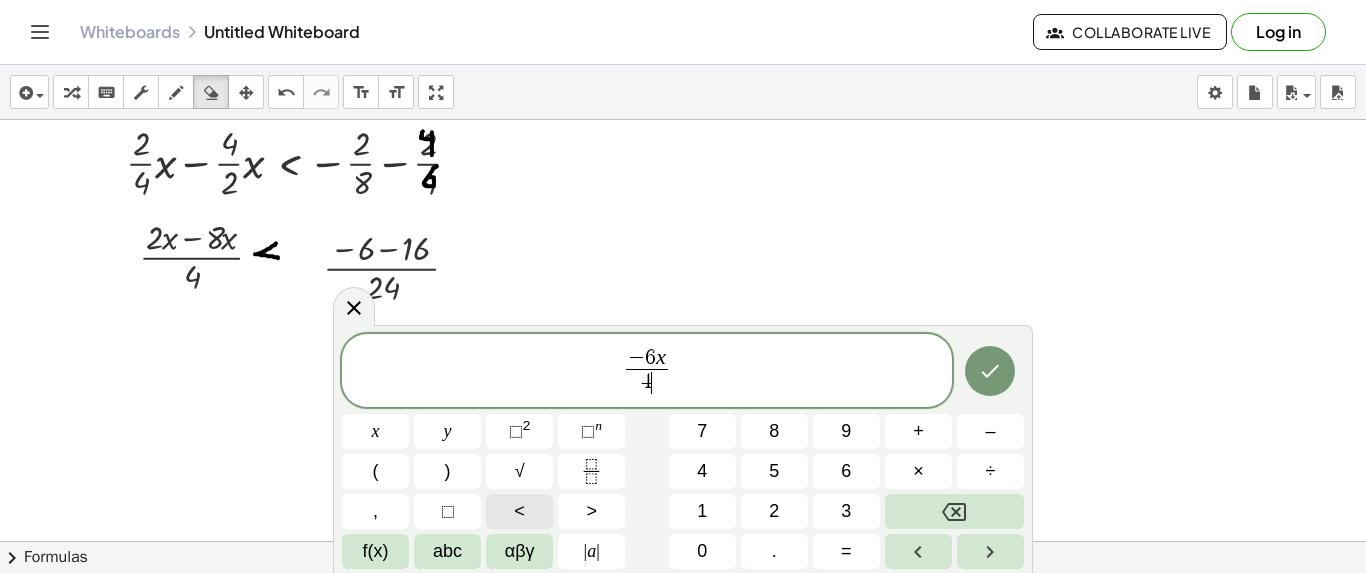 click on "<" at bounding box center (519, 511) 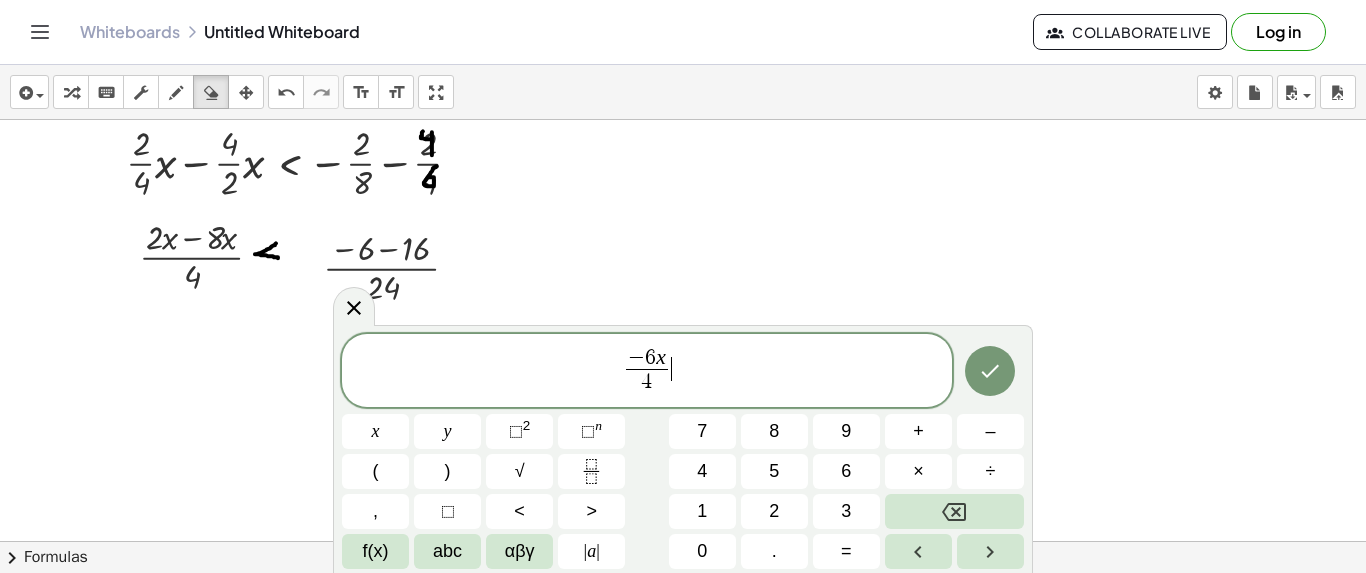 click on "− 6 x 4 ​ ​" at bounding box center (647, 372) 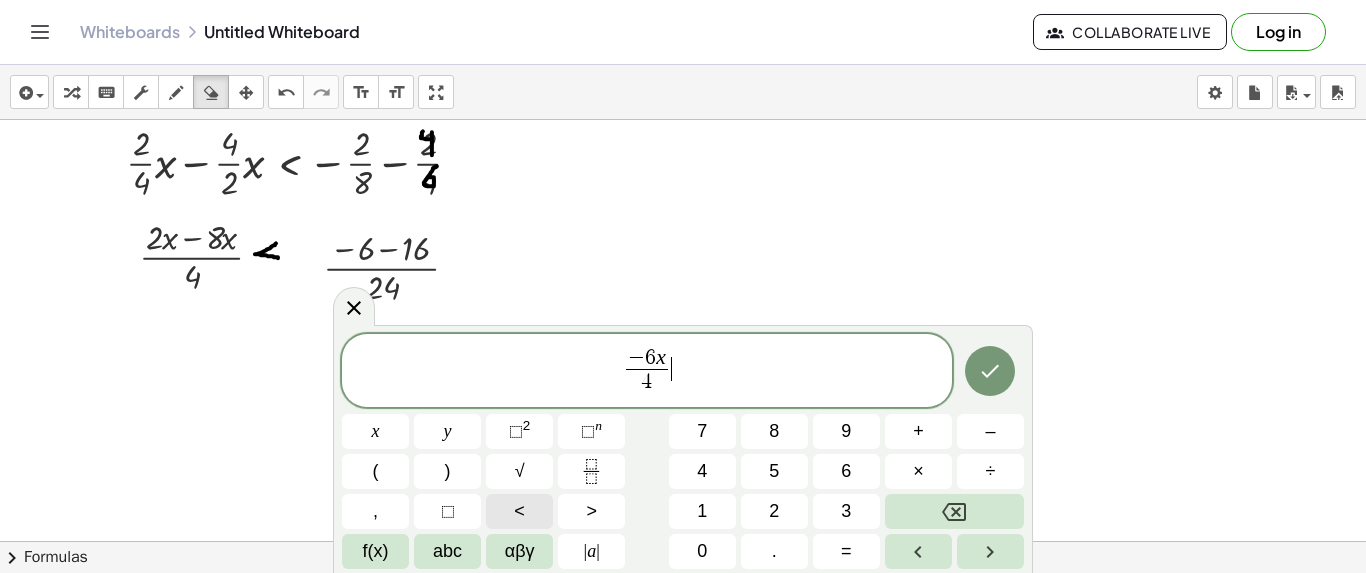 click on "<" at bounding box center [519, 511] 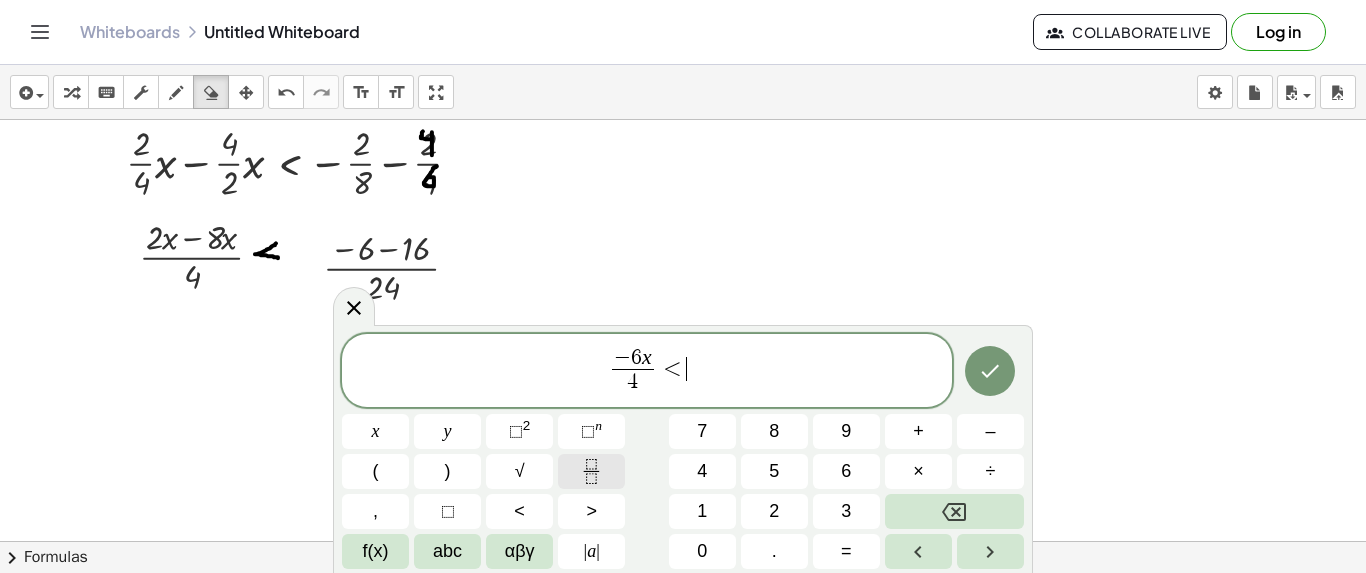 click 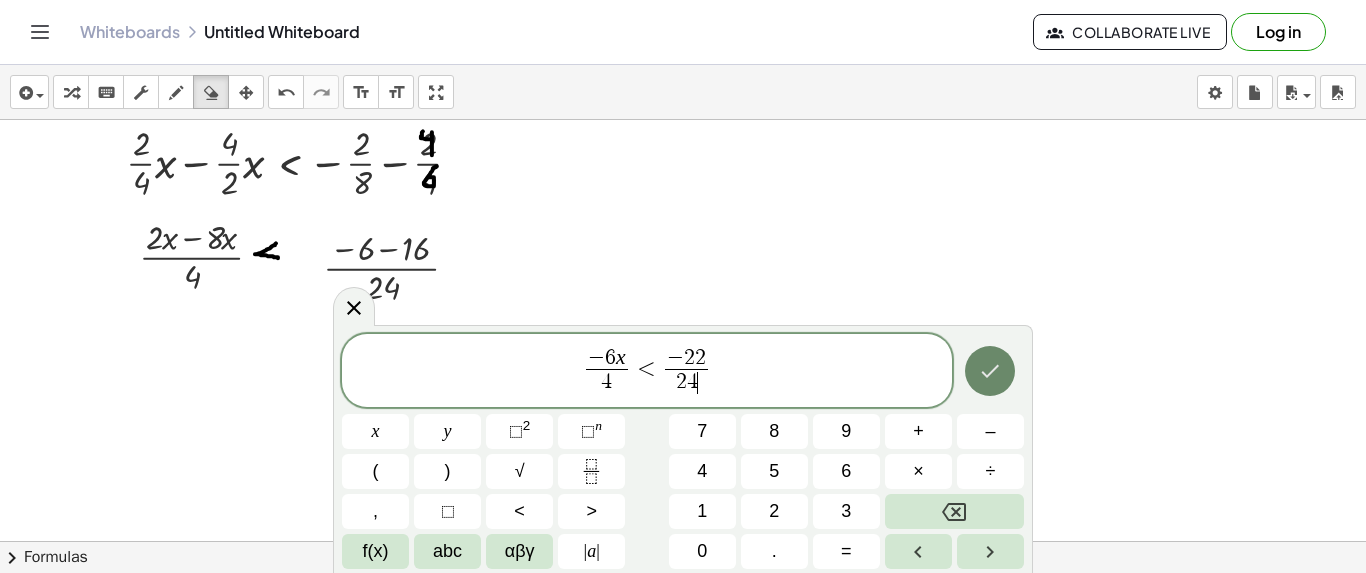 click 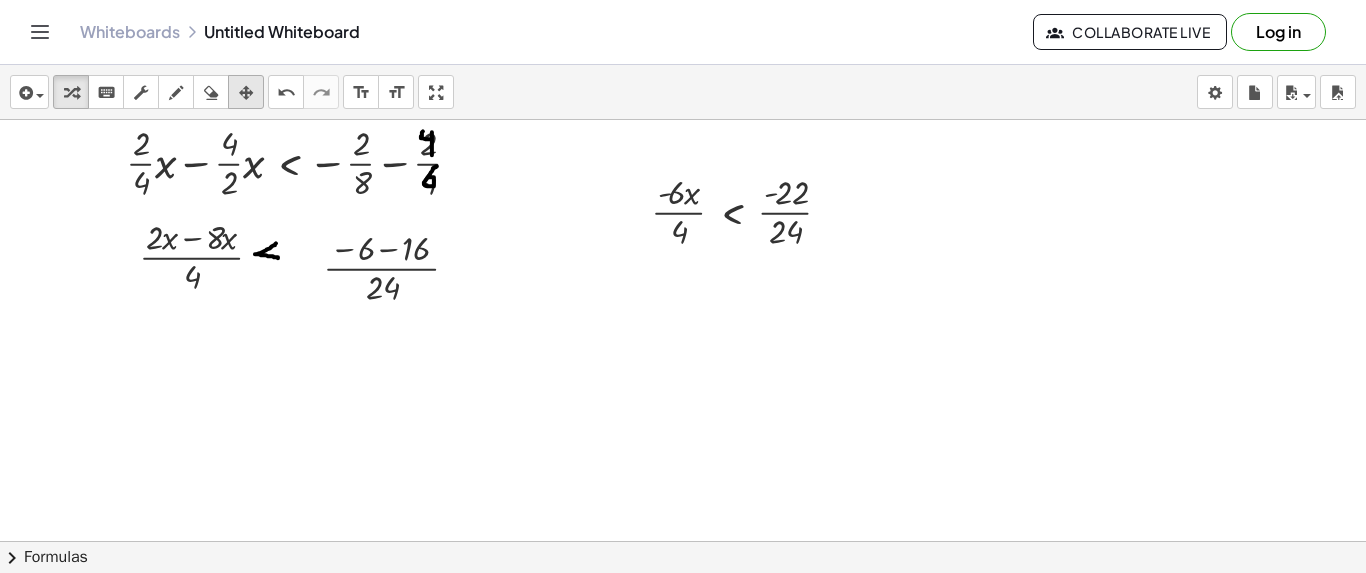 click at bounding box center (246, 93) 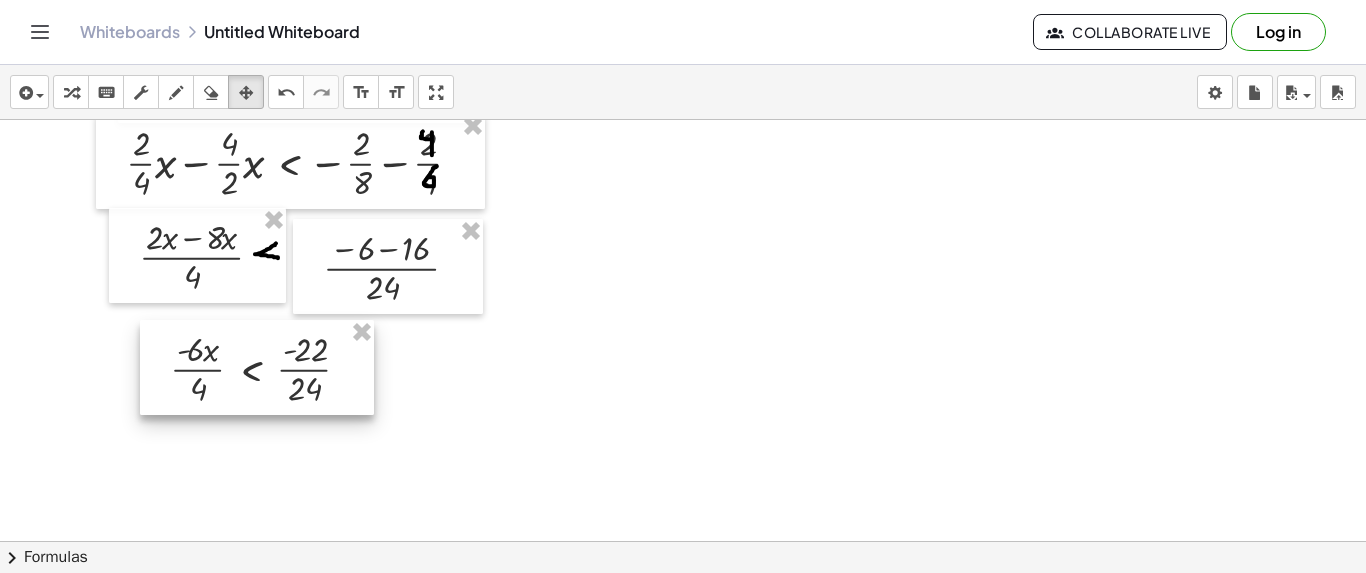 drag, startPoint x: 669, startPoint y: 191, endPoint x: 188, endPoint y: 349, distance: 506.2855 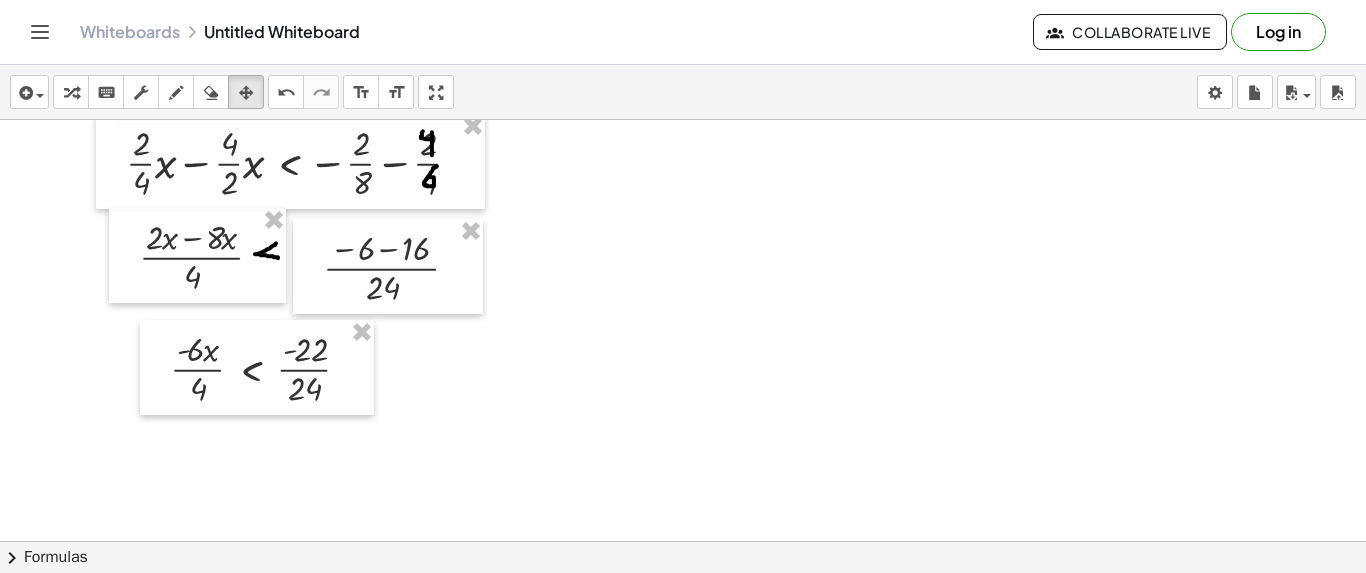 click at bounding box center [683, 540] 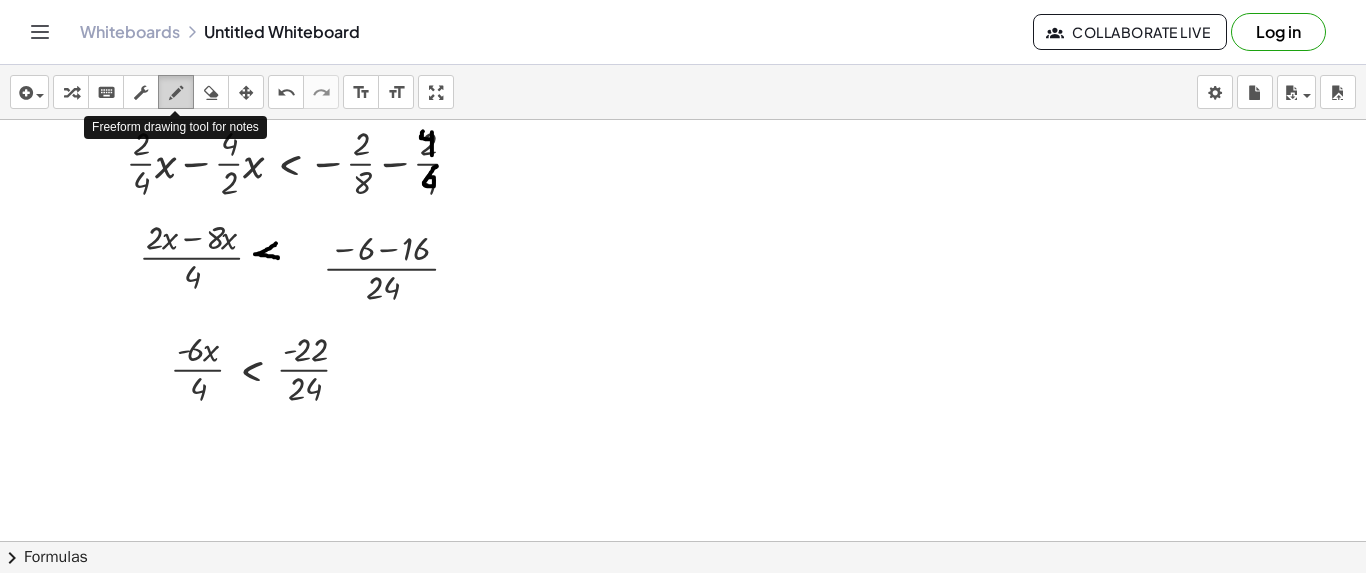 click at bounding box center [176, 92] 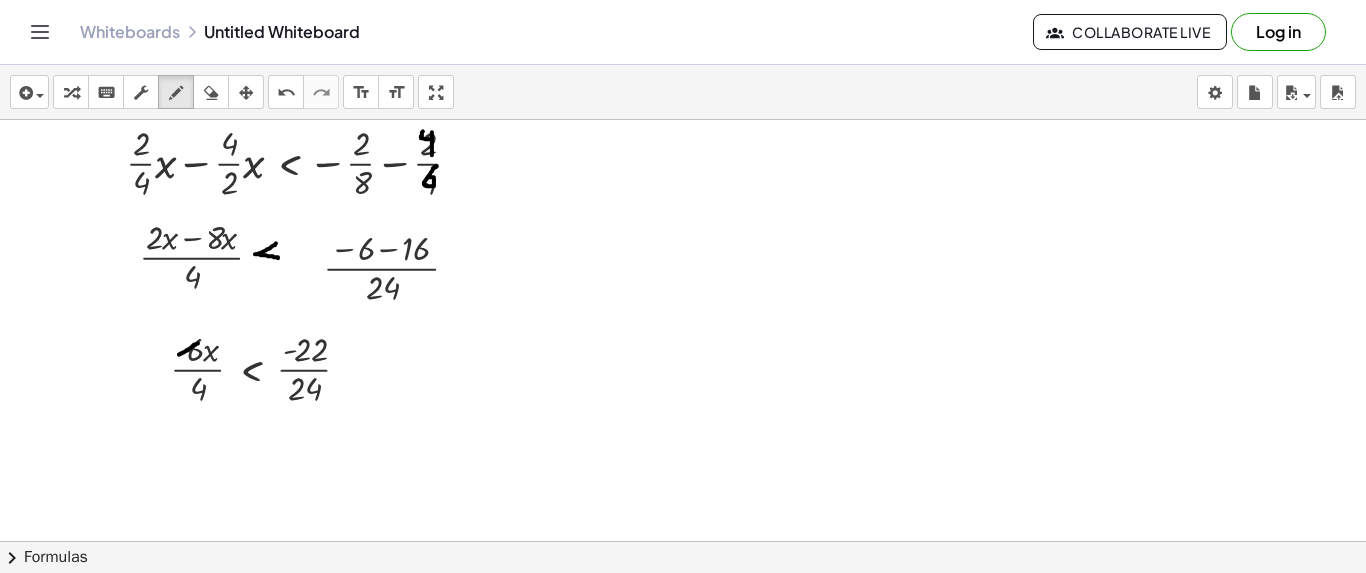 drag, startPoint x: 198, startPoint y: 342, endPoint x: 179, endPoint y: 353, distance: 21.954498 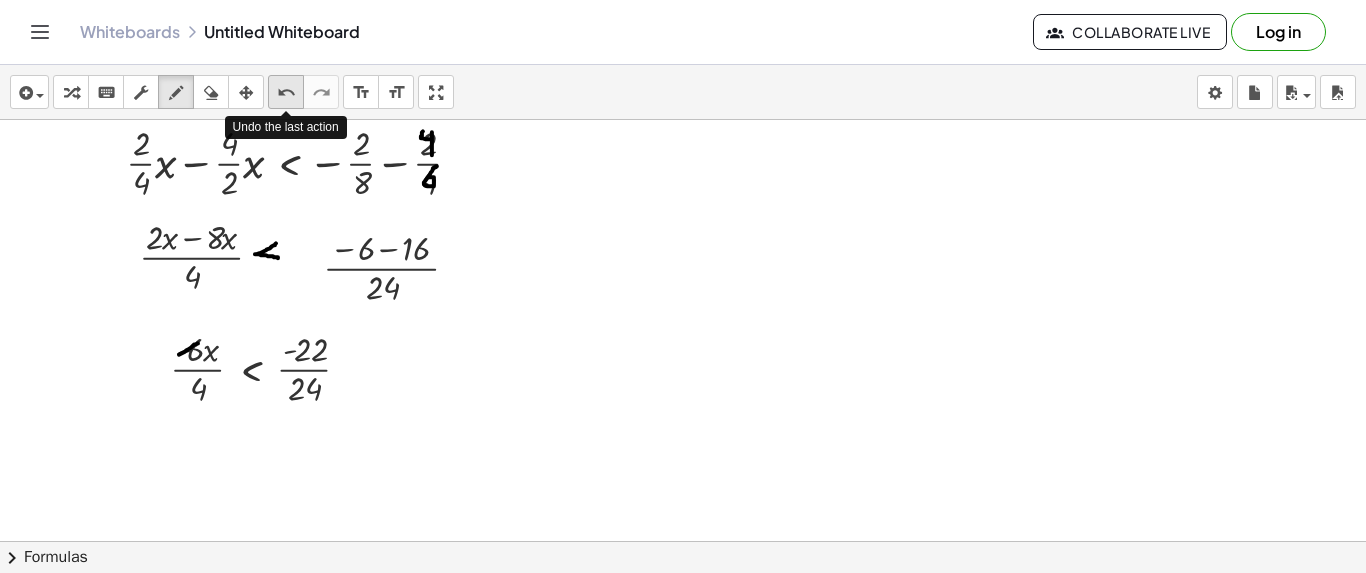 click on "undo" at bounding box center [286, 93] 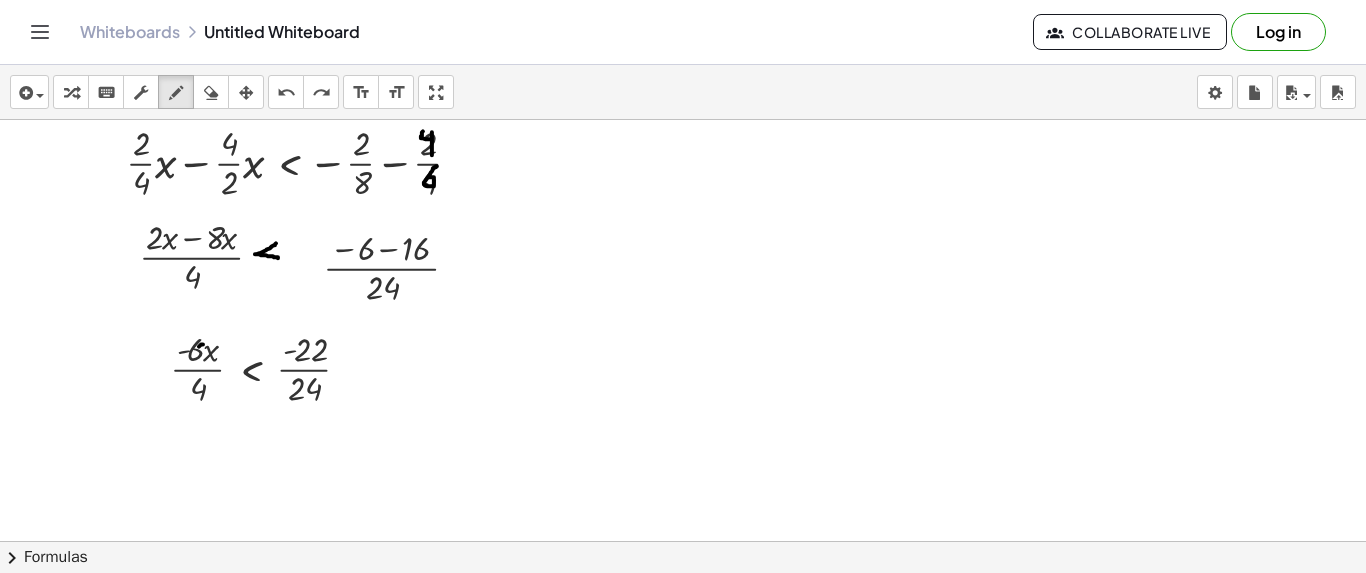 drag, startPoint x: 203, startPoint y: 343, endPoint x: 192, endPoint y: 352, distance: 14.21267 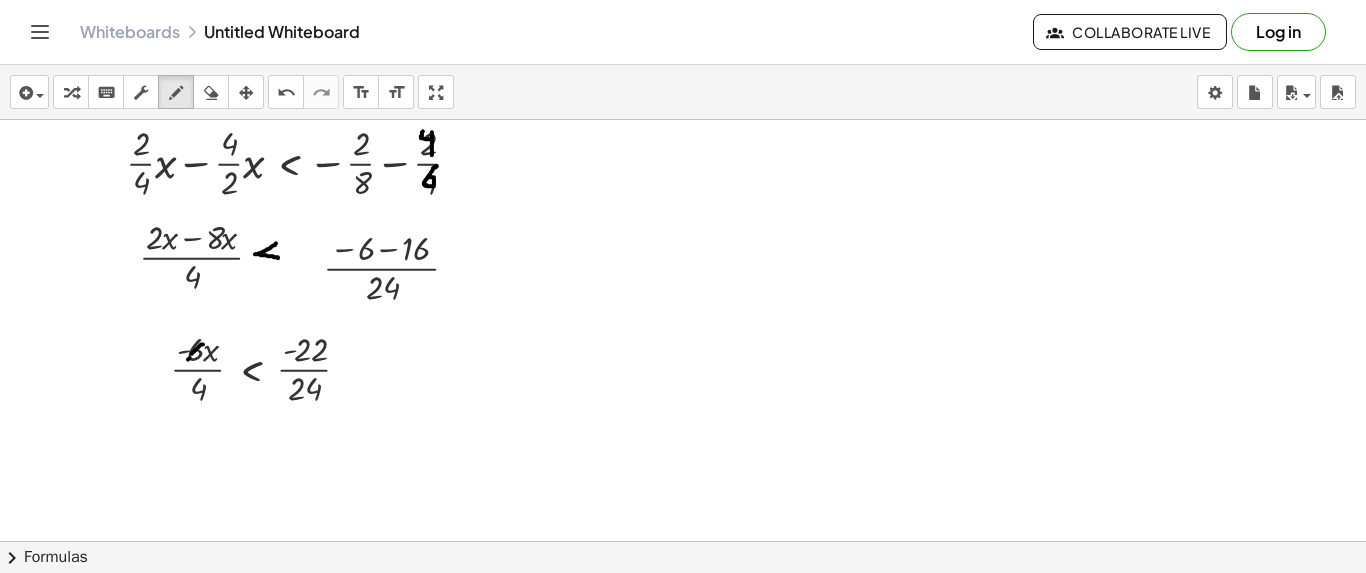 click at bounding box center [683, 540] 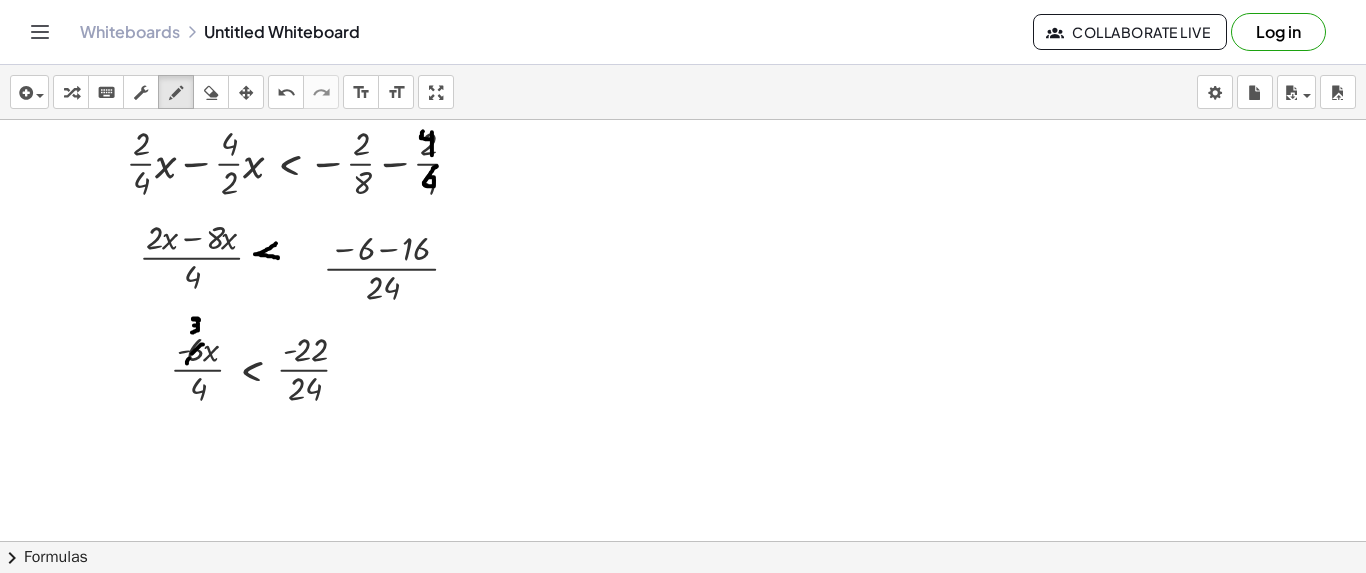 drag, startPoint x: 199, startPoint y: 318, endPoint x: 192, endPoint y: 331, distance: 14.764823 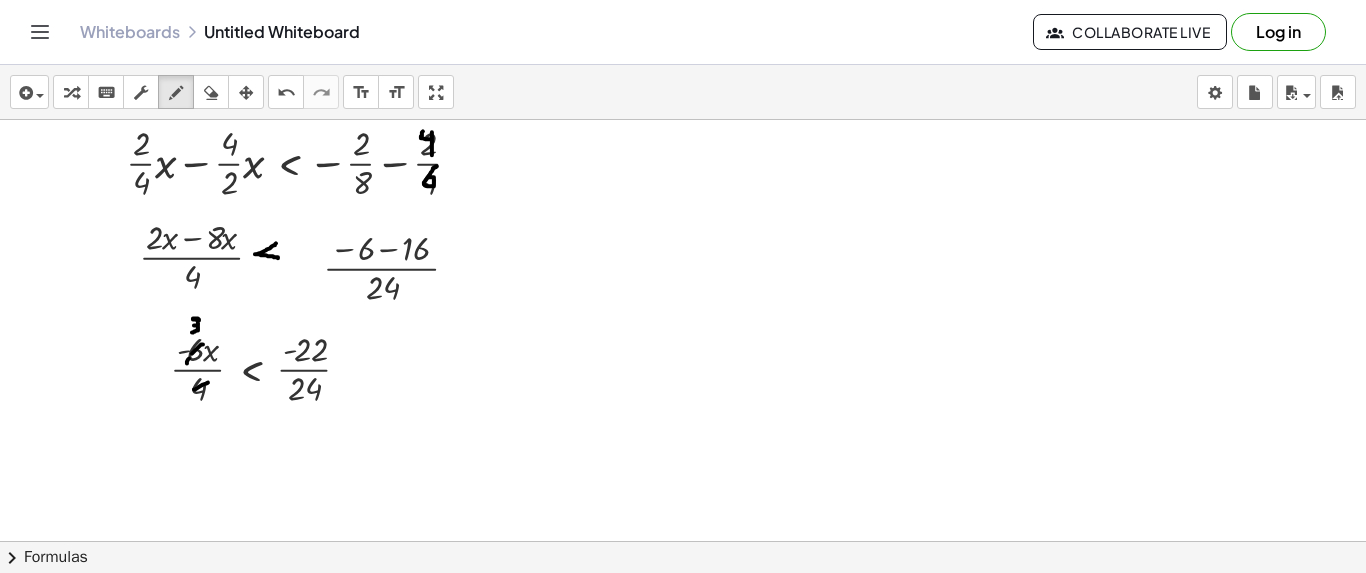 drag, startPoint x: 208, startPoint y: 381, endPoint x: 194, endPoint y: 388, distance: 15.652476 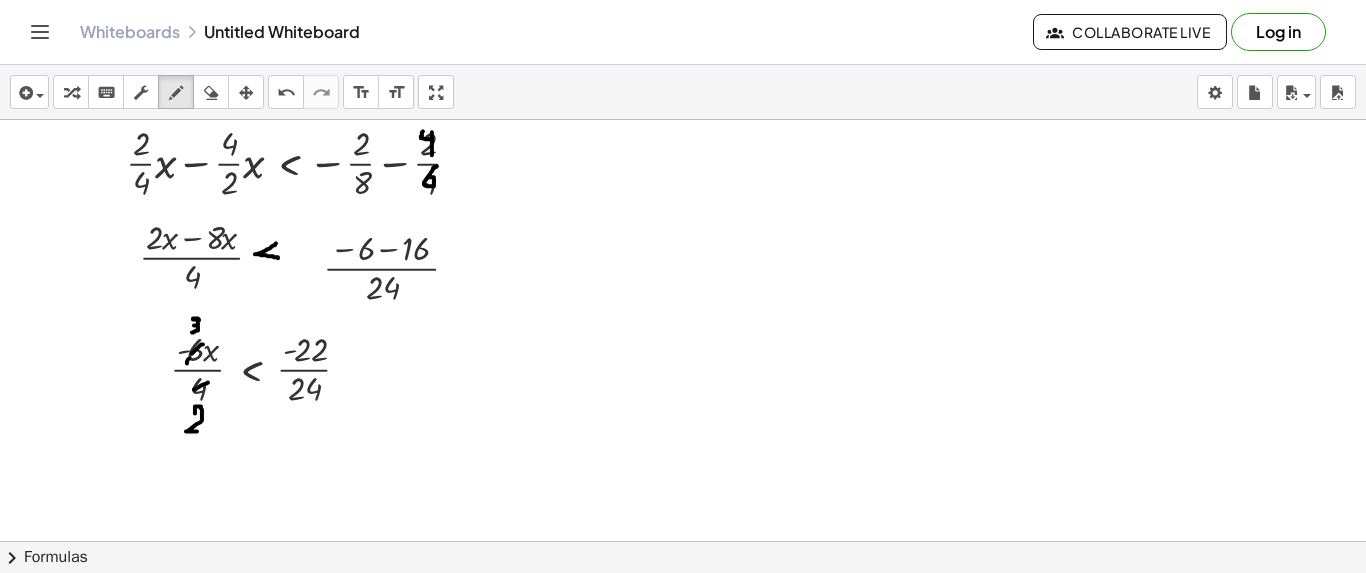 drag, startPoint x: 195, startPoint y: 412, endPoint x: 198, endPoint y: 430, distance: 18.248287 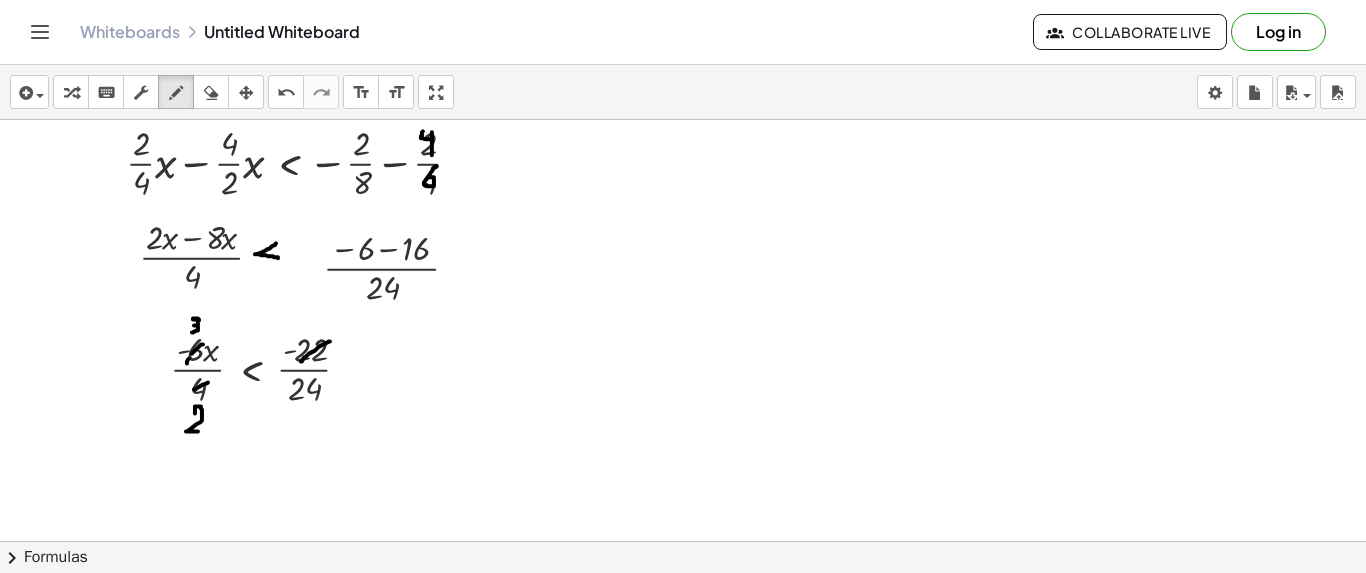 drag, startPoint x: 330, startPoint y: 340, endPoint x: 301, endPoint y: 360, distance: 35.22783 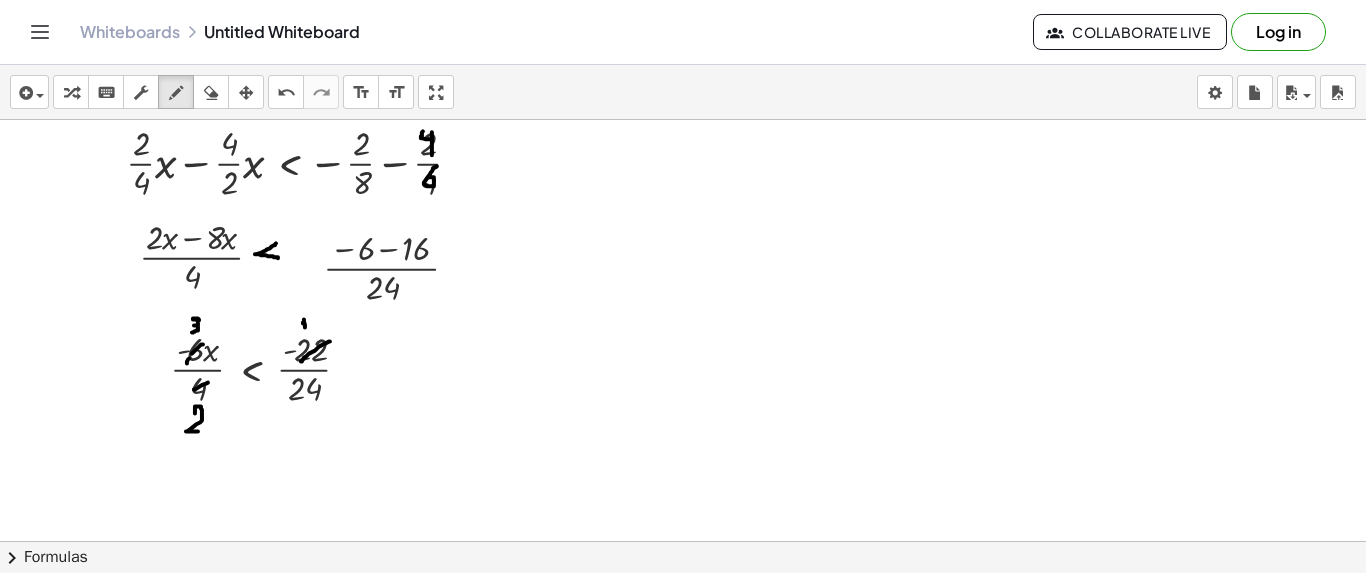 click at bounding box center (683, 540) 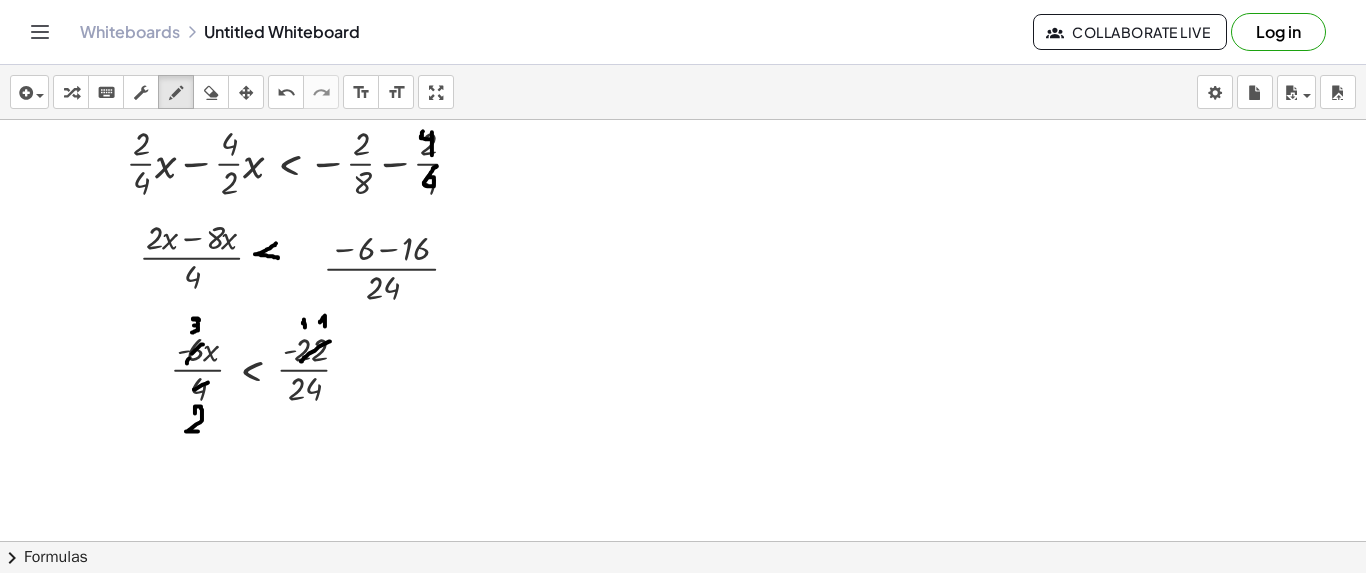 click at bounding box center [683, 540] 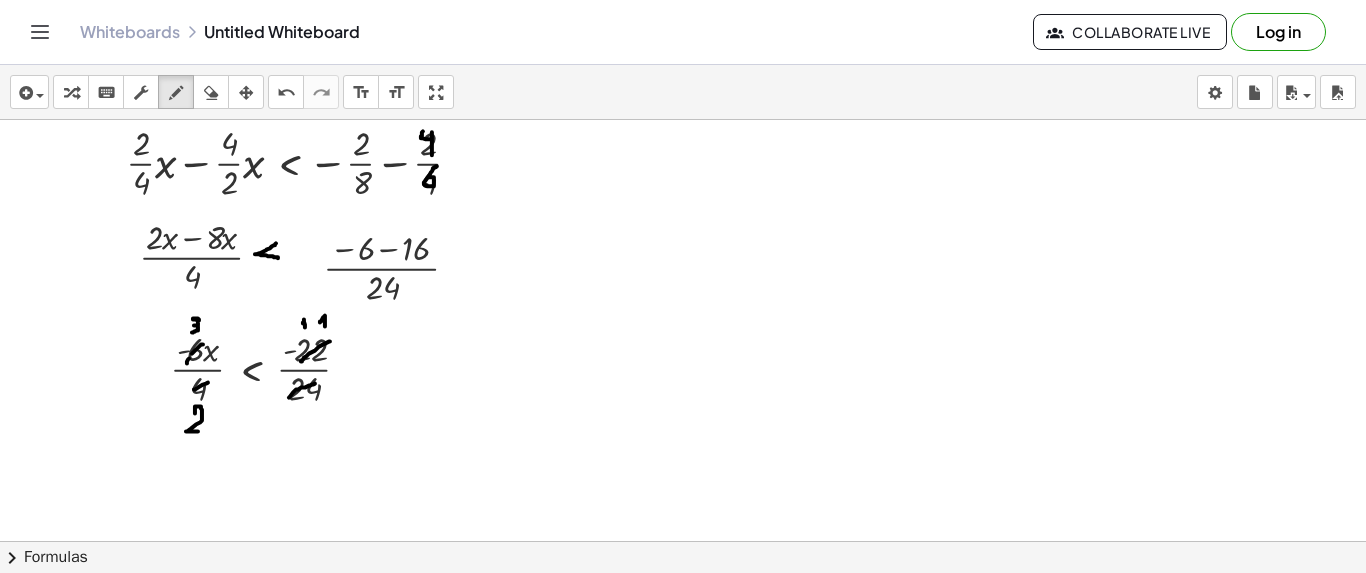 drag, startPoint x: 309, startPoint y: 384, endPoint x: 289, endPoint y: 396, distance: 23.323807 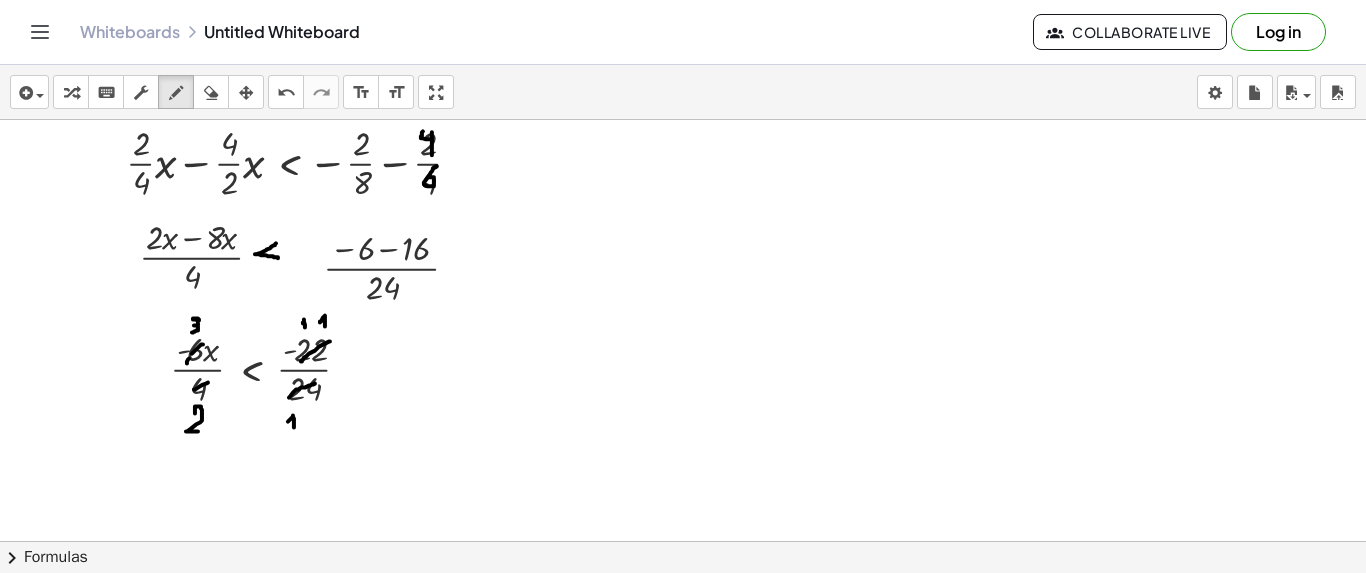 click at bounding box center [683, 540] 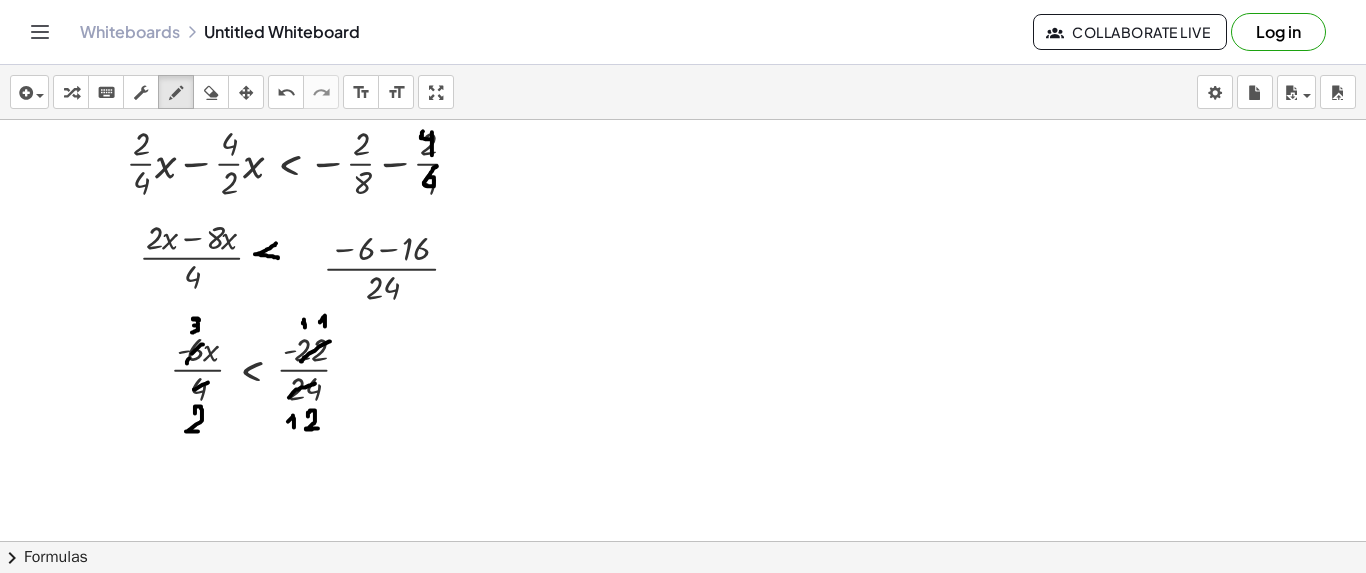 drag, startPoint x: 308, startPoint y: 415, endPoint x: 318, endPoint y: 427, distance: 15.6205 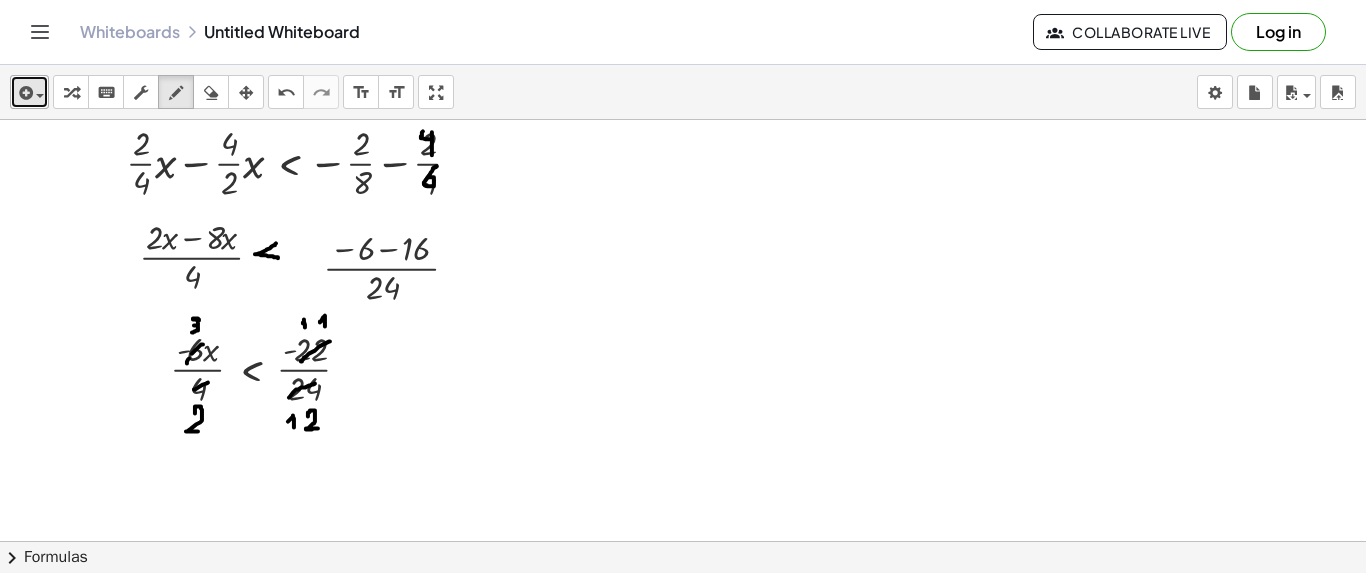 click at bounding box center [29, 92] 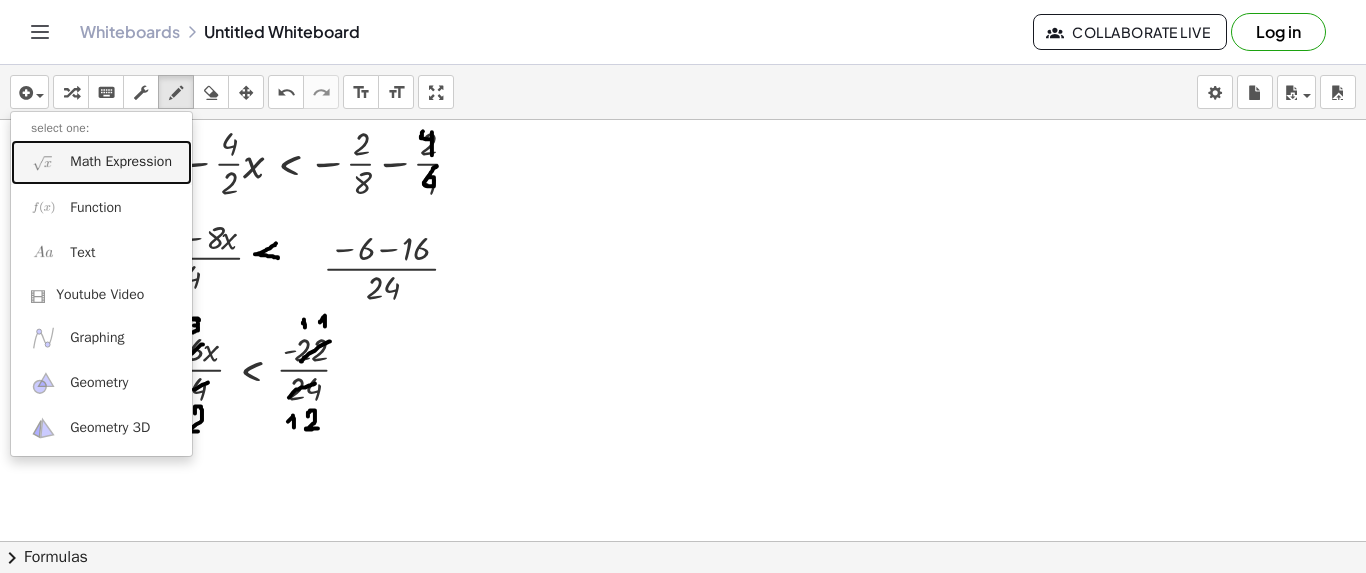click on "Math Expression" at bounding box center [101, 162] 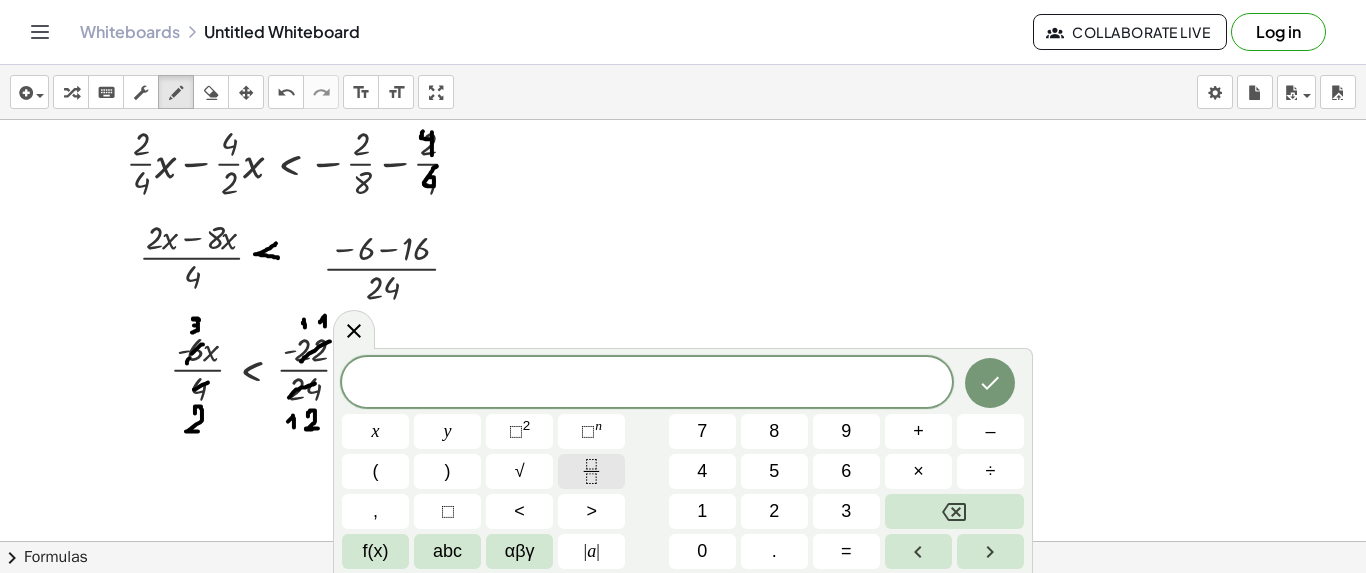 click 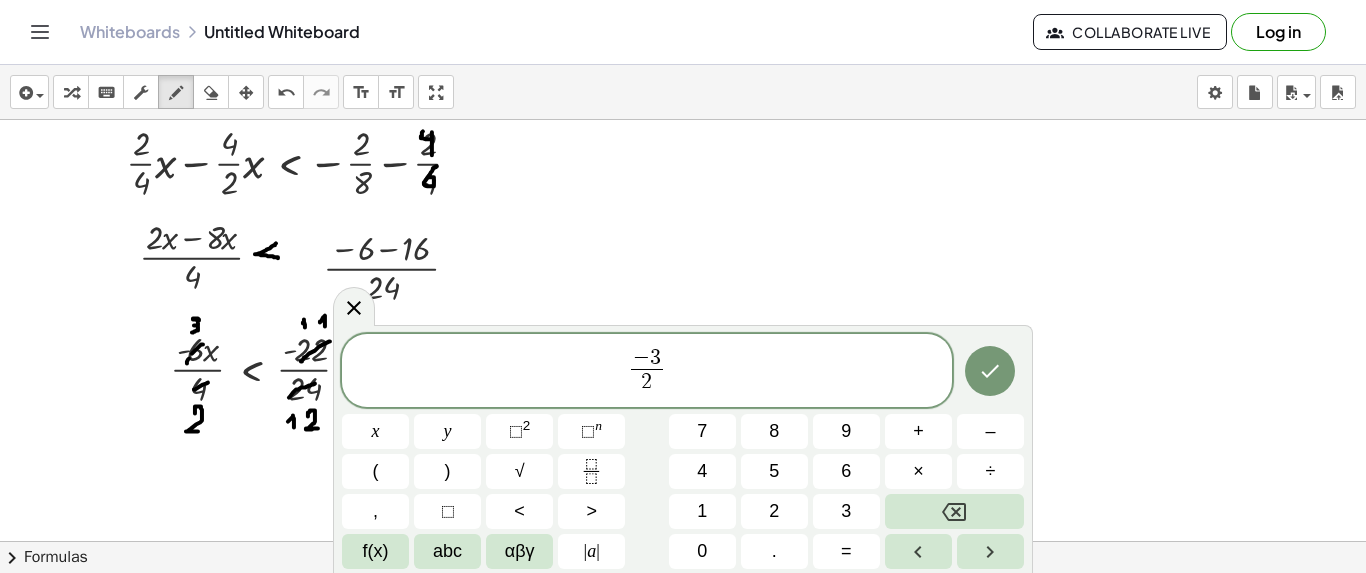 click on "− 3 2 ​ ​" at bounding box center (647, 372) 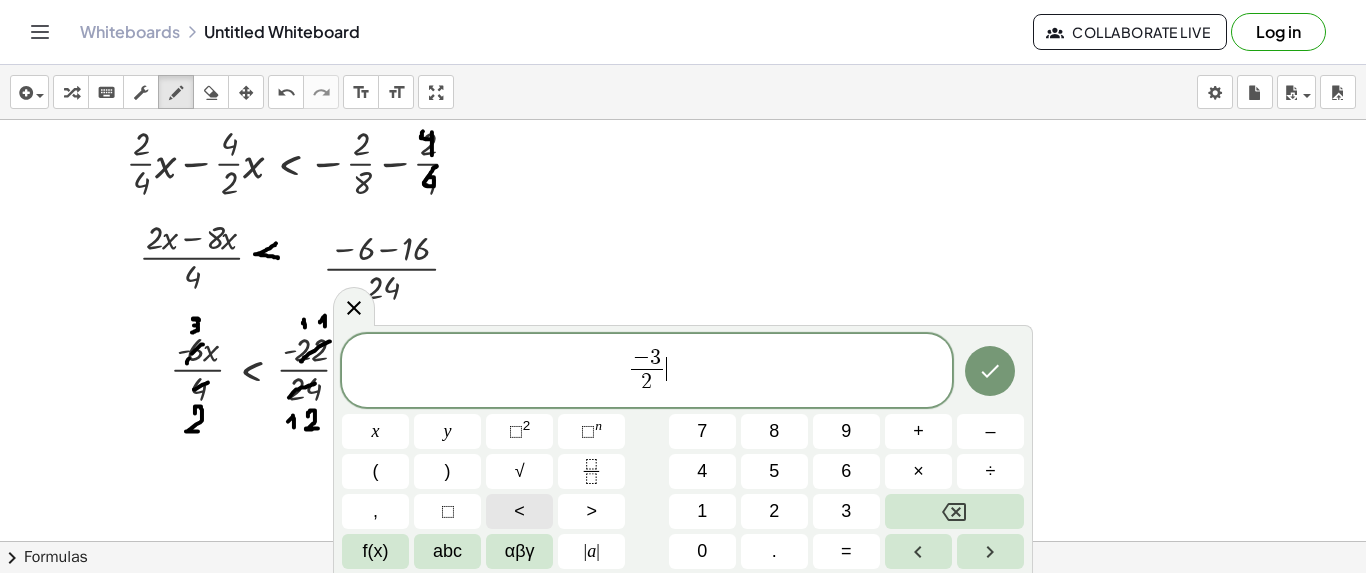 click on "<" at bounding box center [519, 511] 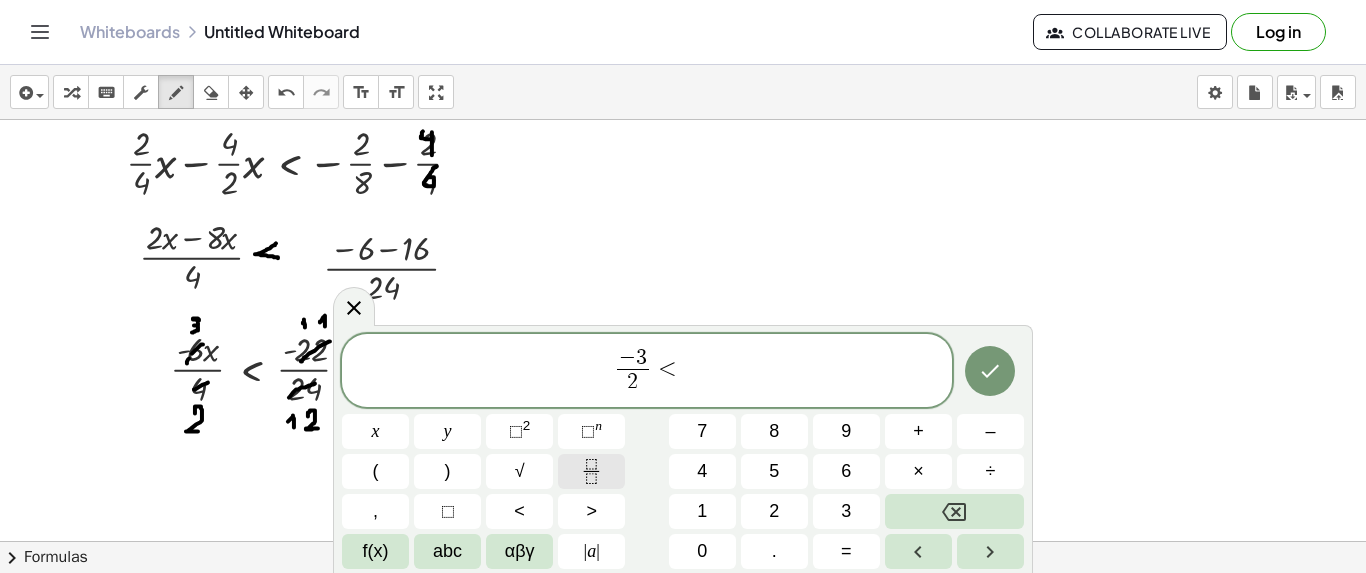 click 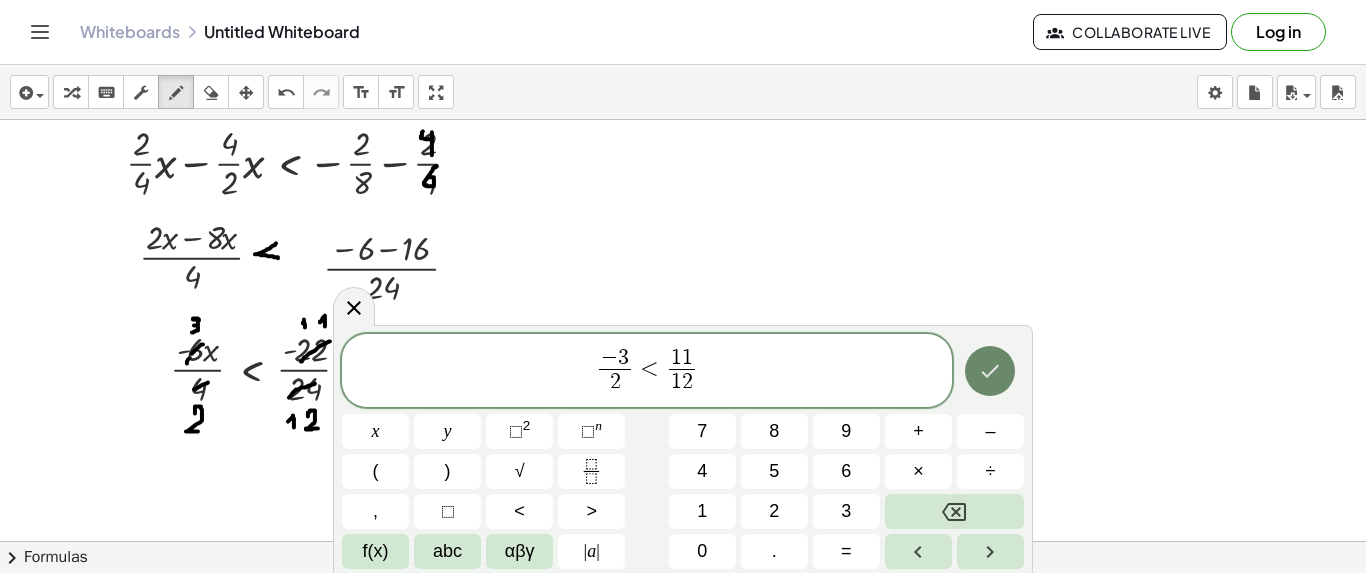 click 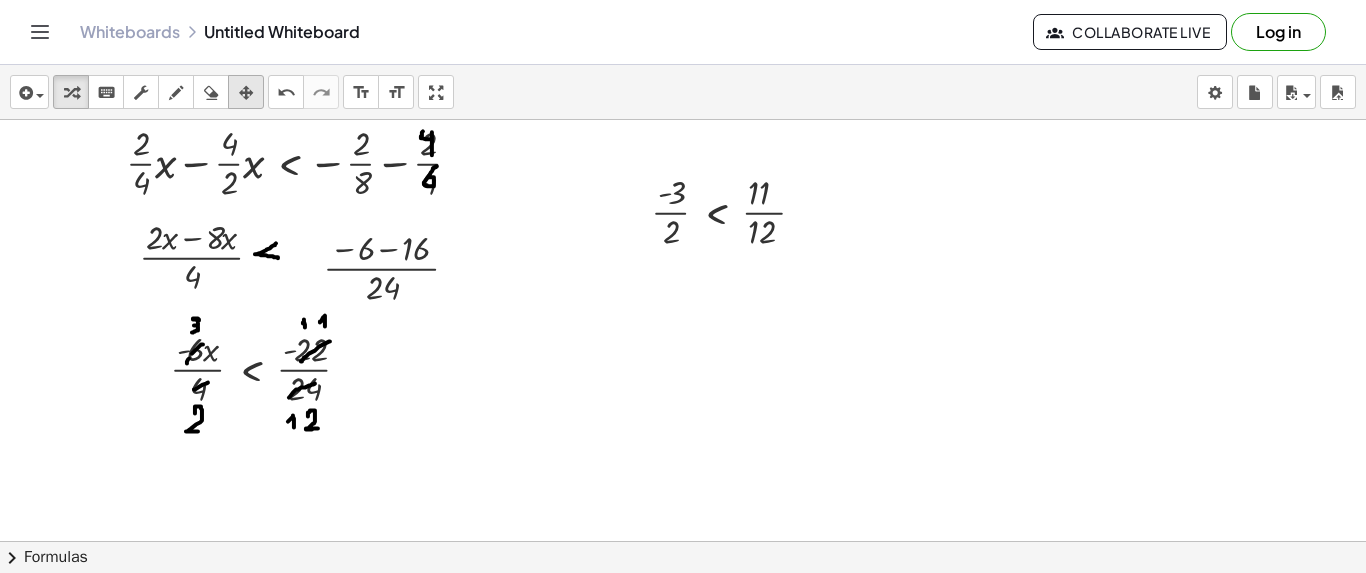 click at bounding box center [246, 93] 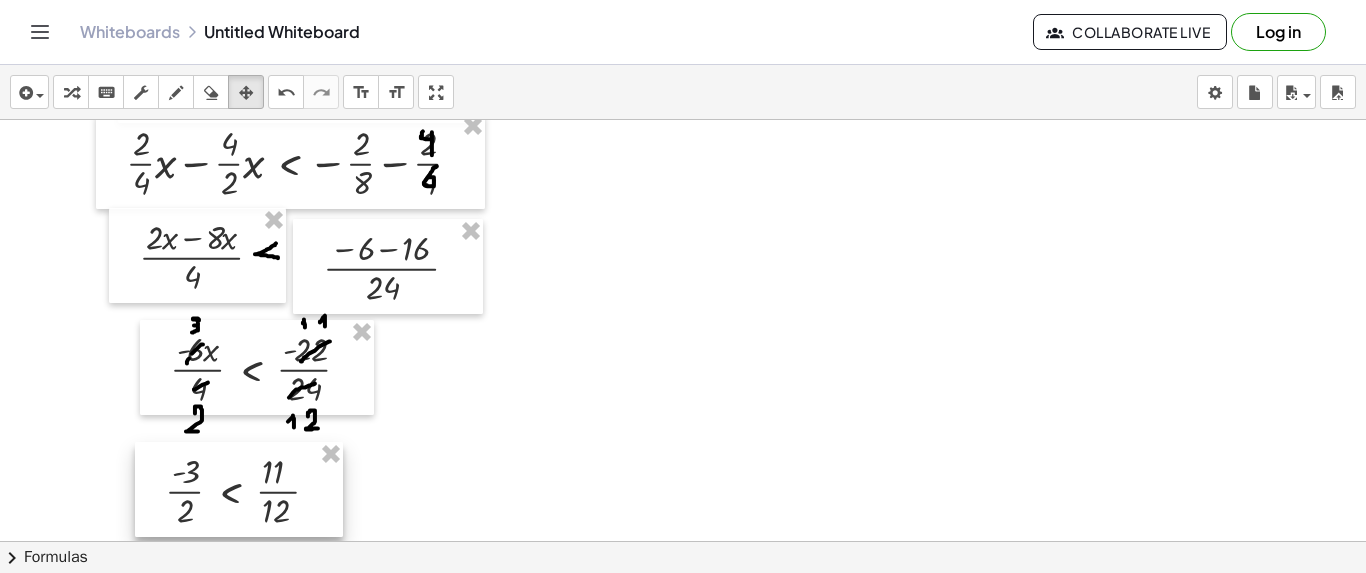 drag, startPoint x: 643, startPoint y: 200, endPoint x: 157, endPoint y: 479, distance: 560.39 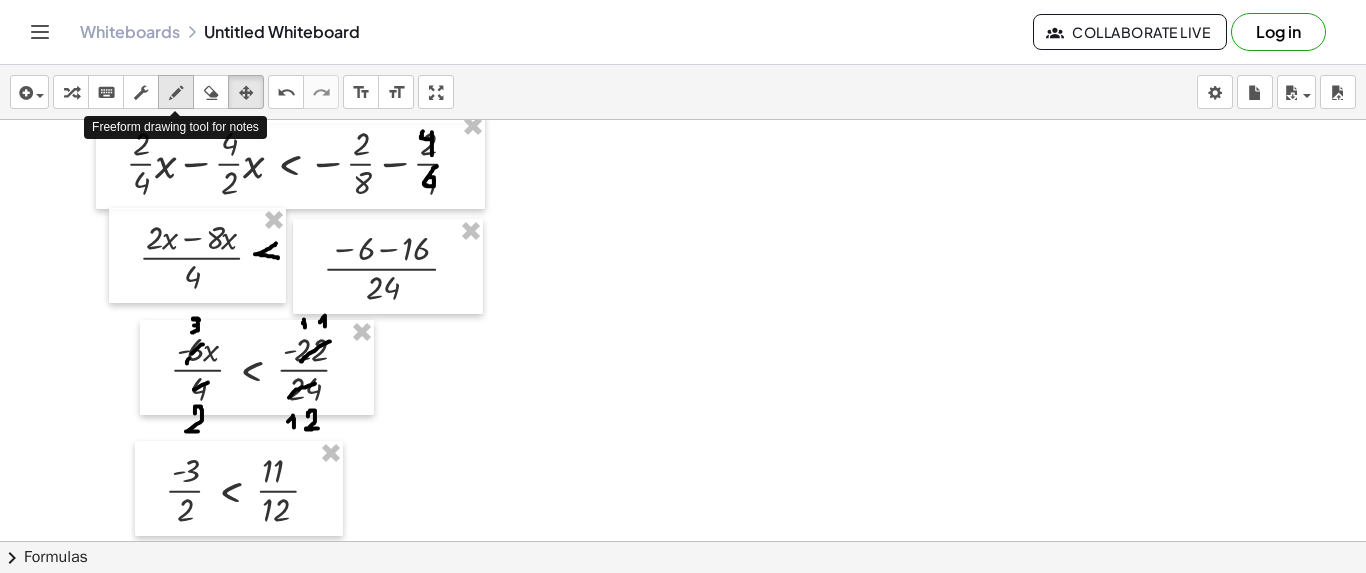 click at bounding box center (176, 93) 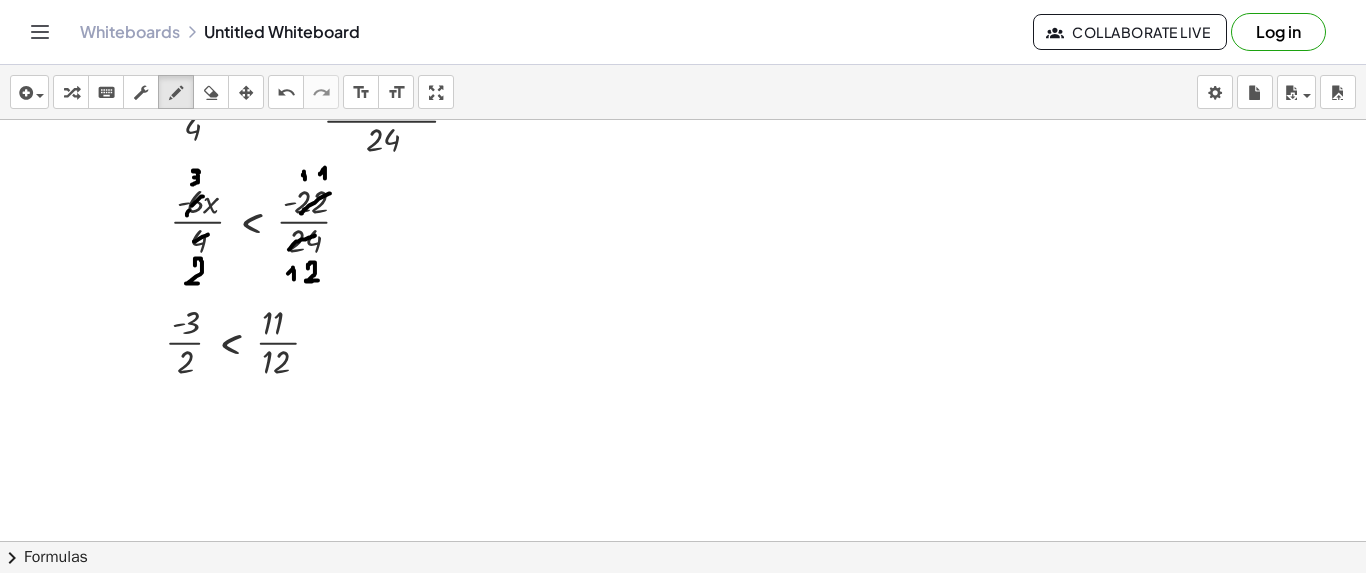 scroll, scrollTop: 245, scrollLeft: 0, axis: vertical 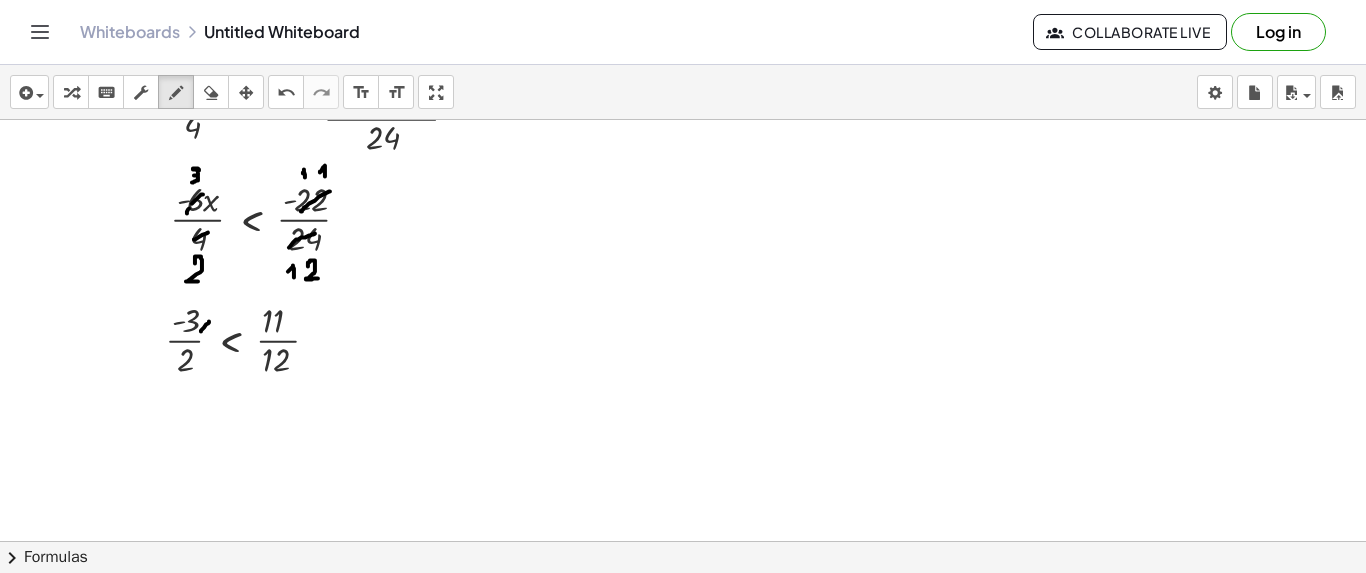 drag, startPoint x: 209, startPoint y: 320, endPoint x: 201, endPoint y: 330, distance: 12.806249 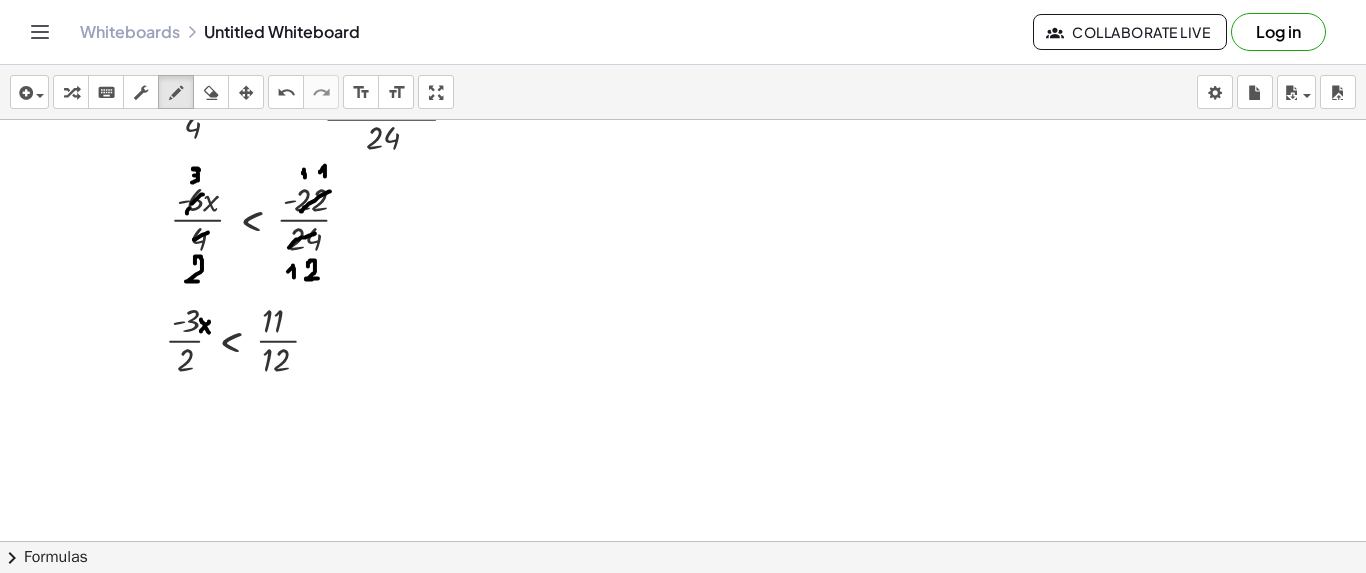 drag, startPoint x: 201, startPoint y: 318, endPoint x: 209, endPoint y: 331, distance: 15.264338 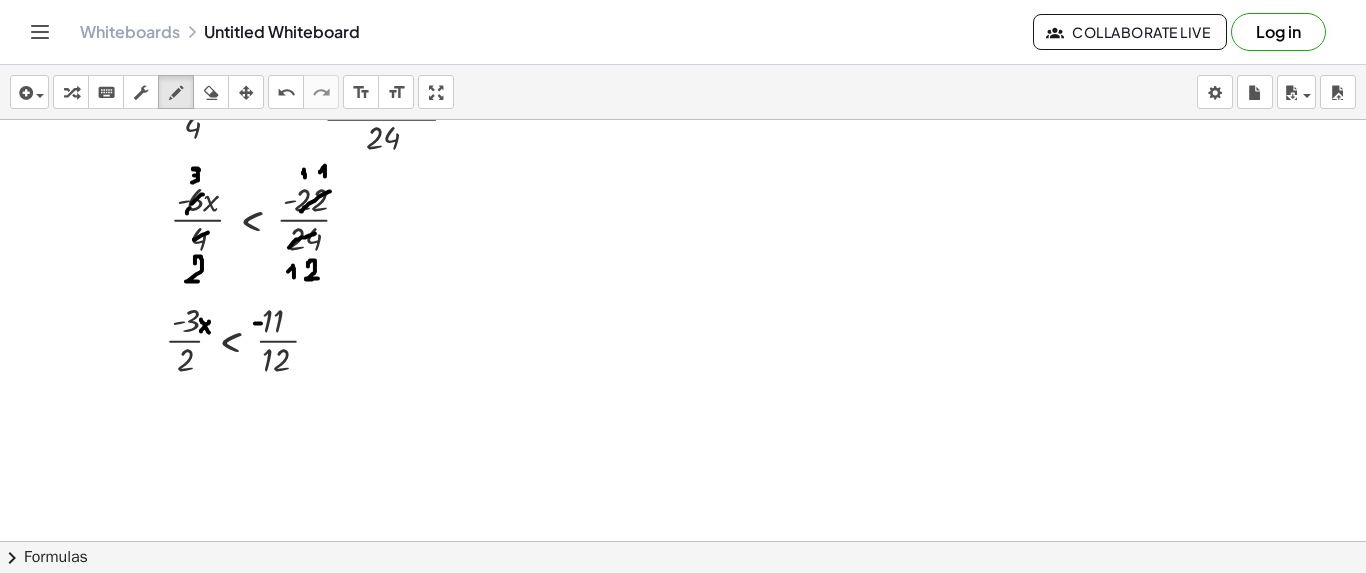click at bounding box center (683, 390) 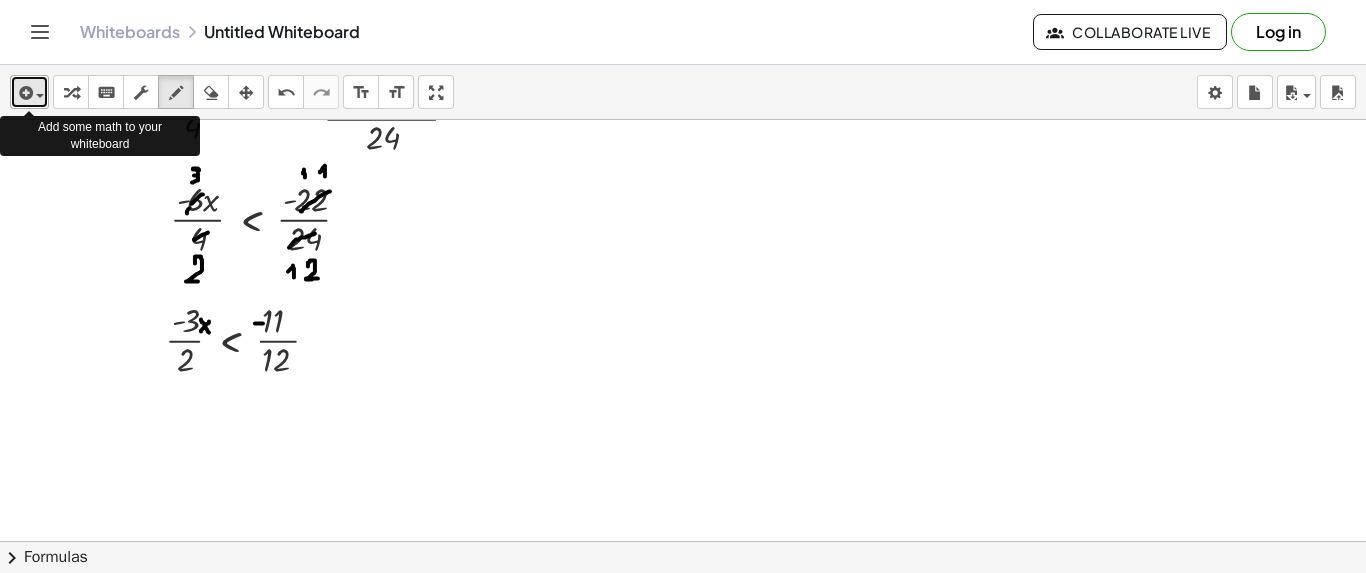 click at bounding box center [40, 96] 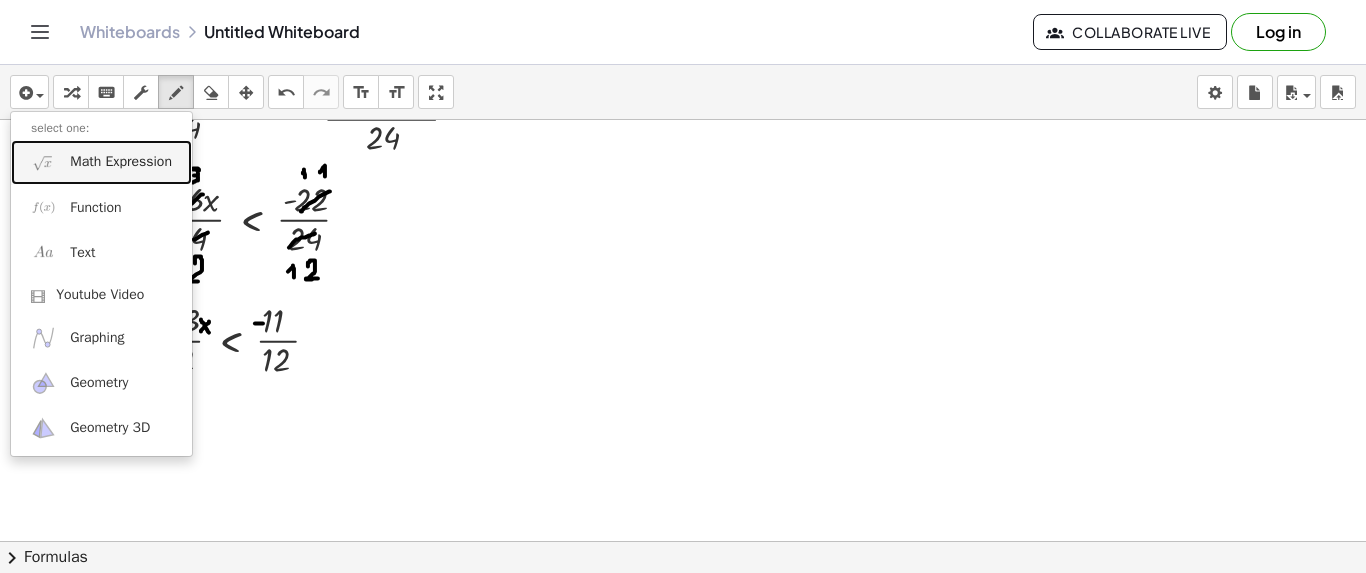 click on "Math Expression" at bounding box center (101, 162) 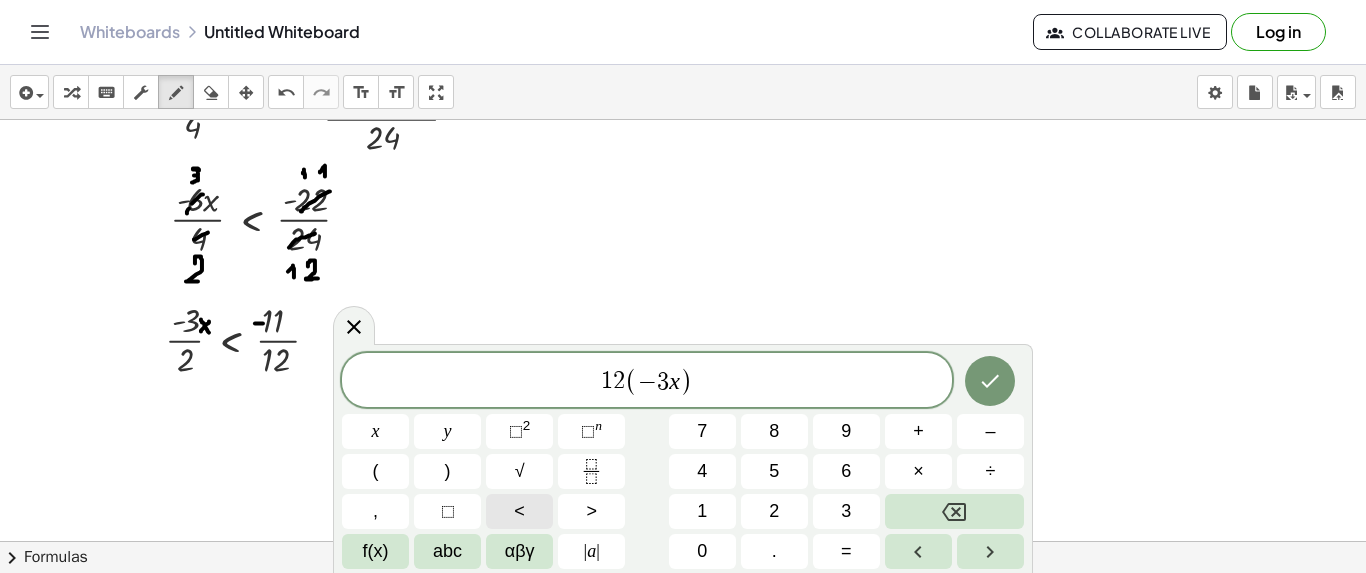 click on "<" at bounding box center [519, 511] 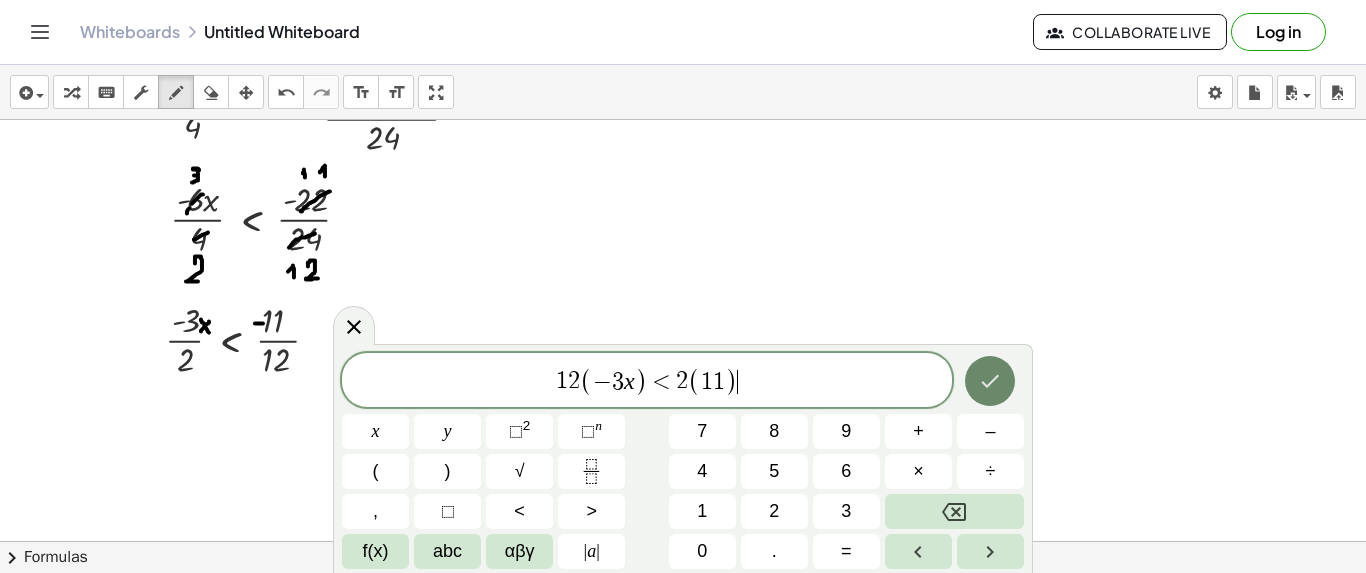 click 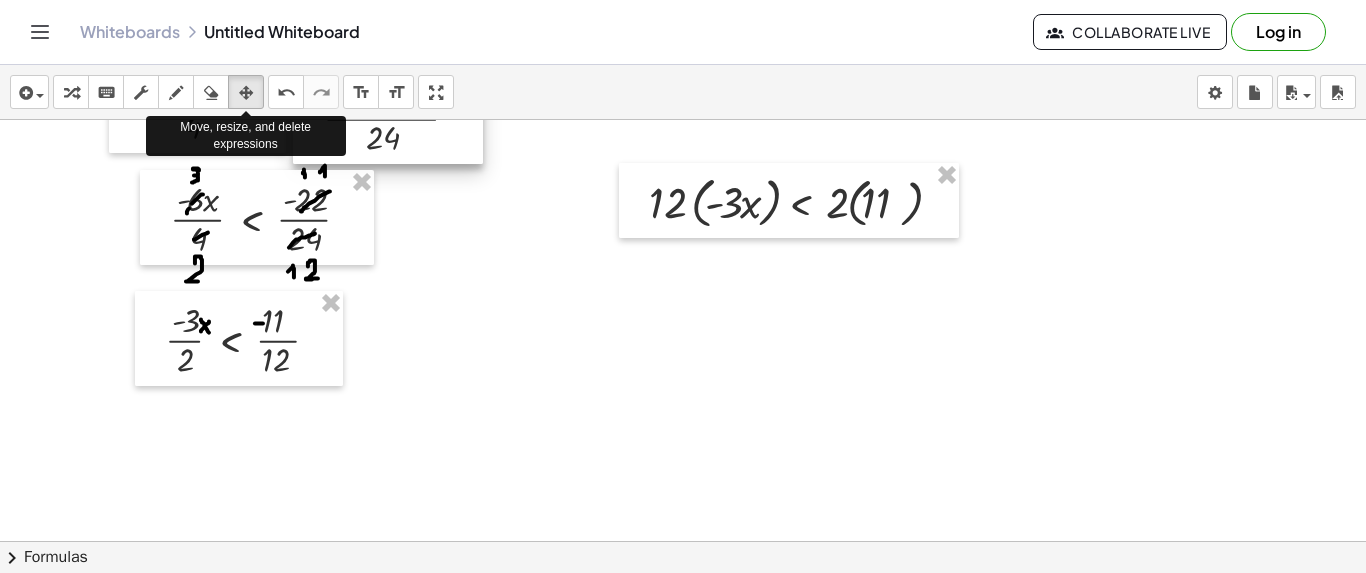 drag, startPoint x: 251, startPoint y: 92, endPoint x: 545, endPoint y: 204, distance: 314.61087 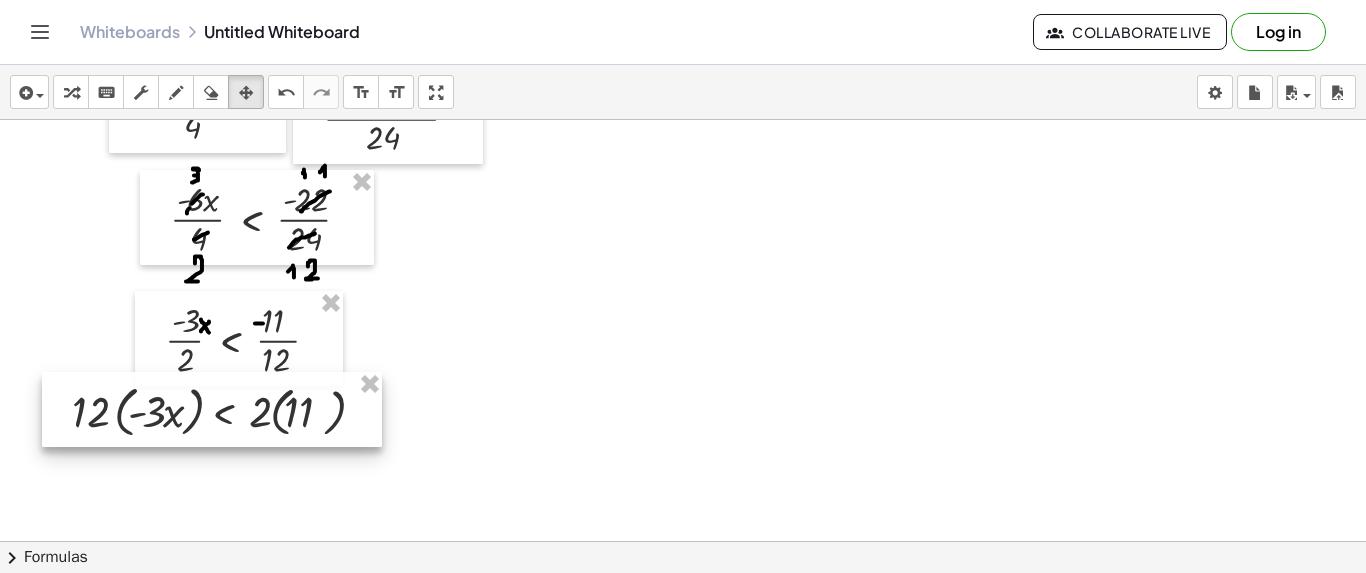 drag, startPoint x: 629, startPoint y: 181, endPoint x: 52, endPoint y: 390, distance: 613.6856 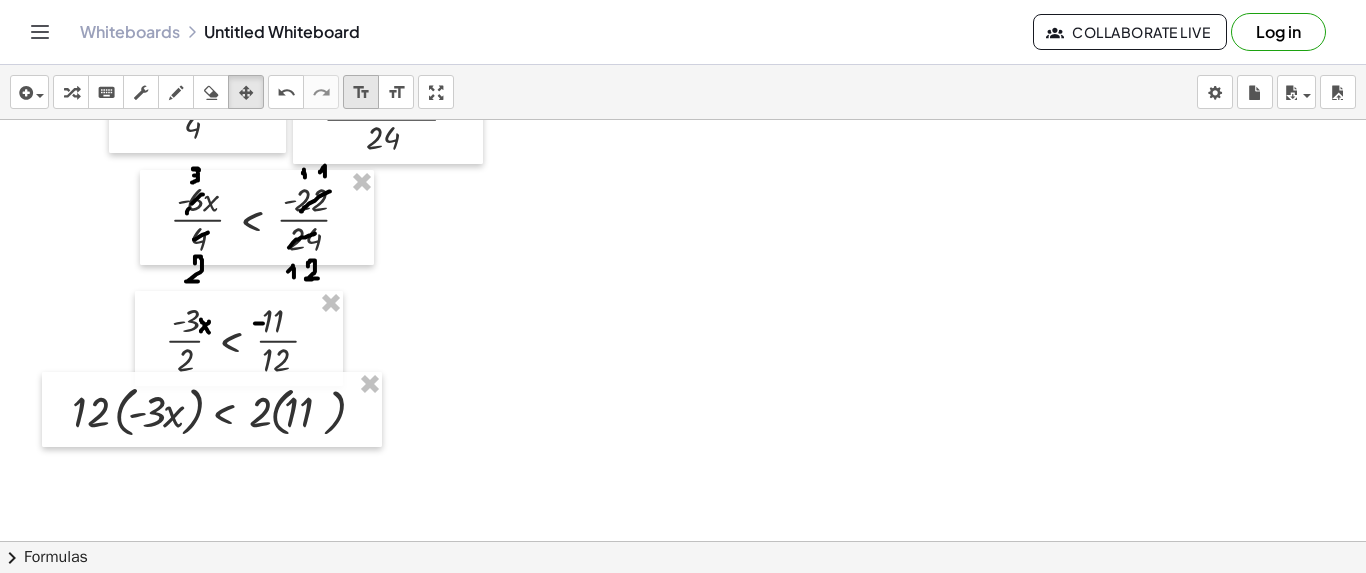 click on "format_size" at bounding box center (361, 93) 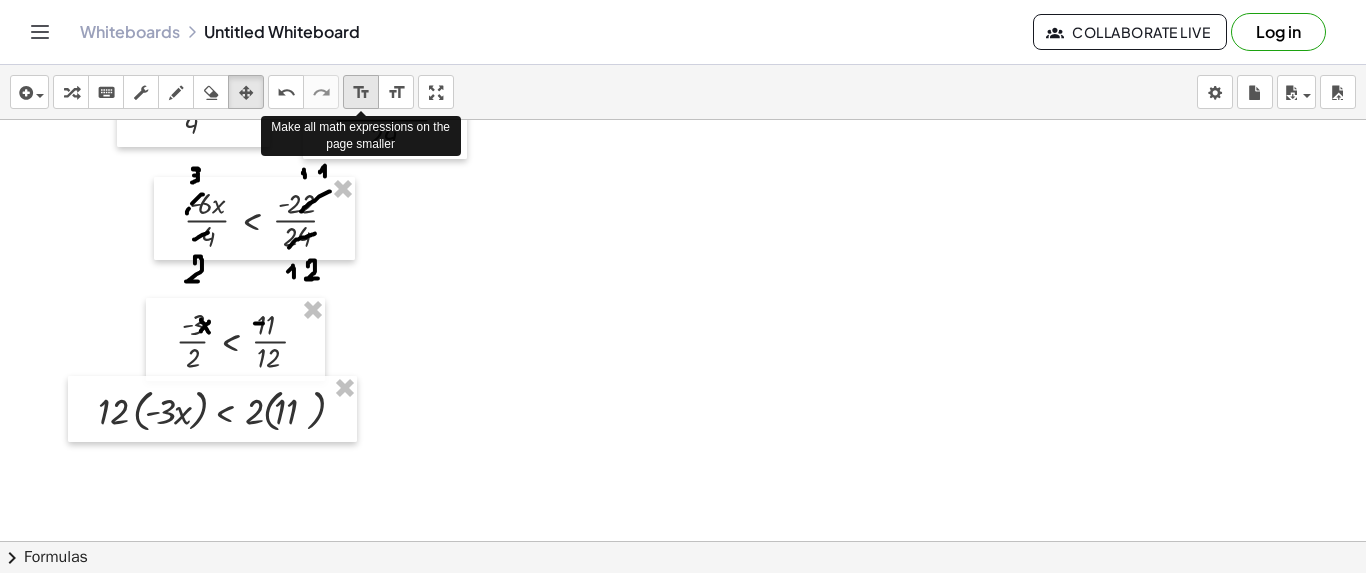click on "format_size" at bounding box center (361, 93) 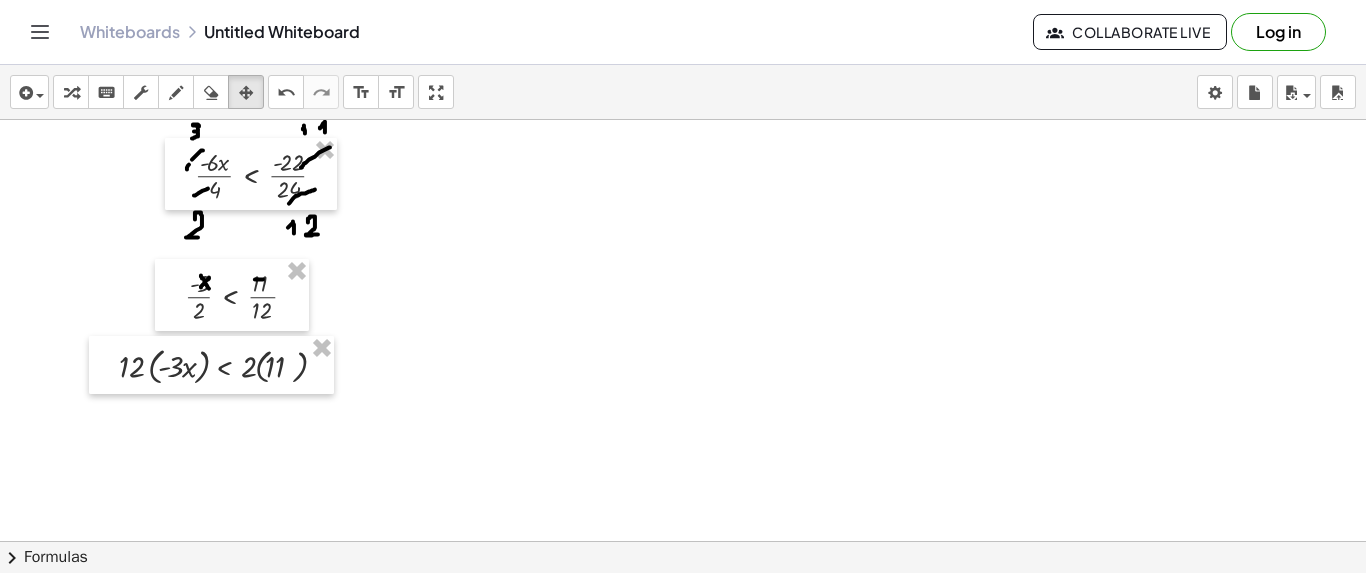 scroll, scrollTop: 294, scrollLeft: 0, axis: vertical 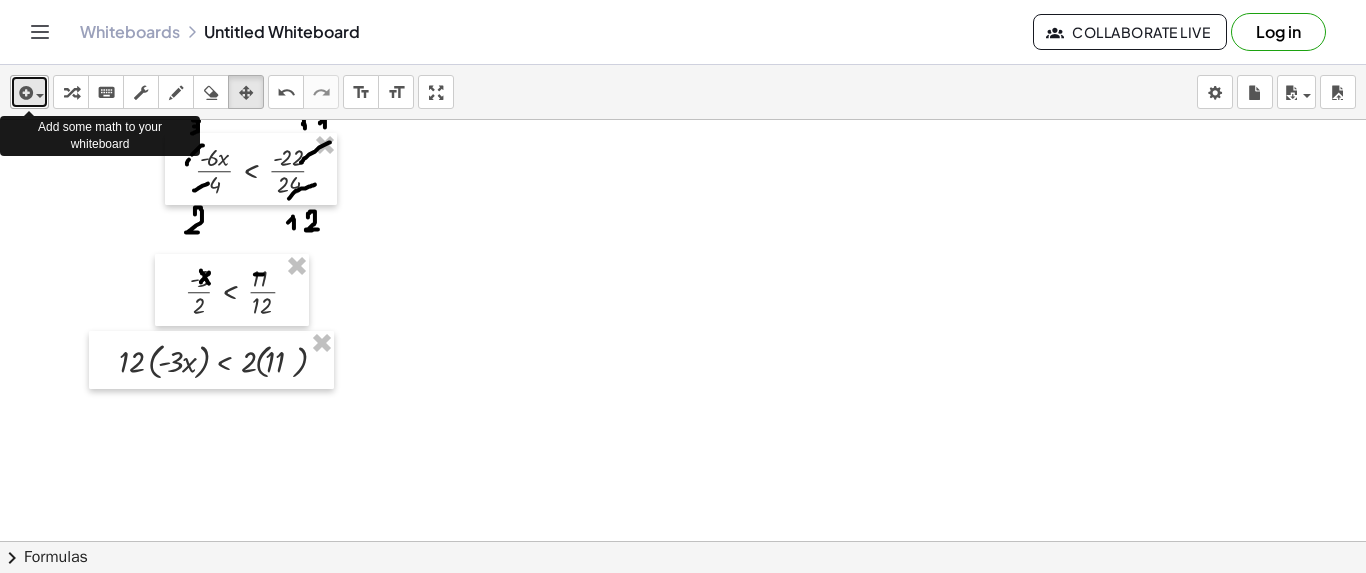 click at bounding box center [35, 95] 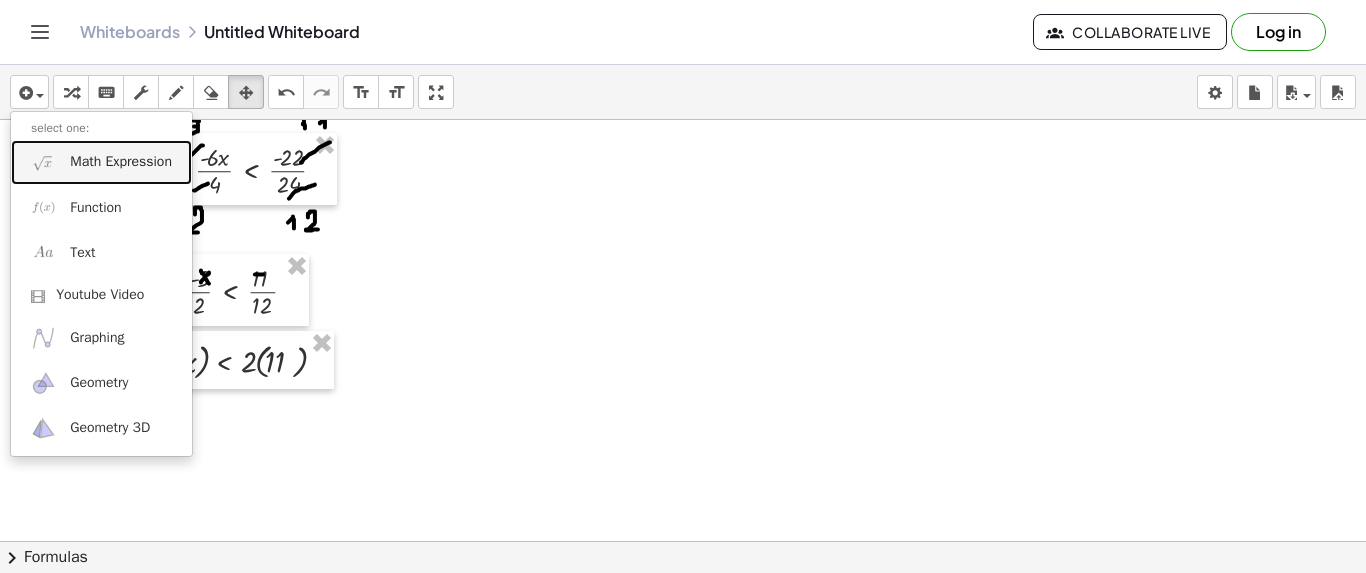 click on "Math Expression" at bounding box center [121, 162] 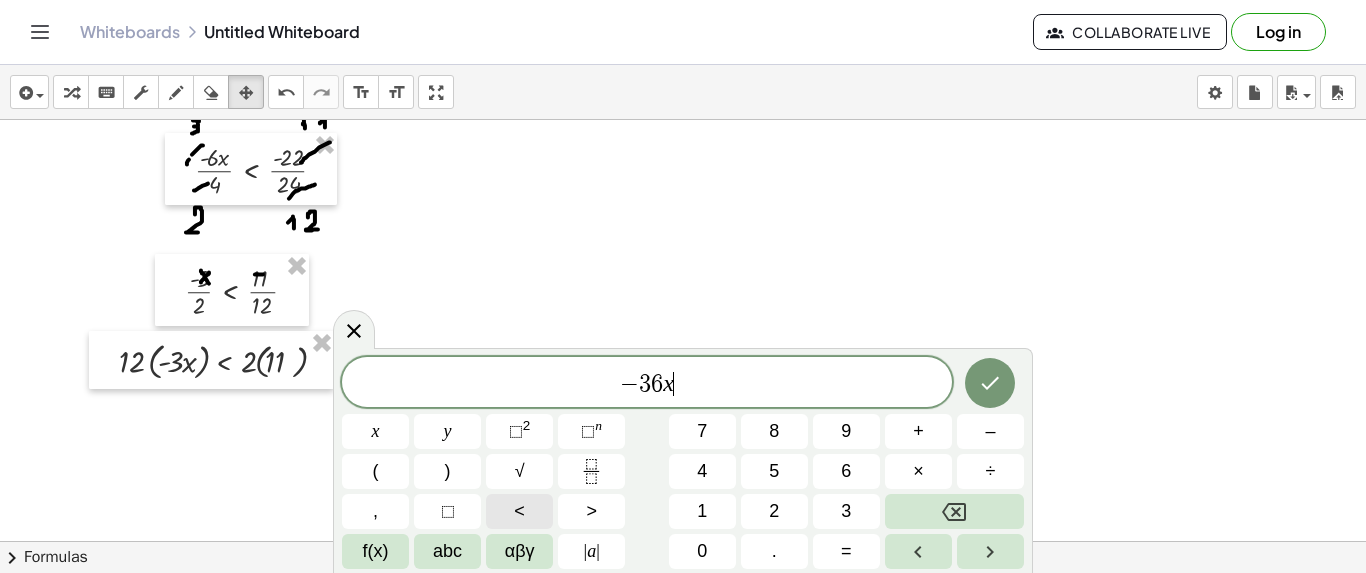 click on "<" at bounding box center [519, 511] 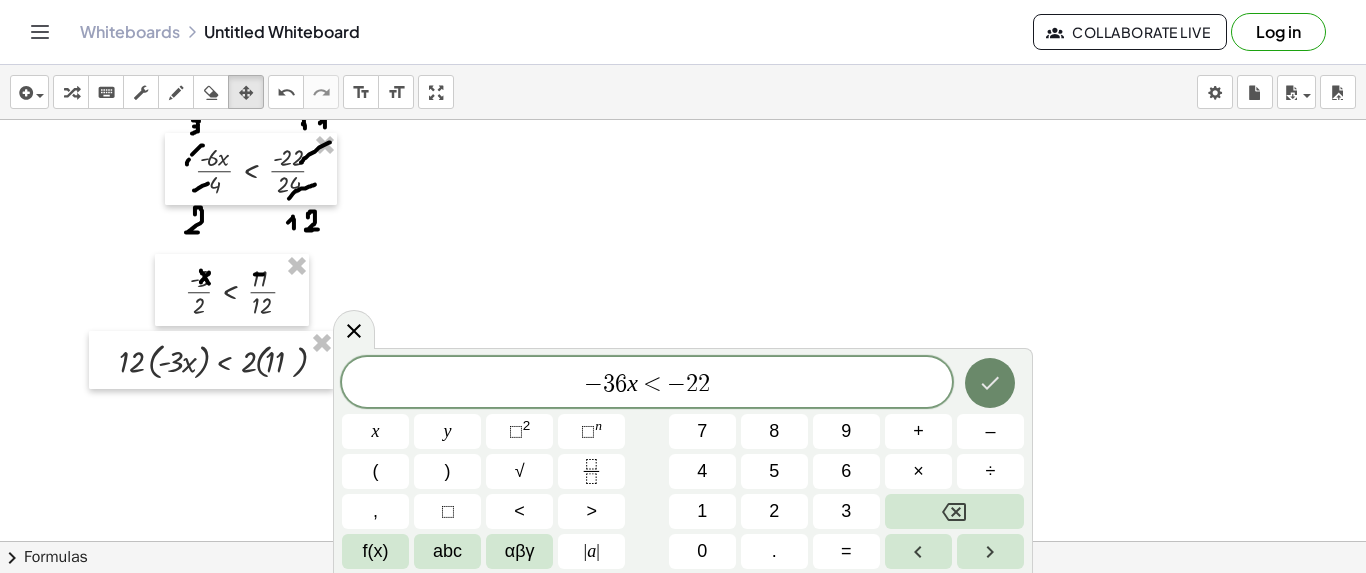 click 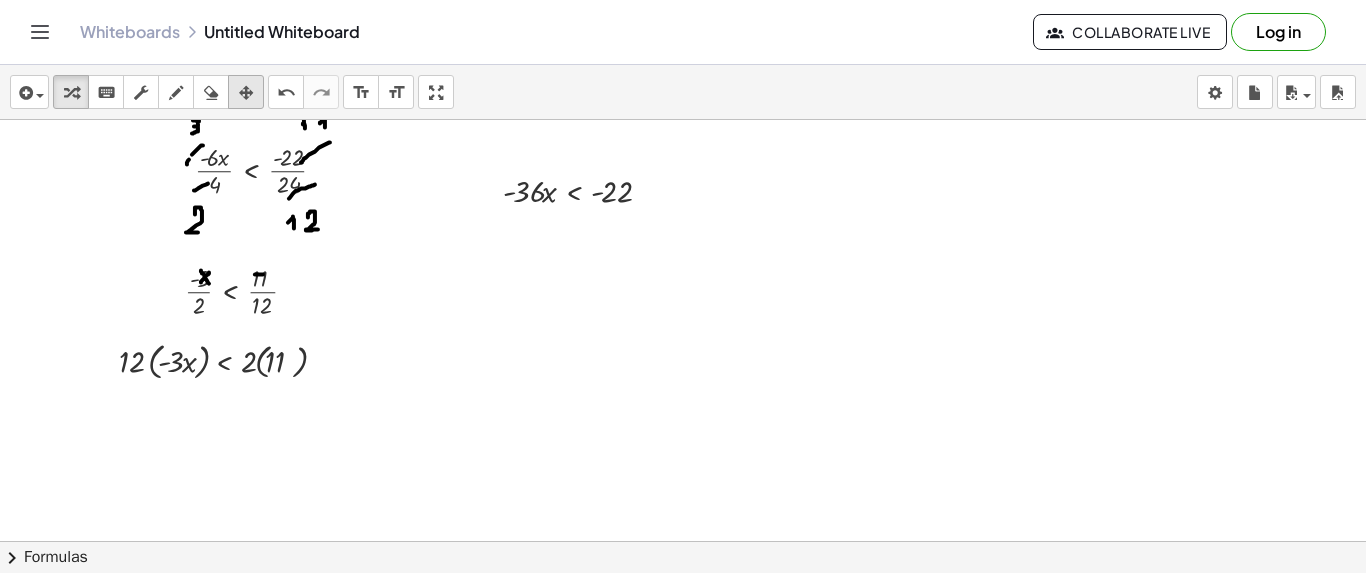 click at bounding box center [246, 93] 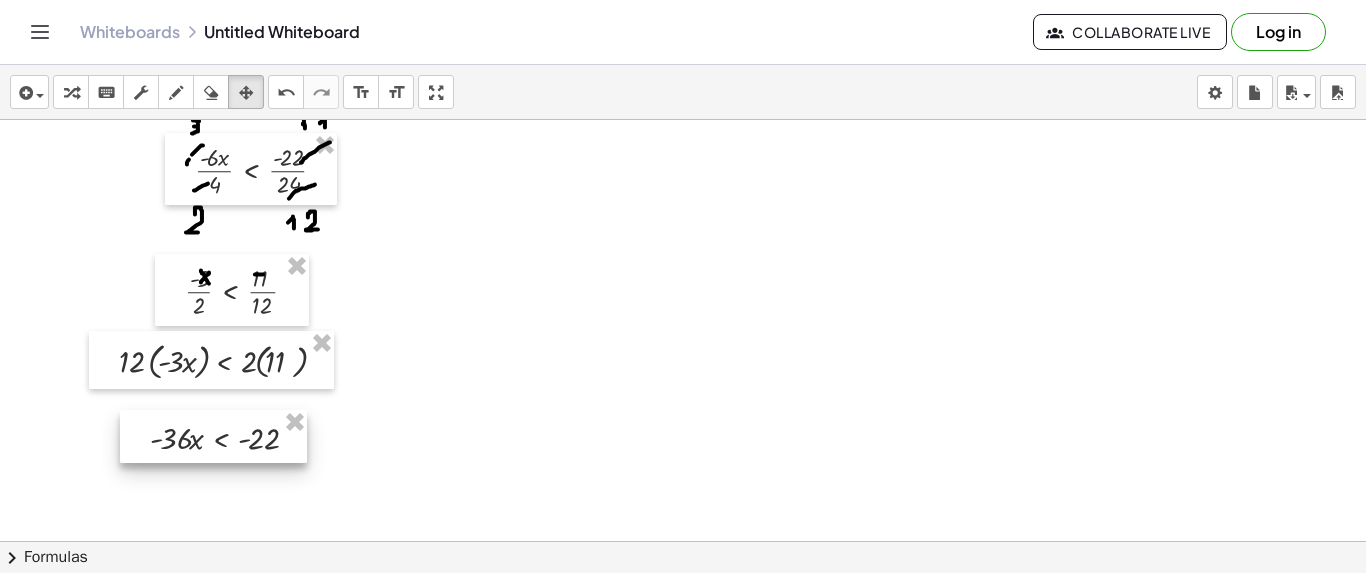 drag, startPoint x: 502, startPoint y: 185, endPoint x: 148, endPoint y: 432, distance: 431.6538 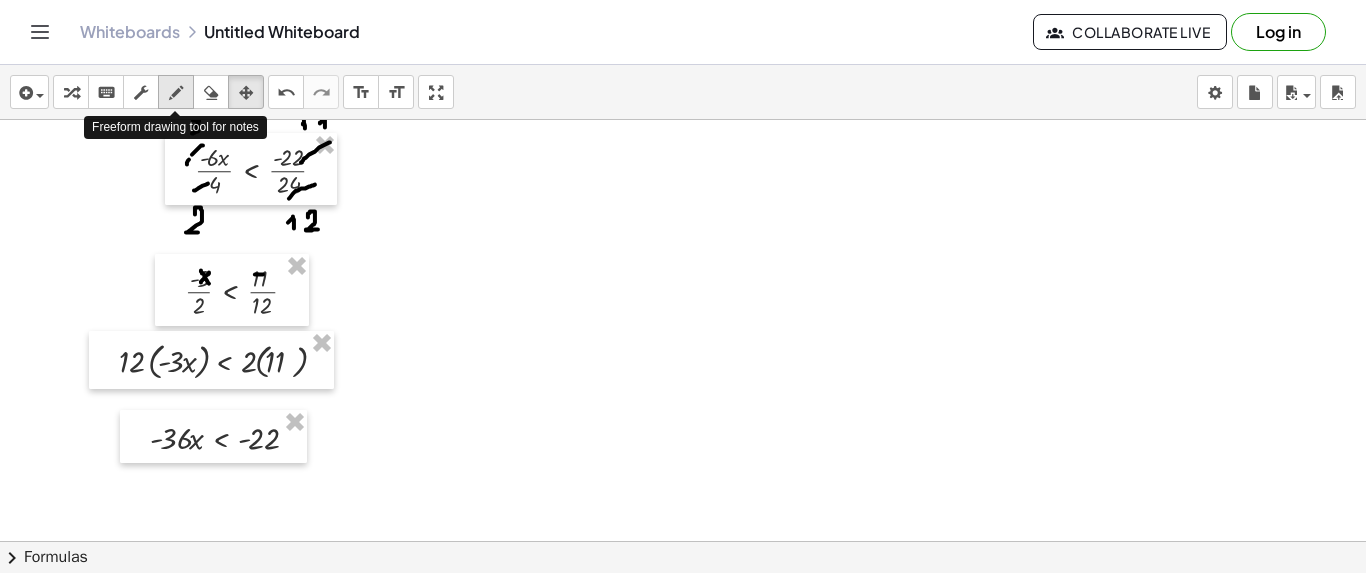 click at bounding box center (176, 93) 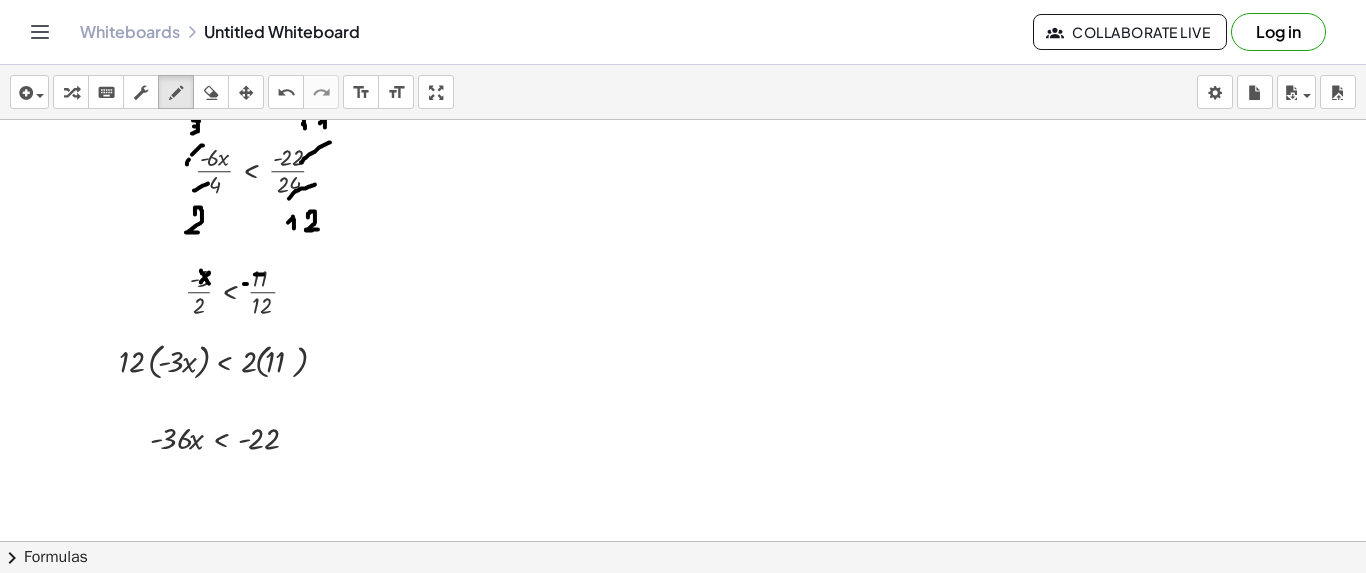click at bounding box center (683, 341) 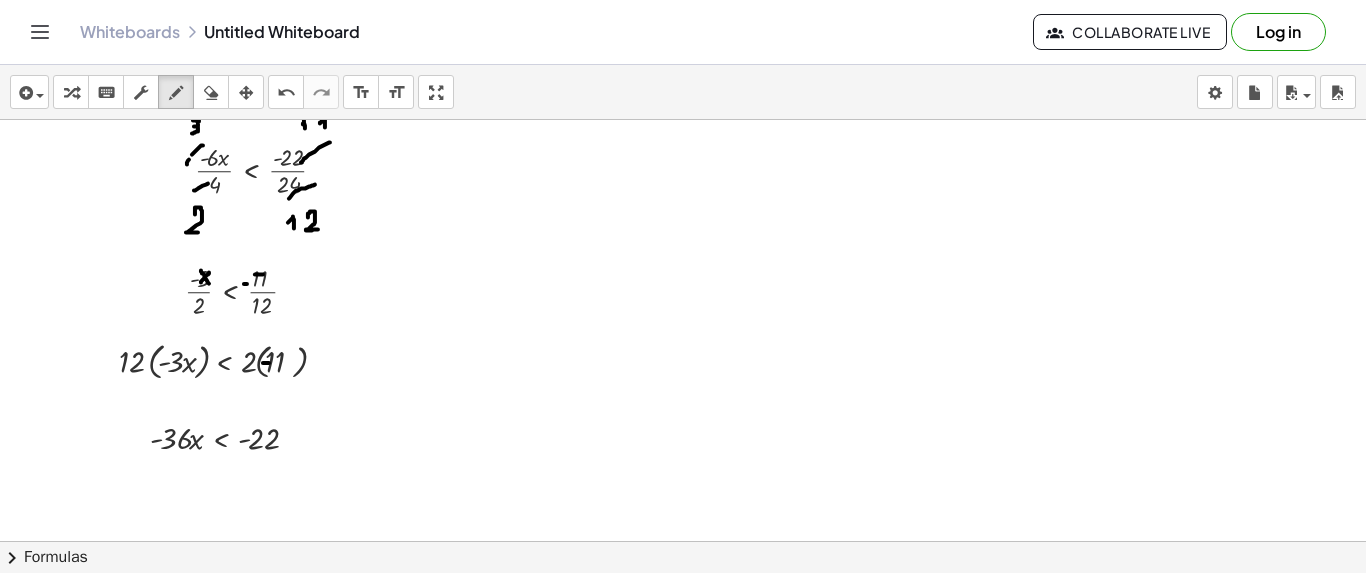 click at bounding box center [683, 341] 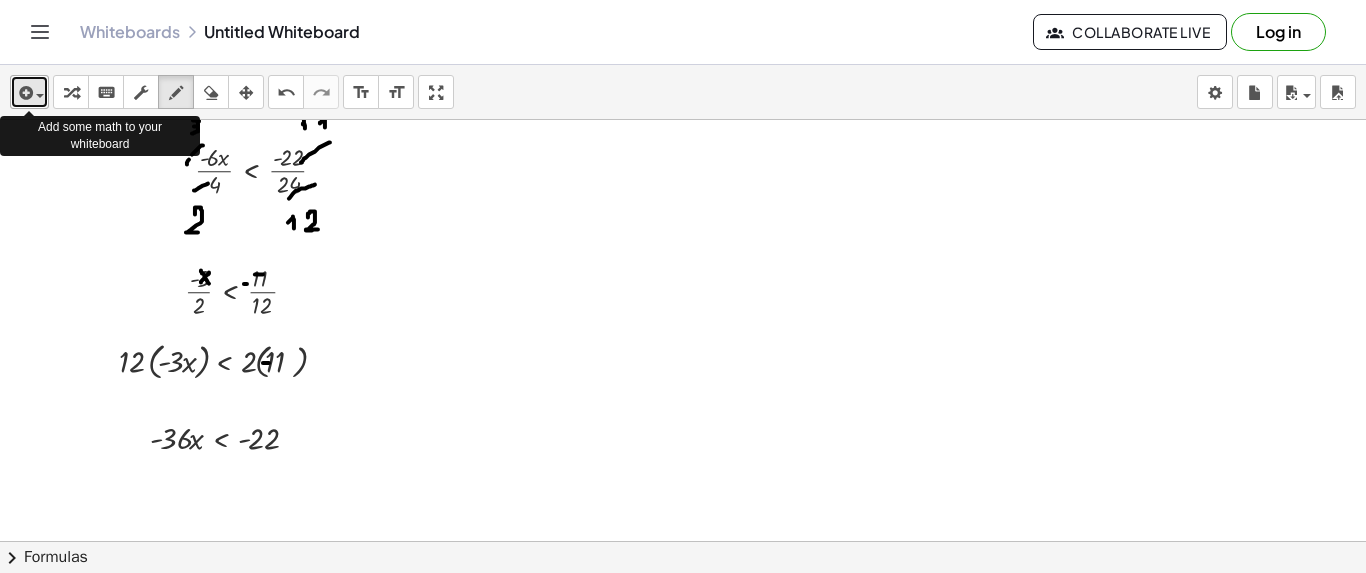 click at bounding box center [29, 92] 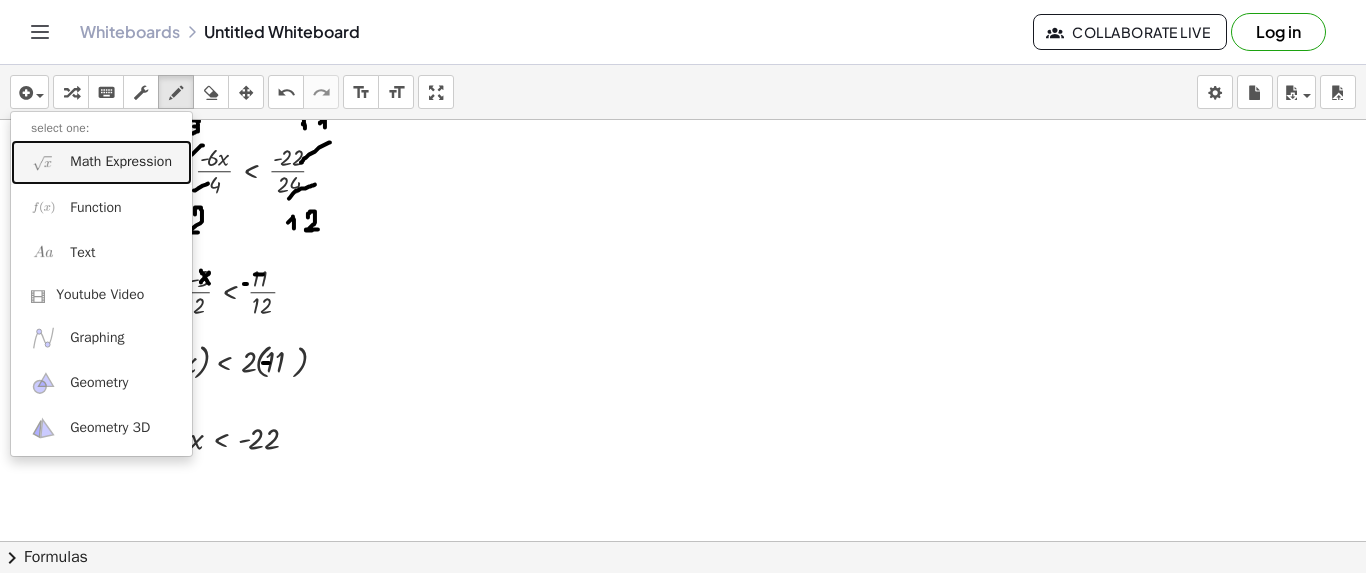 click on "Math Expression" at bounding box center (101, 162) 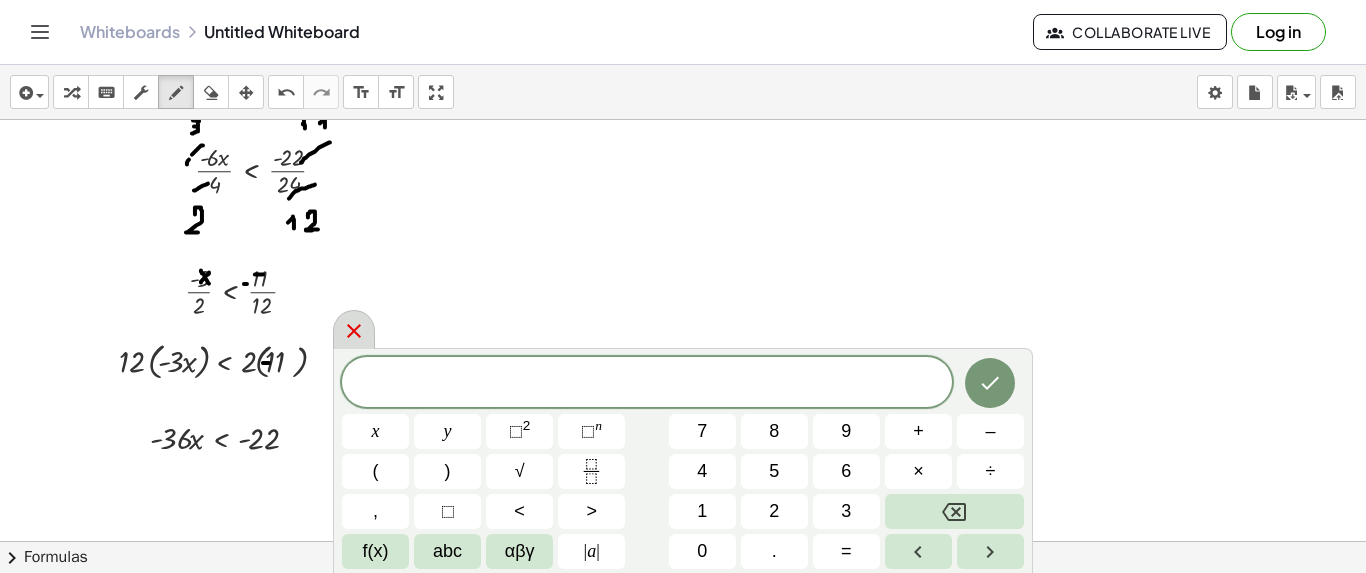 click 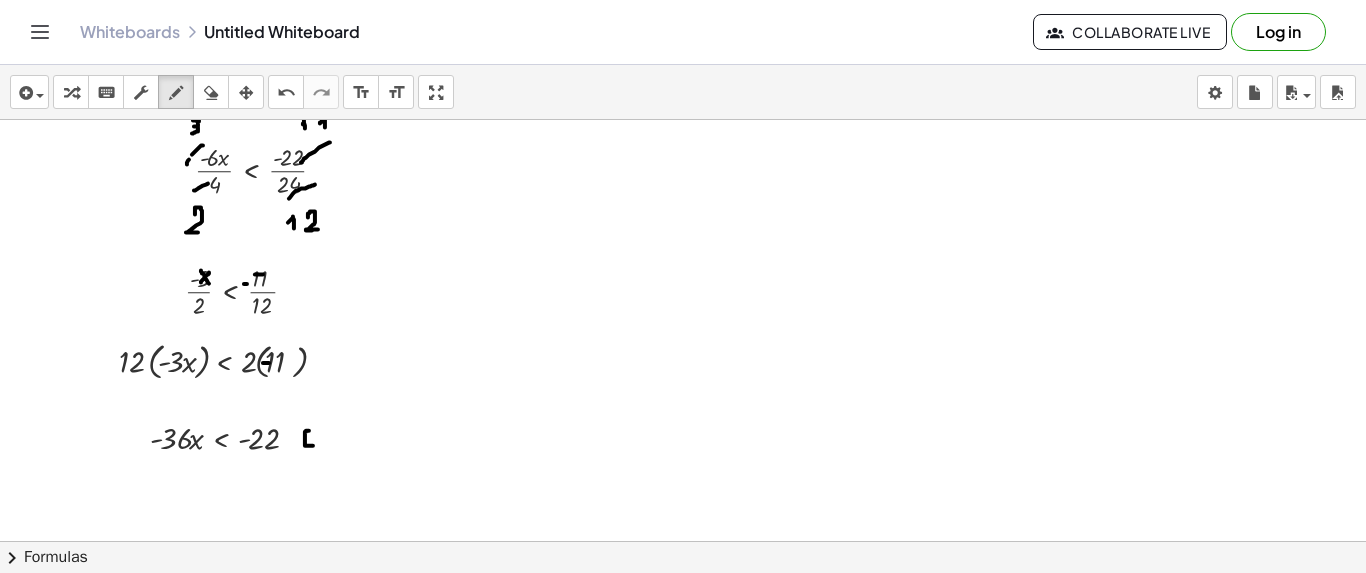 drag, startPoint x: 309, startPoint y: 429, endPoint x: 315, endPoint y: 445, distance: 17.088007 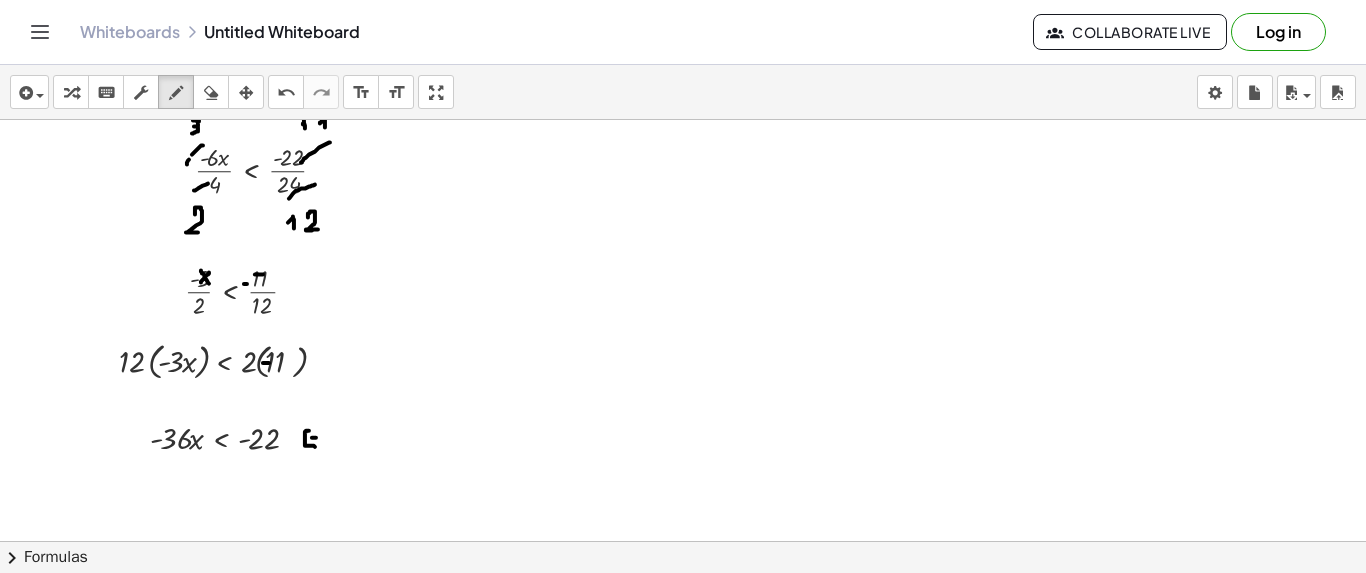 click at bounding box center [683, 341] 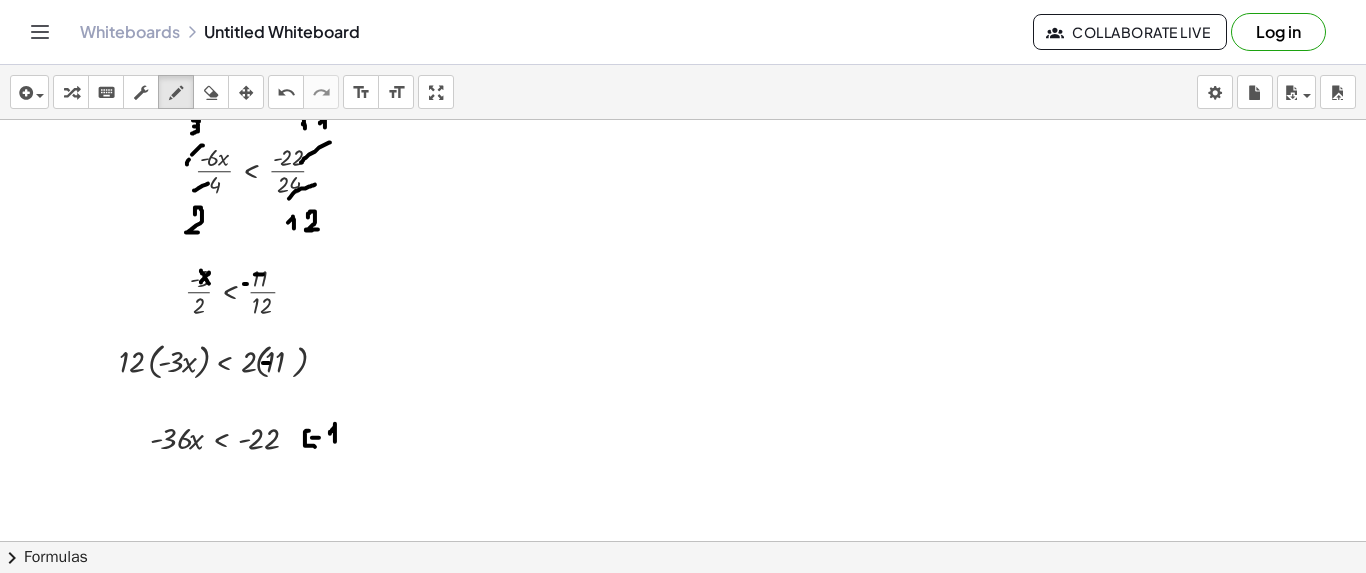 drag, startPoint x: 330, startPoint y: 432, endPoint x: 335, endPoint y: 447, distance: 15.811388 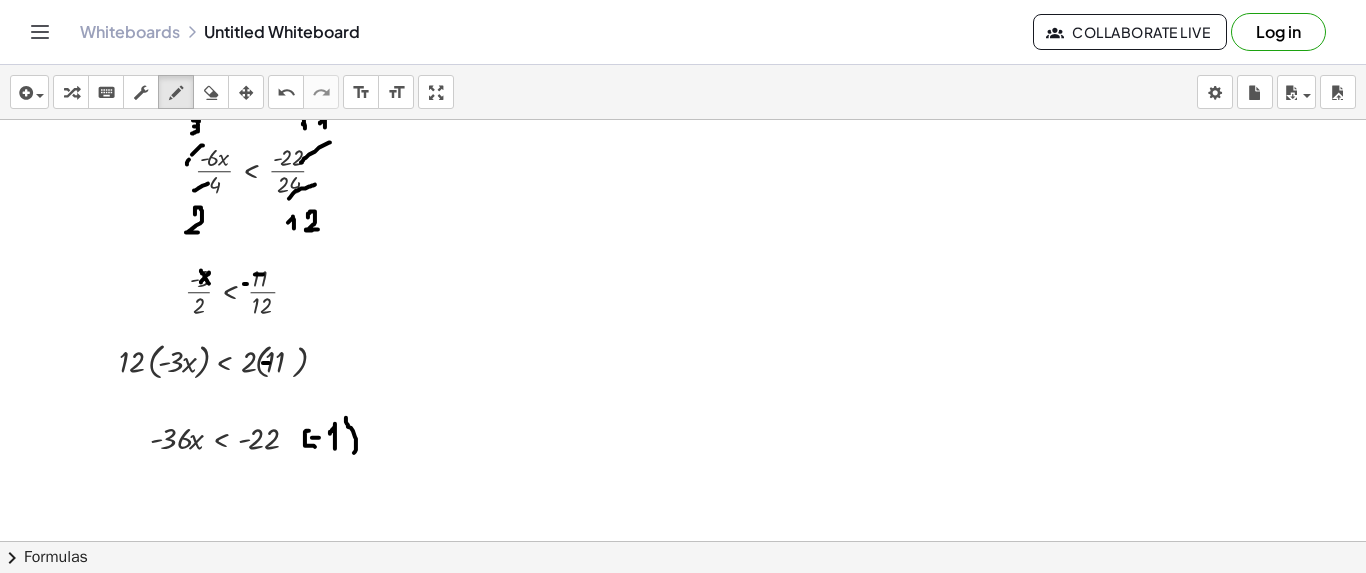 drag, startPoint x: 346, startPoint y: 416, endPoint x: 354, endPoint y: 451, distance: 35.902645 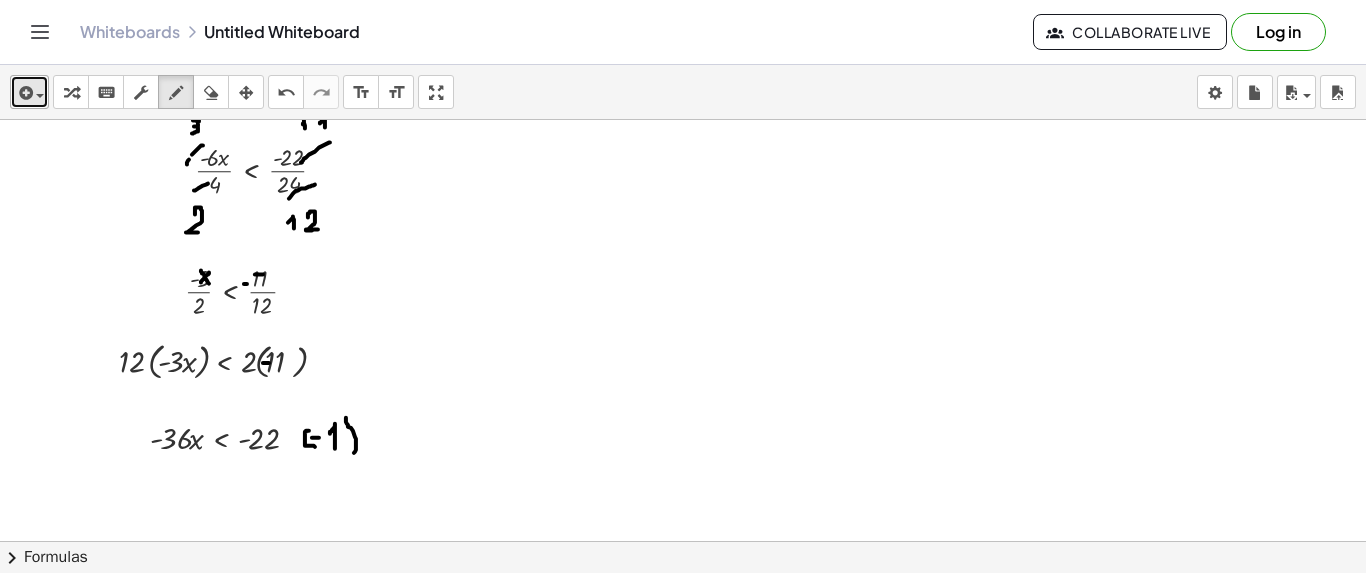 click at bounding box center [35, 95] 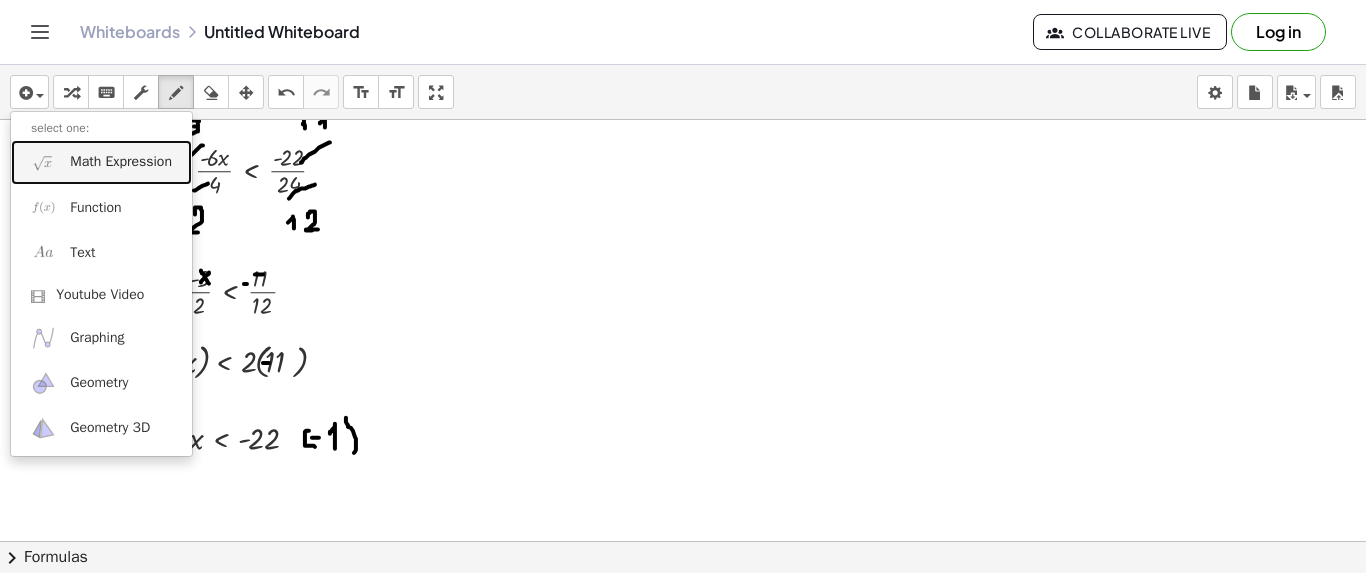 click on "Math Expression" at bounding box center (121, 162) 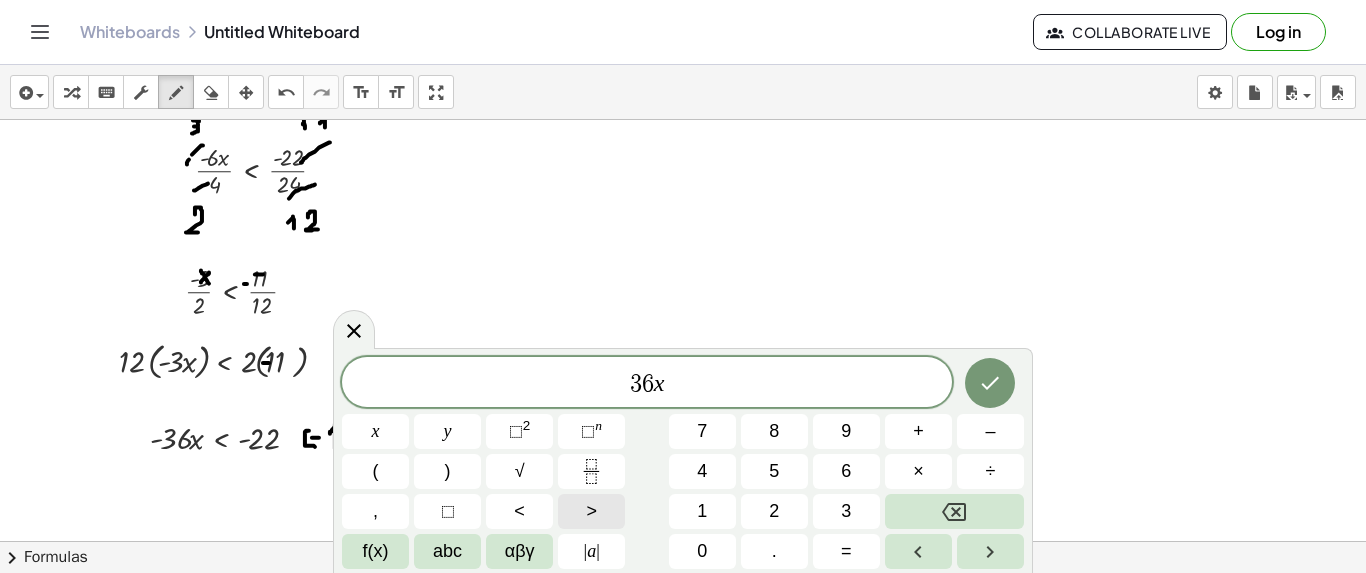 click on ">" at bounding box center [591, 511] 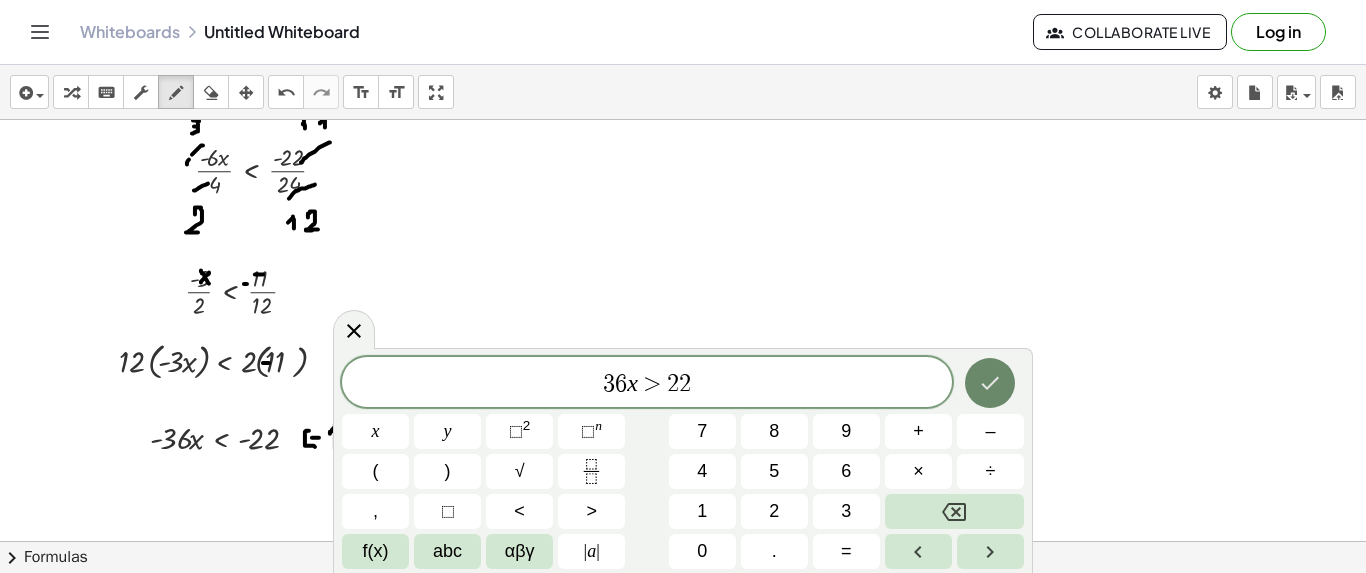 click 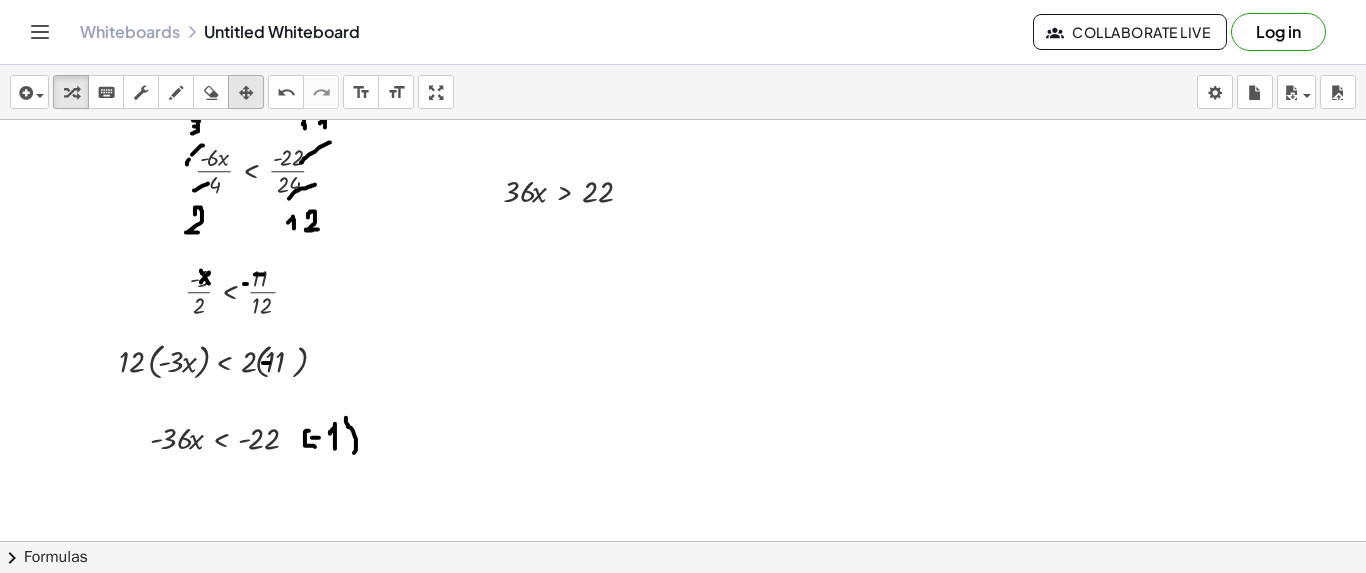 click at bounding box center [246, 93] 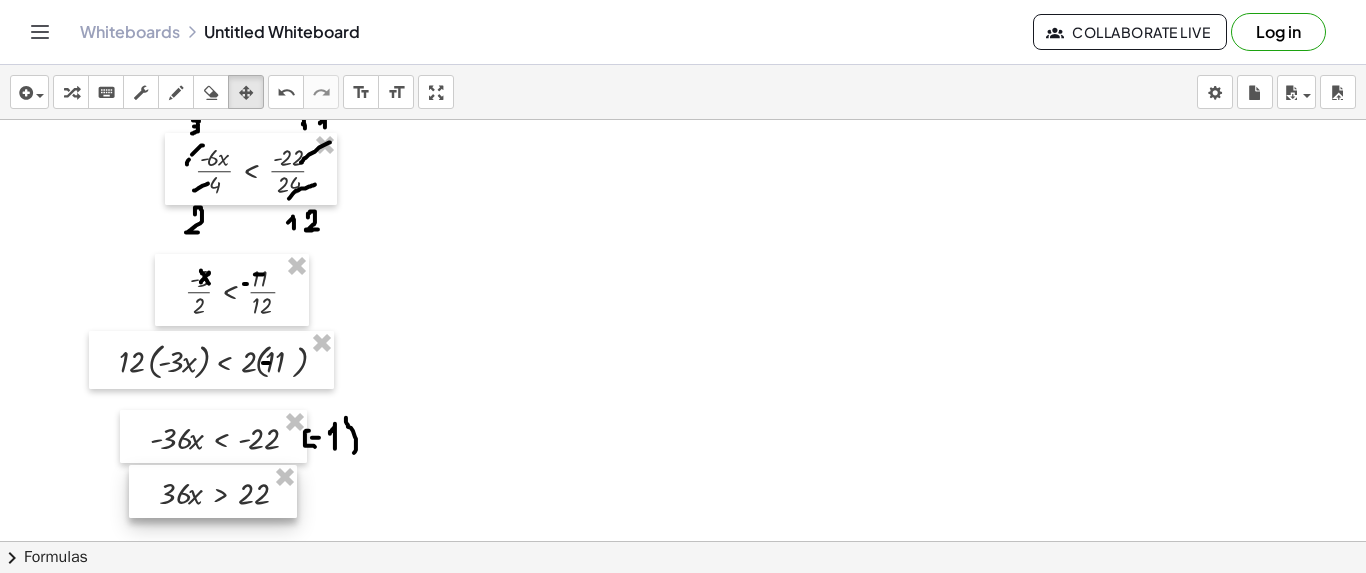 drag, startPoint x: 488, startPoint y: 180, endPoint x: 143, endPoint y: 483, distance: 459.16663 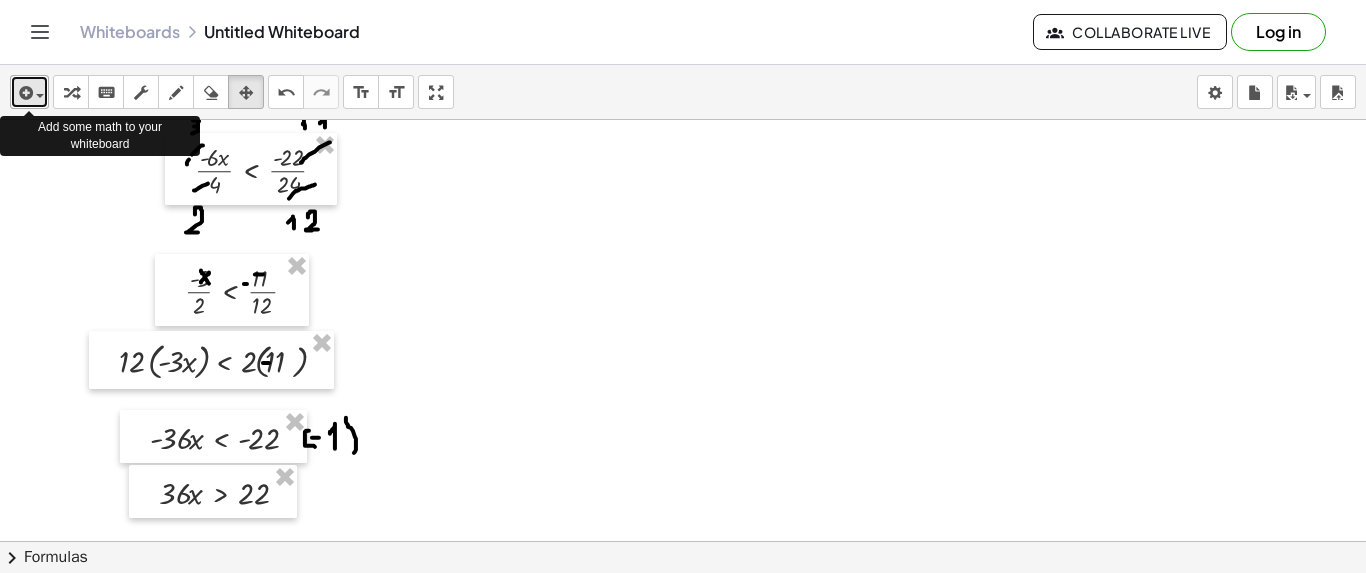 click at bounding box center (40, 96) 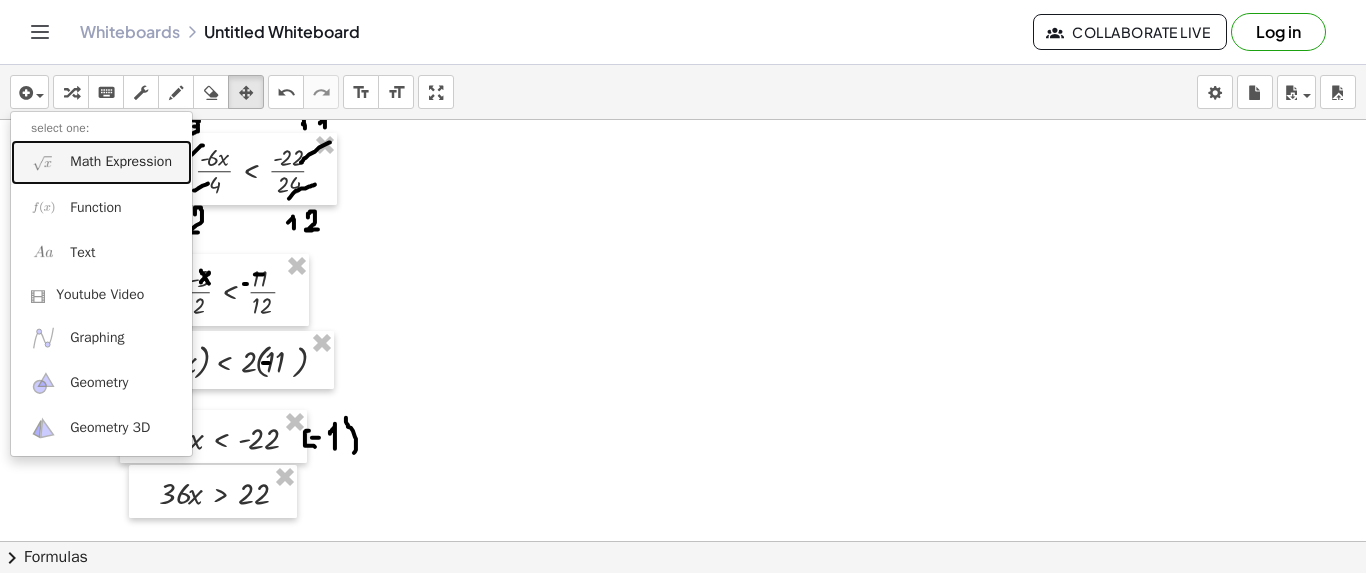 click on "Math Expression" at bounding box center [121, 162] 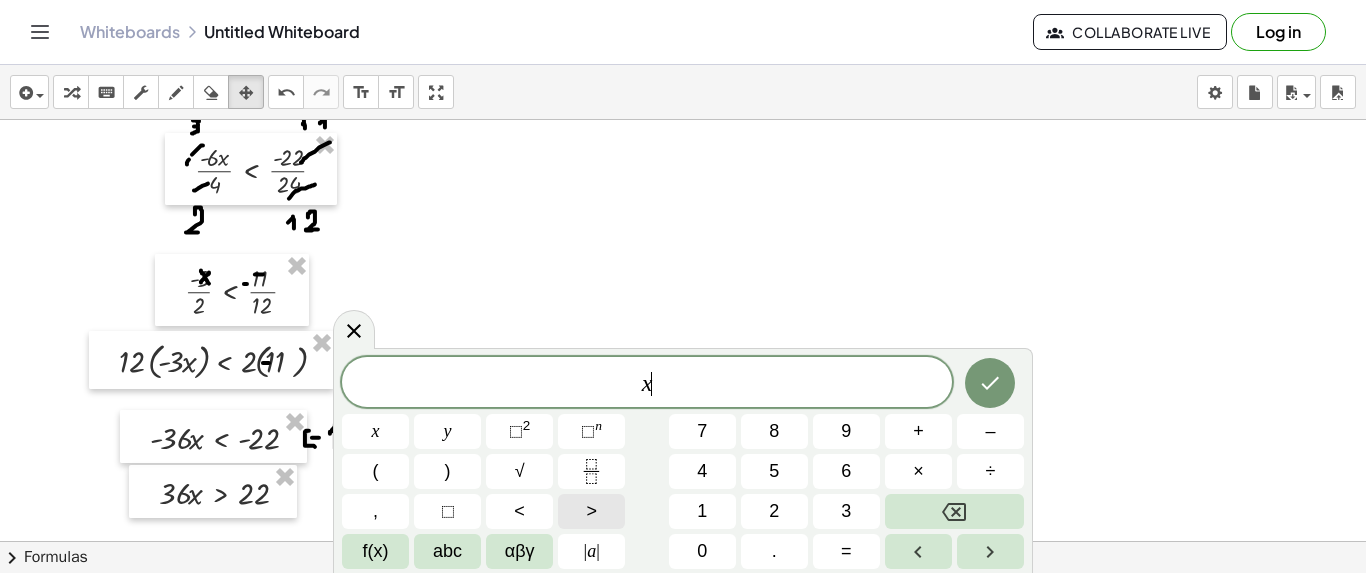 click on ">" at bounding box center (591, 511) 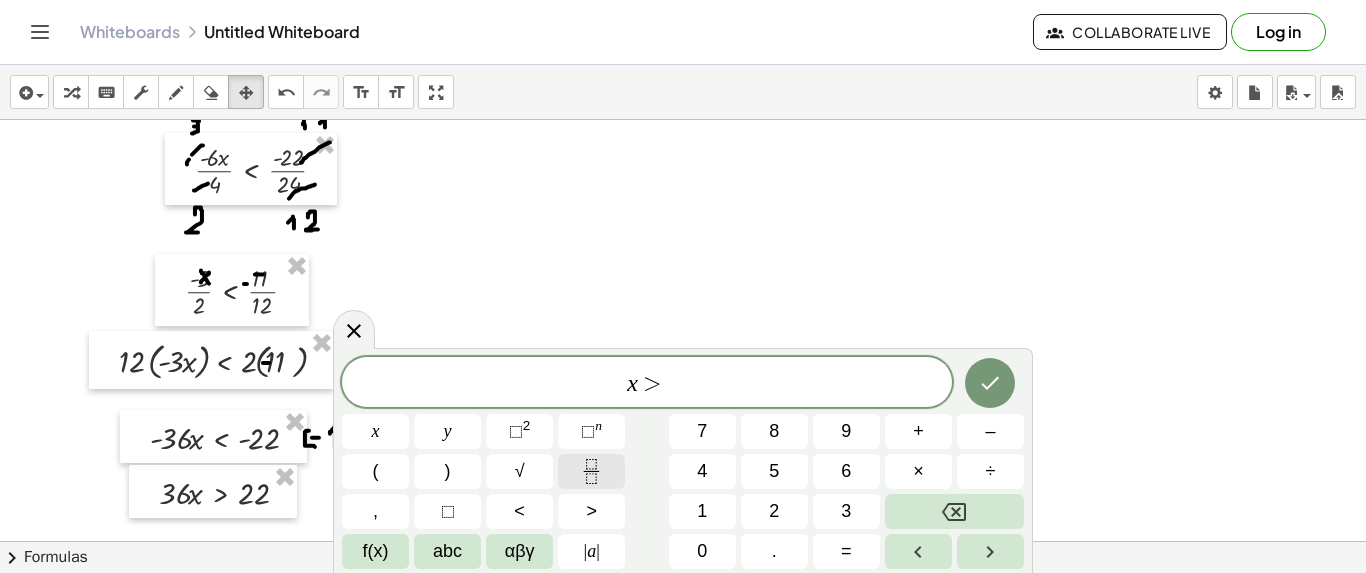 click 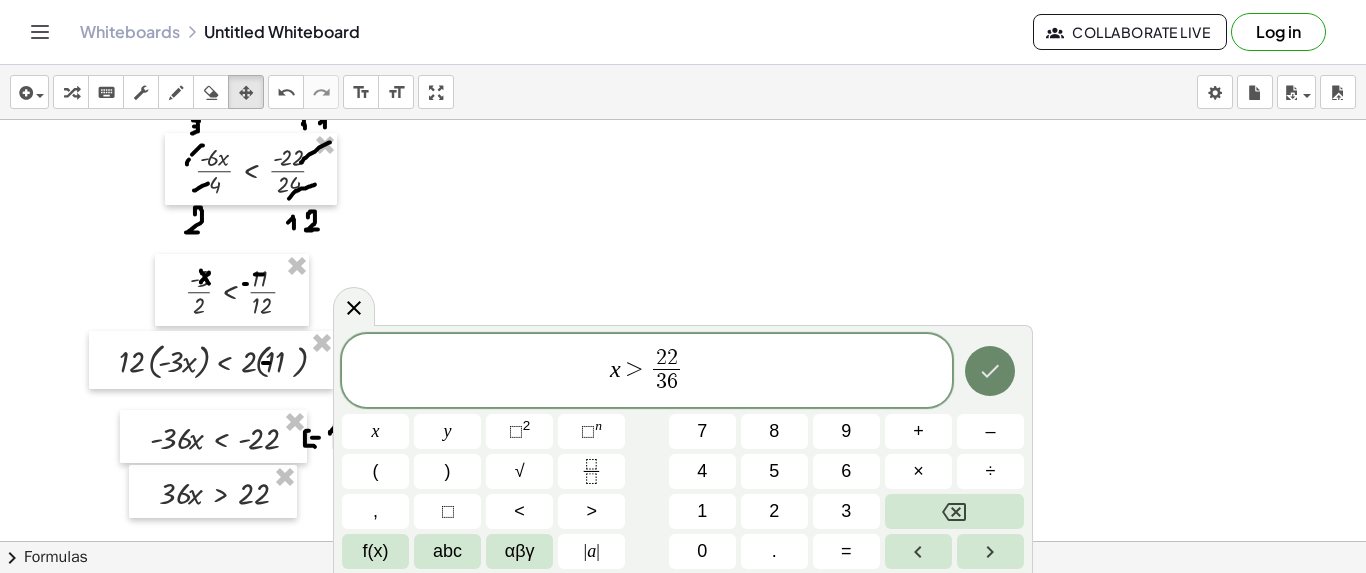 click 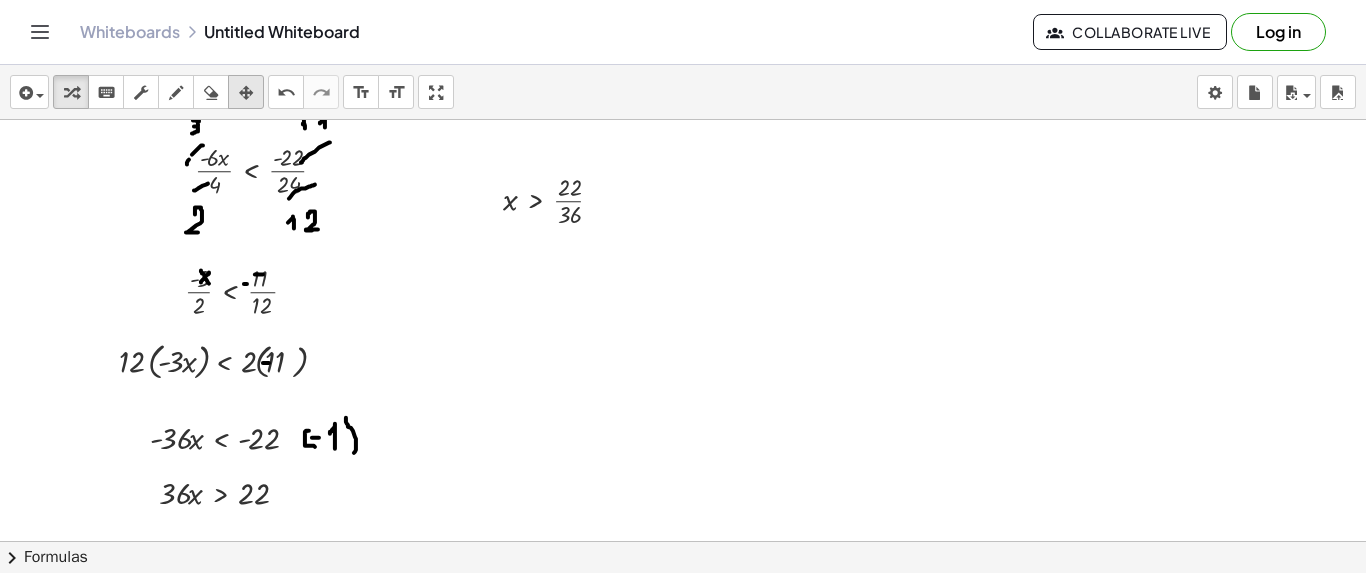 click at bounding box center [246, 93] 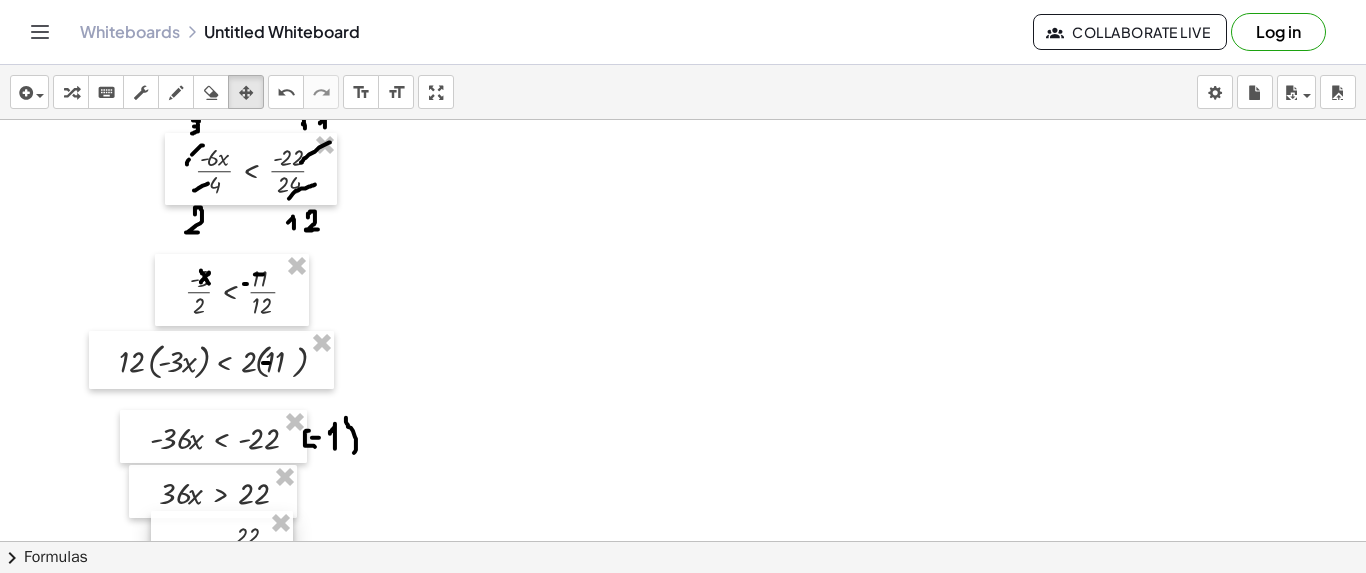 drag, startPoint x: 514, startPoint y: 191, endPoint x: 193, endPoint y: 538, distance: 472.705 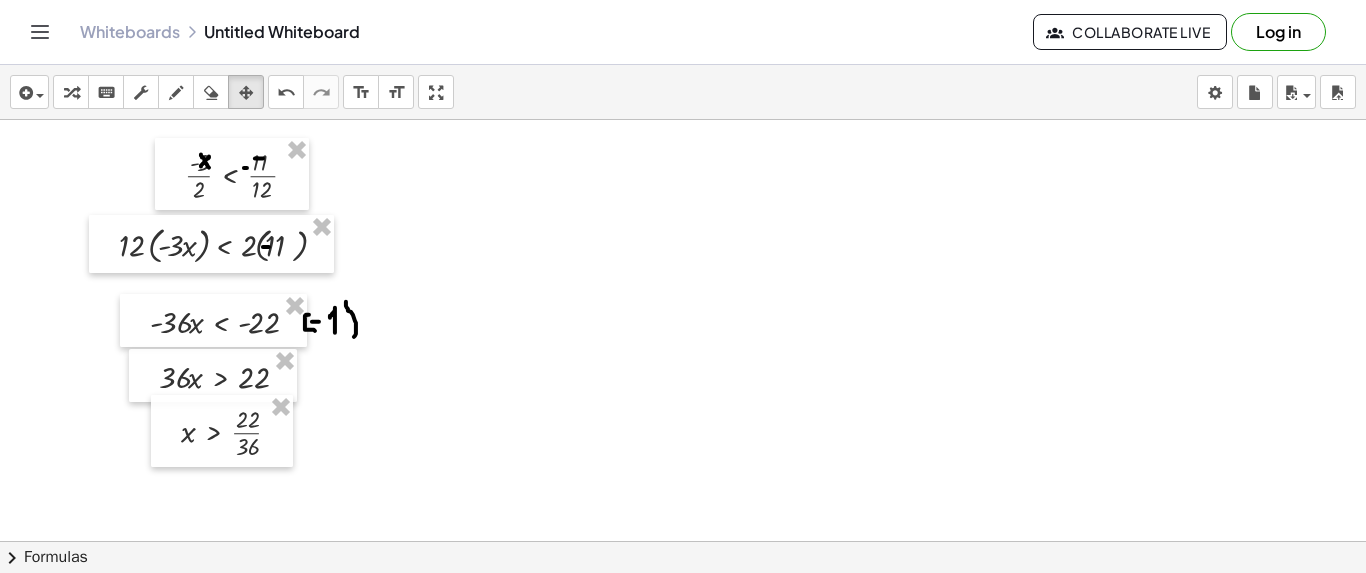 scroll, scrollTop: 436, scrollLeft: 0, axis: vertical 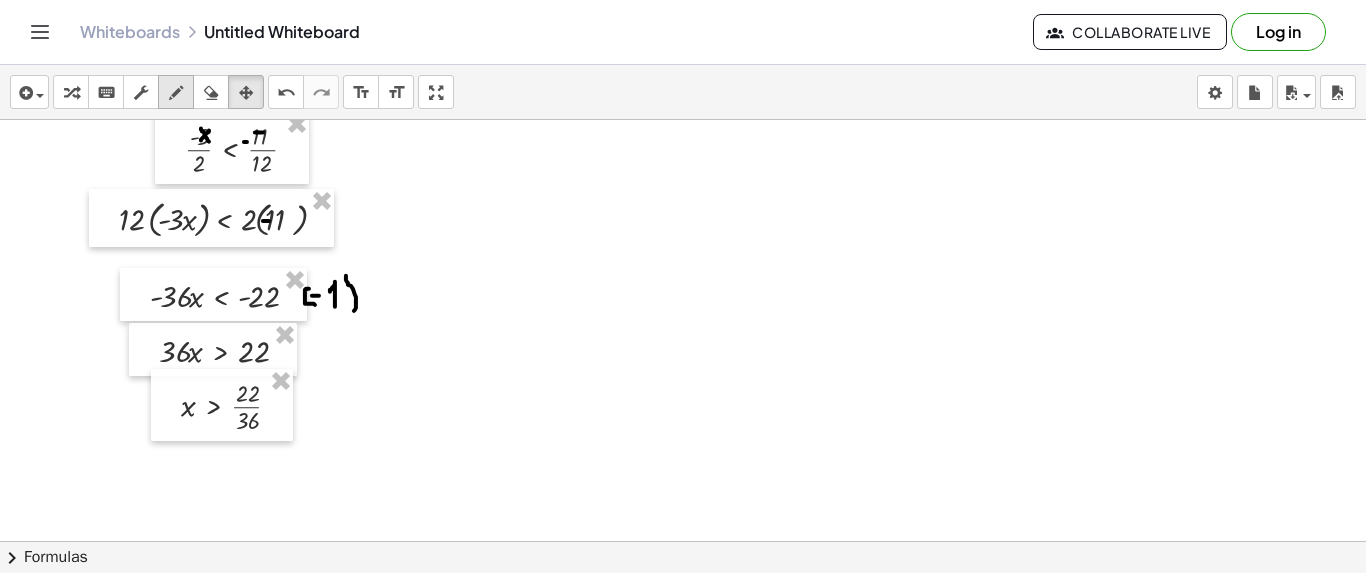 click at bounding box center (176, 92) 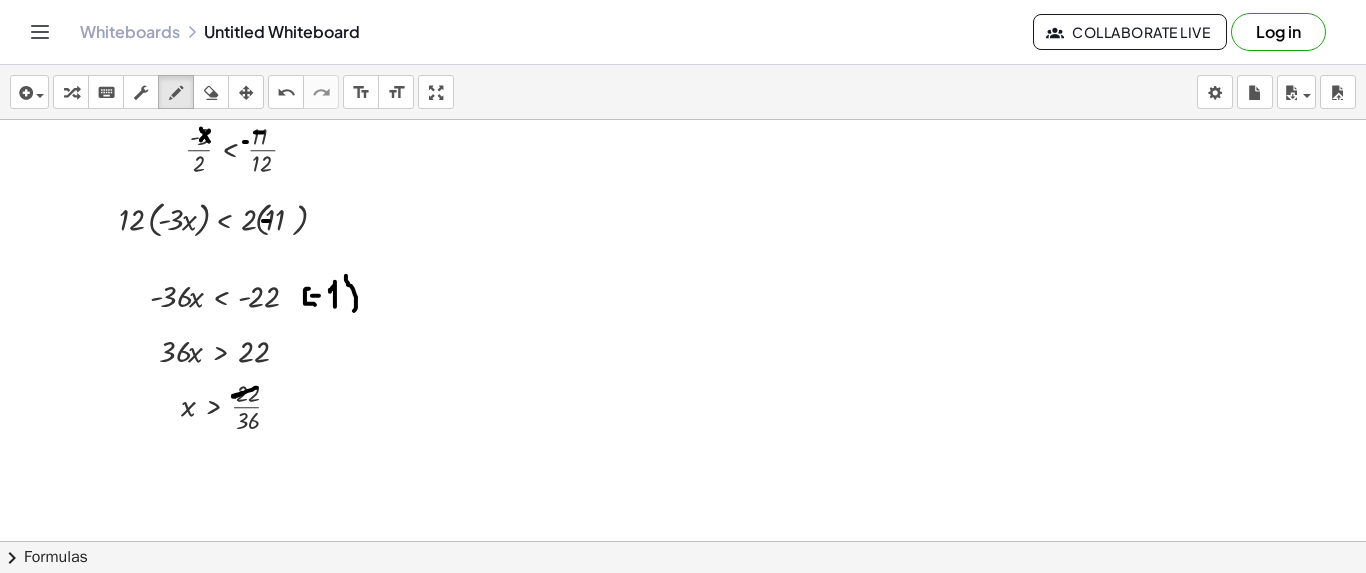 drag, startPoint x: 240, startPoint y: 392, endPoint x: 259, endPoint y: 386, distance: 19.924858 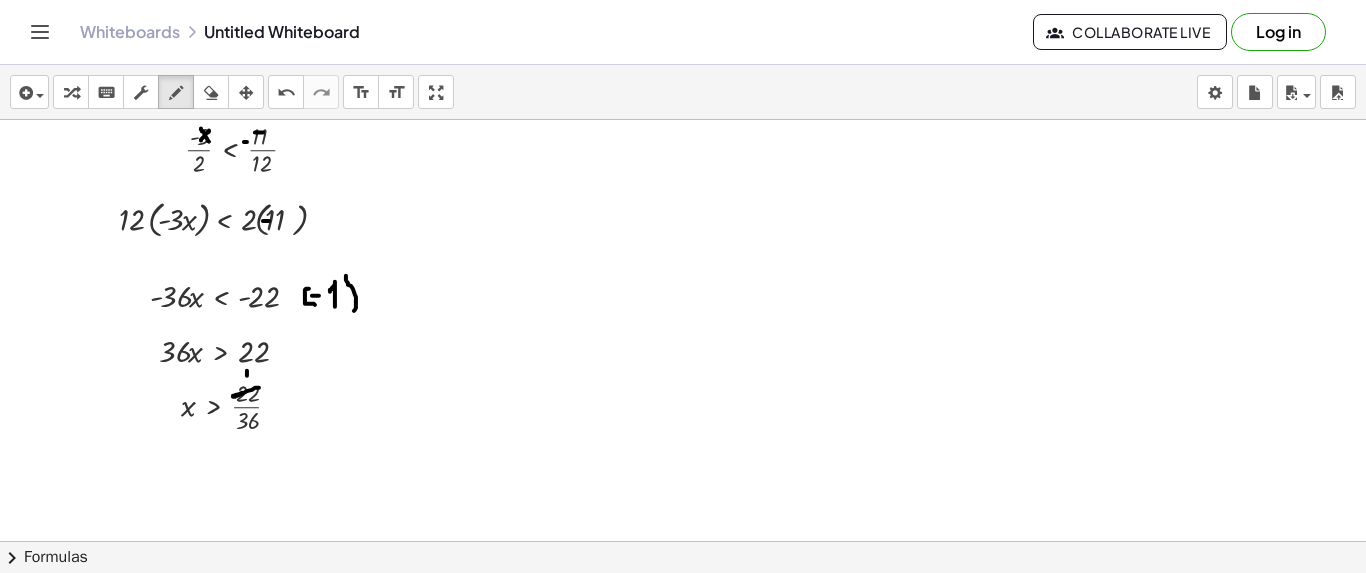 click at bounding box center (683, 199) 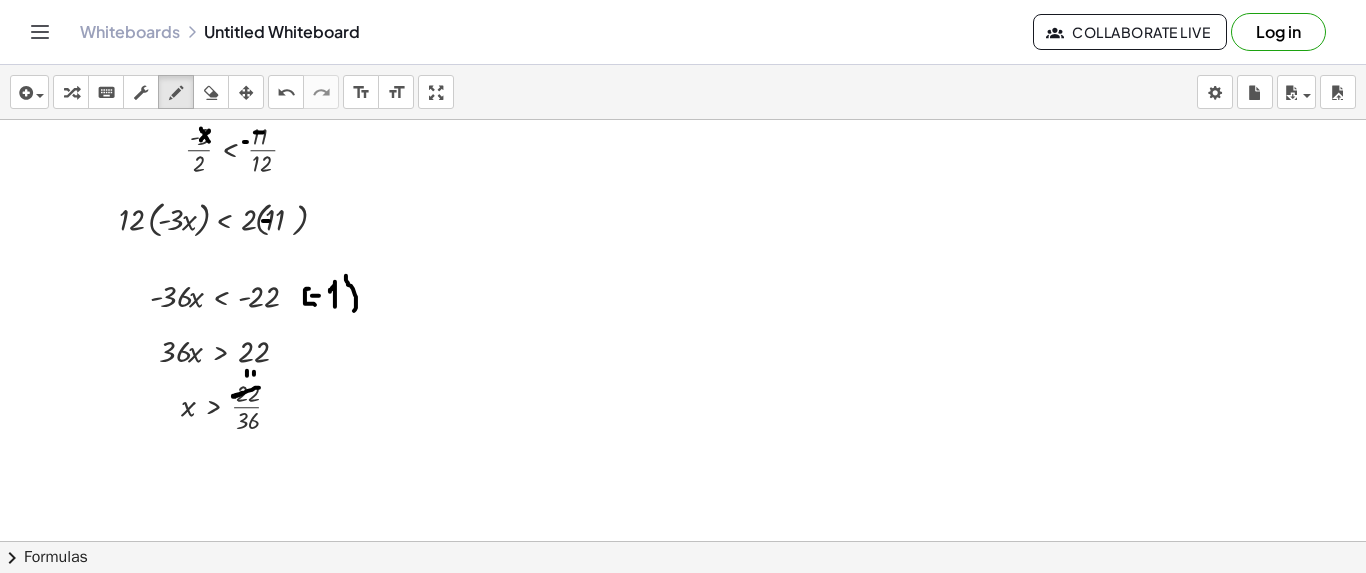 click at bounding box center [683, 199] 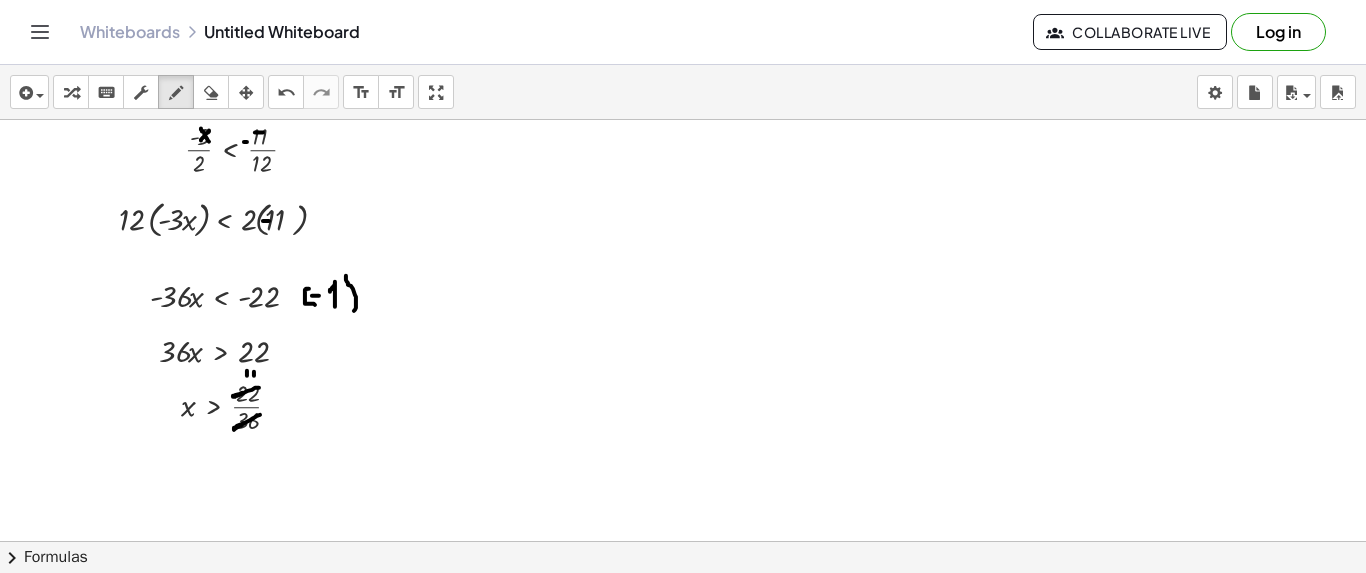drag, startPoint x: 253, startPoint y: 417, endPoint x: 263, endPoint y: 412, distance: 11.18034 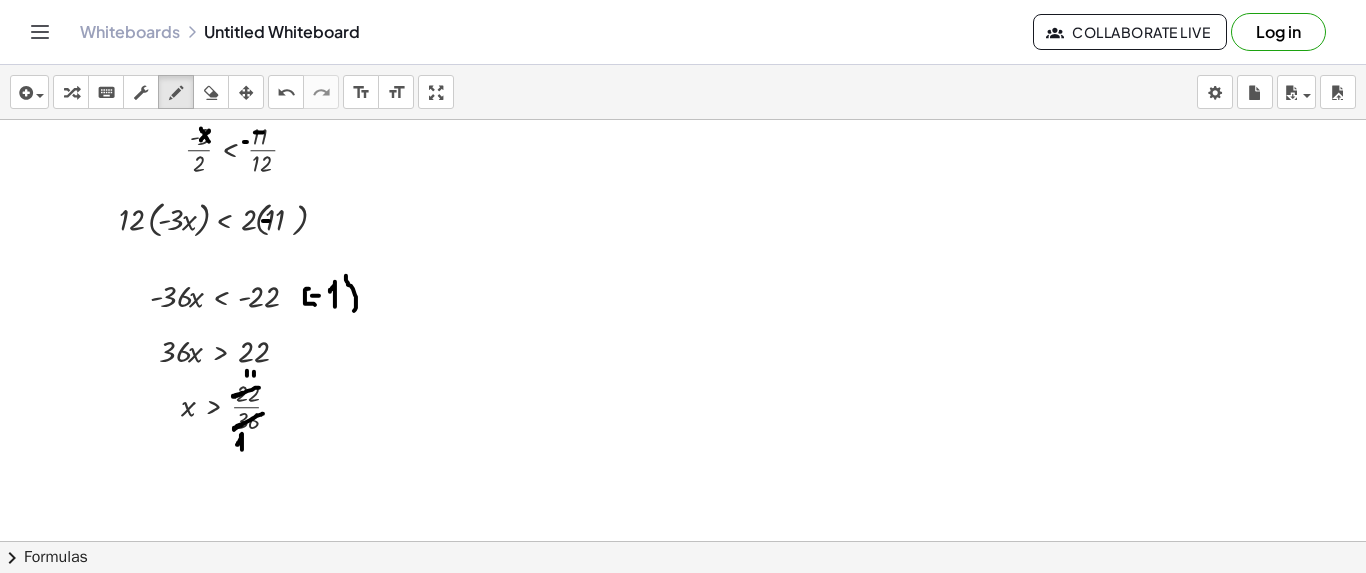 click at bounding box center (683, 199) 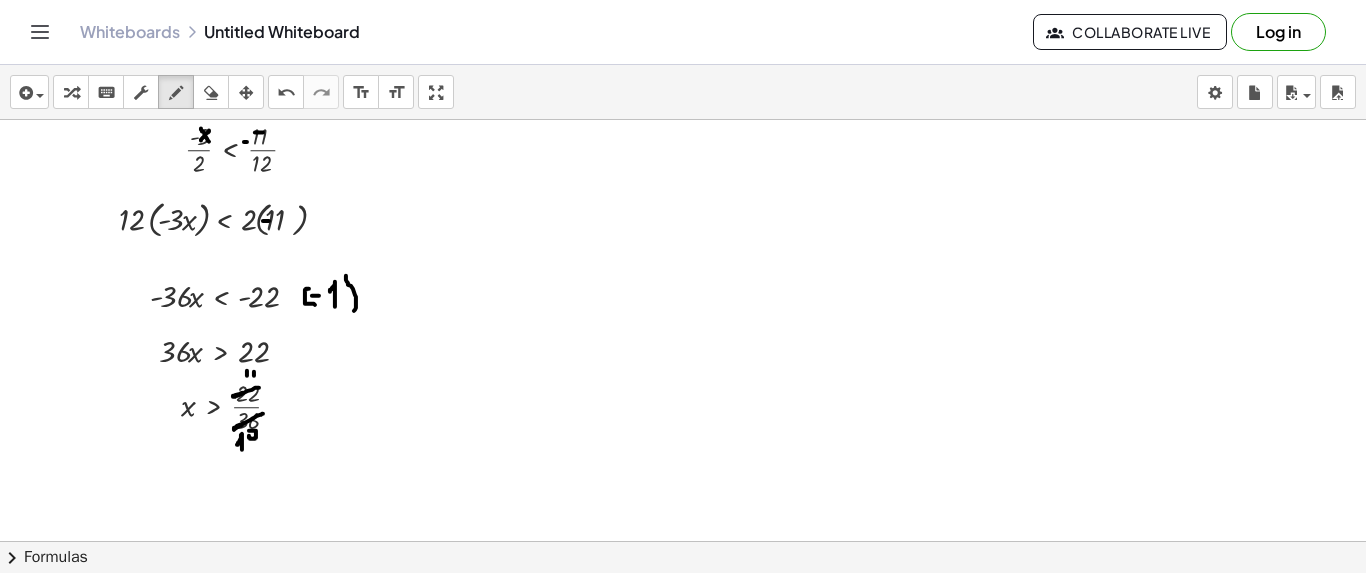 click at bounding box center [683, 199] 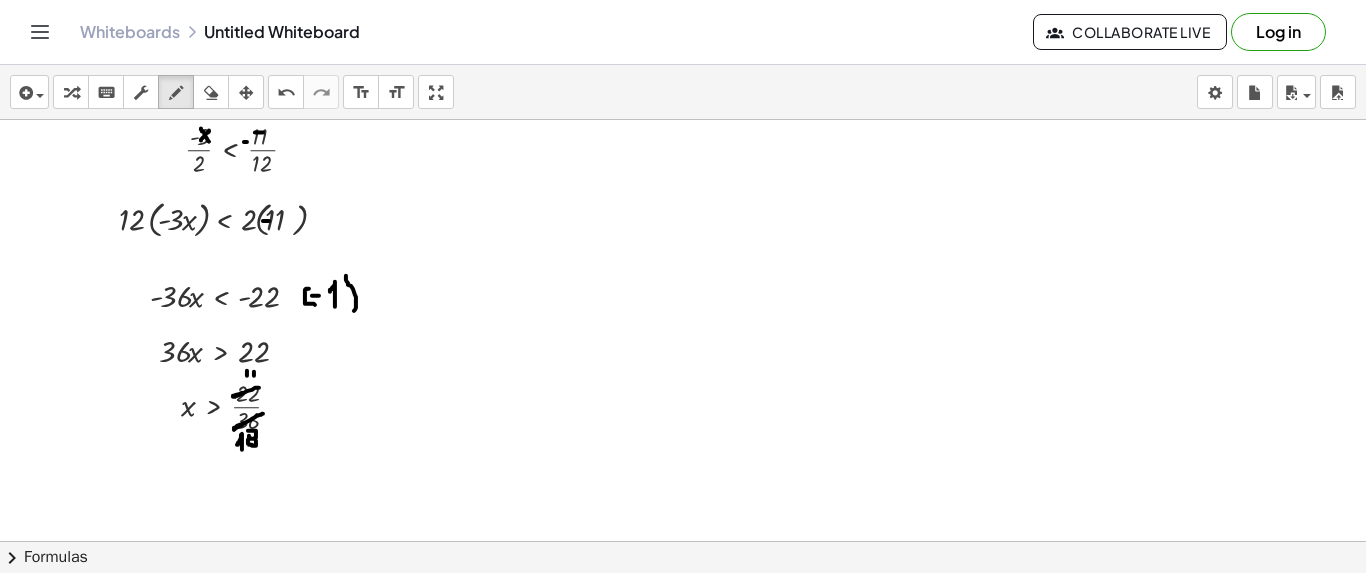 click at bounding box center (683, 199) 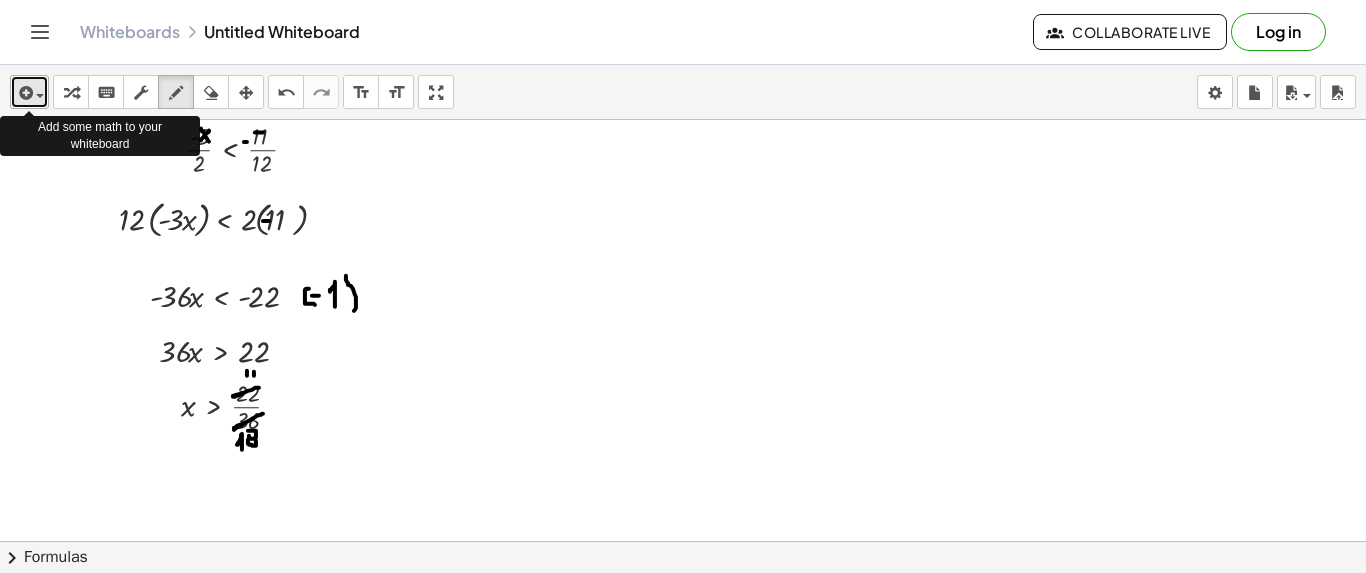 click on "insert" at bounding box center (29, 92) 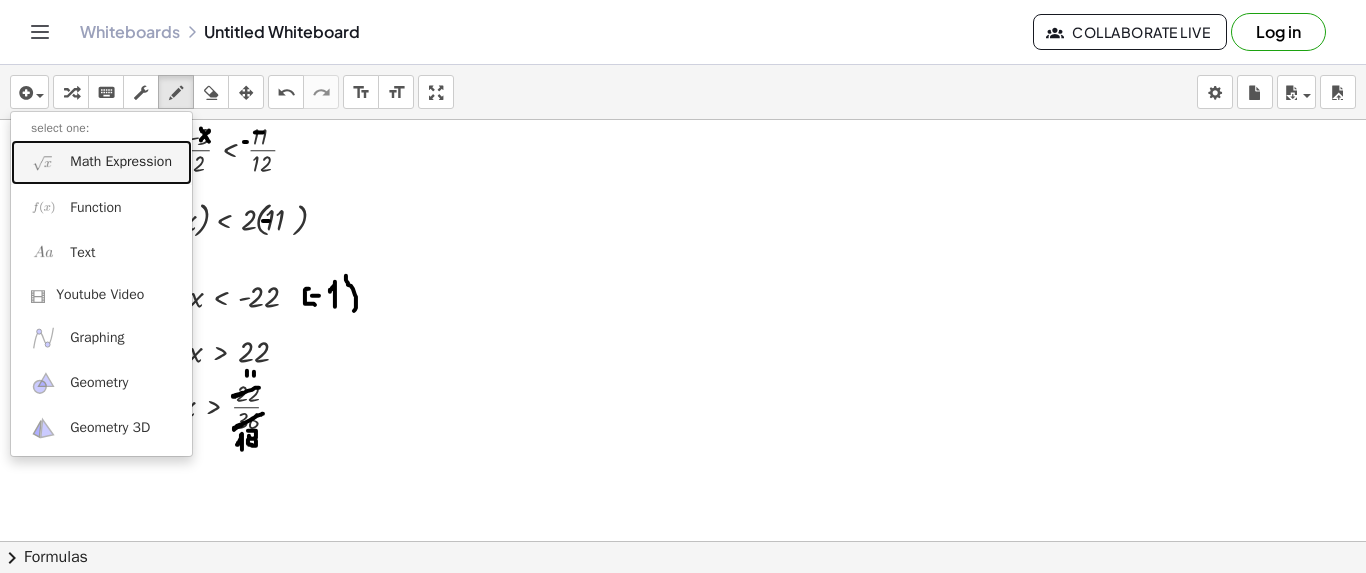 click on "Math Expression" at bounding box center [121, 162] 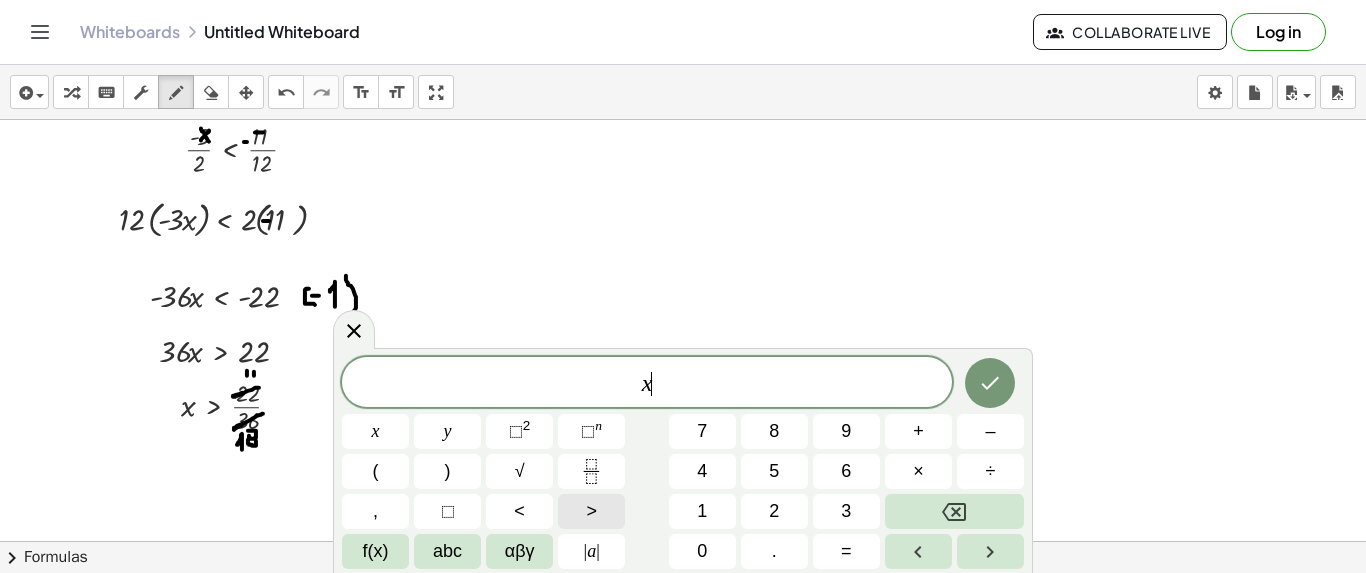 click on ">" at bounding box center [591, 511] 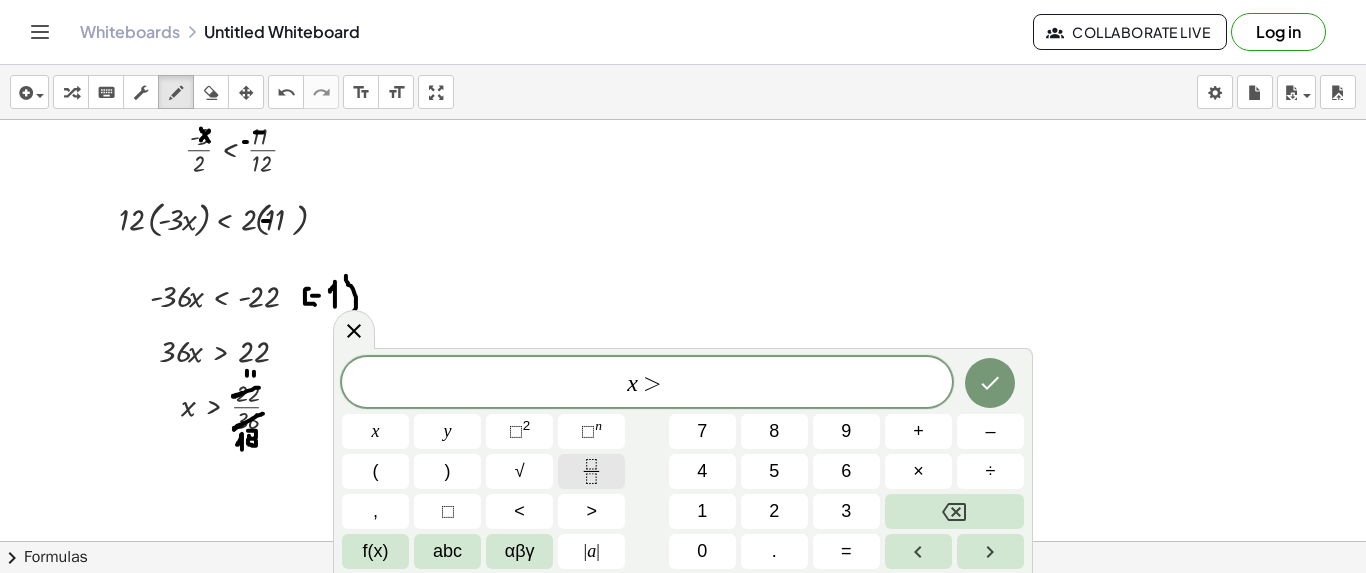 click 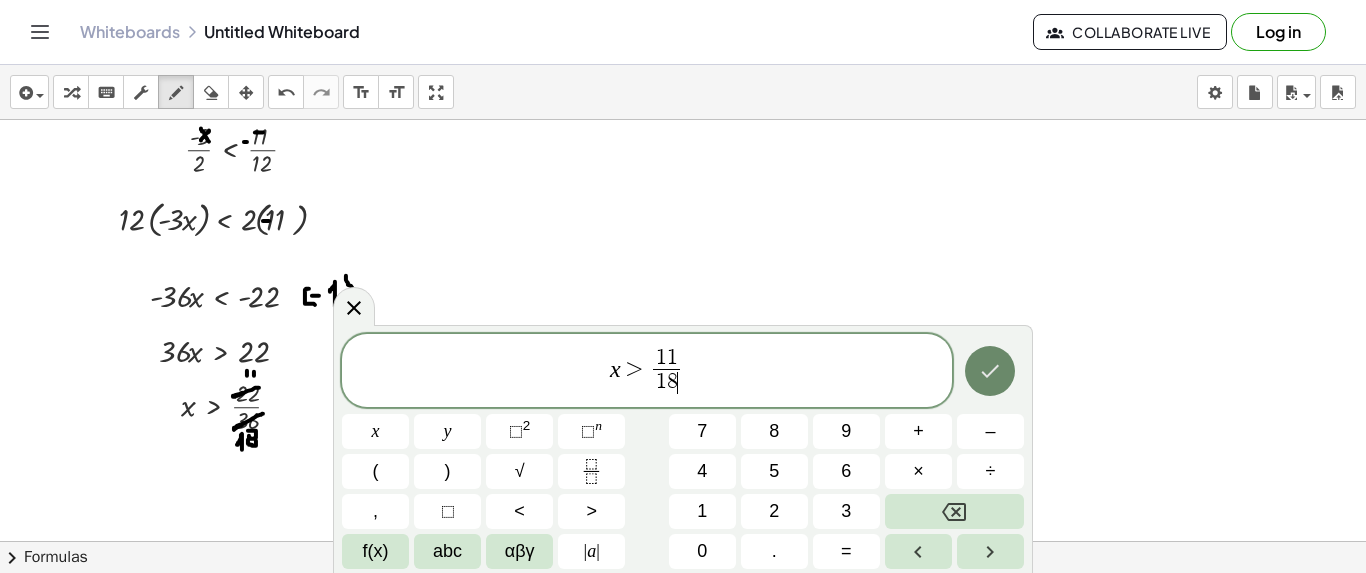 click at bounding box center (990, 371) 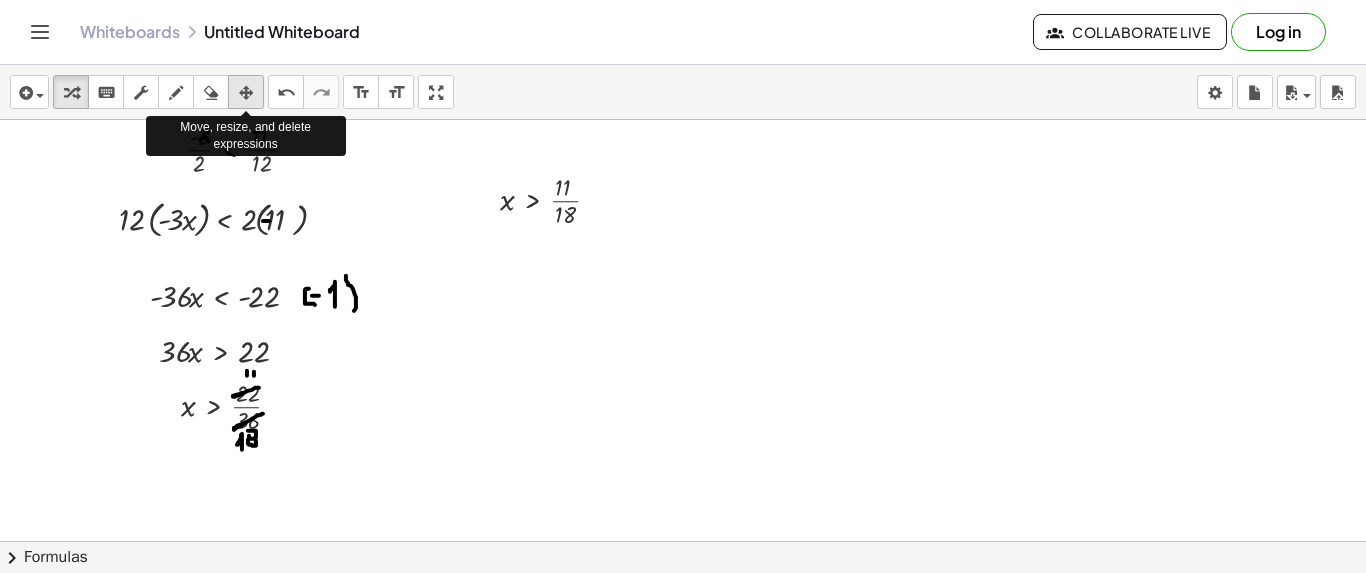 click at bounding box center [246, 93] 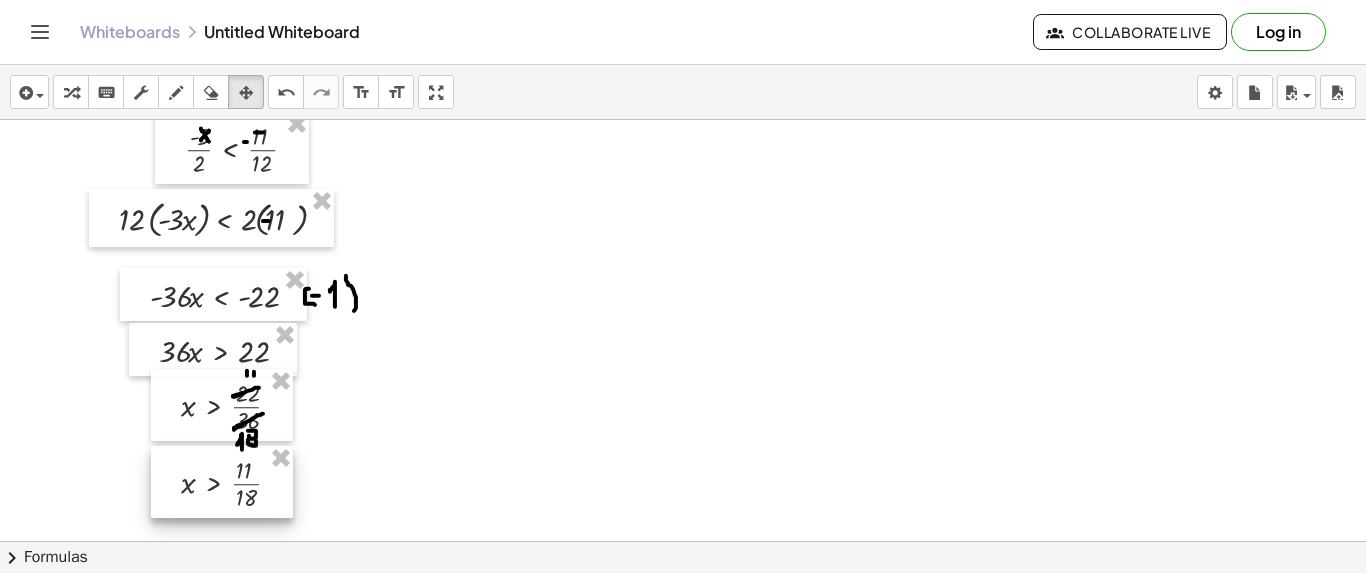 drag, startPoint x: 482, startPoint y: 183, endPoint x: 164, endPoint y: 465, distance: 425.02707 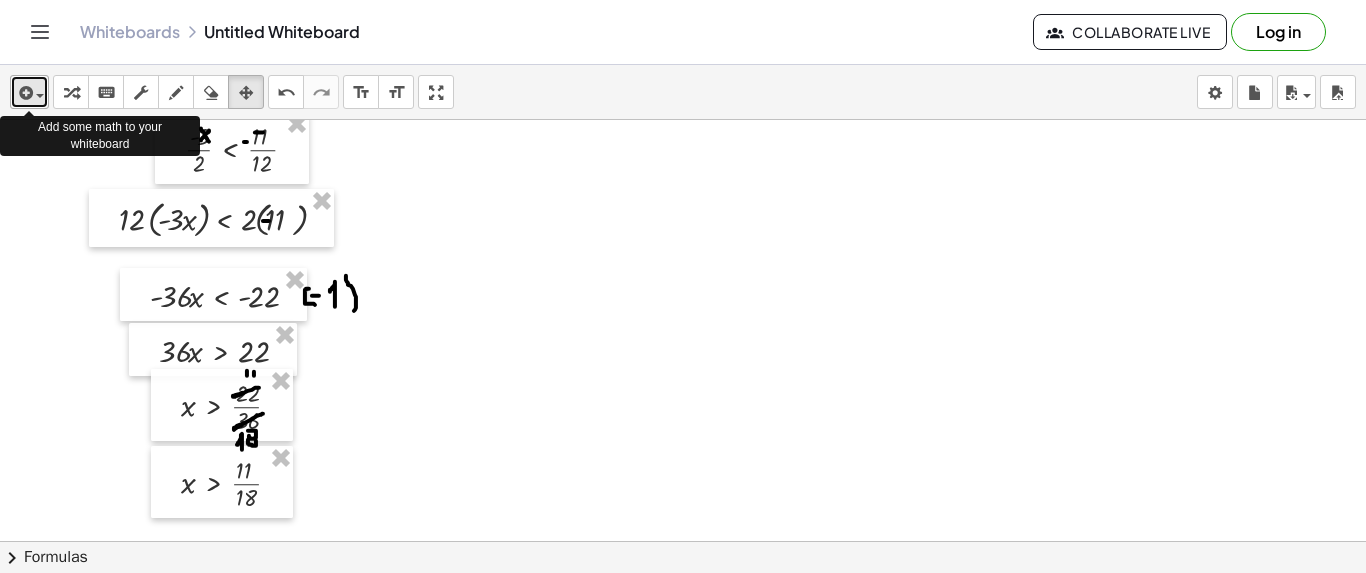 click at bounding box center [29, 92] 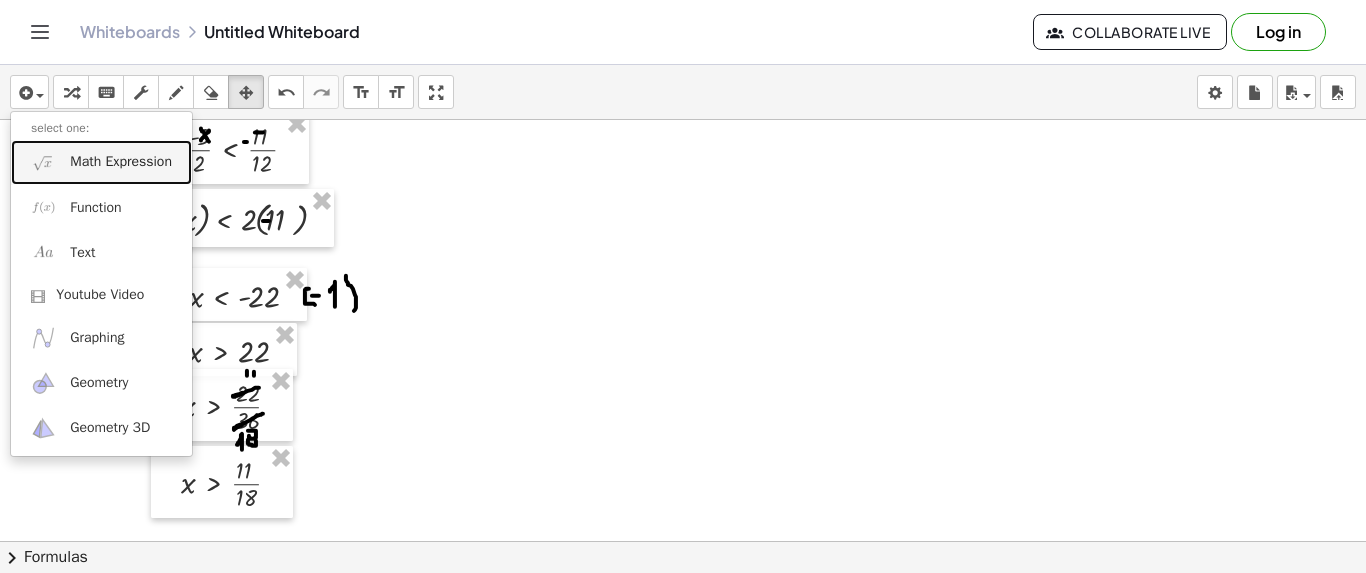 click on "Math Expression" at bounding box center [121, 162] 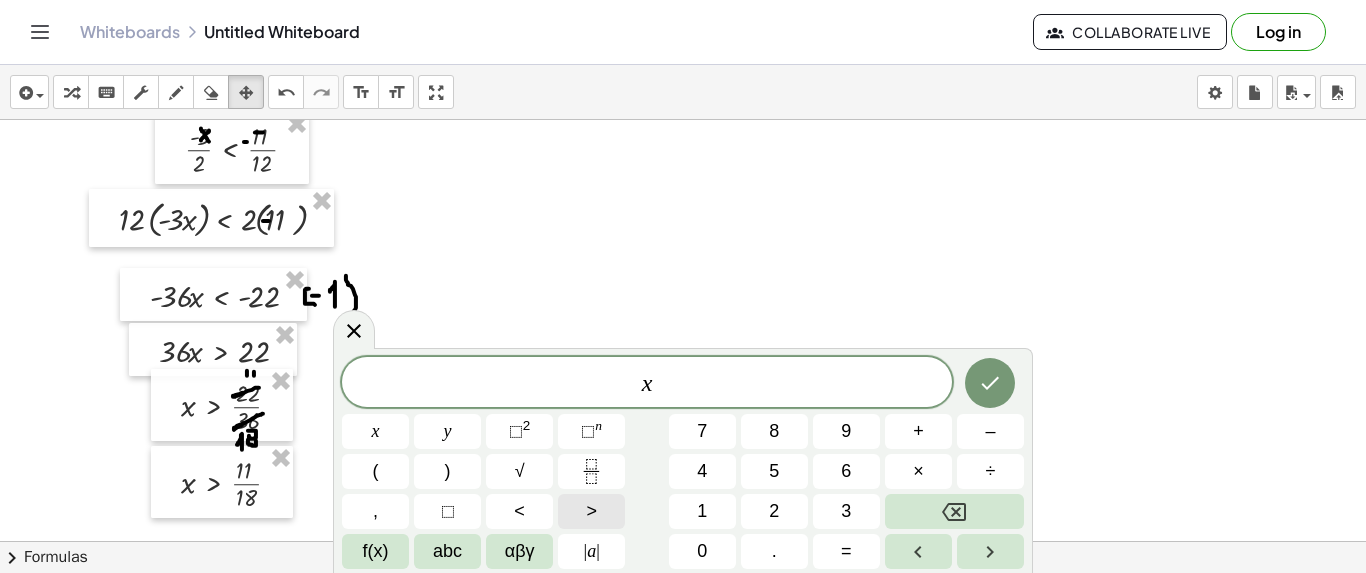 click on ">" at bounding box center [591, 511] 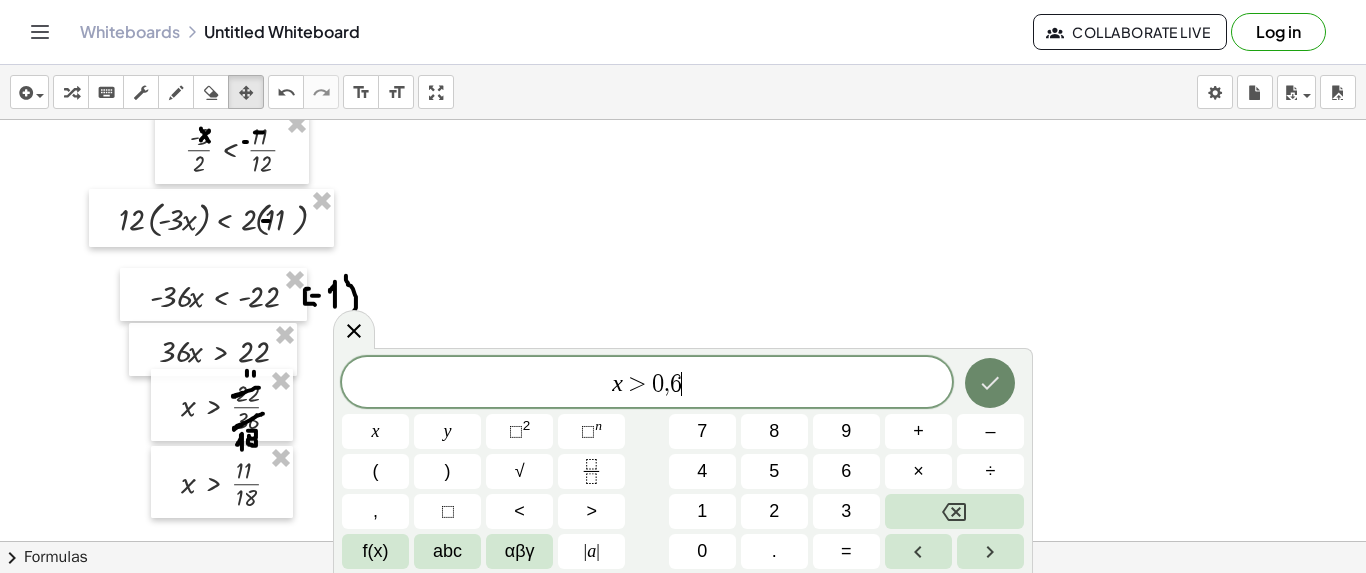 click 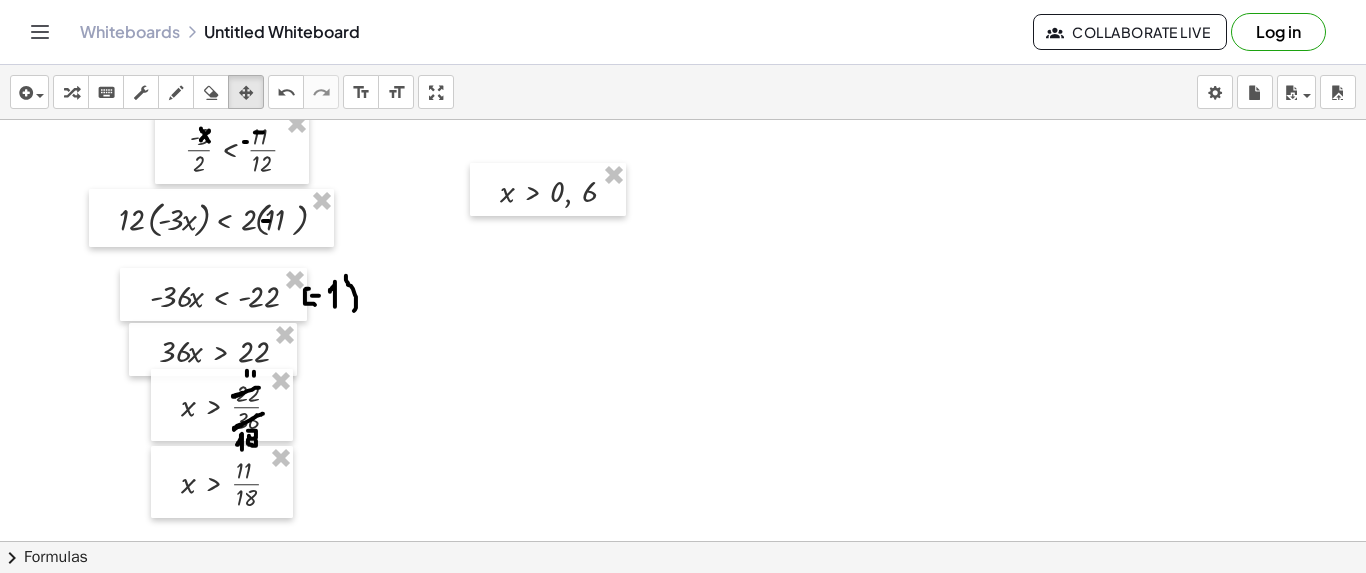 drag, startPoint x: 233, startPoint y: 91, endPoint x: 392, endPoint y: 152, distance: 170.29973 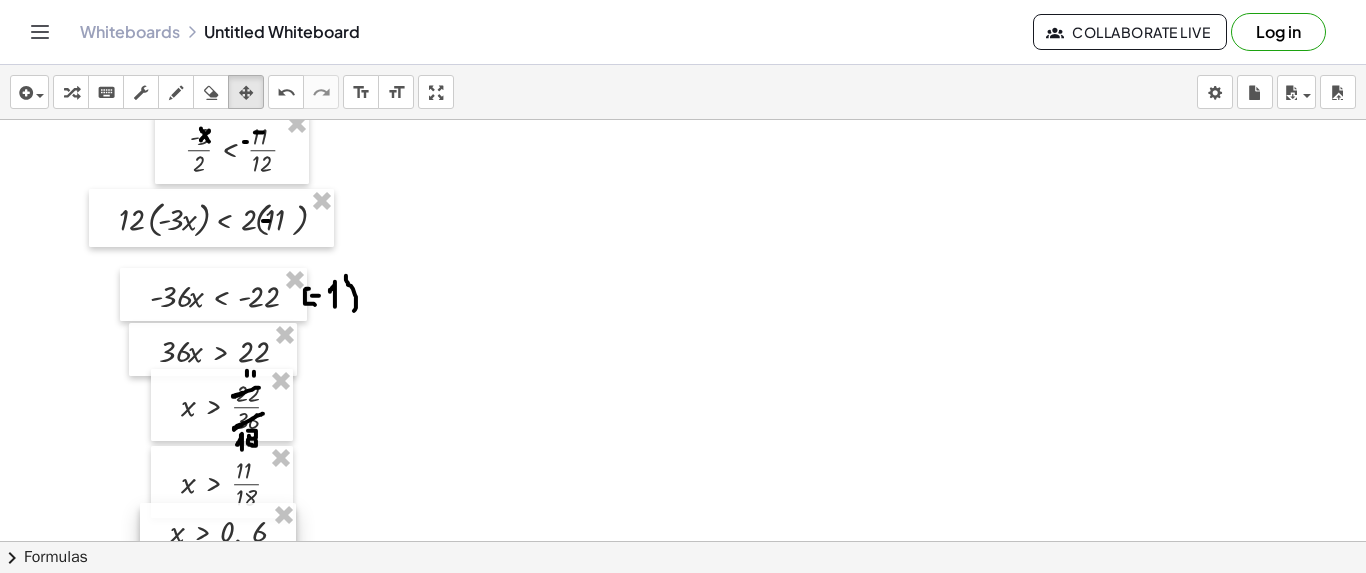 drag, startPoint x: 481, startPoint y: 163, endPoint x: 150, endPoint y: 504, distance: 475.22836 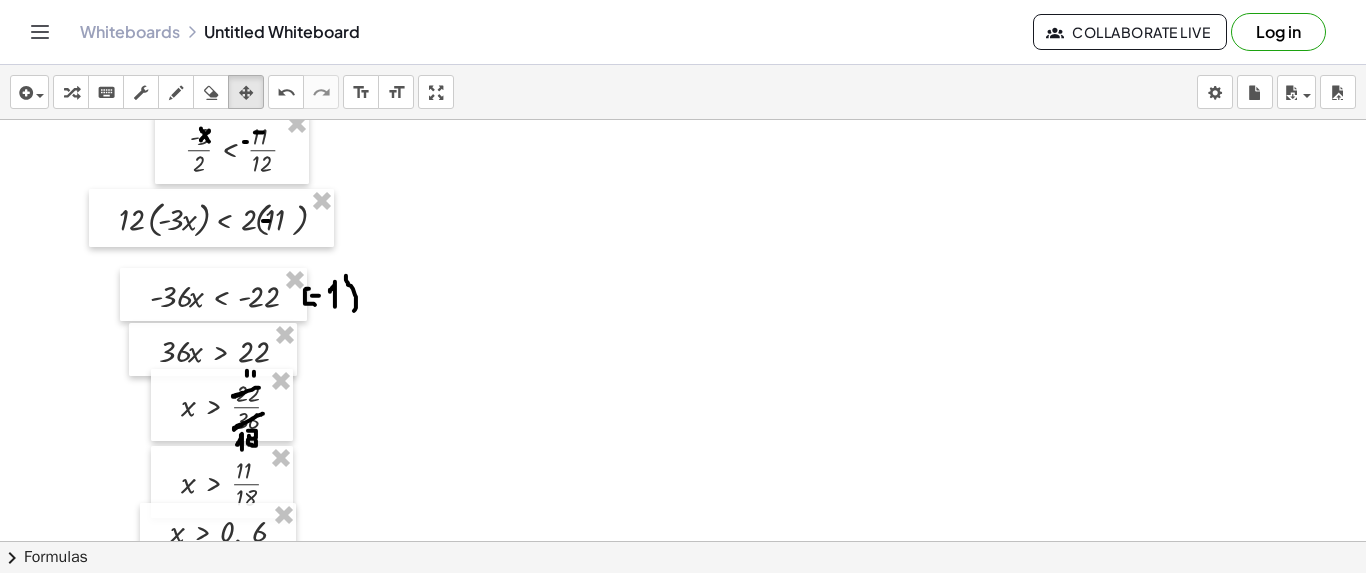 drag, startPoint x: 1346, startPoint y: 334, endPoint x: 1349, endPoint y: 366, distance: 32.140316 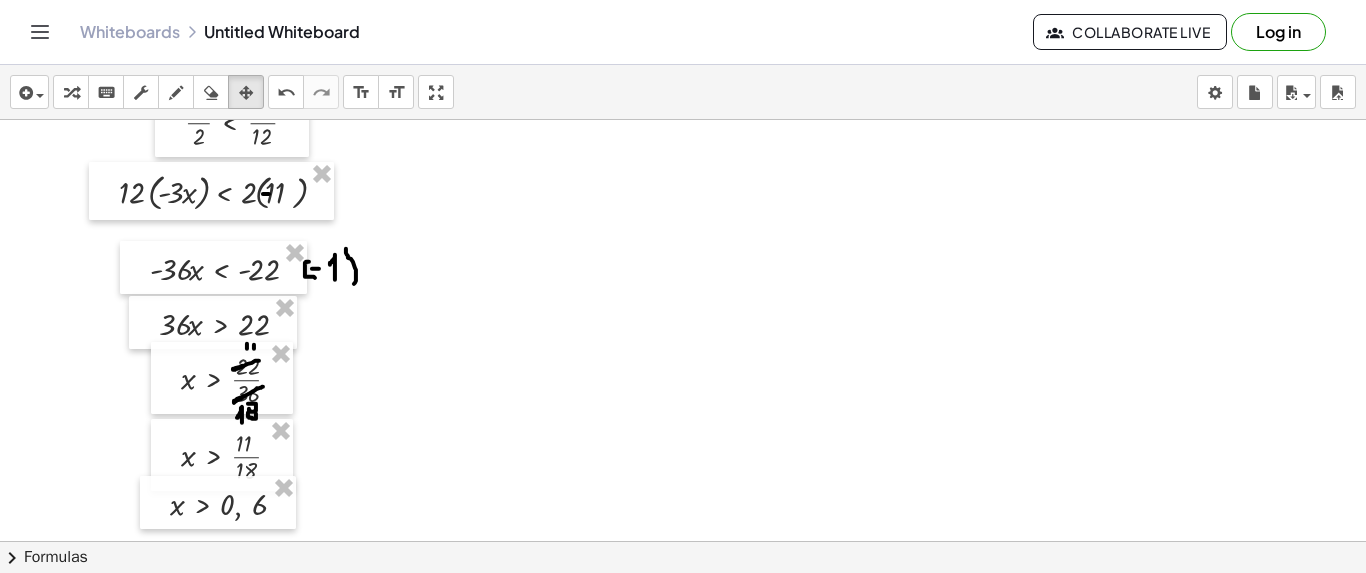 scroll, scrollTop: 512, scrollLeft: 0, axis: vertical 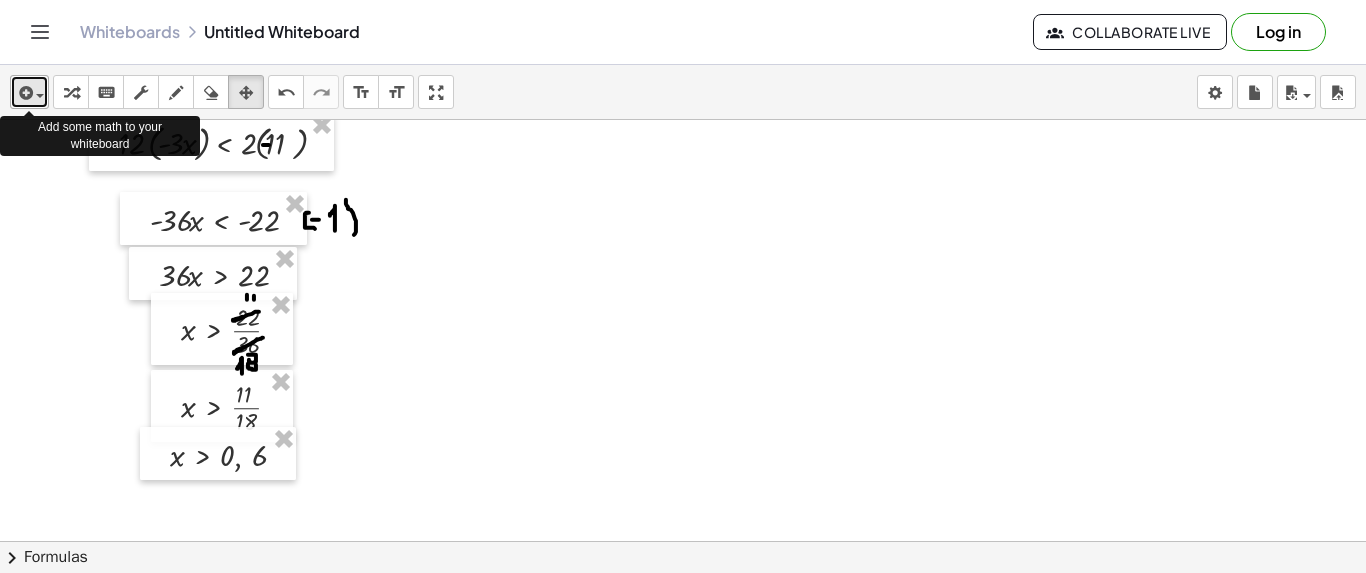 click at bounding box center (40, 96) 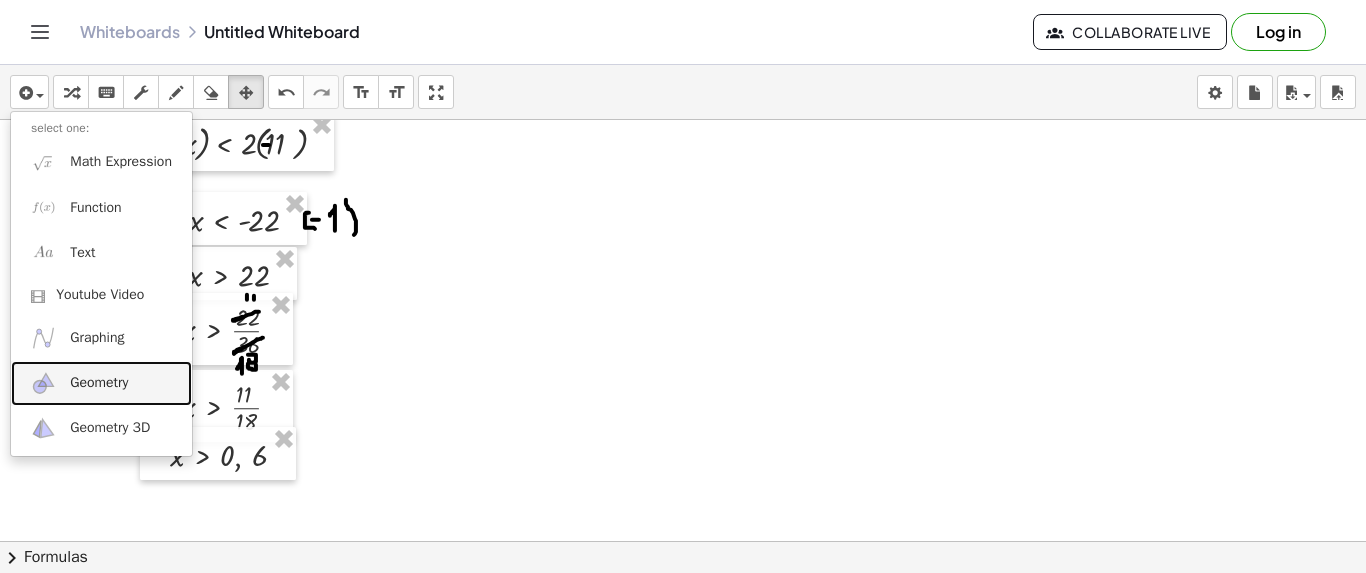 click on "Geometry" at bounding box center [99, 383] 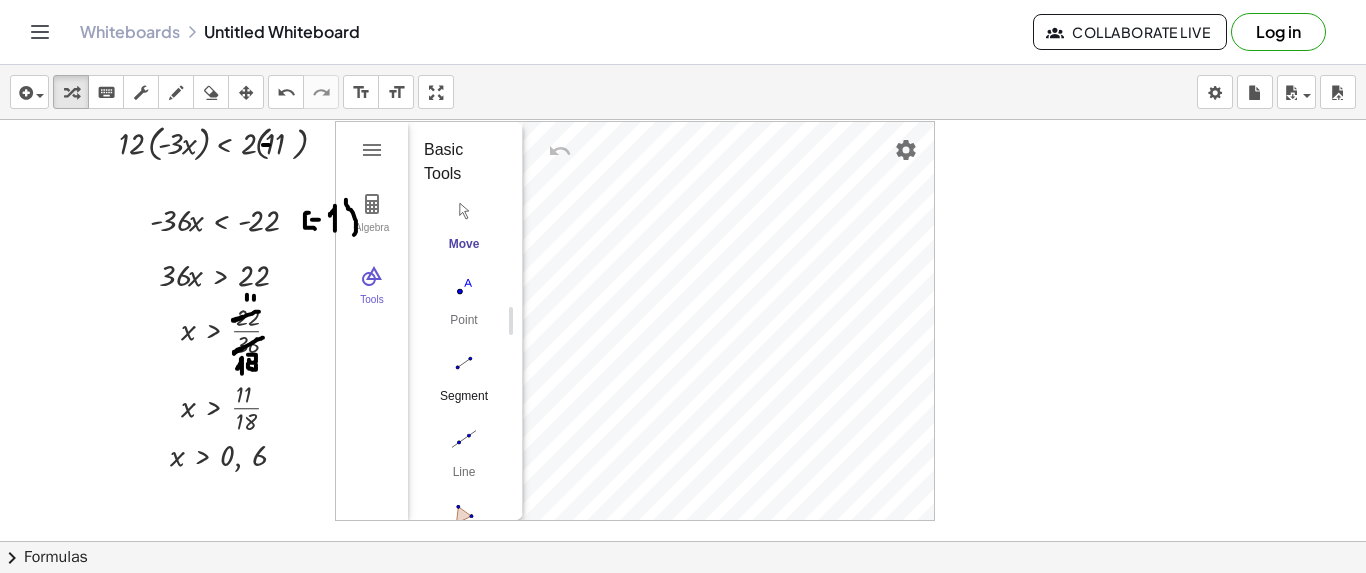 click on "Segment" at bounding box center [464, 403] 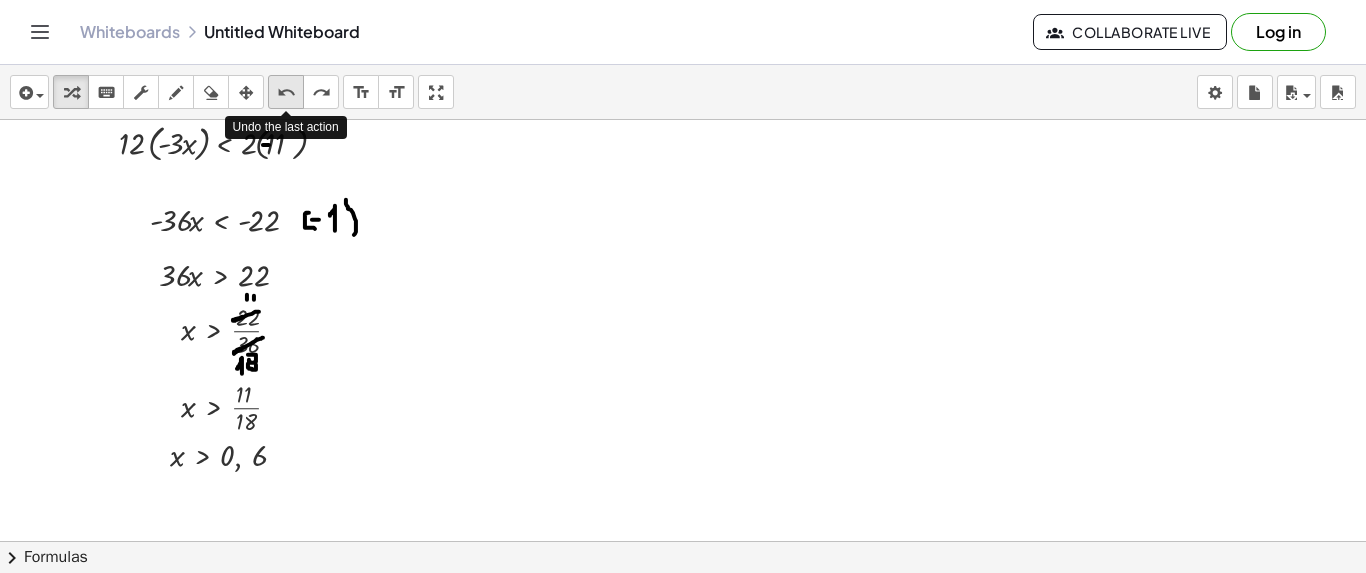 click on "undo" at bounding box center (286, 93) 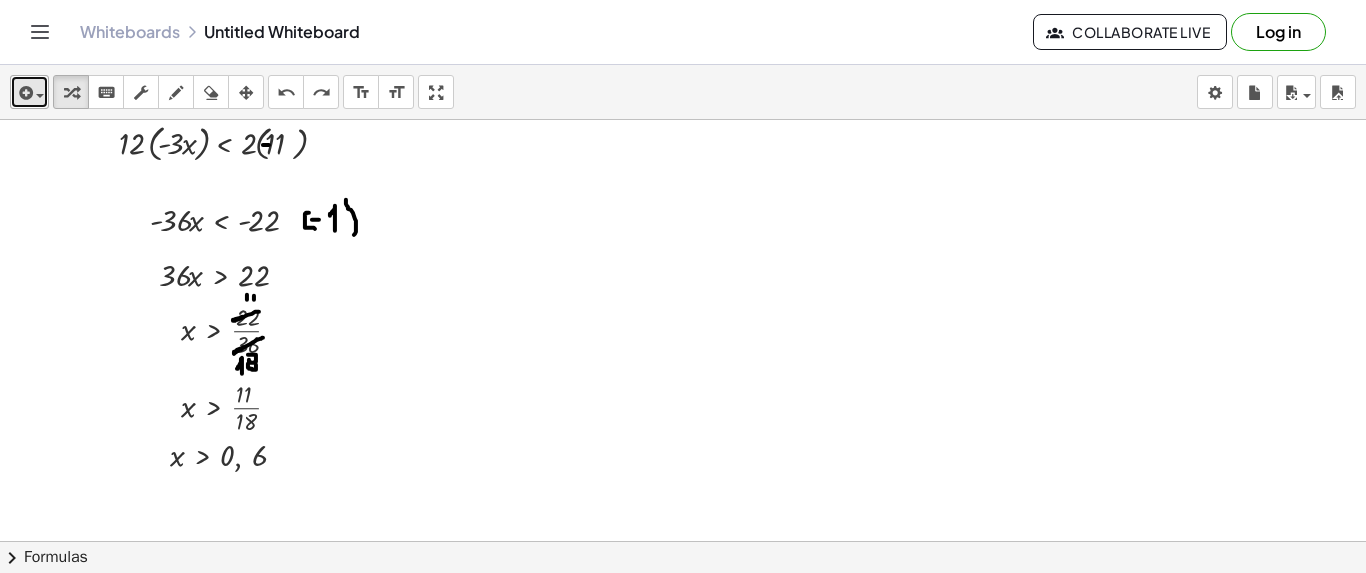 click at bounding box center [29, 92] 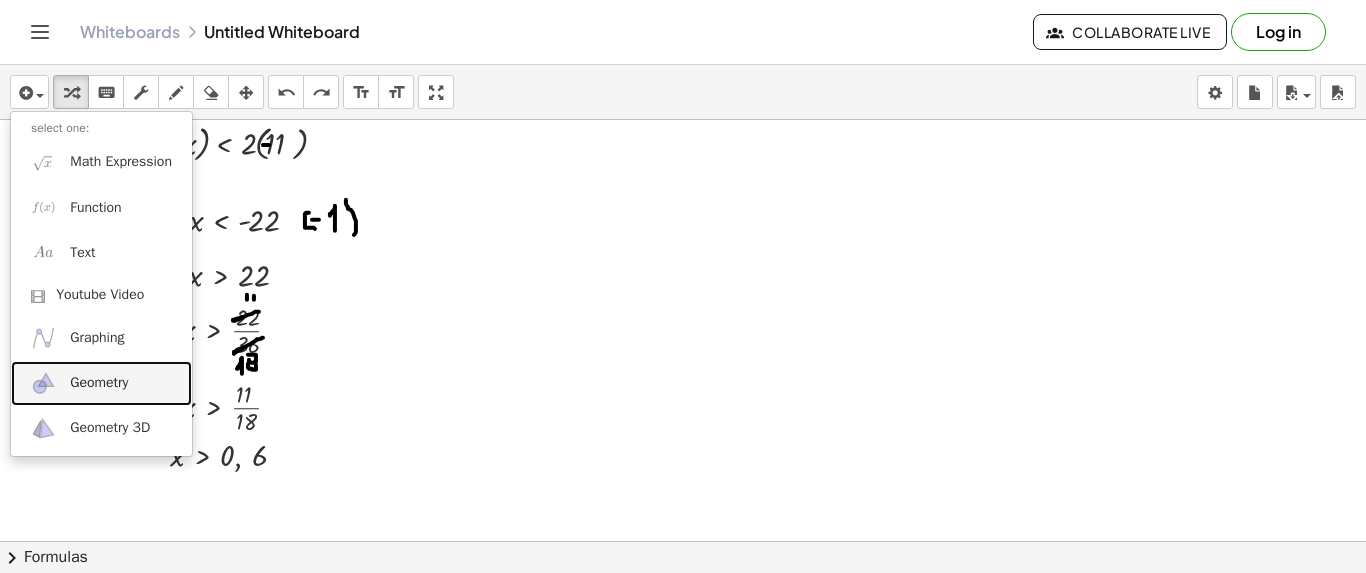 click on "Geometry" at bounding box center [99, 383] 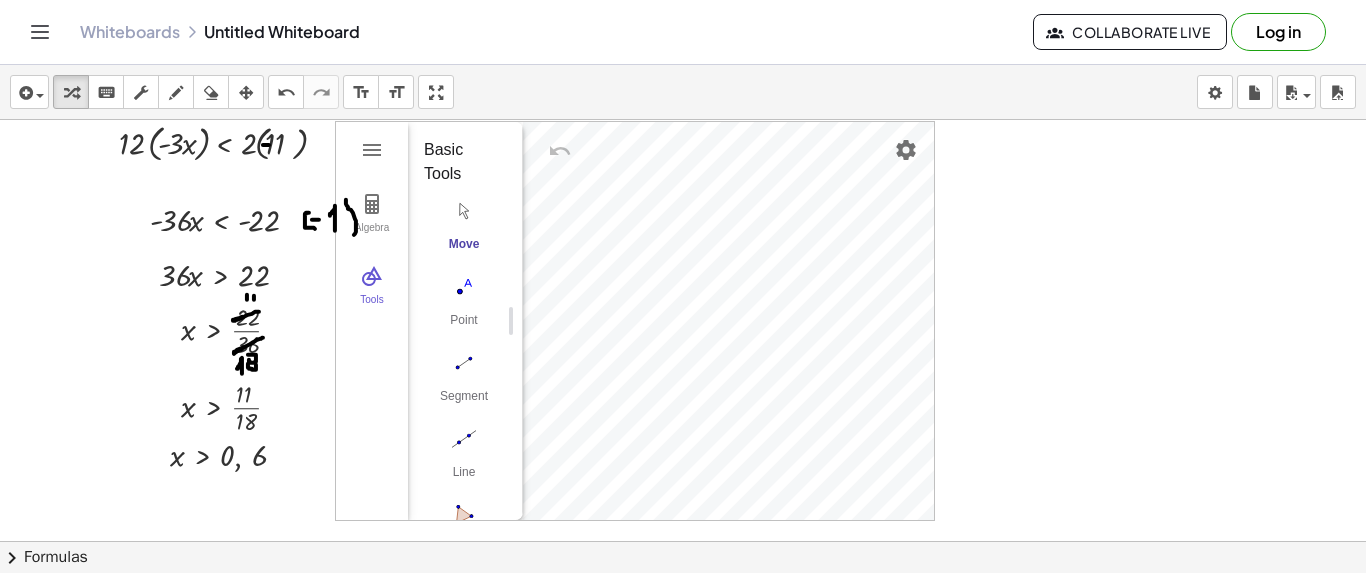 click on "Algebra Tools GeoGebra Geometry Basic Tools Move Point Segment Line Polygon Circle with Center through Point More" at bounding box center [635, 321] 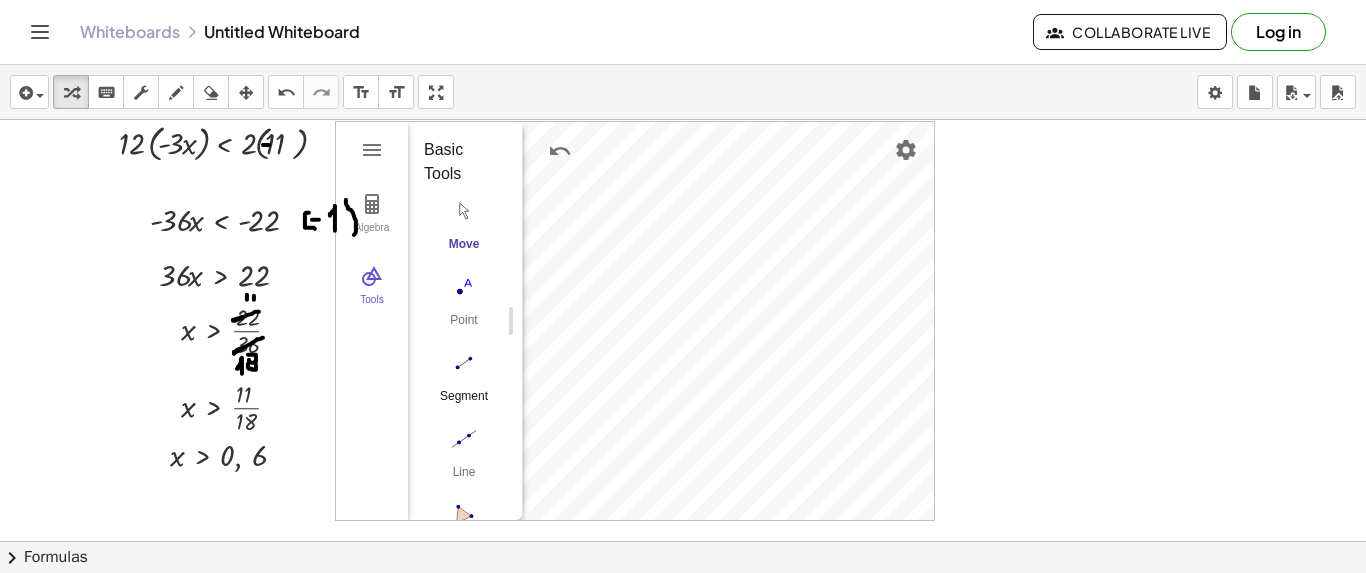 click at bounding box center (464, 363) 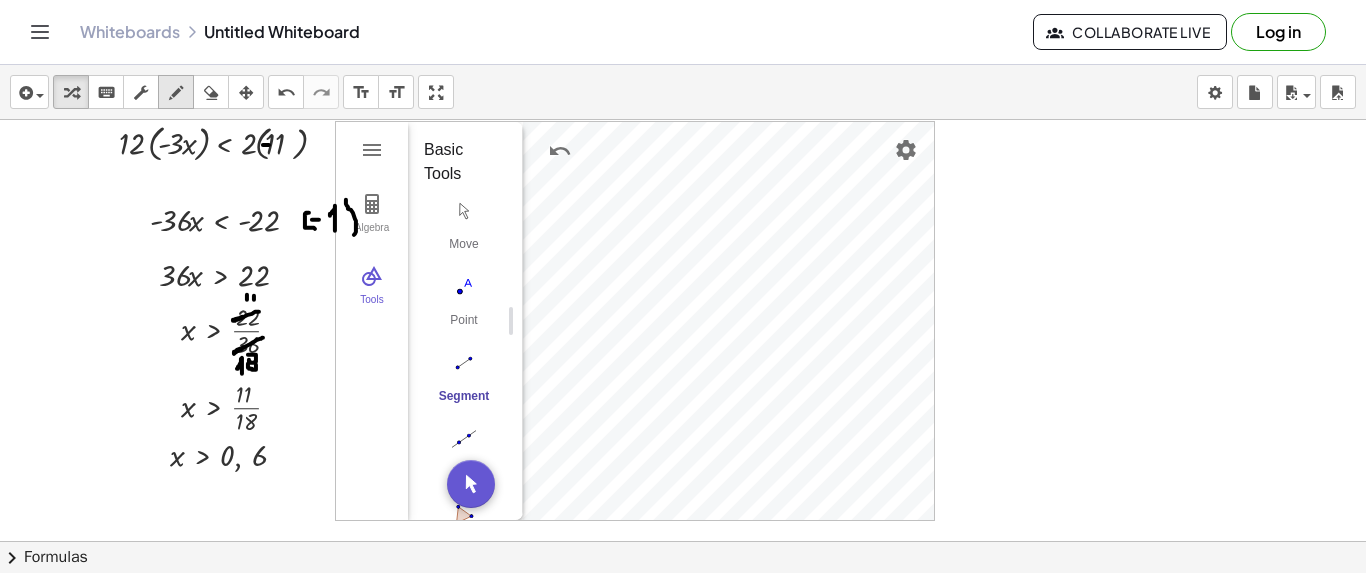 click at bounding box center (176, 93) 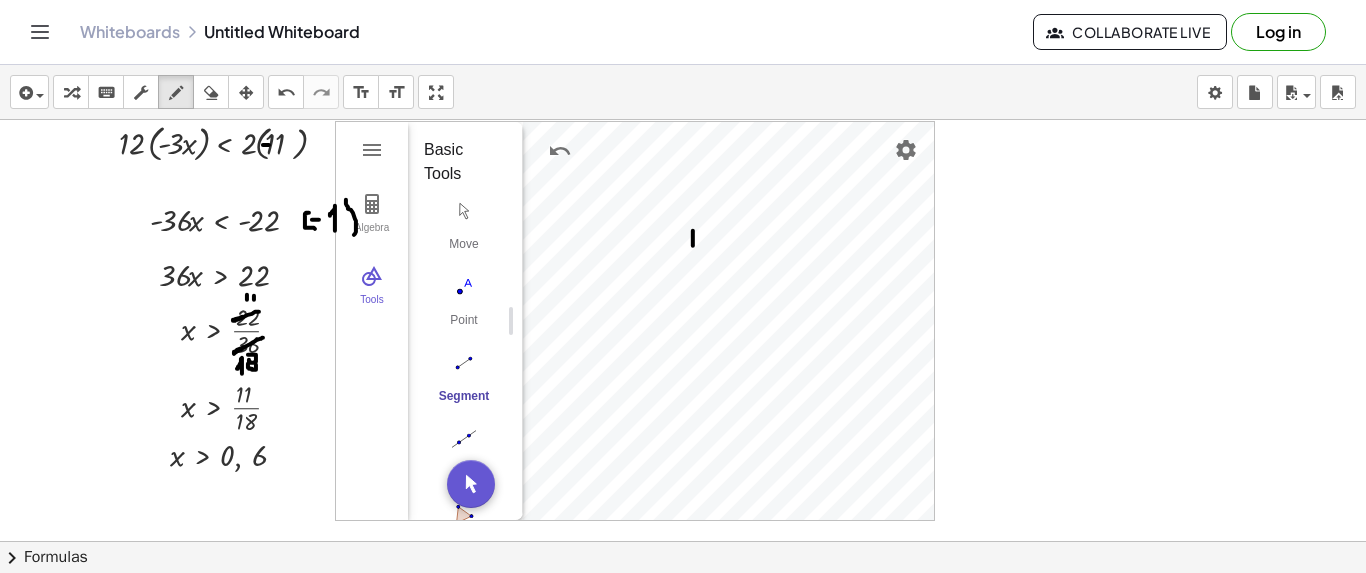 drag, startPoint x: 693, startPoint y: 229, endPoint x: 693, endPoint y: 244, distance: 15 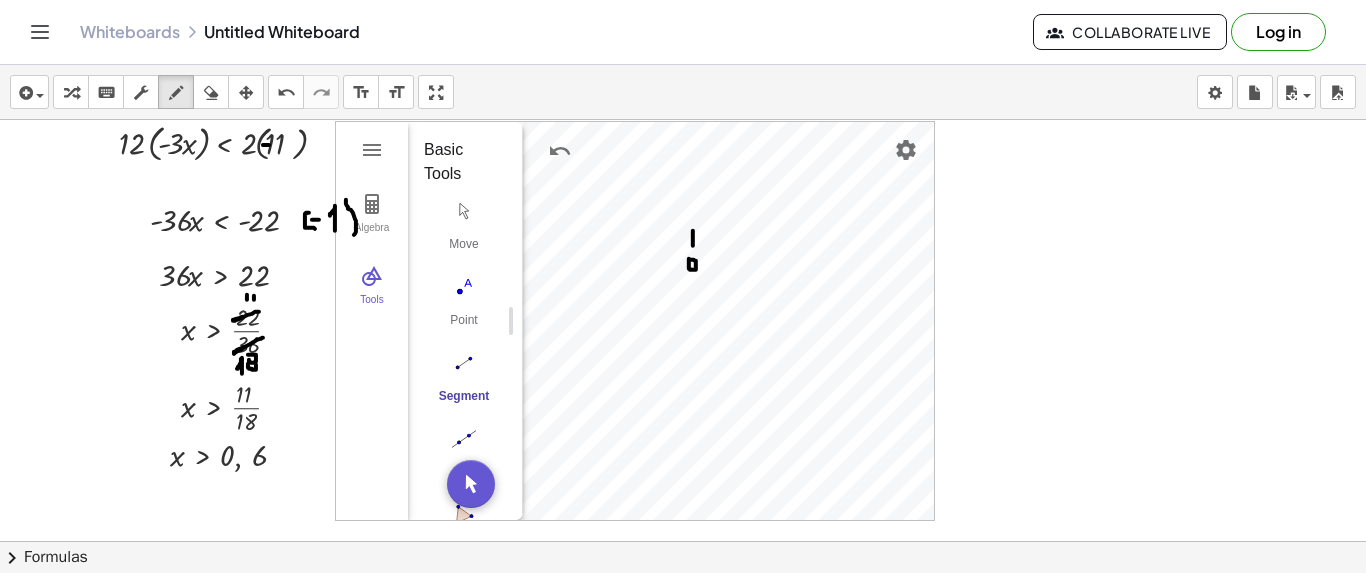 click at bounding box center (683, 123) 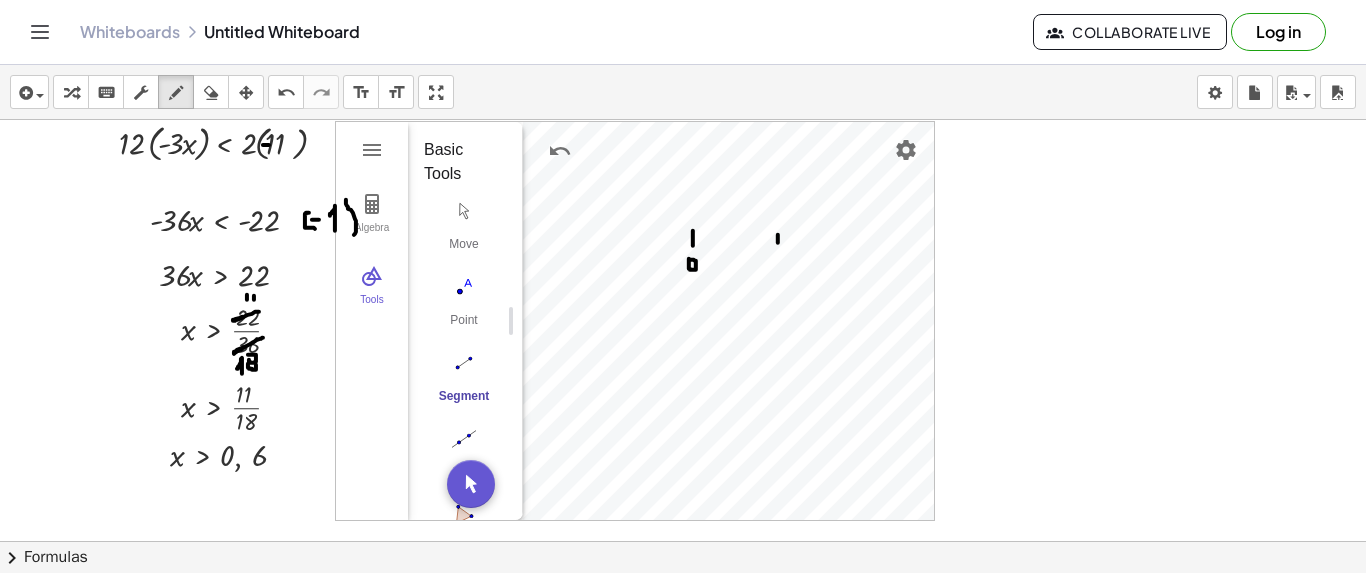 drag, startPoint x: 778, startPoint y: 233, endPoint x: 778, endPoint y: 244, distance: 11 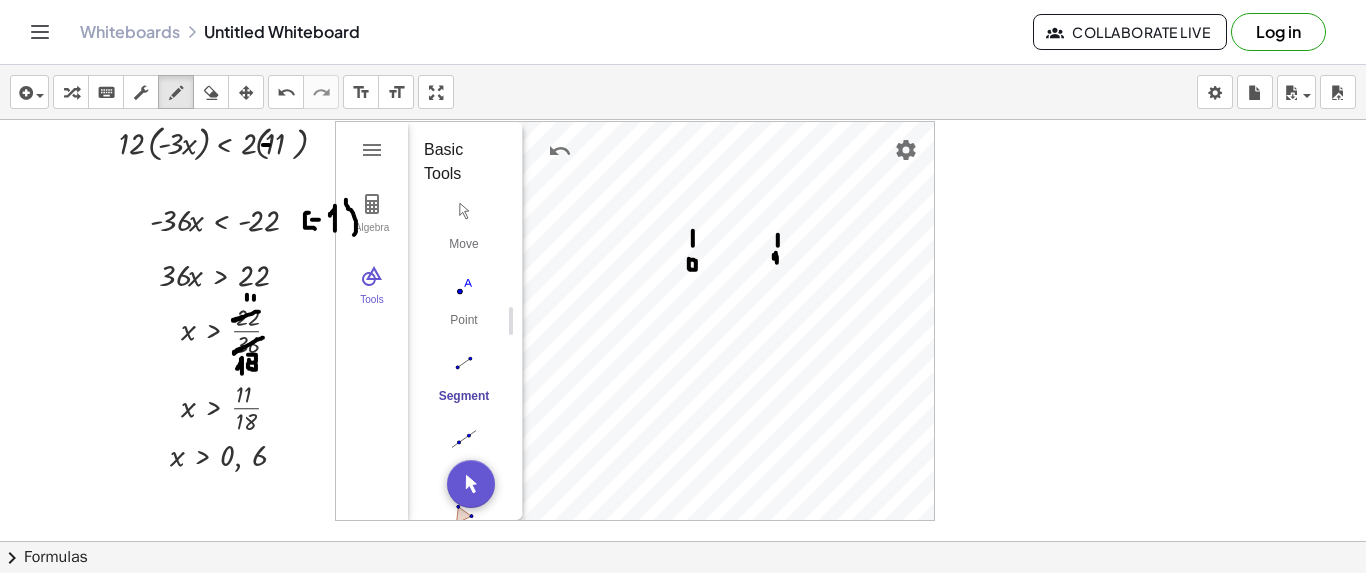 click at bounding box center [683, 123] 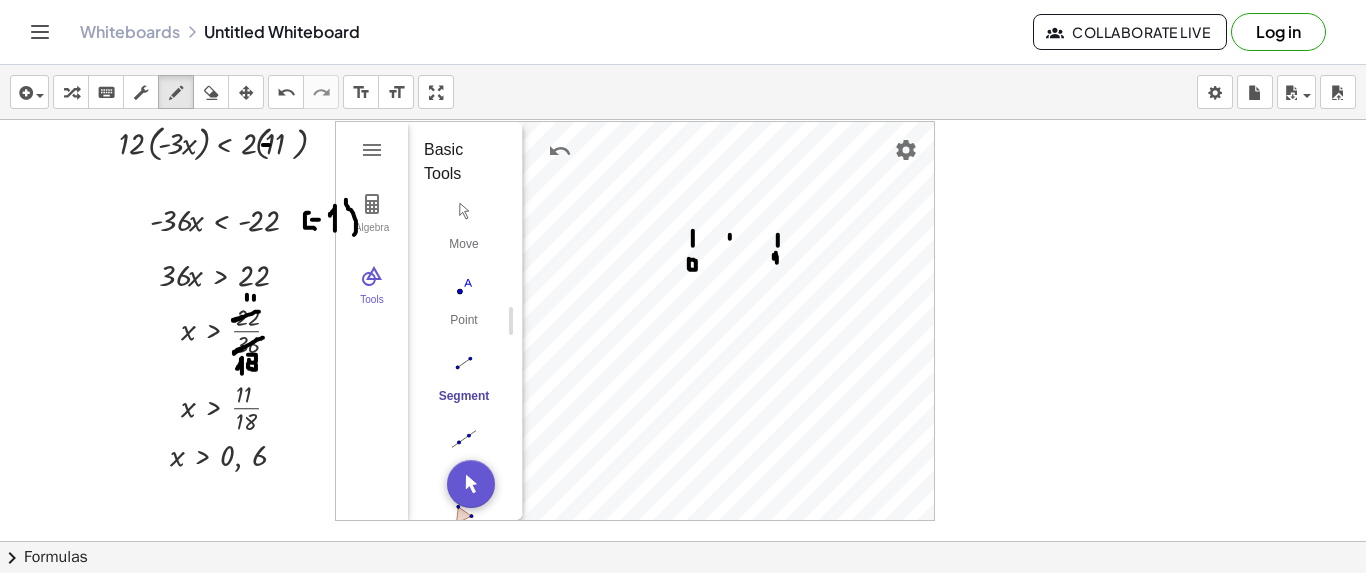 click at bounding box center (683, 123) 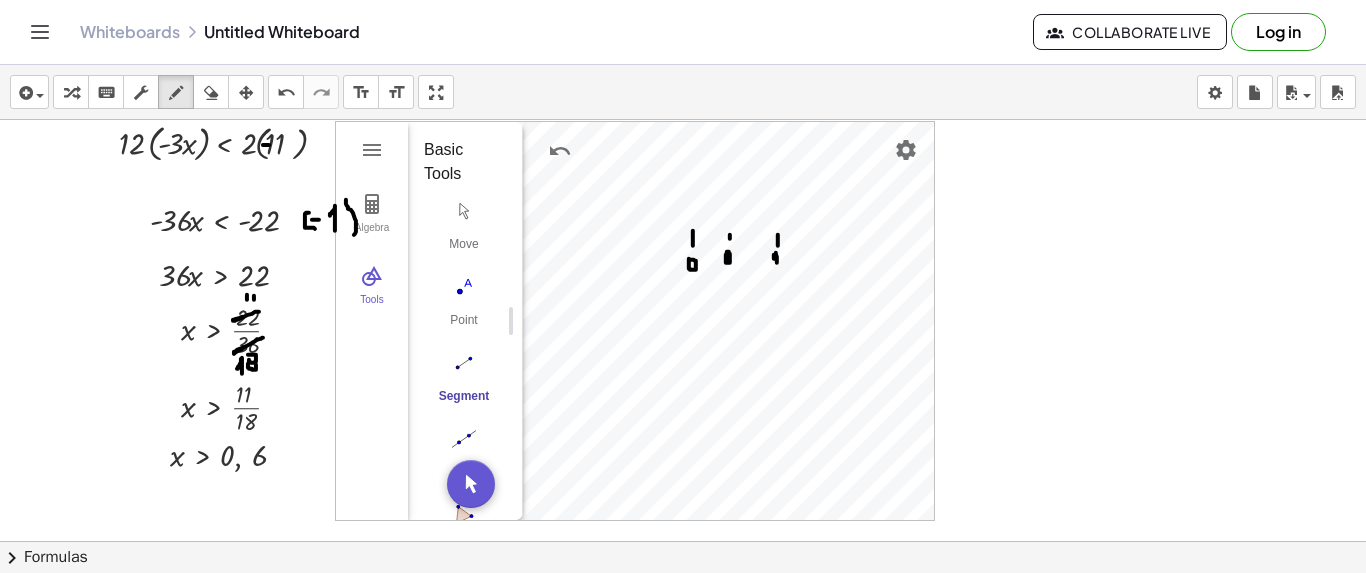 click at bounding box center (683, 123) 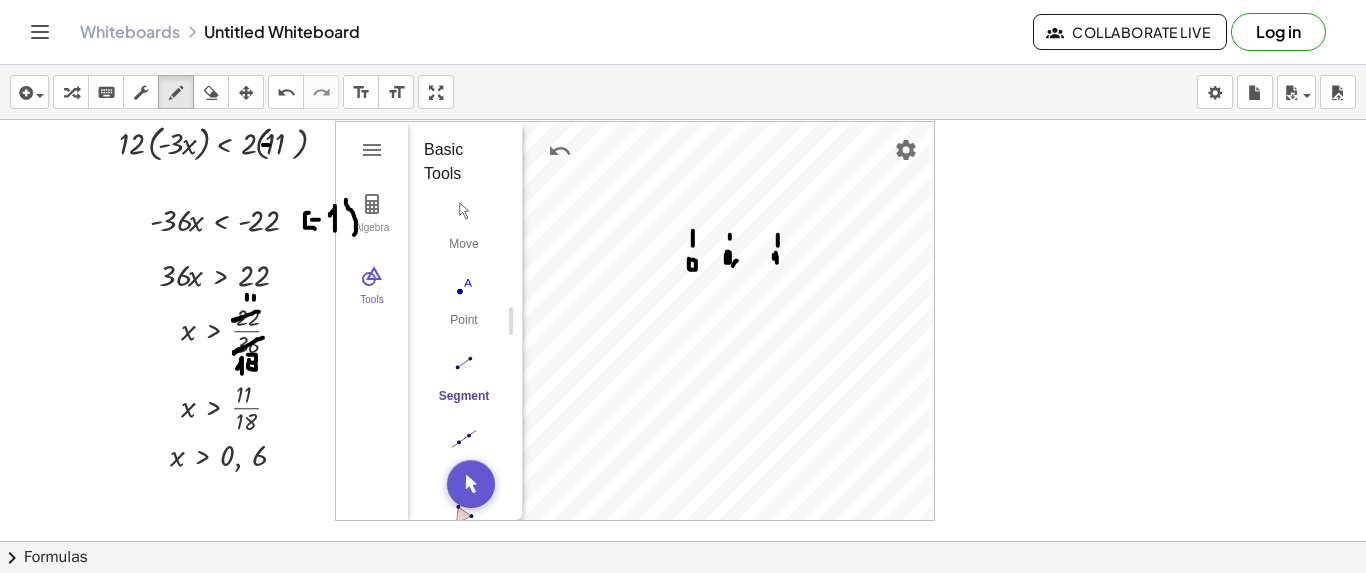 click at bounding box center (683, 123) 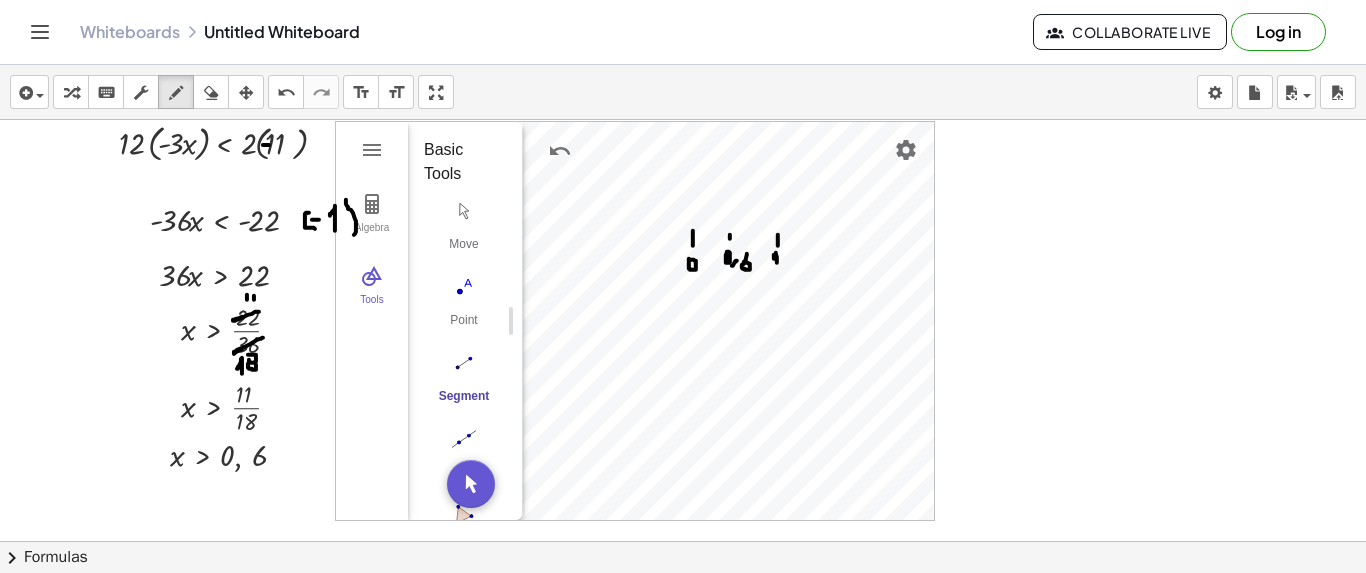 click at bounding box center (683, 123) 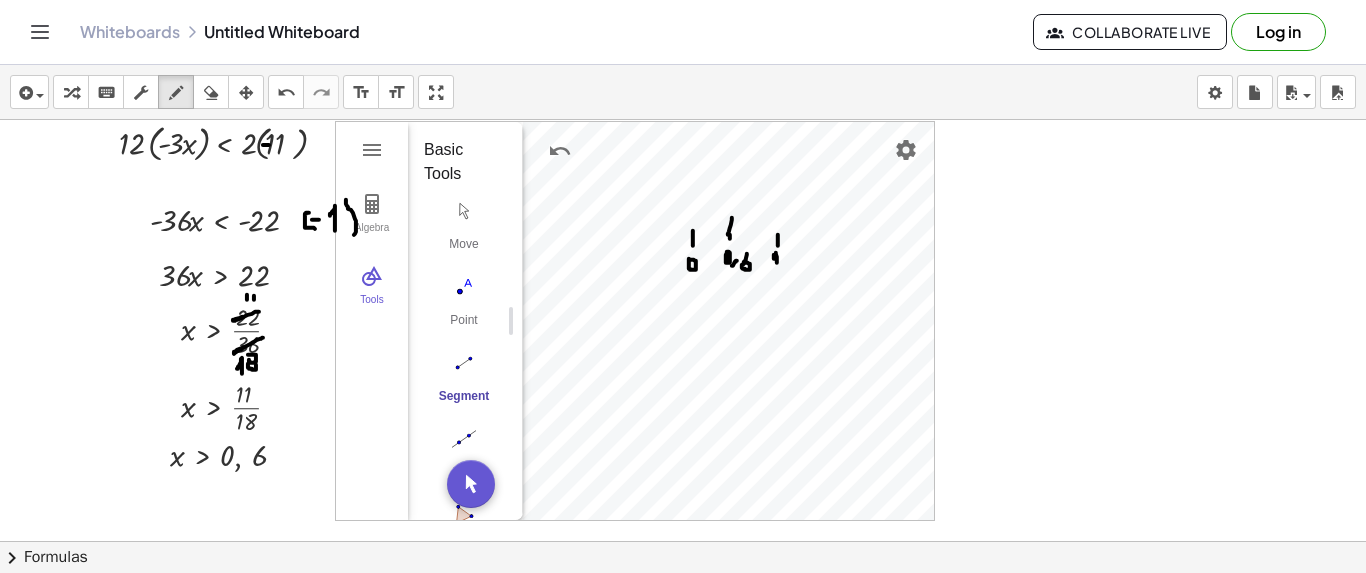drag, startPoint x: 728, startPoint y: 233, endPoint x: 732, endPoint y: 216, distance: 17.464249 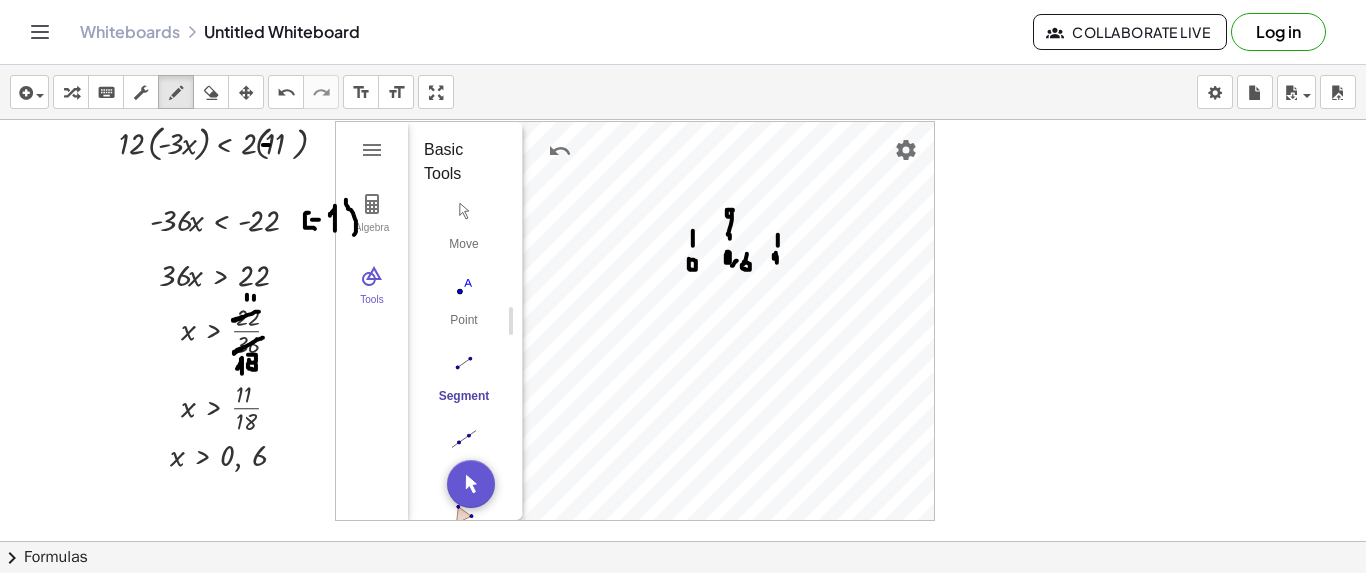click at bounding box center (683, 123) 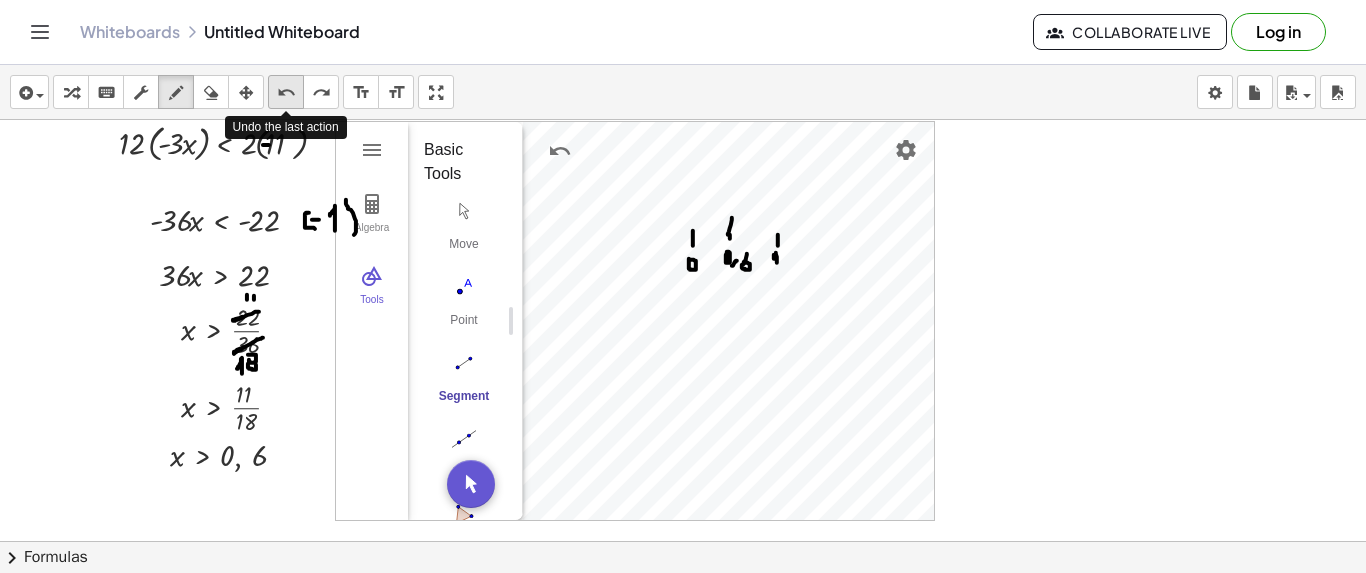 click on "undo" at bounding box center [286, 93] 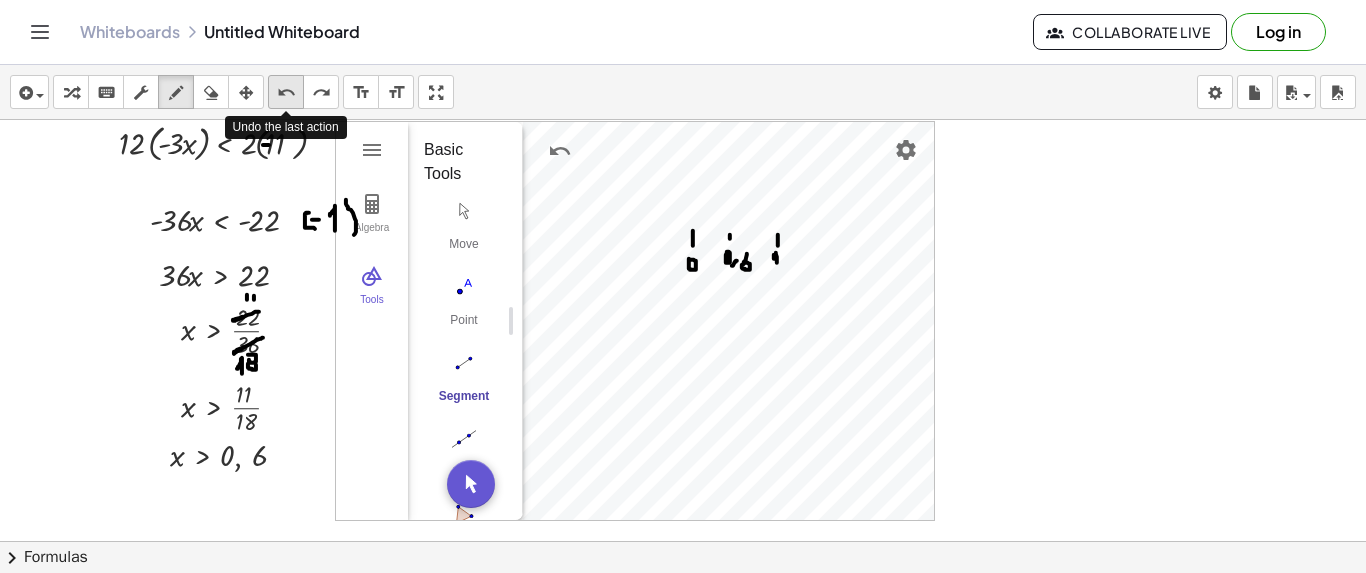 click on "undo" at bounding box center (286, 93) 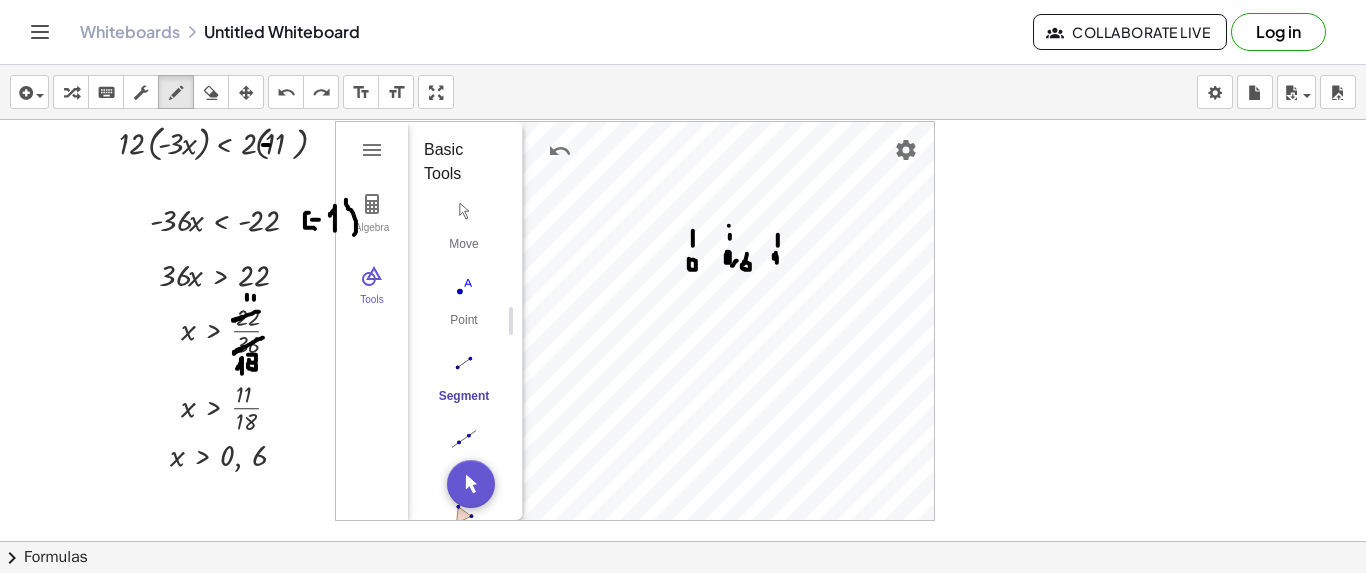 click at bounding box center (683, 123) 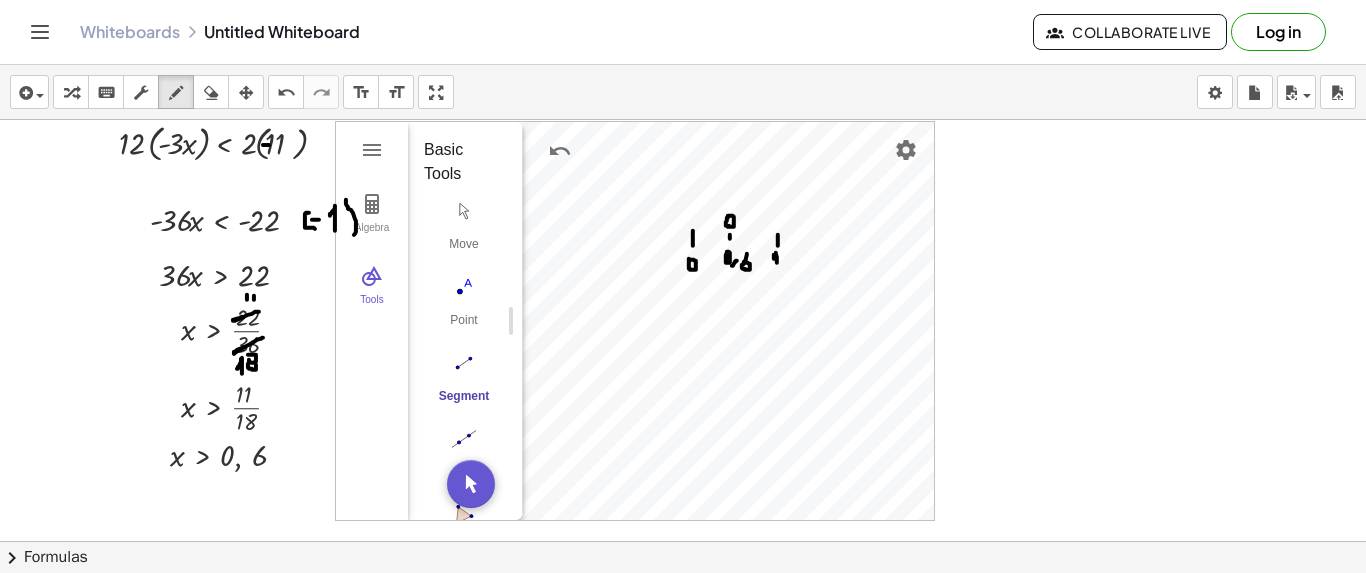 click at bounding box center [683, 123] 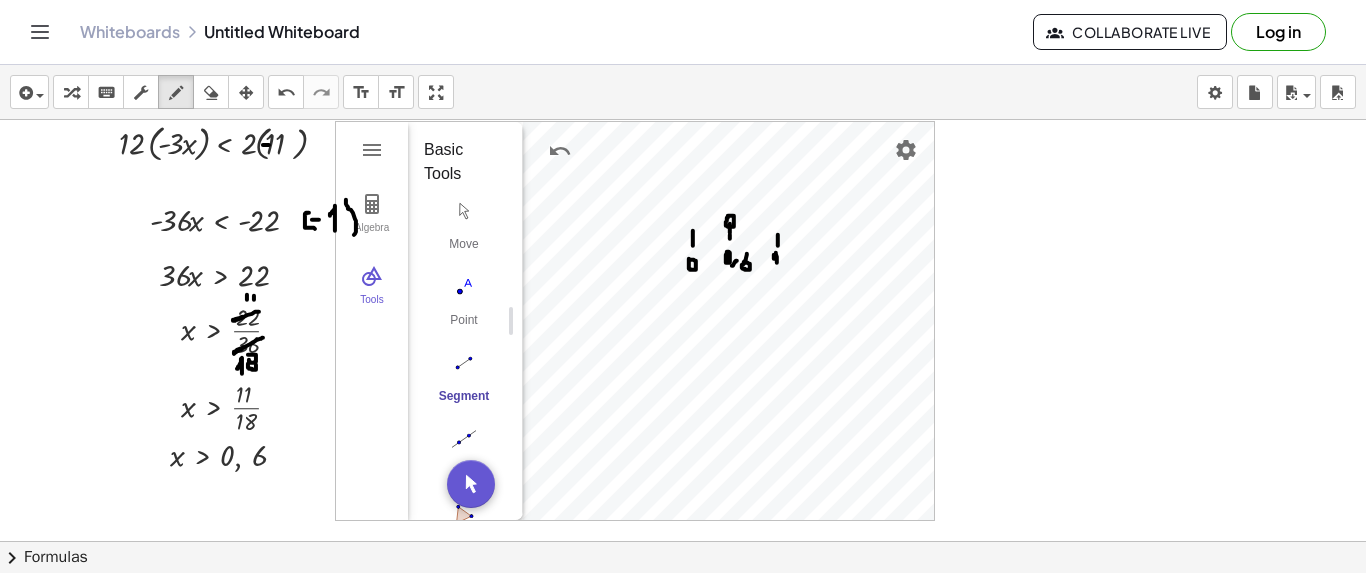 click at bounding box center [683, 123] 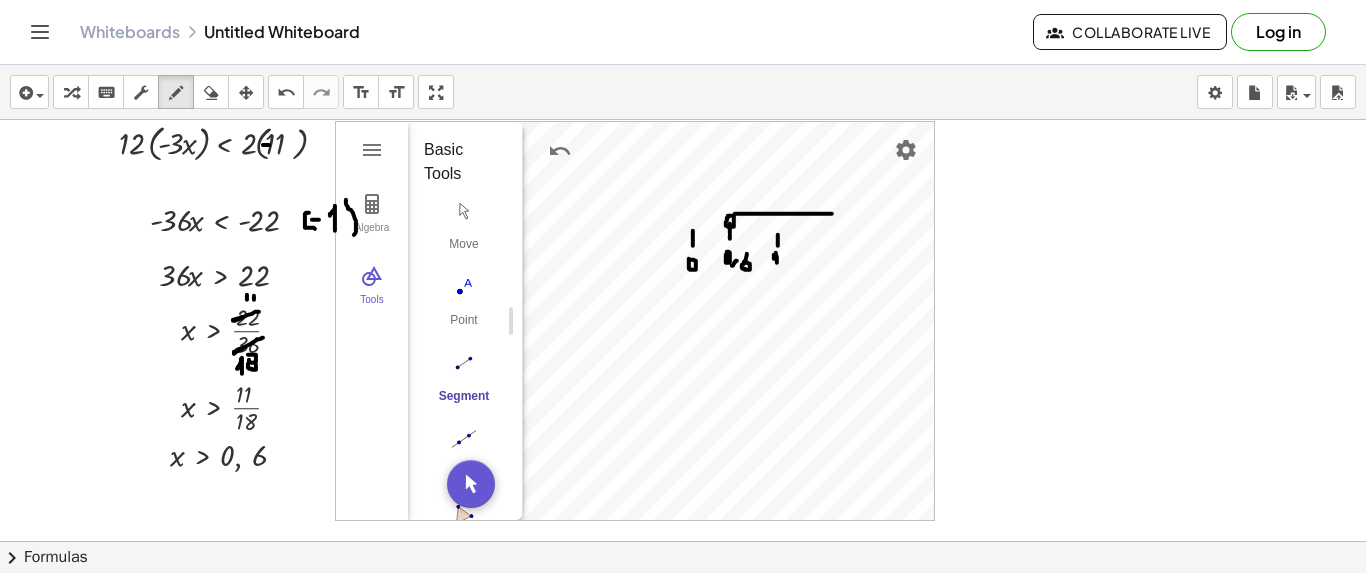 drag, startPoint x: 735, startPoint y: 212, endPoint x: 833, endPoint y: 212, distance: 98 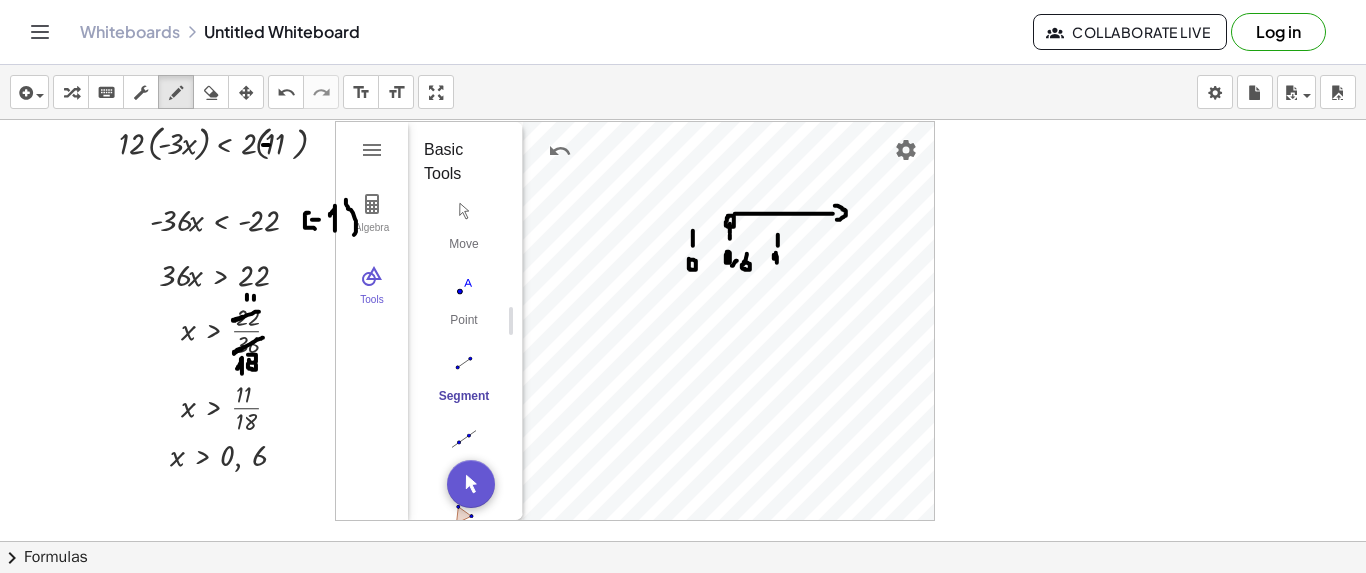 drag, startPoint x: 835, startPoint y: 204, endPoint x: 837, endPoint y: 218, distance: 14.142136 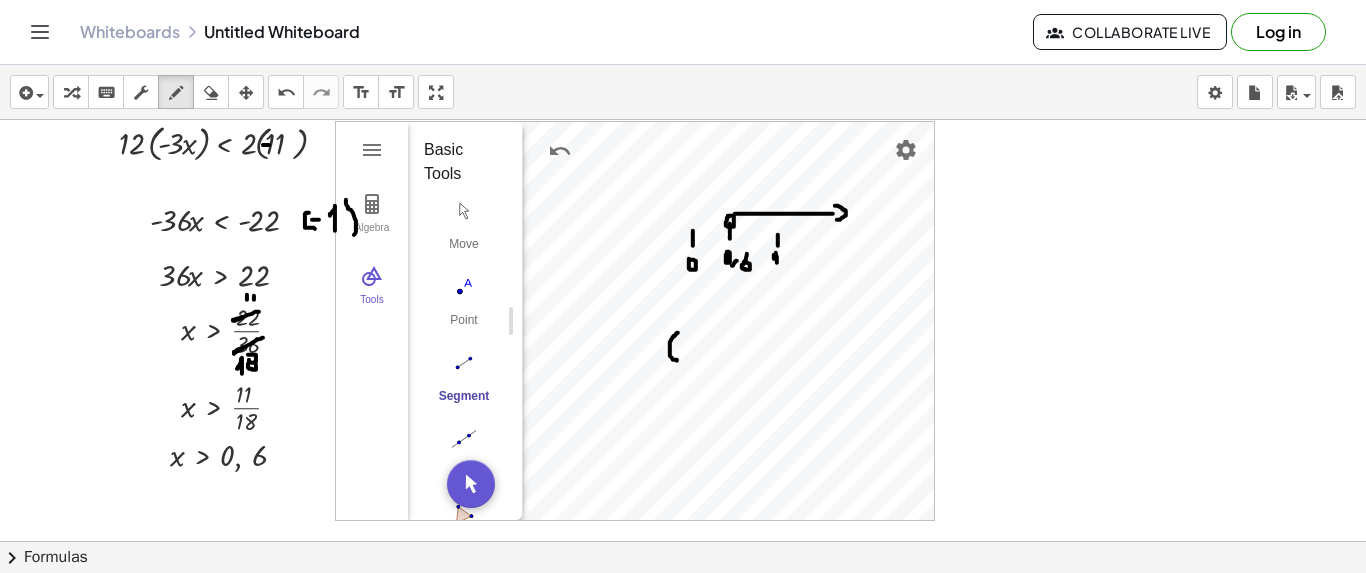 drag, startPoint x: 678, startPoint y: 331, endPoint x: 677, endPoint y: 359, distance: 28.01785 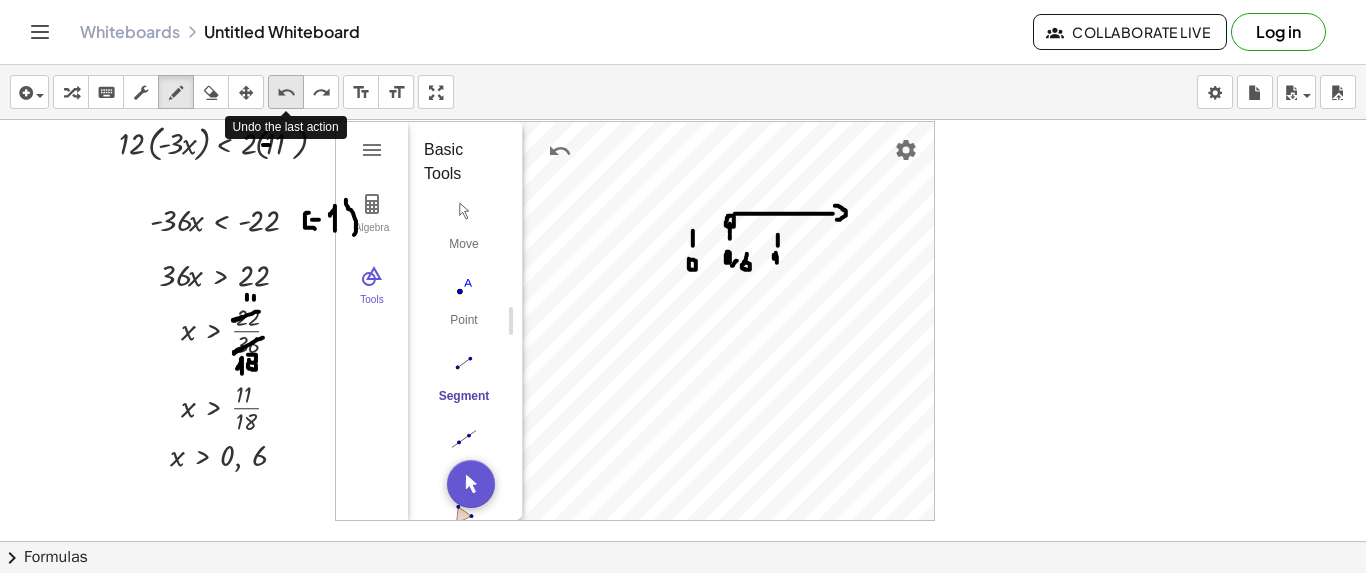 click on "undo" at bounding box center (286, 93) 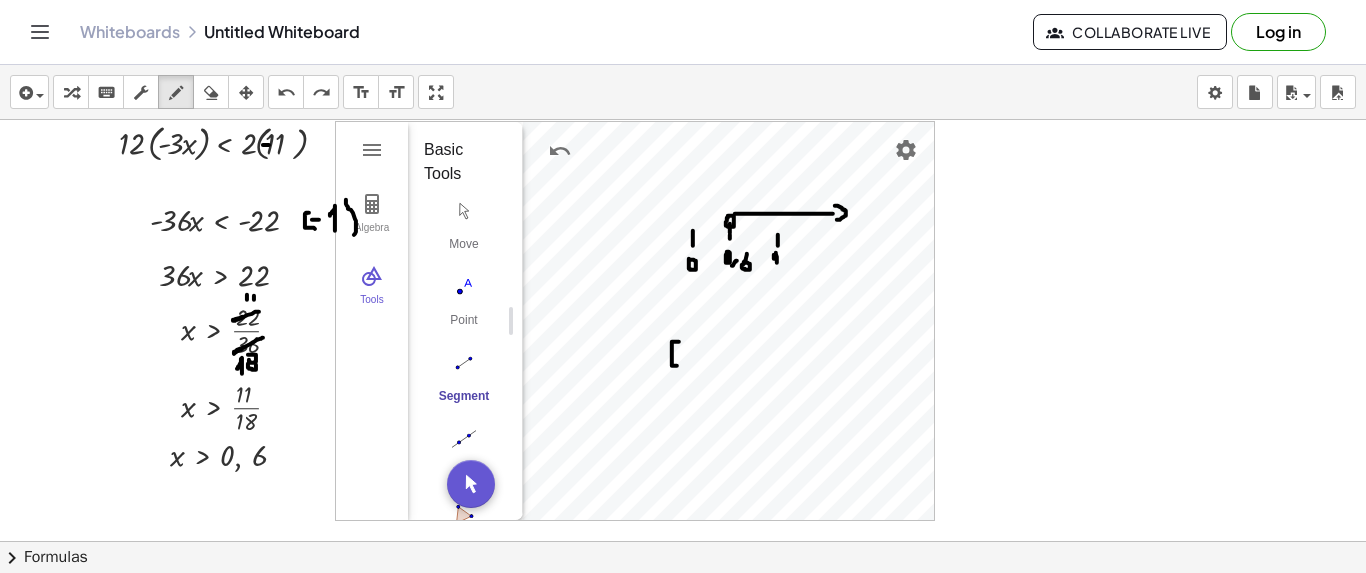 drag, startPoint x: 679, startPoint y: 340, endPoint x: 677, endPoint y: 364, distance: 24.083189 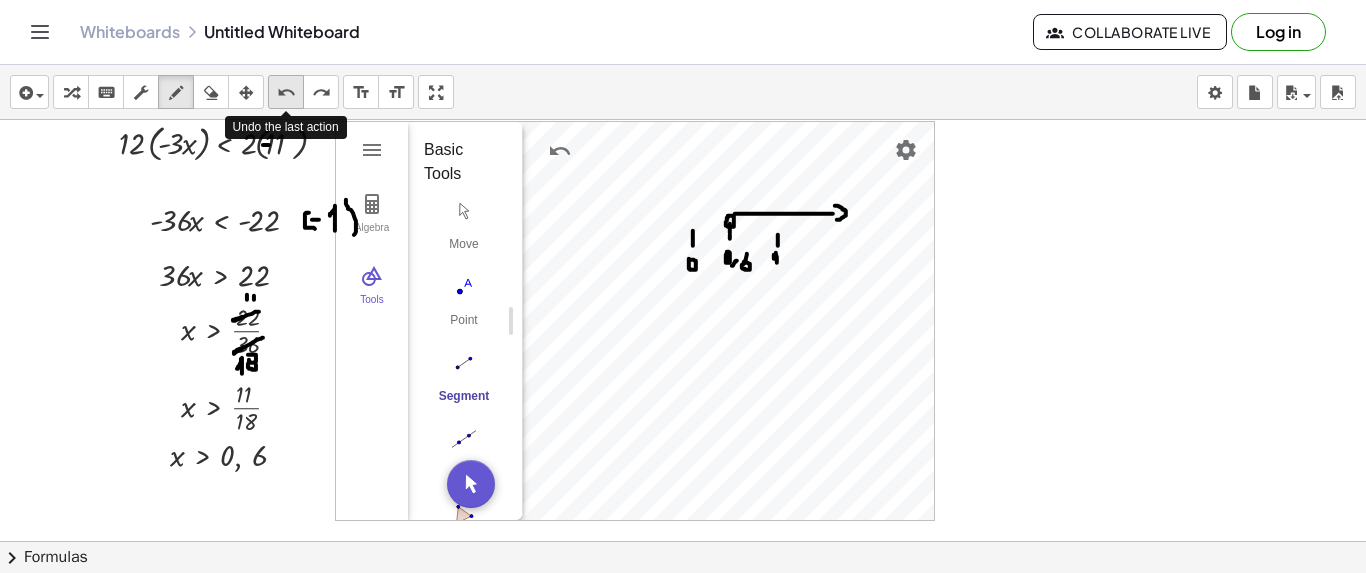 click on "undo" at bounding box center [286, 93] 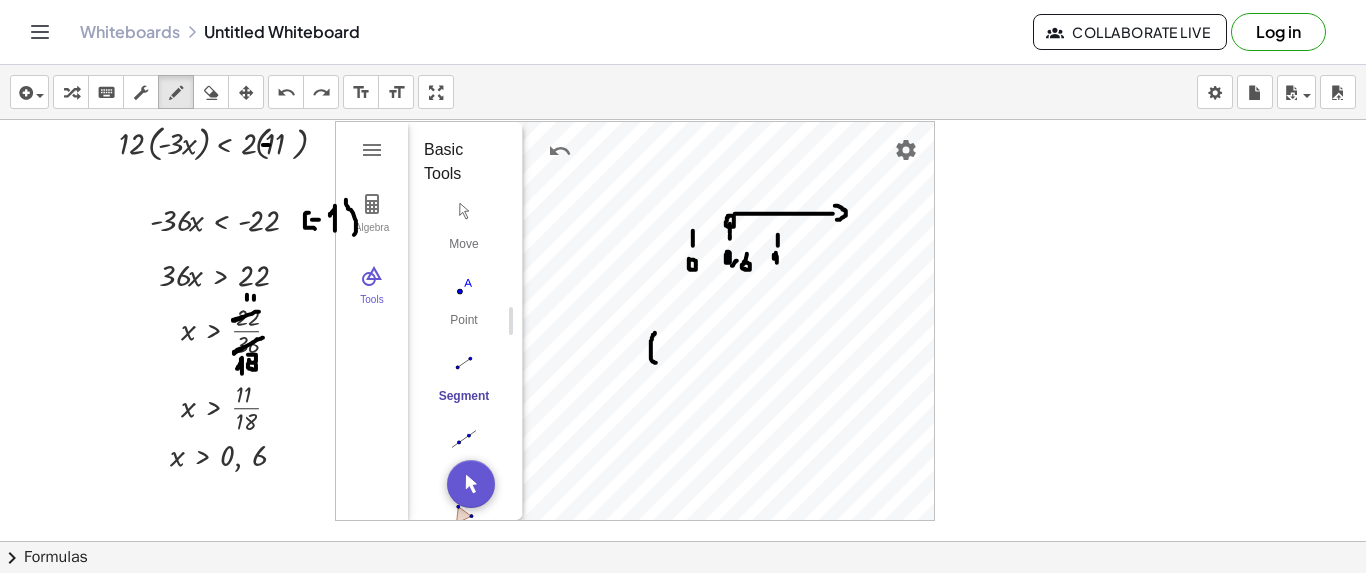 drag, startPoint x: 655, startPoint y: 331, endPoint x: 656, endPoint y: 361, distance: 30.016663 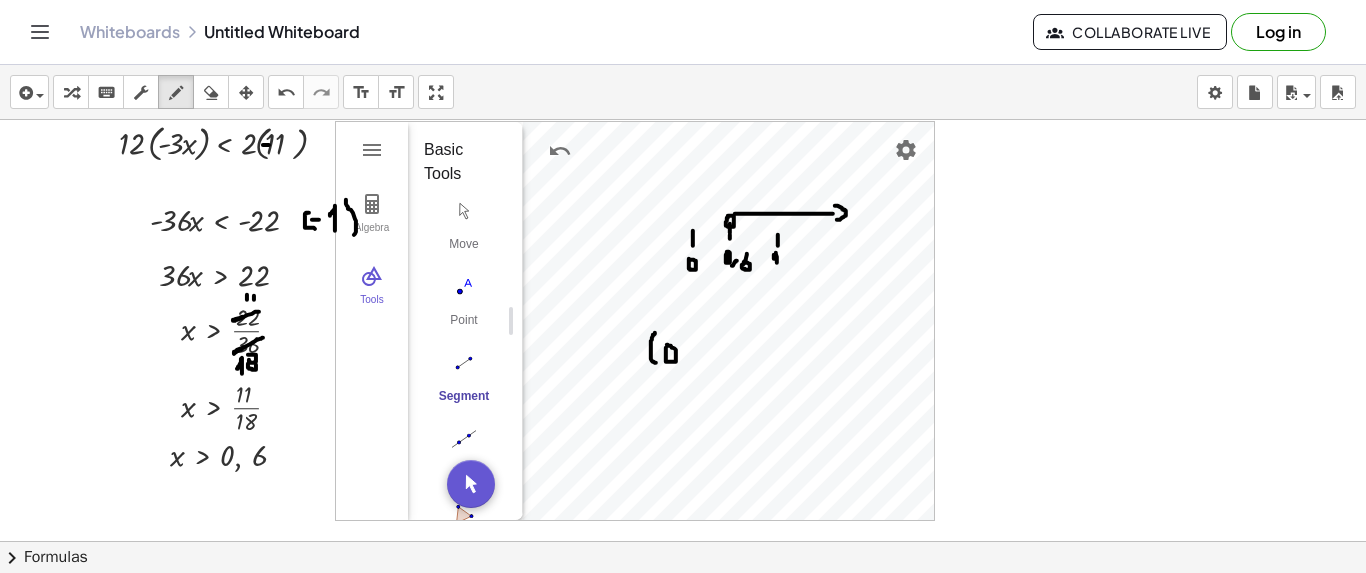 click at bounding box center (683, 123) 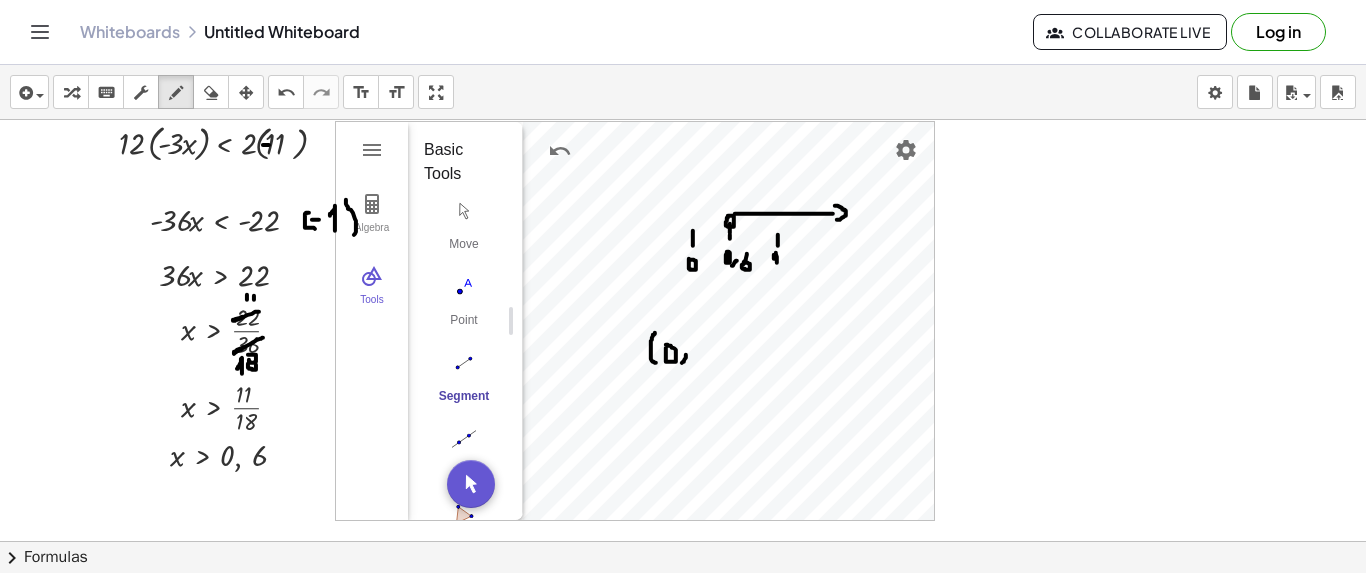 drag, startPoint x: 686, startPoint y: 353, endPoint x: 682, endPoint y: 363, distance: 10.770329 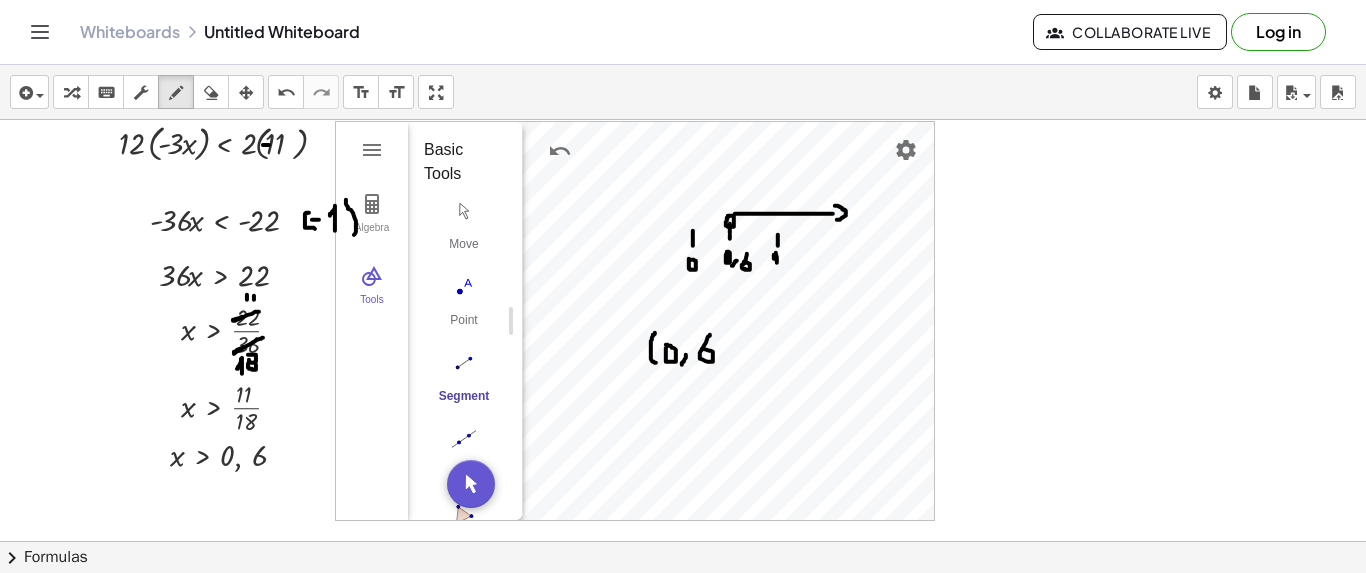 drag, startPoint x: 710, startPoint y: 333, endPoint x: 702, endPoint y: 347, distance: 16.124516 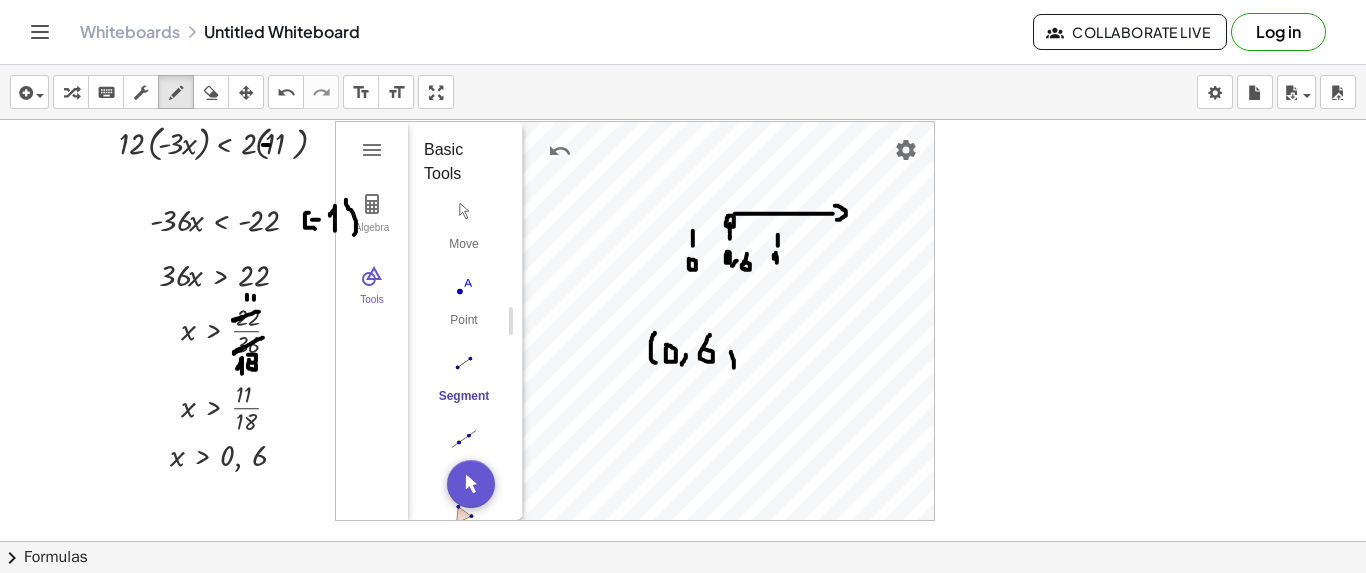 drag, startPoint x: 731, startPoint y: 350, endPoint x: 734, endPoint y: 367, distance: 17.262676 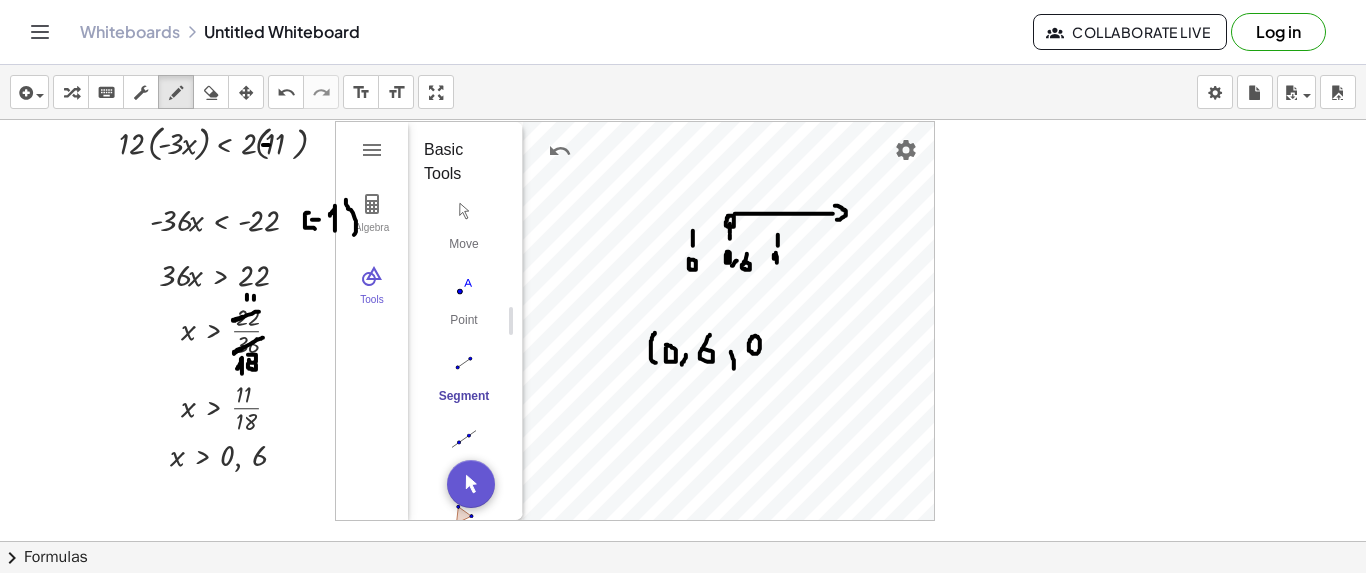 click at bounding box center [683, 123] 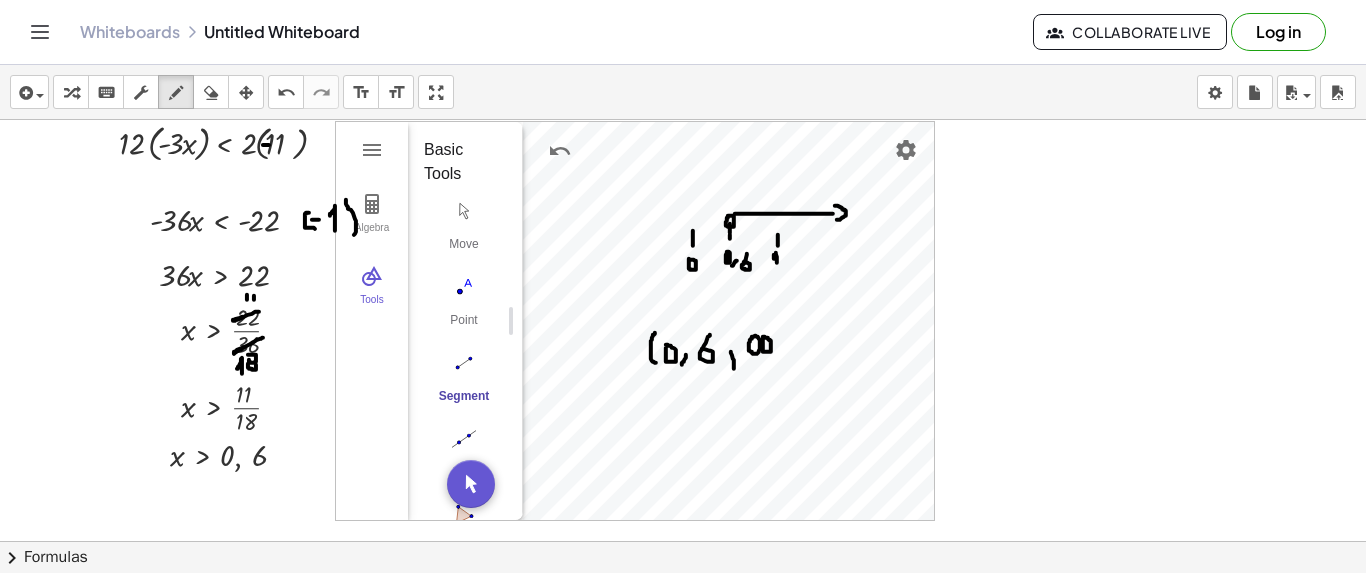 click at bounding box center [683, 123] 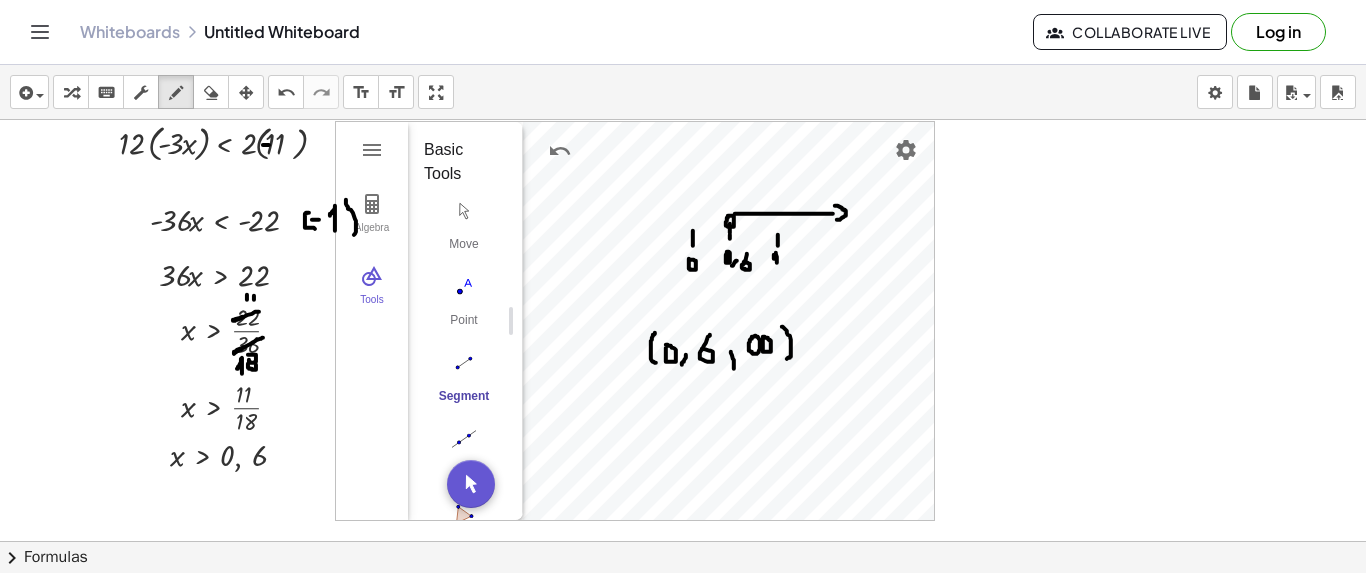 drag, startPoint x: 782, startPoint y: 325, endPoint x: 787, endPoint y: 357, distance: 32.38827 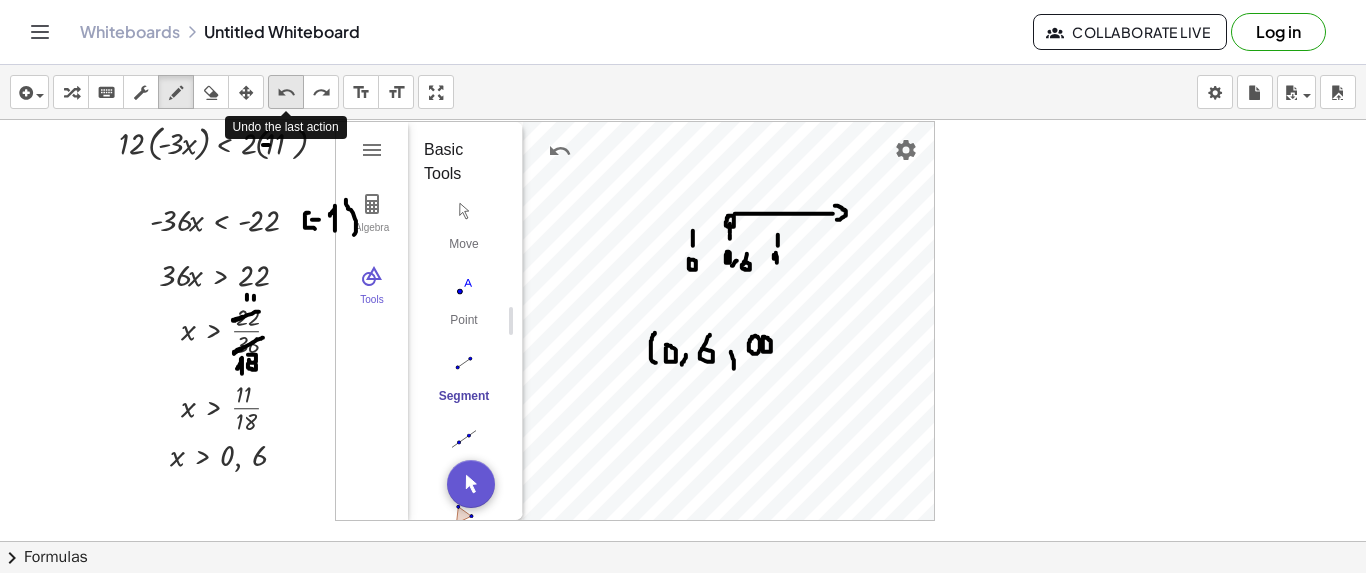 click on "undo" at bounding box center [286, 93] 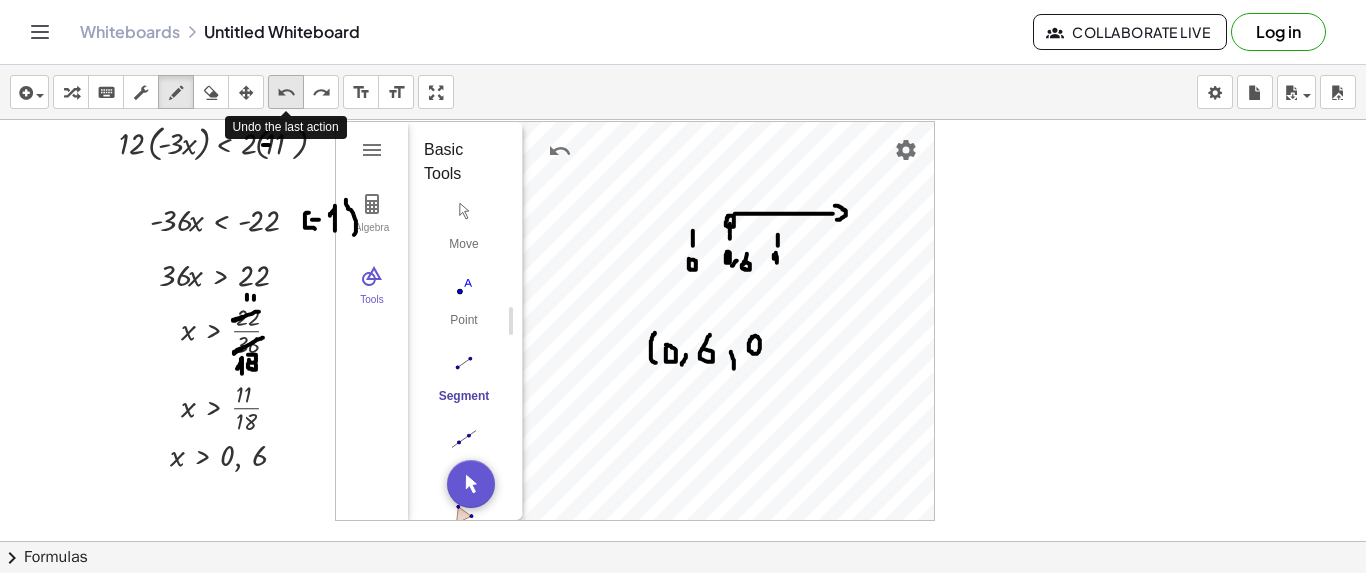 click on "undo" at bounding box center (286, 93) 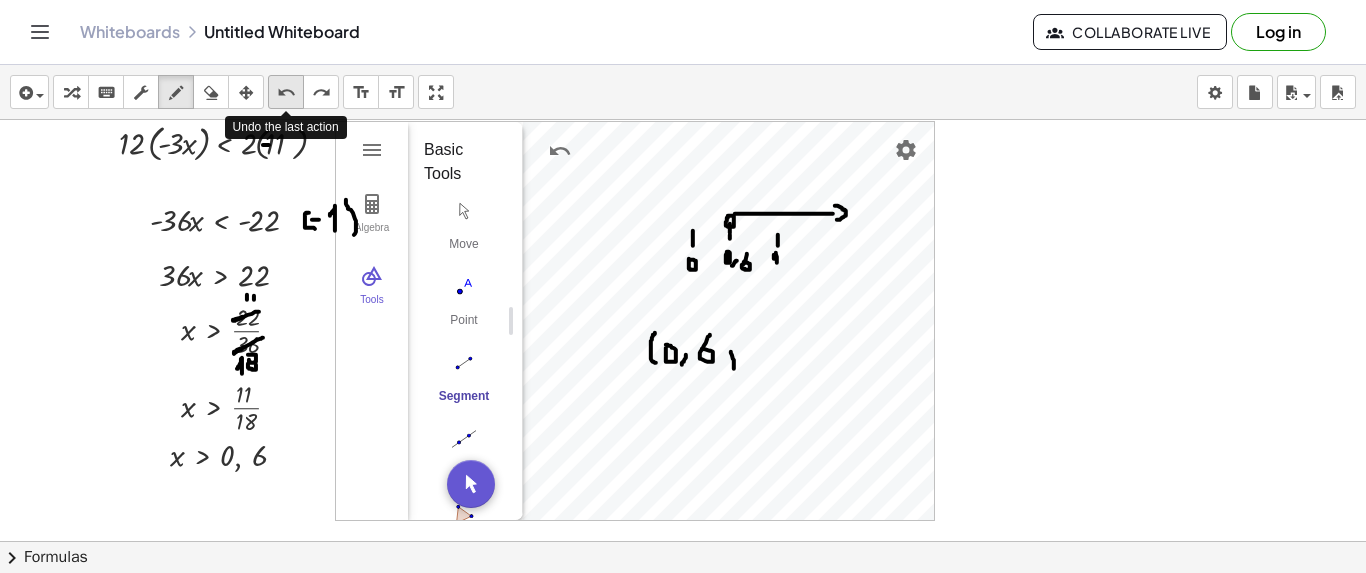 click on "undo" at bounding box center (286, 93) 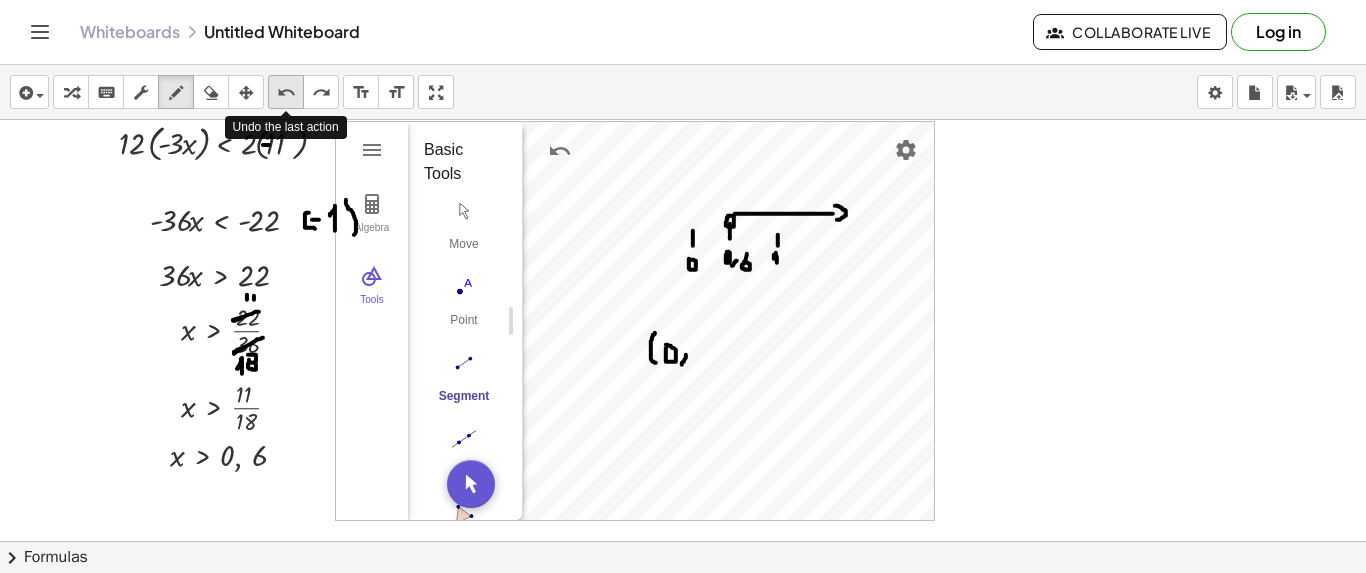 click on "undo" at bounding box center (286, 93) 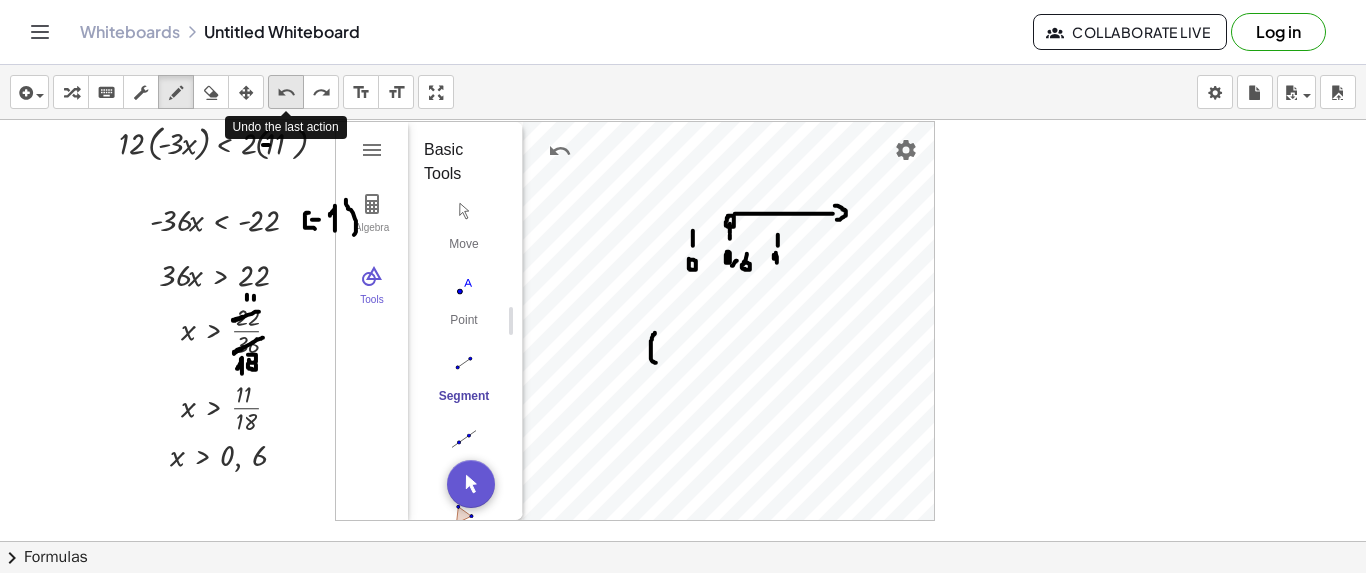 click on "undo" at bounding box center [286, 93] 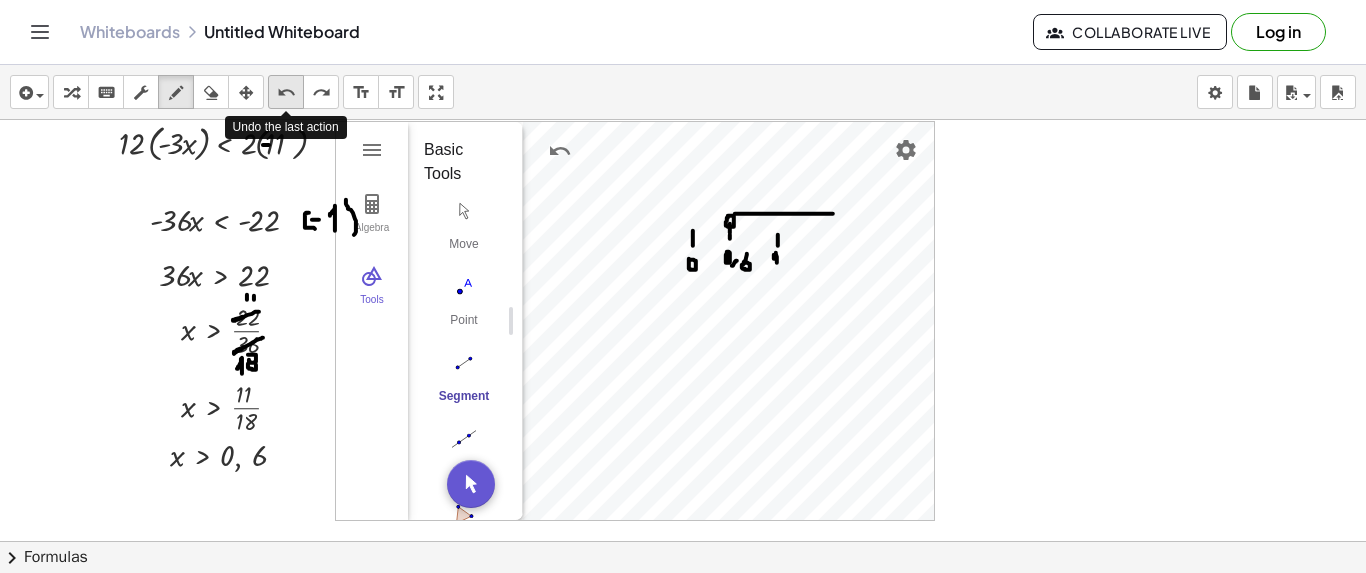 click on "undo" at bounding box center (286, 93) 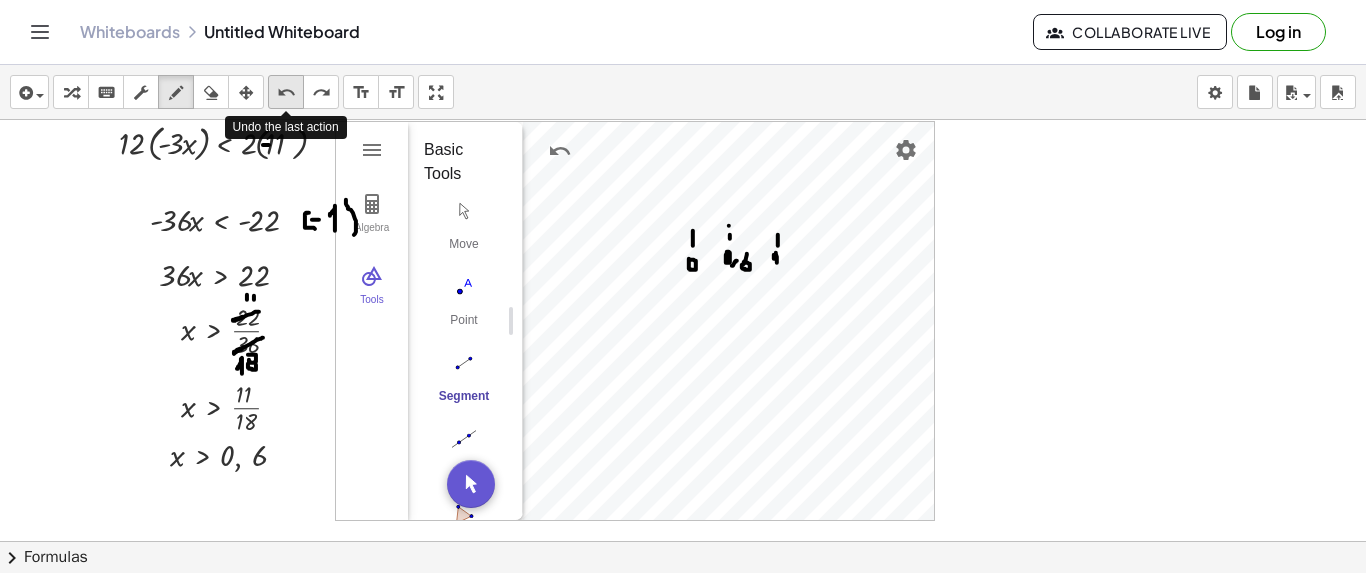 click on "undo" at bounding box center [286, 93] 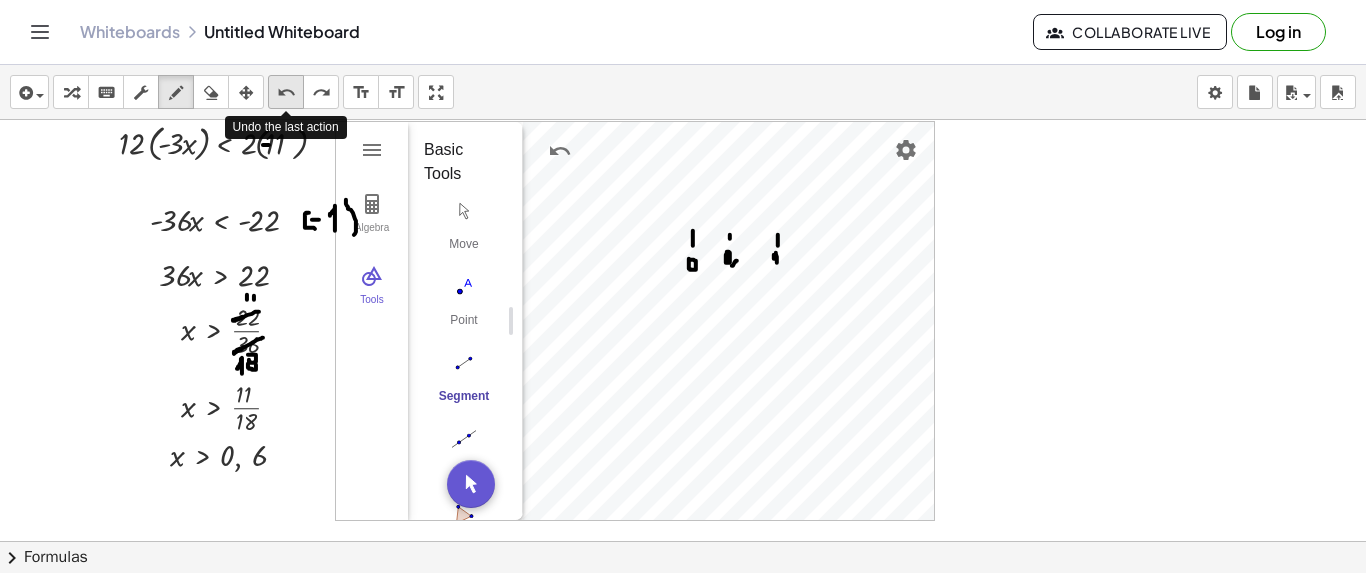 click on "undo" at bounding box center [286, 93] 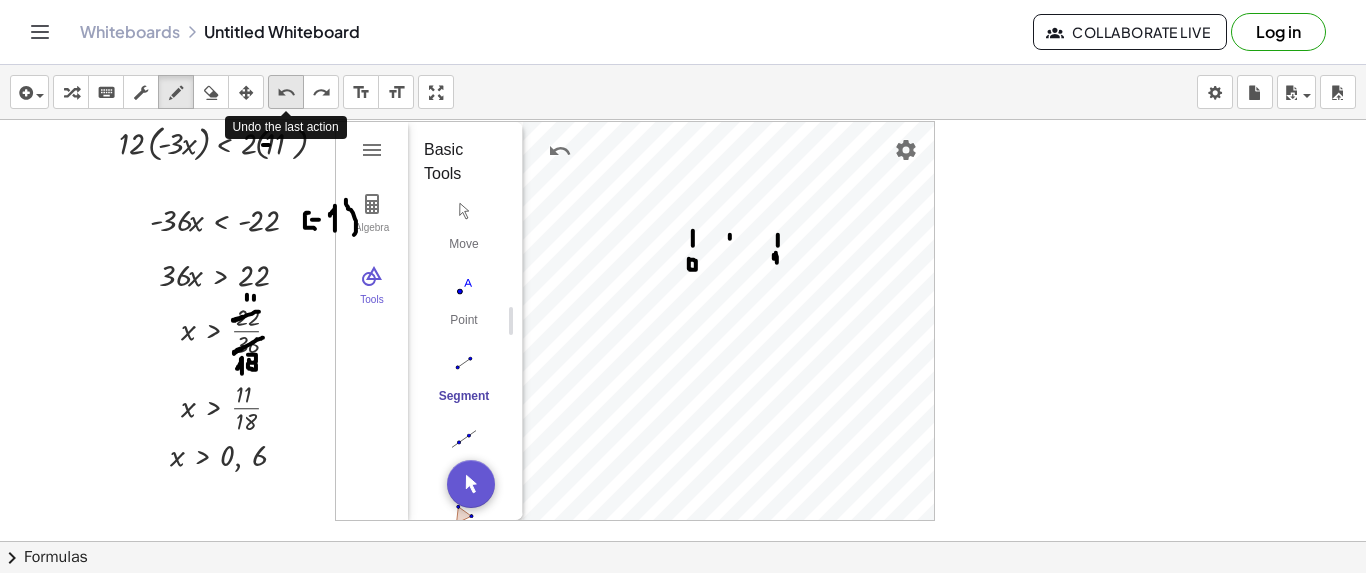 click on "undo" at bounding box center (286, 93) 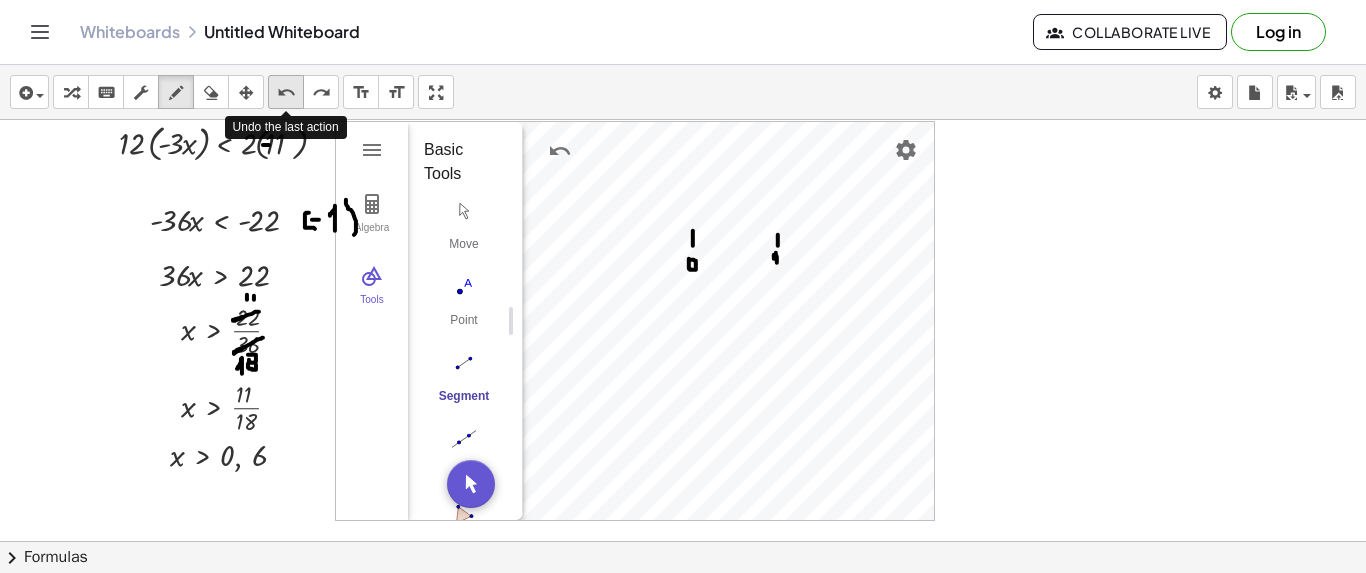 click on "undo" at bounding box center (286, 93) 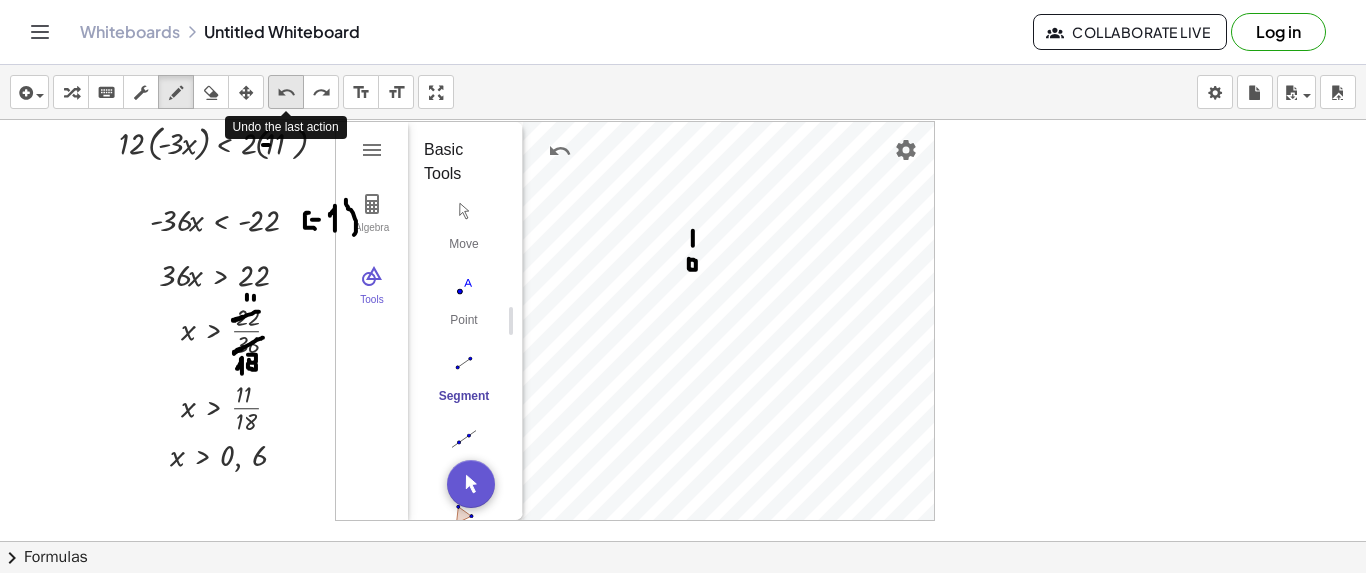 click on "undo" at bounding box center [286, 93] 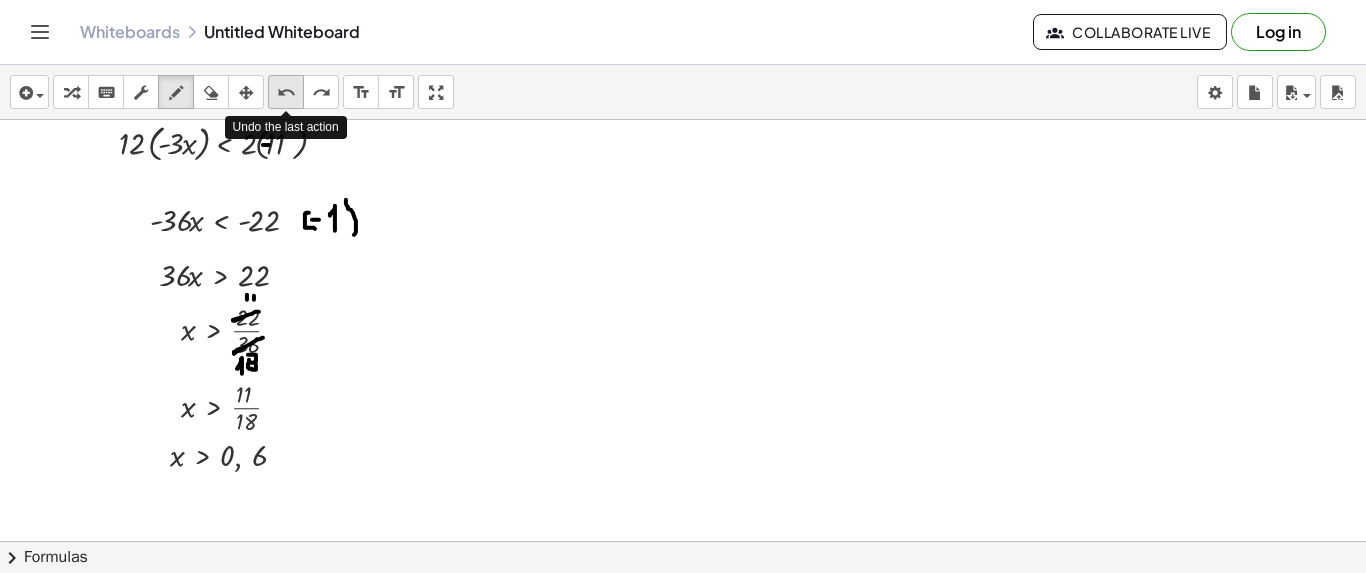 click on "undo" at bounding box center [286, 93] 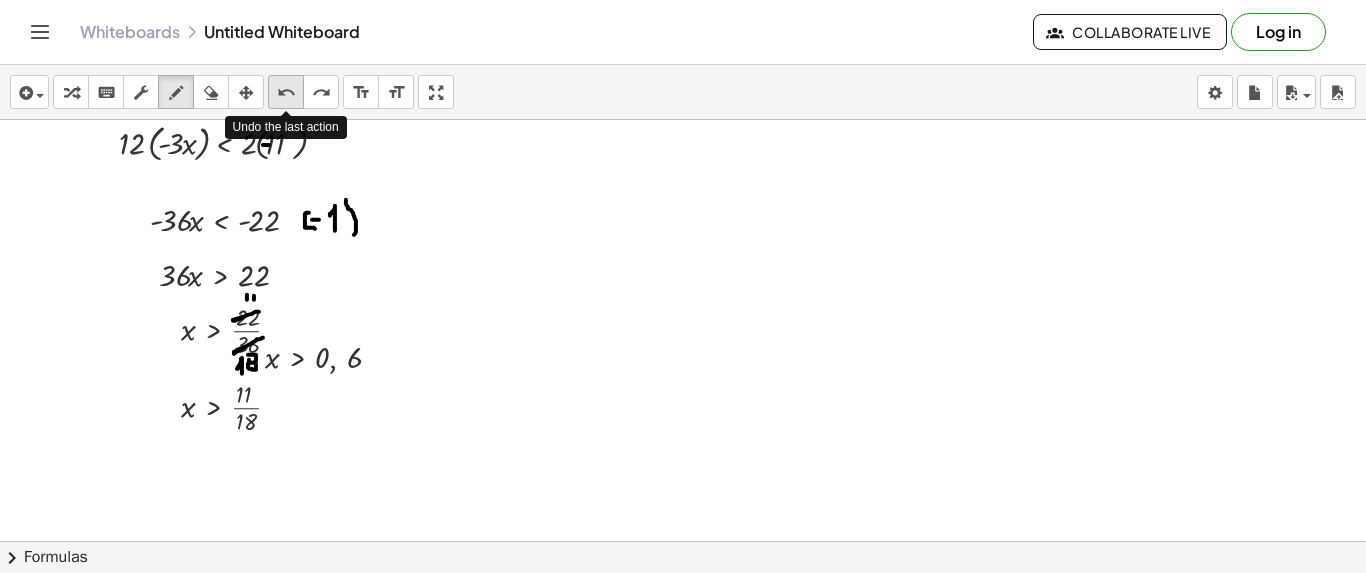 click on "undo" at bounding box center (286, 93) 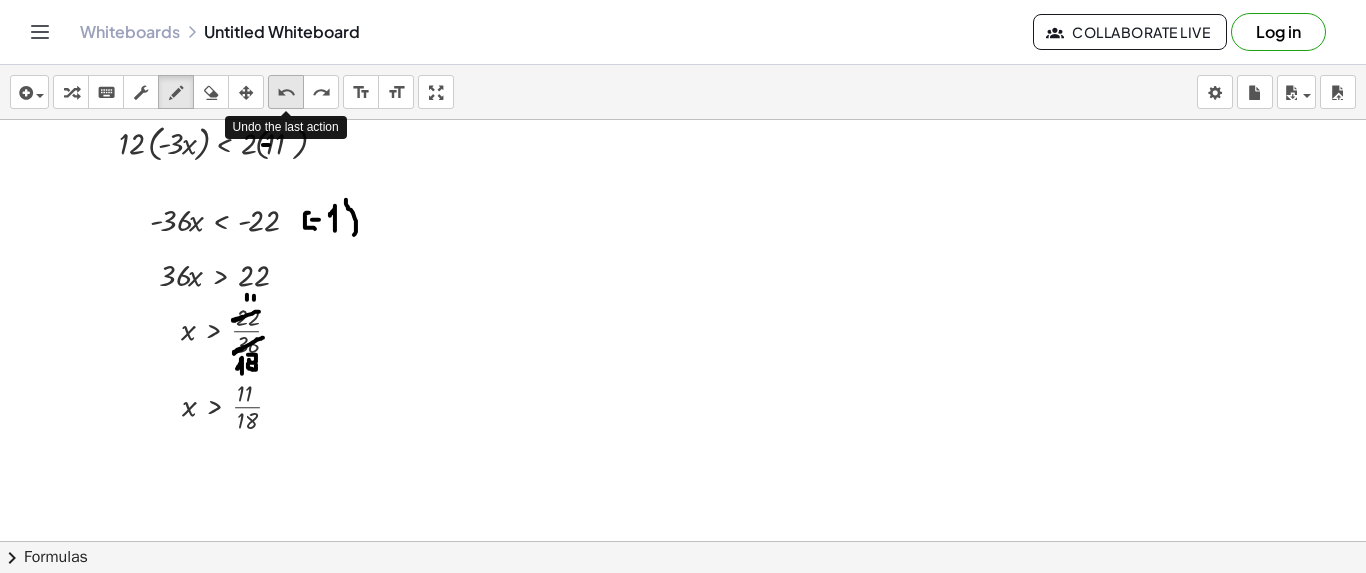 click on "undo" at bounding box center [286, 93] 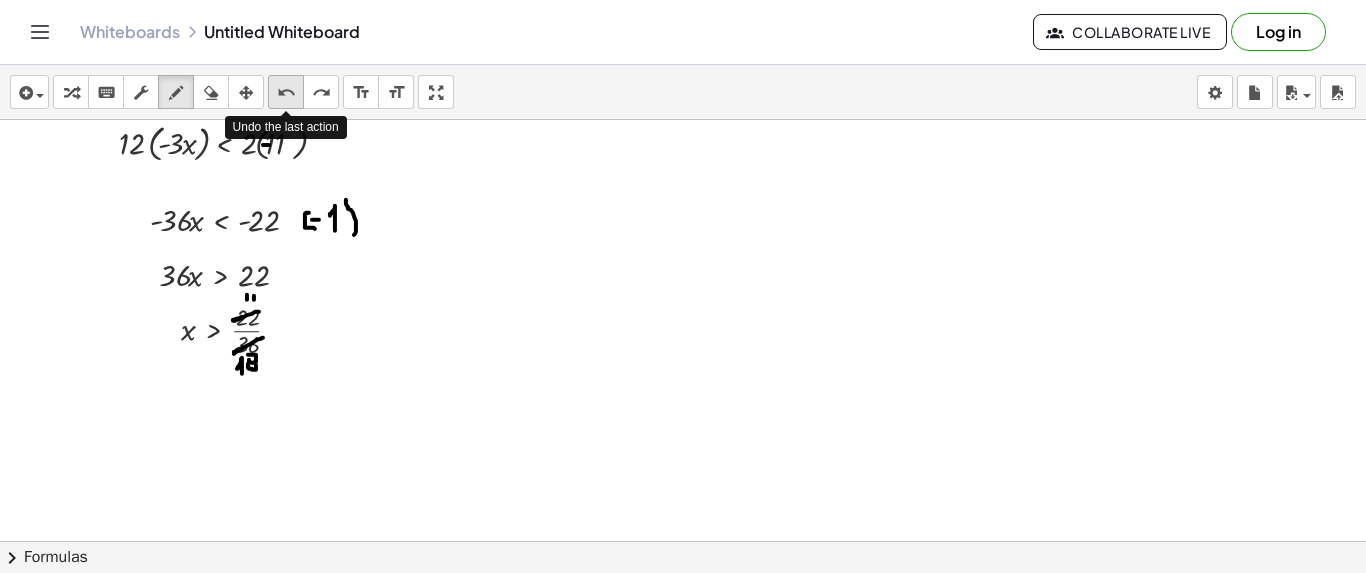 click on "undo" at bounding box center [286, 93] 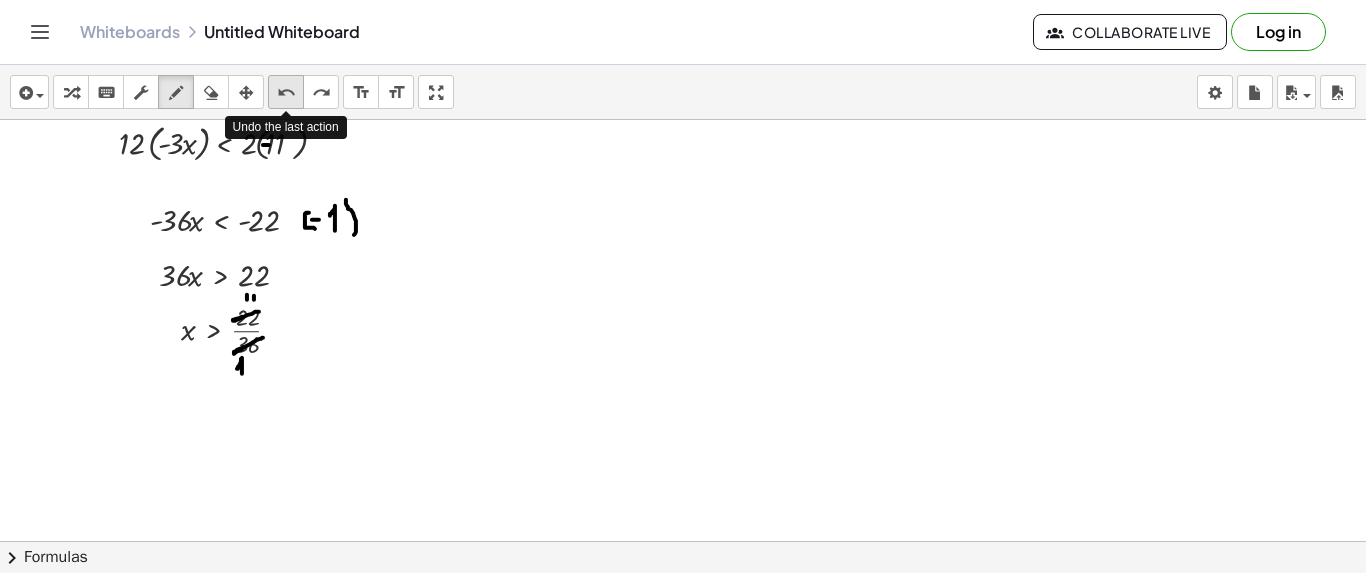 click on "undo" at bounding box center (286, 93) 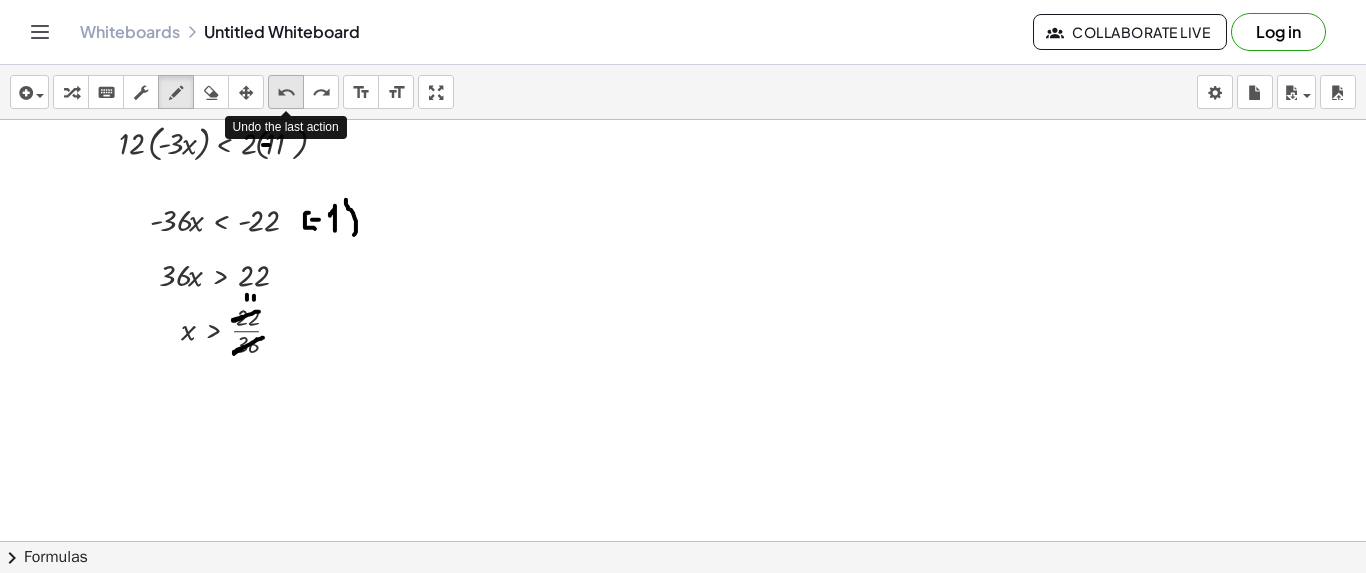 click on "undo" at bounding box center (286, 93) 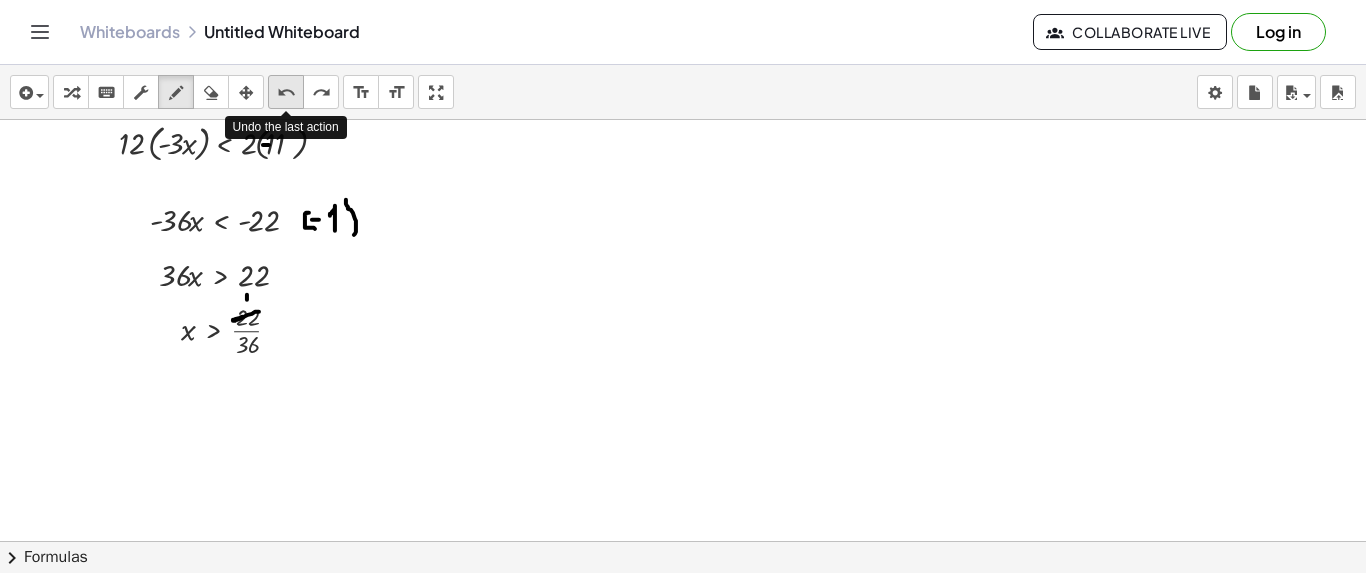 click on "undo" at bounding box center (286, 93) 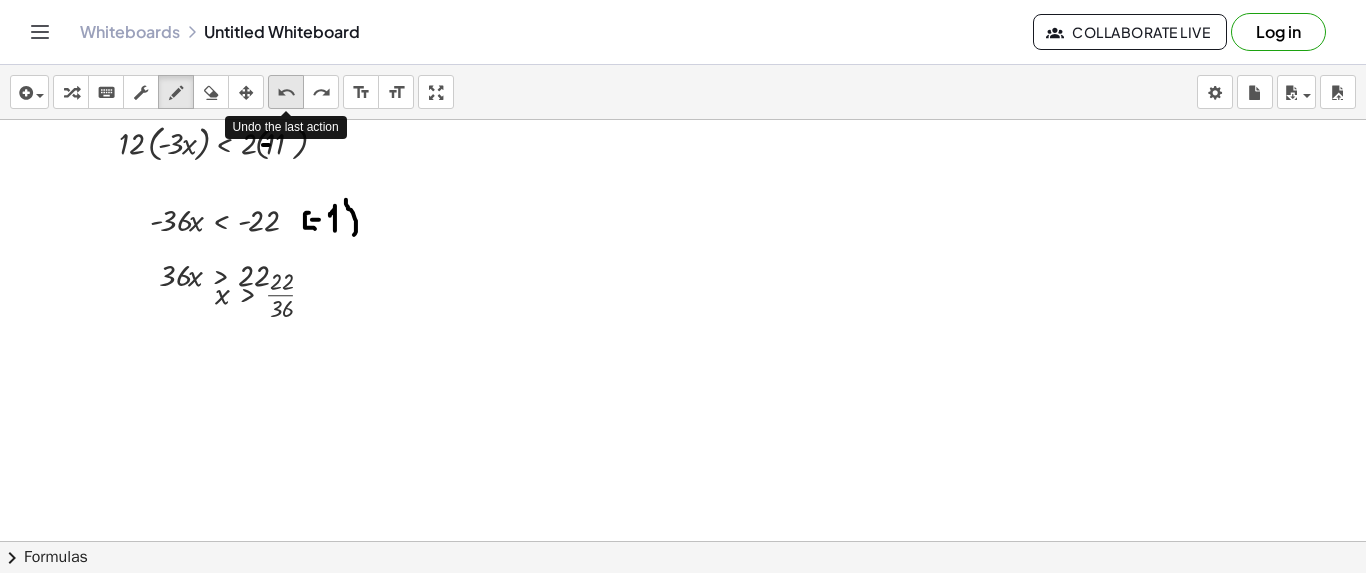 click on "undo" at bounding box center [286, 93] 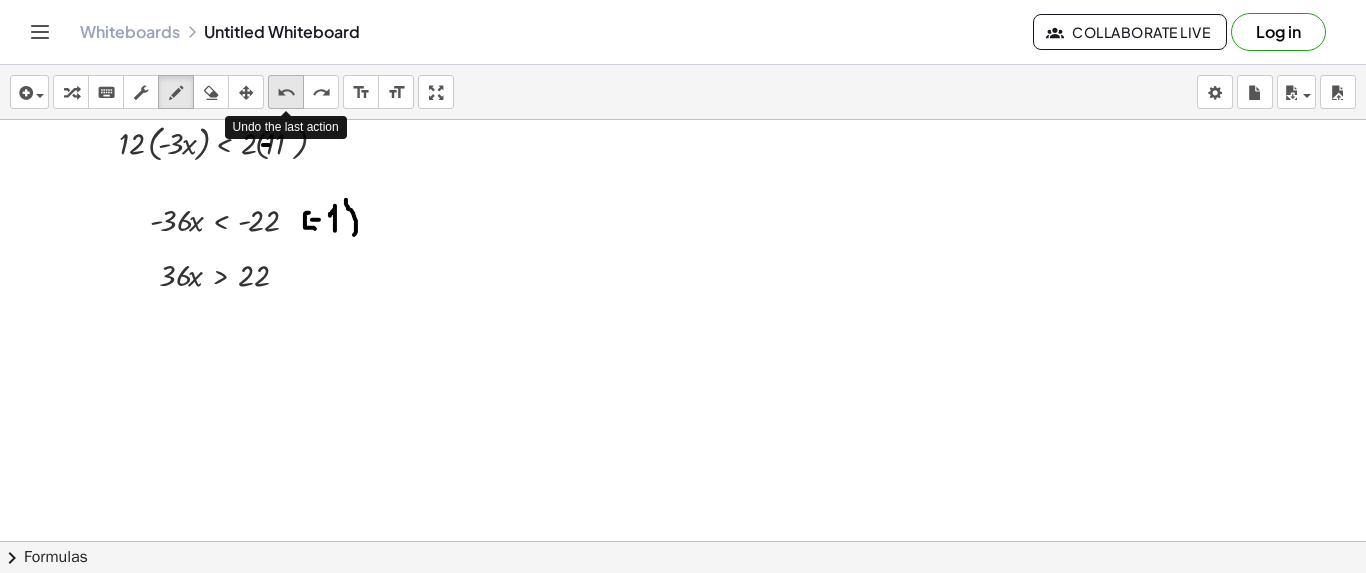 click on "undo" at bounding box center [286, 93] 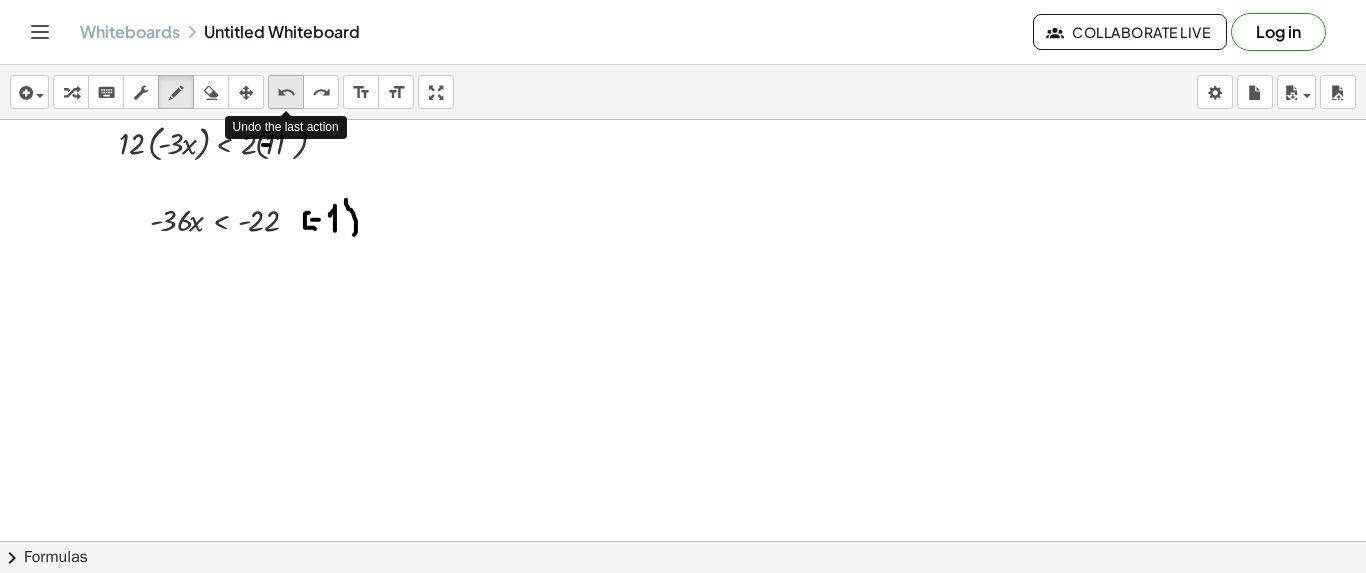 click on "undo" at bounding box center [286, 93] 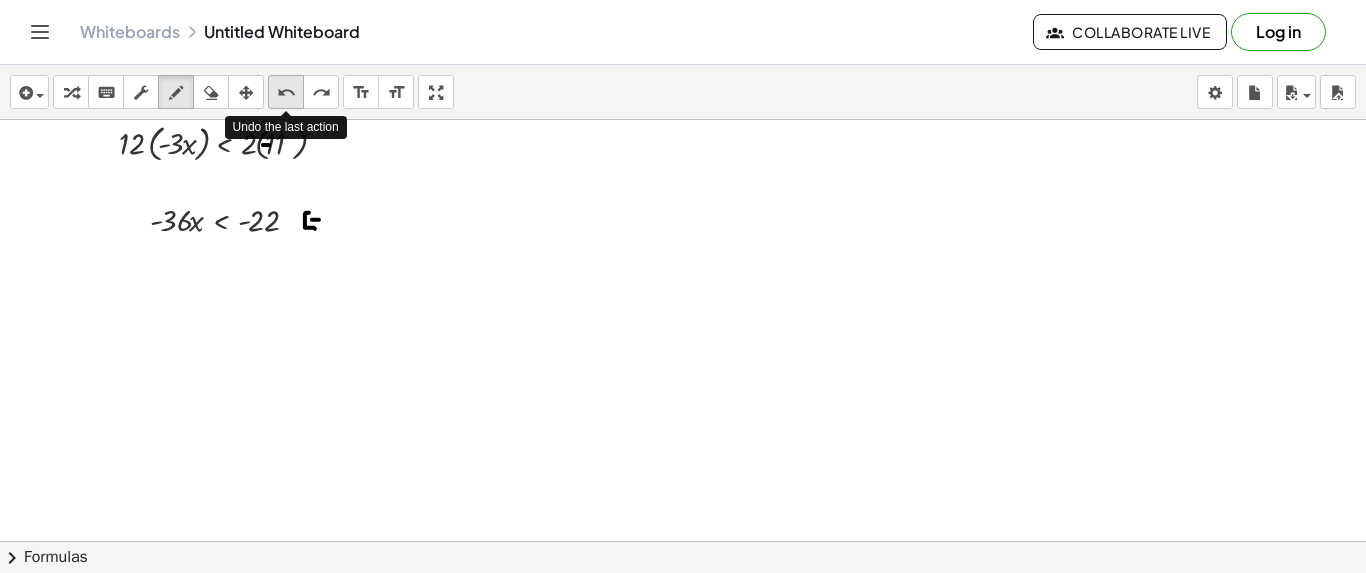 click on "undo" at bounding box center (286, 93) 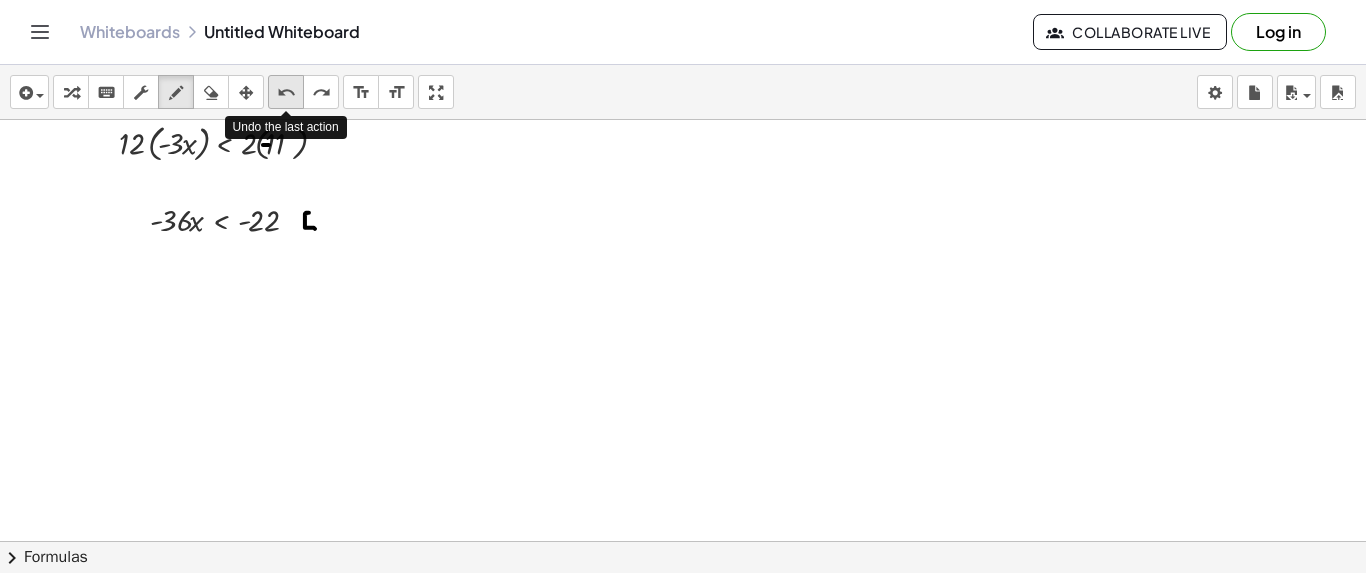 click on "undo" at bounding box center (286, 93) 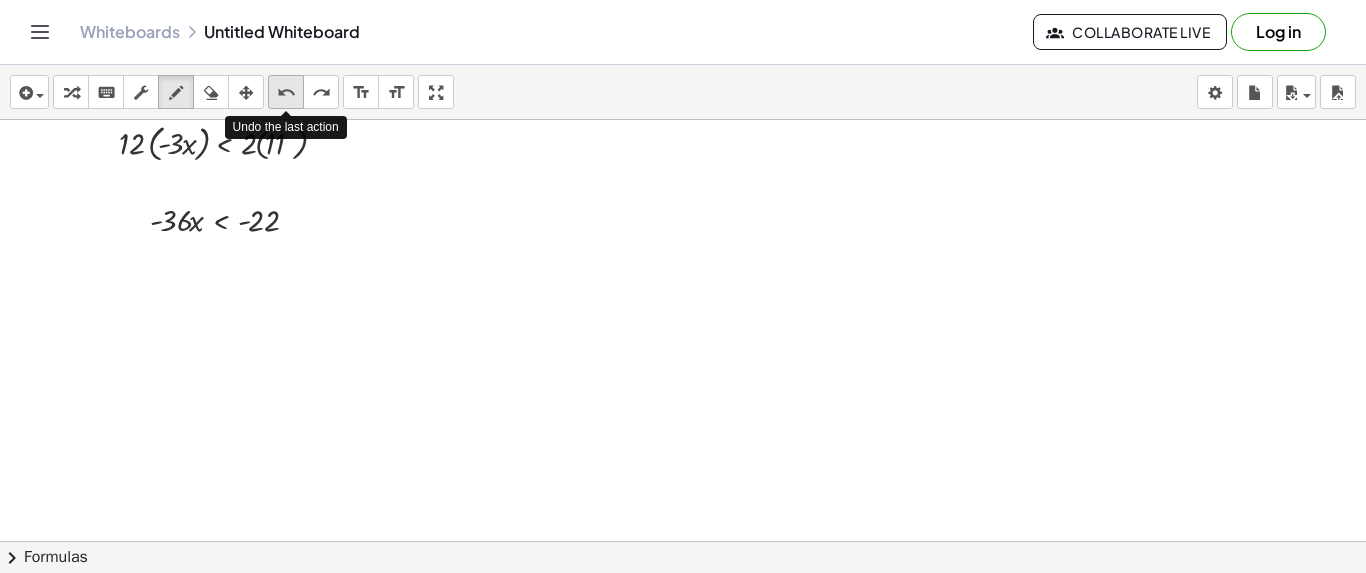 click on "undo" at bounding box center (286, 93) 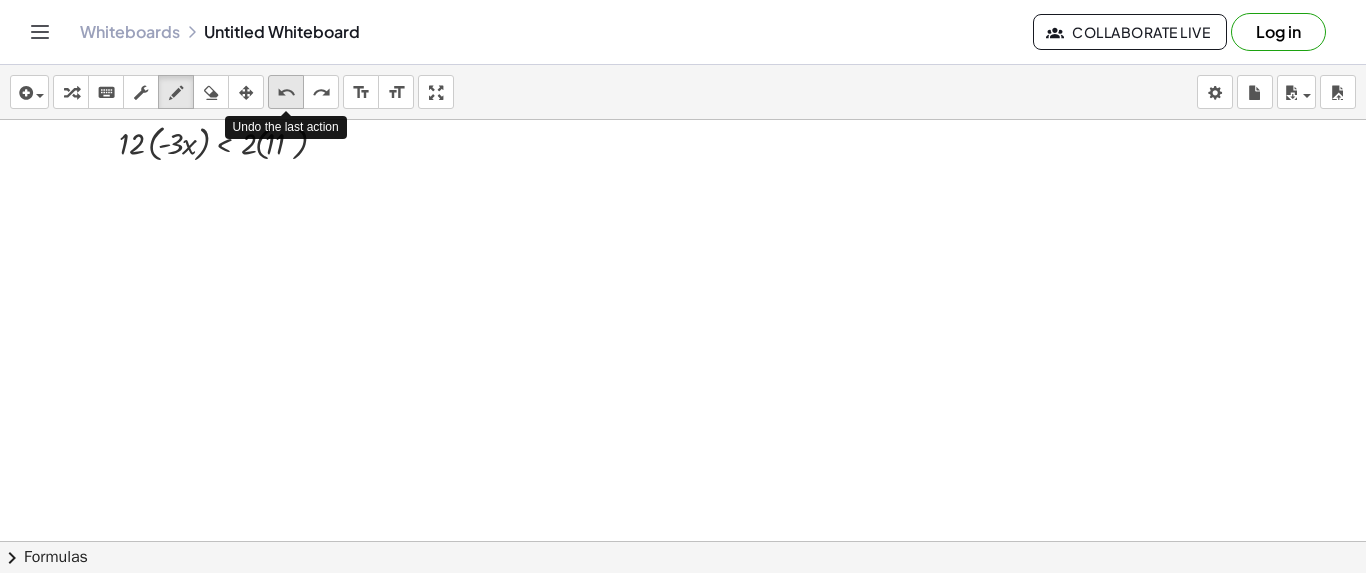 click on "undo" at bounding box center (286, 93) 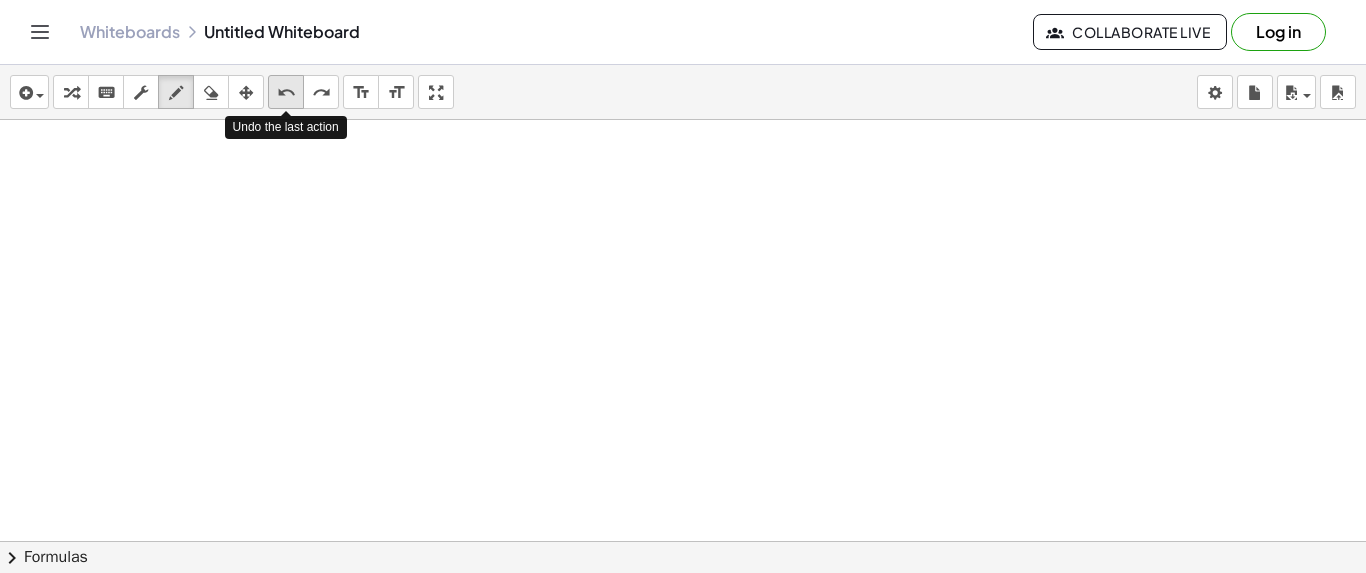 click on "undo" at bounding box center [286, 93] 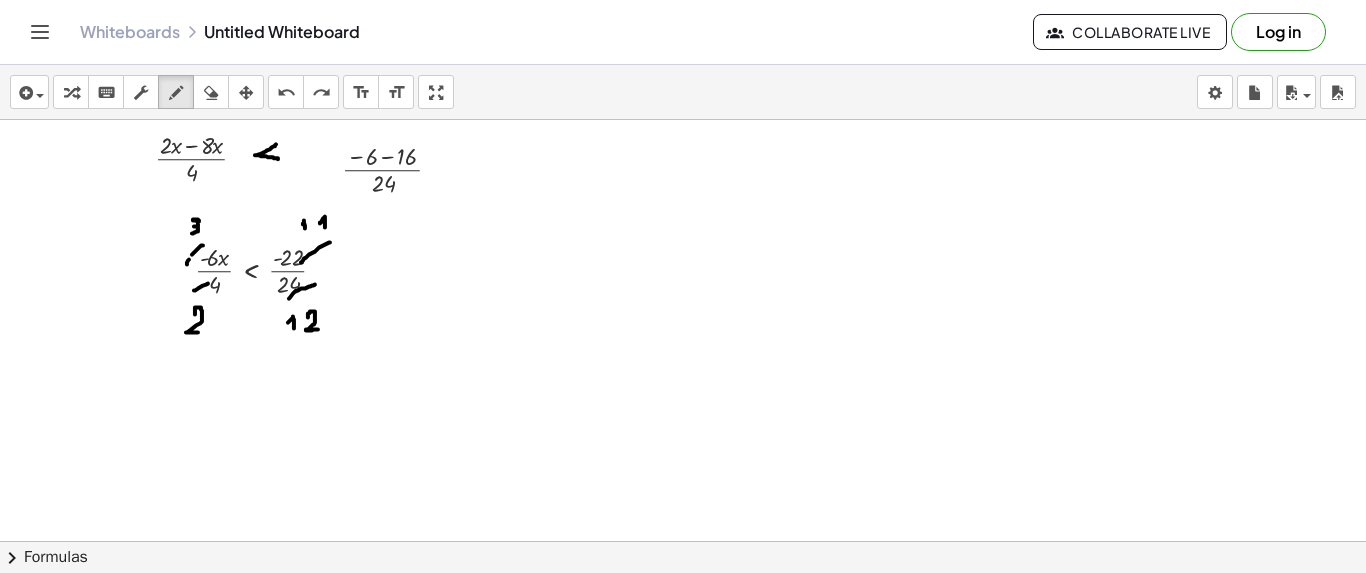 scroll, scrollTop: 0, scrollLeft: 0, axis: both 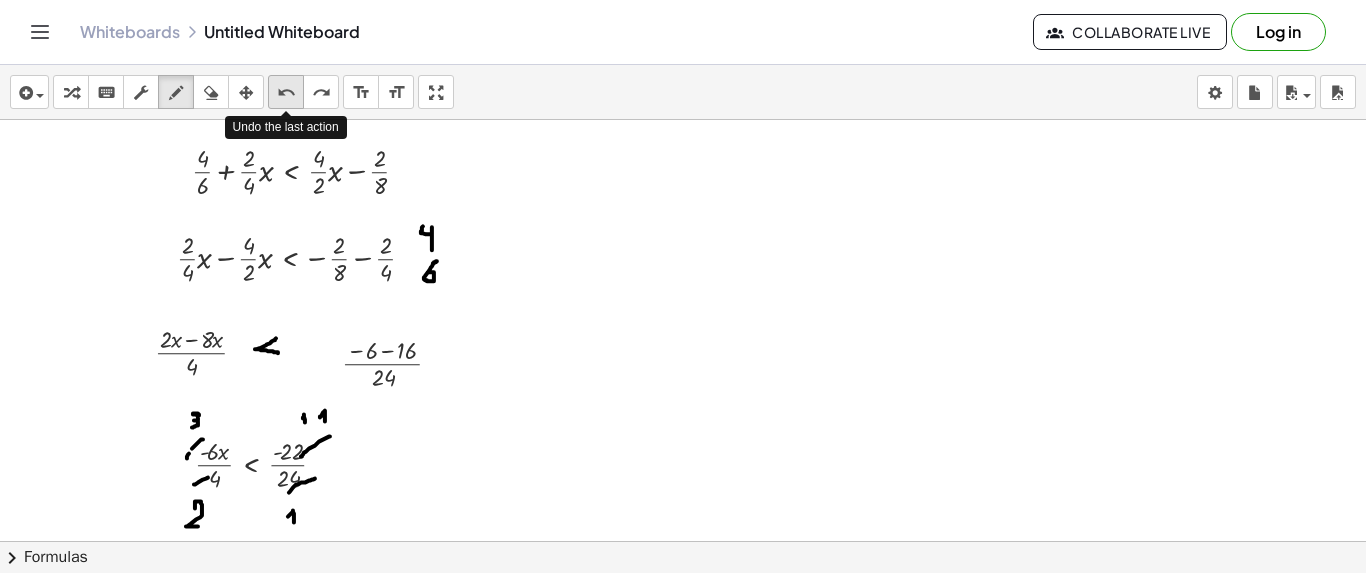 click on "undo" at bounding box center (286, 93) 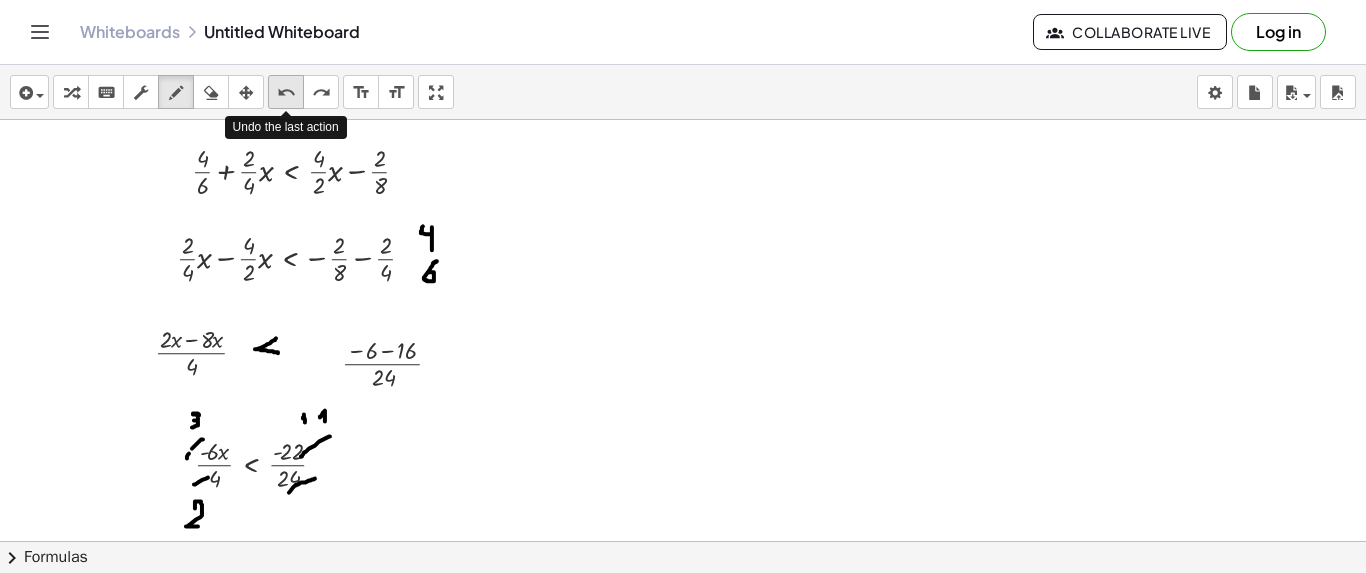 click on "undo" at bounding box center (286, 93) 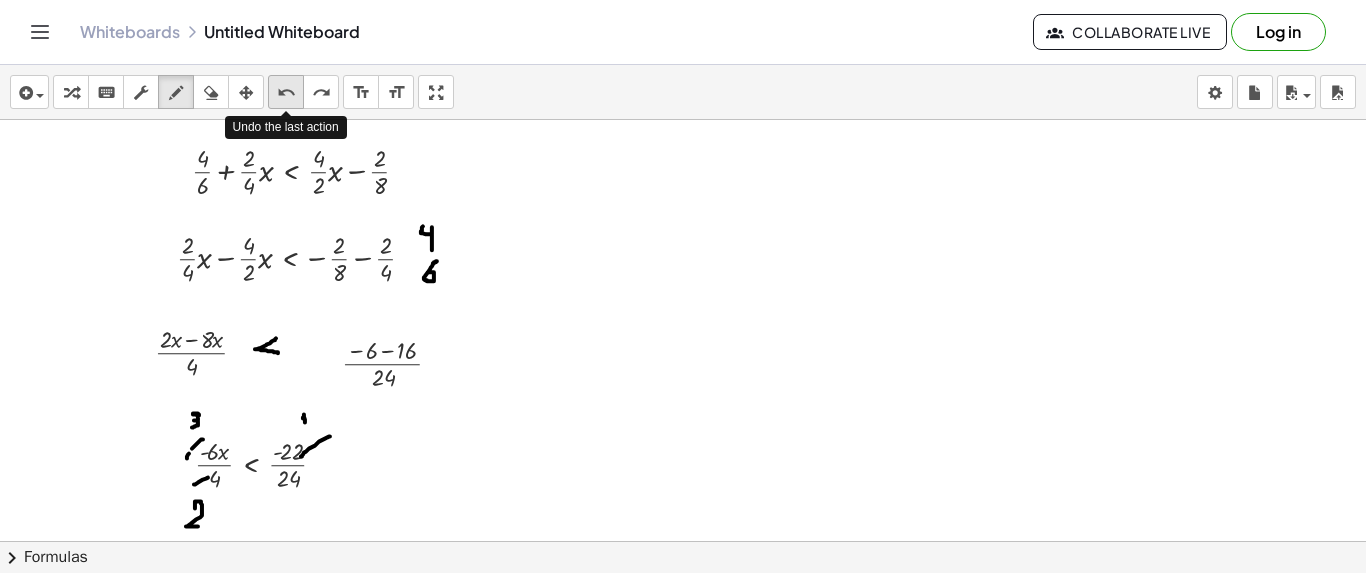 click on "undo" at bounding box center [286, 93] 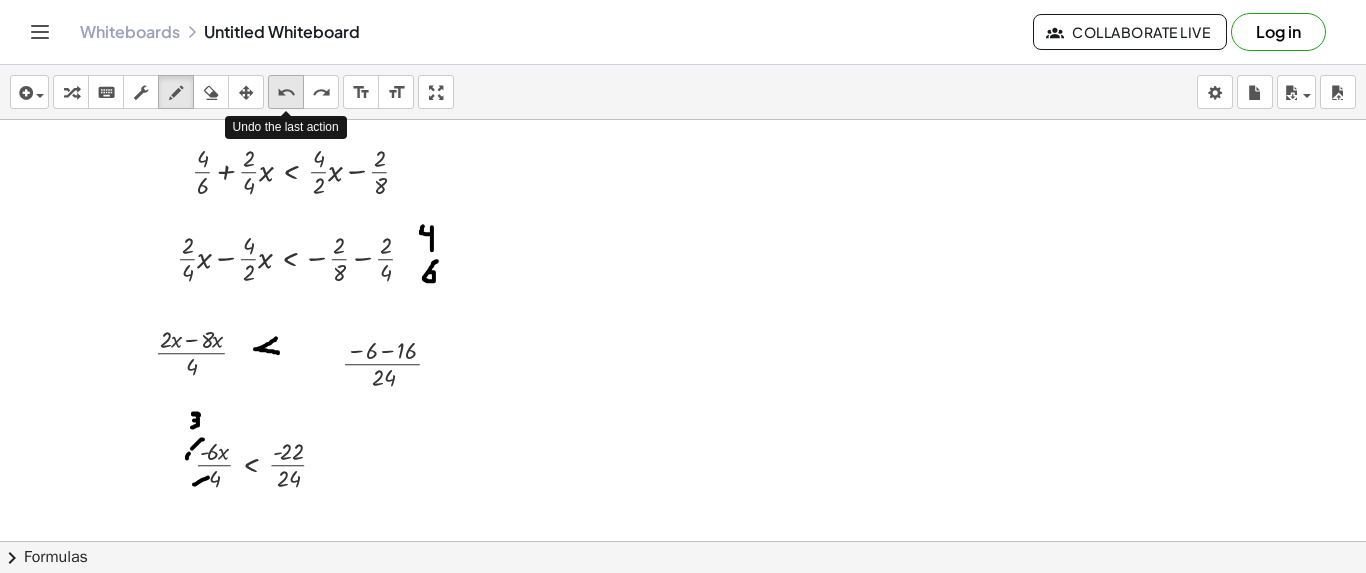 click on "undo" at bounding box center [286, 93] 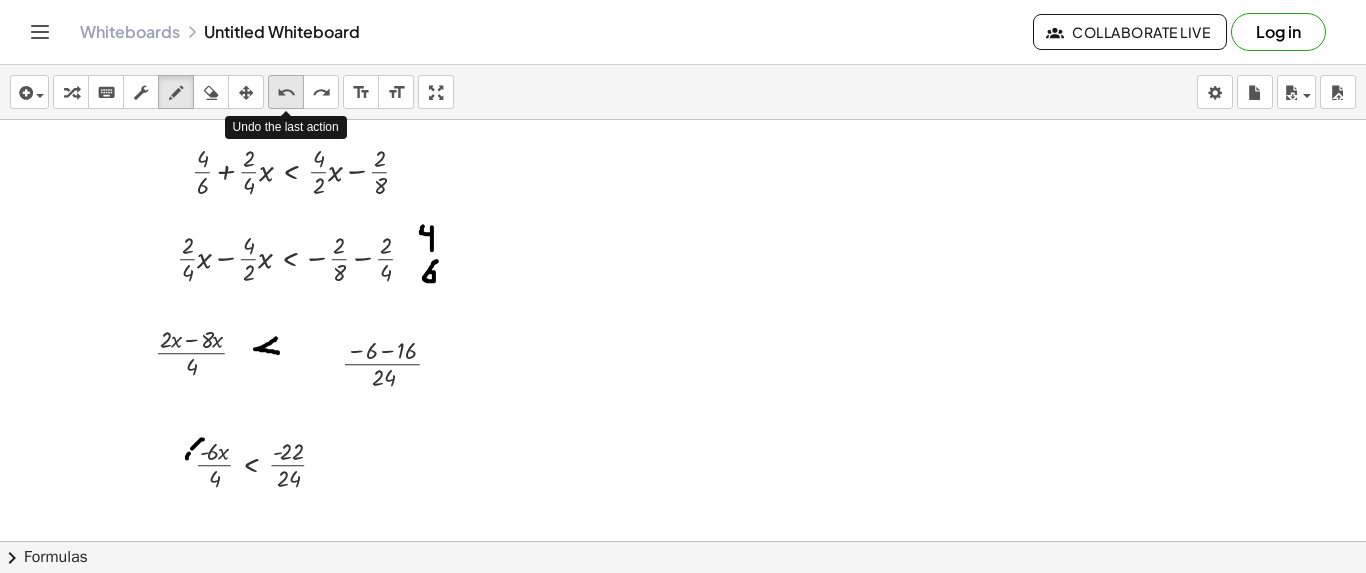 click on "undo" at bounding box center (286, 93) 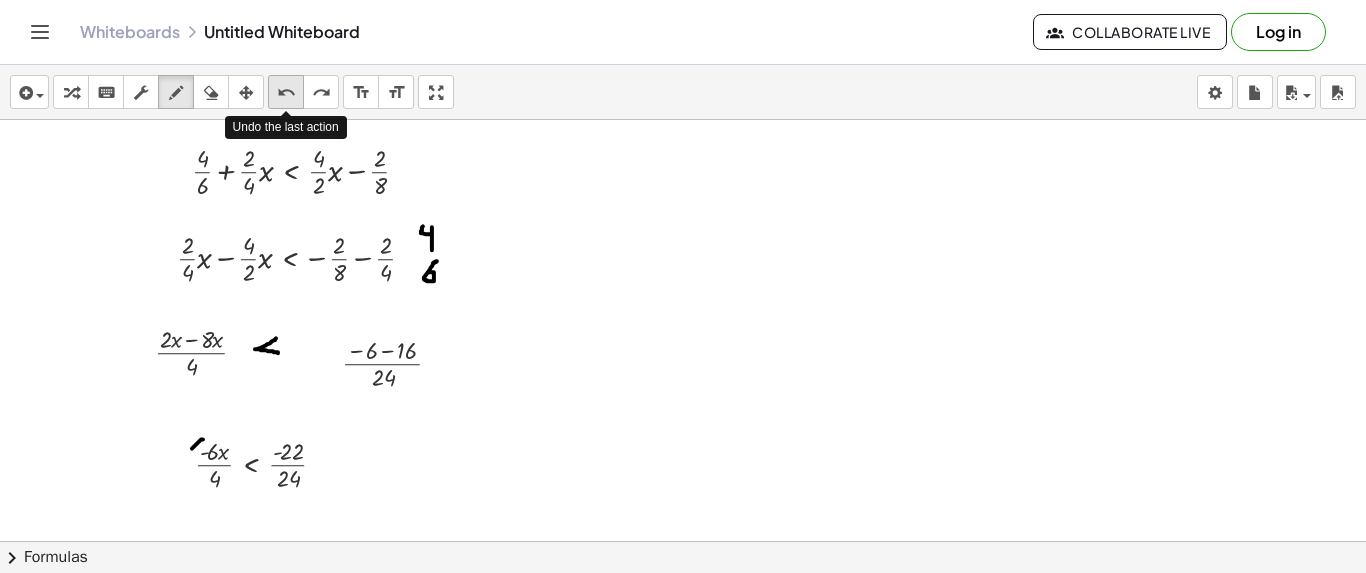 click on "undo" at bounding box center (286, 93) 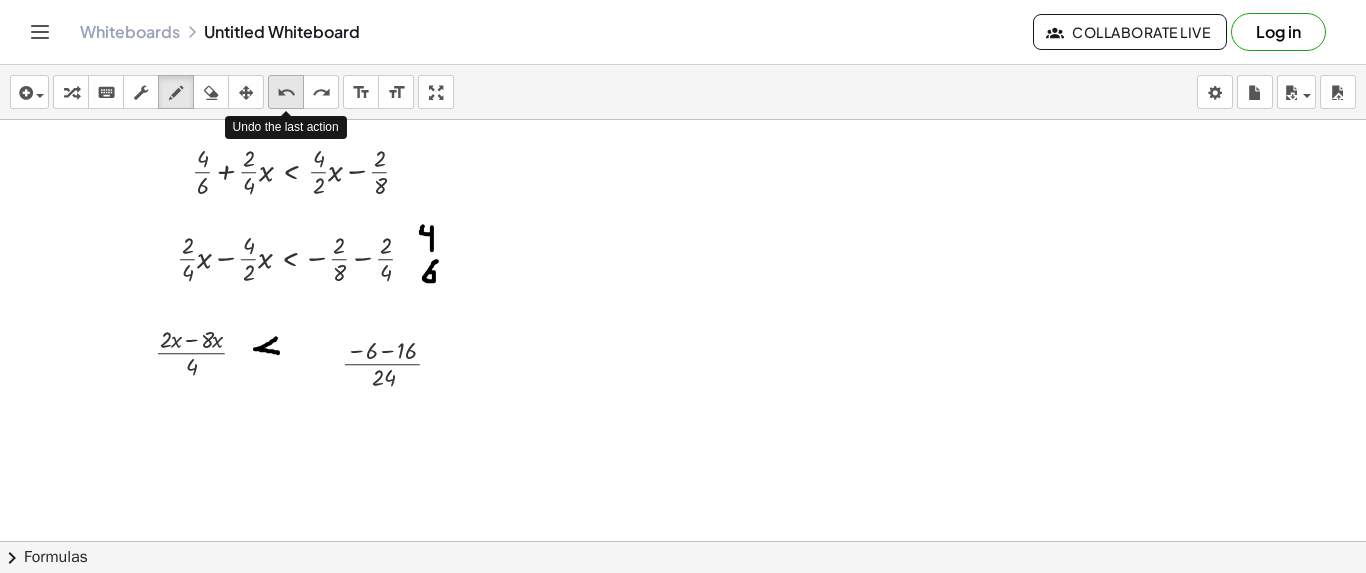 click on "undo" at bounding box center [286, 93] 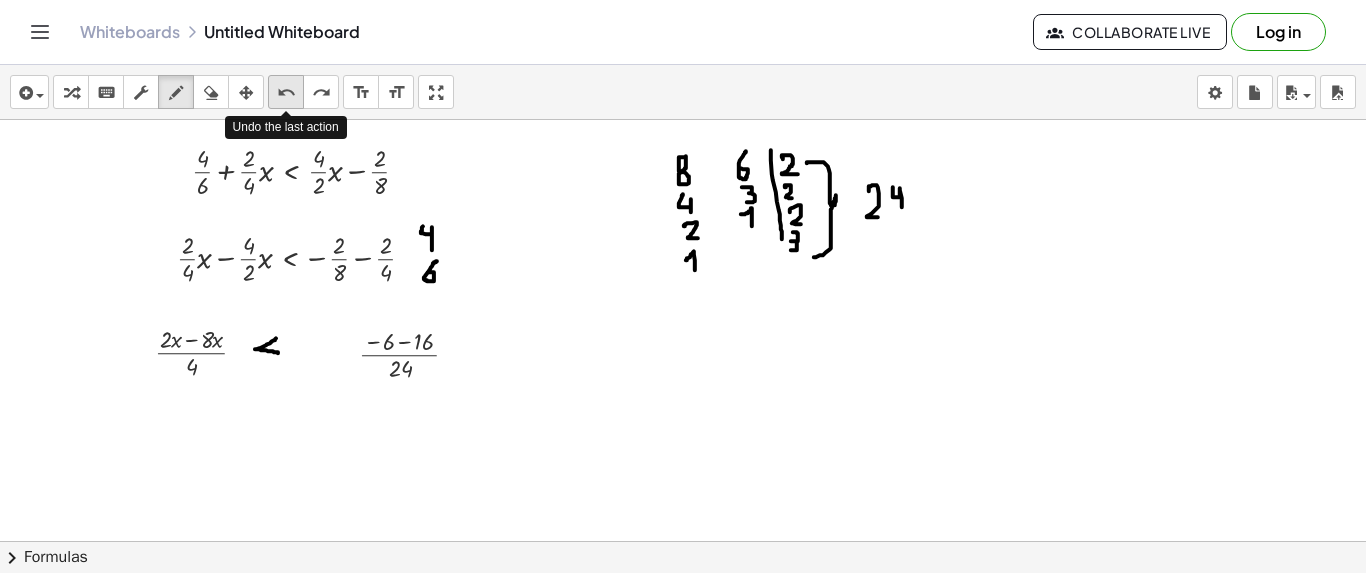 click on "undo" at bounding box center (286, 93) 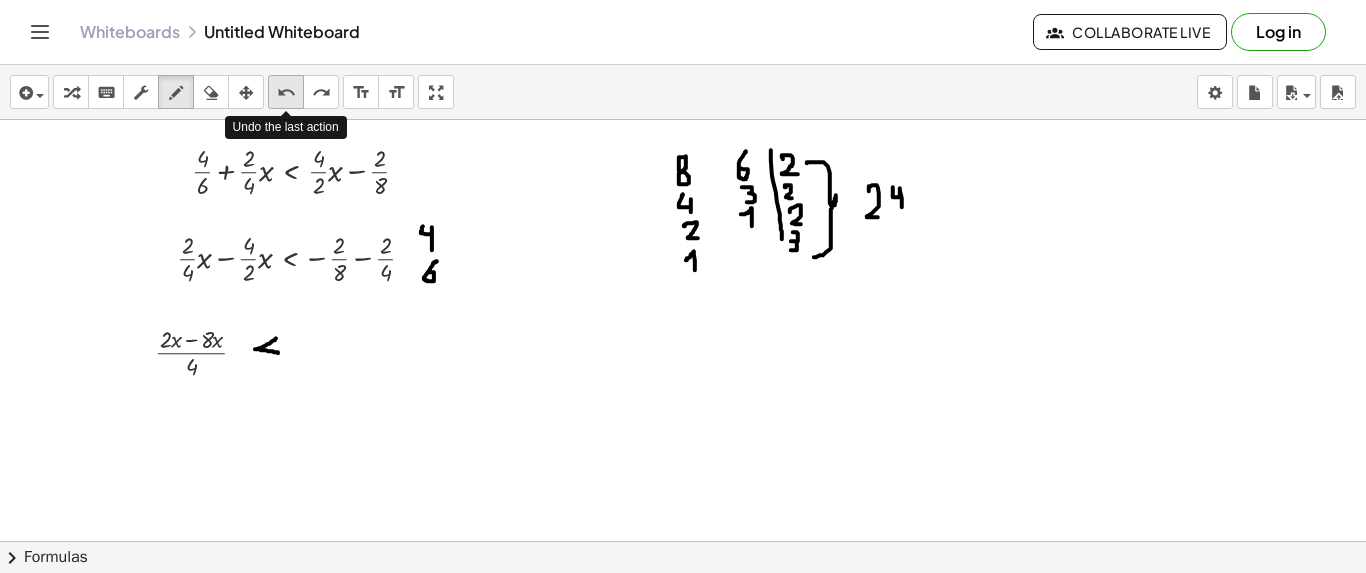 click on "undo" at bounding box center [286, 93] 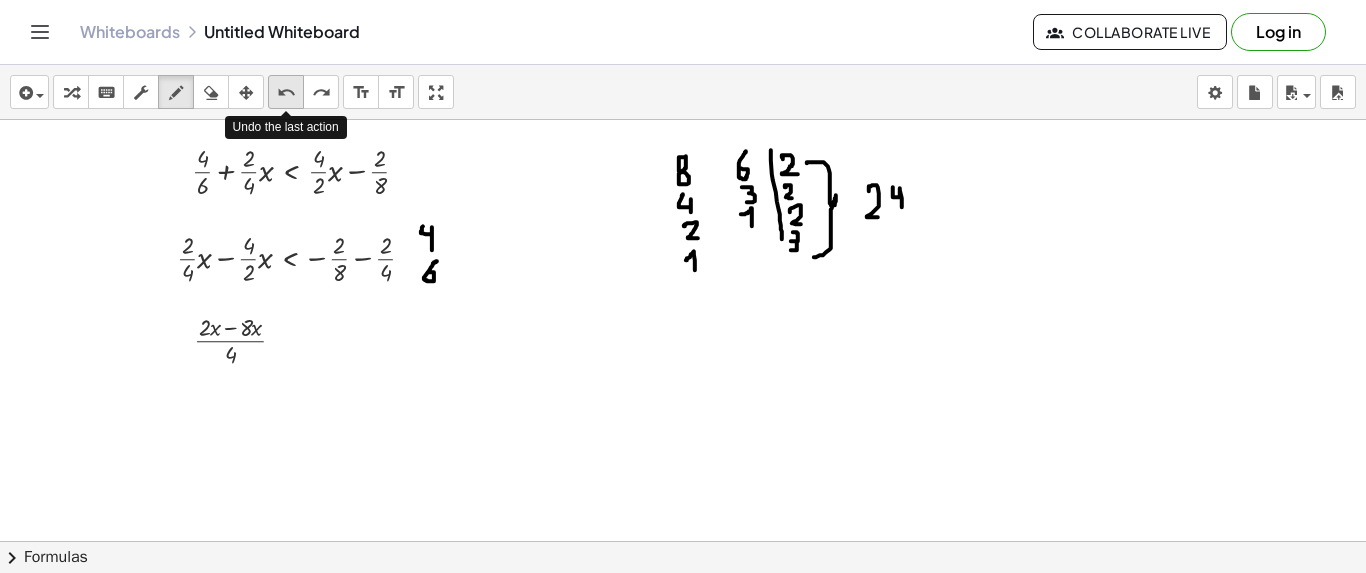 click on "undo" at bounding box center (286, 93) 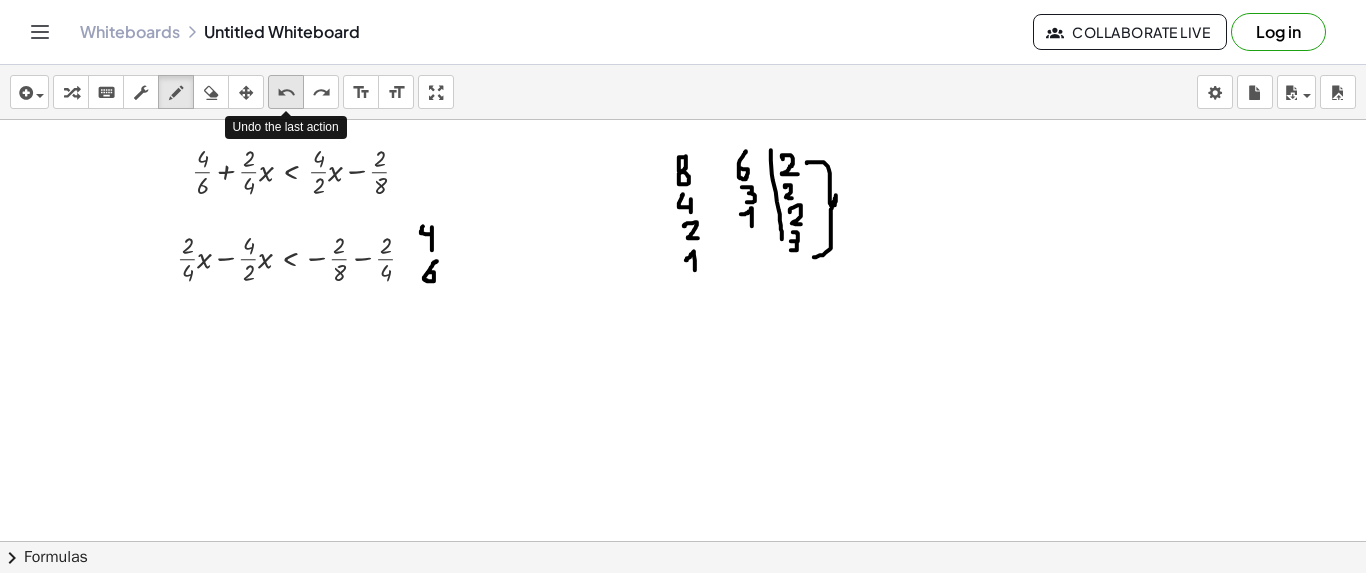 click on "undo" at bounding box center (286, 93) 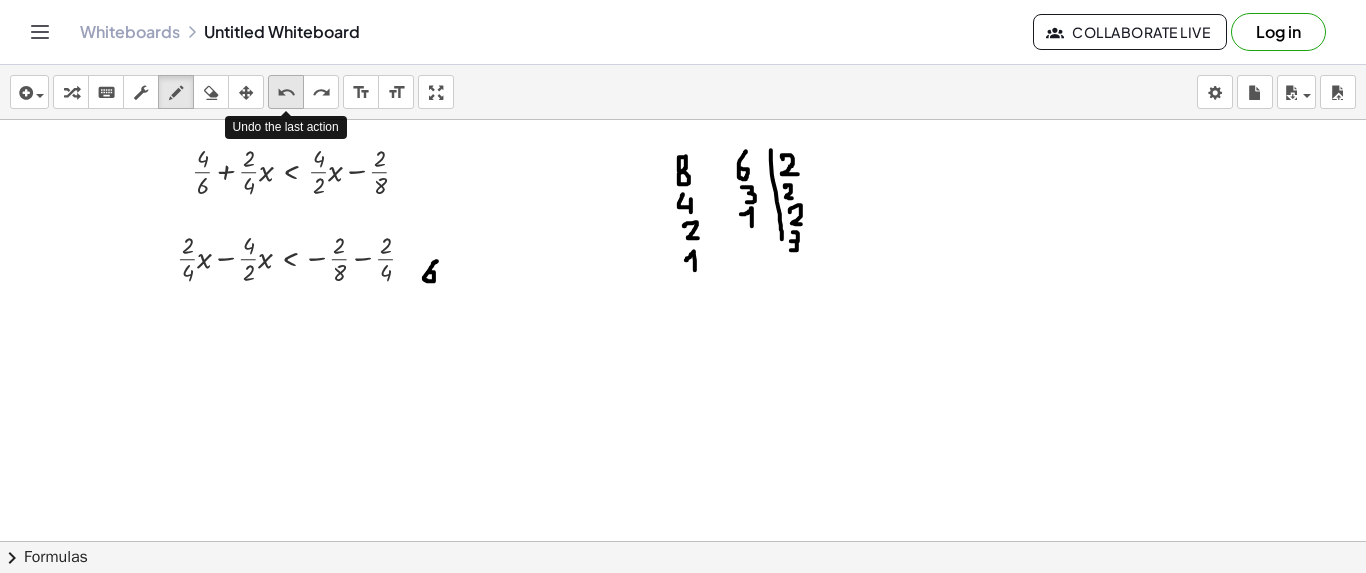 click on "undo" at bounding box center (286, 93) 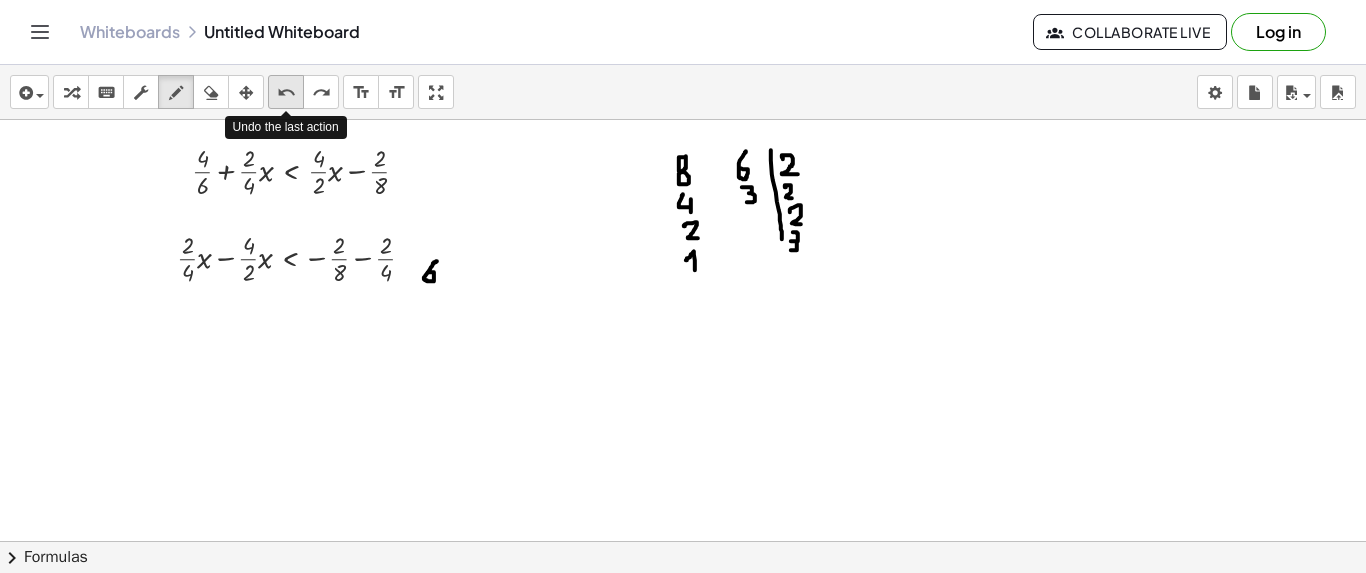 click on "undo" at bounding box center (286, 93) 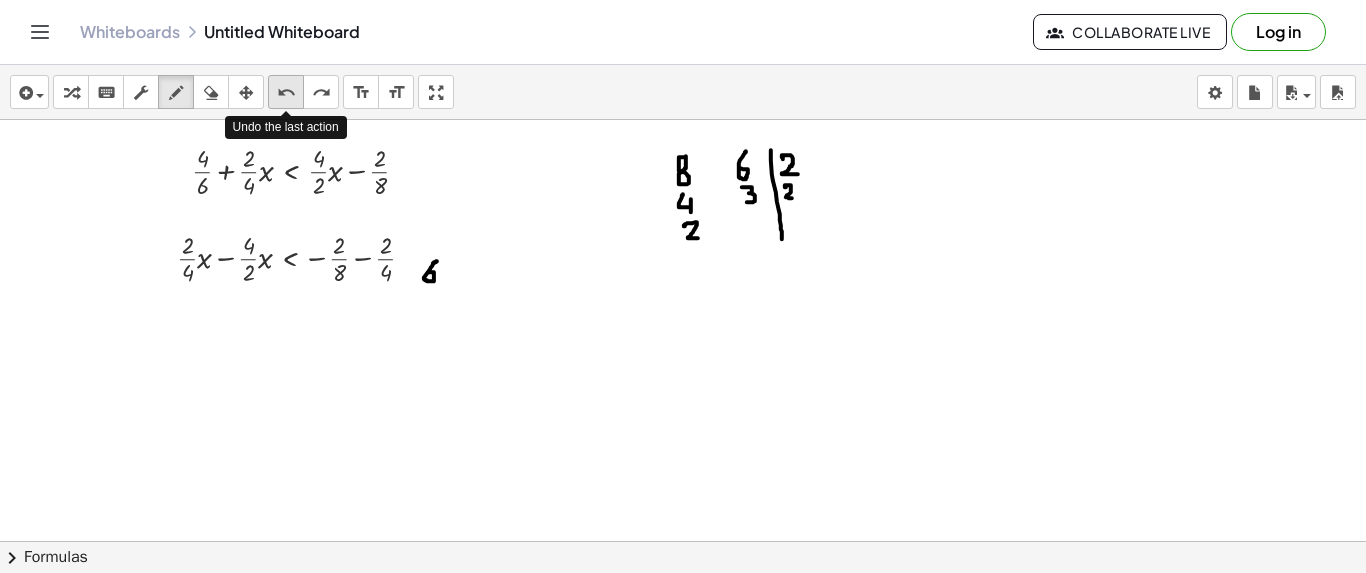 click on "undo" at bounding box center [286, 93] 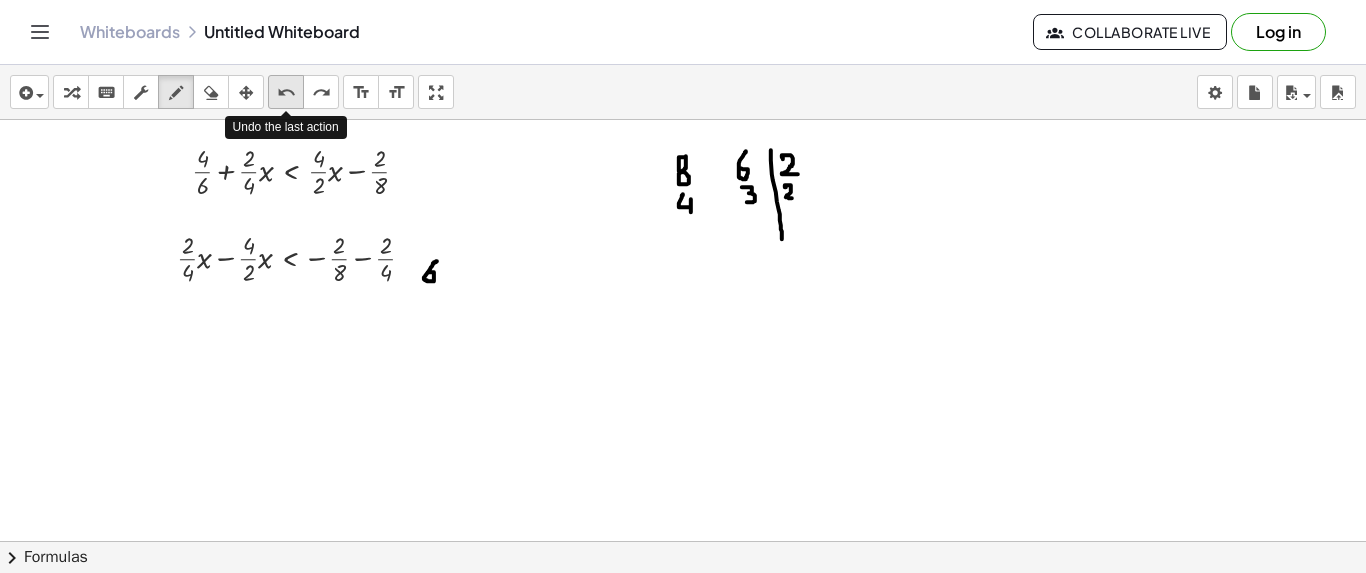 click on "undo" at bounding box center (286, 93) 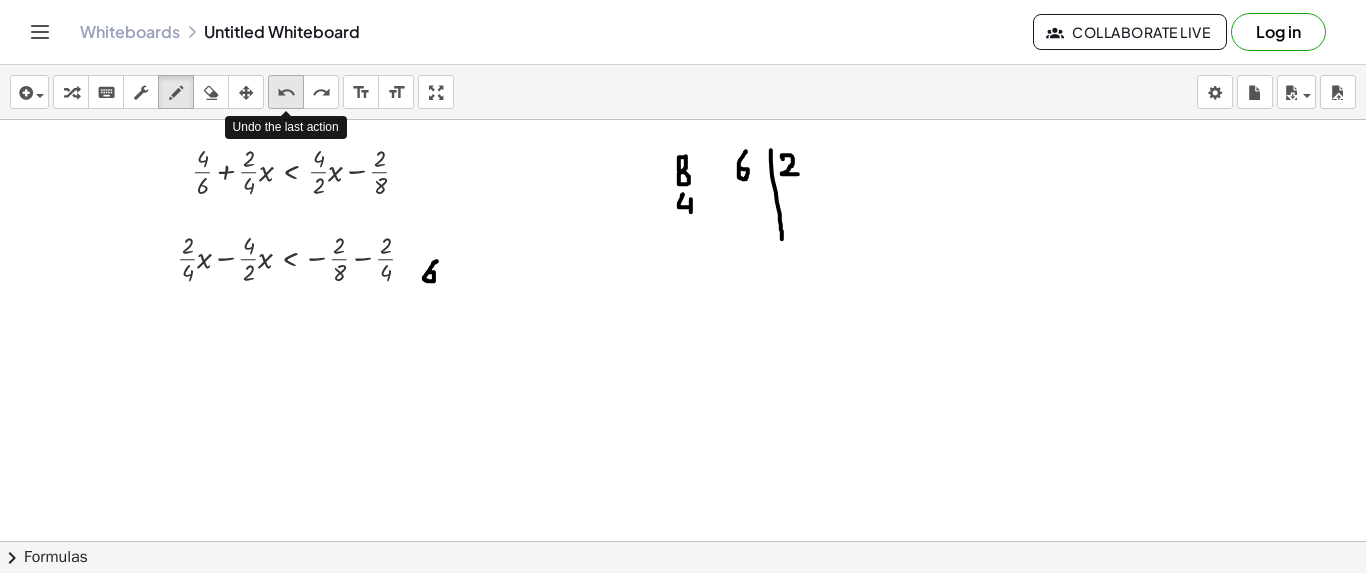 click on "undo" at bounding box center [286, 93] 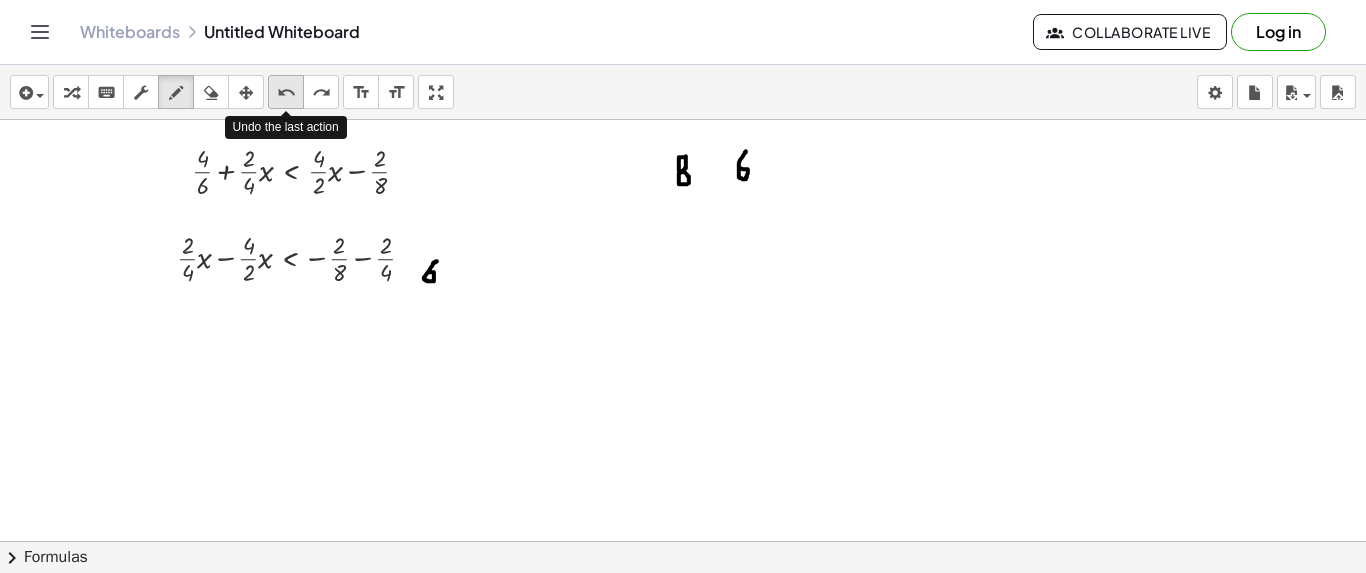 click on "undo" at bounding box center [286, 93] 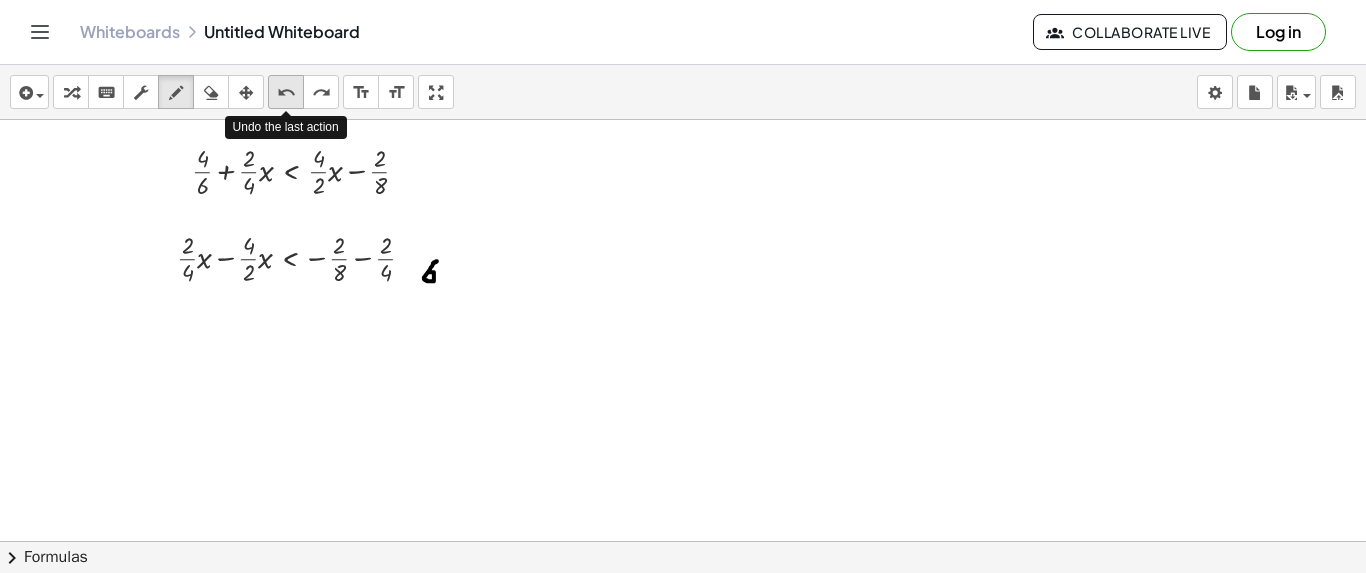 click on "undo" at bounding box center (286, 93) 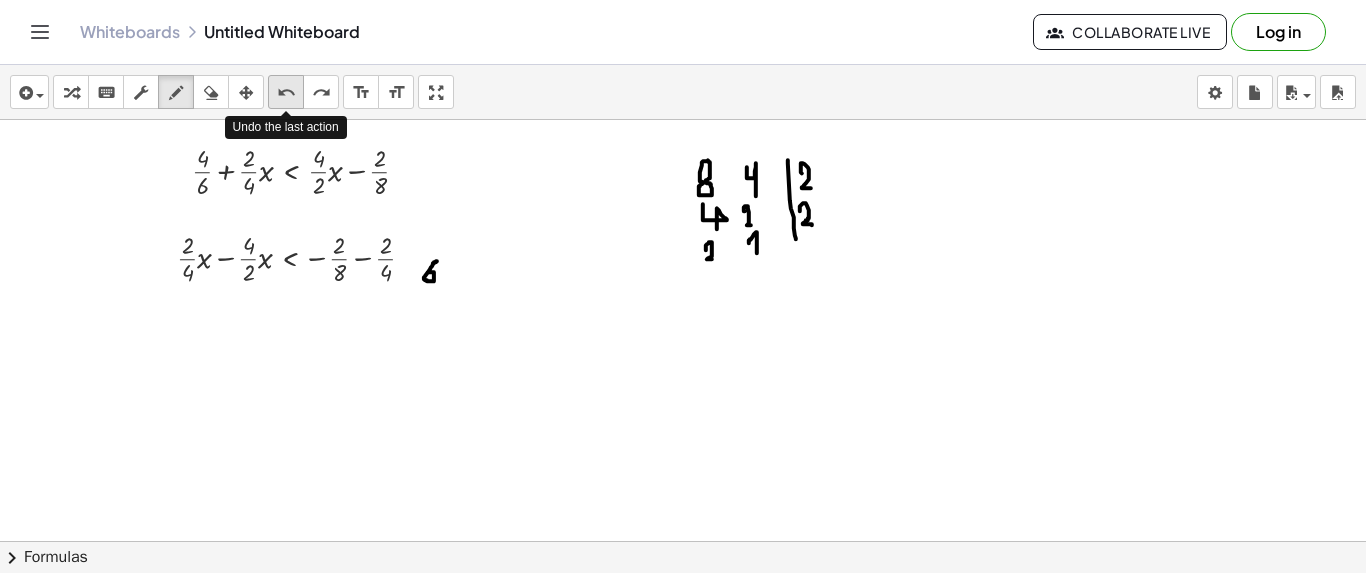 click on "undo" at bounding box center [286, 93] 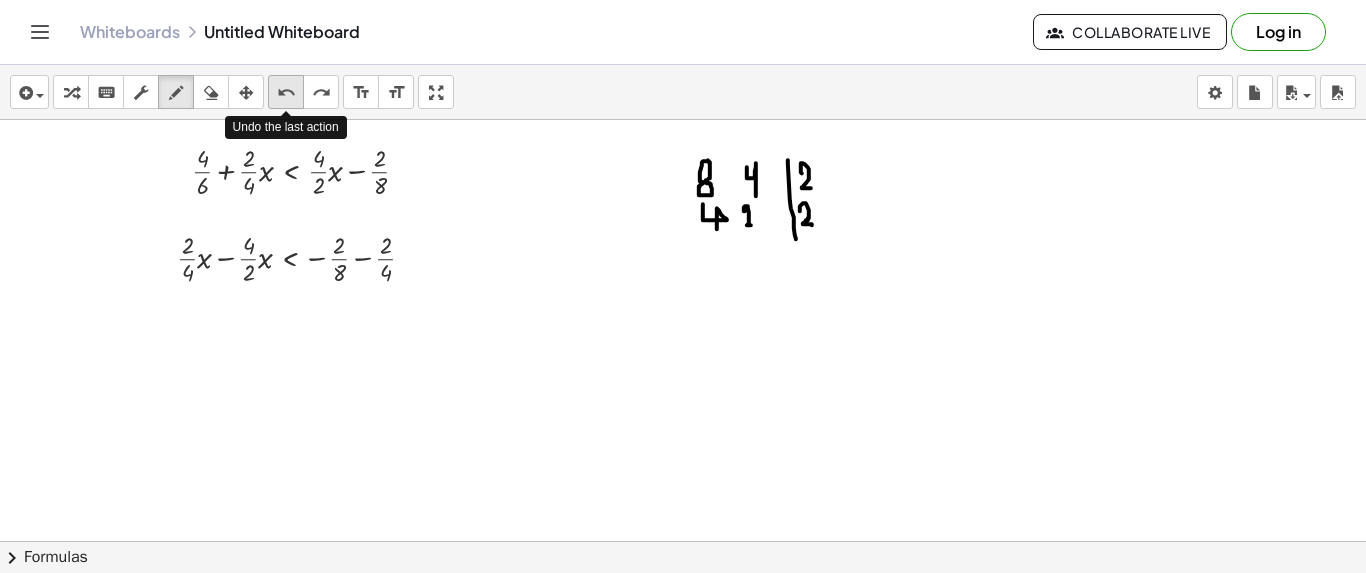 click on "undo" at bounding box center (286, 93) 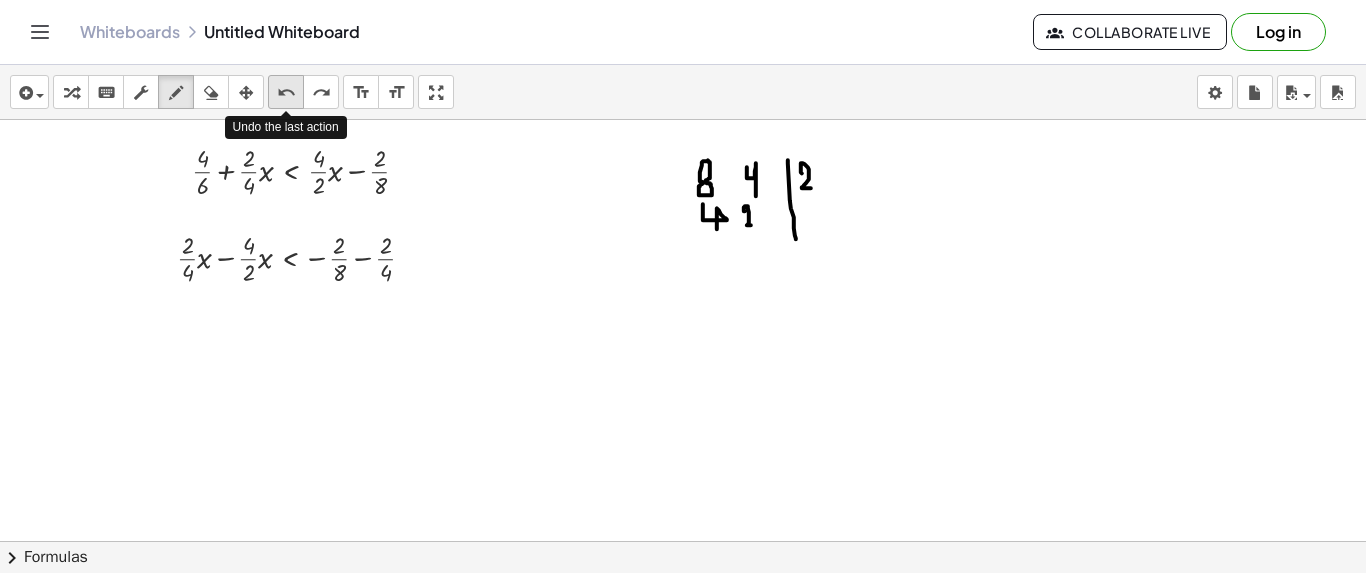 click on "undo" at bounding box center [286, 93] 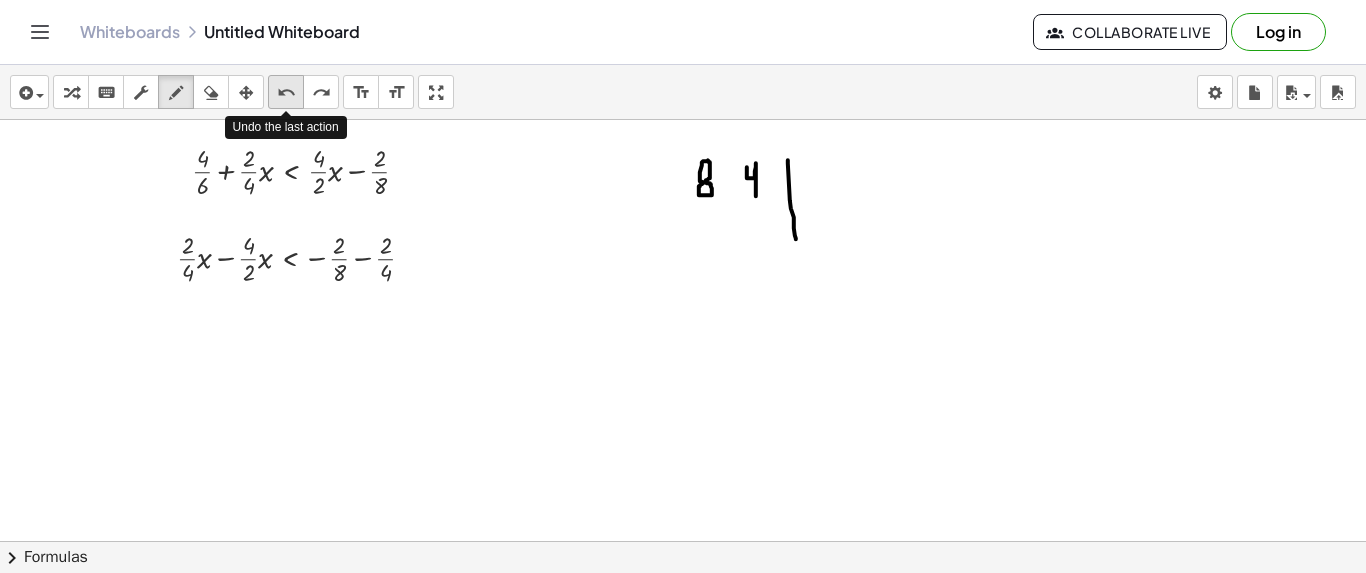 click on "undo" at bounding box center (286, 93) 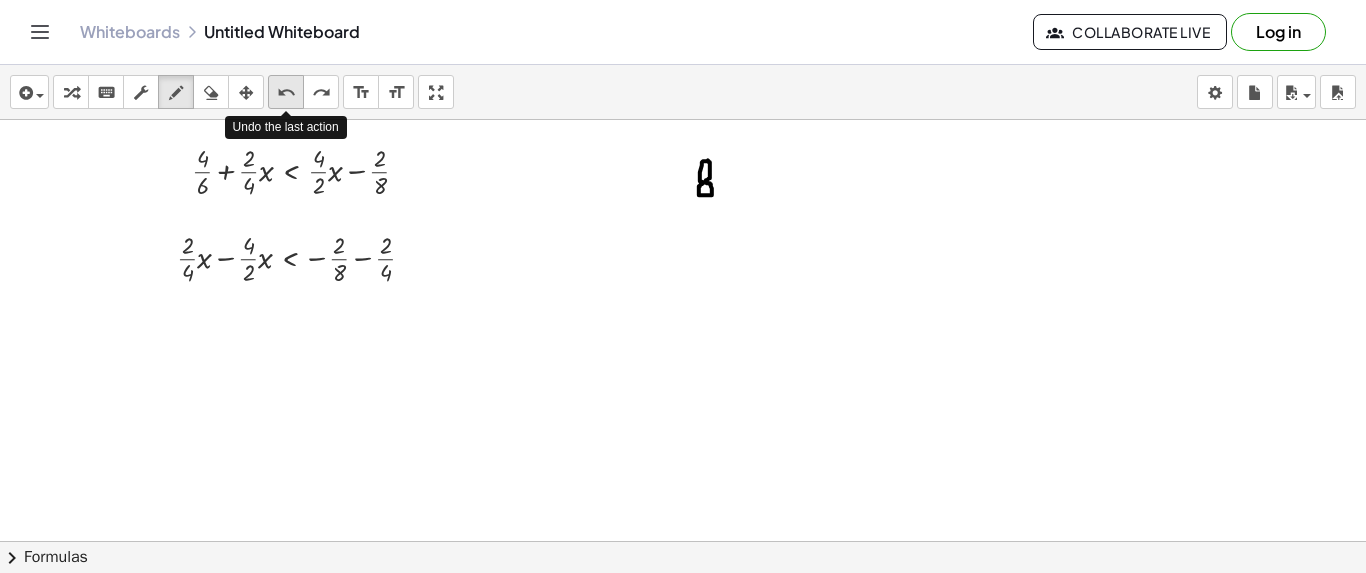 click on "undo" at bounding box center [286, 93] 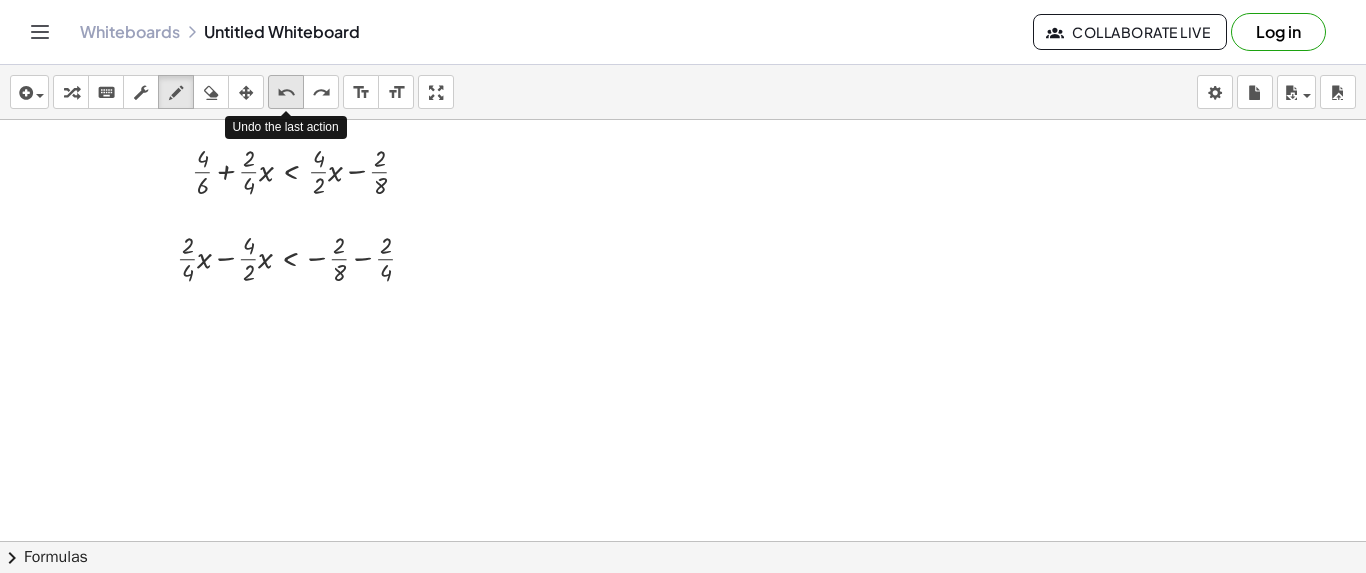 click on "undo" at bounding box center [286, 93] 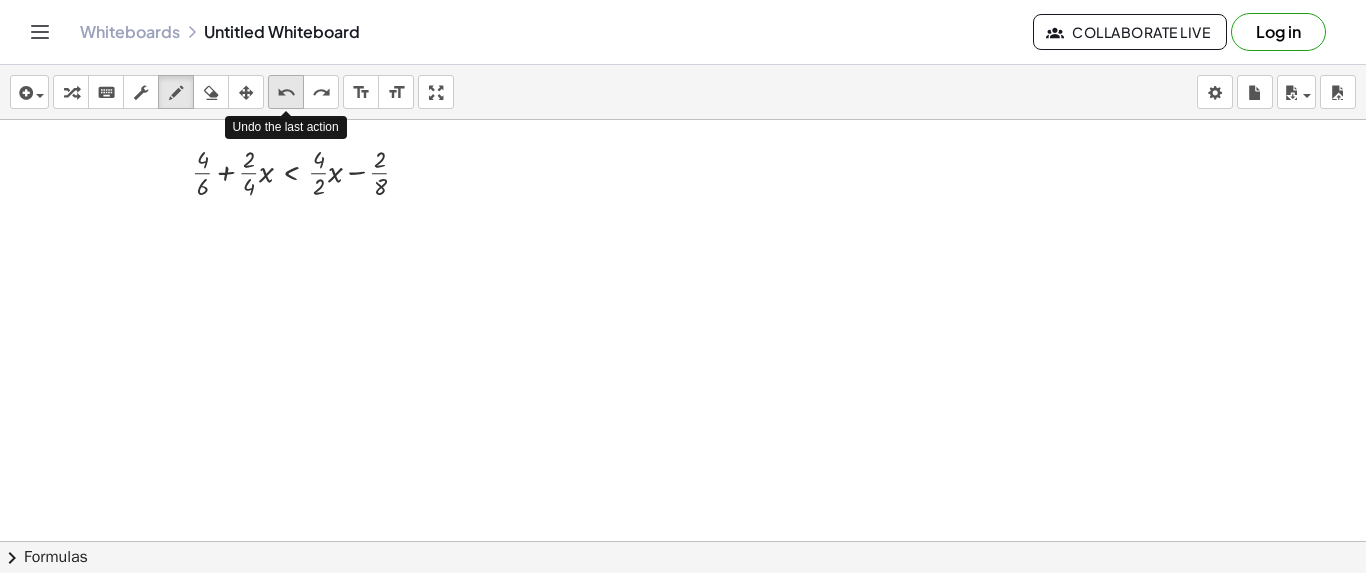 click on "undo" at bounding box center (286, 93) 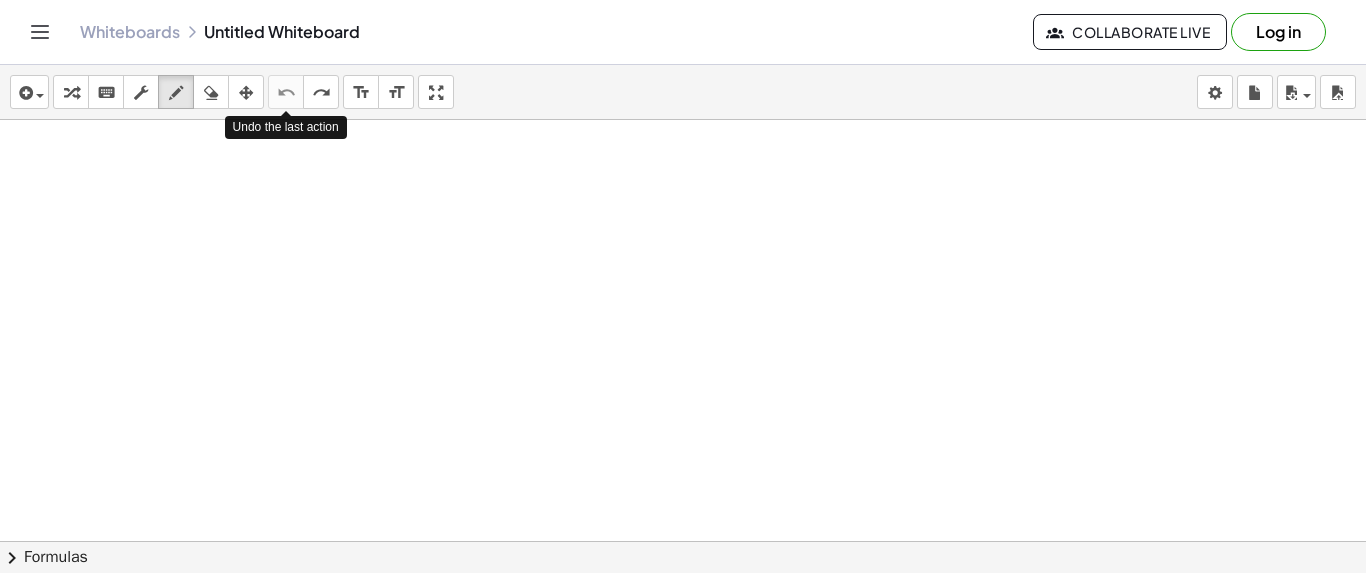 click on "undo" at bounding box center (286, 93) 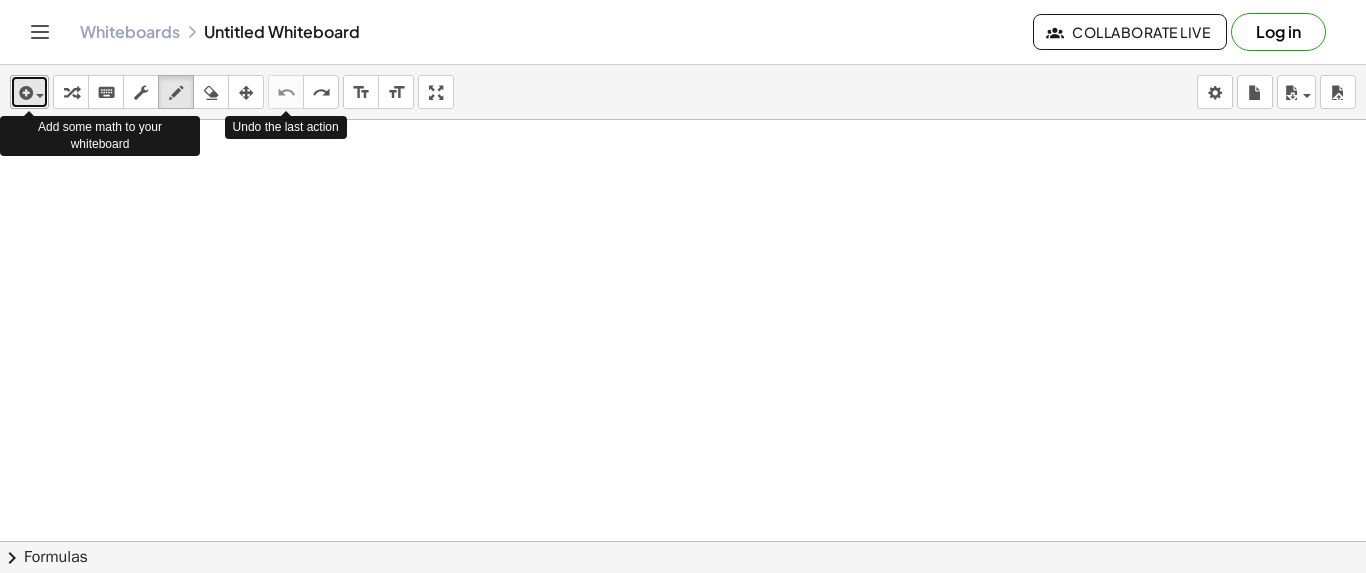 click at bounding box center [29, 92] 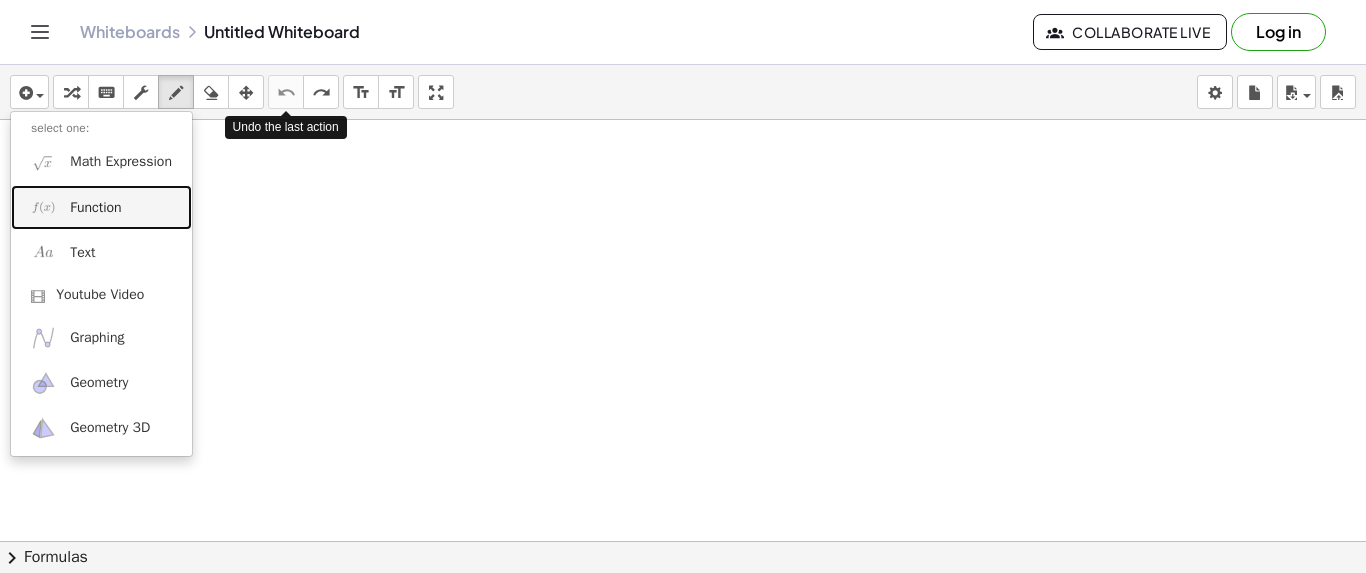 click on "Function" at bounding box center (95, 208) 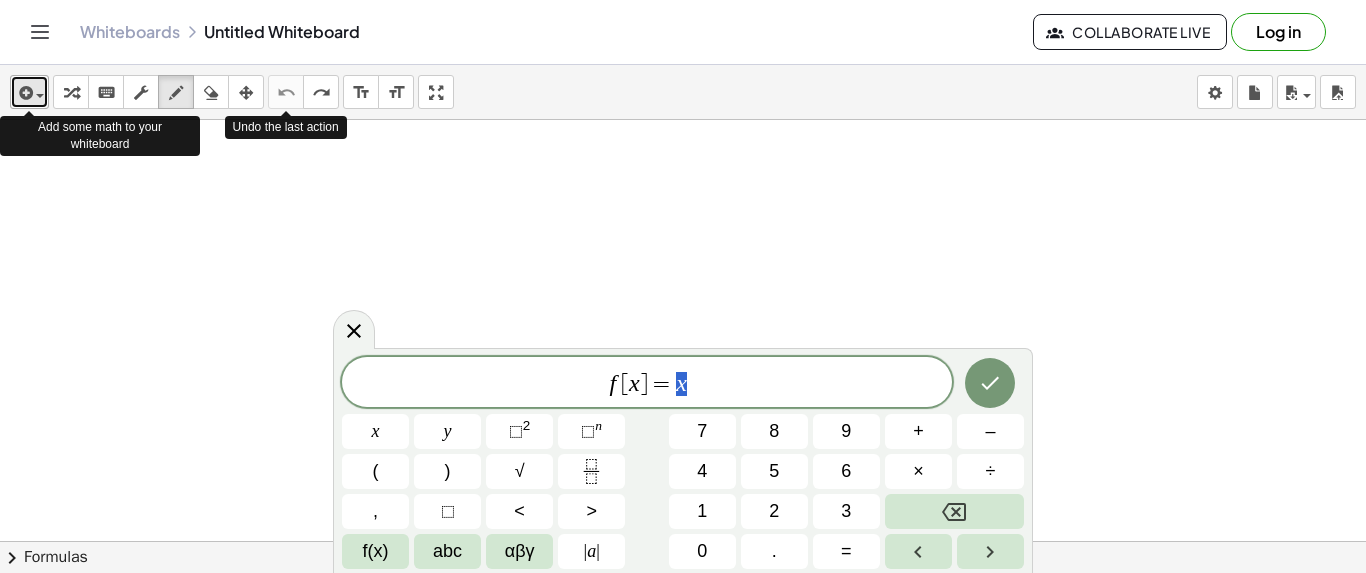 click at bounding box center (29, 92) 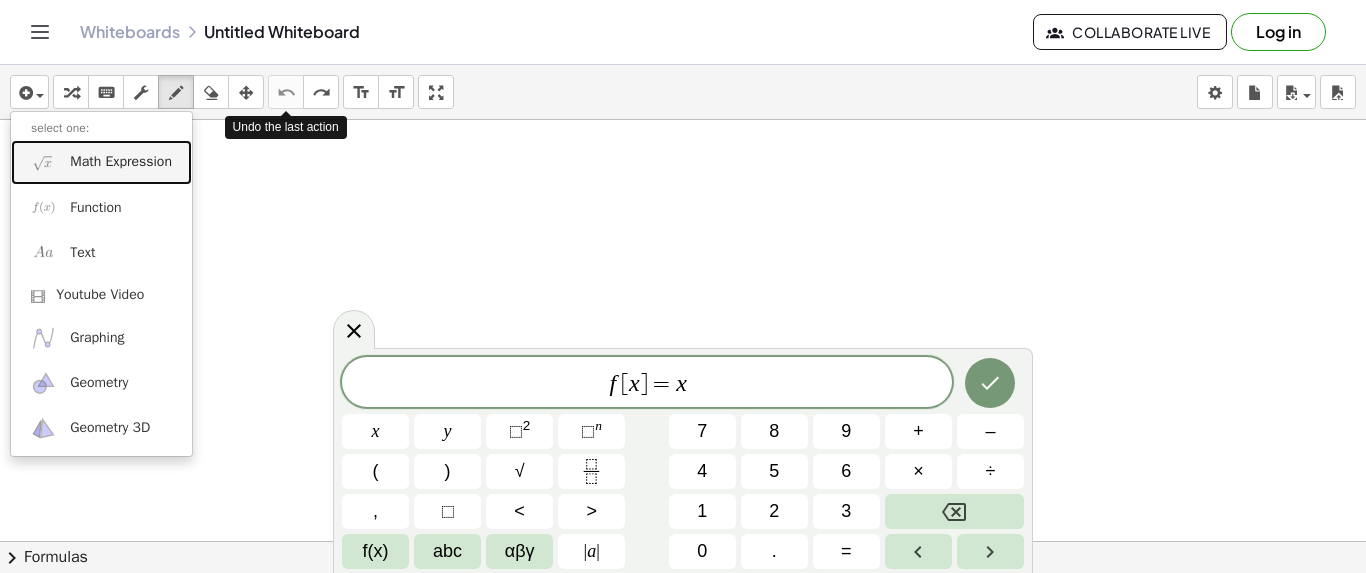 click on "Math Expression" at bounding box center (101, 162) 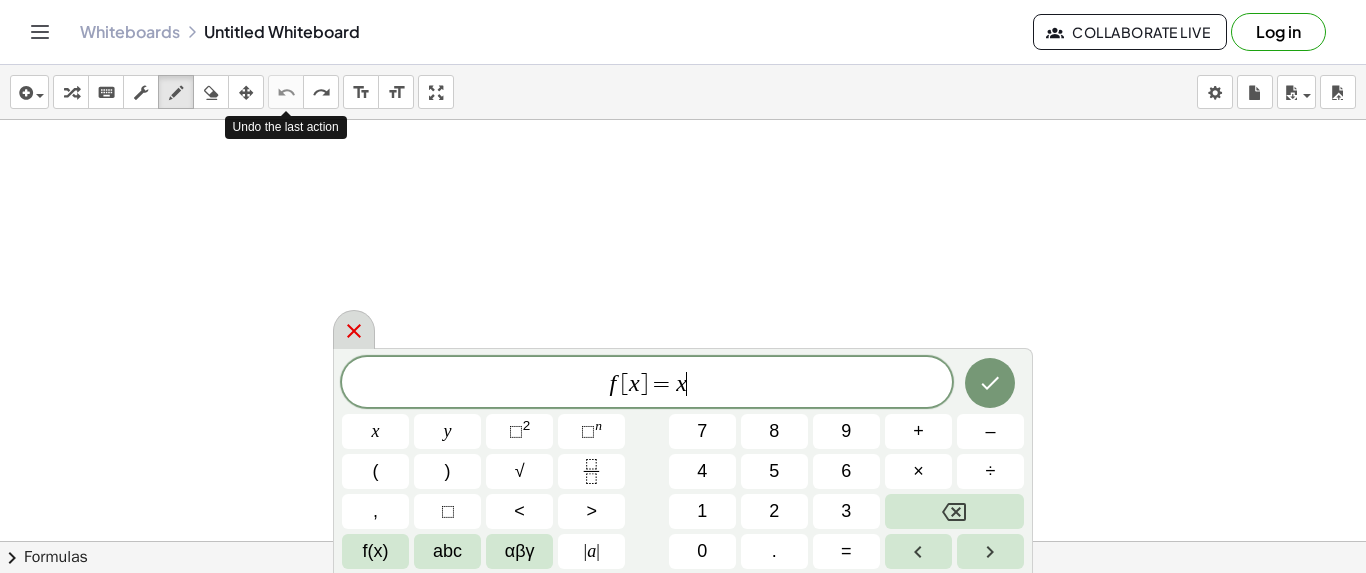 click 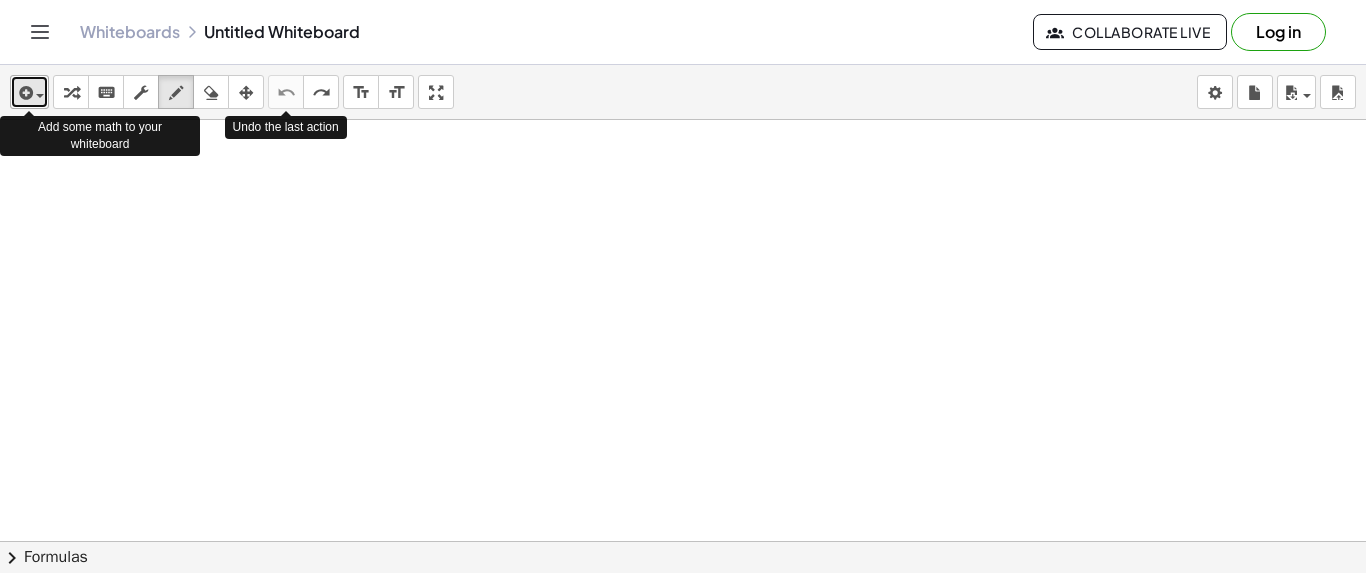 click at bounding box center [29, 92] 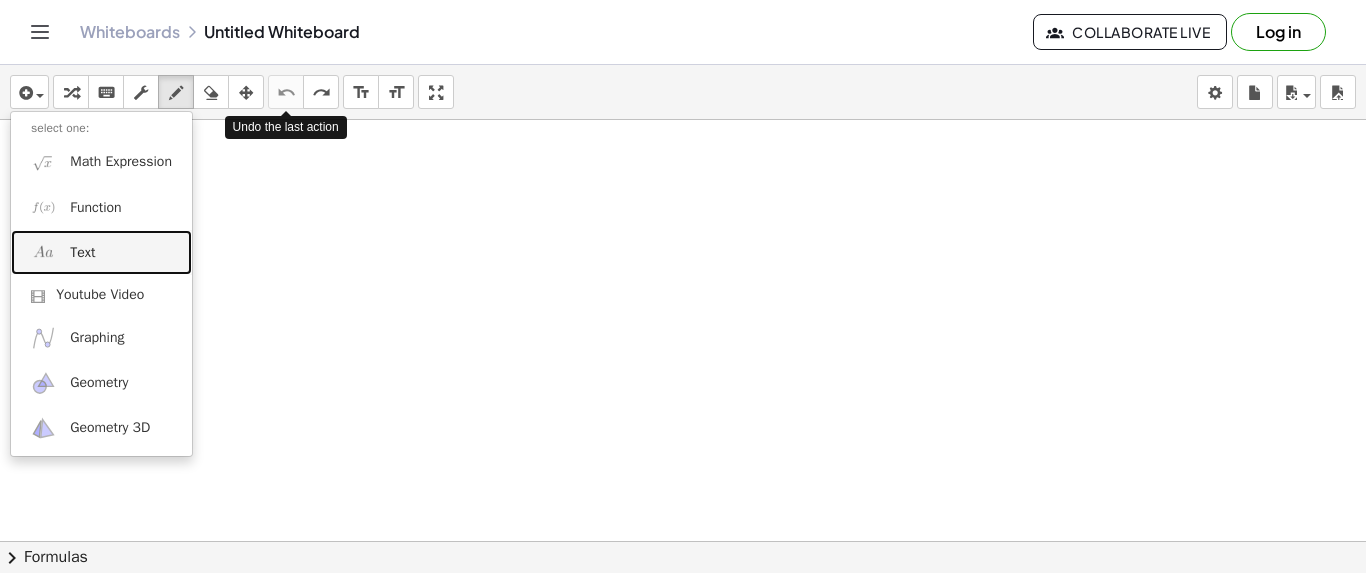 click on "Text" at bounding box center [82, 253] 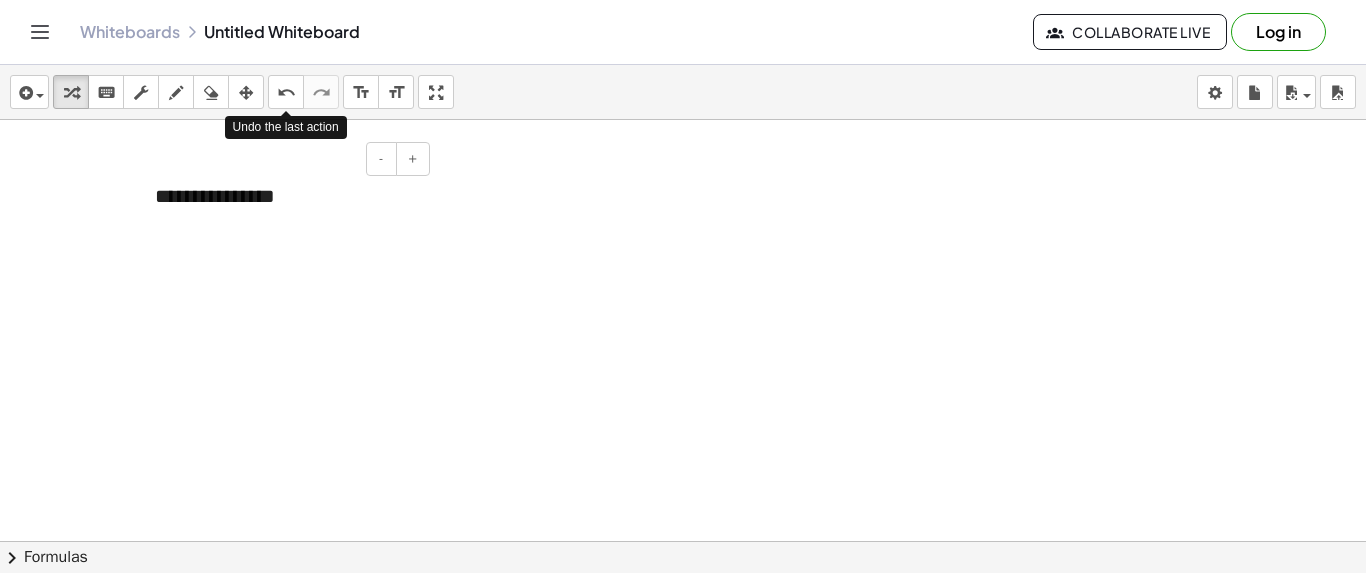 click on "**********" at bounding box center [285, 196] 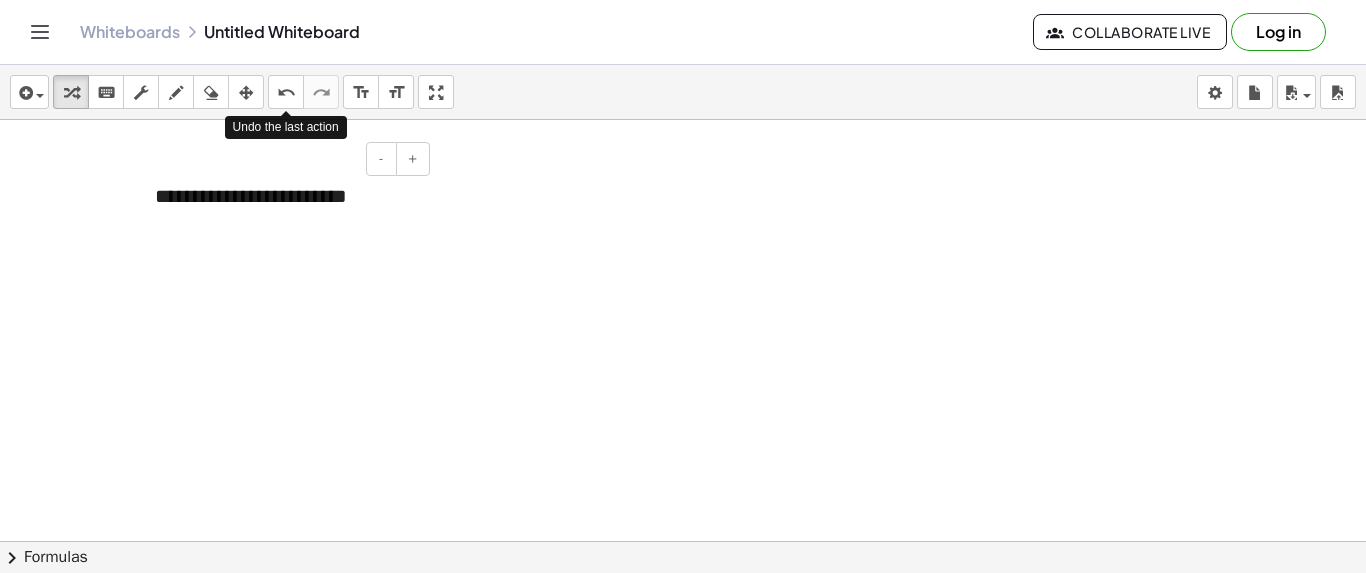 click on "**********" at bounding box center (285, 196) 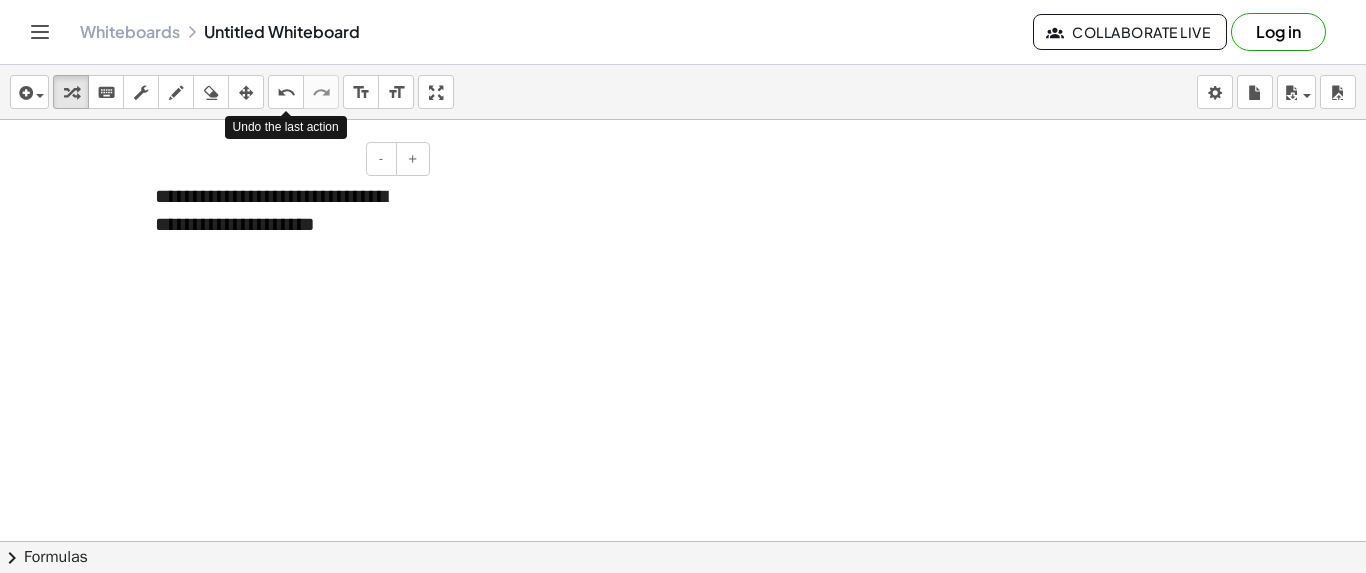 click on "**********" at bounding box center [285, 210] 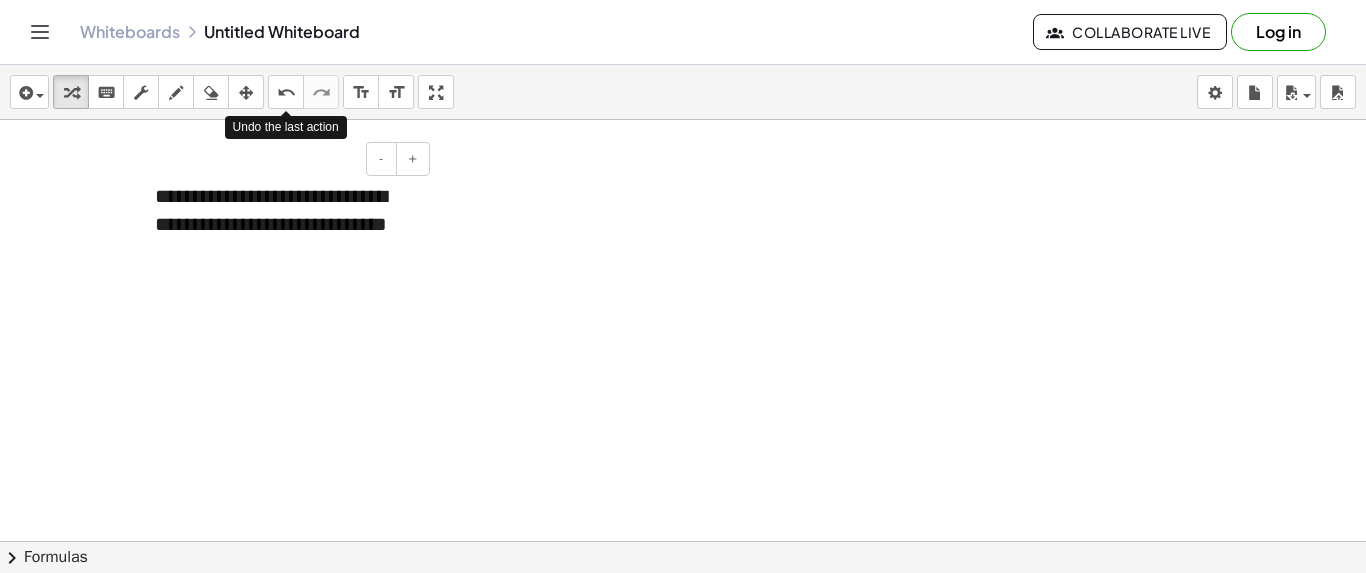 click on "**********" at bounding box center (285, 225) 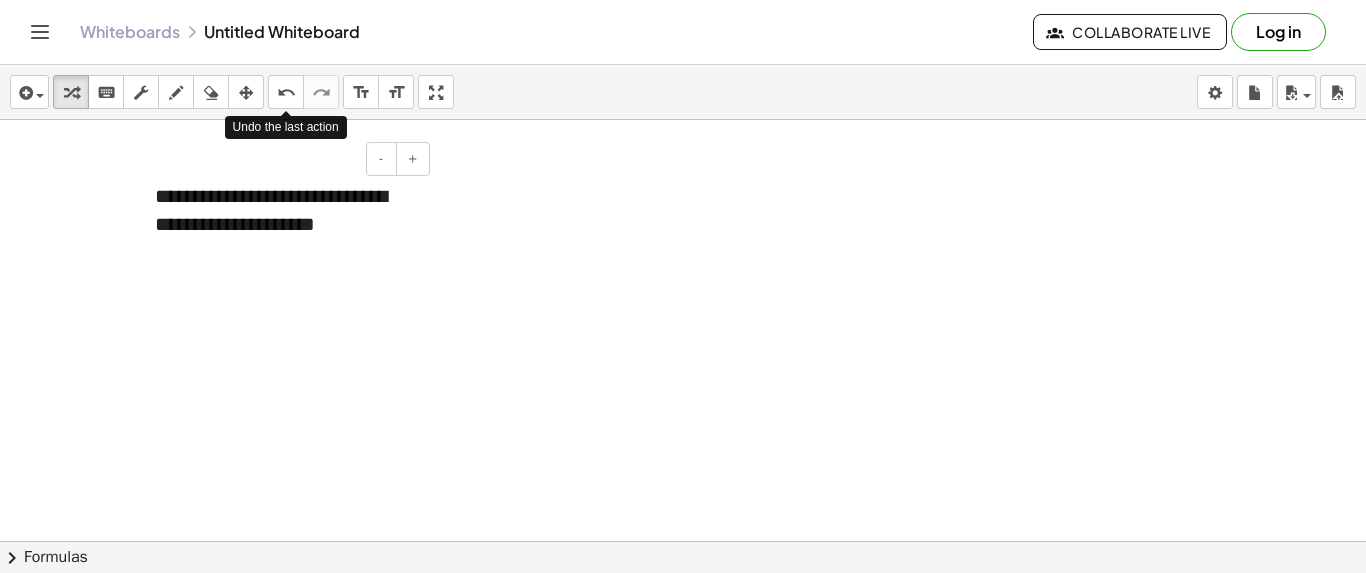 click on "**********" at bounding box center [285, 210] 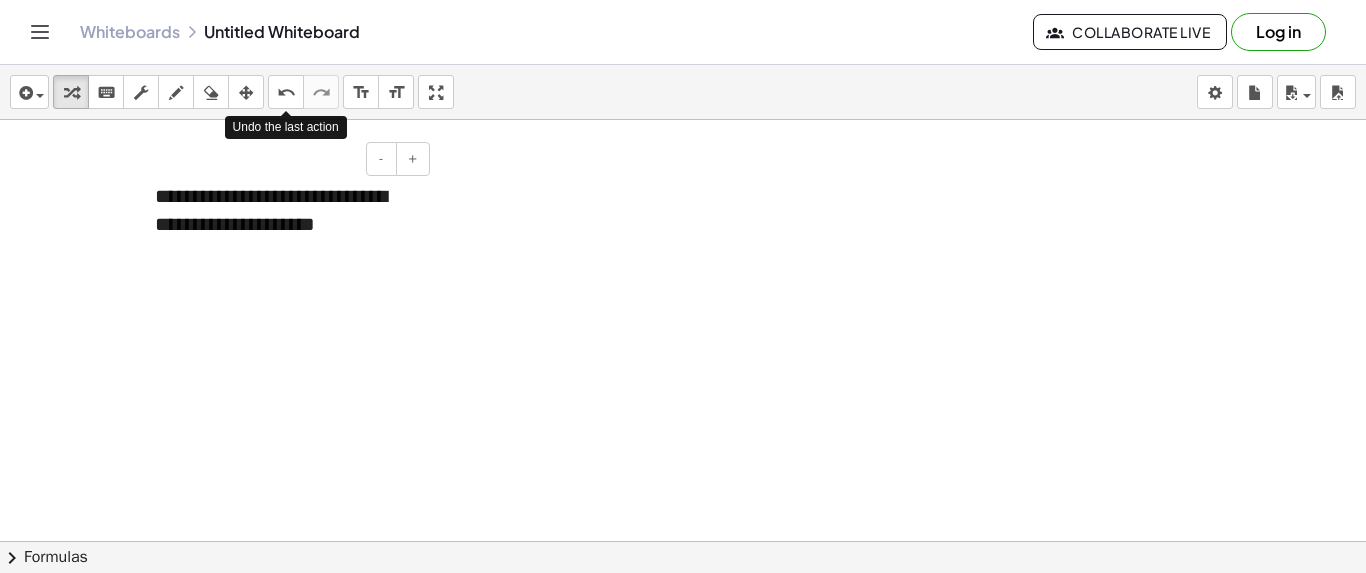 click on "**********" at bounding box center (285, 210) 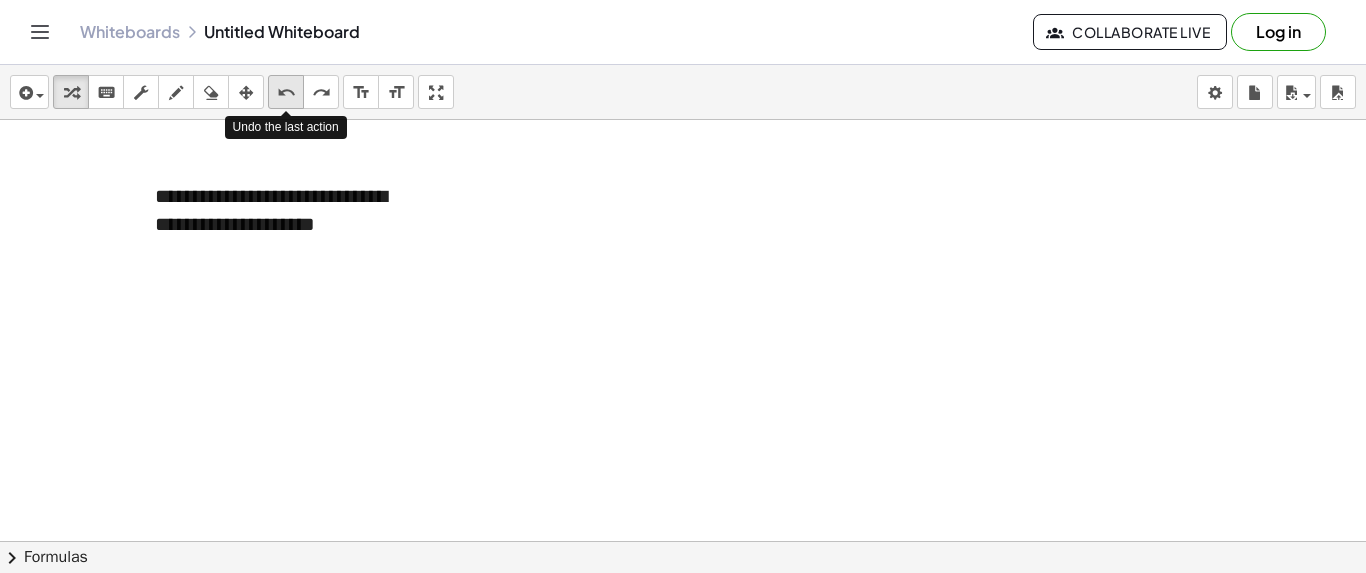 click on "undo" at bounding box center (286, 93) 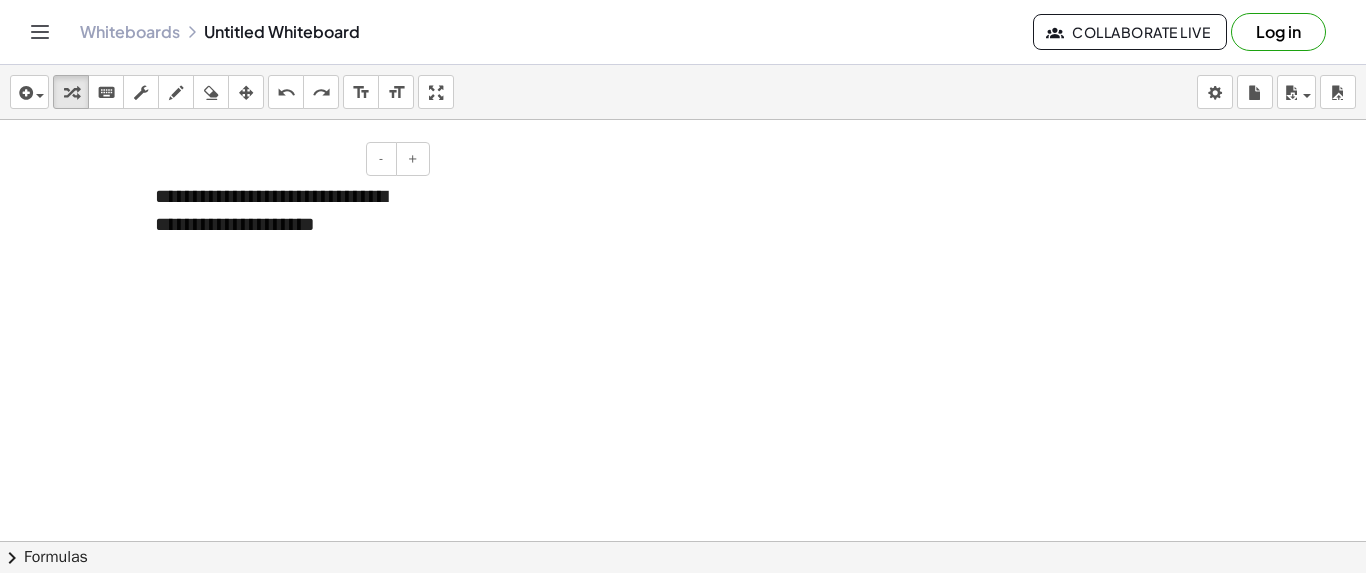 click on "**********" at bounding box center (285, 210) 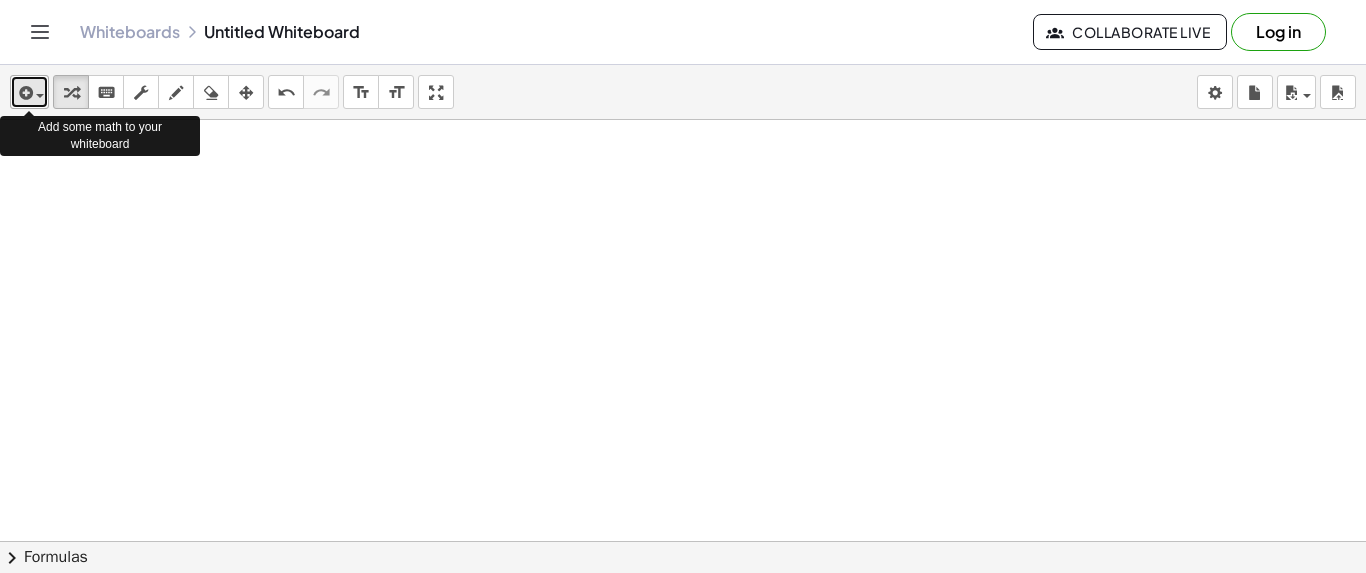 click at bounding box center [40, 96] 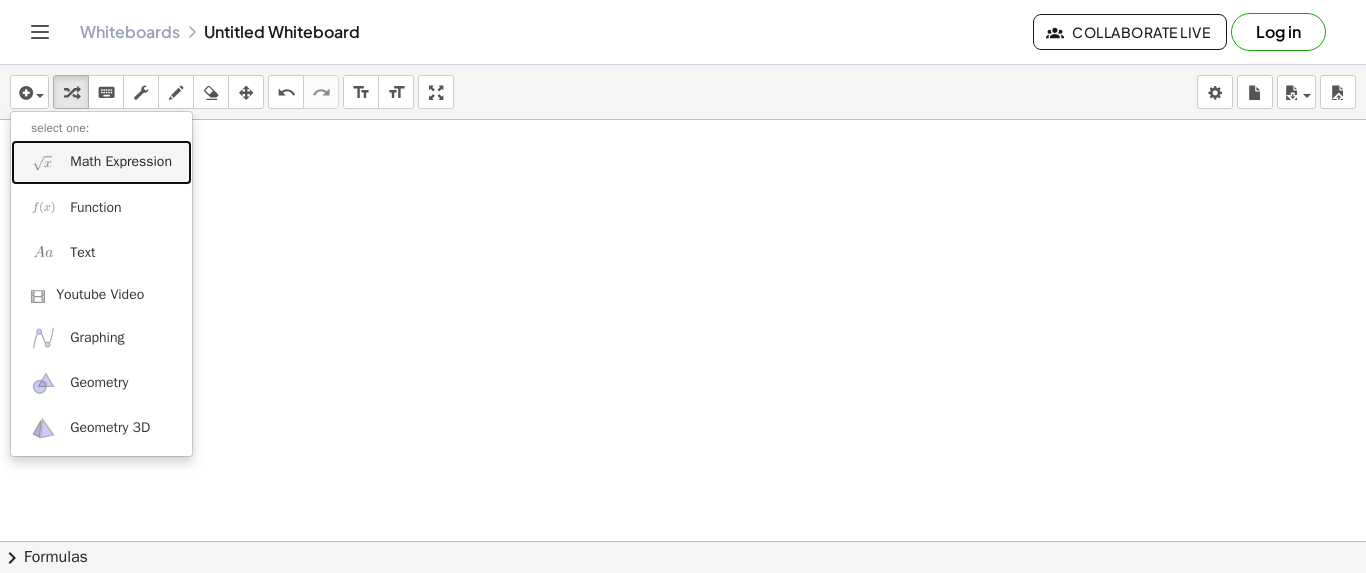 click on "Math Expression" at bounding box center (121, 162) 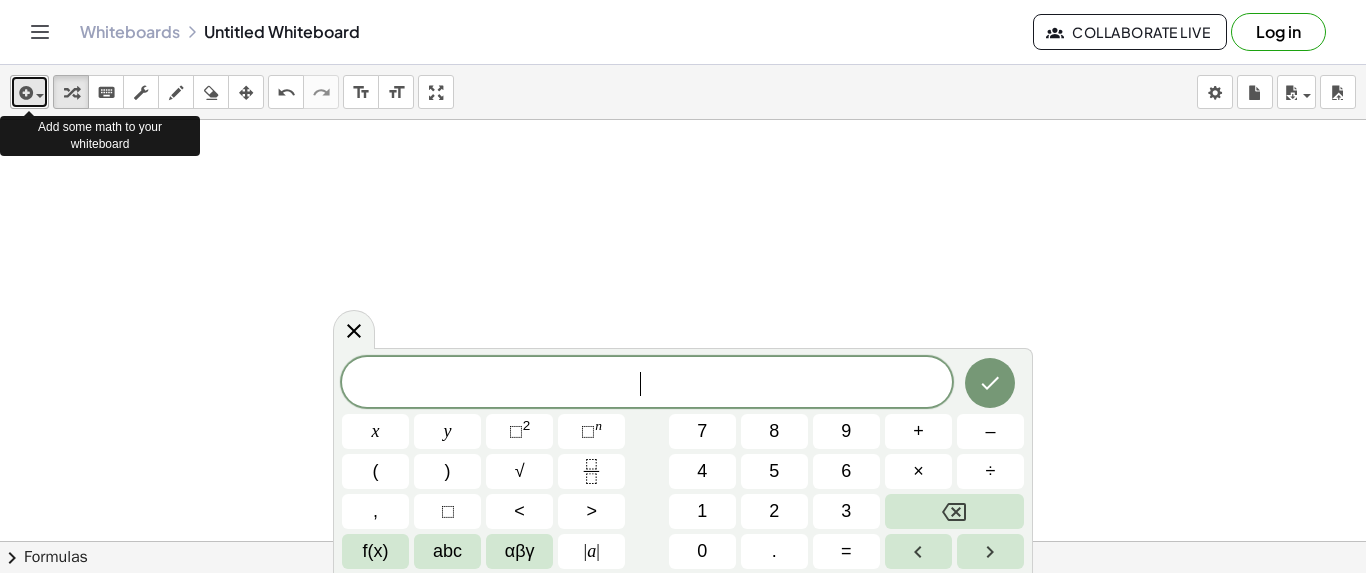 click at bounding box center (29, 92) 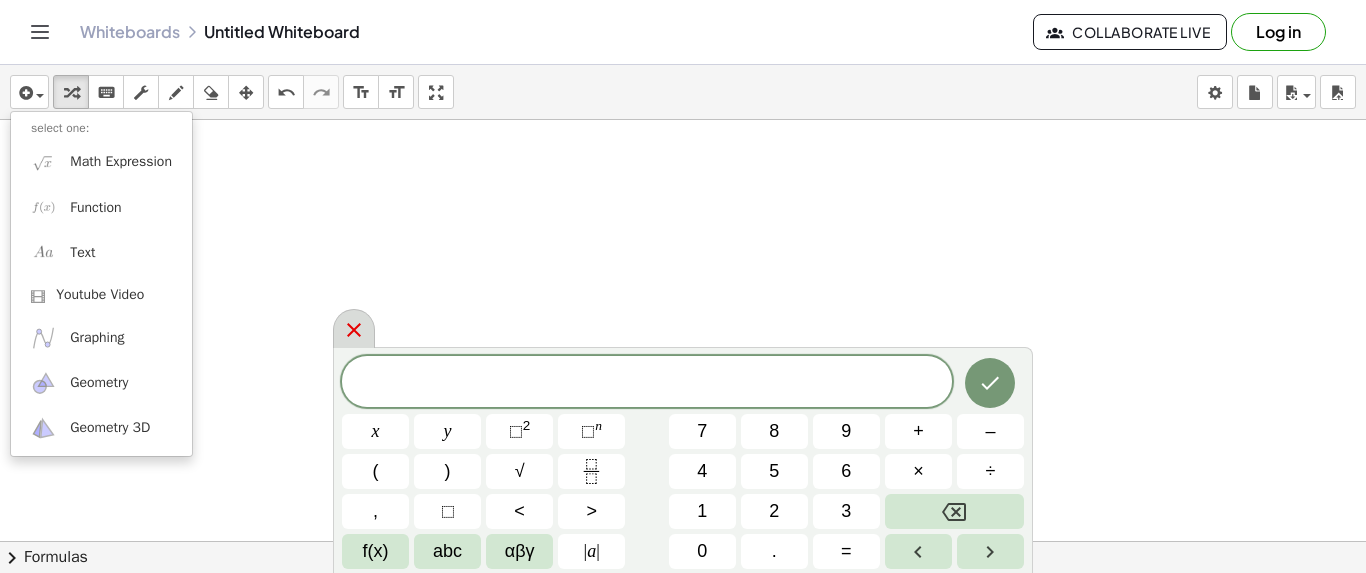 click 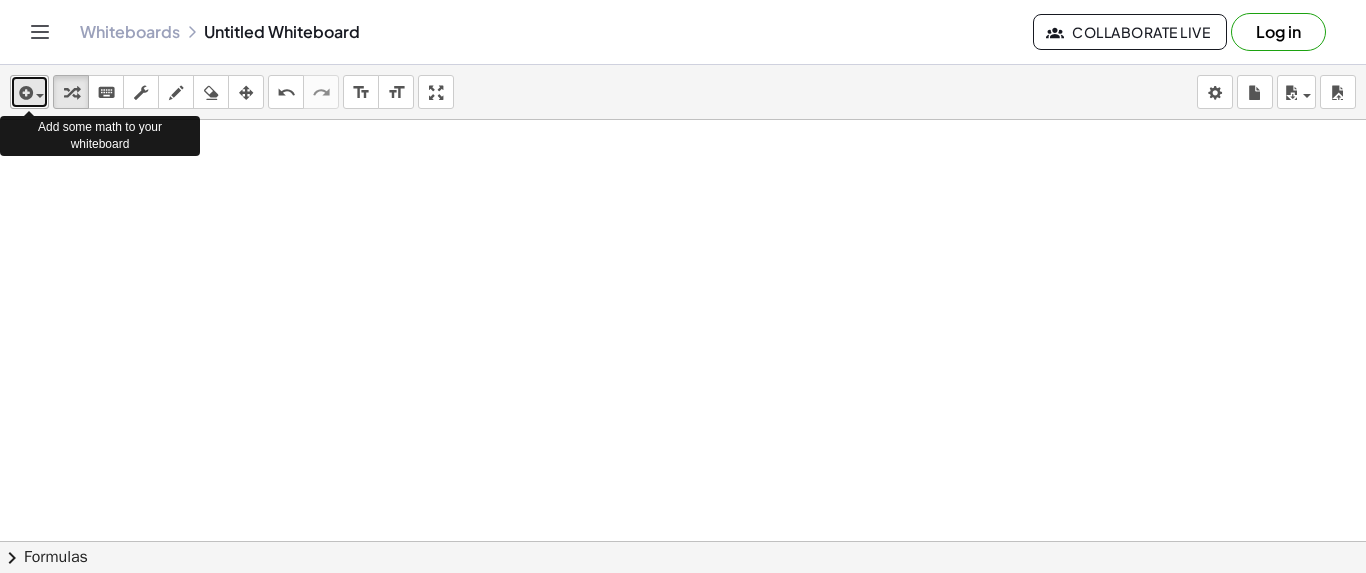 click at bounding box center (35, 95) 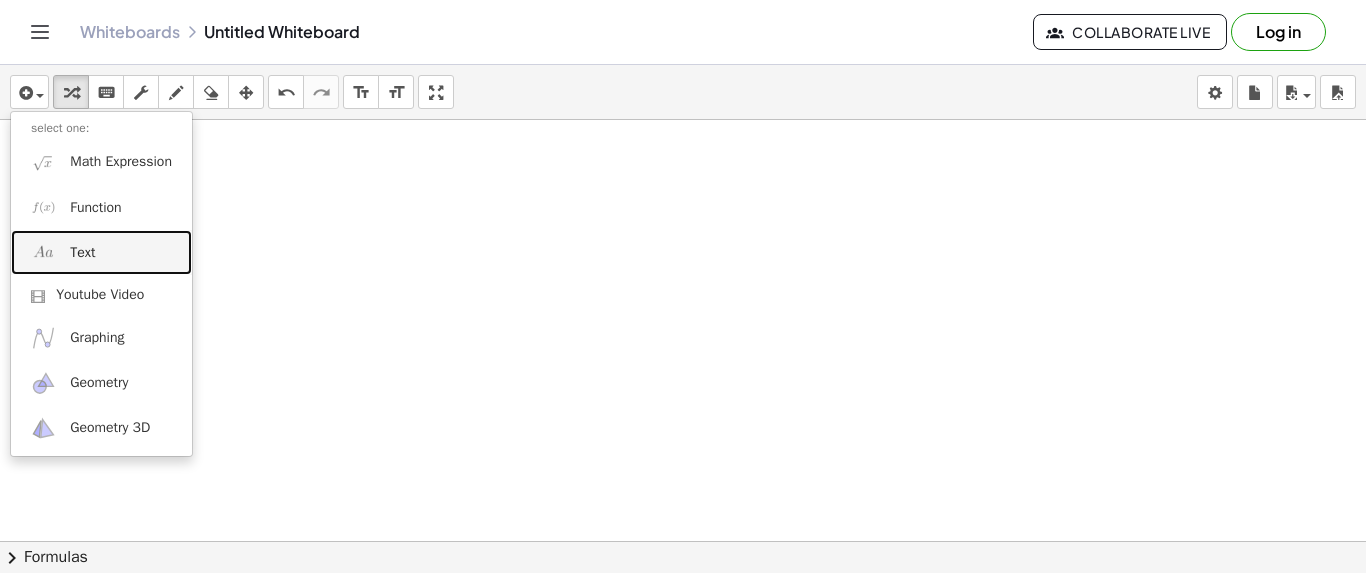click on "Text" at bounding box center [82, 253] 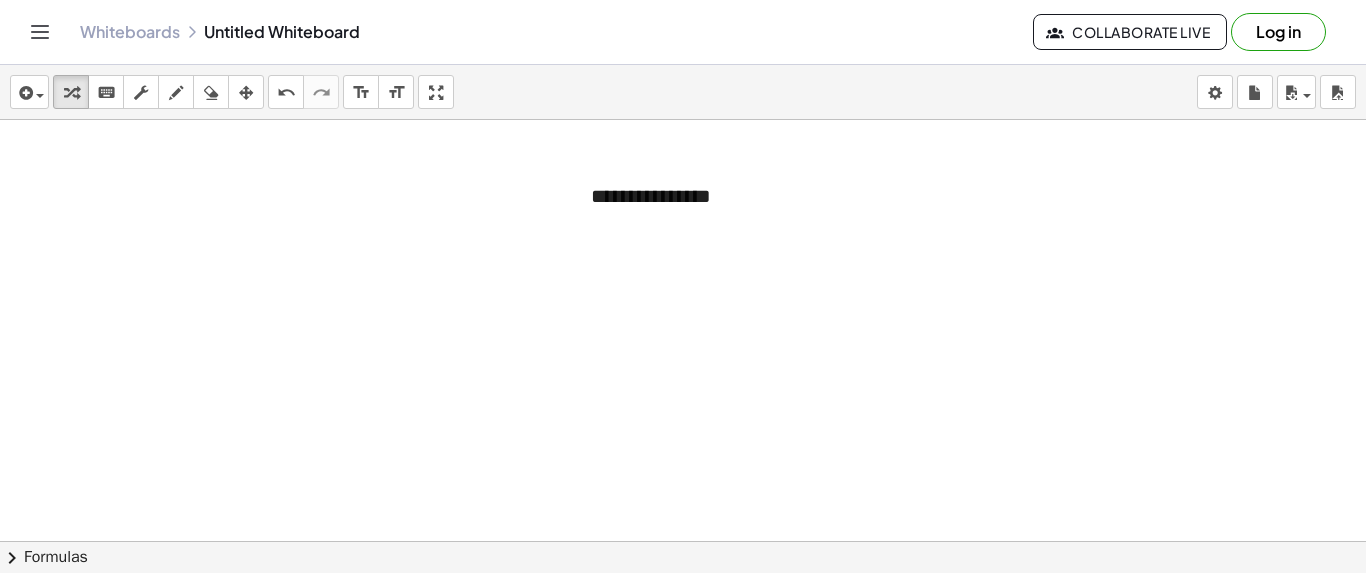 type 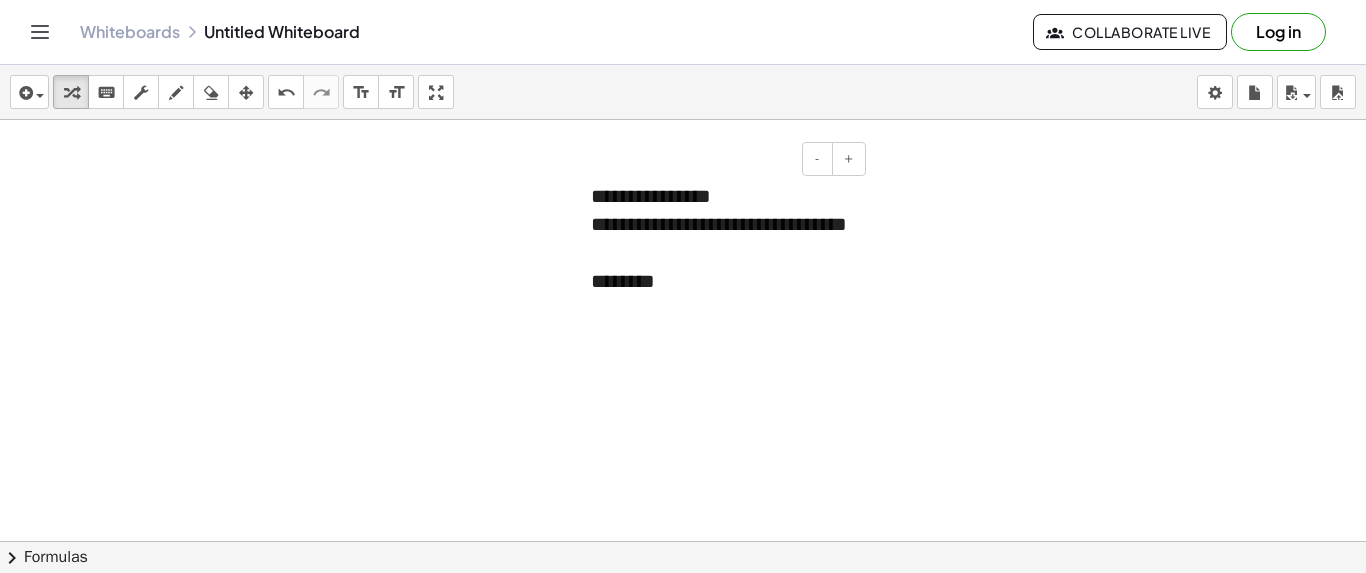 click on "********" at bounding box center (721, 281) 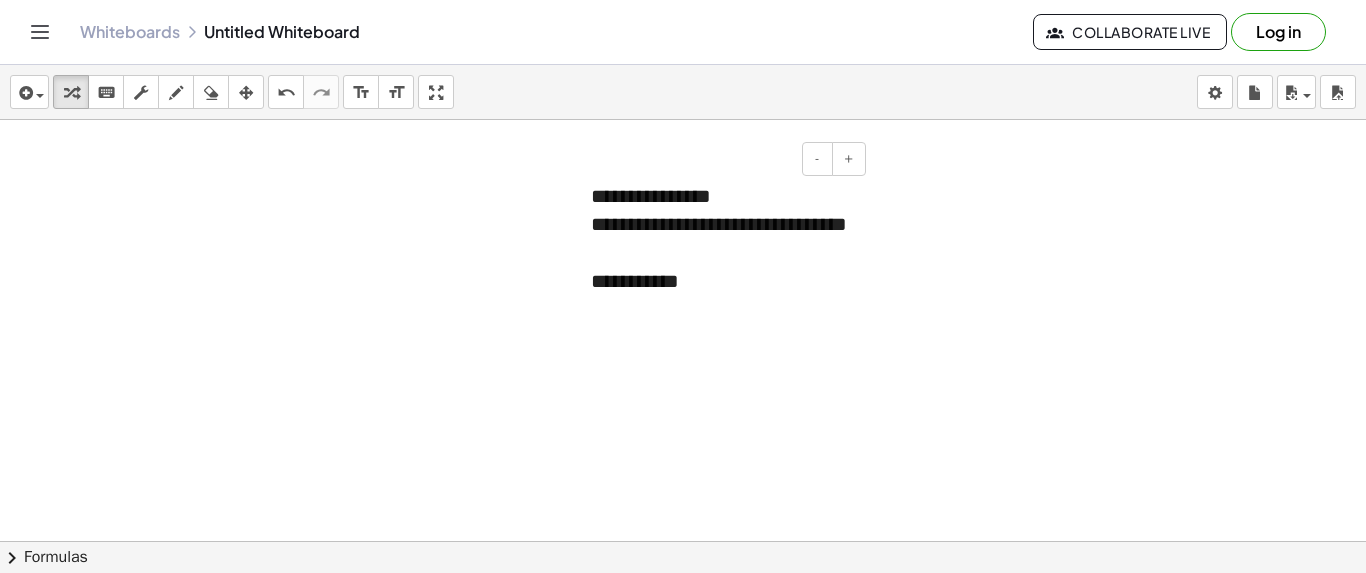 click on "**********" at bounding box center (721, 281) 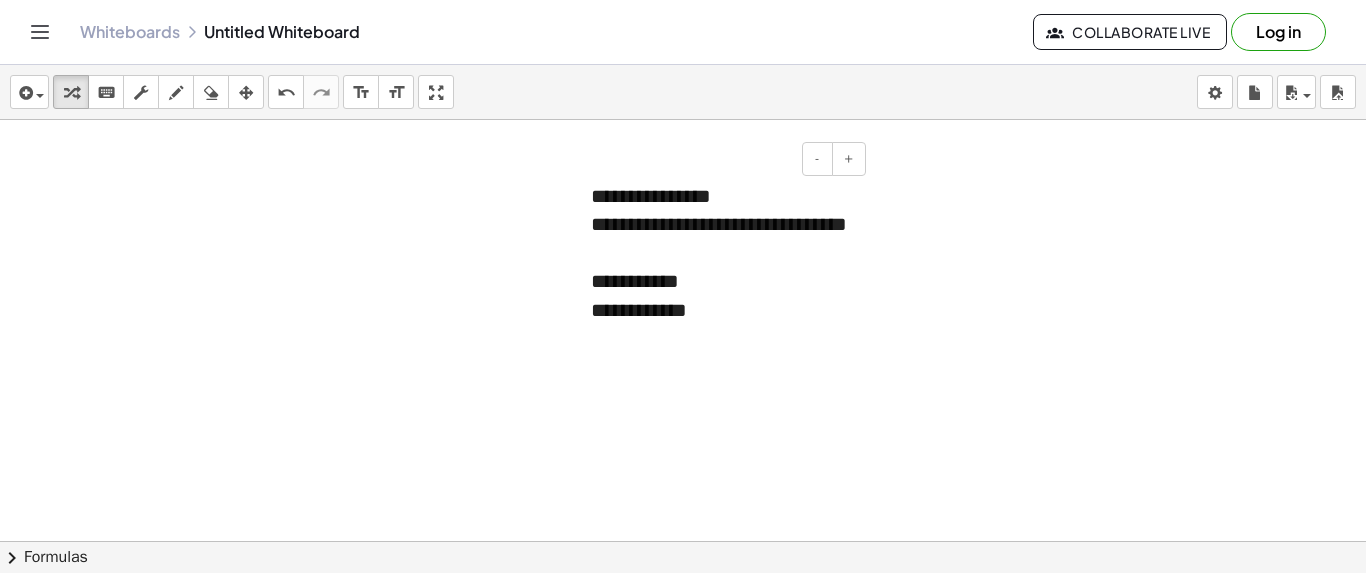 click on "**********" at bounding box center (721, 267) 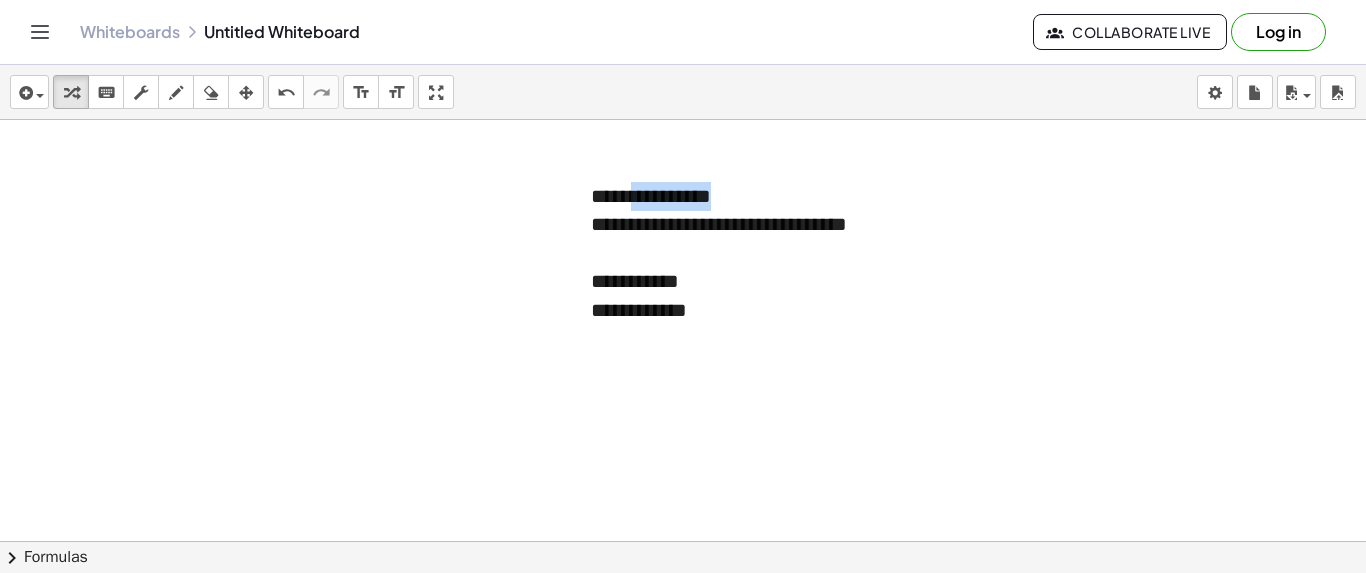 drag, startPoint x: 655, startPoint y: 195, endPoint x: 496, endPoint y: 189, distance: 159.11317 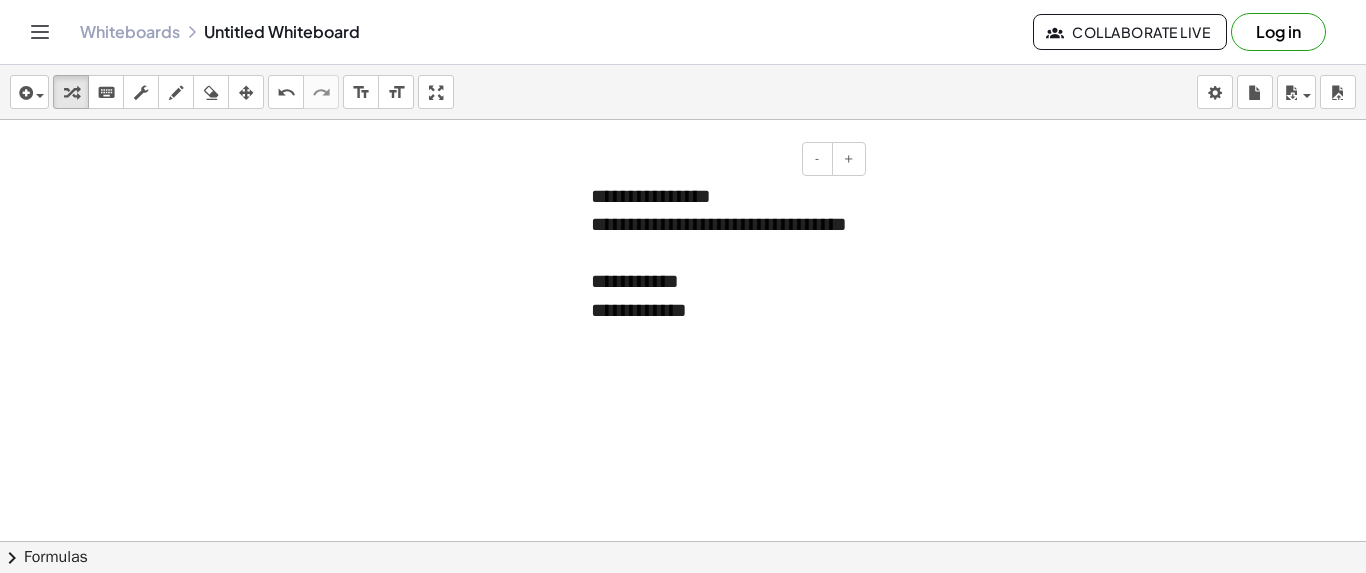 click on "**********" at bounding box center (721, 238) 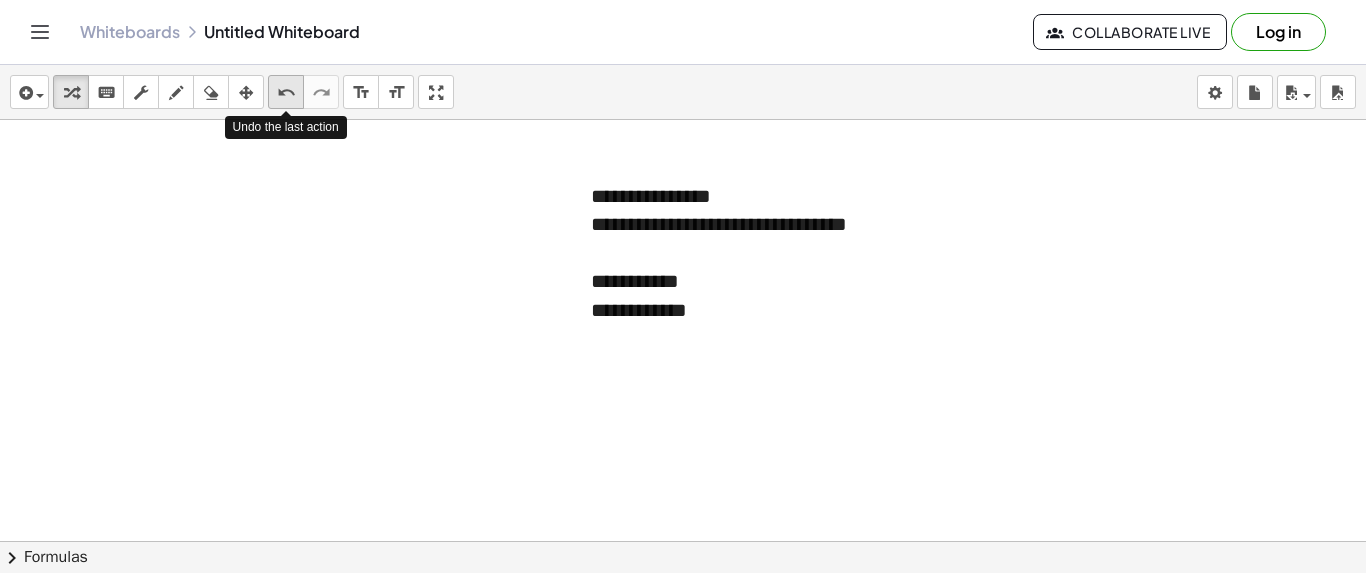 click on "undo" at bounding box center [286, 93] 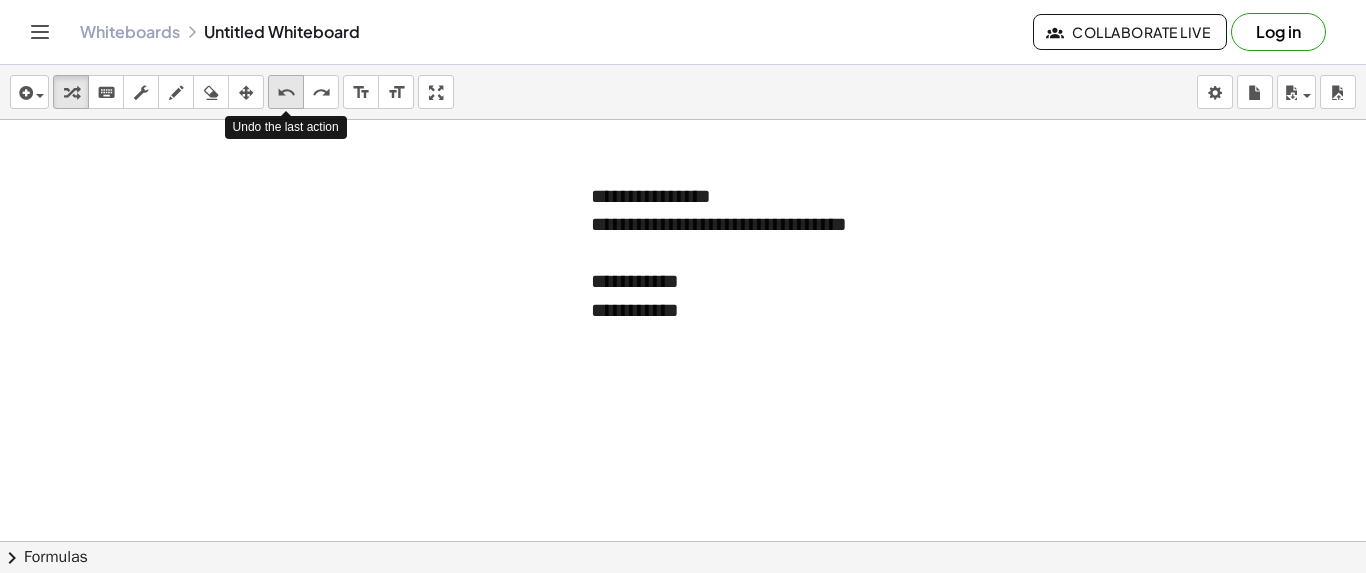 click on "undo" at bounding box center (286, 93) 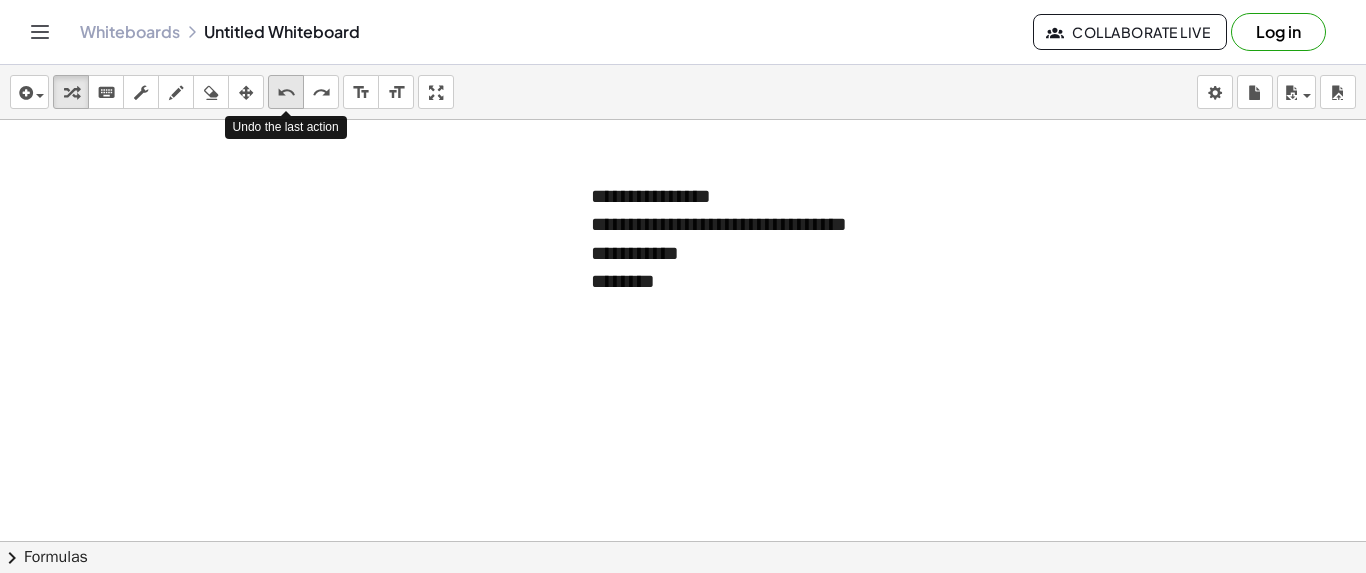 click on "undo" at bounding box center [286, 93] 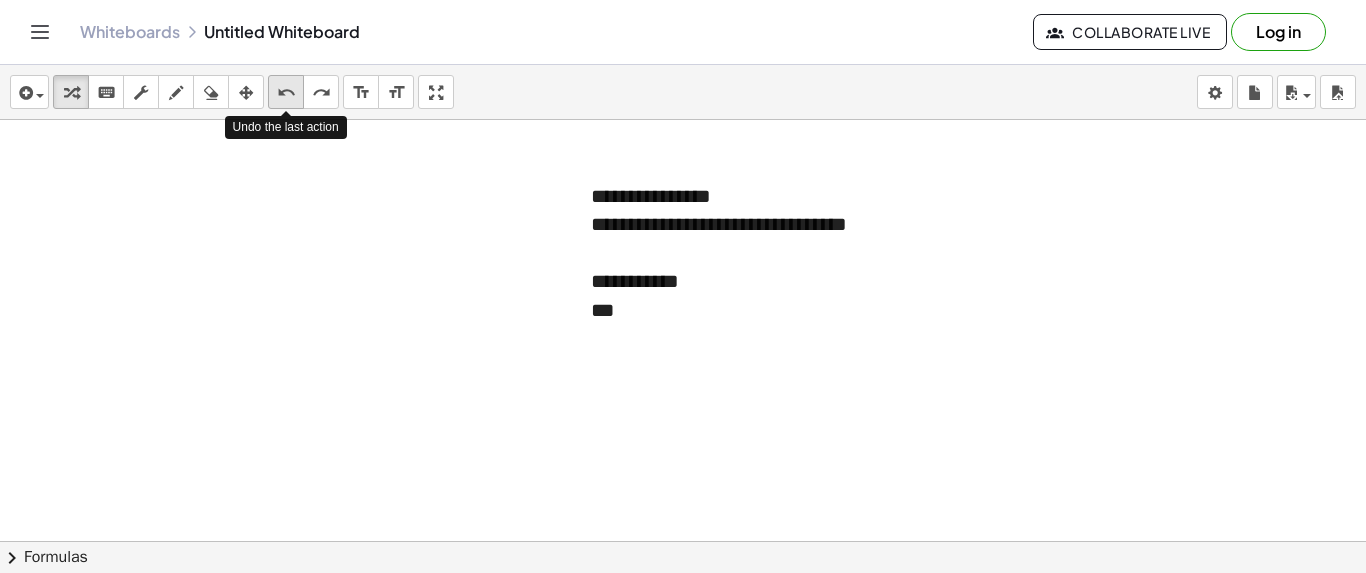 click on "undo" at bounding box center [286, 93] 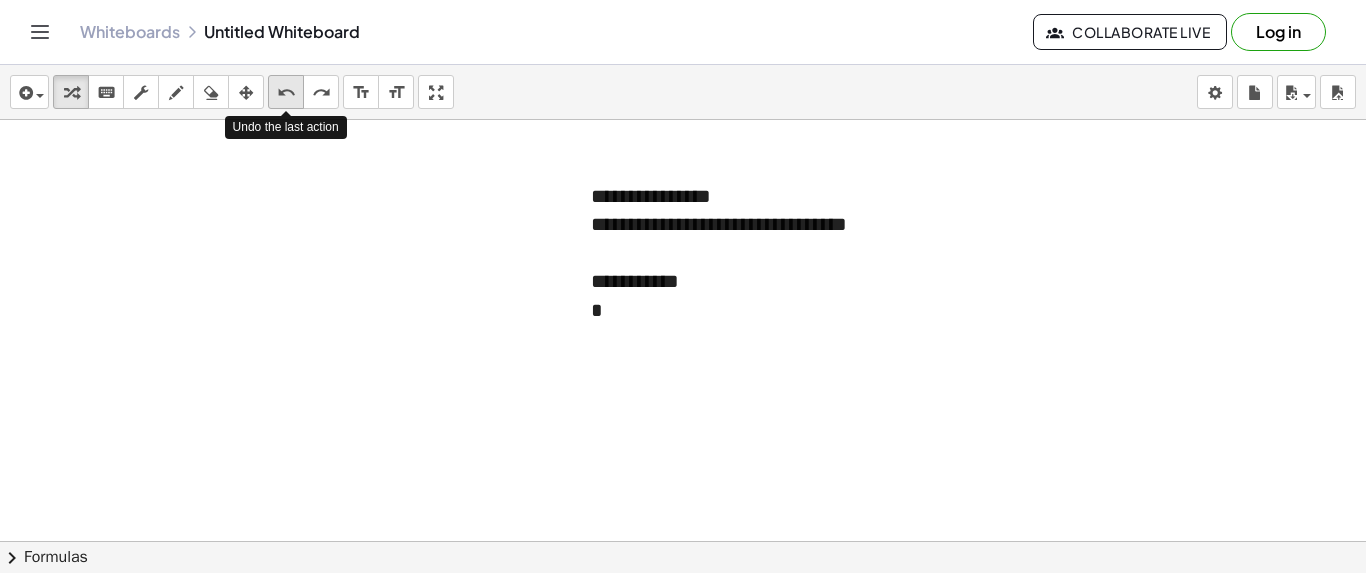 click on "undo" at bounding box center [286, 93] 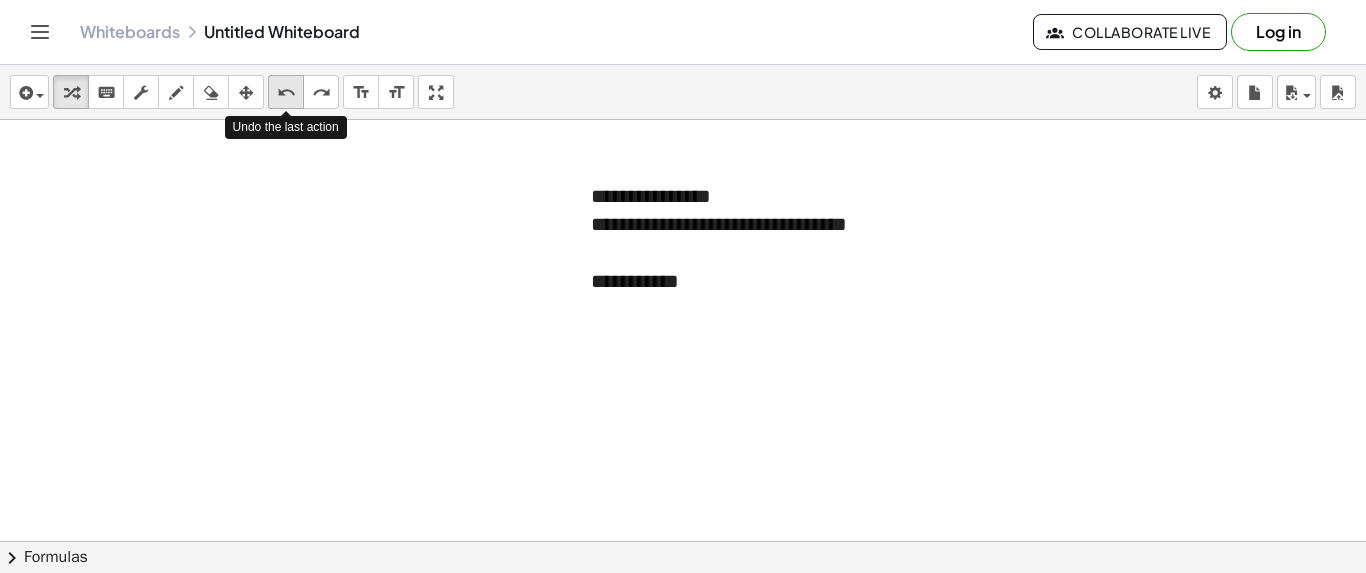 click on "undo" at bounding box center [286, 93] 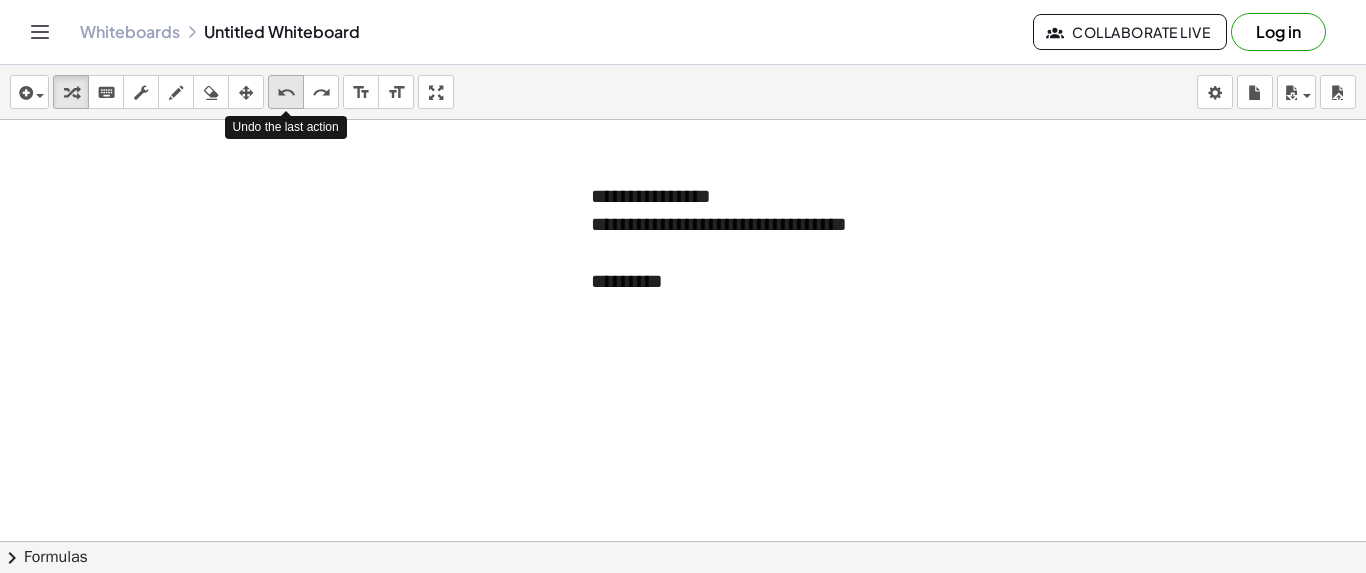 click on "undo" at bounding box center (286, 93) 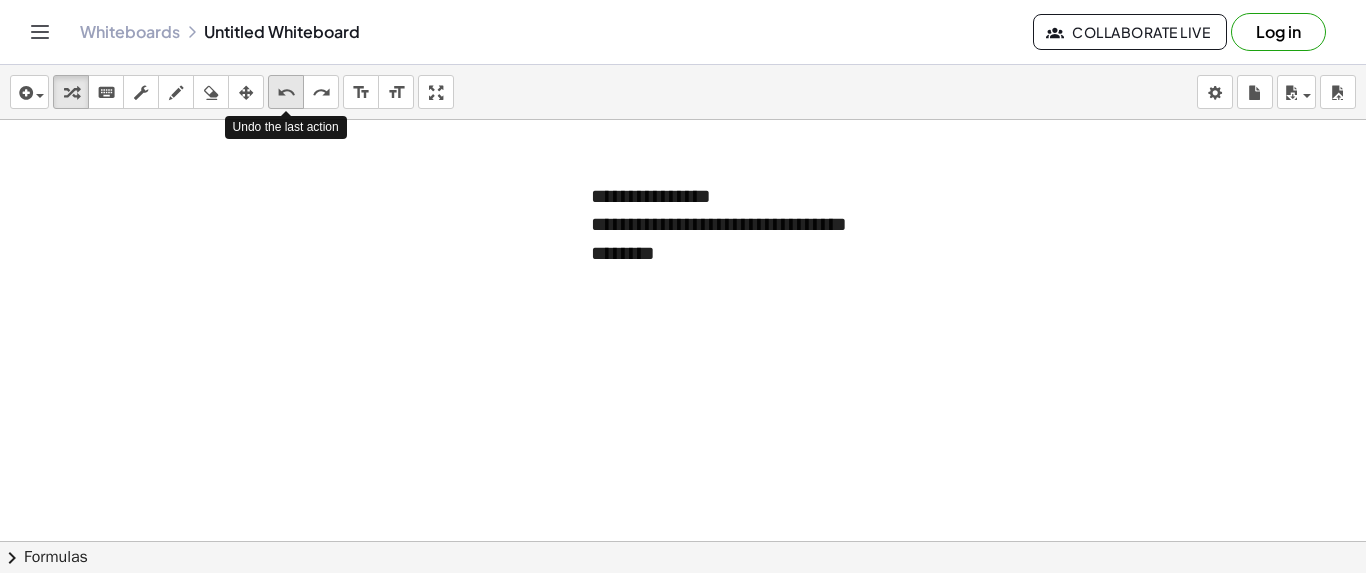 click on "undo" at bounding box center (286, 93) 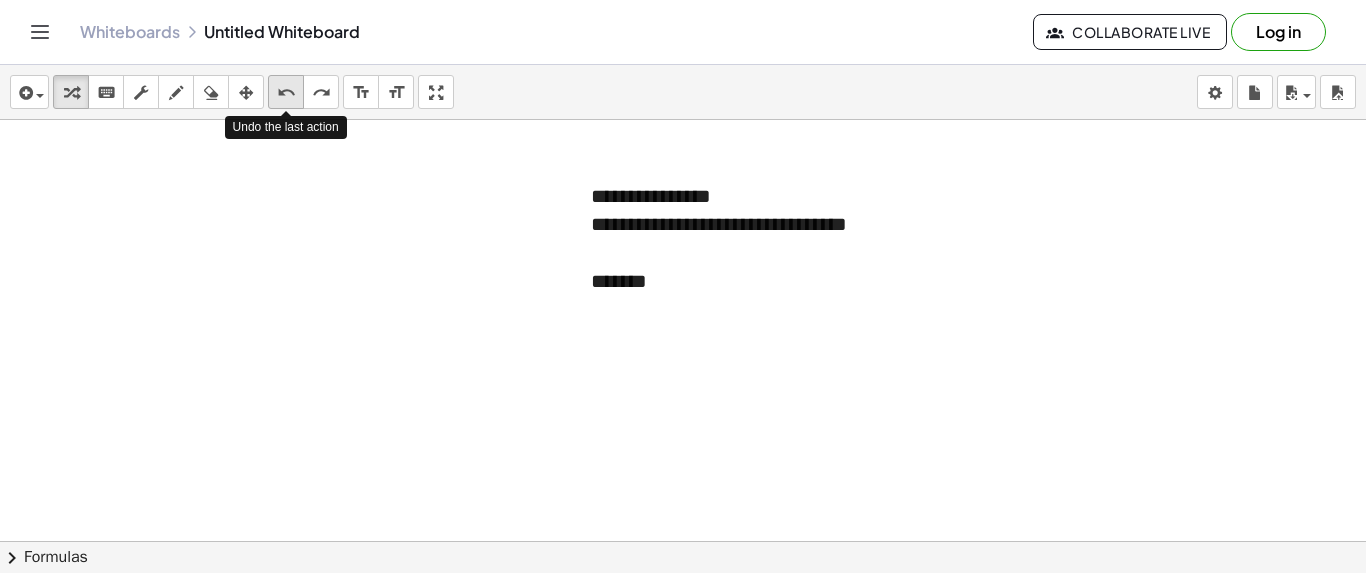 click on "undo" at bounding box center (286, 93) 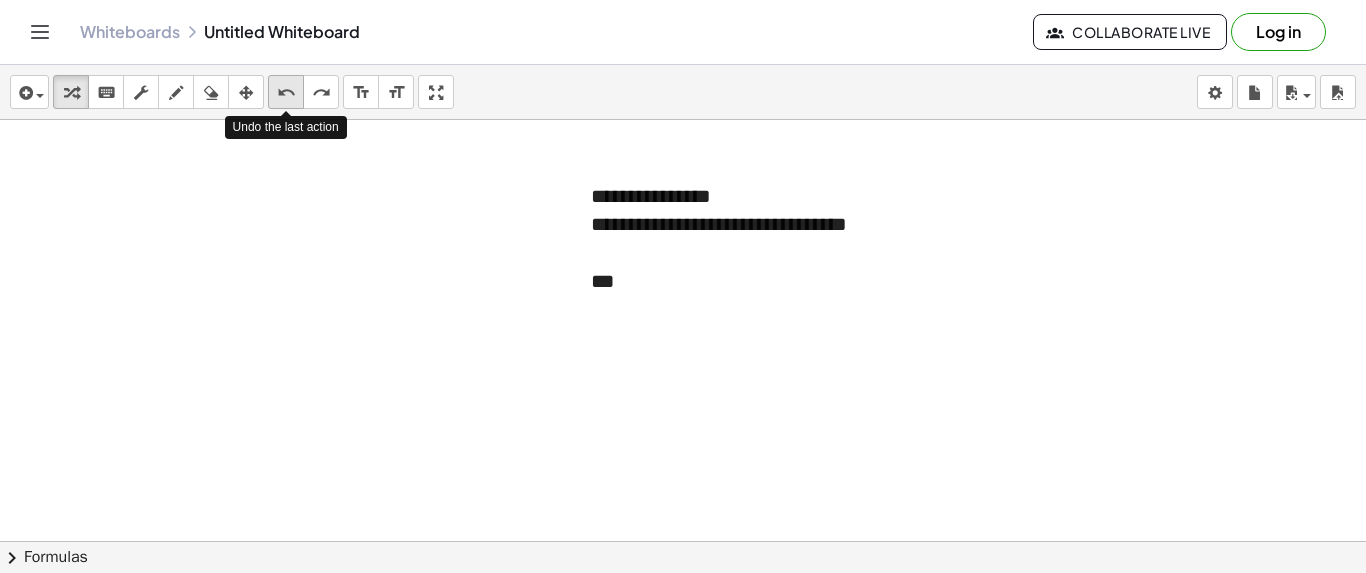 click on "undo" at bounding box center [286, 93] 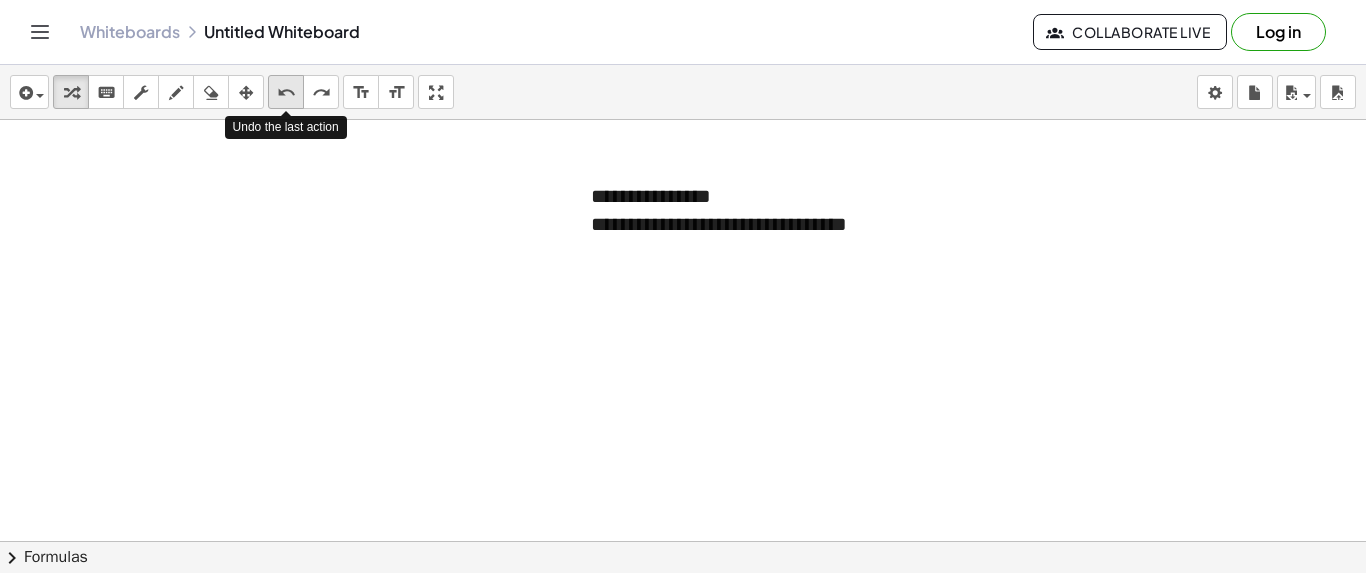 click on "undo" at bounding box center [286, 93] 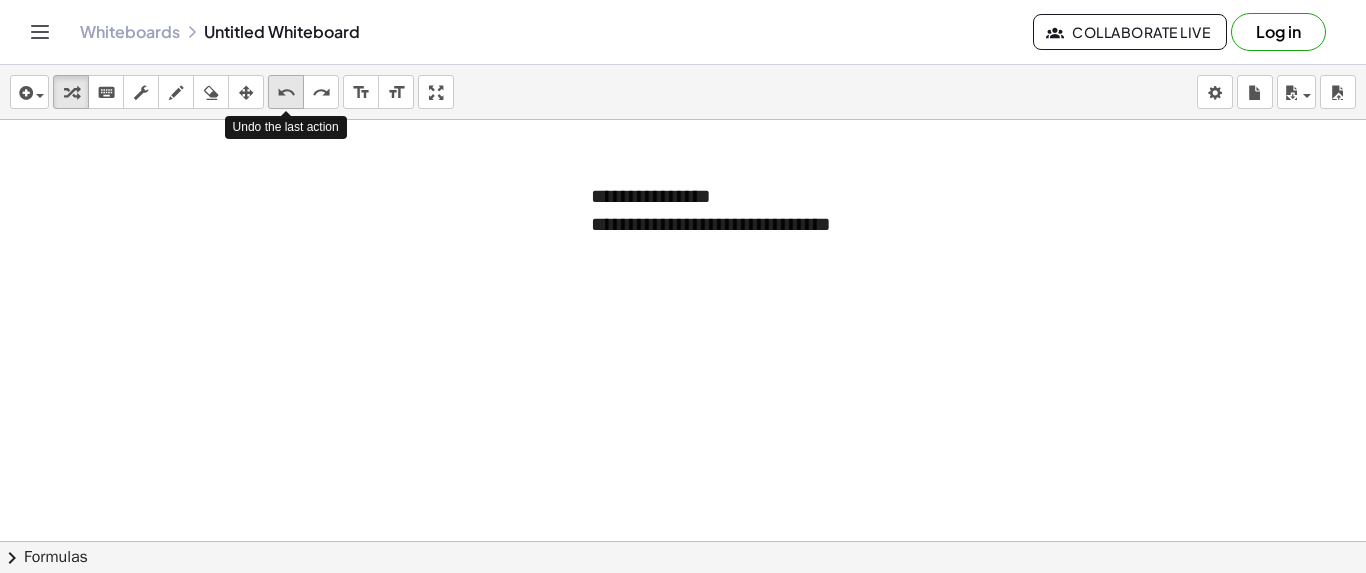 click on "undo" at bounding box center [286, 93] 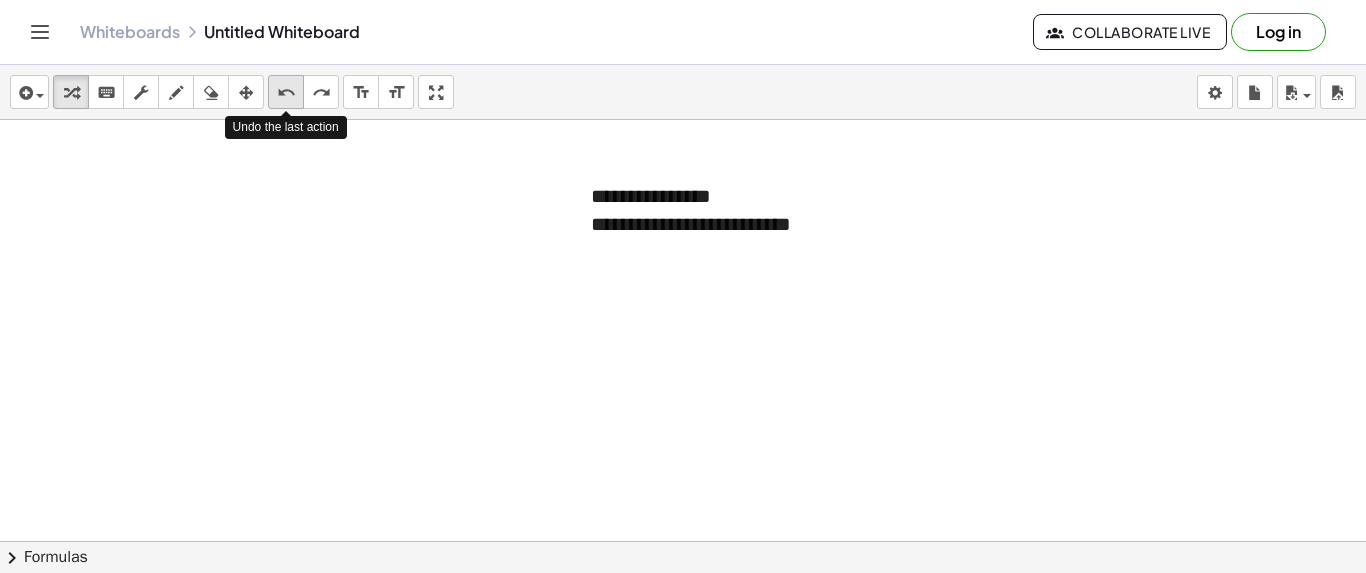 click on "undo" at bounding box center [286, 93] 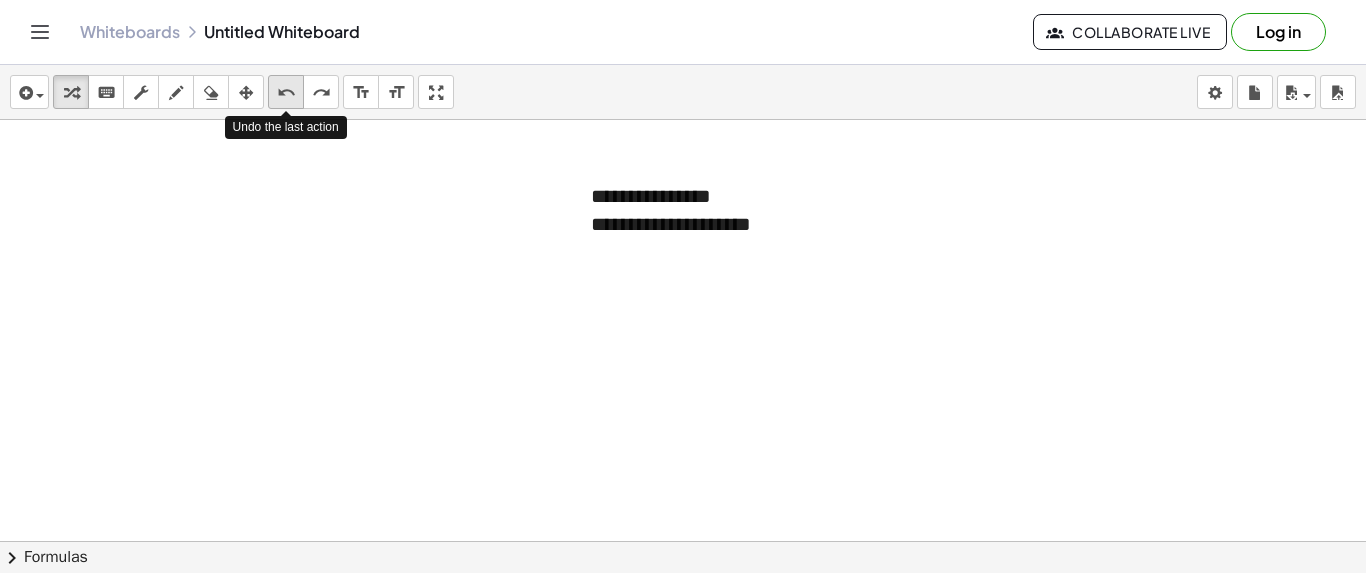 click on "undo" at bounding box center [286, 93] 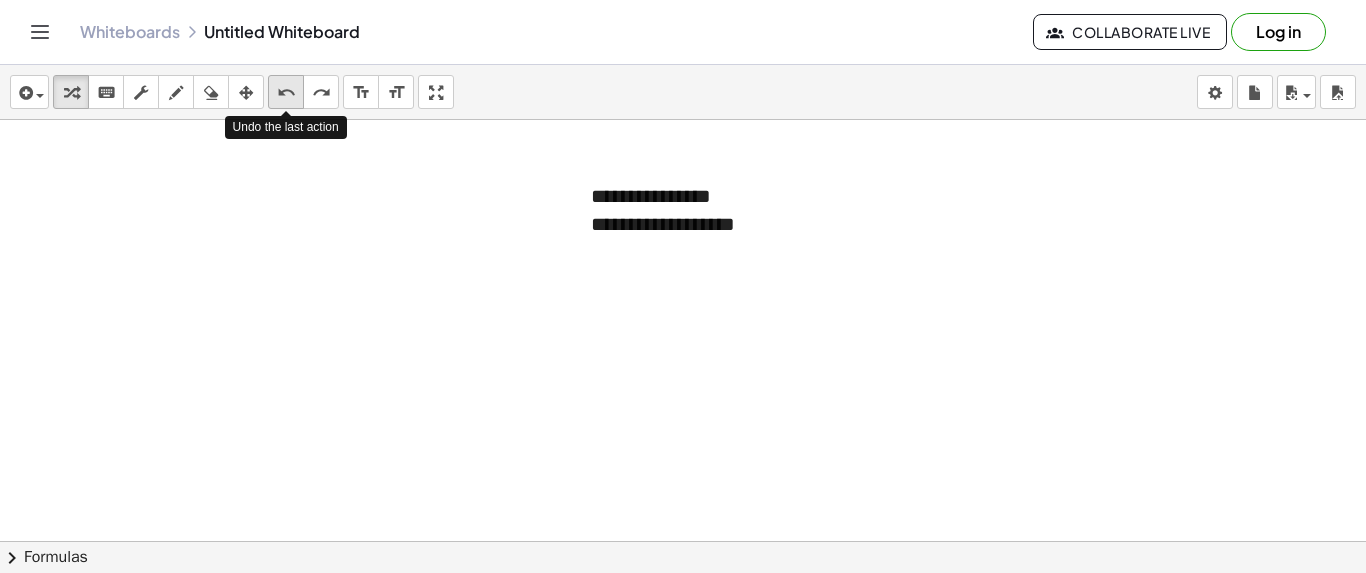 click on "undo" at bounding box center (286, 93) 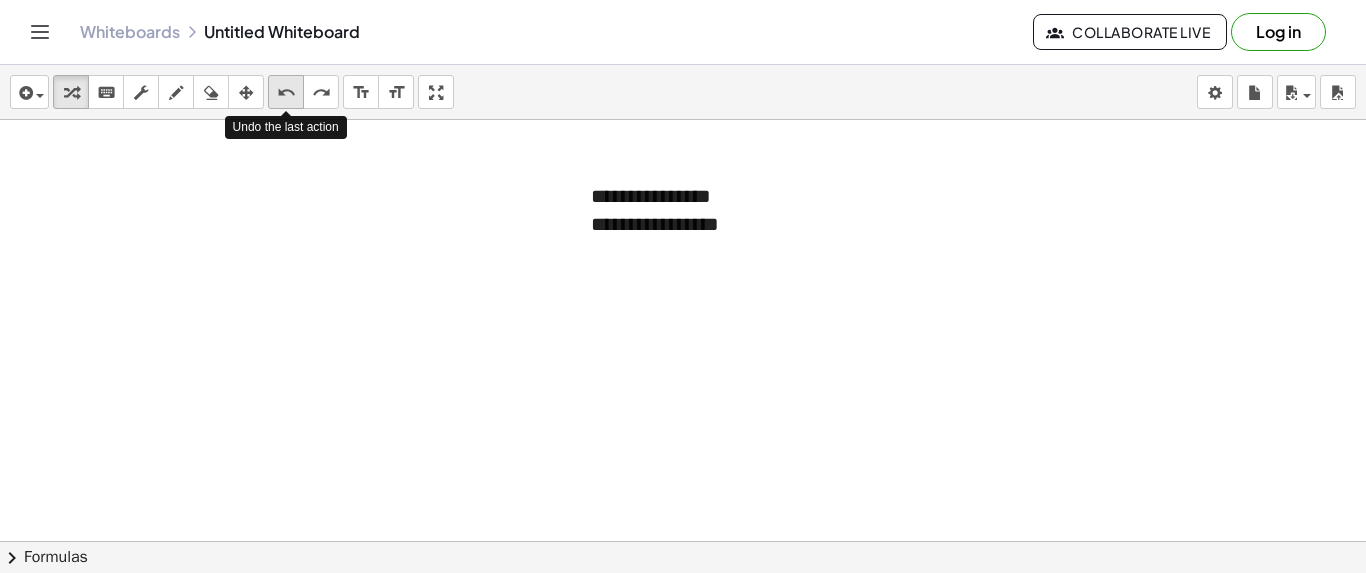 click on "undo" at bounding box center [286, 93] 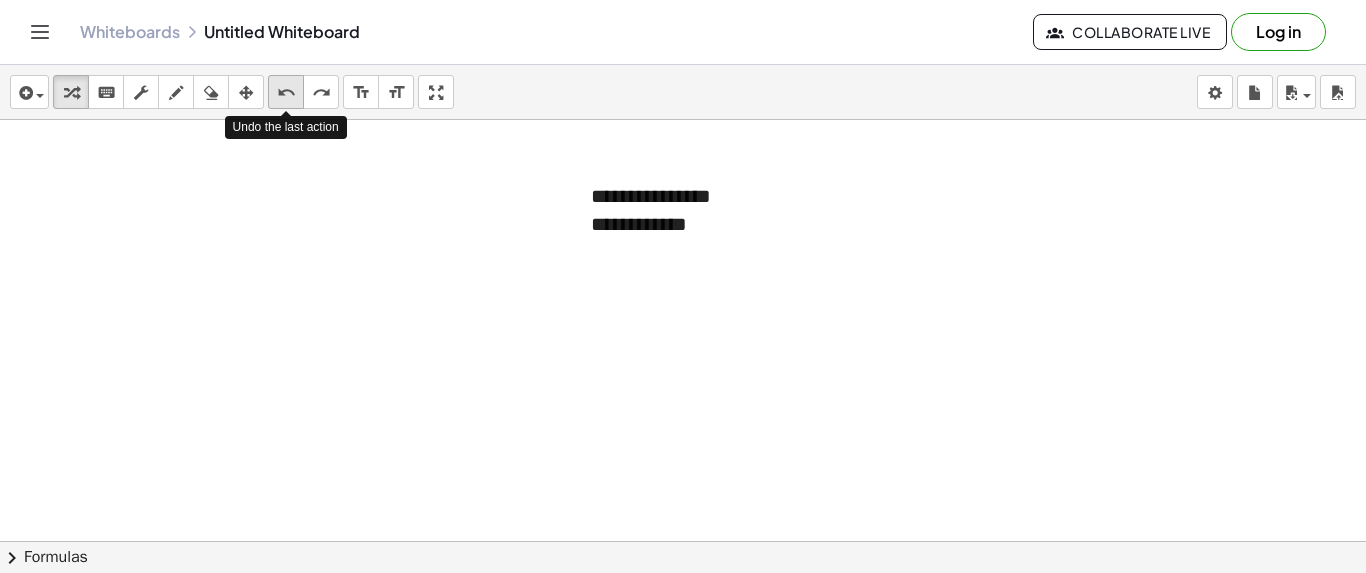 click on "undo" at bounding box center (286, 93) 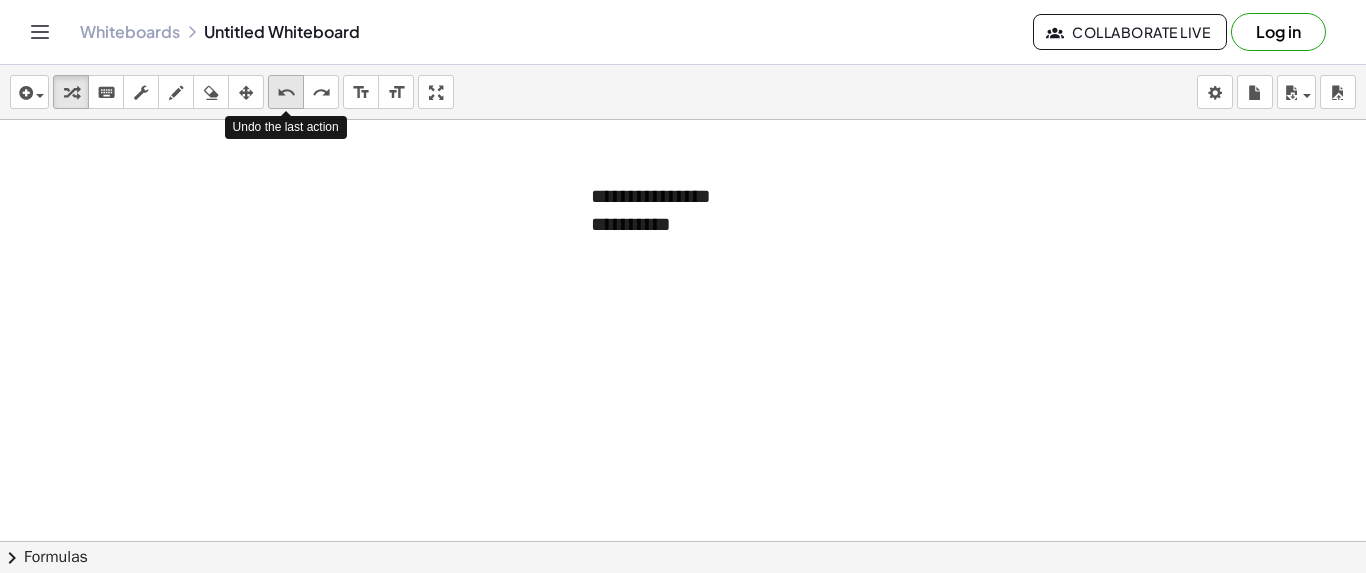click on "undo" at bounding box center (286, 93) 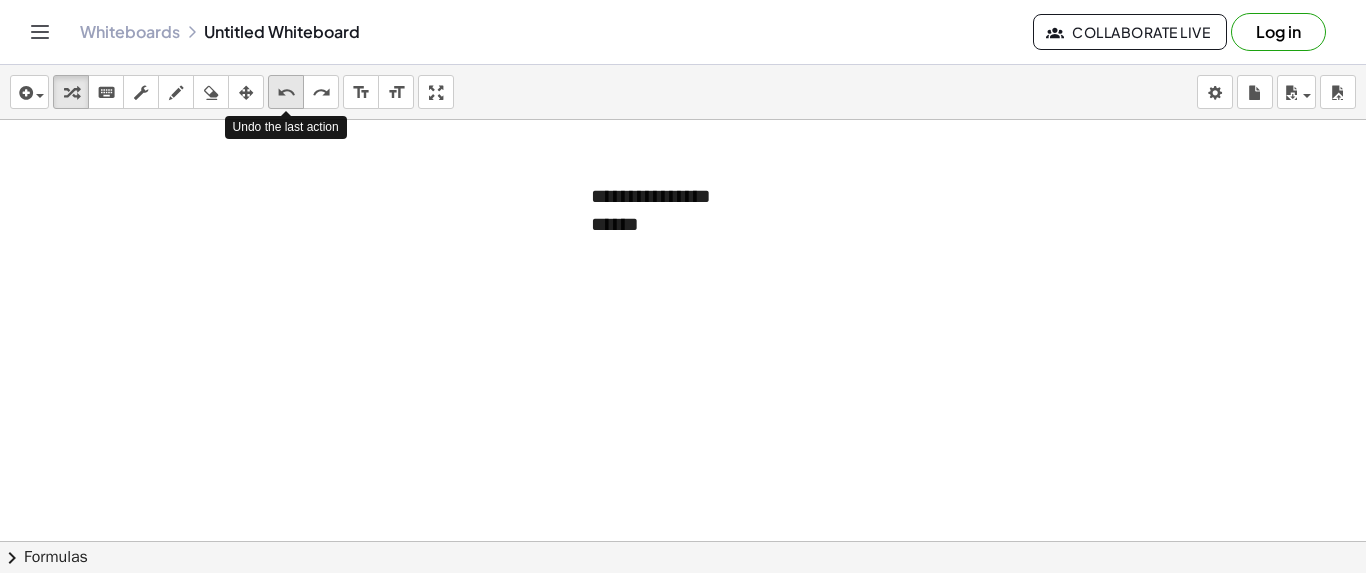 click on "undo" at bounding box center (286, 93) 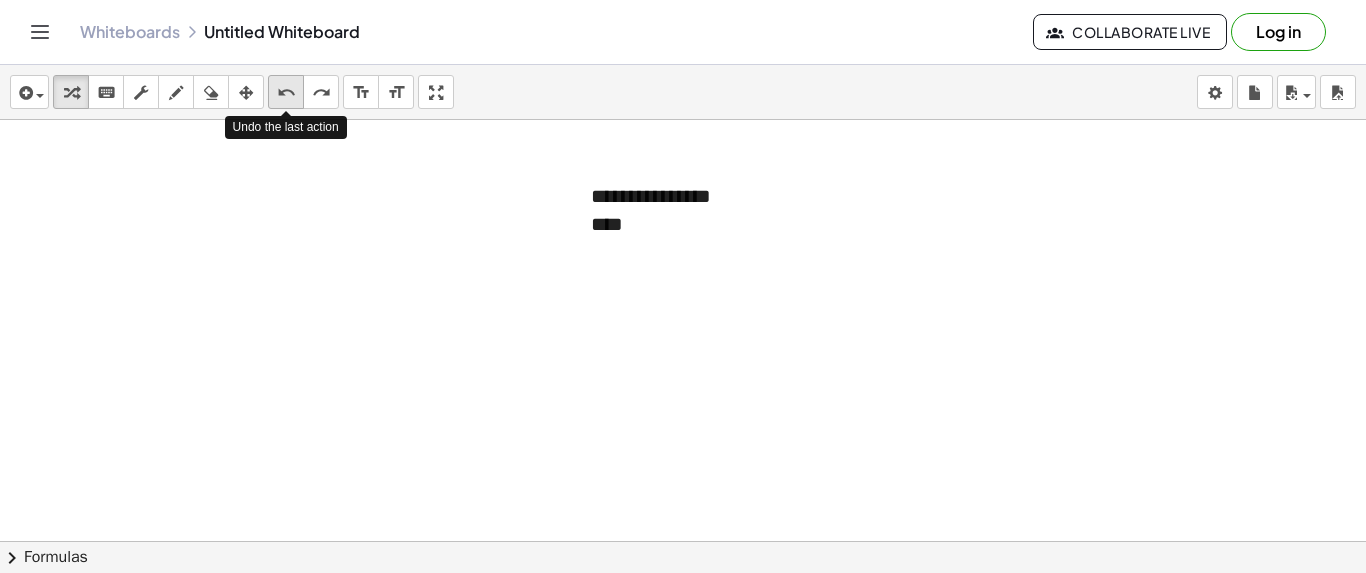 click on "undo" at bounding box center [286, 93] 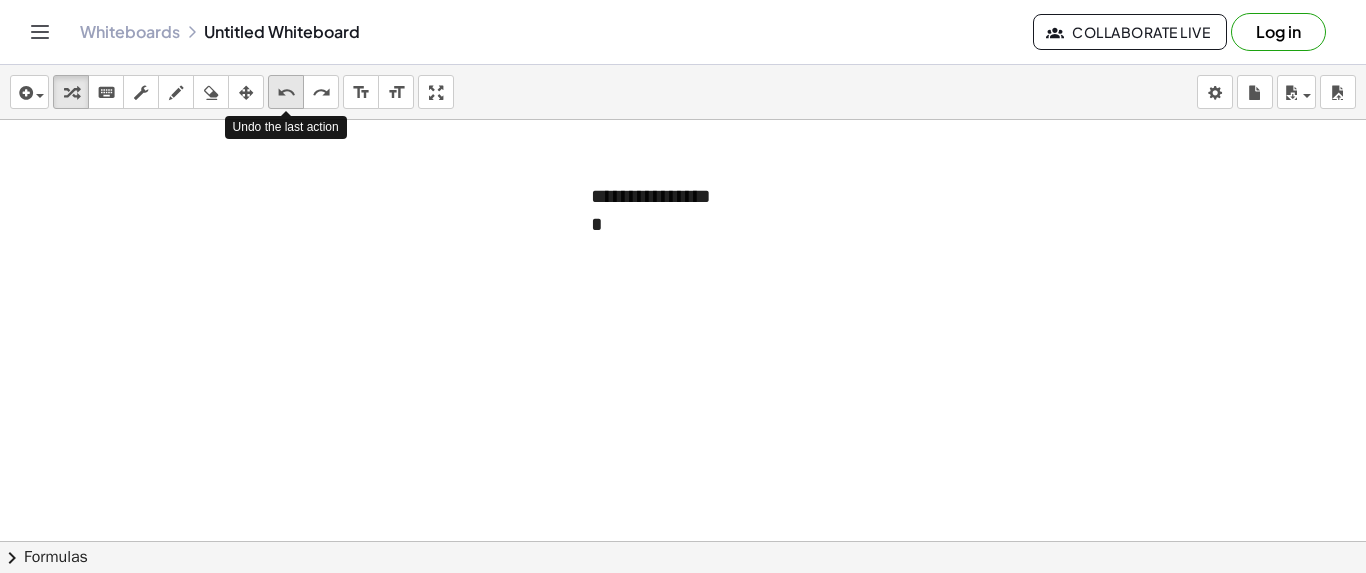 click on "undo" at bounding box center (286, 93) 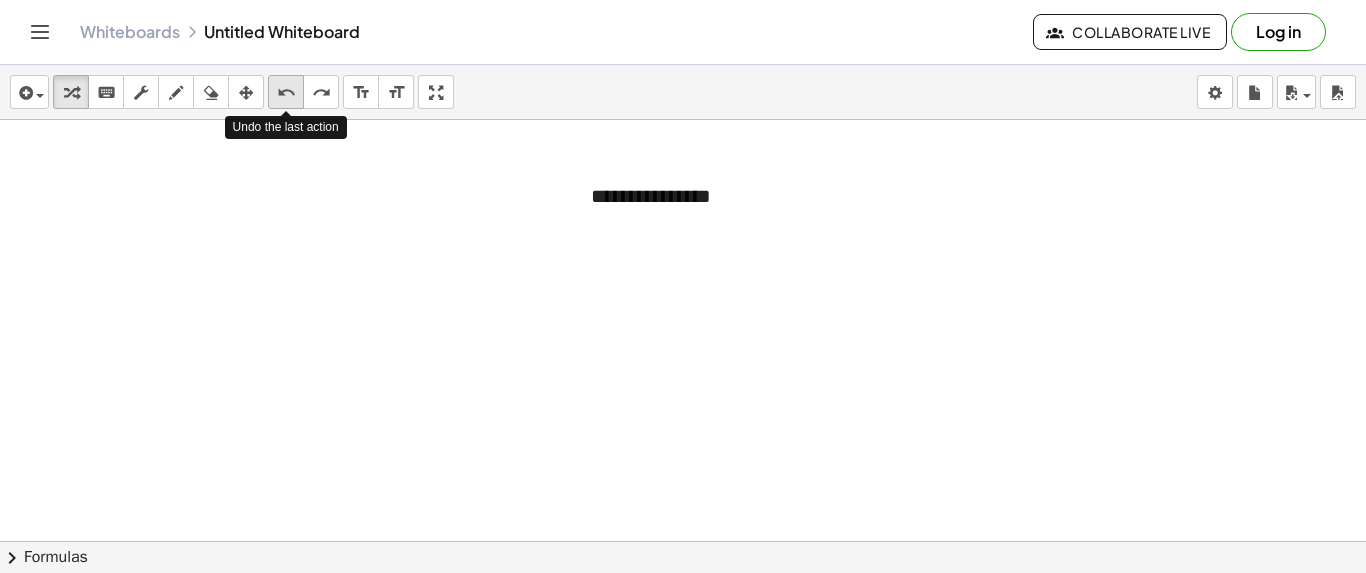 click on "undo" at bounding box center (286, 93) 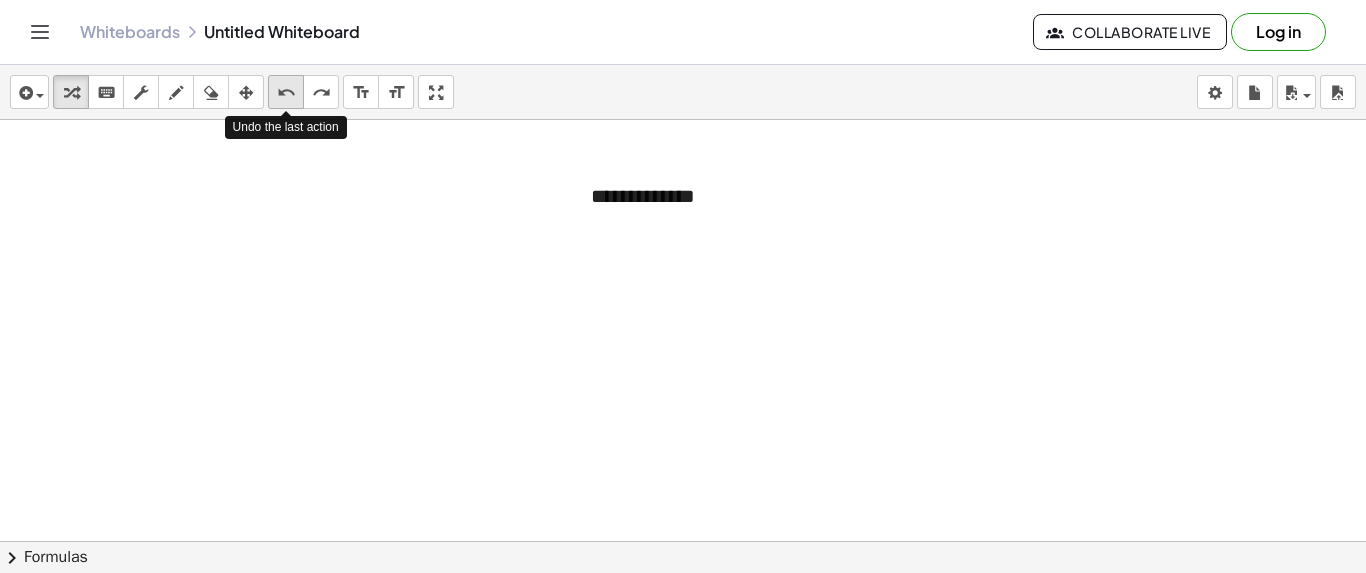 click on "undo" at bounding box center [286, 93] 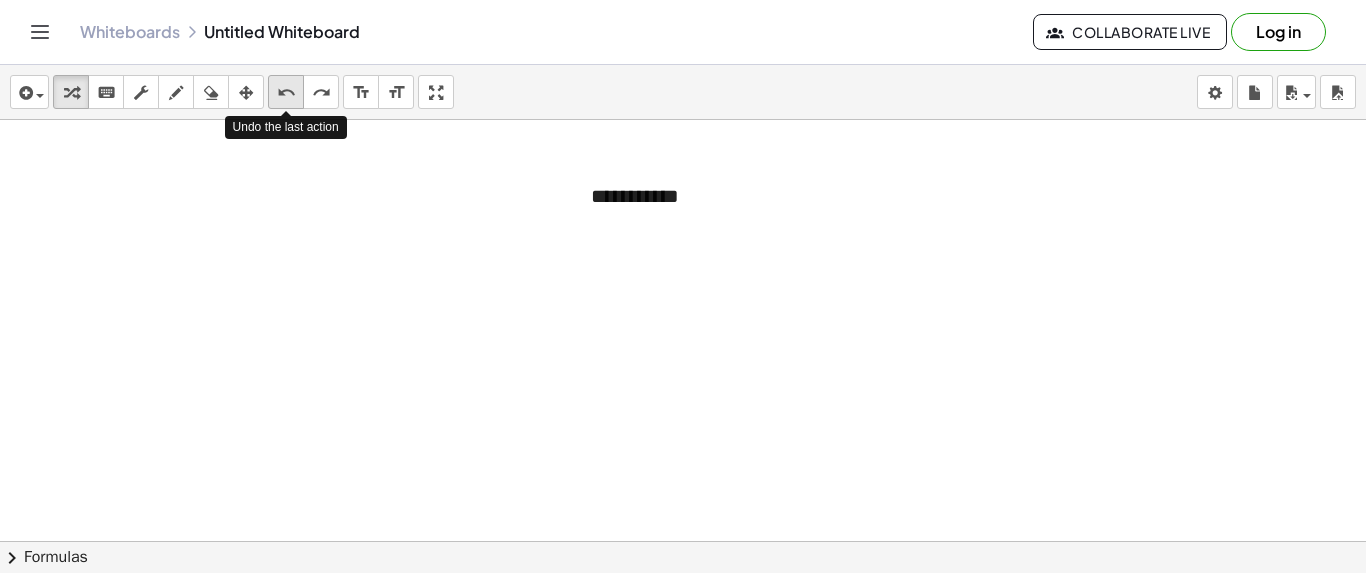 click on "undo" at bounding box center (286, 93) 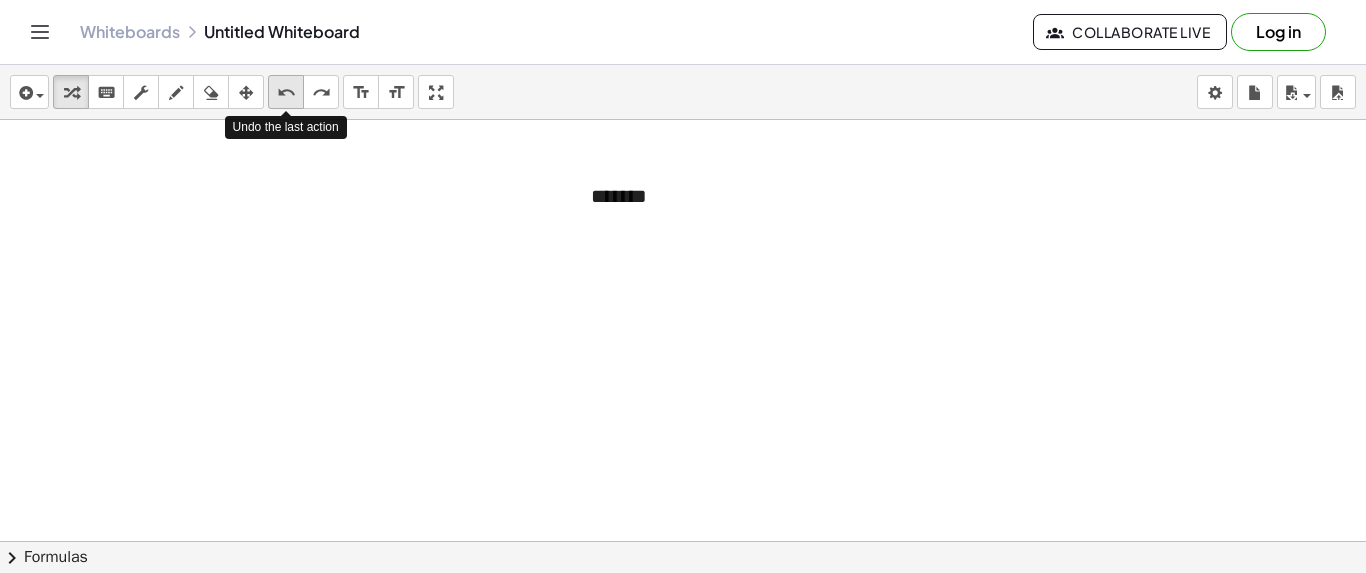 click on "undo" at bounding box center [286, 93] 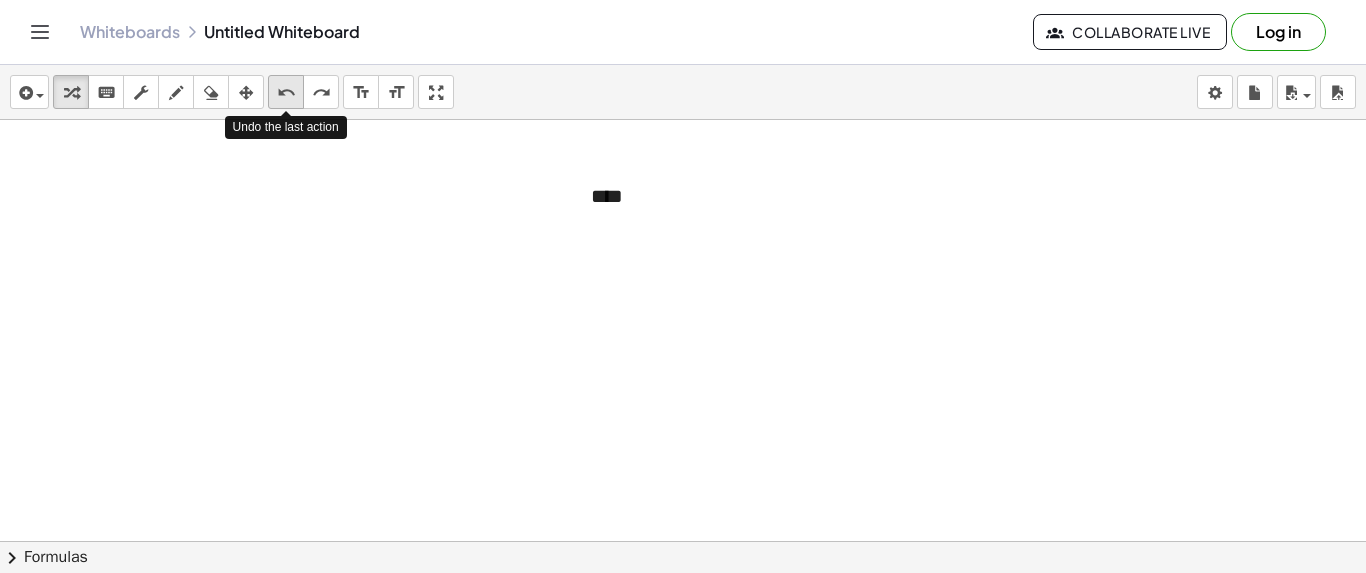 click on "undo" at bounding box center [286, 93] 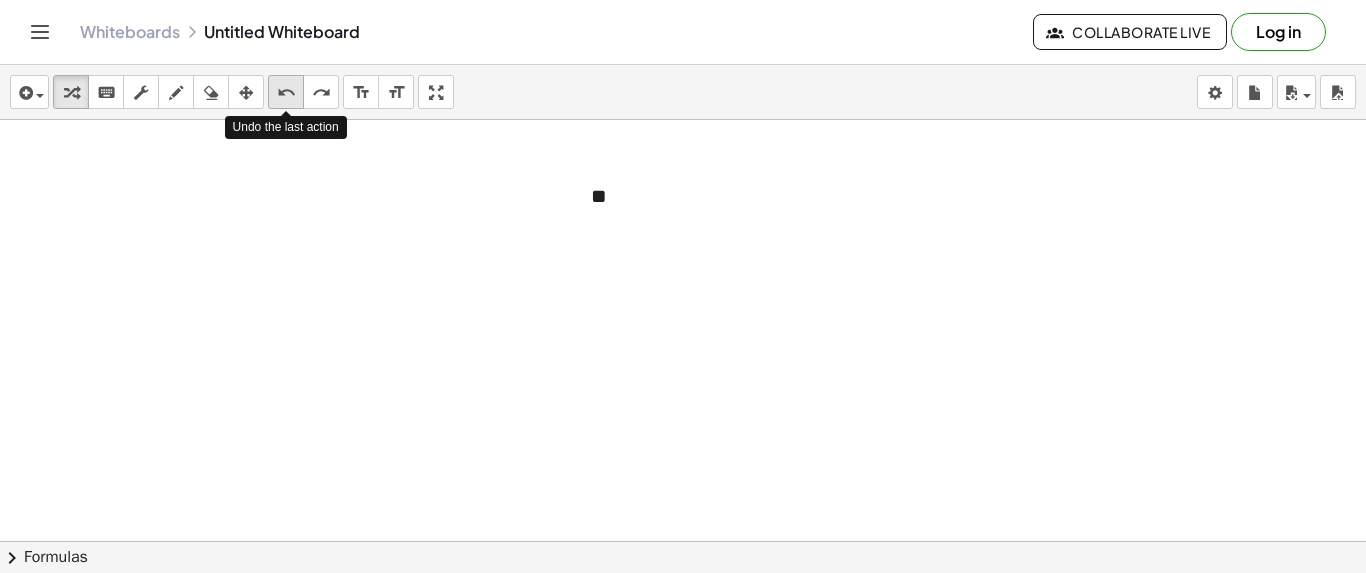 click on "undo" at bounding box center [286, 93] 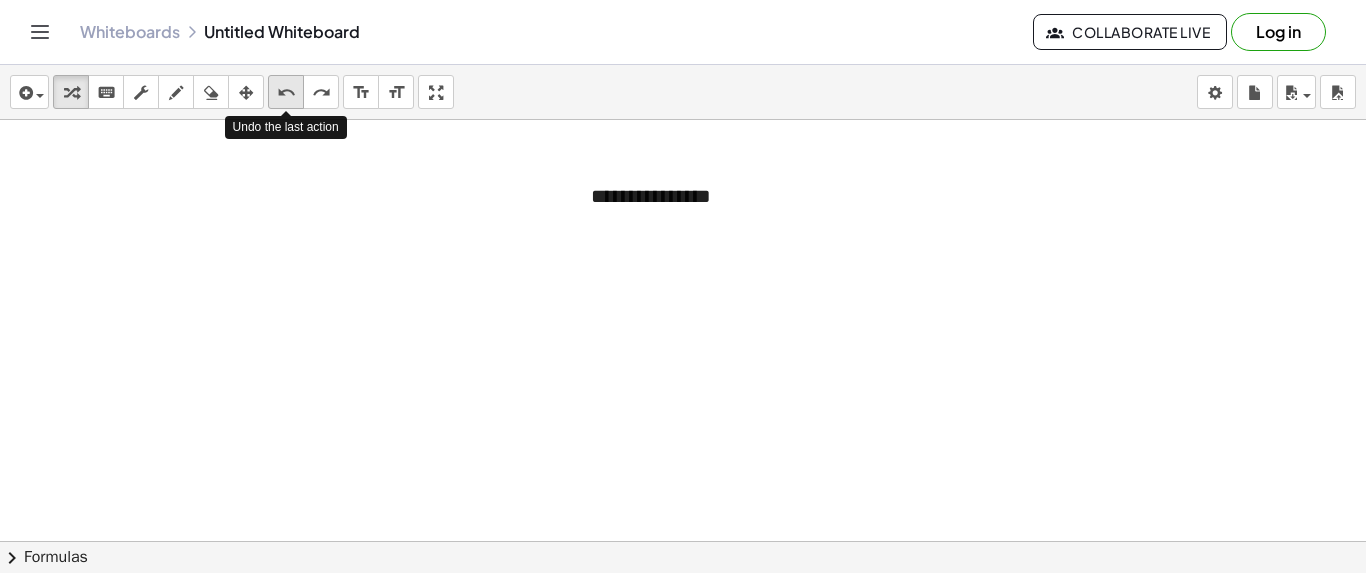 click on "undo" at bounding box center [286, 93] 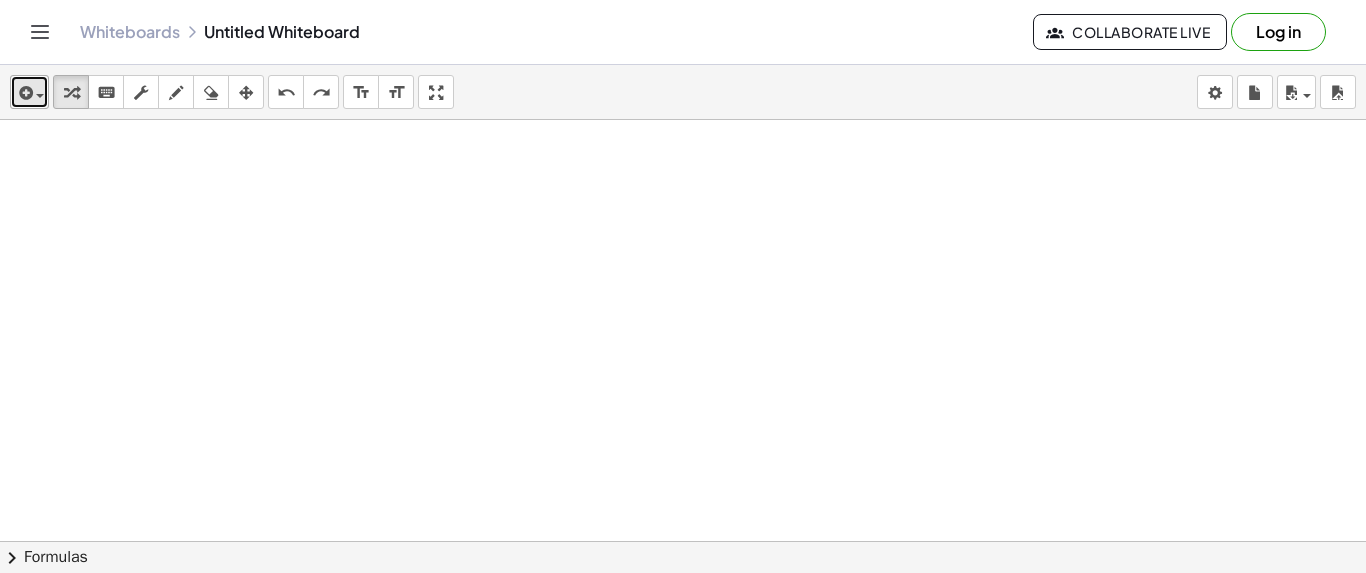 click at bounding box center (29, 92) 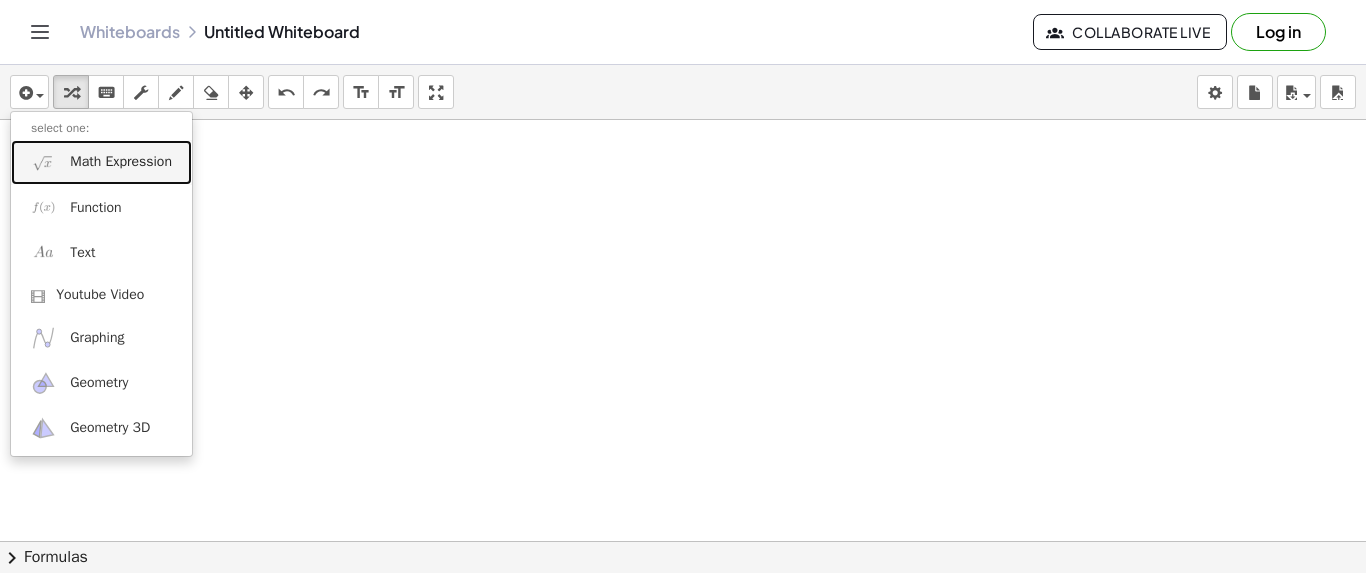 click on "Math Expression" at bounding box center (121, 162) 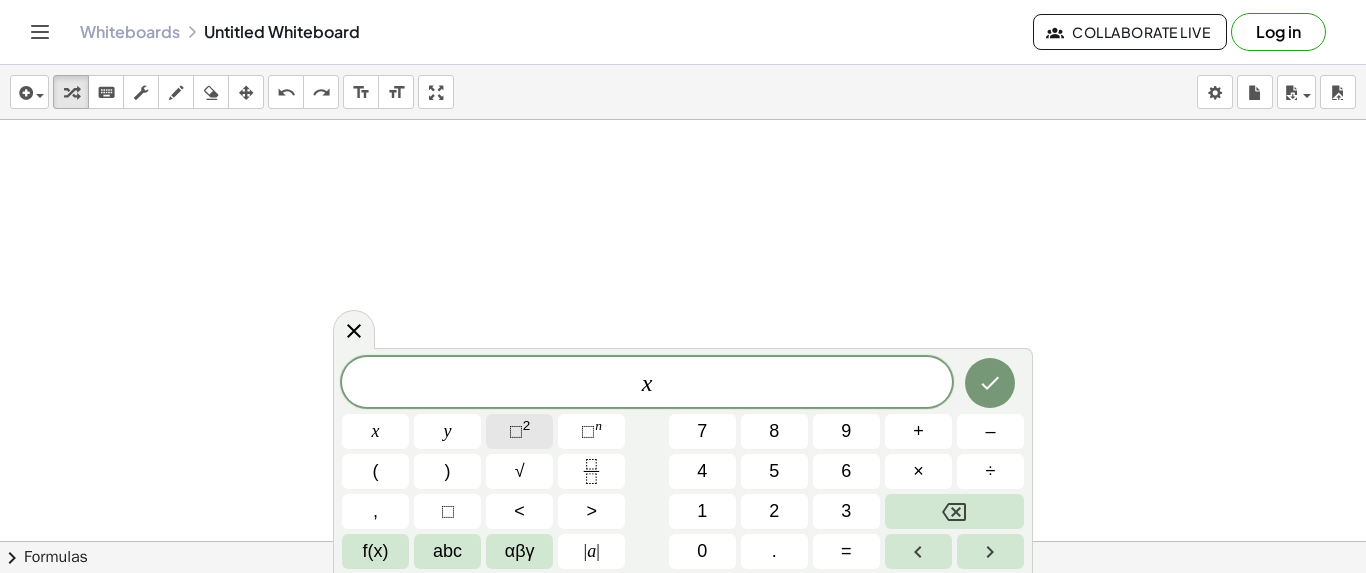 click on "⬚" at bounding box center (516, 431) 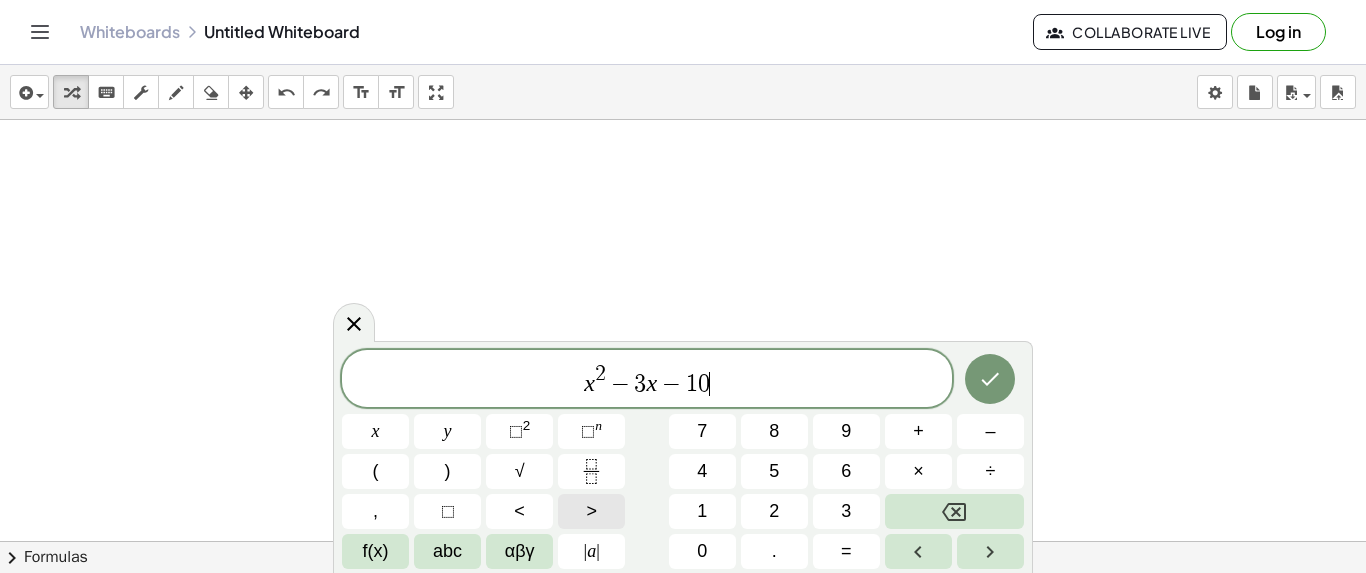 click on ">" at bounding box center (591, 511) 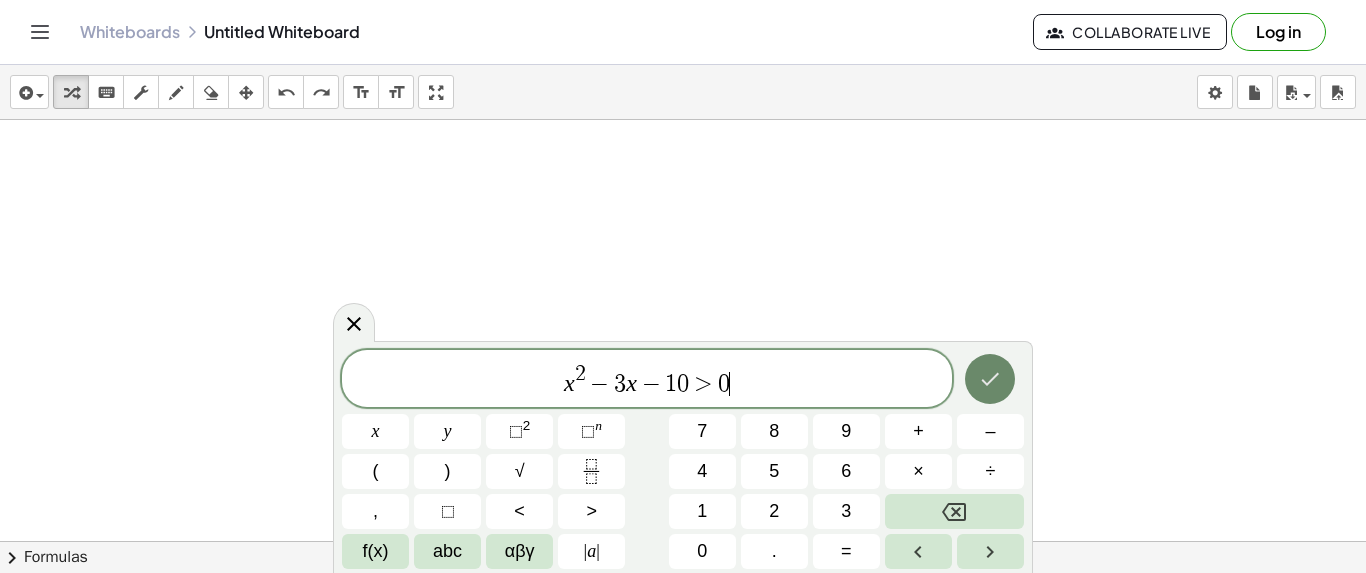 click at bounding box center (990, 379) 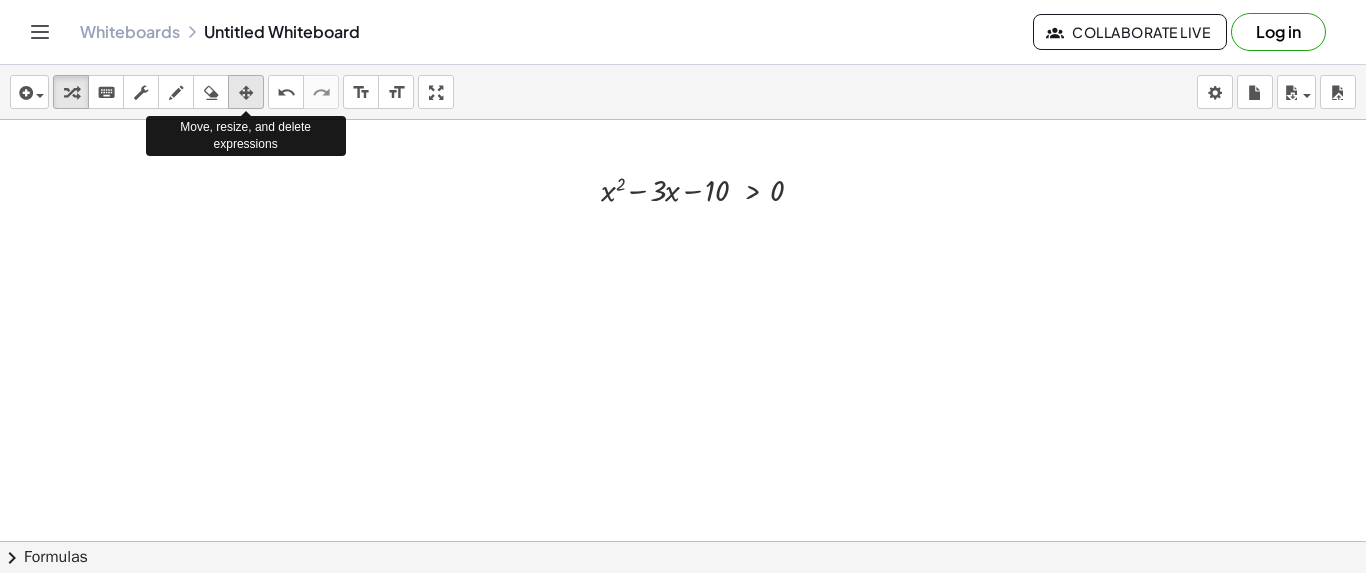 click at bounding box center [246, 93] 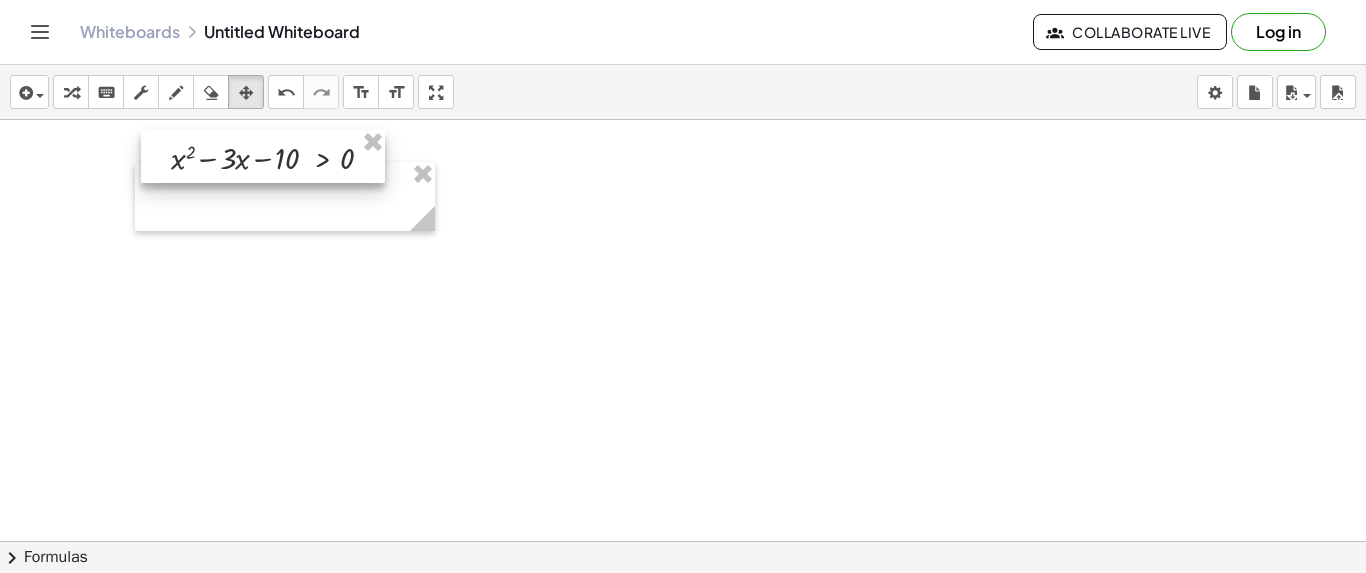 drag, startPoint x: 585, startPoint y: 181, endPoint x: 156, endPoint y: 149, distance: 430.1918 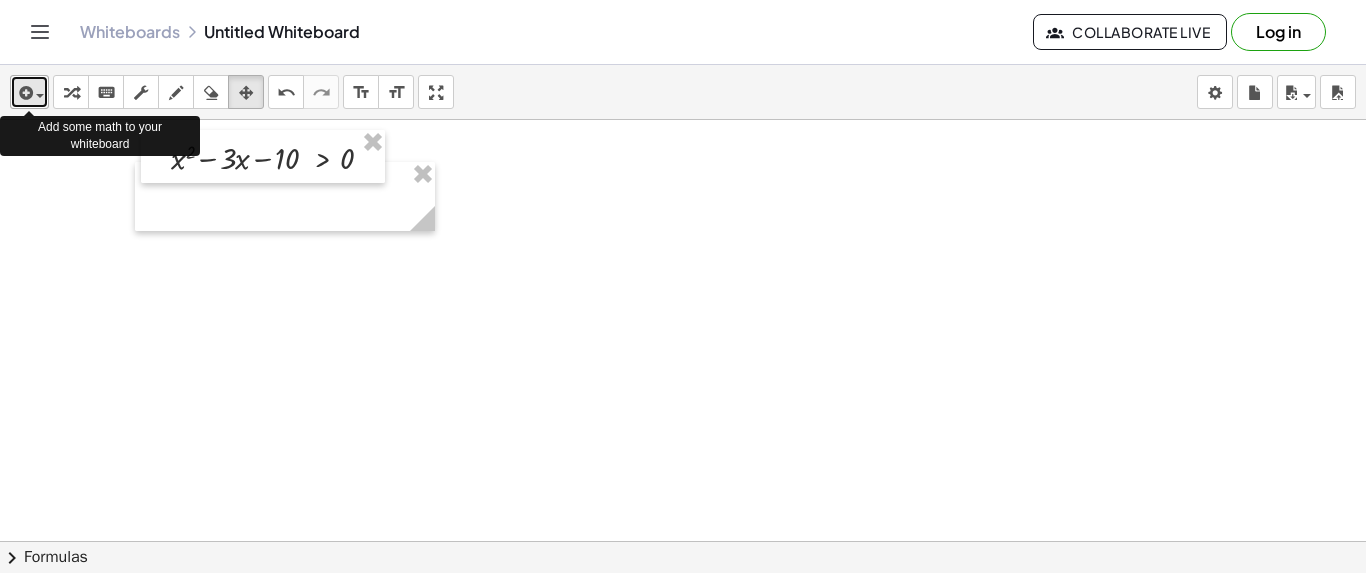 click at bounding box center [29, 92] 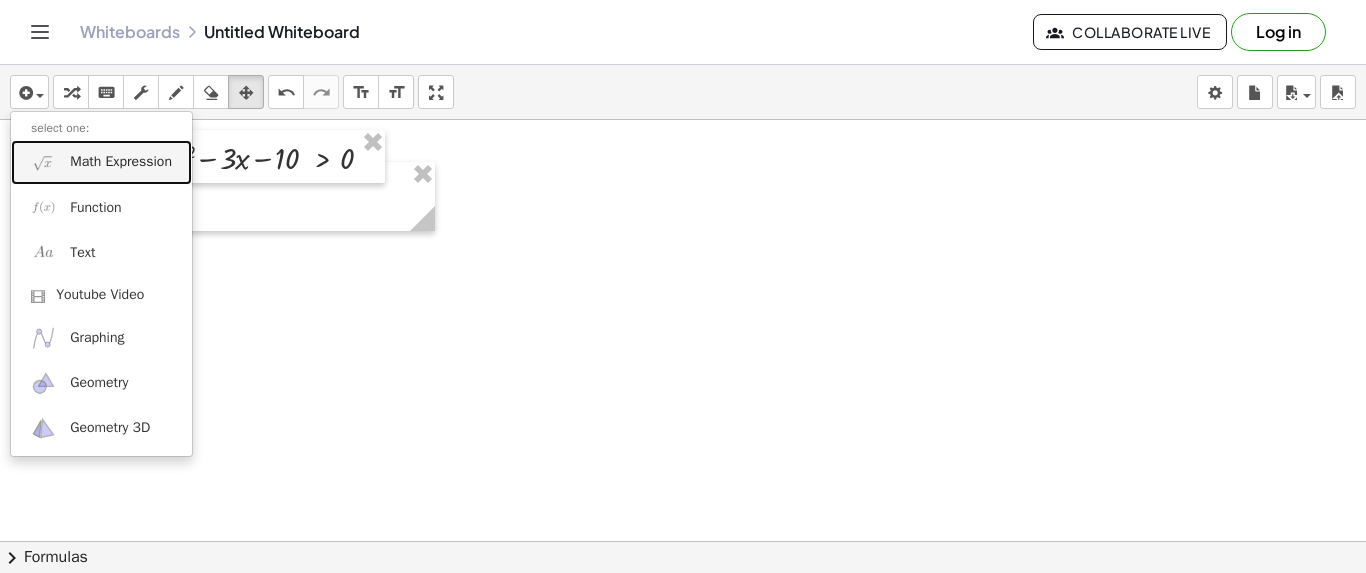 click on "Math Expression" at bounding box center (121, 162) 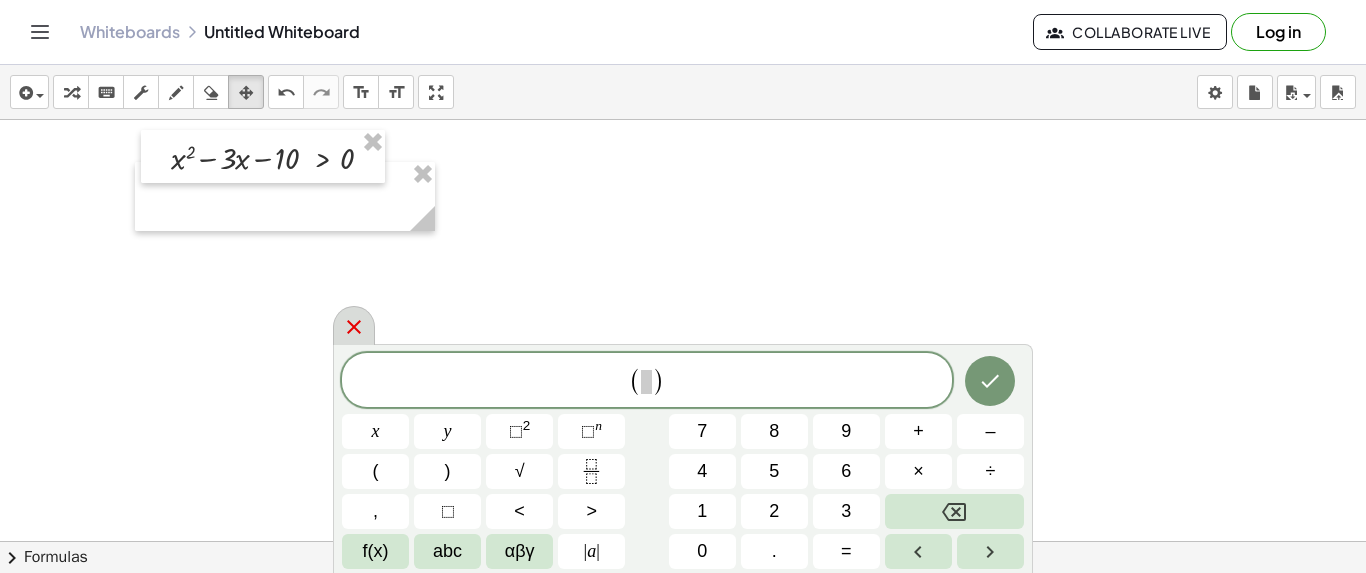 click 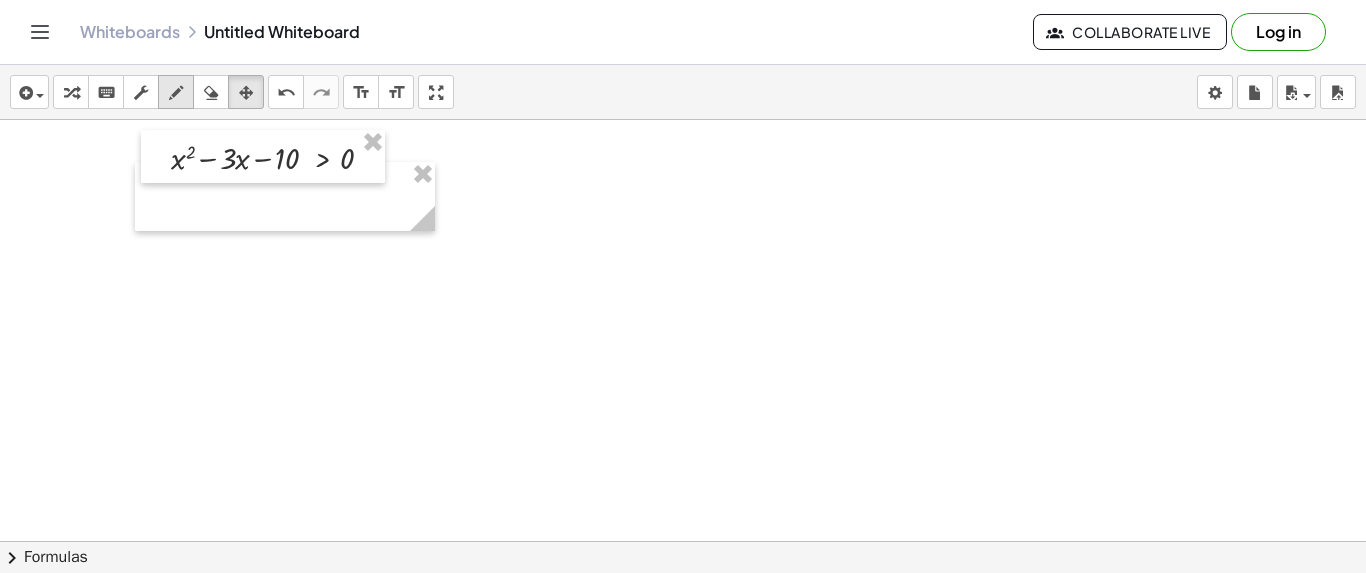 click at bounding box center (176, 93) 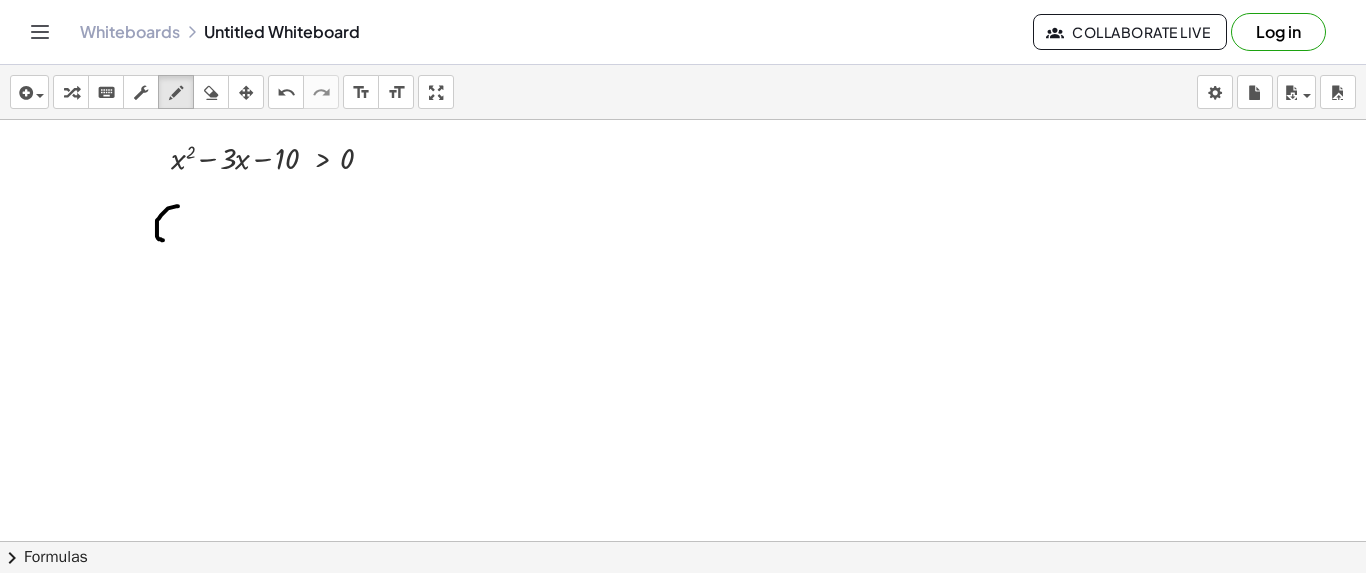 drag, startPoint x: 178, startPoint y: 205, endPoint x: 164, endPoint y: 240, distance: 37.696156 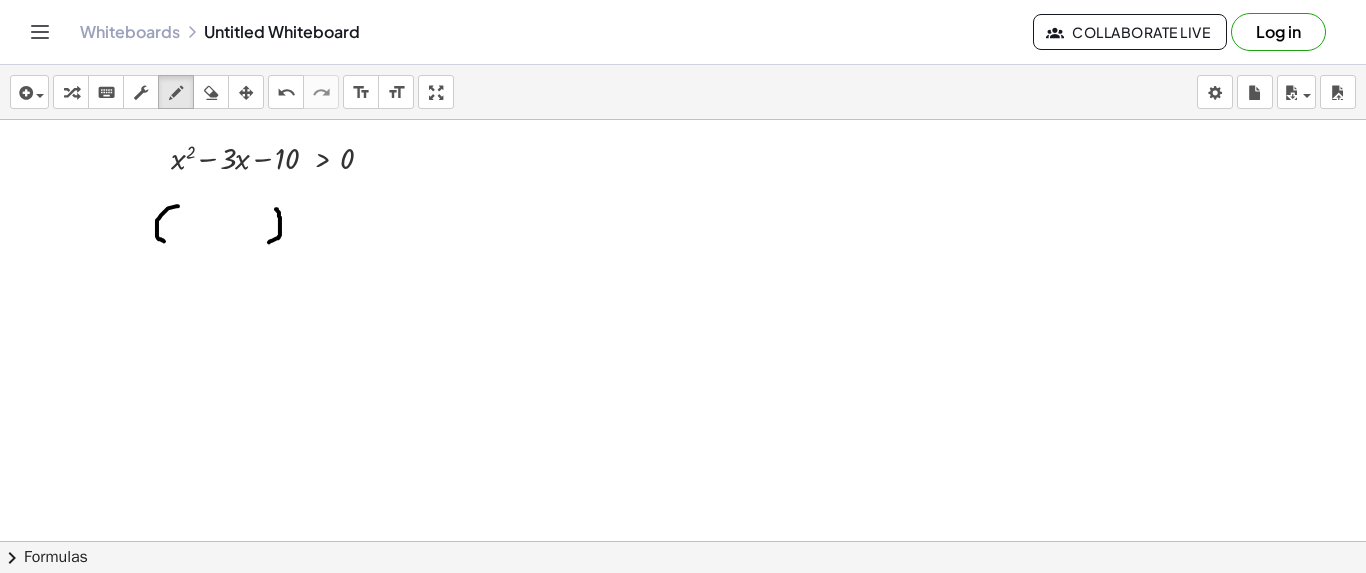 drag, startPoint x: 276, startPoint y: 208, endPoint x: 269, endPoint y: 241, distance: 33.734257 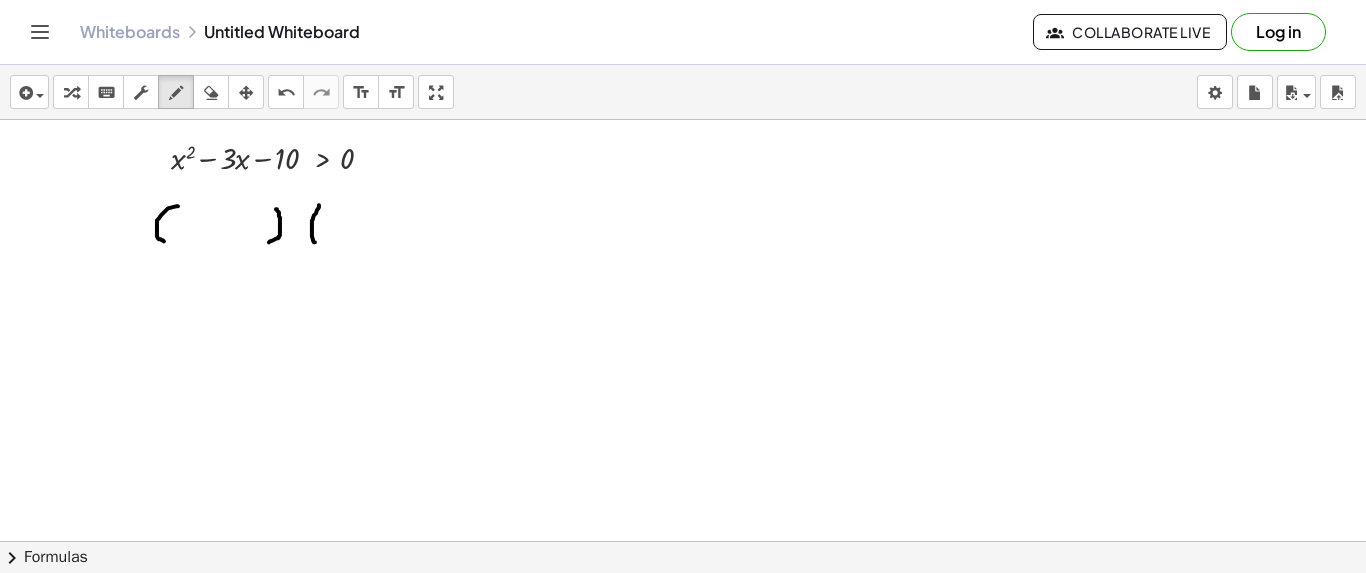 drag, startPoint x: 319, startPoint y: 204, endPoint x: 315, endPoint y: 242, distance: 38.209946 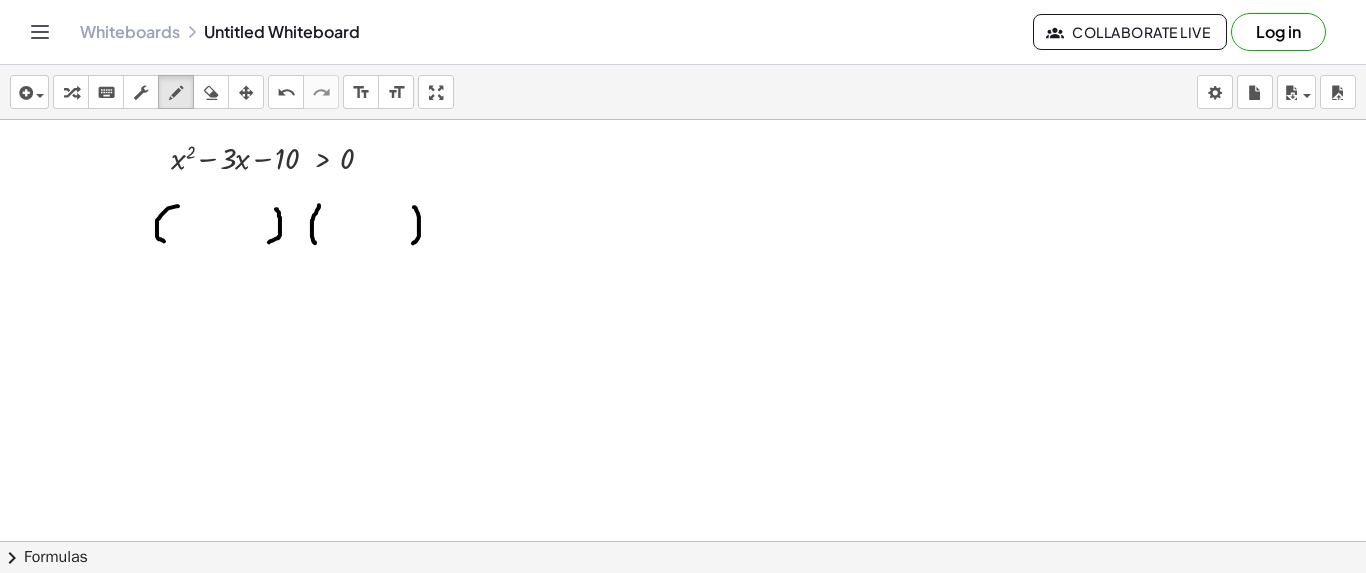 drag, startPoint x: 414, startPoint y: 206, endPoint x: 413, endPoint y: 242, distance: 36.013885 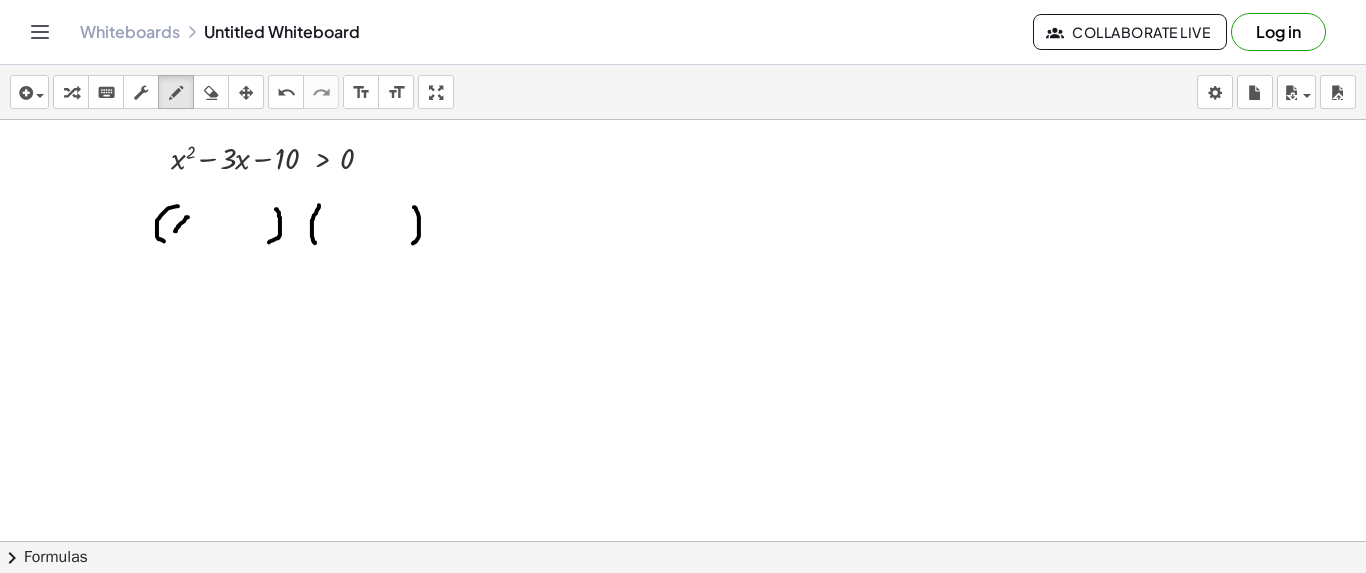 drag, startPoint x: 188, startPoint y: 216, endPoint x: 175, endPoint y: 230, distance: 19.104973 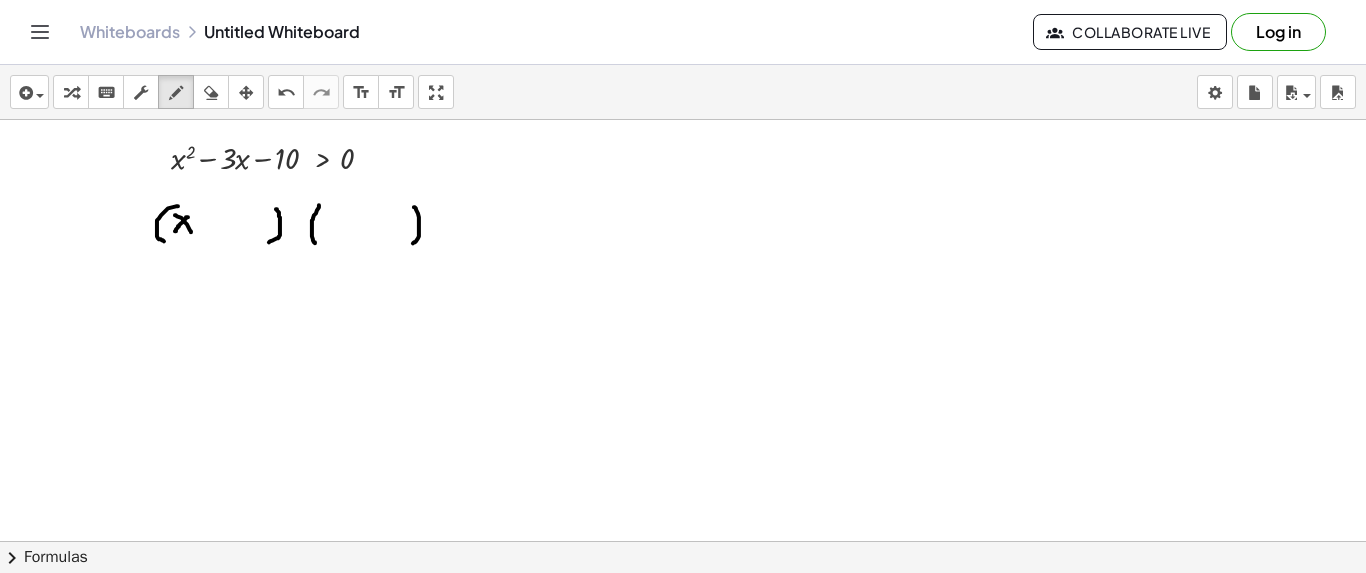 drag, startPoint x: 175, startPoint y: 214, endPoint x: 191, endPoint y: 231, distance: 23.345236 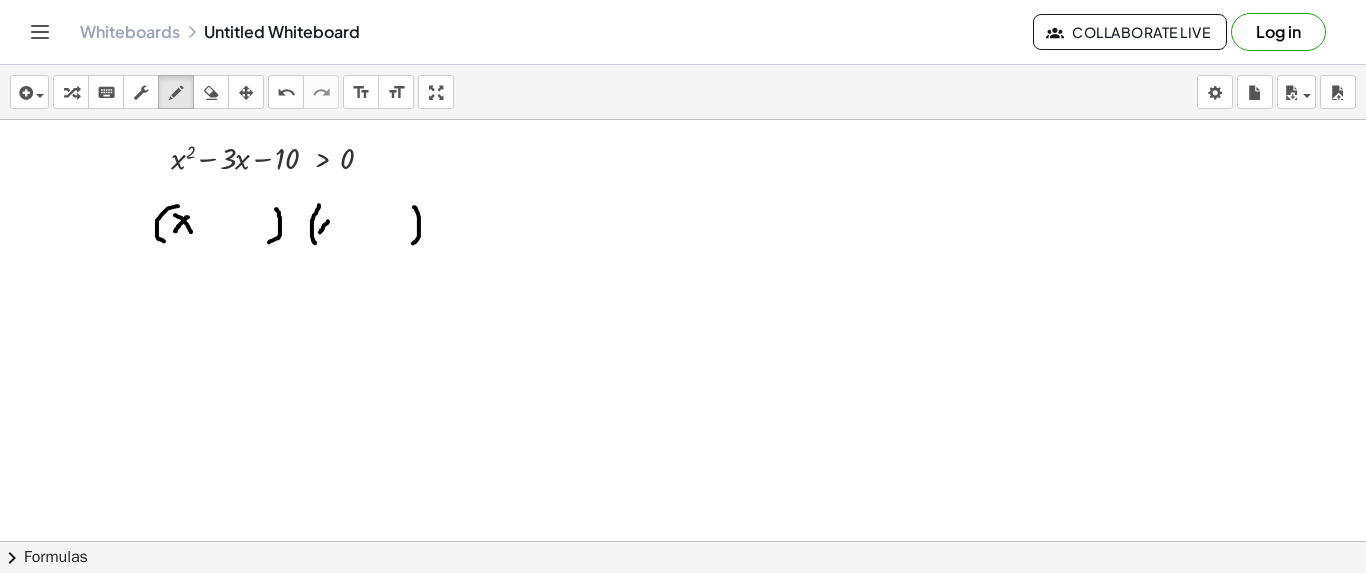 drag, startPoint x: 328, startPoint y: 220, endPoint x: 319, endPoint y: 231, distance: 14.21267 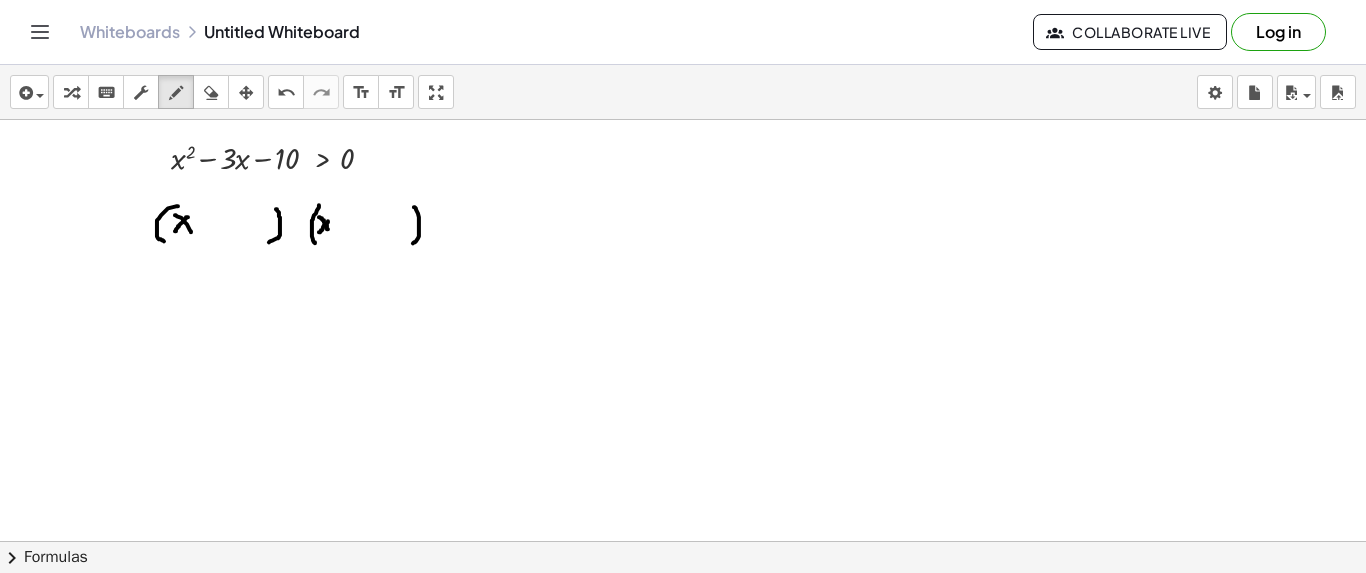 drag, startPoint x: 319, startPoint y: 216, endPoint x: 328, endPoint y: 228, distance: 15 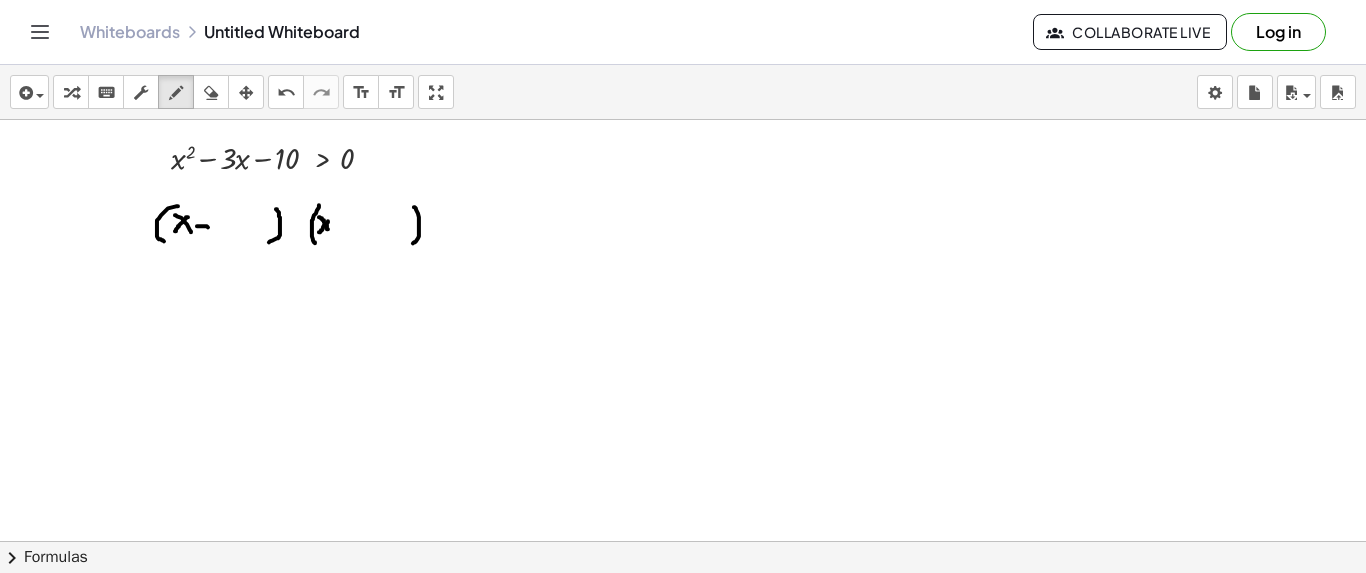 drag, startPoint x: 197, startPoint y: 225, endPoint x: 208, endPoint y: 226, distance: 11.045361 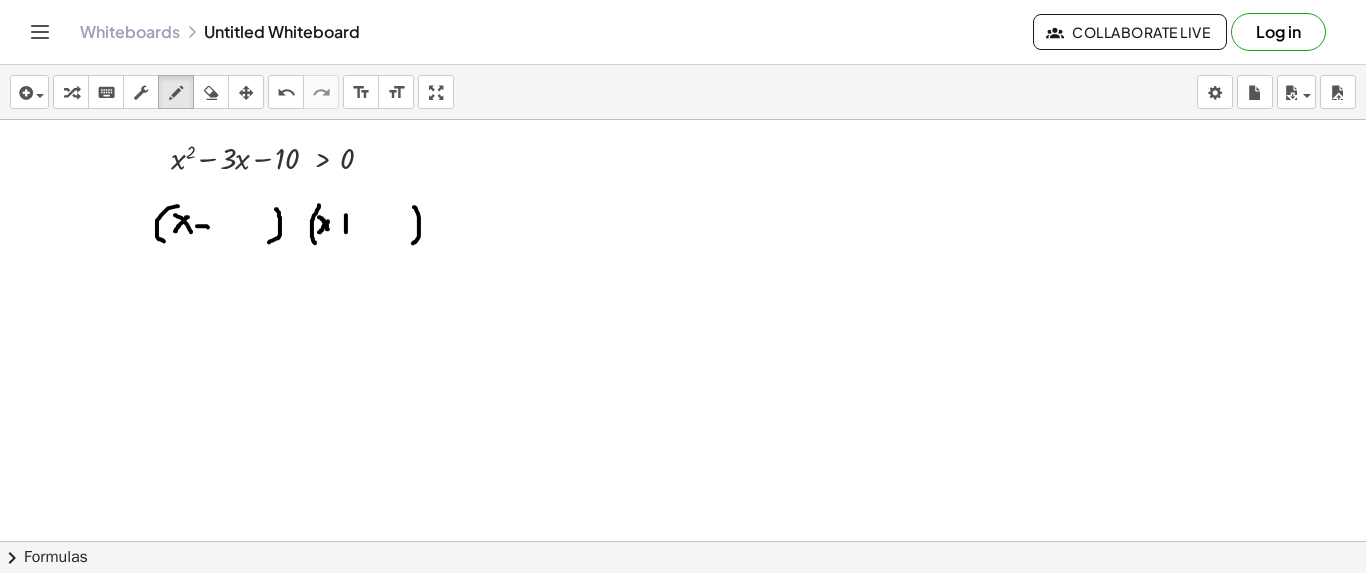 drag, startPoint x: 346, startPoint y: 214, endPoint x: 346, endPoint y: 233, distance: 19 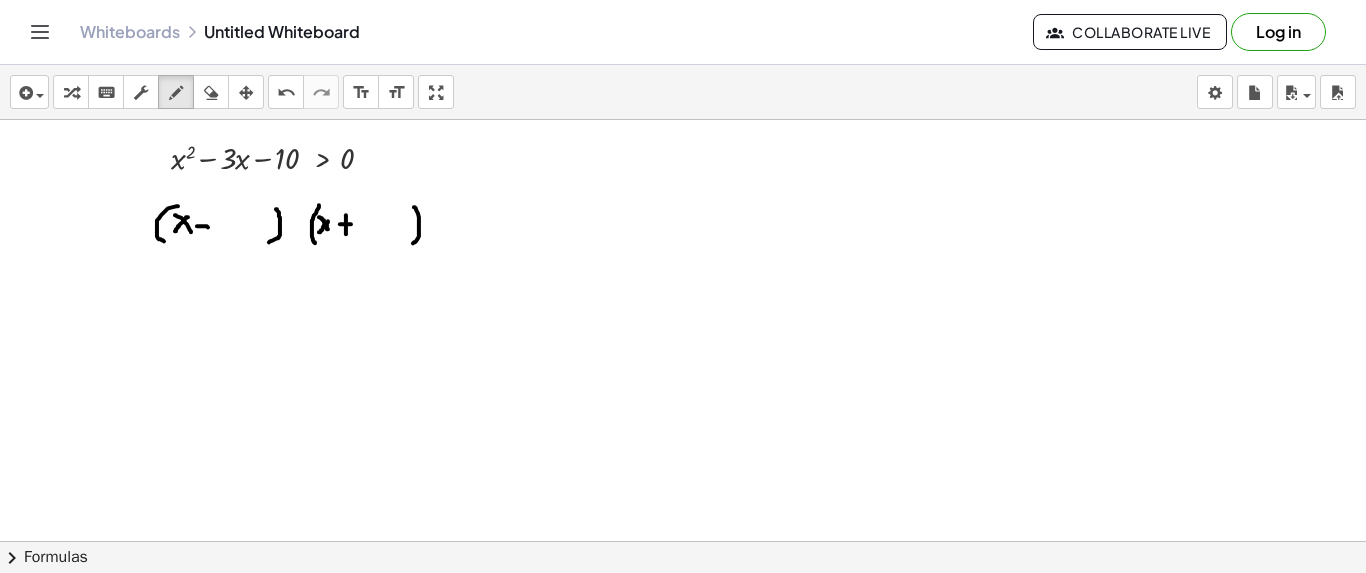 drag, startPoint x: 340, startPoint y: 223, endPoint x: 351, endPoint y: 223, distance: 11 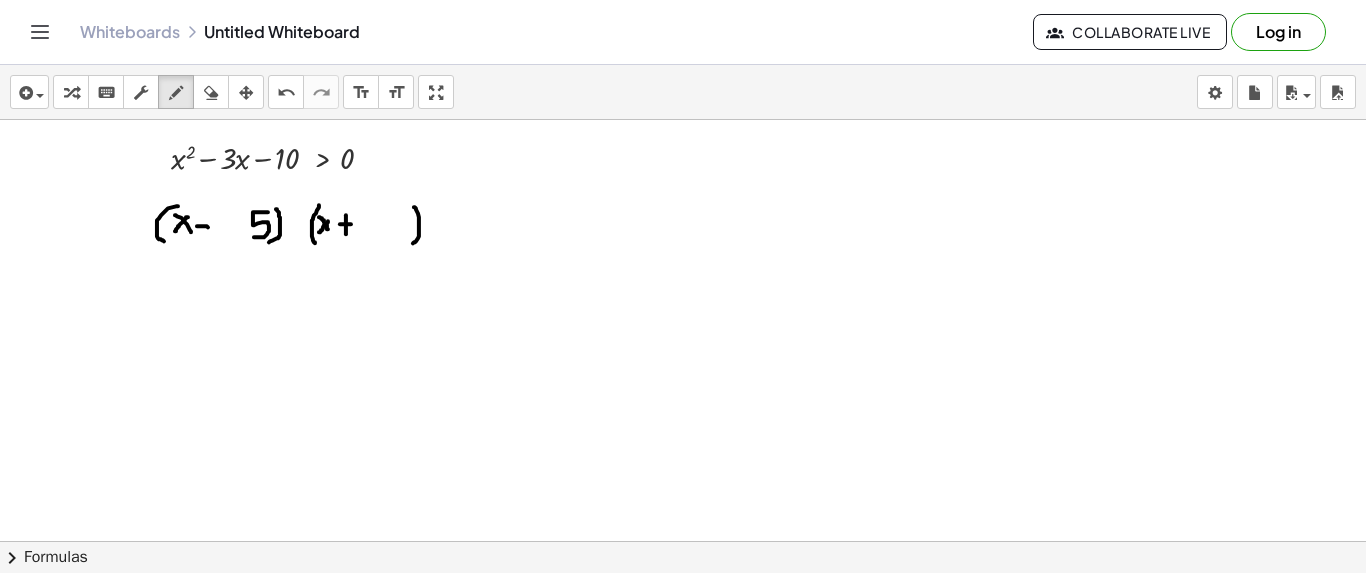drag, startPoint x: 267, startPoint y: 211, endPoint x: 254, endPoint y: 236, distance: 28.178005 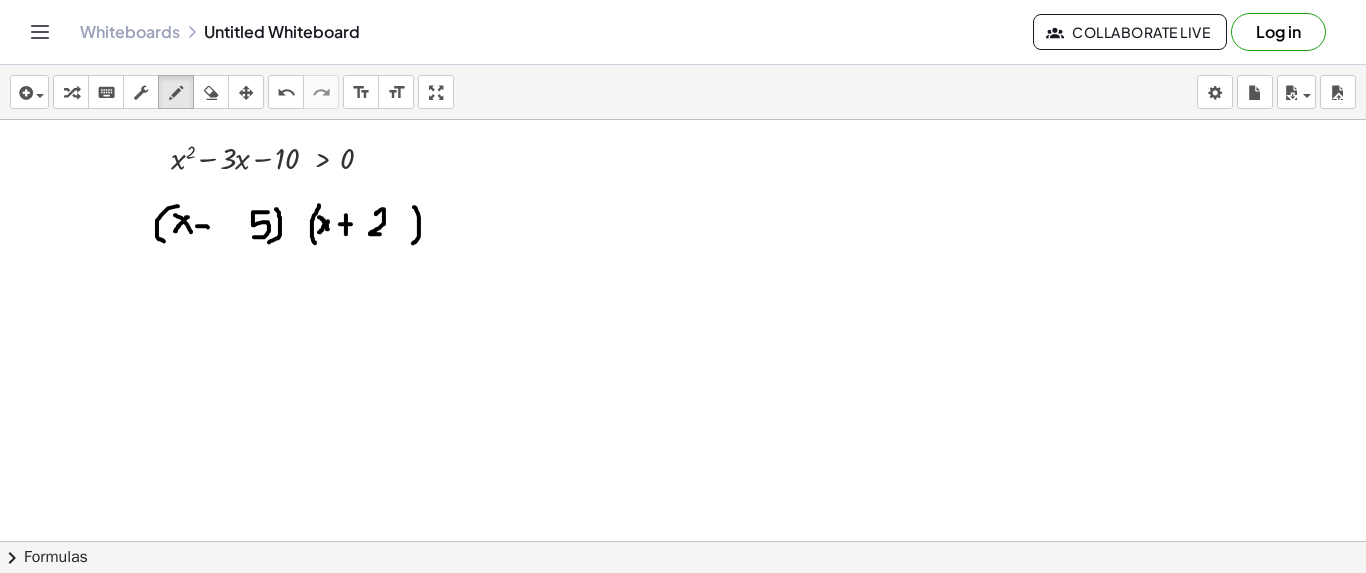 drag, startPoint x: 376, startPoint y: 213, endPoint x: 381, endPoint y: 233, distance: 20.615528 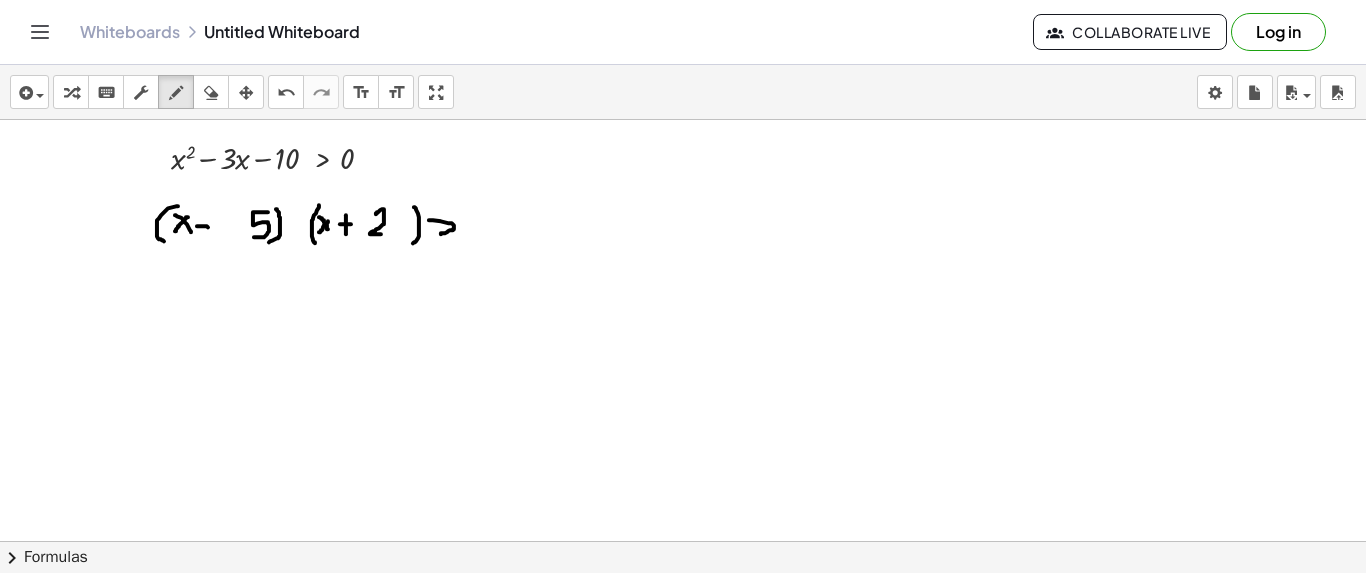 drag, startPoint x: 429, startPoint y: 219, endPoint x: 441, endPoint y: 233, distance: 18.439089 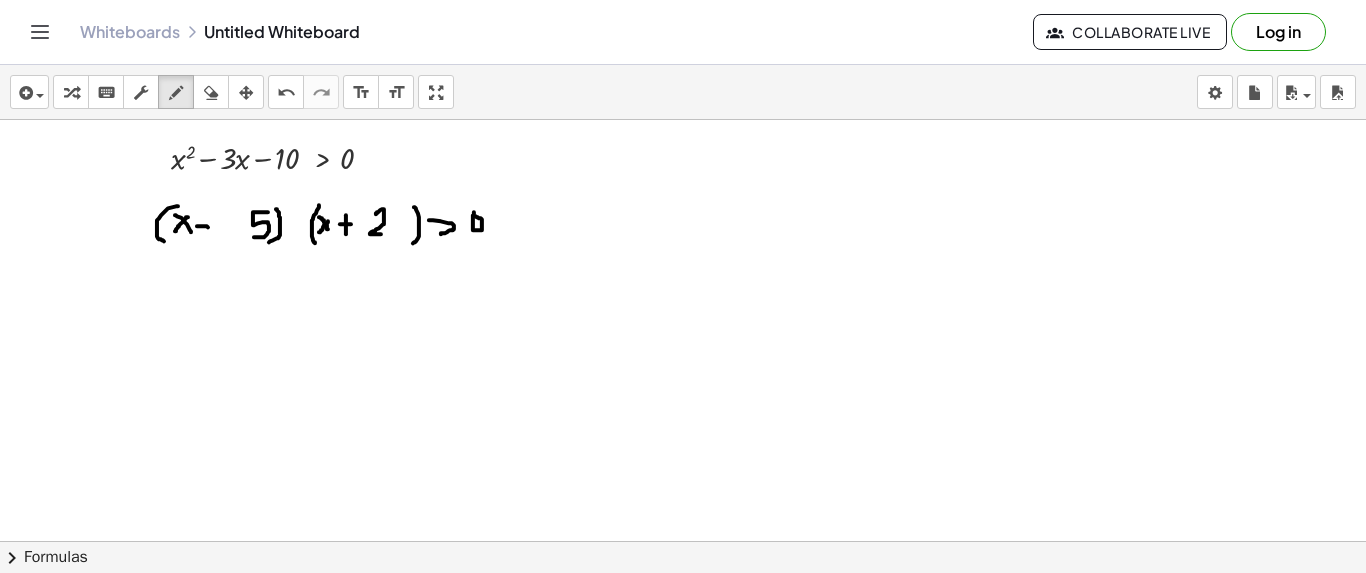 click at bounding box center [683, 635] 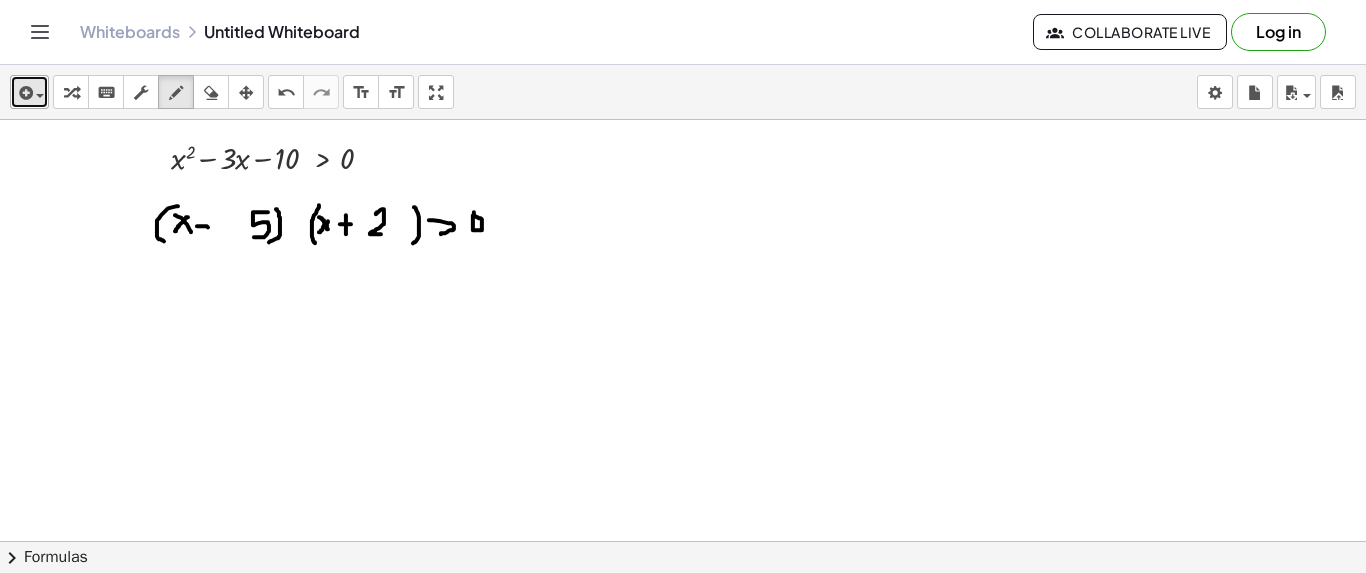 click at bounding box center [35, 95] 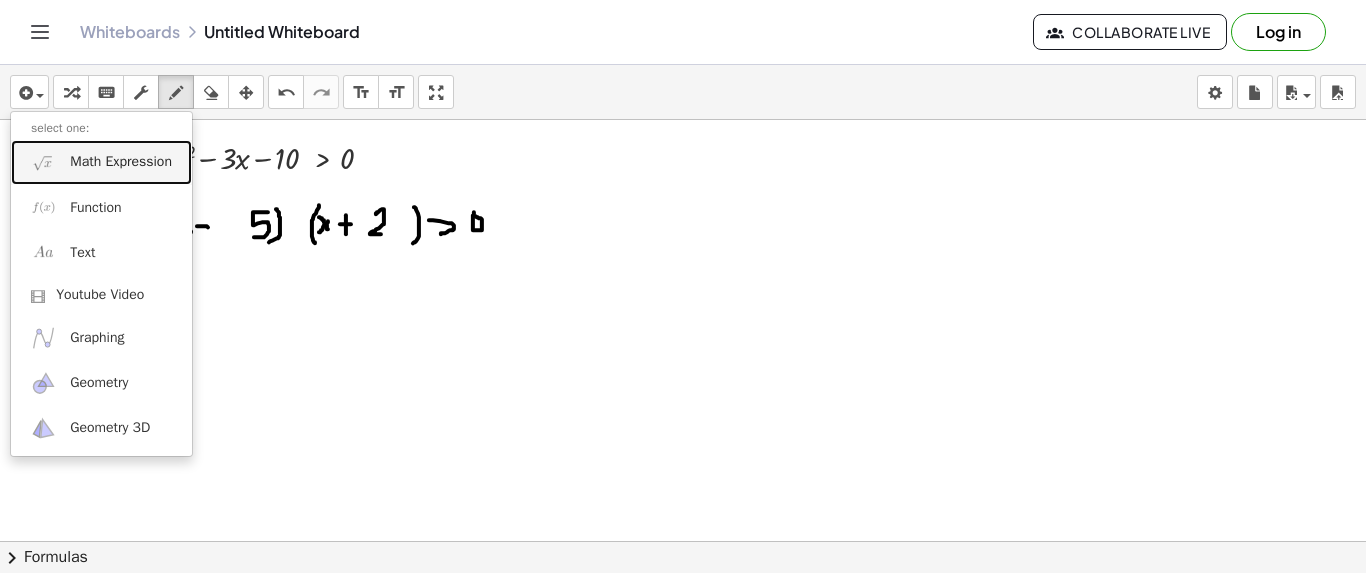 click at bounding box center (43, 162) 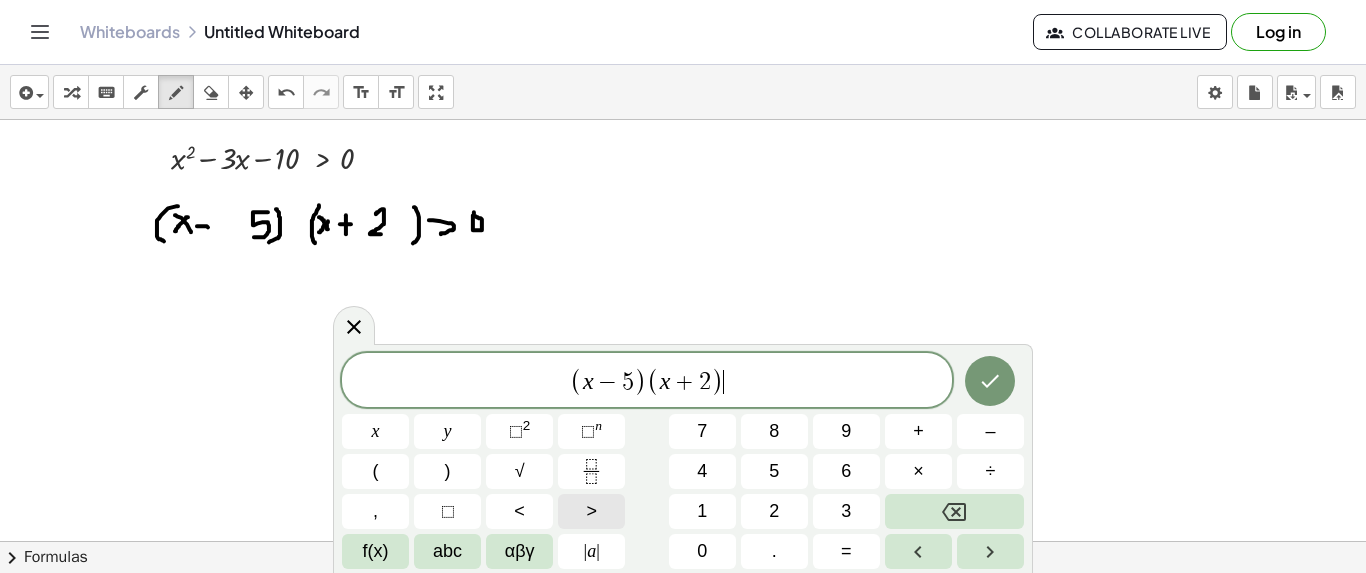 click on ">" at bounding box center (591, 511) 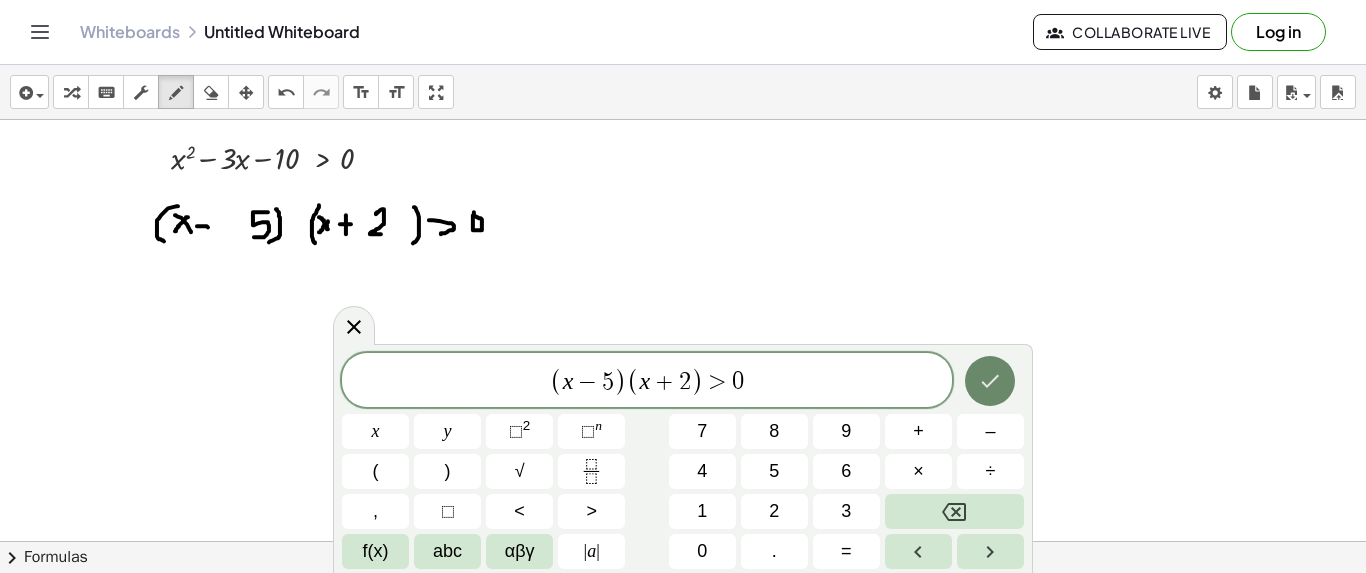 click 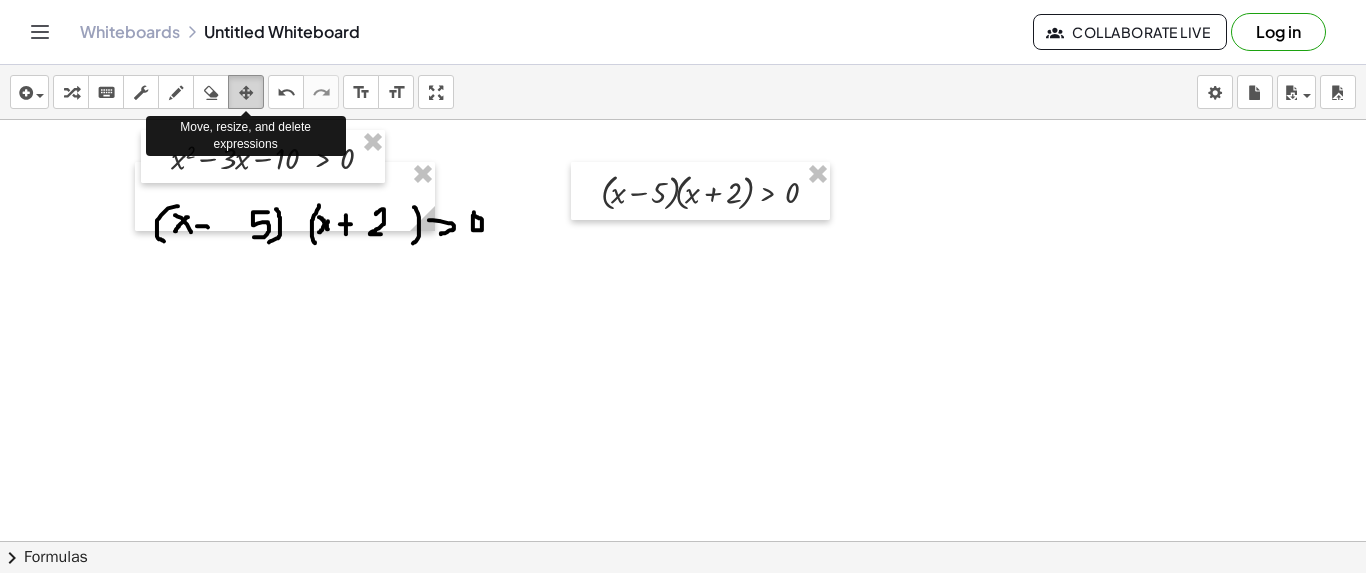 click at bounding box center (246, 93) 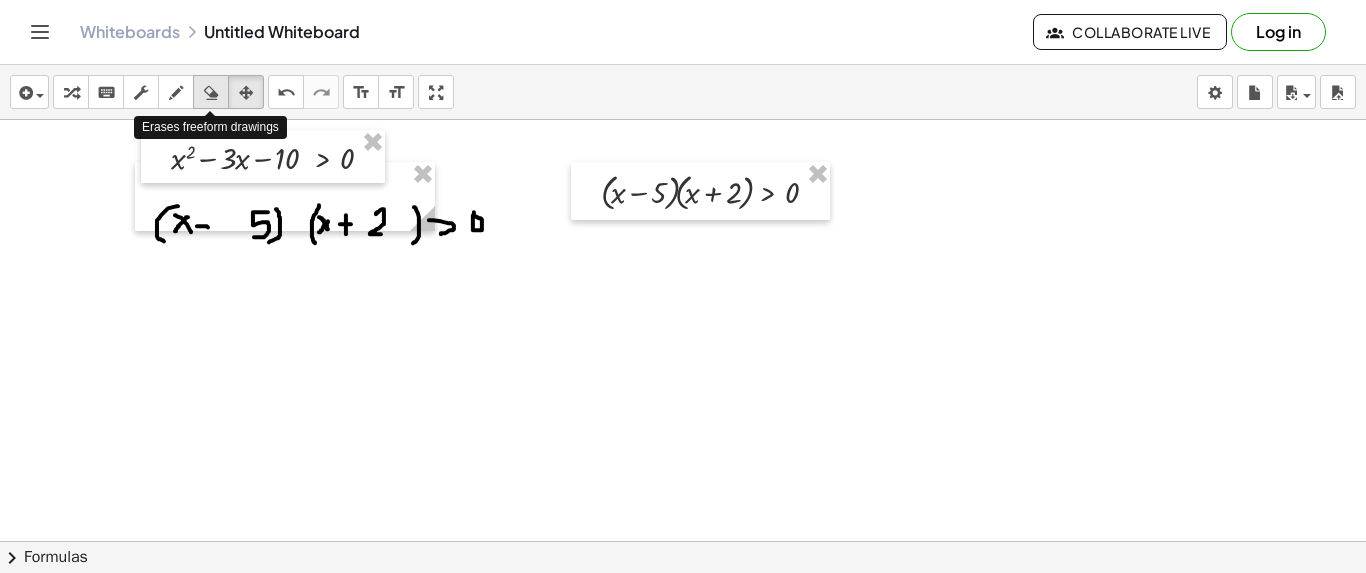 click at bounding box center (211, 93) 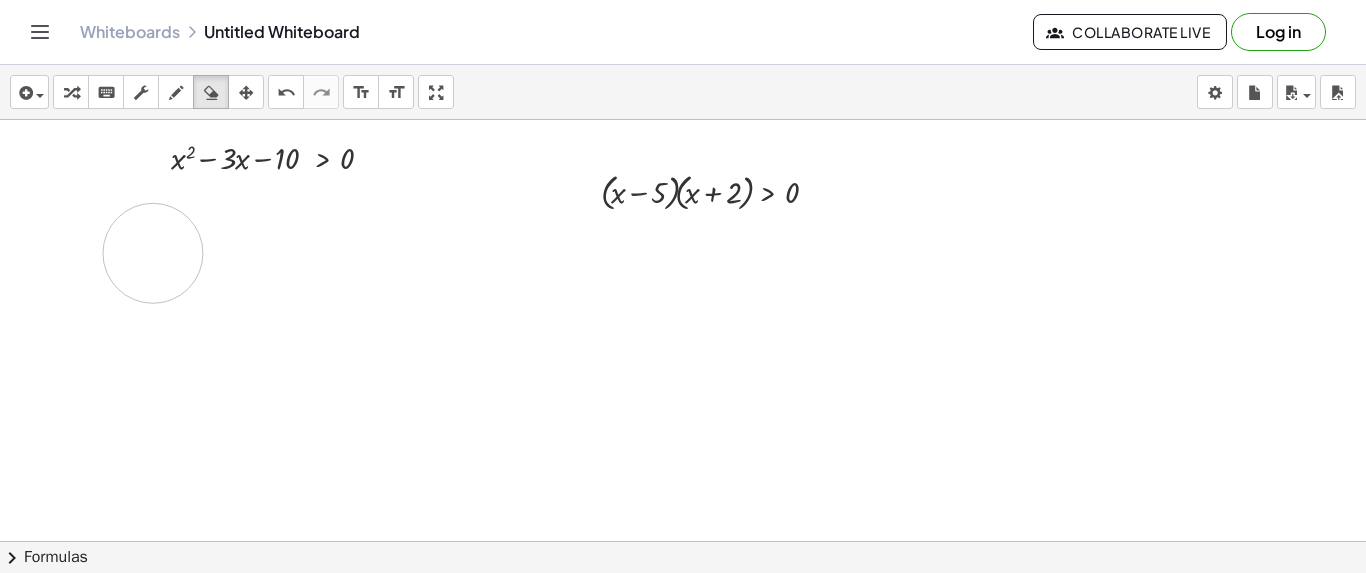 drag, startPoint x: 514, startPoint y: 215, endPoint x: 121, endPoint y: 266, distance: 396.29535 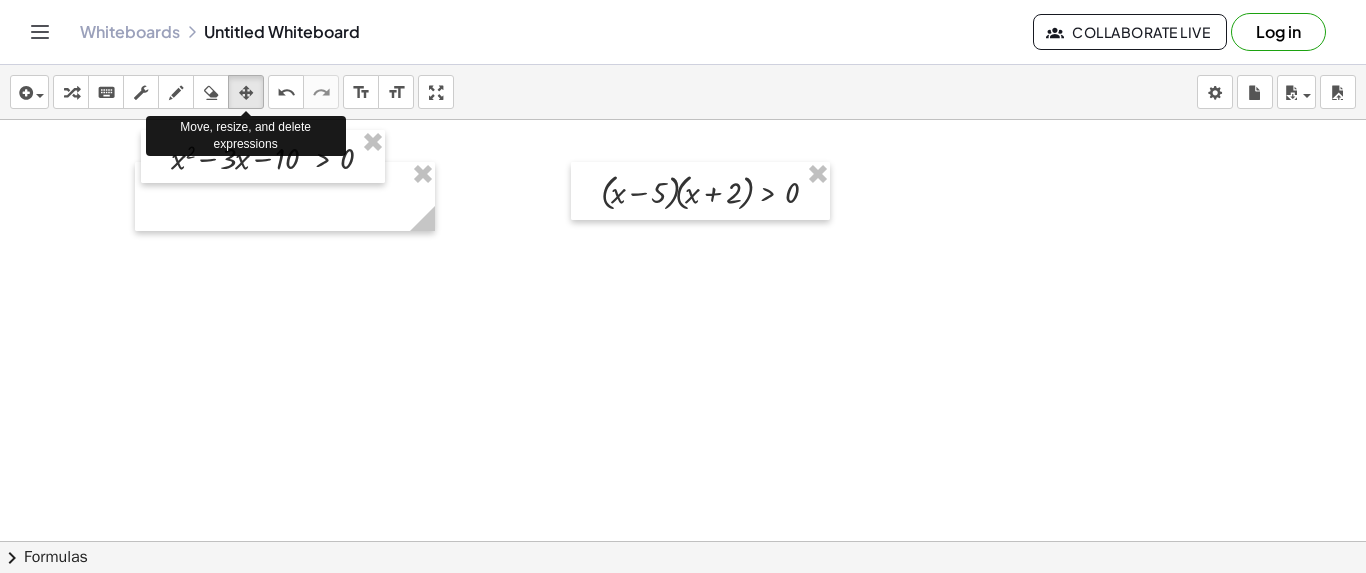 drag, startPoint x: 243, startPoint y: 86, endPoint x: 598, endPoint y: 159, distance: 362.42792 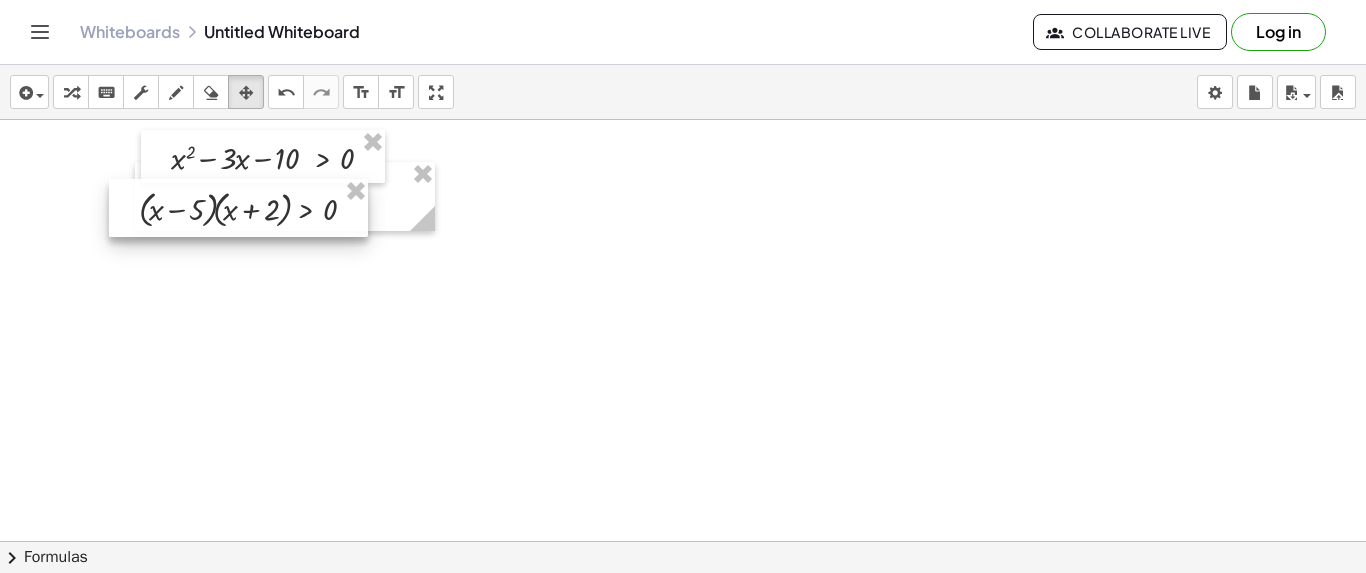 drag, startPoint x: 627, startPoint y: 183, endPoint x: 165, endPoint y: 199, distance: 462.27698 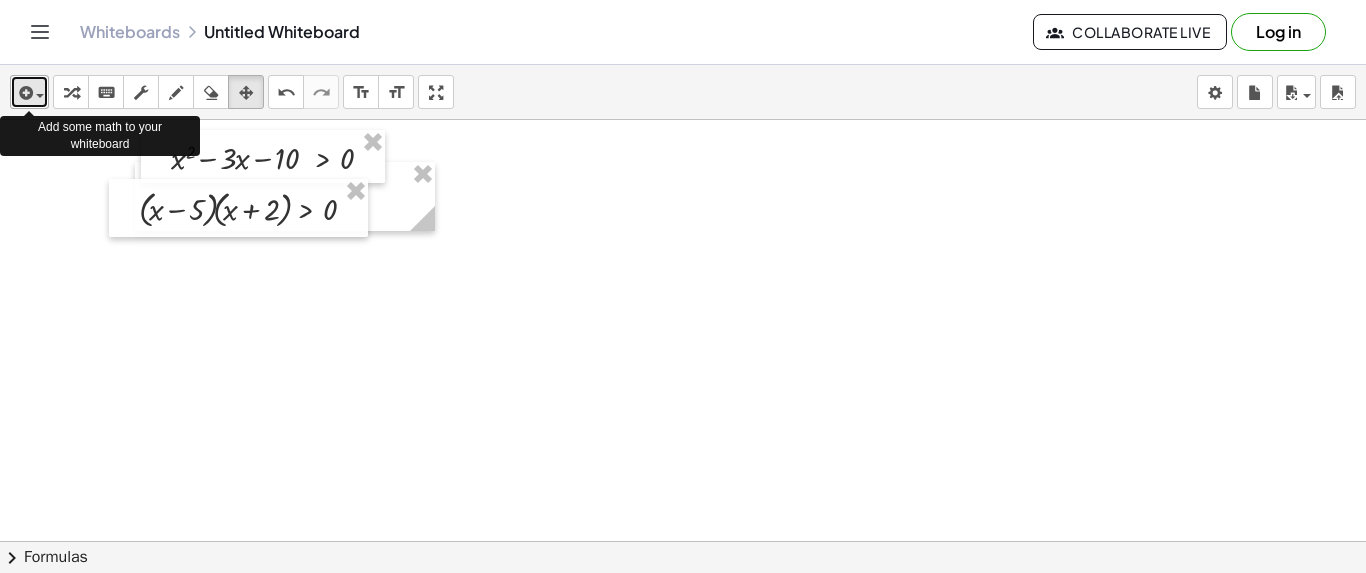 click at bounding box center [35, 95] 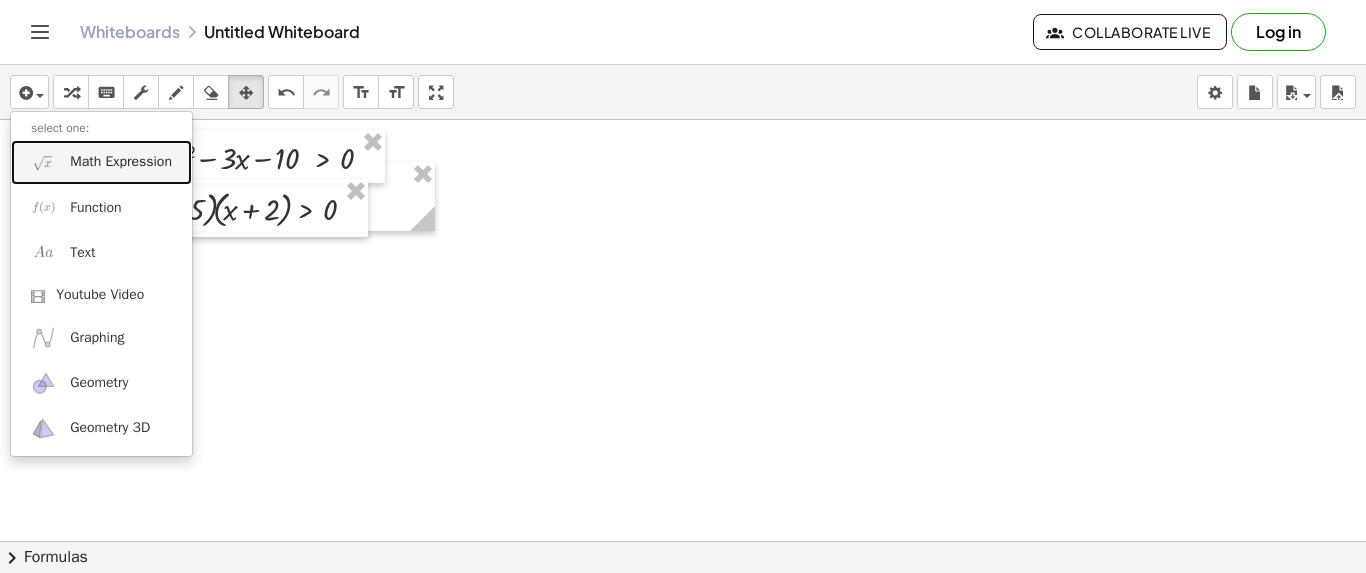 click on "Math Expression" at bounding box center [121, 162] 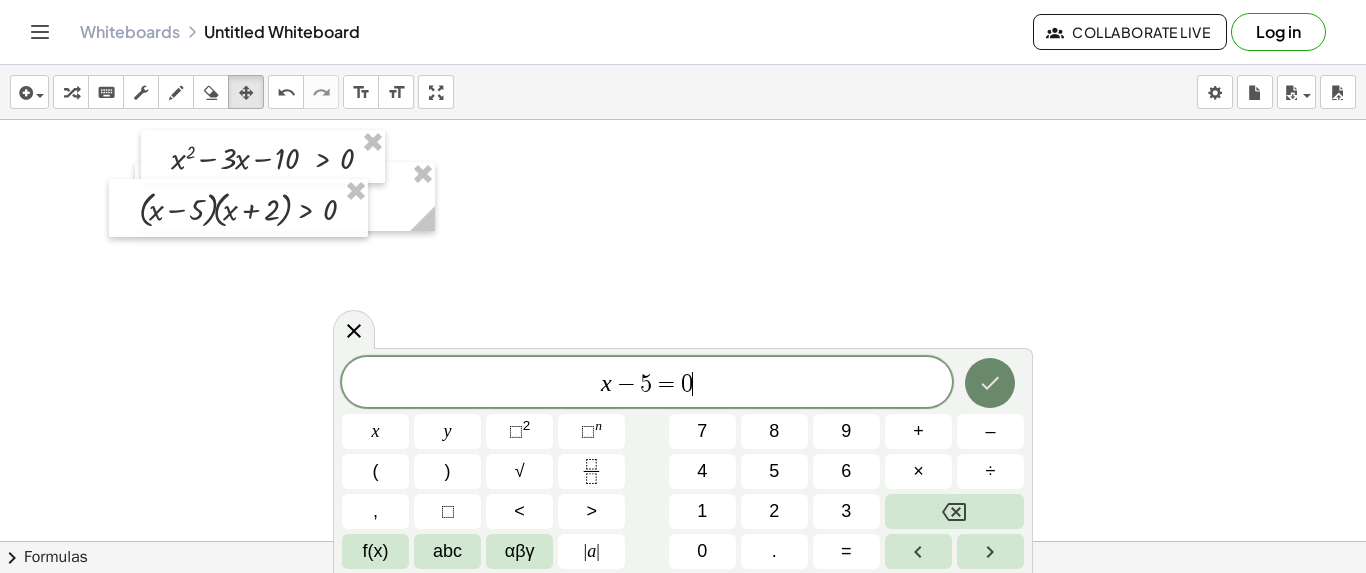 click 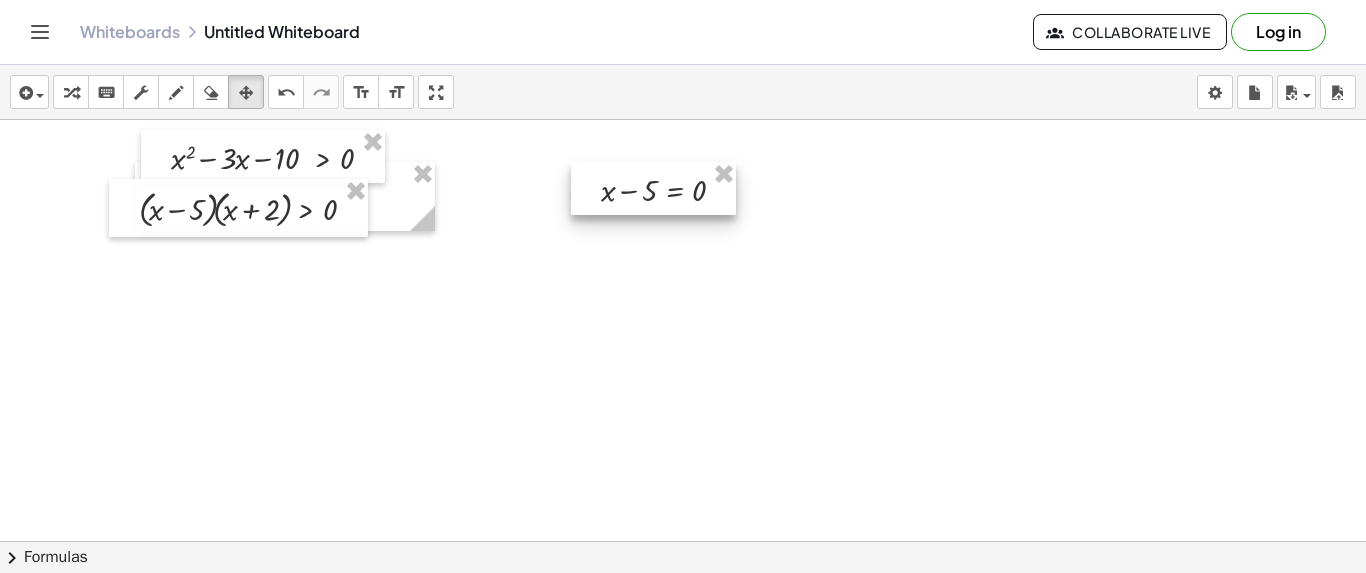 drag, startPoint x: 252, startPoint y: 88, endPoint x: 617, endPoint y: 171, distance: 374.31805 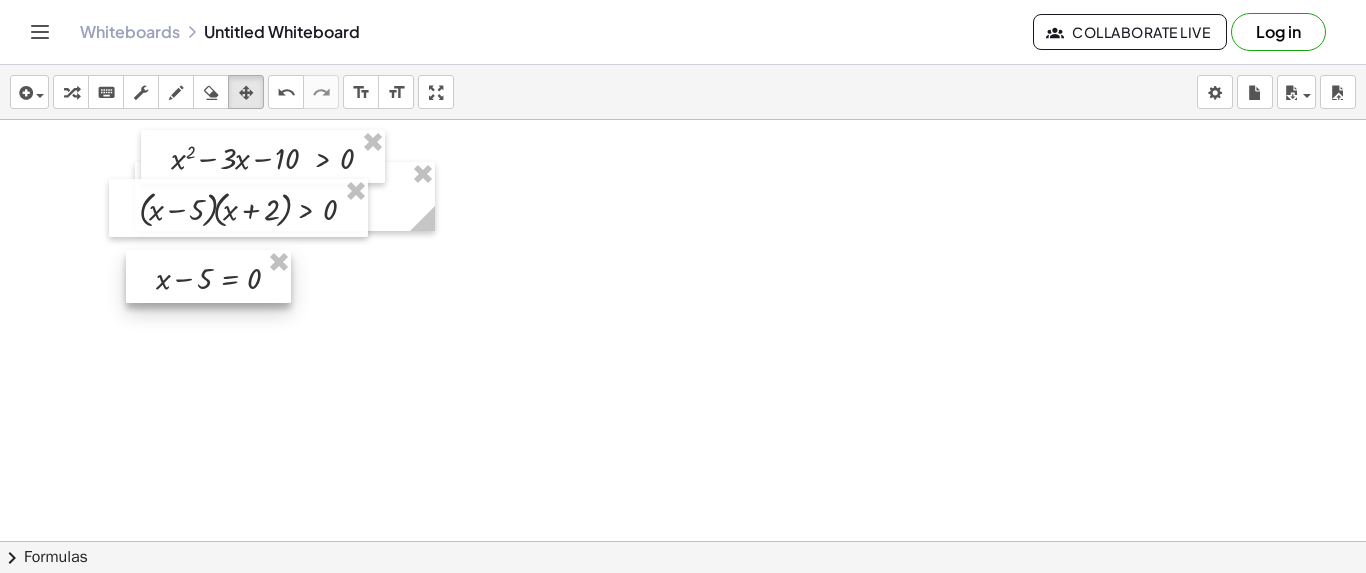 drag, startPoint x: 617, startPoint y: 172, endPoint x: 171, endPoint y: 260, distance: 454.59872 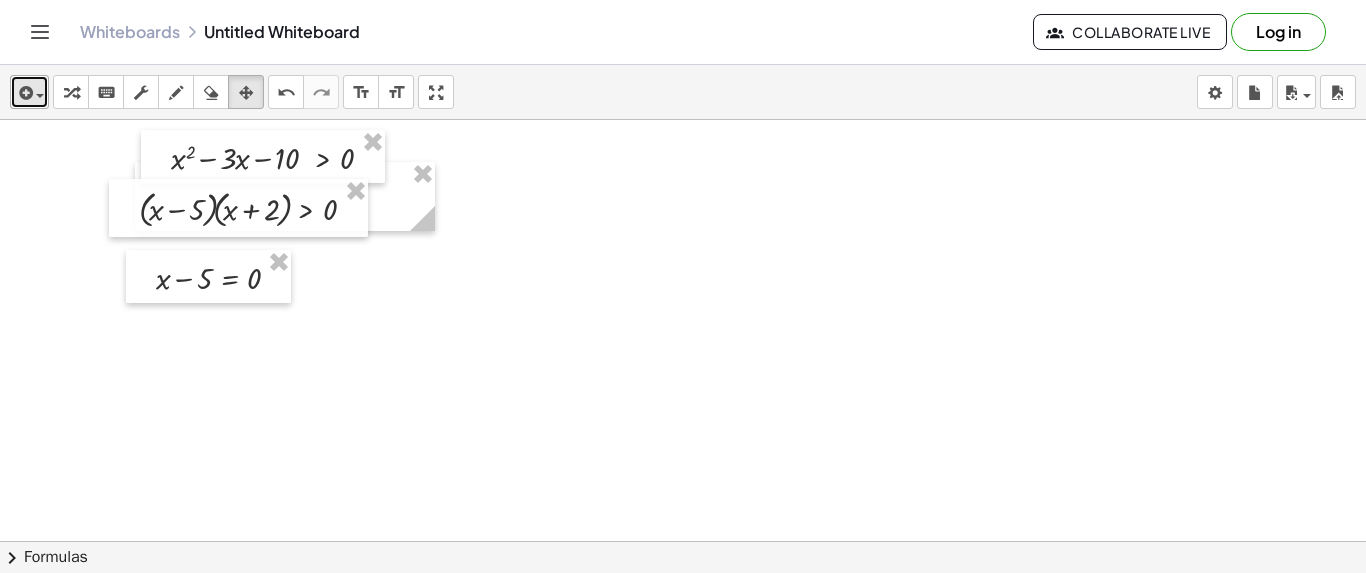 click at bounding box center (35, 95) 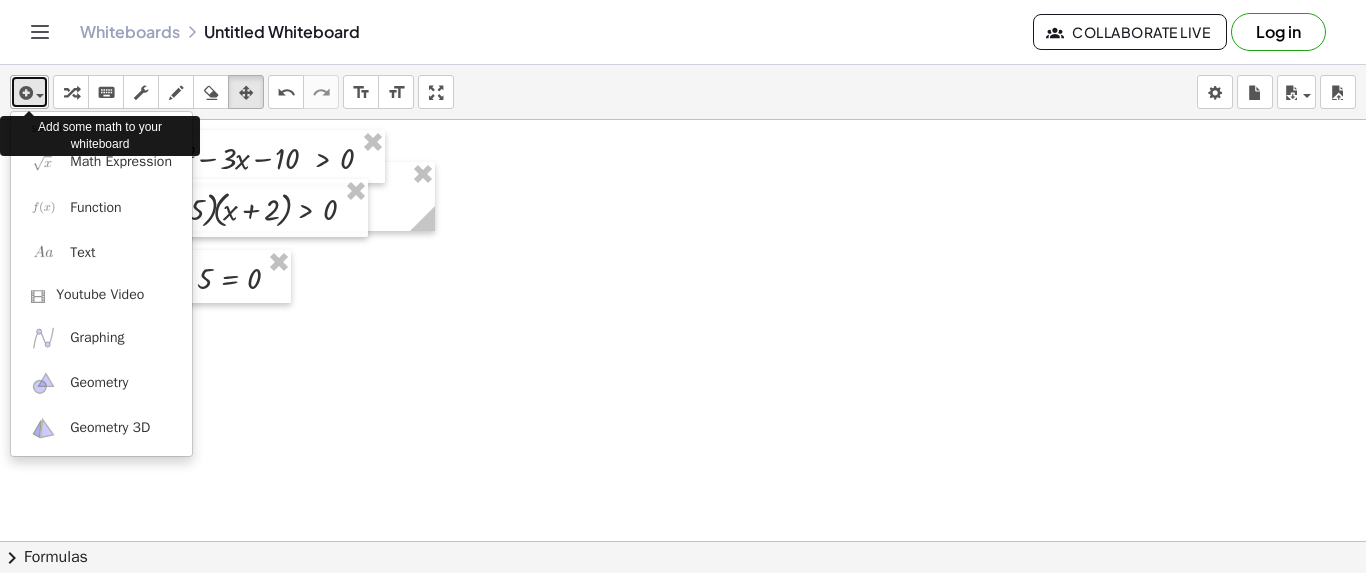 click at bounding box center [35, 95] 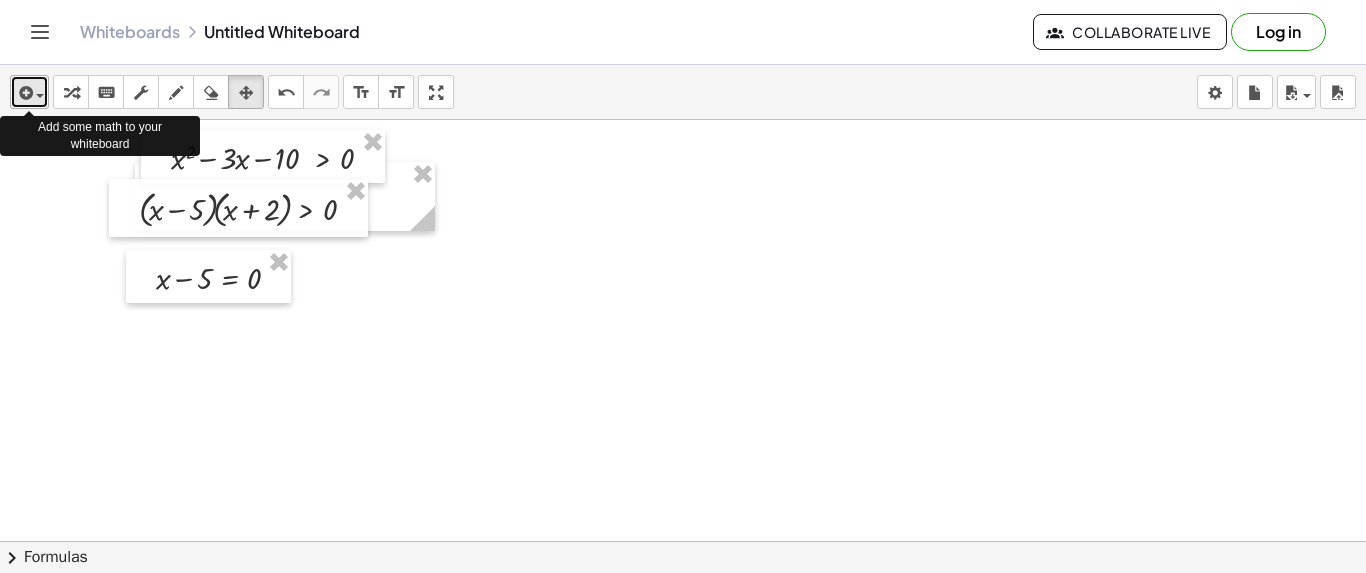 click at bounding box center (29, 92) 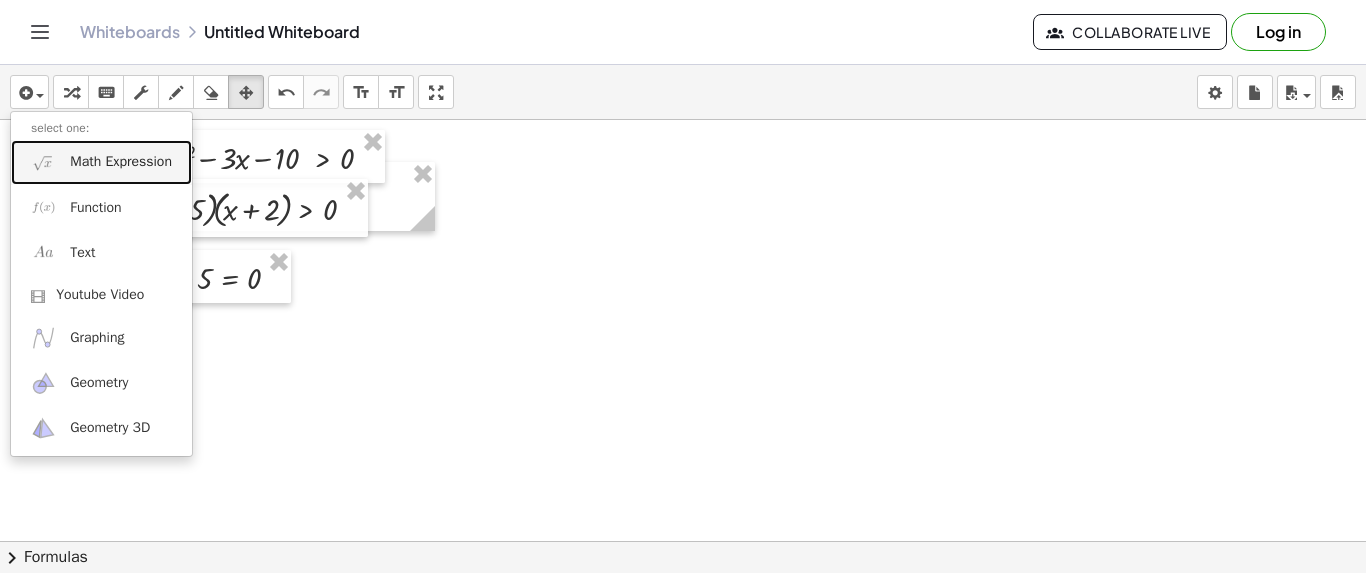 click on "Math Expression" at bounding box center [121, 162] 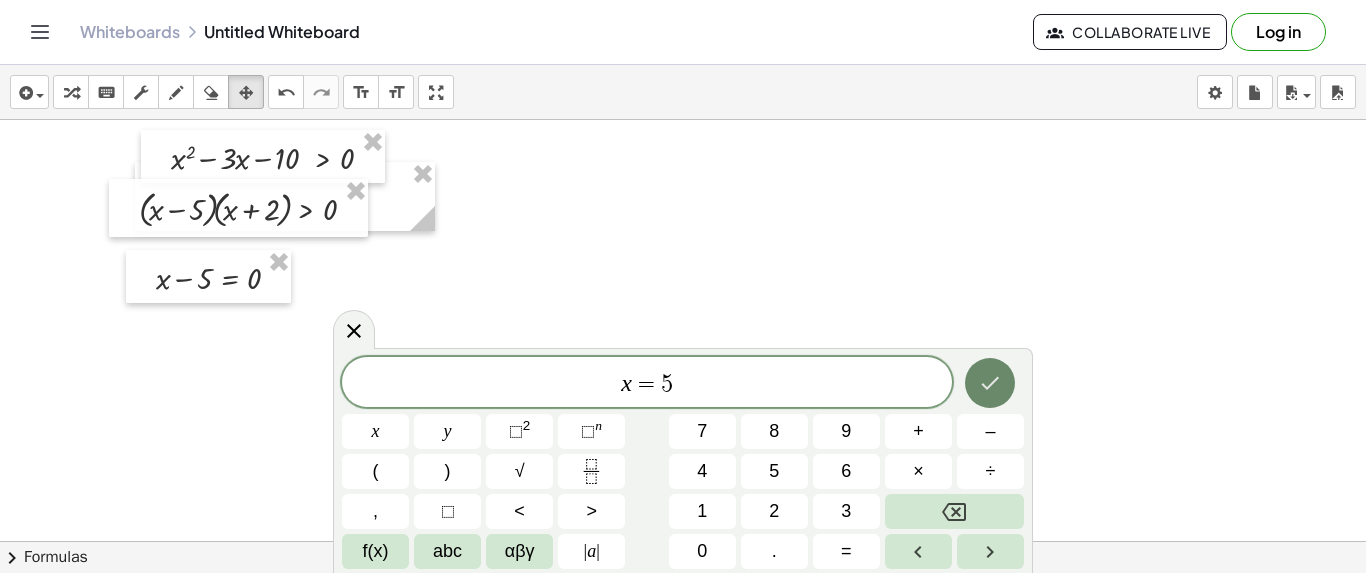 click at bounding box center [990, 383] 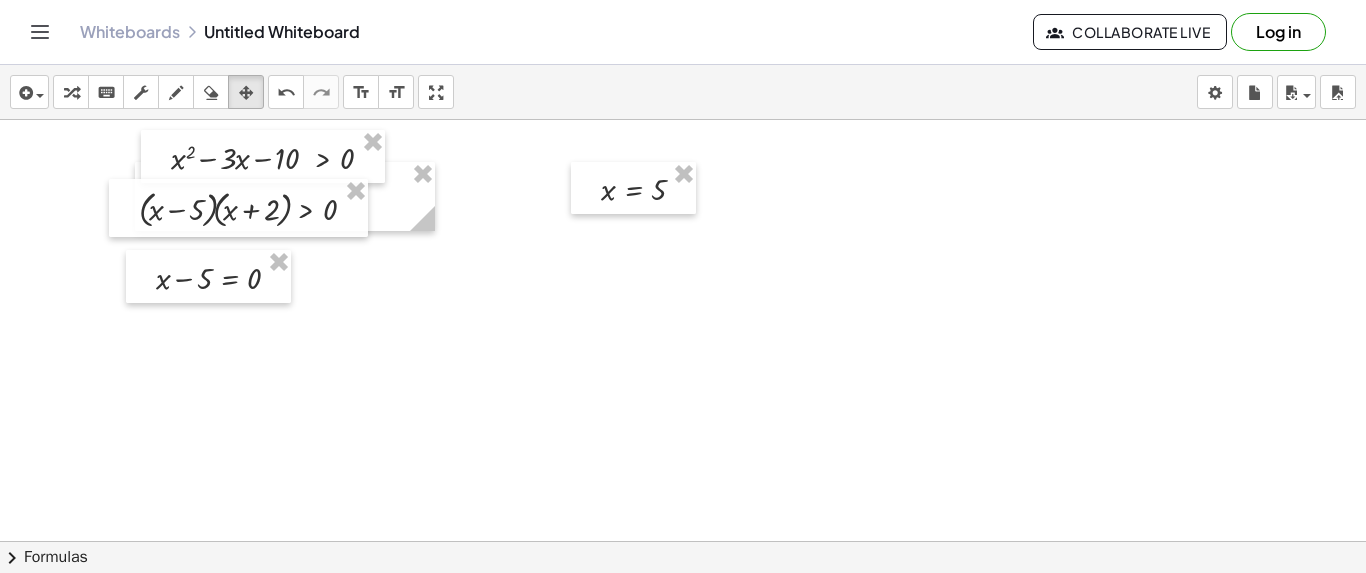 drag, startPoint x: 247, startPoint y: 93, endPoint x: 545, endPoint y: 191, distance: 313.7005 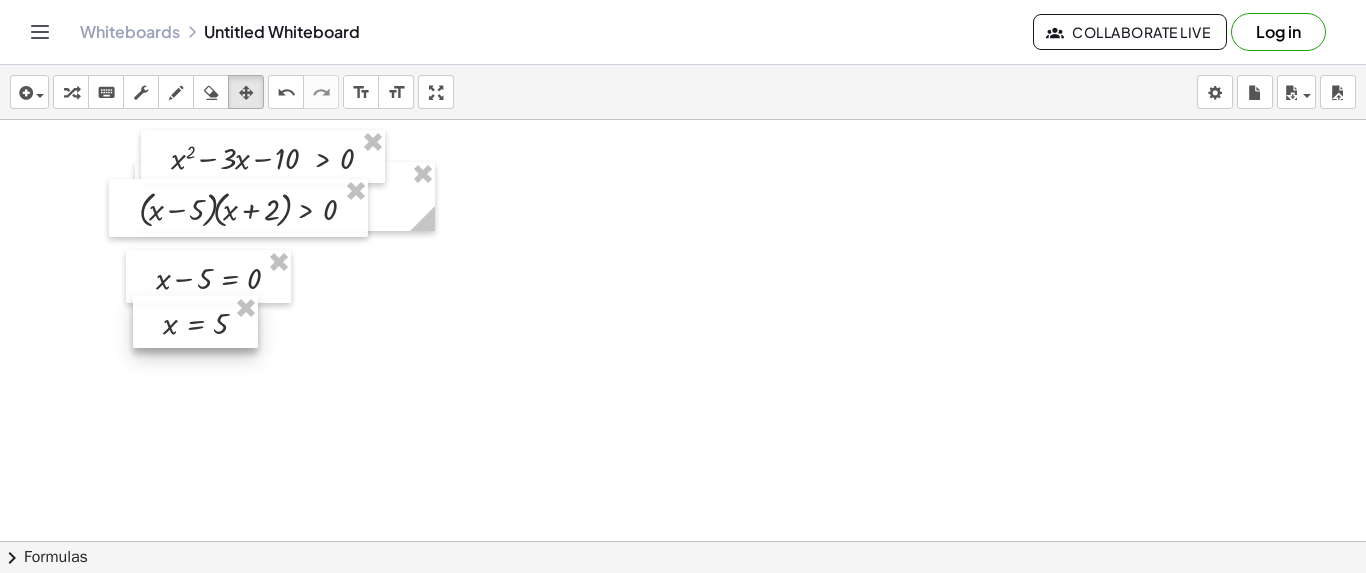 drag, startPoint x: 585, startPoint y: 187, endPoint x: 146, endPoint y: 320, distance: 458.7047 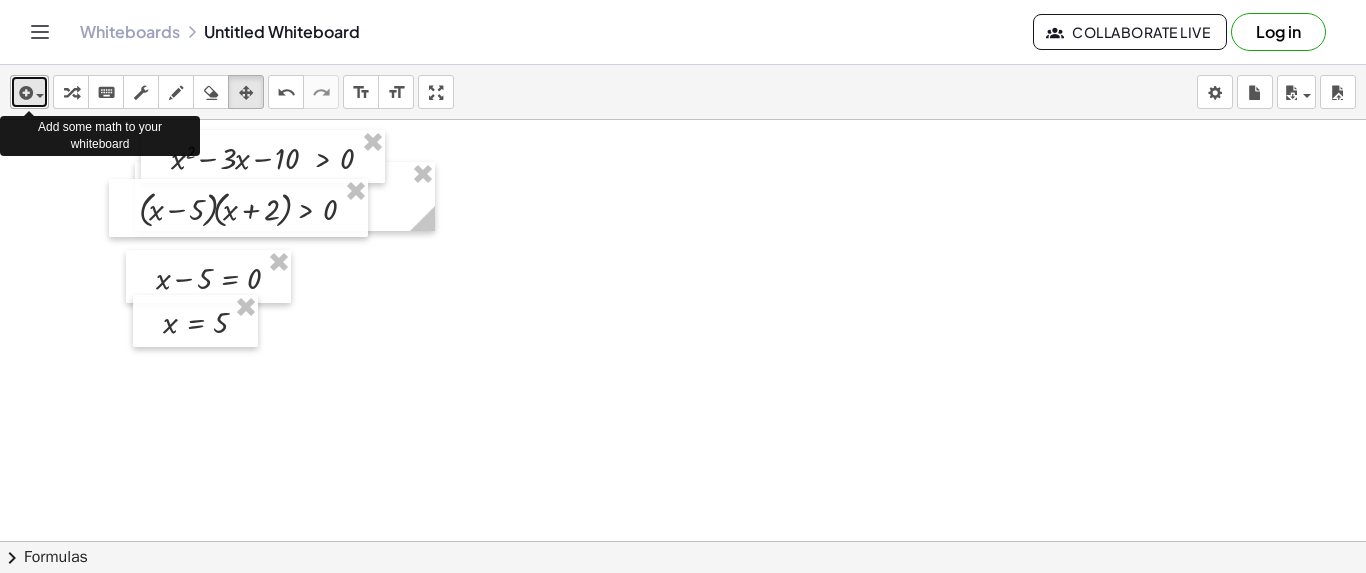 click at bounding box center [29, 92] 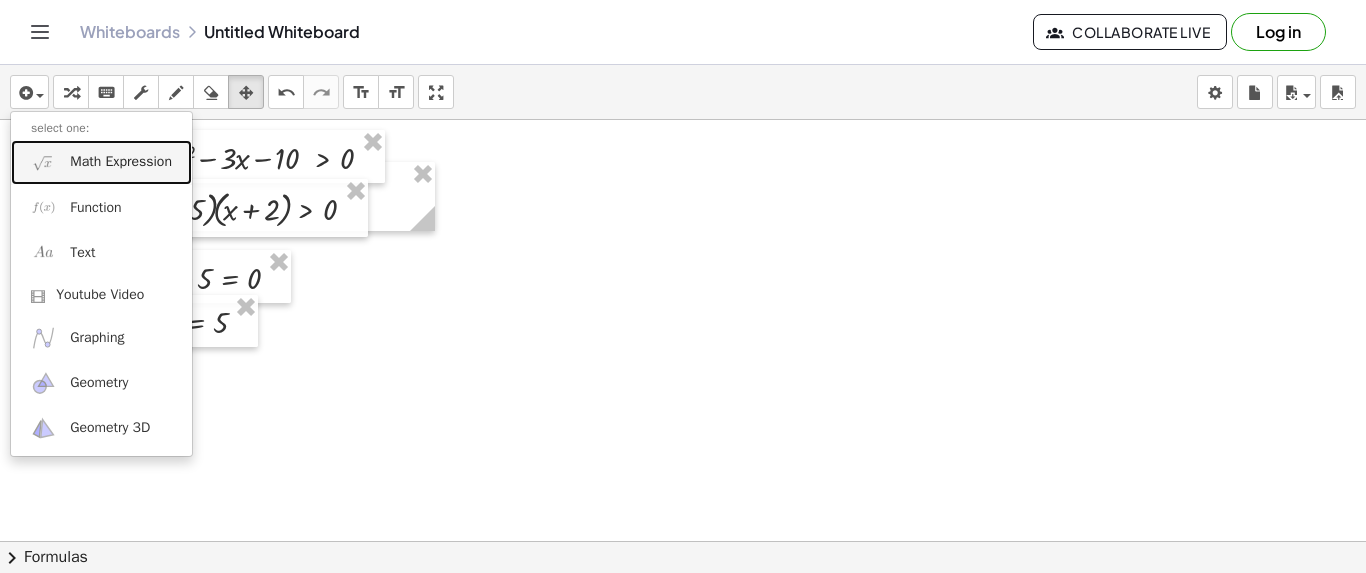 click at bounding box center [43, 162] 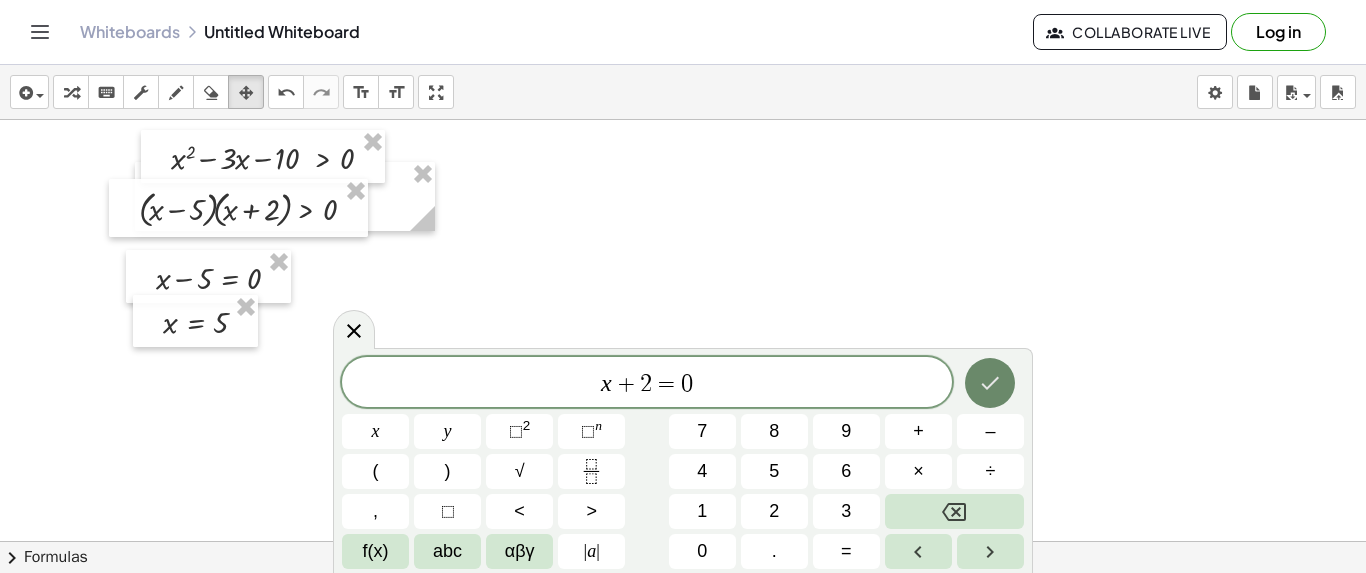 click at bounding box center [990, 383] 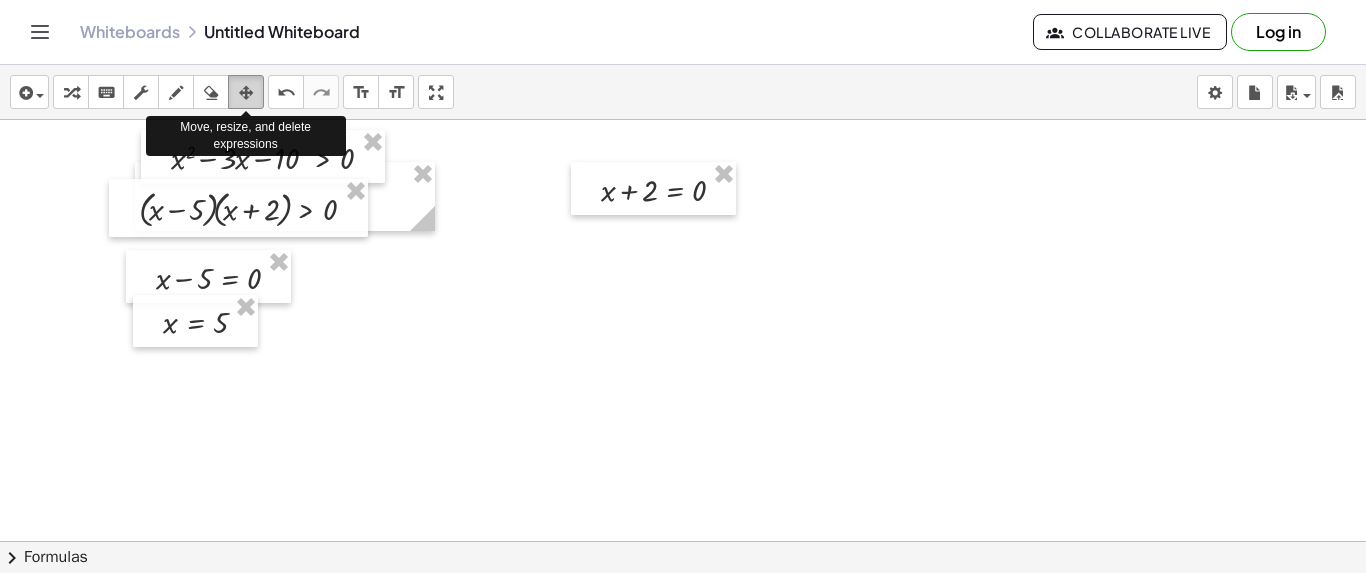 click at bounding box center (246, 93) 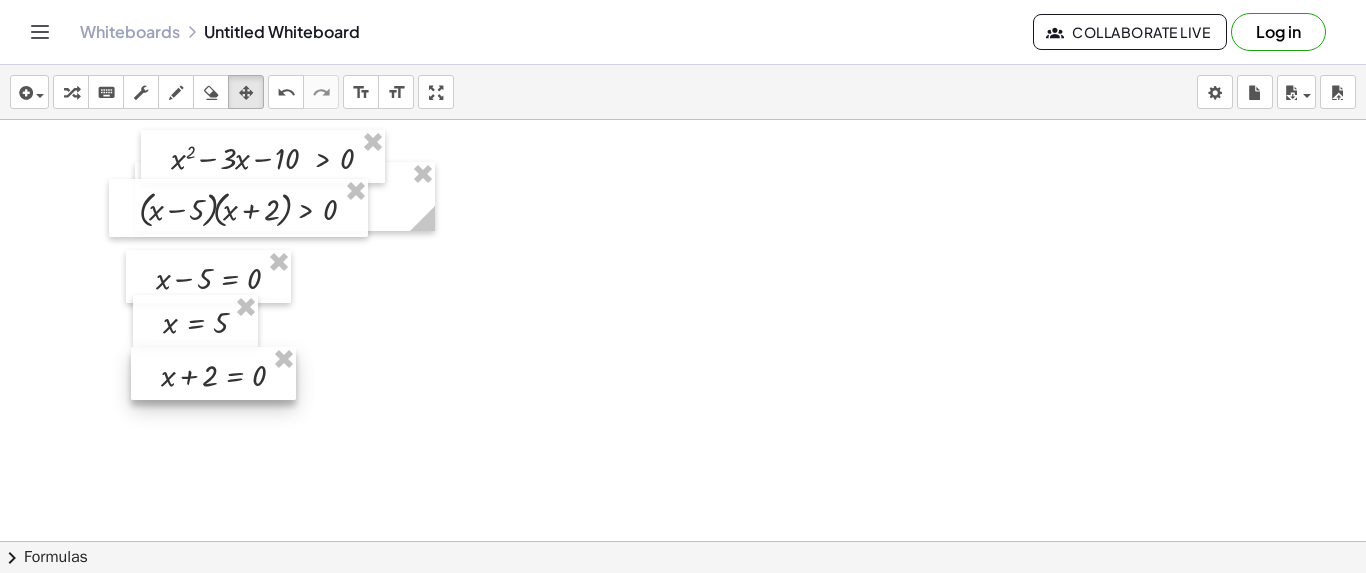 drag, startPoint x: 609, startPoint y: 185, endPoint x: 168, endPoint y: 370, distance: 478.23215 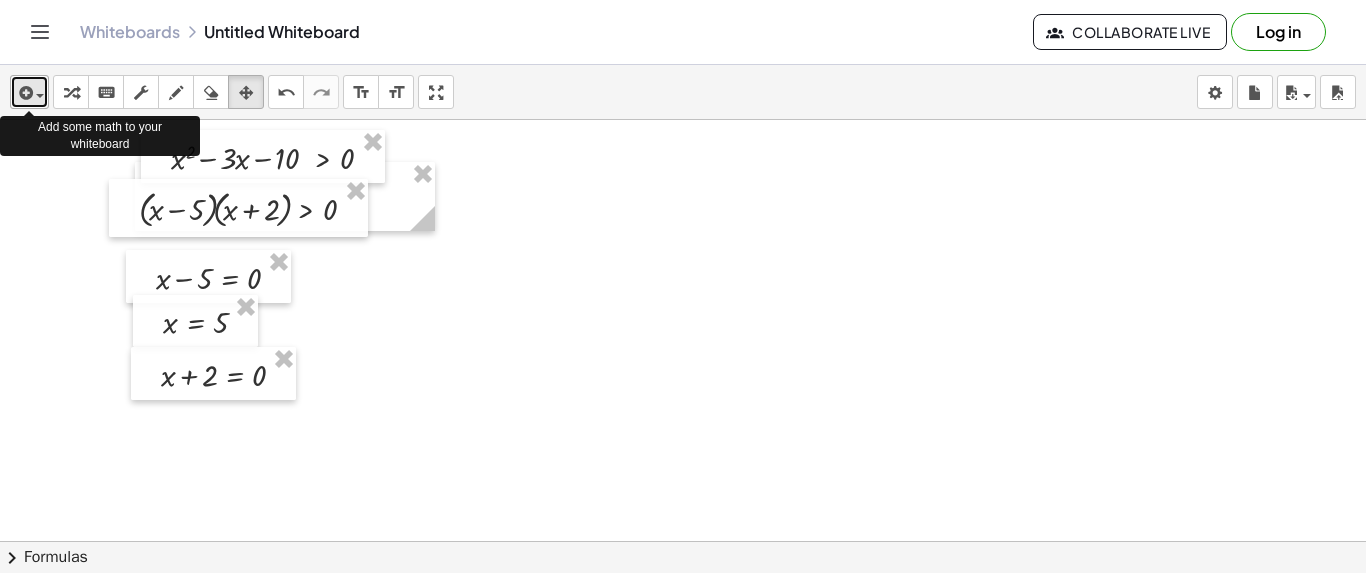 click at bounding box center [35, 95] 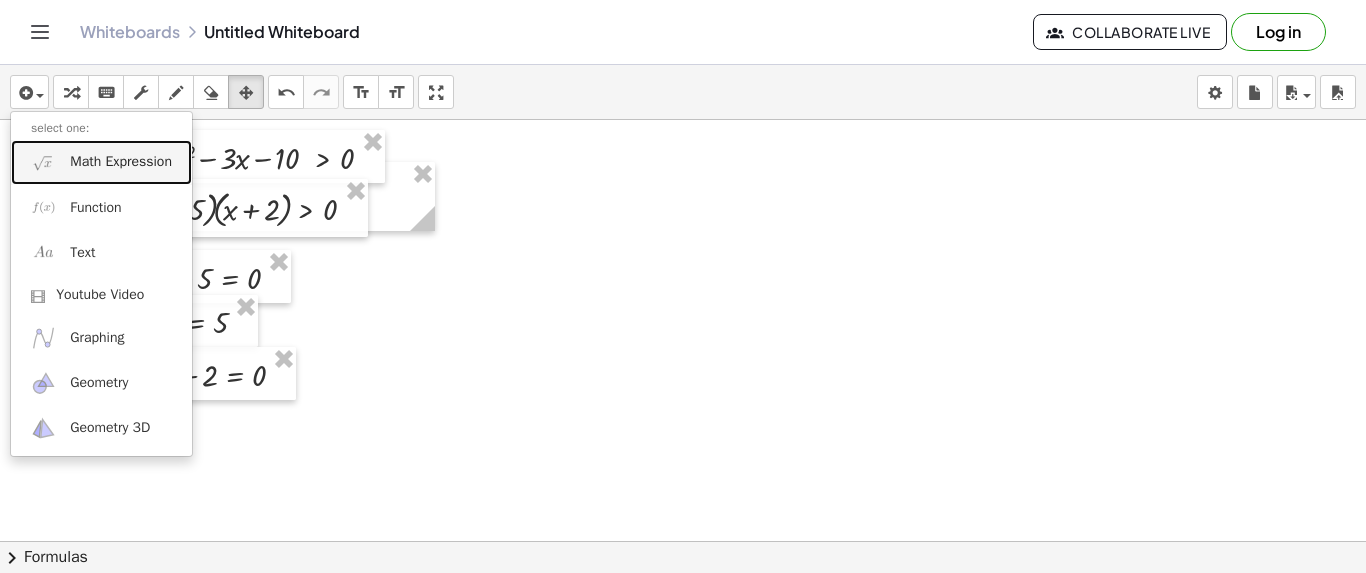 click on "Math Expression" at bounding box center [101, 162] 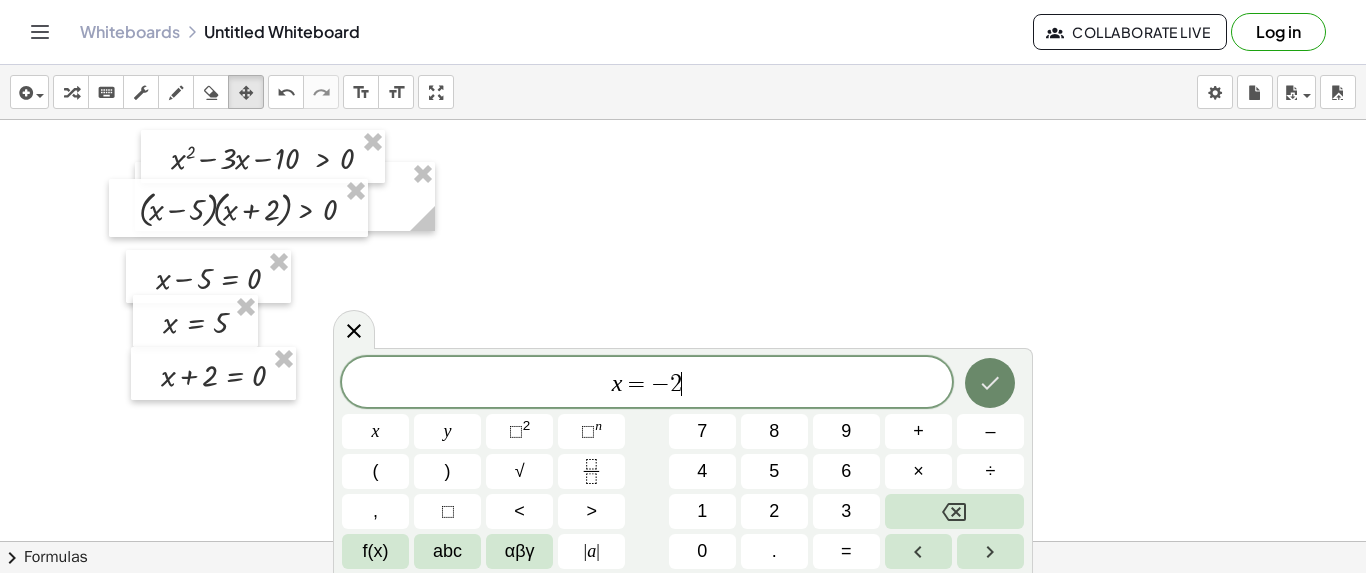 click 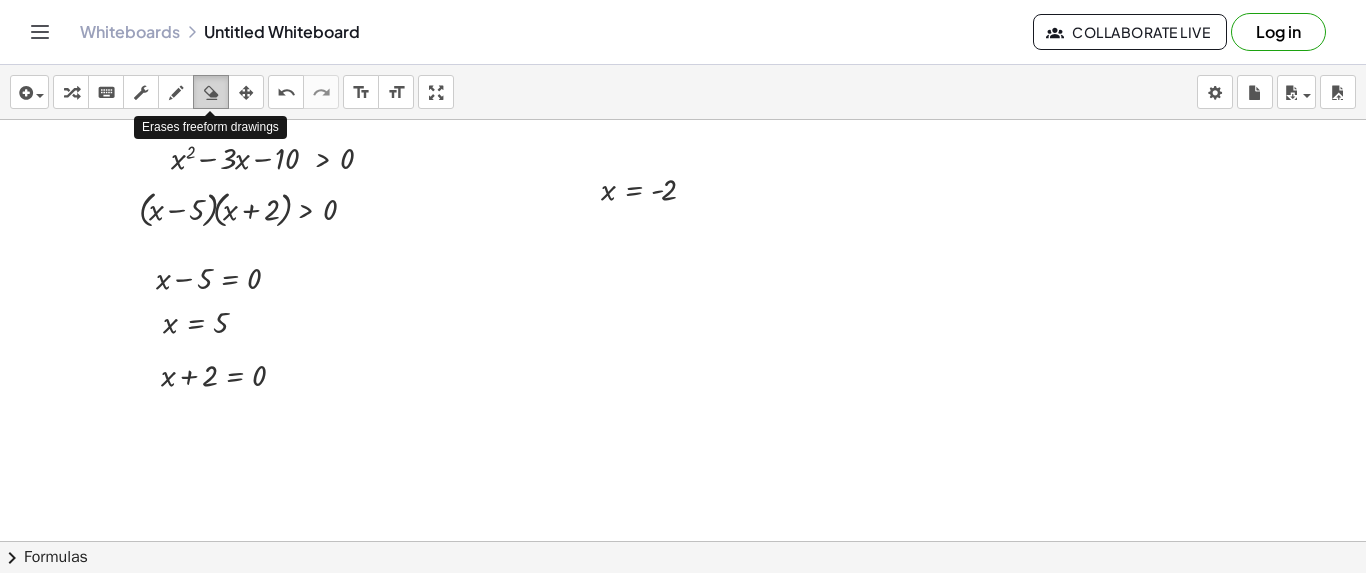 click on "erase" at bounding box center [211, 92] 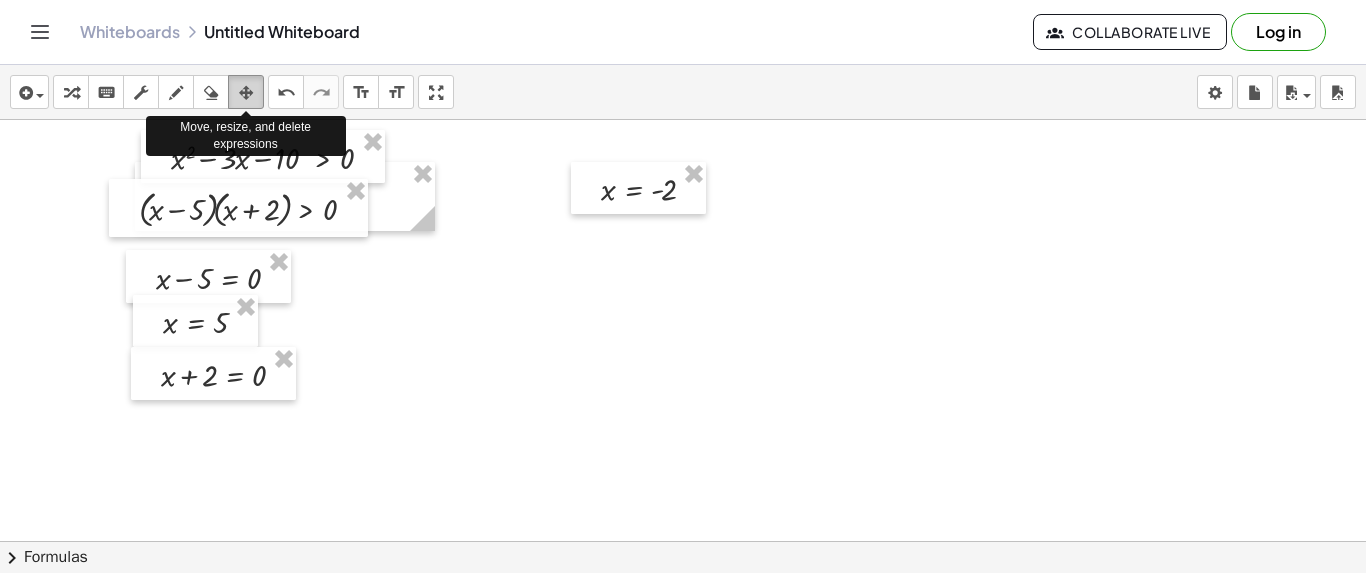 click at bounding box center [246, 93] 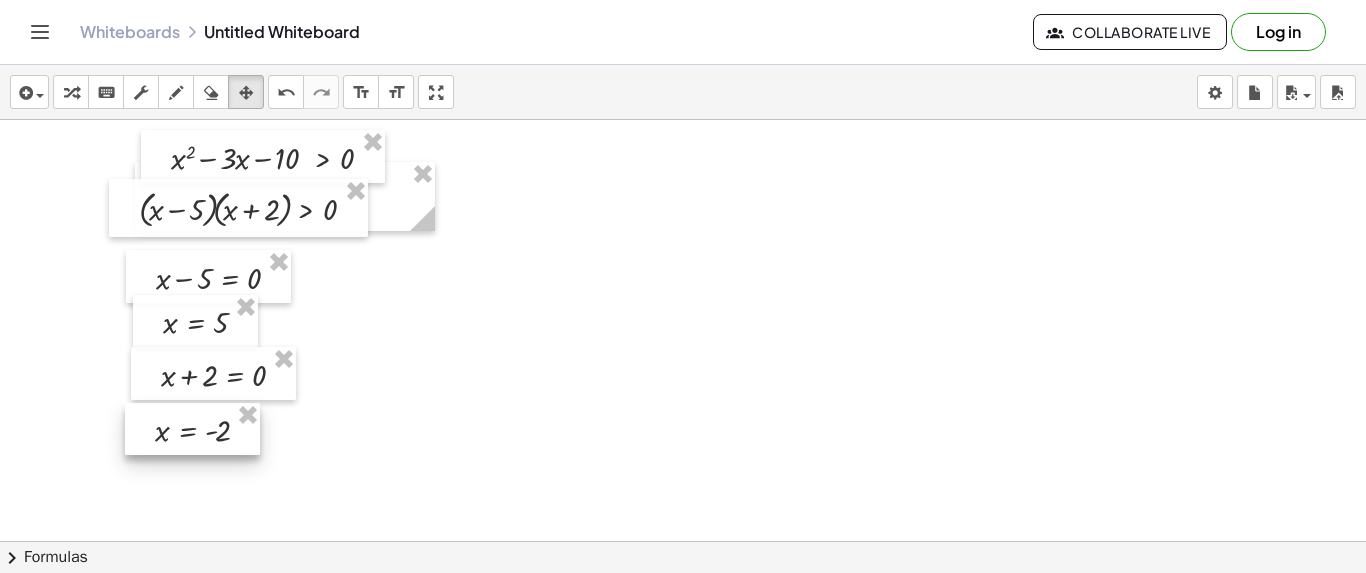 drag, startPoint x: 571, startPoint y: 187, endPoint x: 127, endPoint y: 428, distance: 505.19006 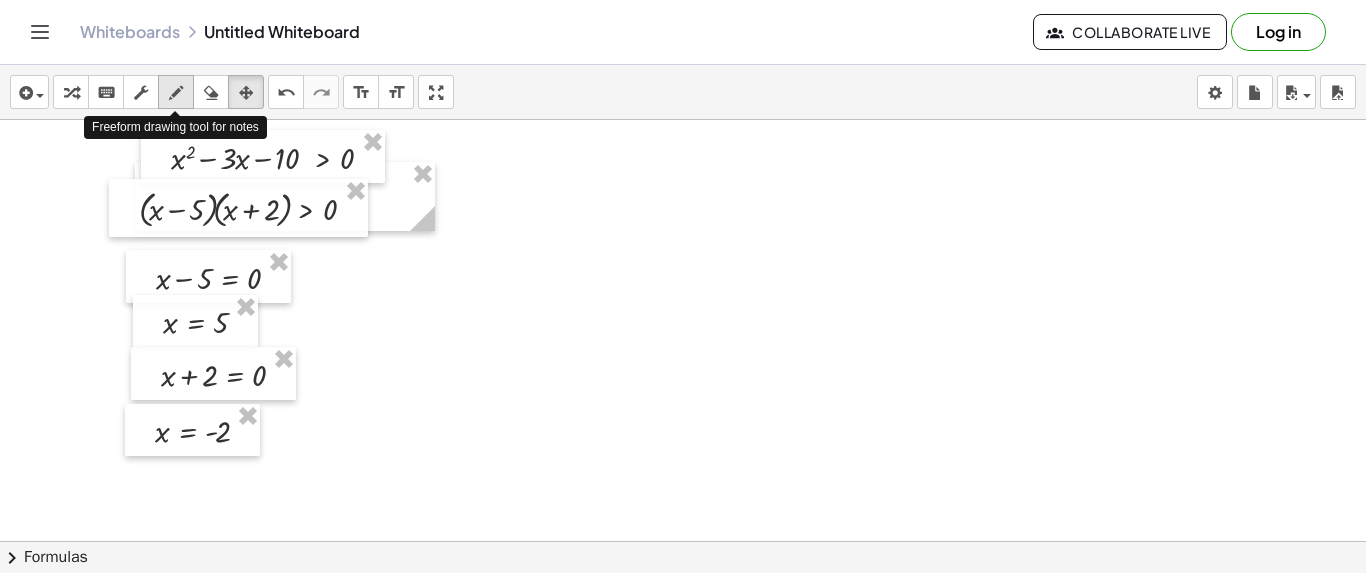 click on "draw" at bounding box center [176, 92] 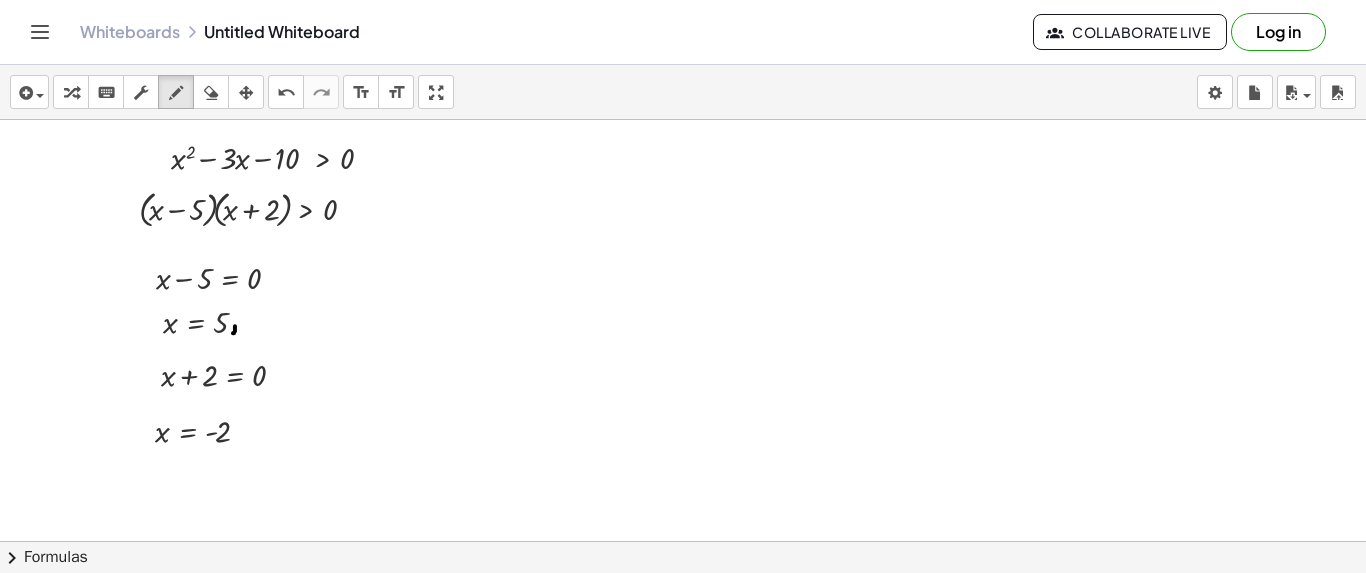 click at bounding box center (683, 635) 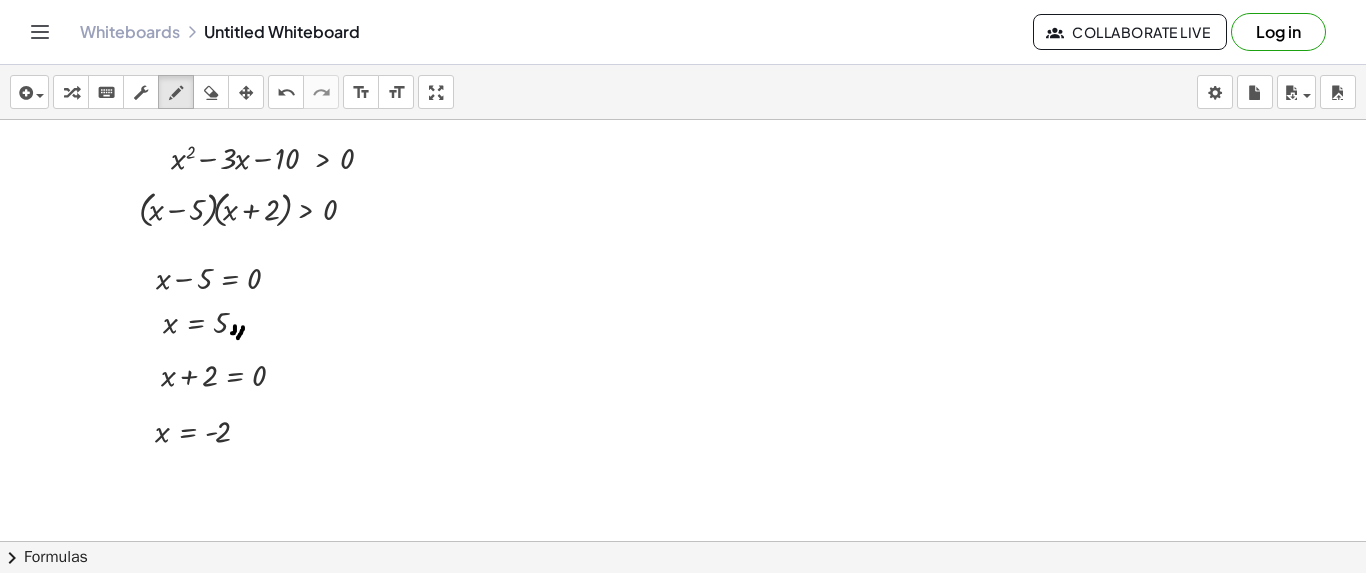 drag, startPoint x: 243, startPoint y: 326, endPoint x: 237, endPoint y: 337, distance: 12.529964 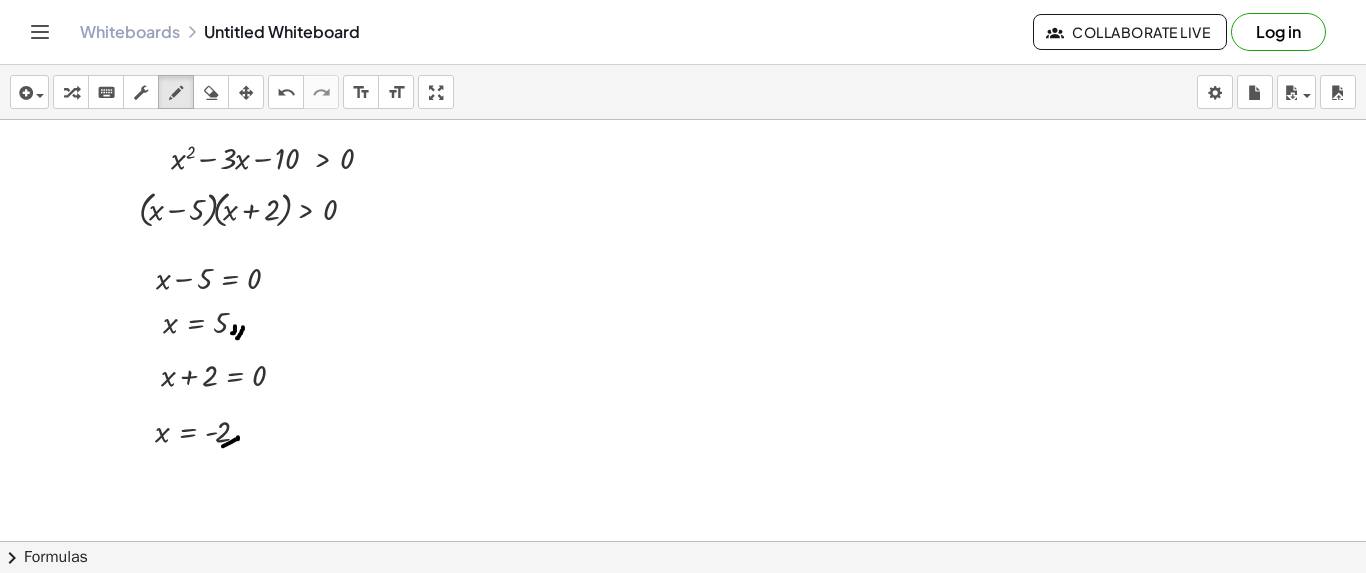 drag, startPoint x: 238, startPoint y: 436, endPoint x: 223, endPoint y: 445, distance: 17.492855 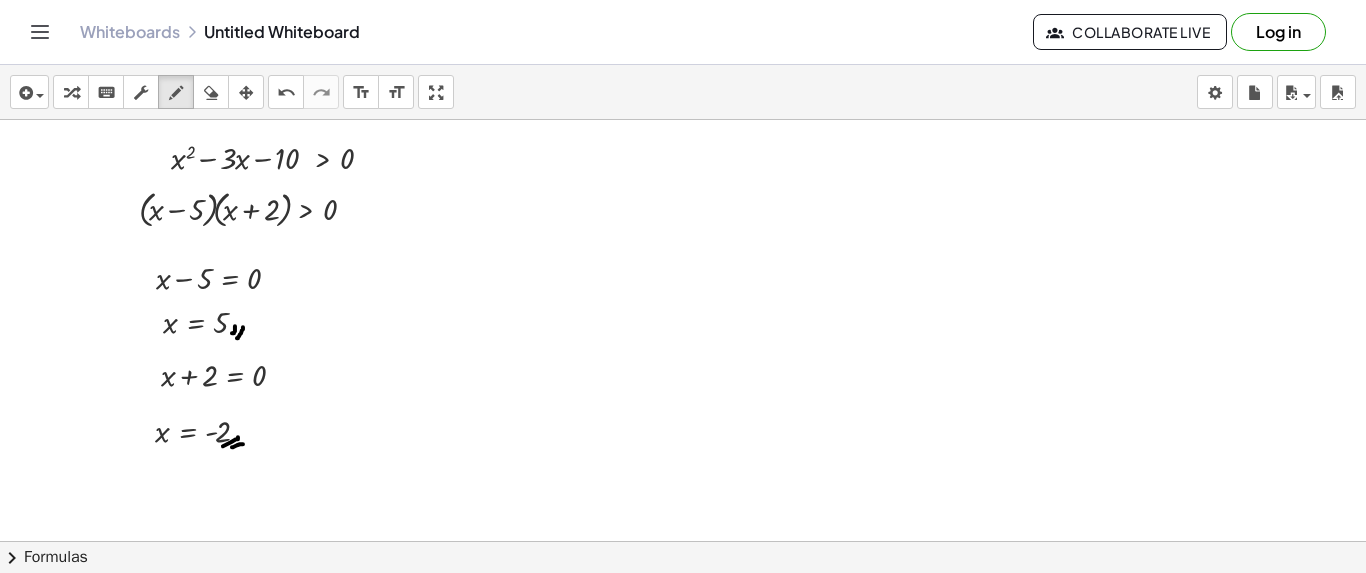 drag, startPoint x: 243, startPoint y: 443, endPoint x: 232, endPoint y: 447, distance: 11.7046995 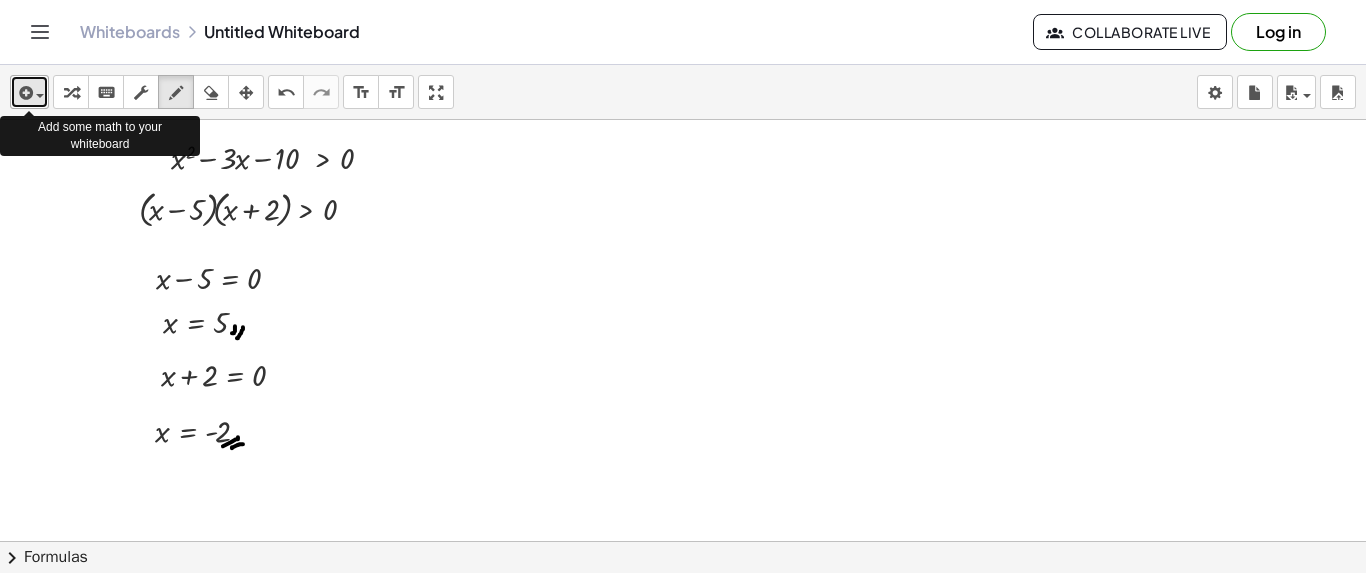 click at bounding box center [29, 92] 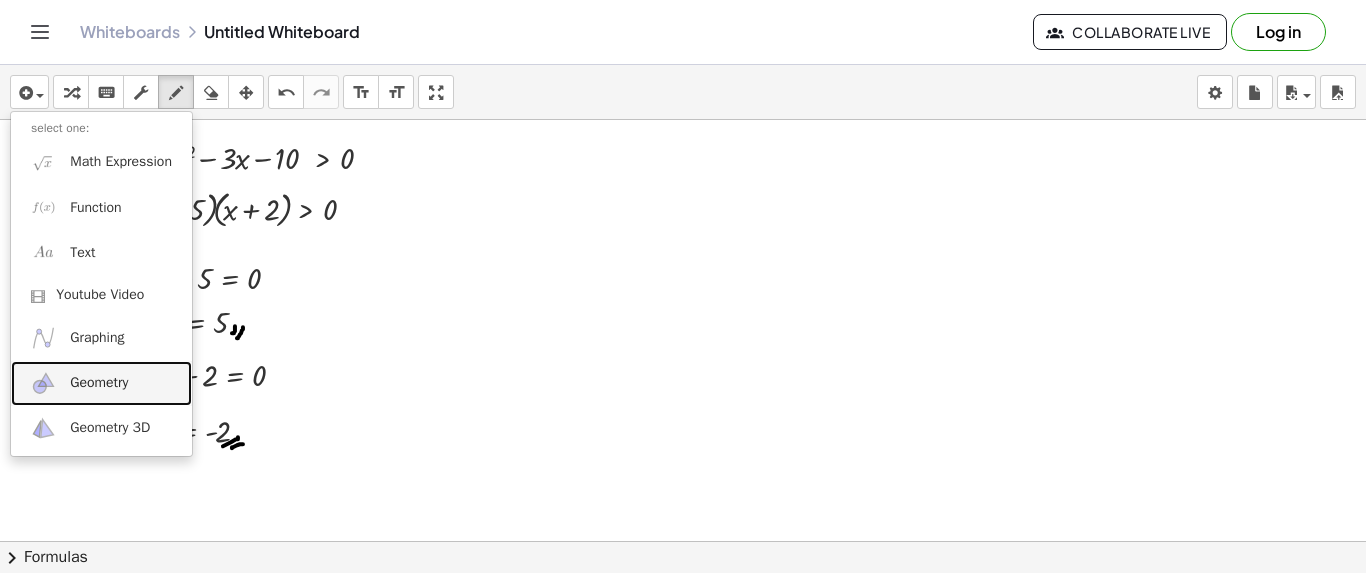click on "Geometry" at bounding box center (99, 383) 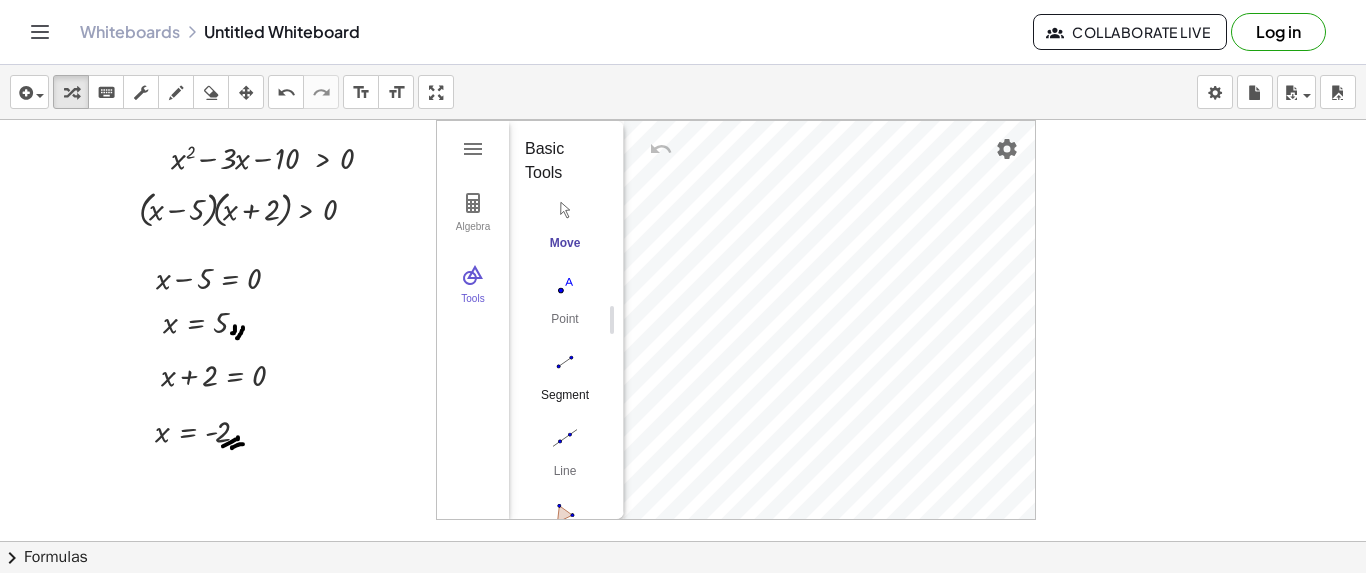 click at bounding box center (565, 362) 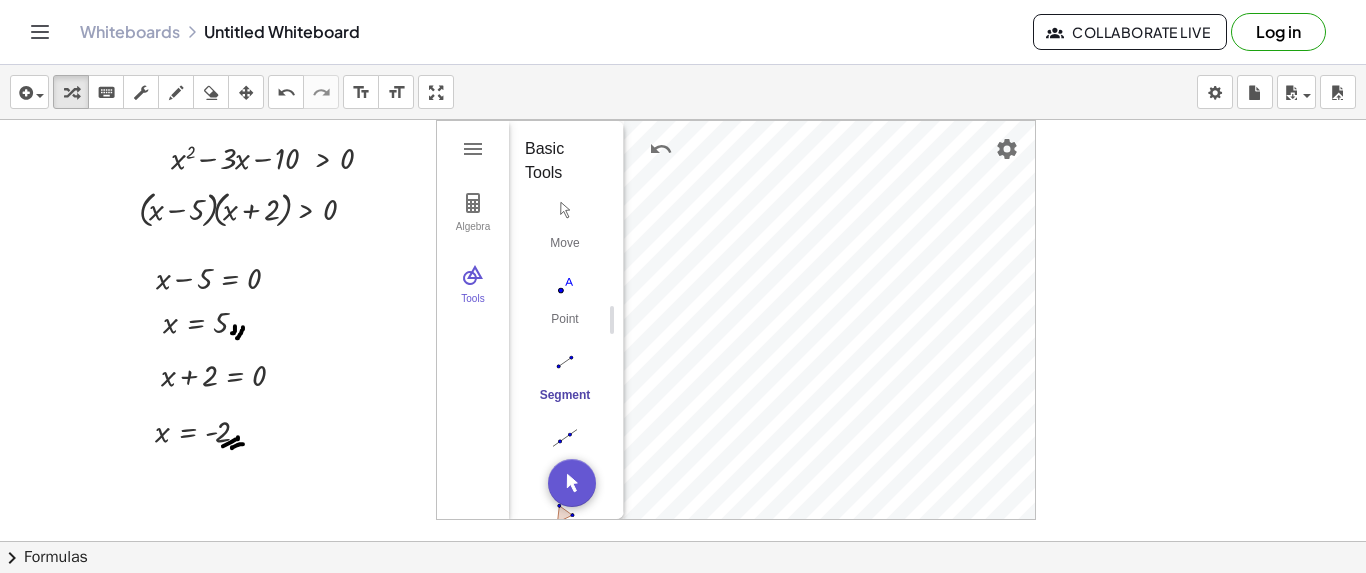 click on "Segment" at bounding box center [565, 402] 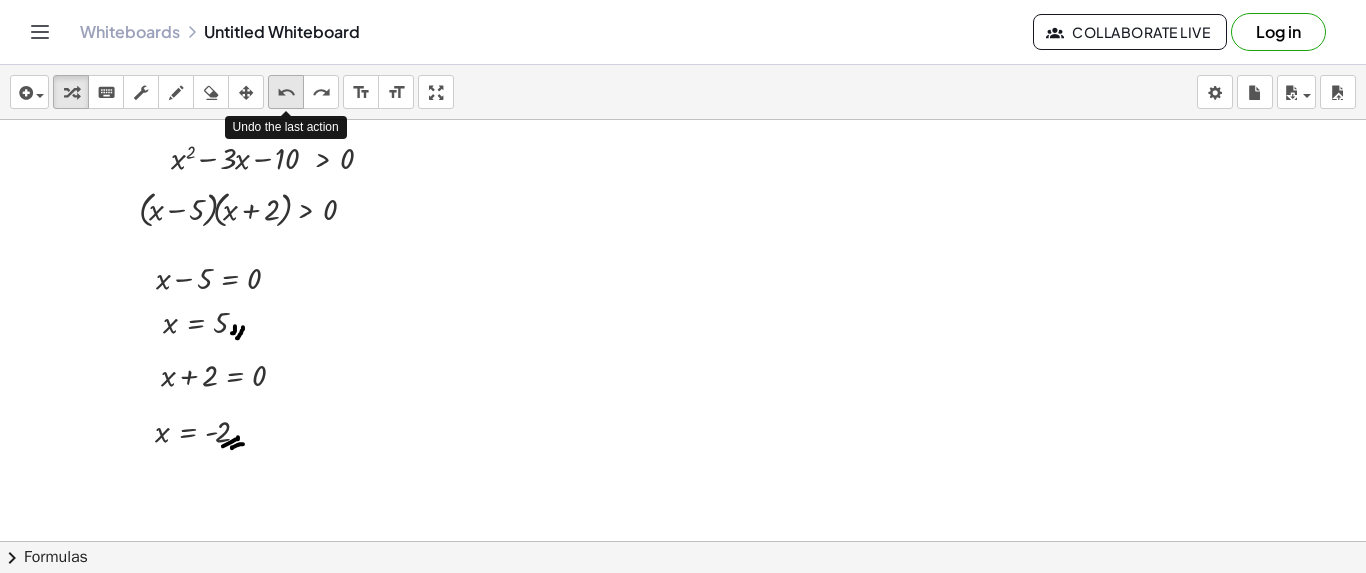 click on "undo" at bounding box center (286, 93) 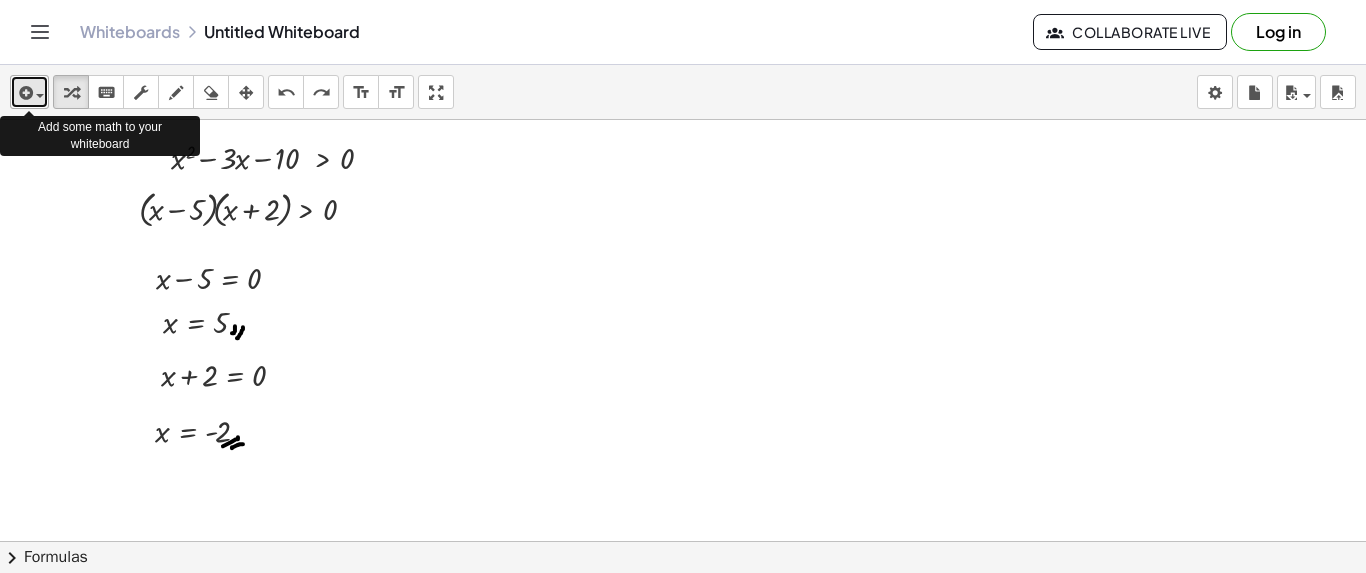 click at bounding box center [29, 92] 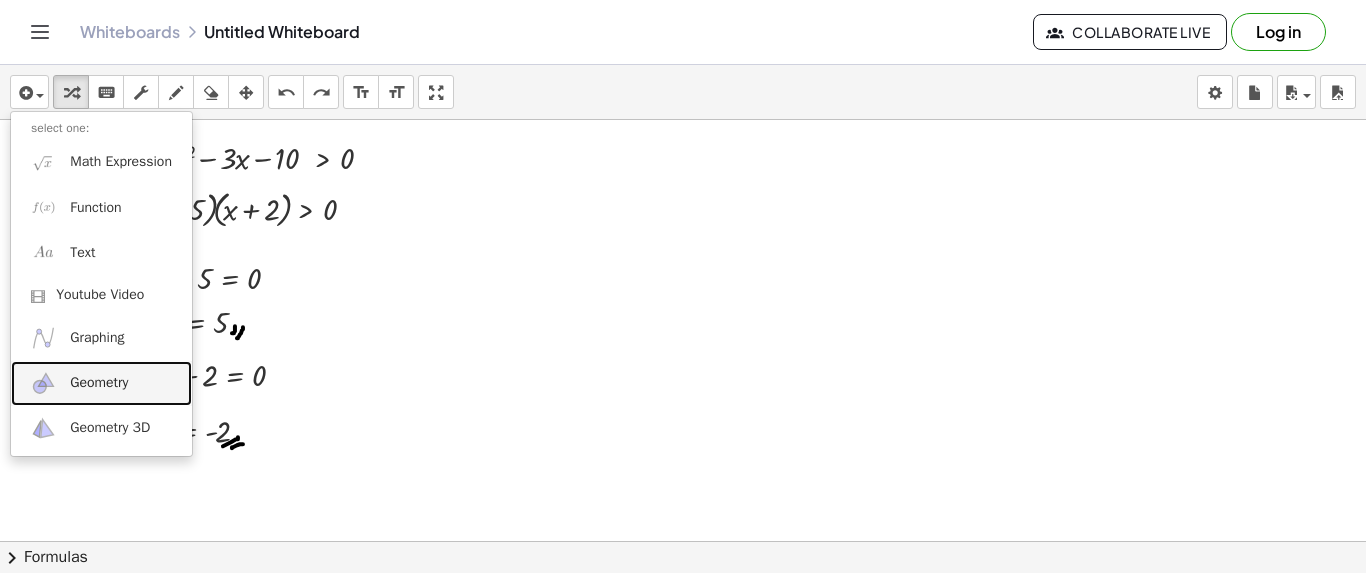 click on "Geometry" at bounding box center (99, 383) 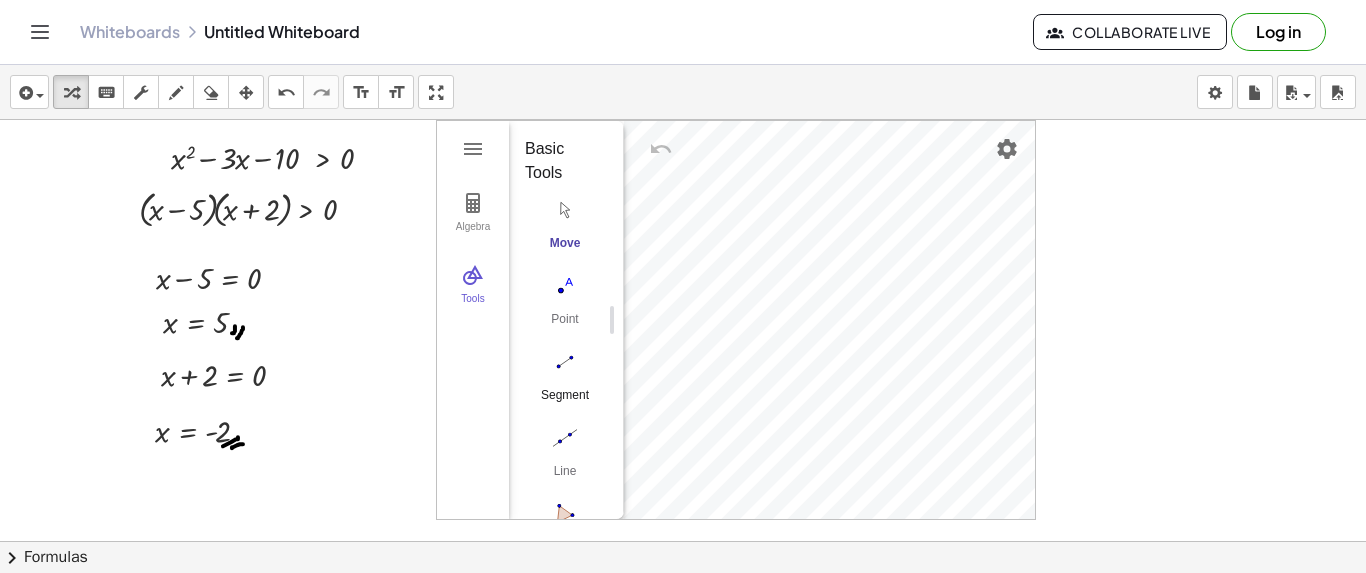 click at bounding box center (565, 362) 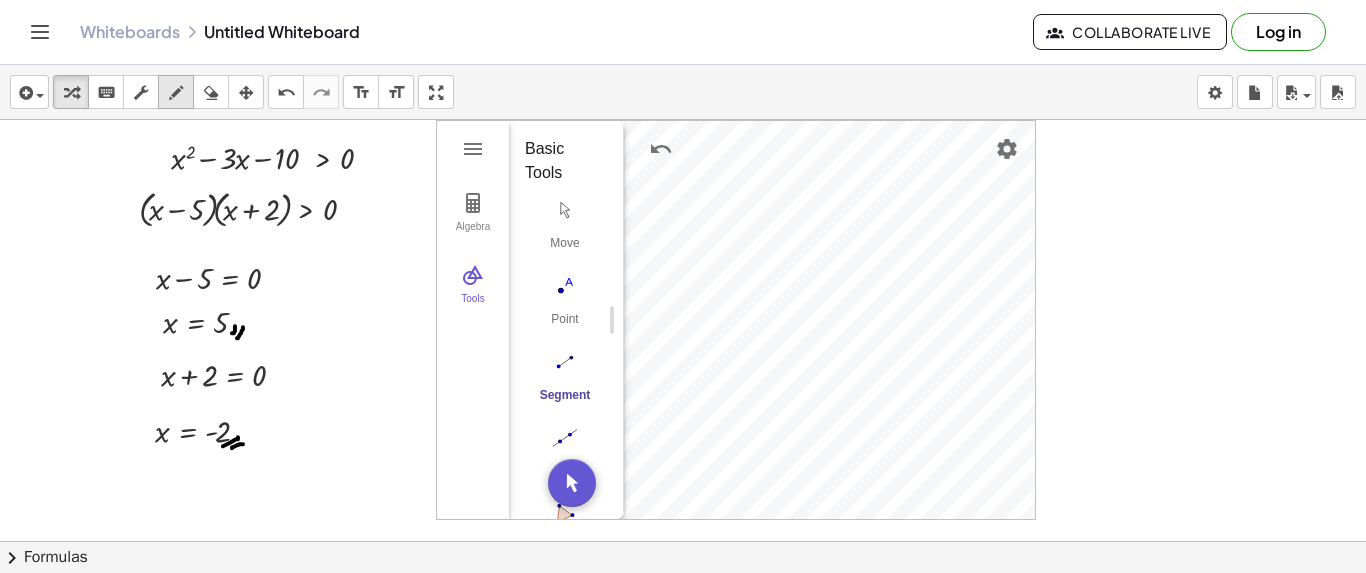 click at bounding box center (176, 93) 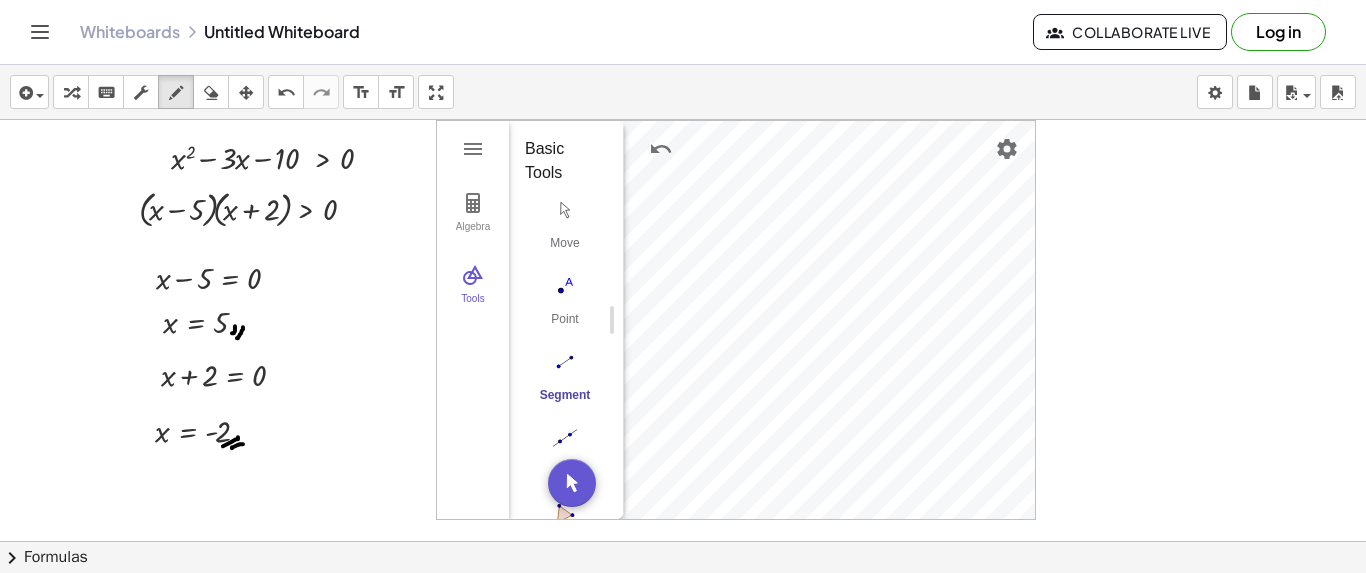 click at bounding box center [683, 635] 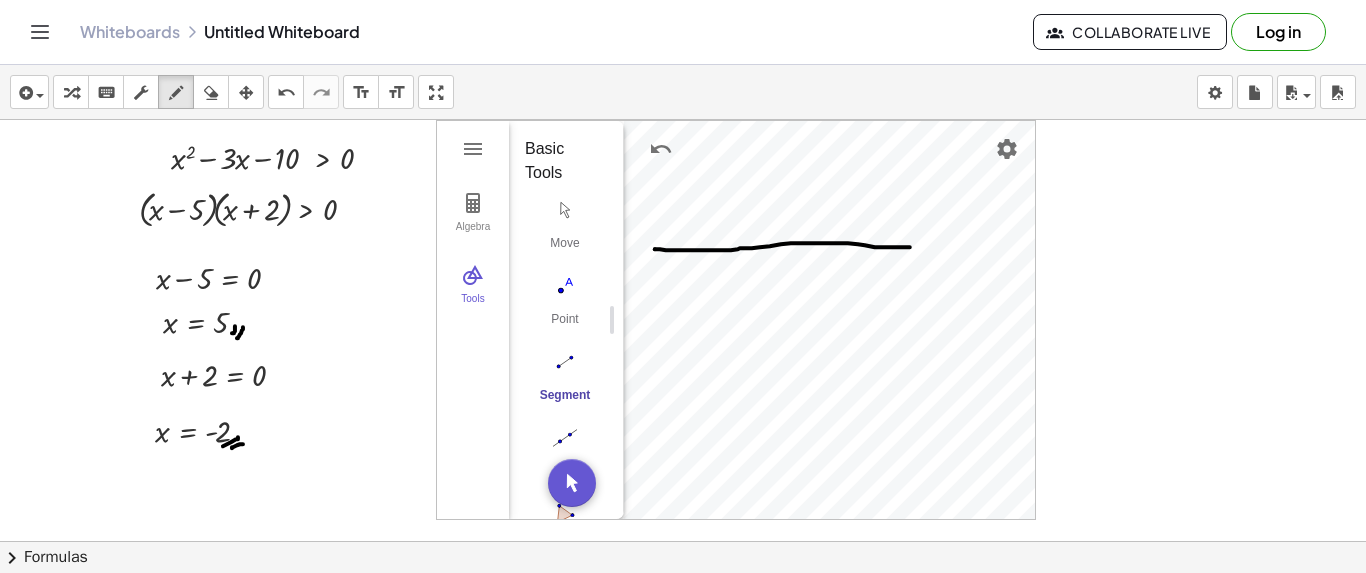 drag, startPoint x: 655, startPoint y: 248, endPoint x: 910, endPoint y: 246, distance: 255.00784 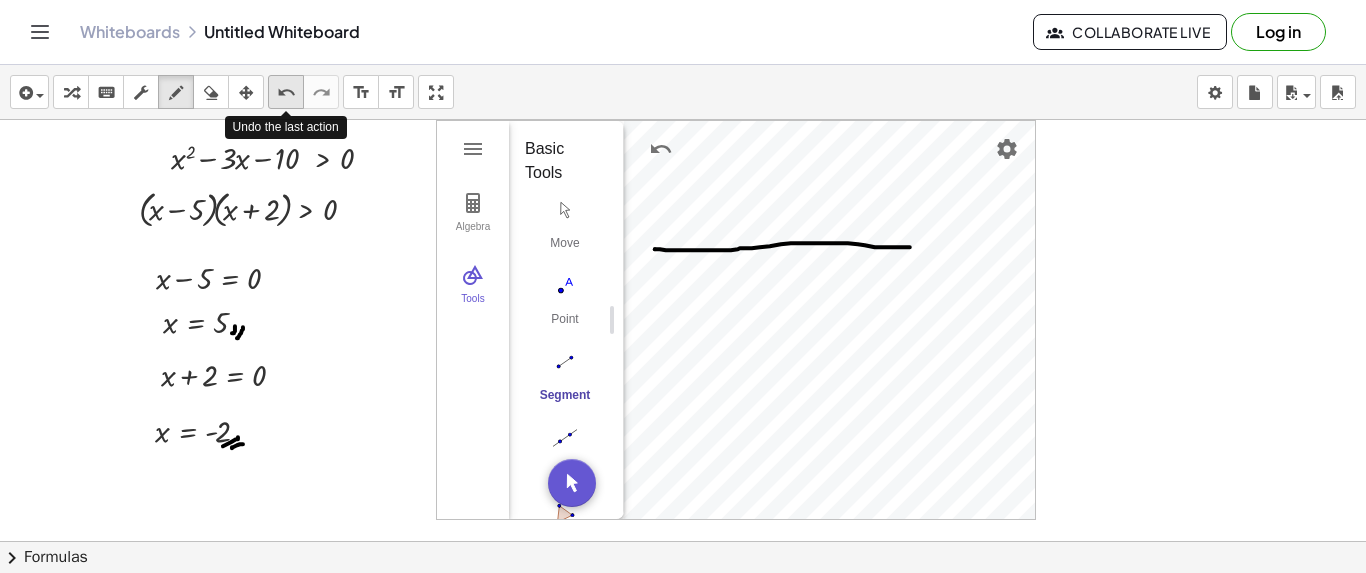 click on "undo" at bounding box center [286, 92] 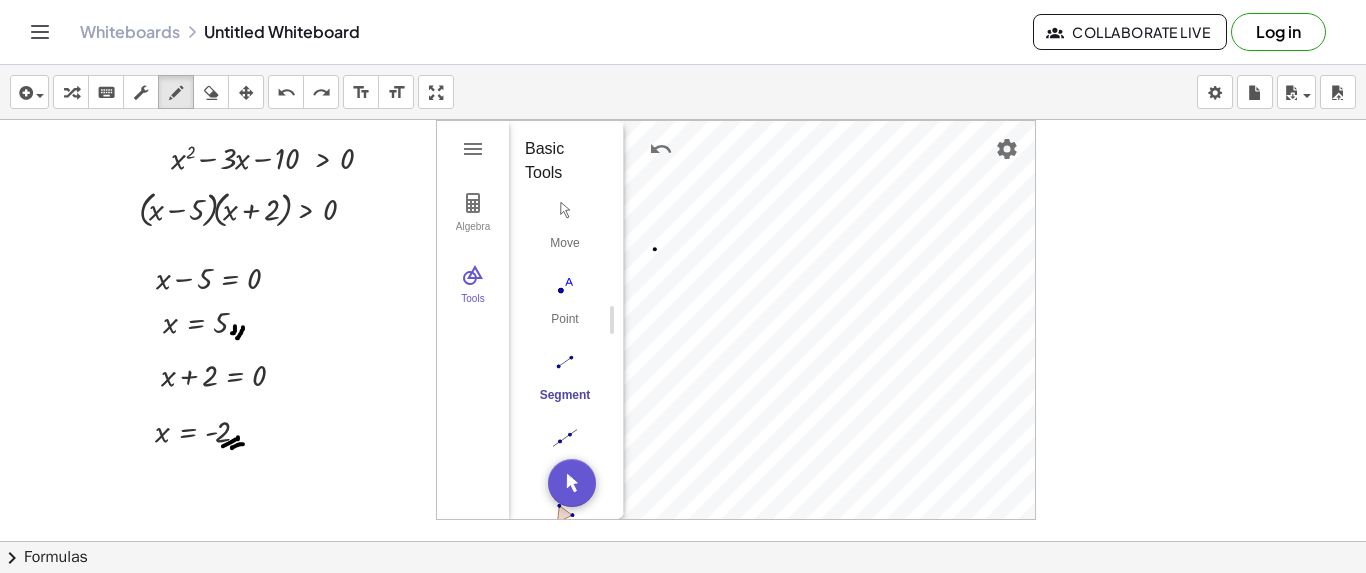 click at bounding box center [683, 635] 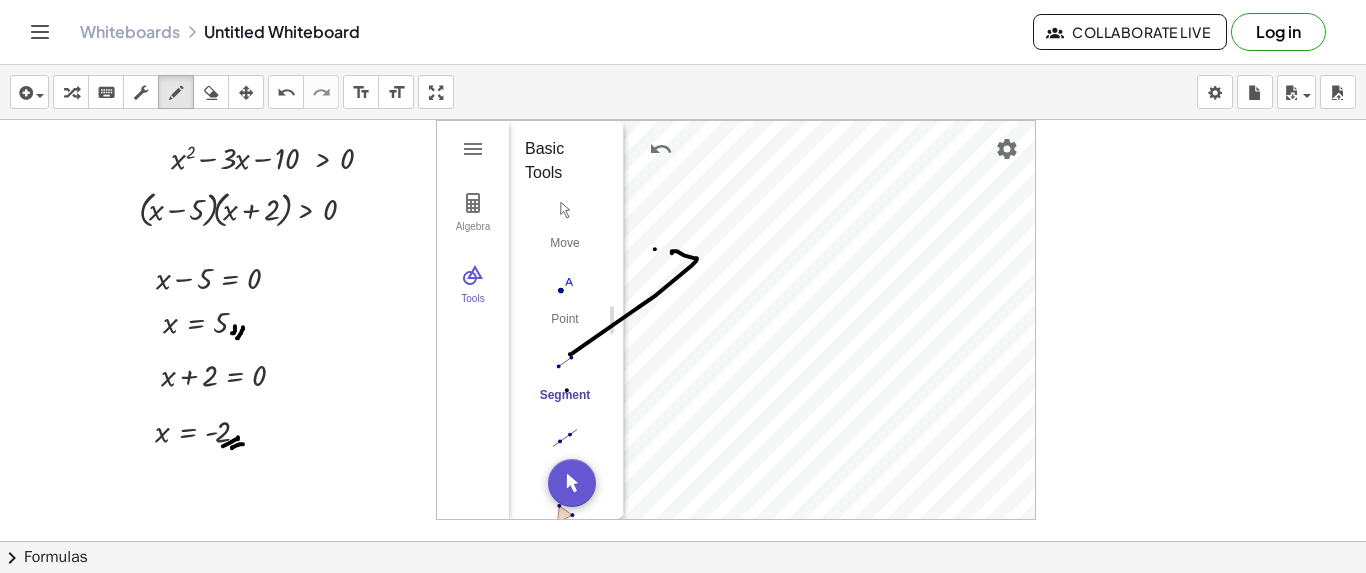 drag, startPoint x: 570, startPoint y: 353, endPoint x: 672, endPoint y: 262, distance: 136.69308 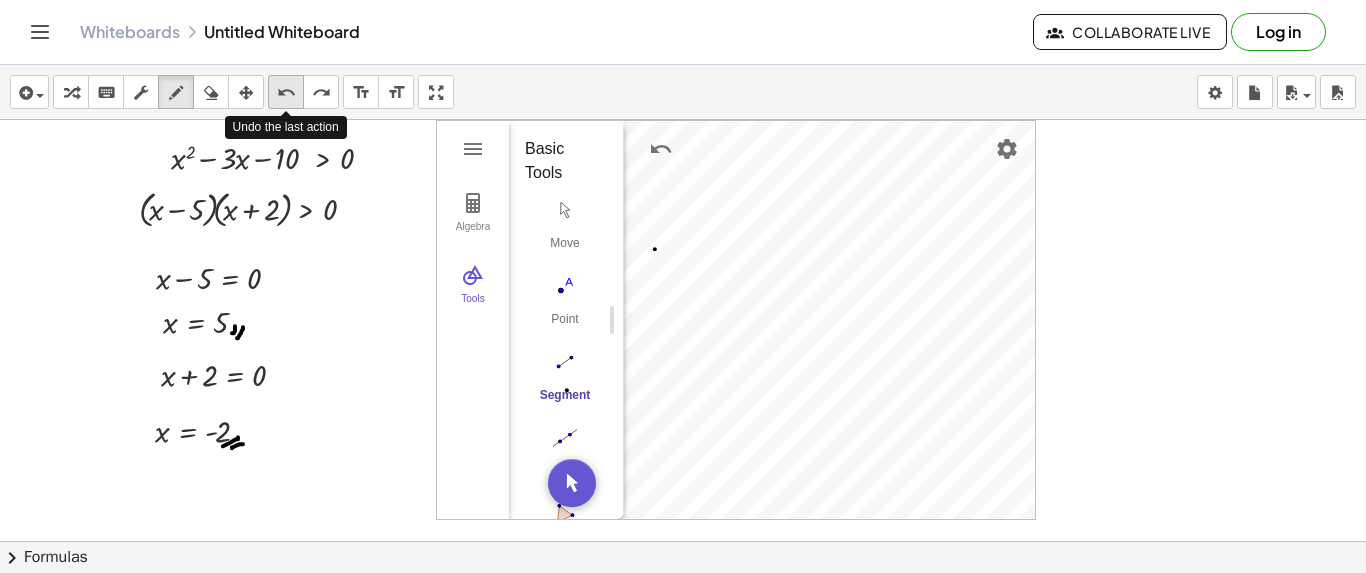 click on "undo" at bounding box center (286, 93) 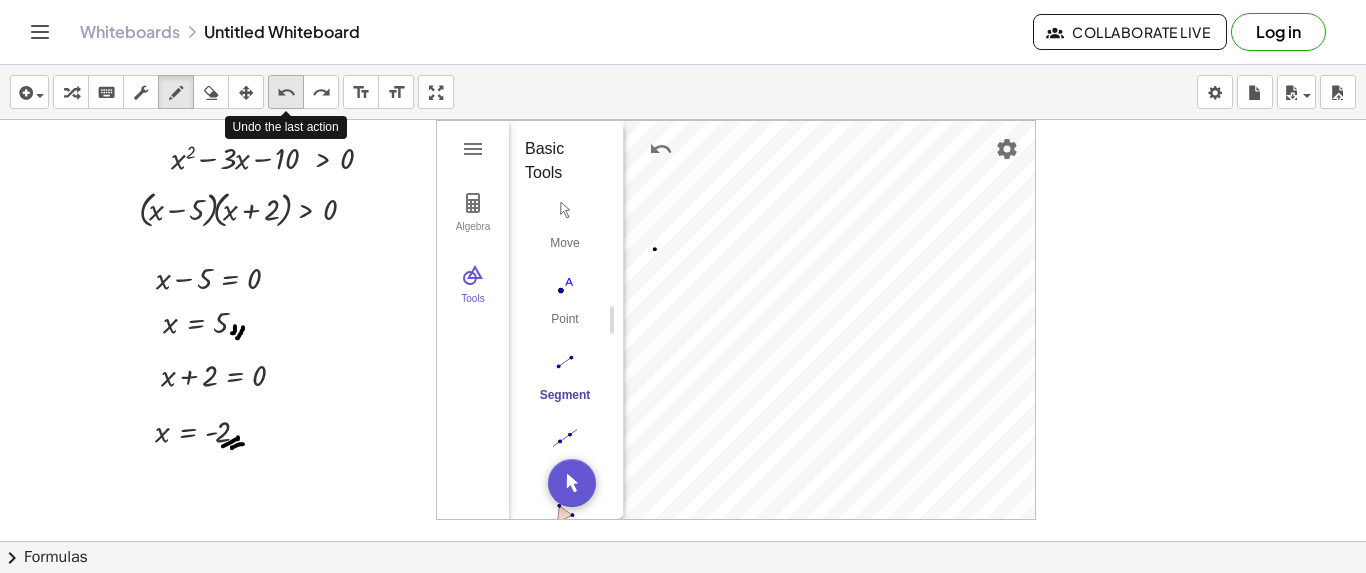 click on "undo" at bounding box center [286, 93] 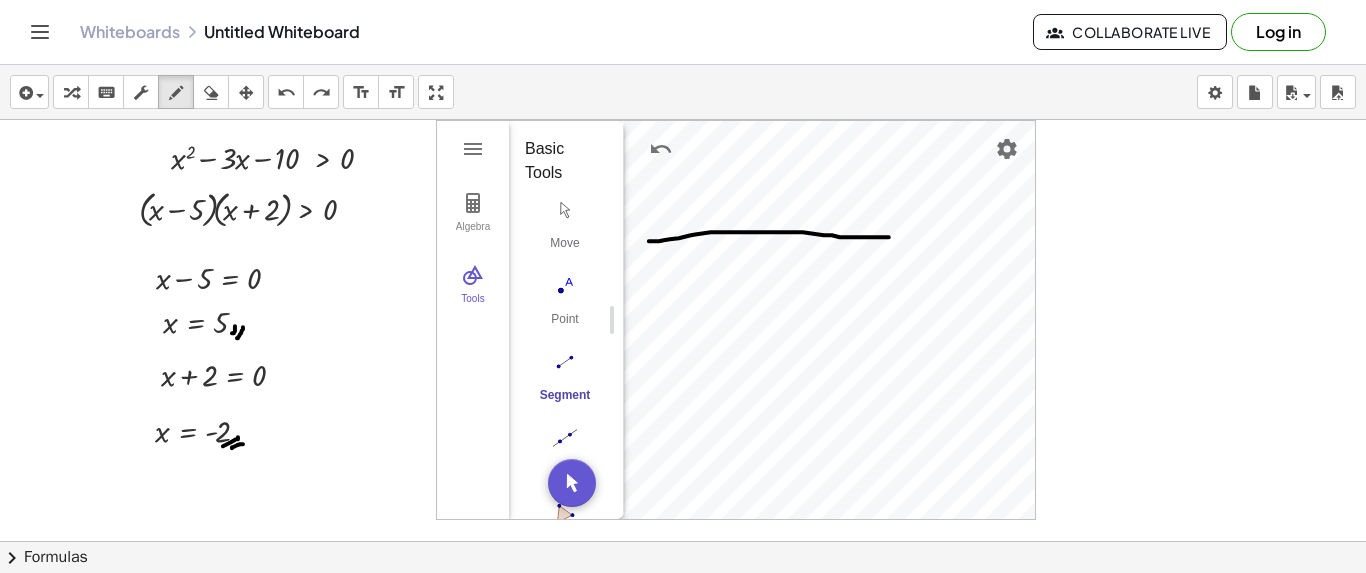drag, startPoint x: 649, startPoint y: 240, endPoint x: 890, endPoint y: 236, distance: 241.03319 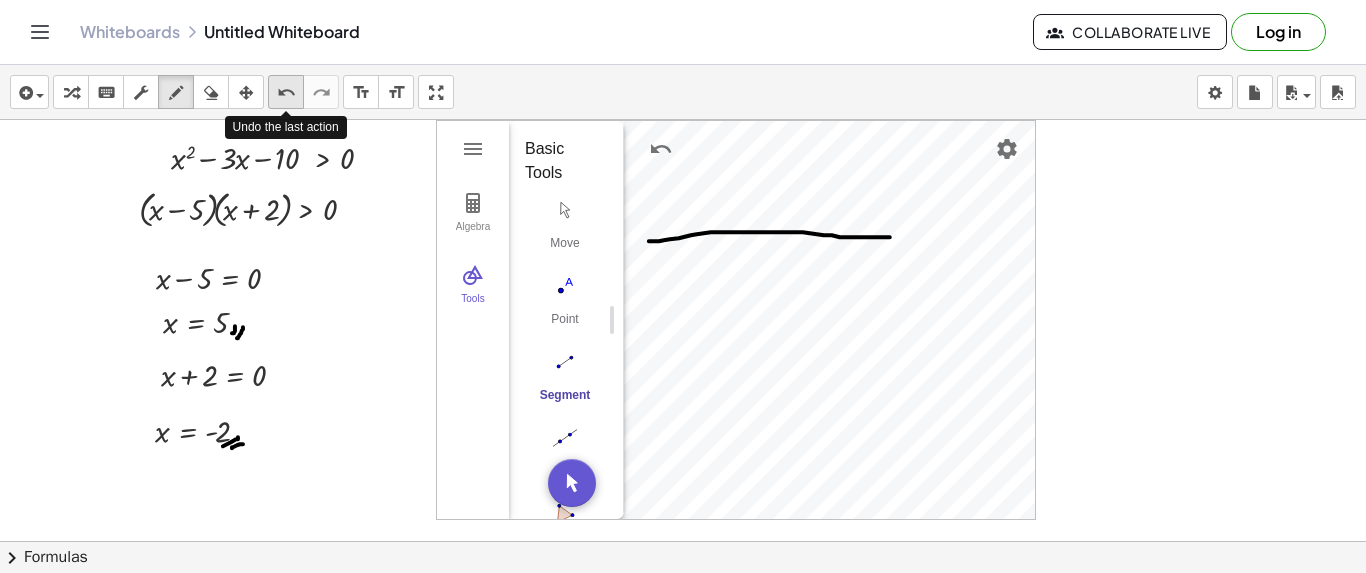 click on "undo" at bounding box center (286, 93) 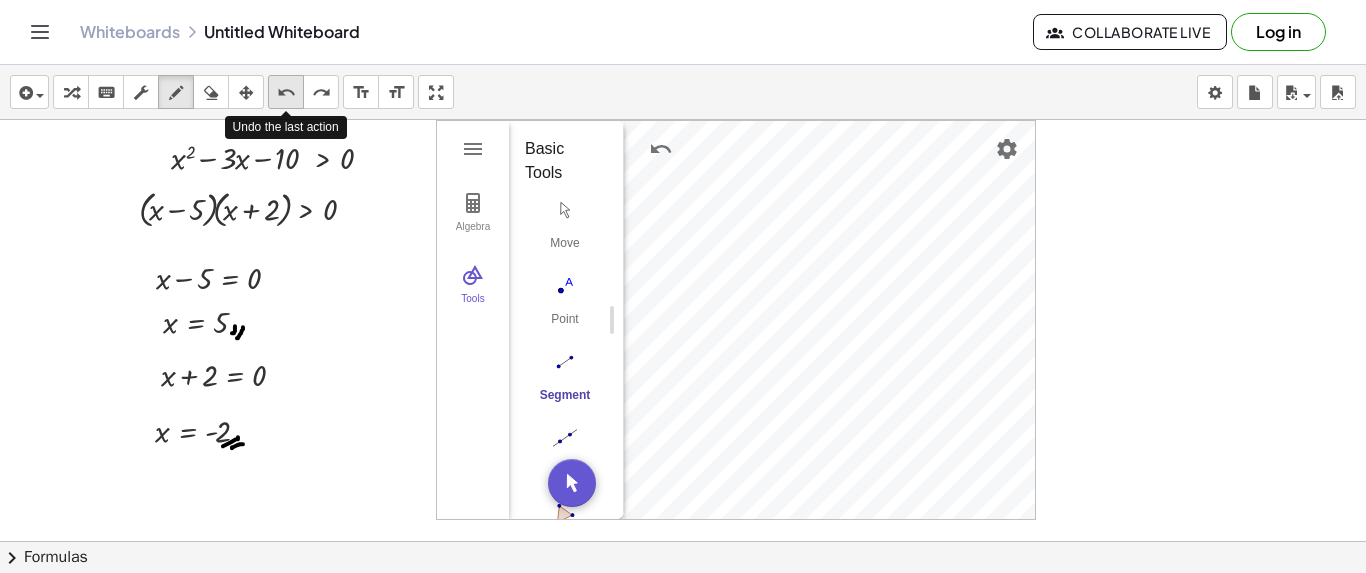 click on "undo" at bounding box center (286, 93) 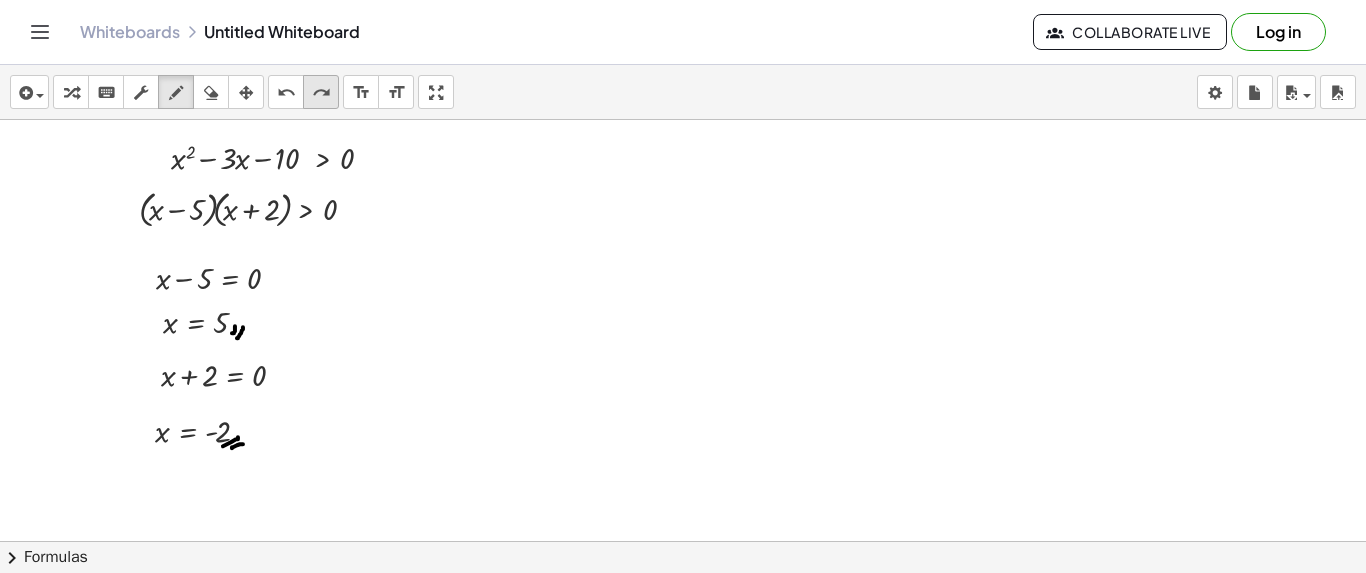 click on "redo" at bounding box center [321, 93] 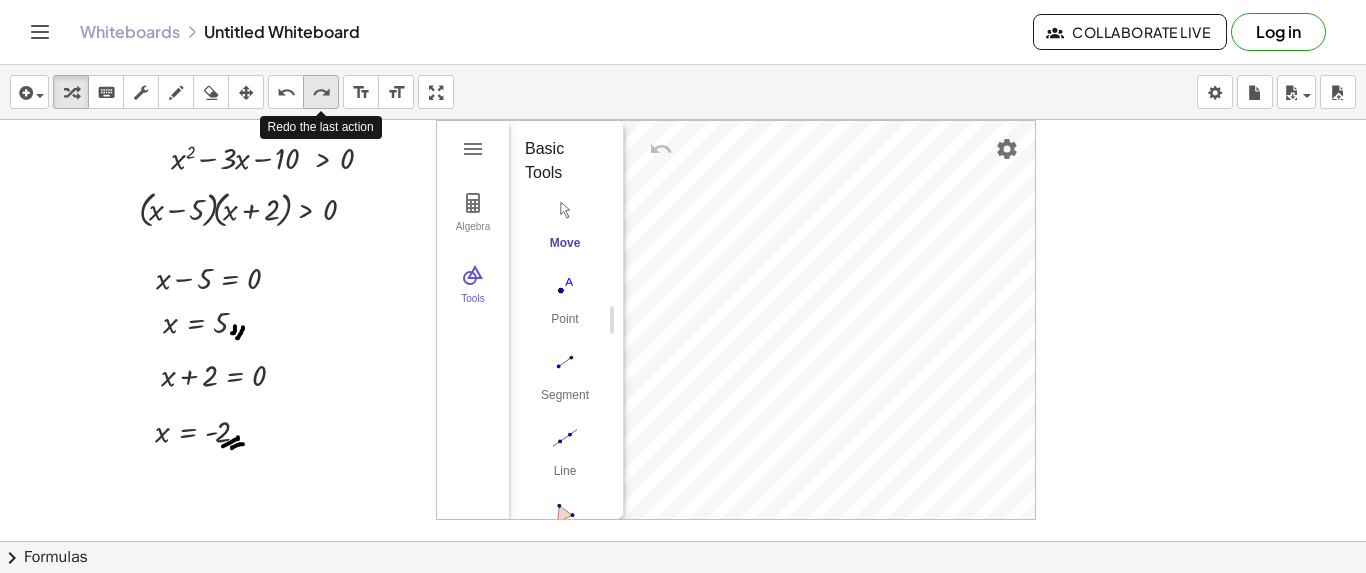 click on "redo" at bounding box center [321, 93] 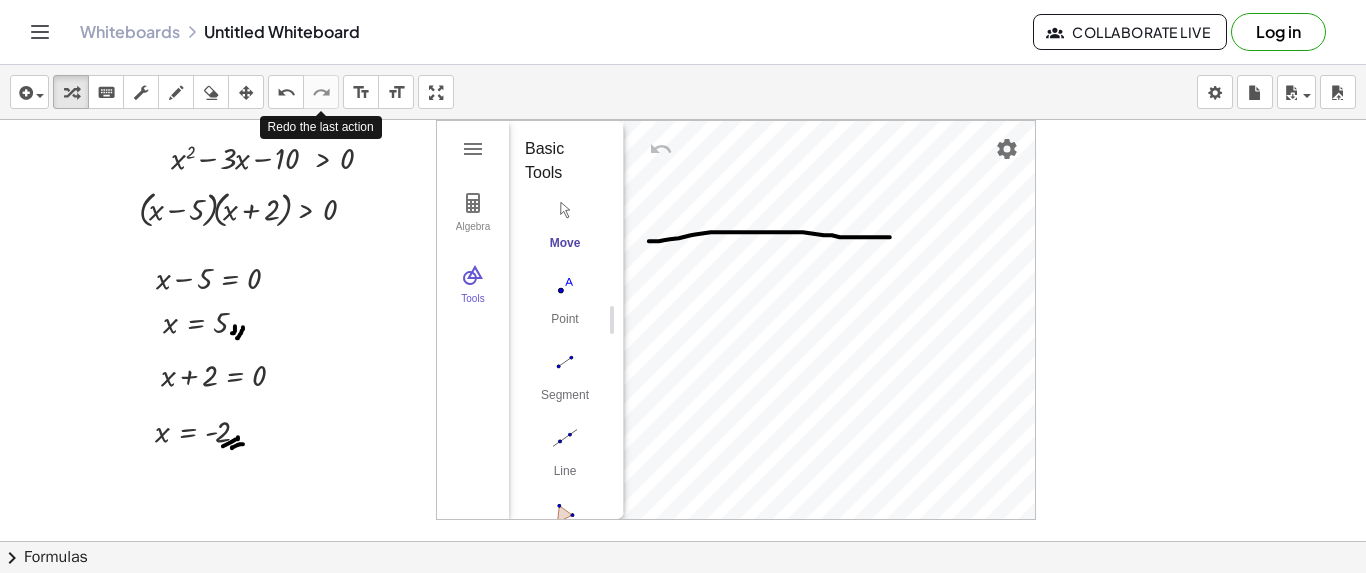 click on "redo" at bounding box center (321, 93) 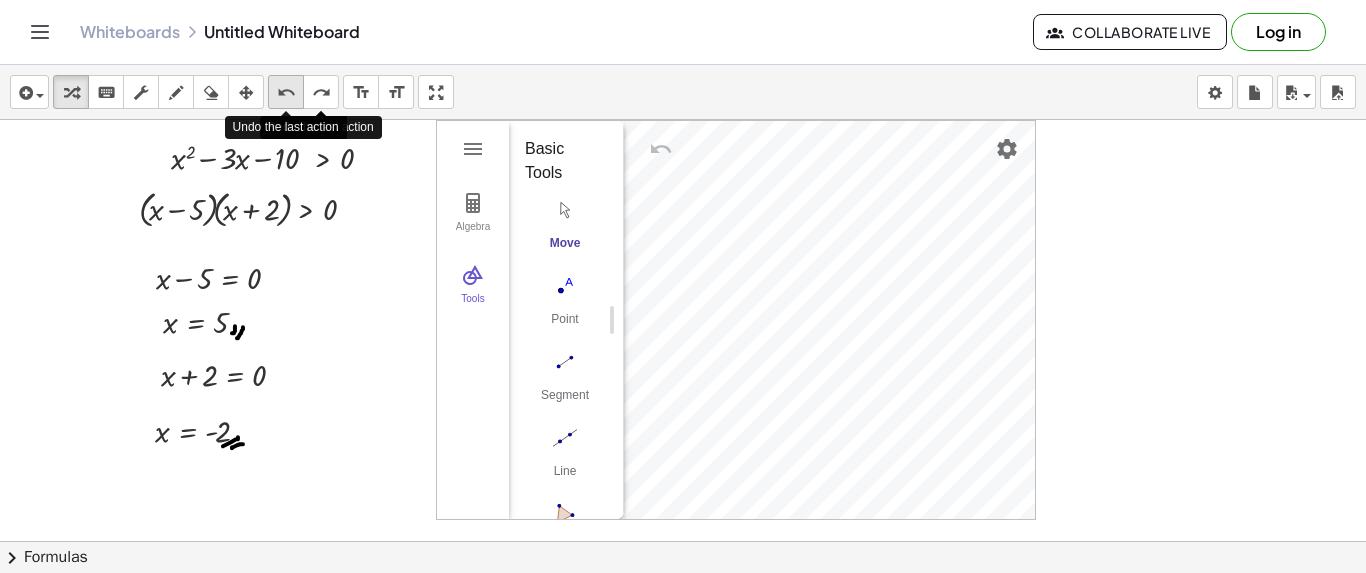 click on "undo" at bounding box center [286, 93] 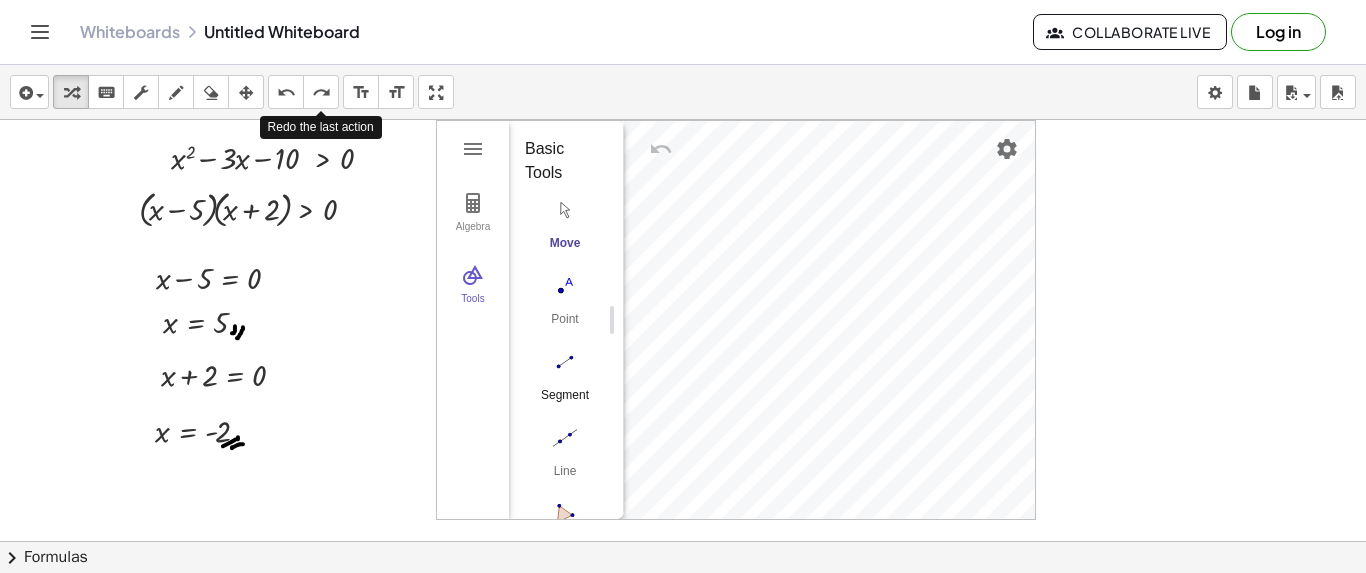 click on "Segment" at bounding box center (565, 402) 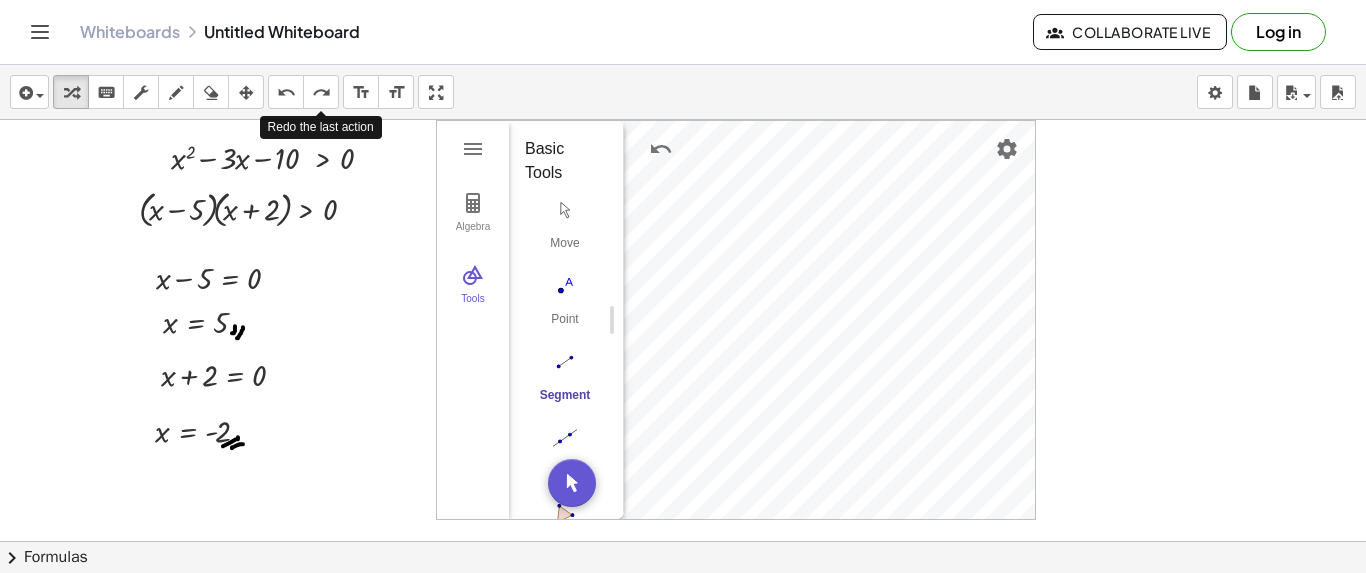 click at bounding box center (565, 362) 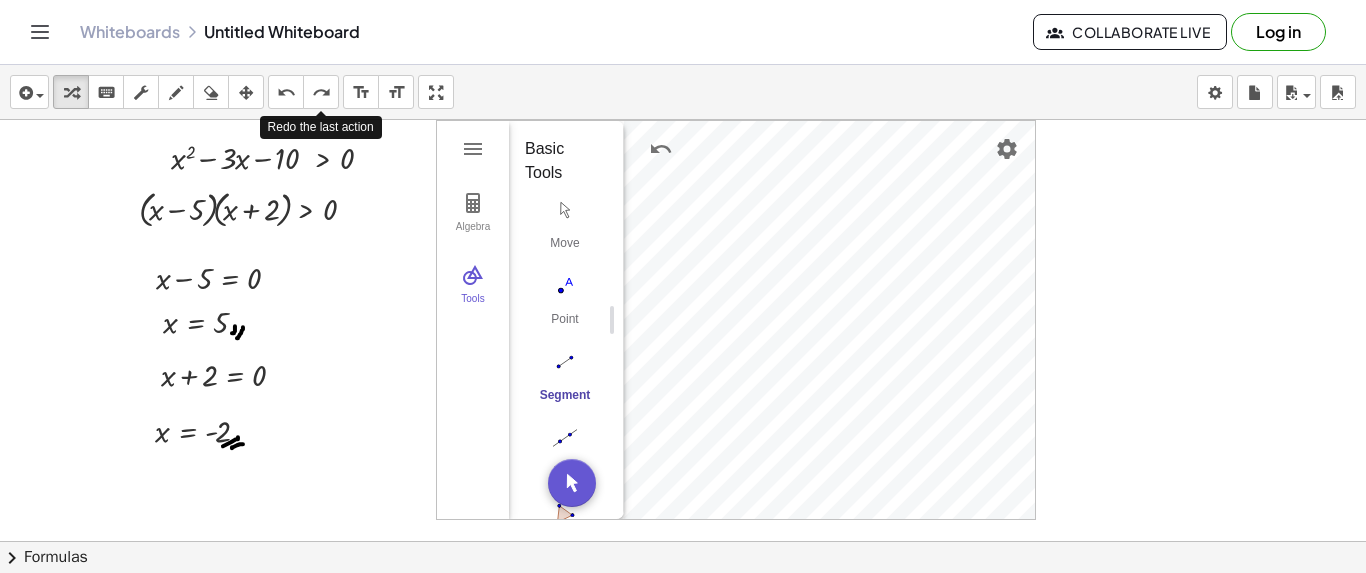 click at bounding box center [565, 438] 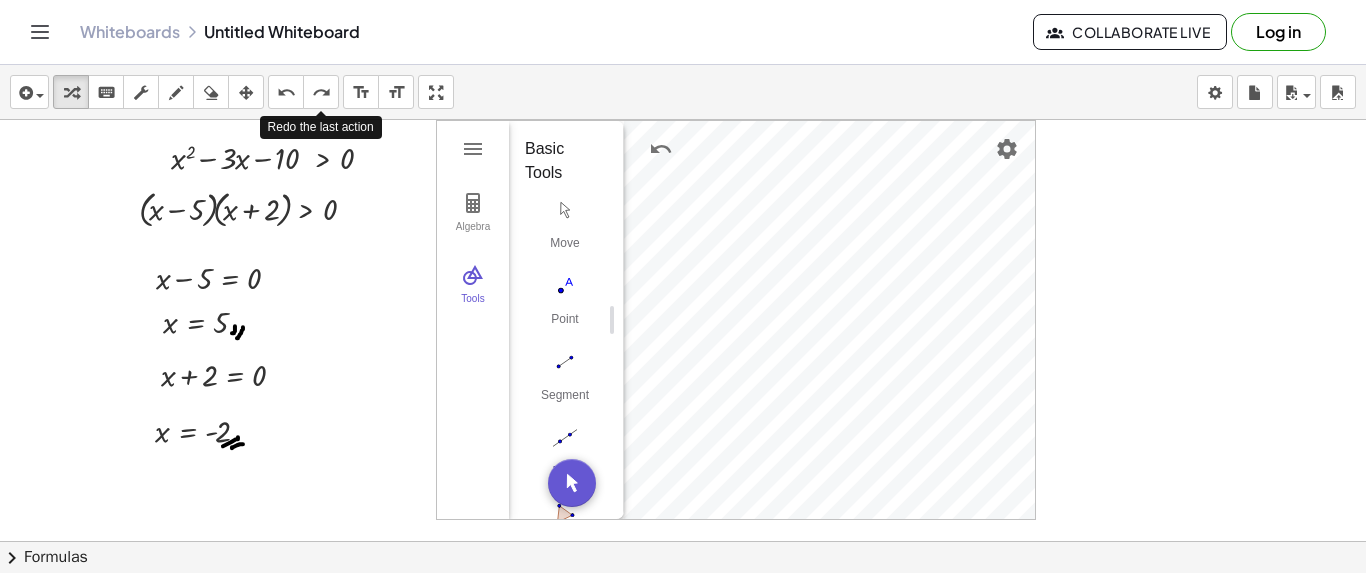 click at bounding box center [565, 438] 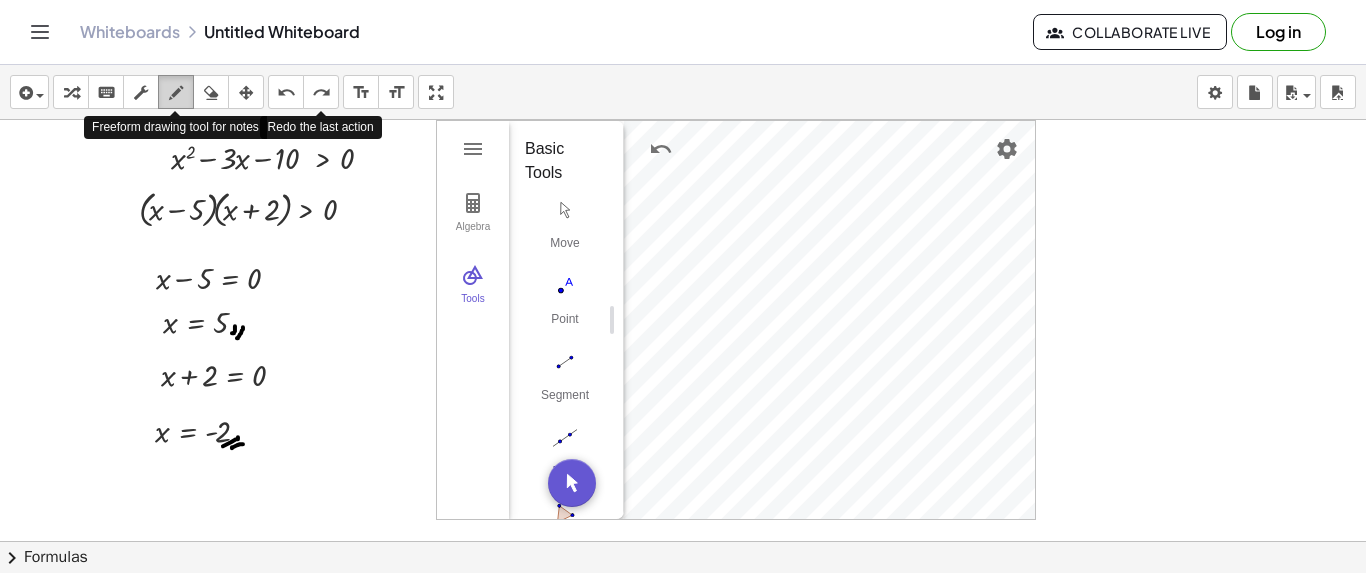 click at bounding box center [176, 93] 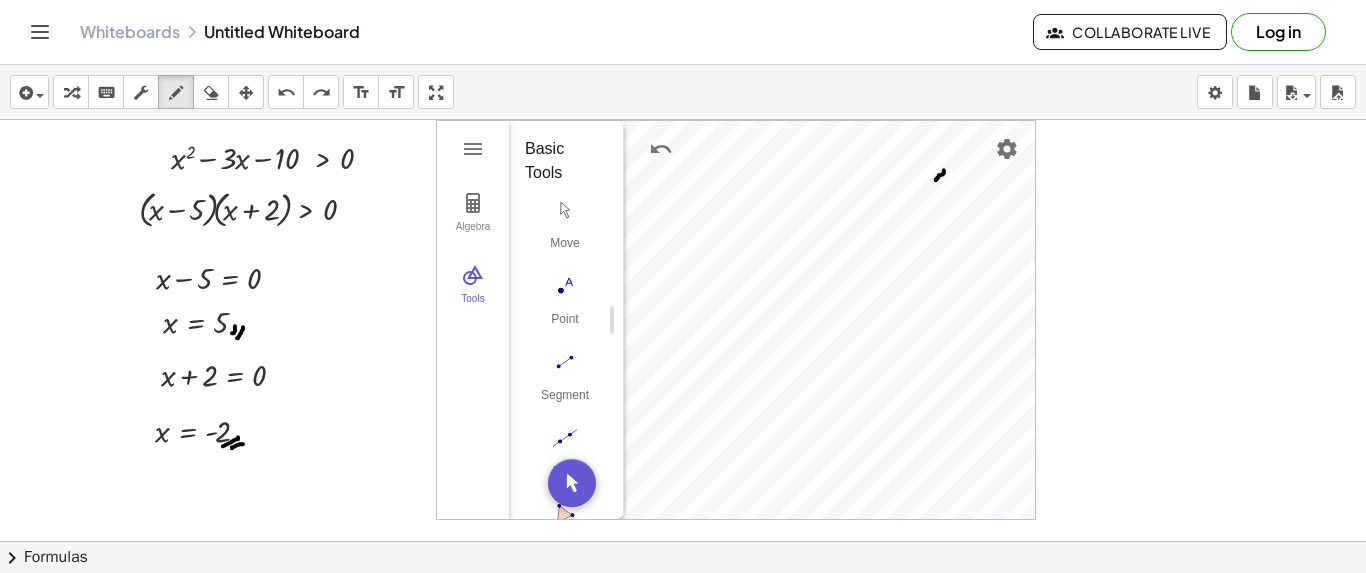 drag, startPoint x: 944, startPoint y: 169, endPoint x: 936, endPoint y: 179, distance: 12.806249 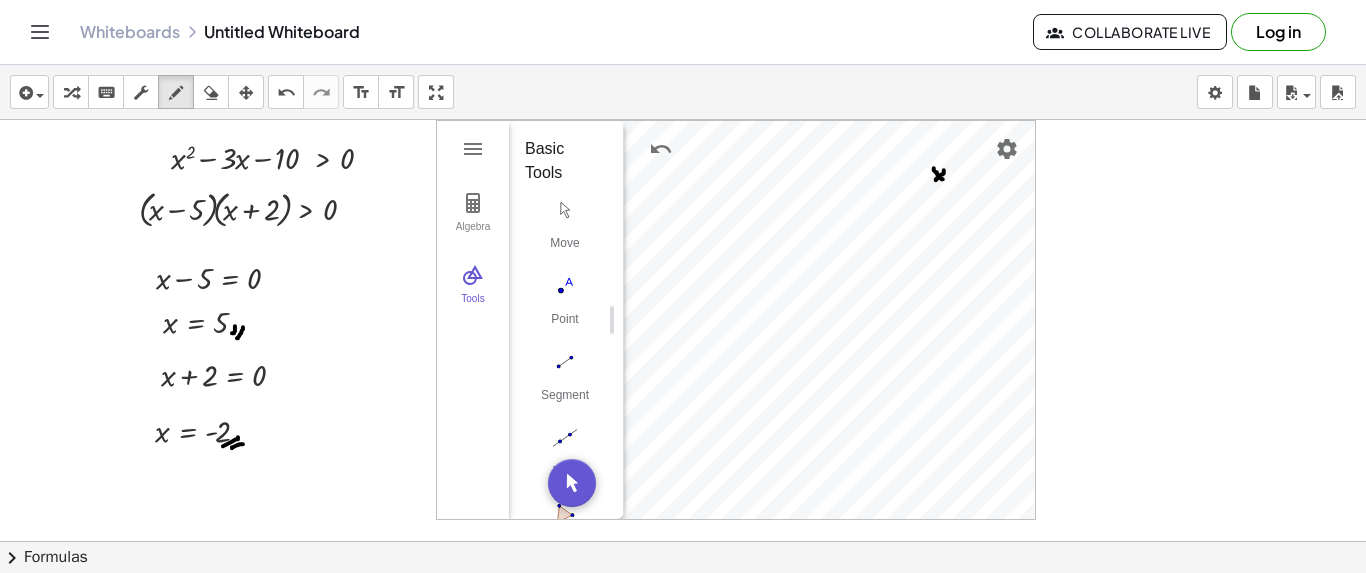 drag, startPoint x: 934, startPoint y: 167, endPoint x: 943, endPoint y: 179, distance: 15 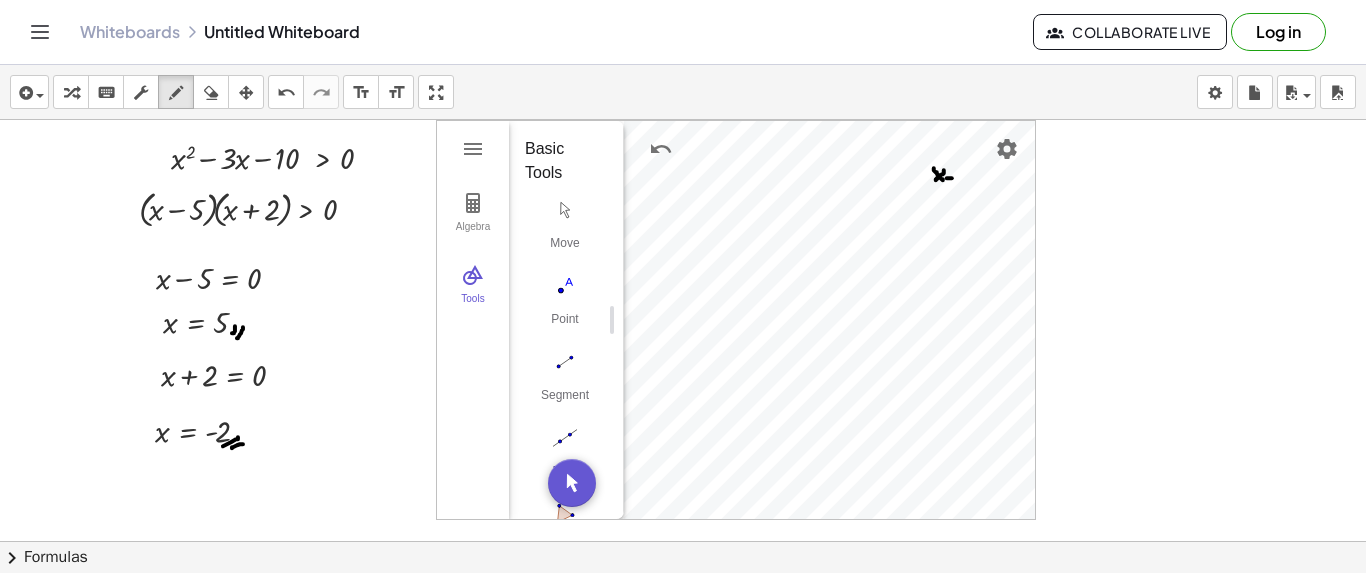 click at bounding box center [683, 635] 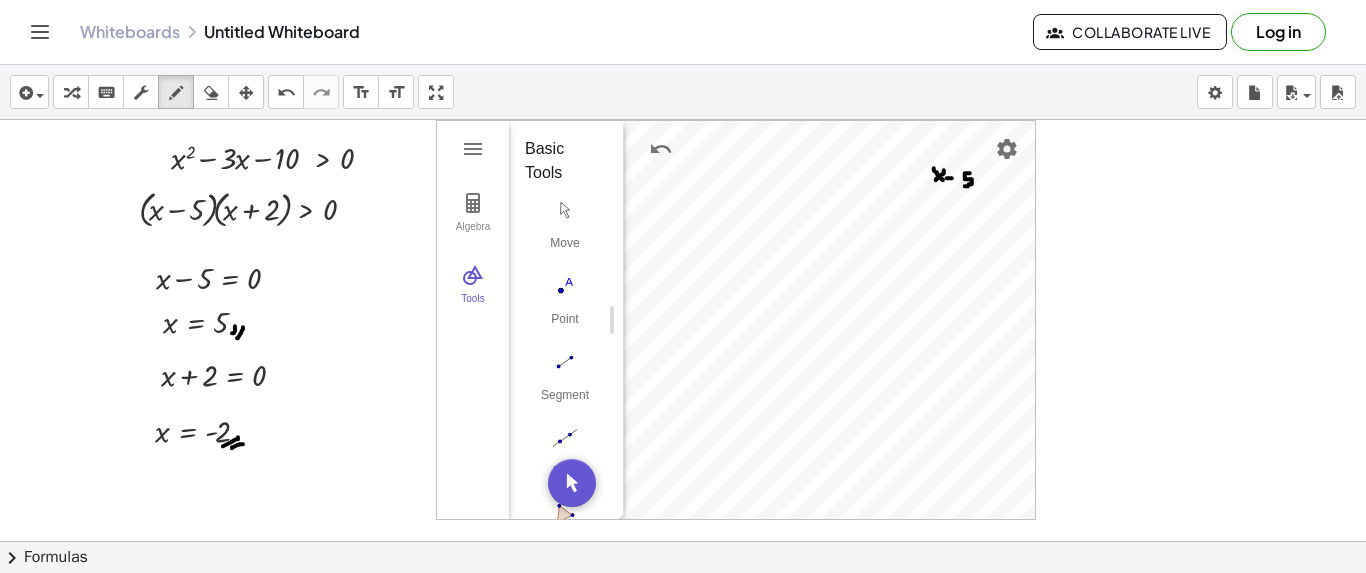 drag, startPoint x: 970, startPoint y: 172, endPoint x: 965, endPoint y: 185, distance: 13.928389 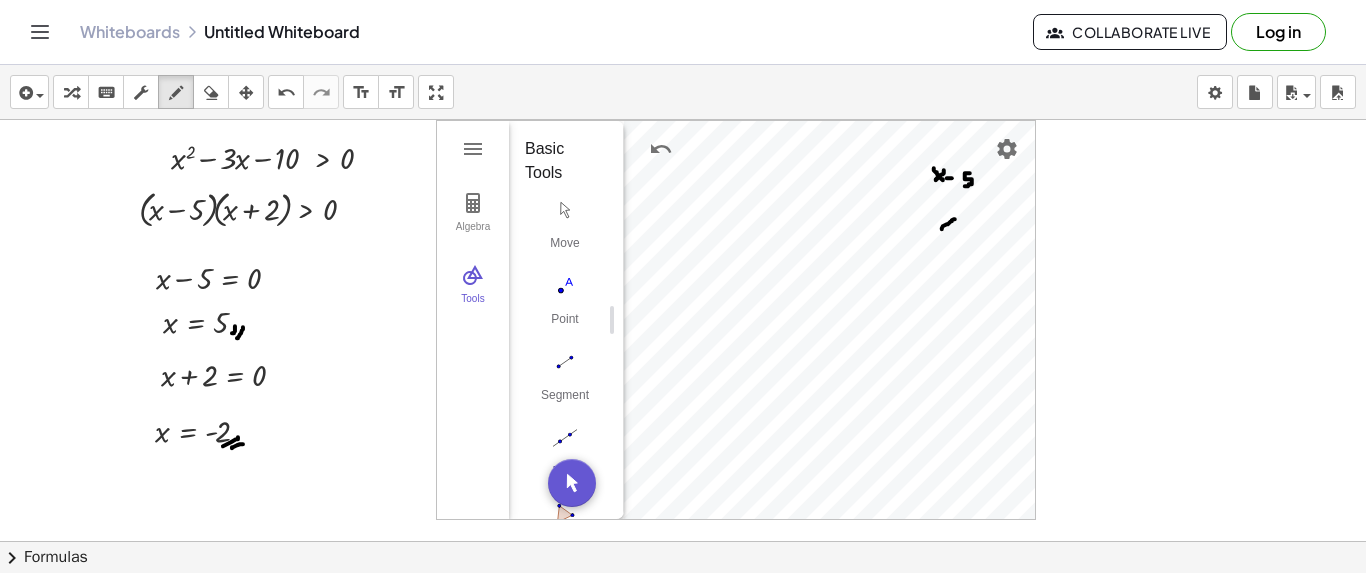 drag, startPoint x: 955, startPoint y: 218, endPoint x: 942, endPoint y: 228, distance: 16.40122 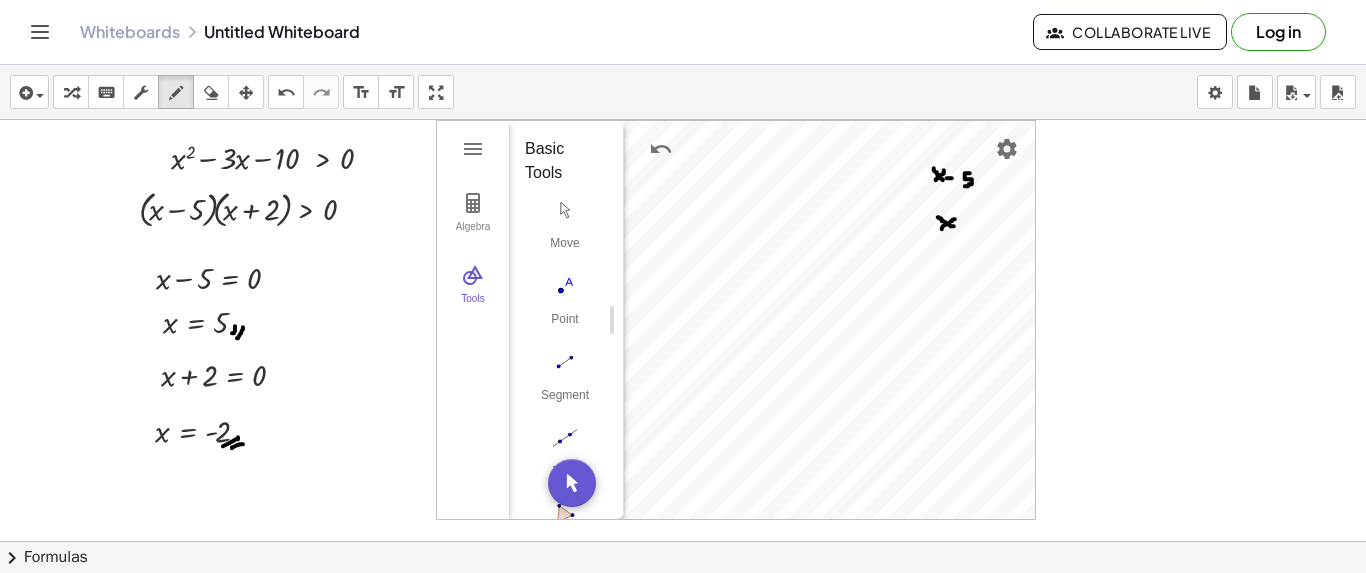 drag, startPoint x: 938, startPoint y: 216, endPoint x: 954, endPoint y: 226, distance: 18.867962 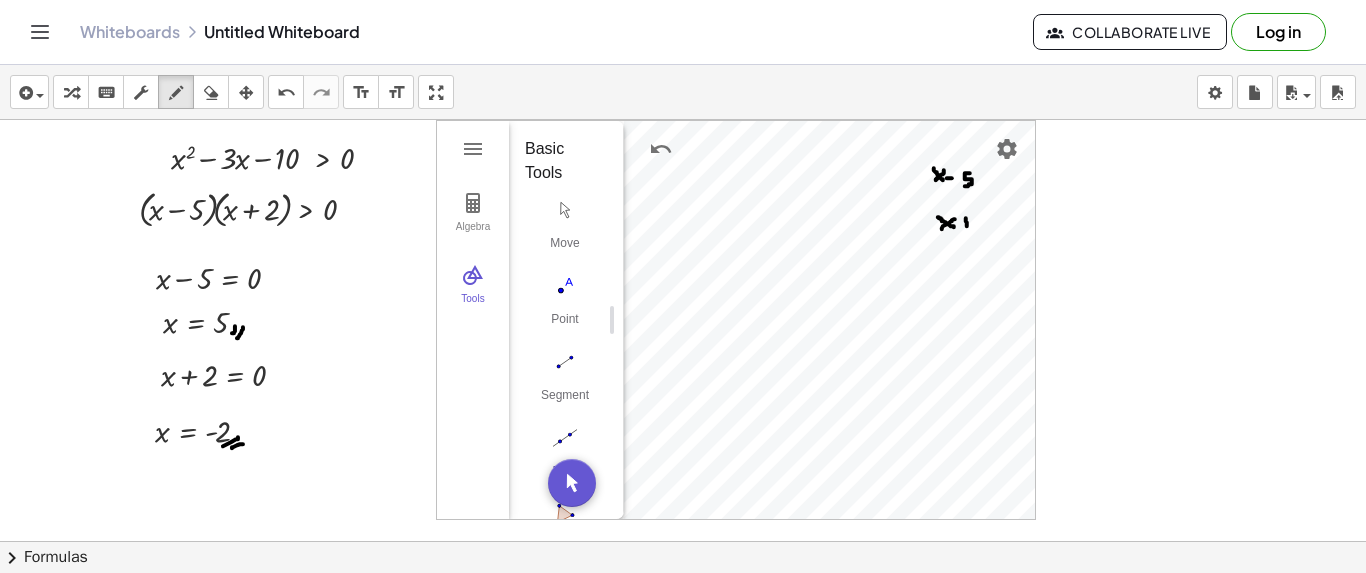 click at bounding box center (683, 635) 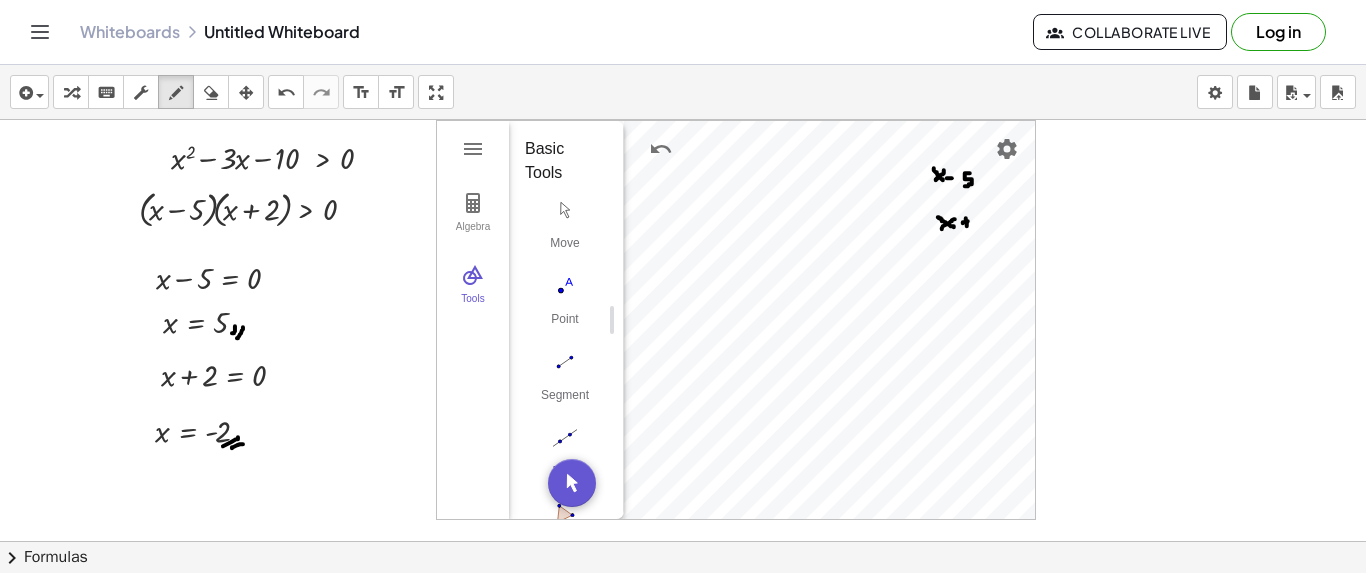 click at bounding box center [683, 635] 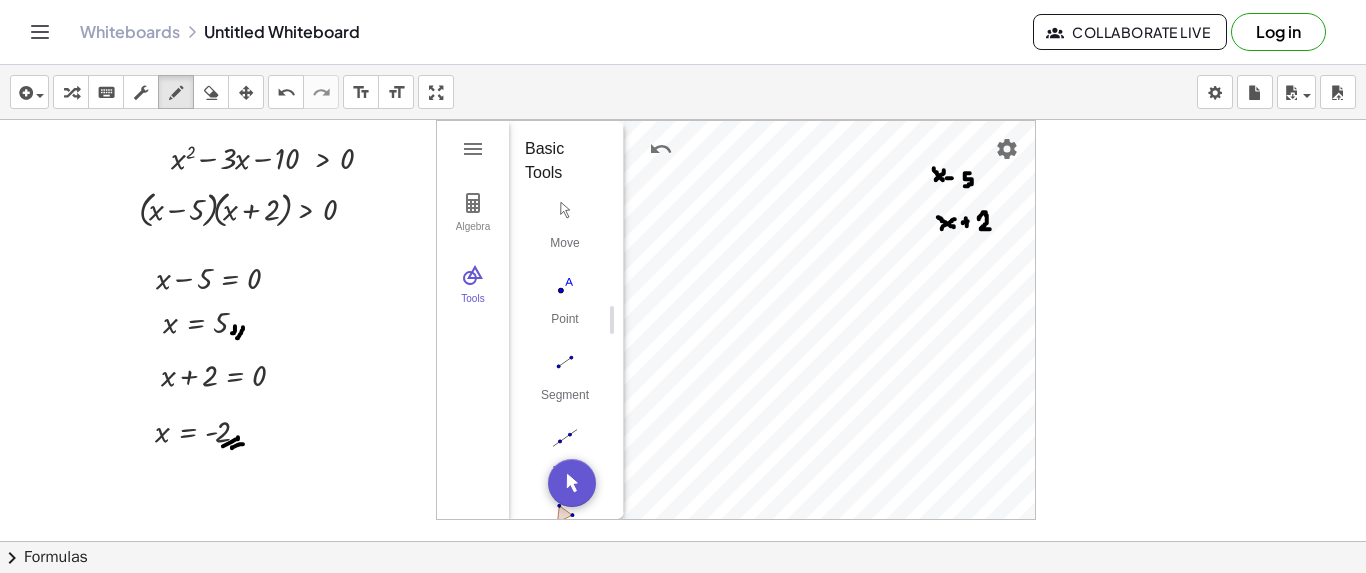 drag, startPoint x: 979, startPoint y: 218, endPoint x: 990, endPoint y: 228, distance: 14.866069 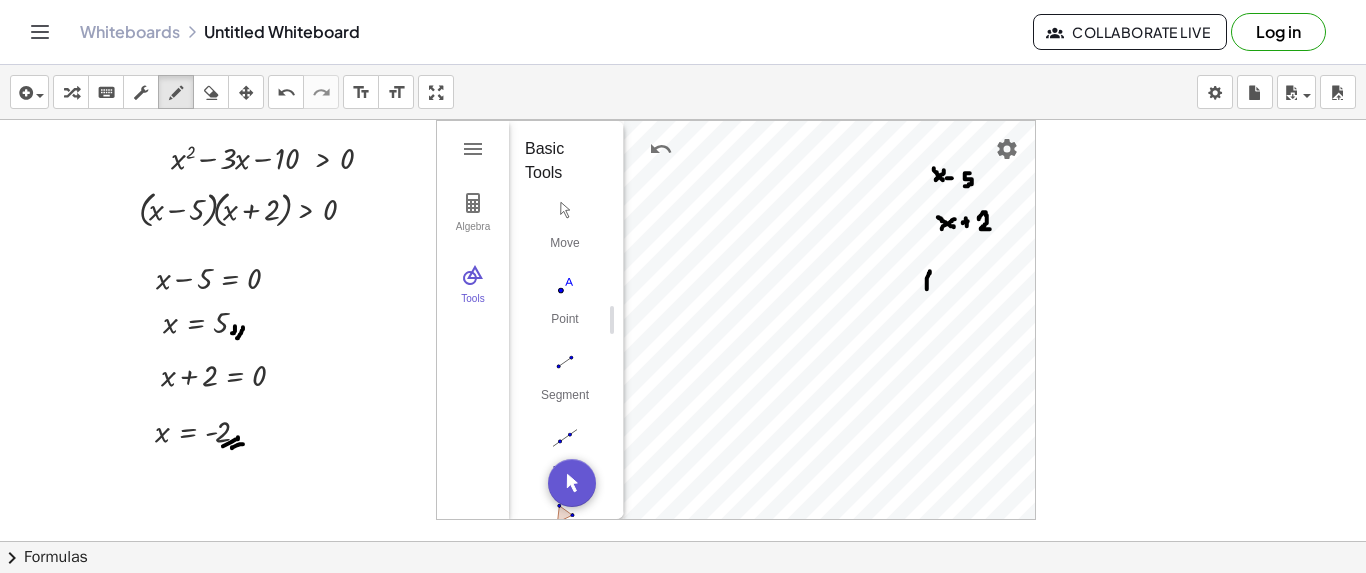 drag, startPoint x: 930, startPoint y: 270, endPoint x: 929, endPoint y: 288, distance: 18.027756 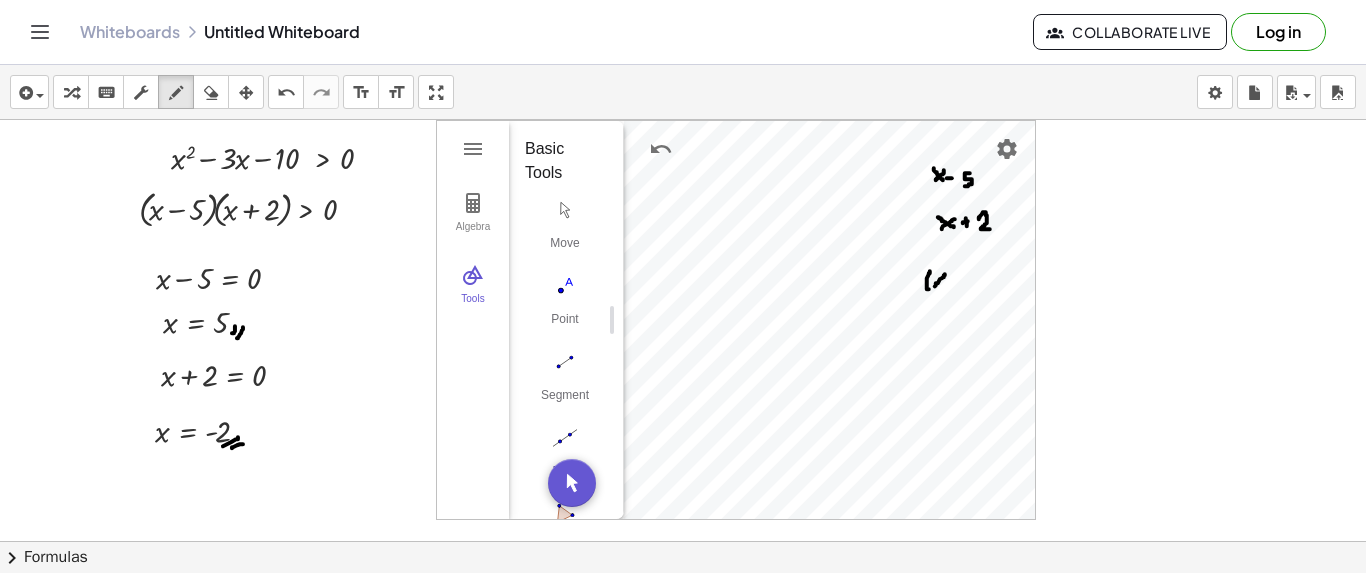drag, startPoint x: 945, startPoint y: 273, endPoint x: 935, endPoint y: 285, distance: 15.6205 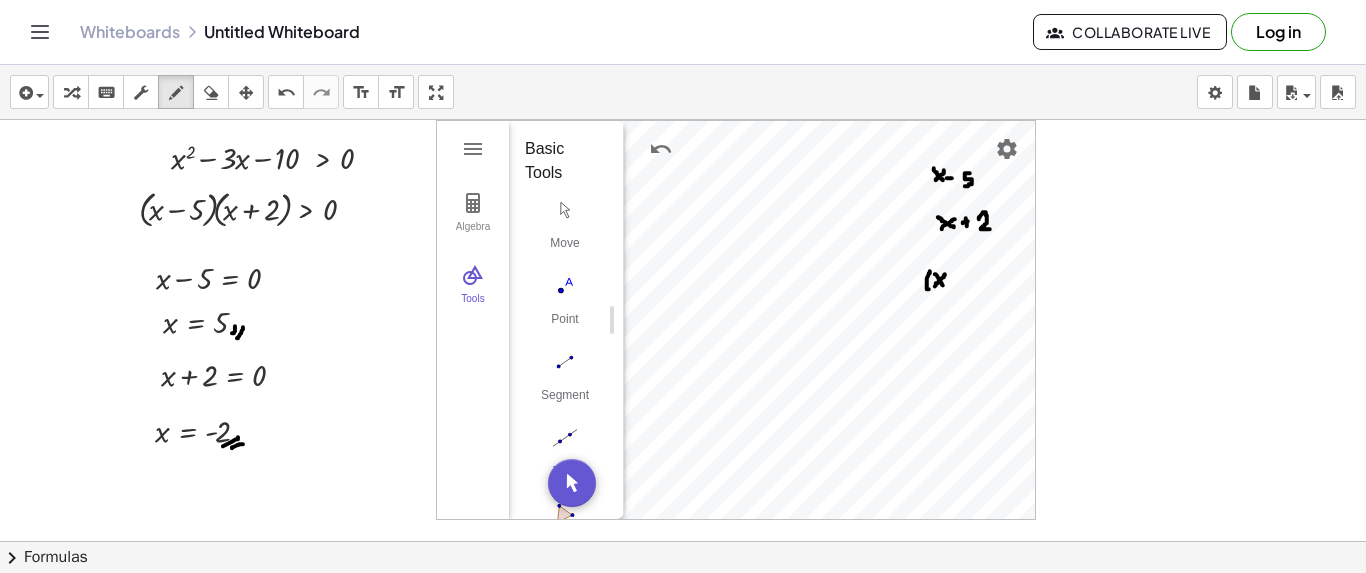 drag, startPoint x: 935, startPoint y: 273, endPoint x: 943, endPoint y: 284, distance: 13.601471 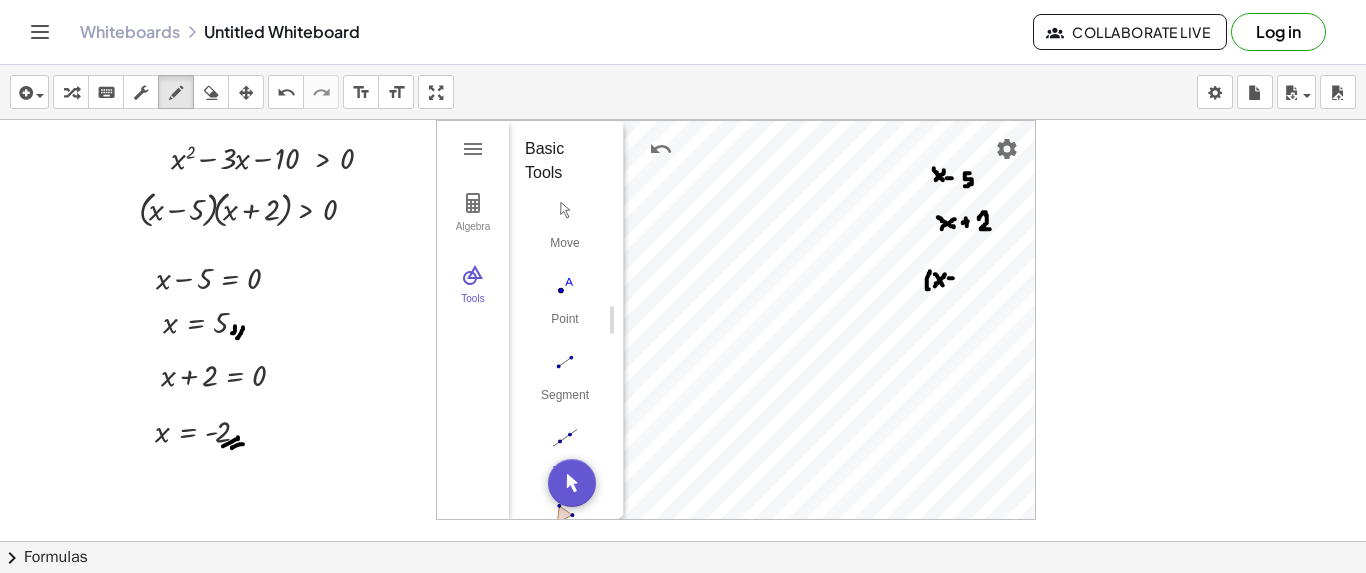 click at bounding box center (683, 635) 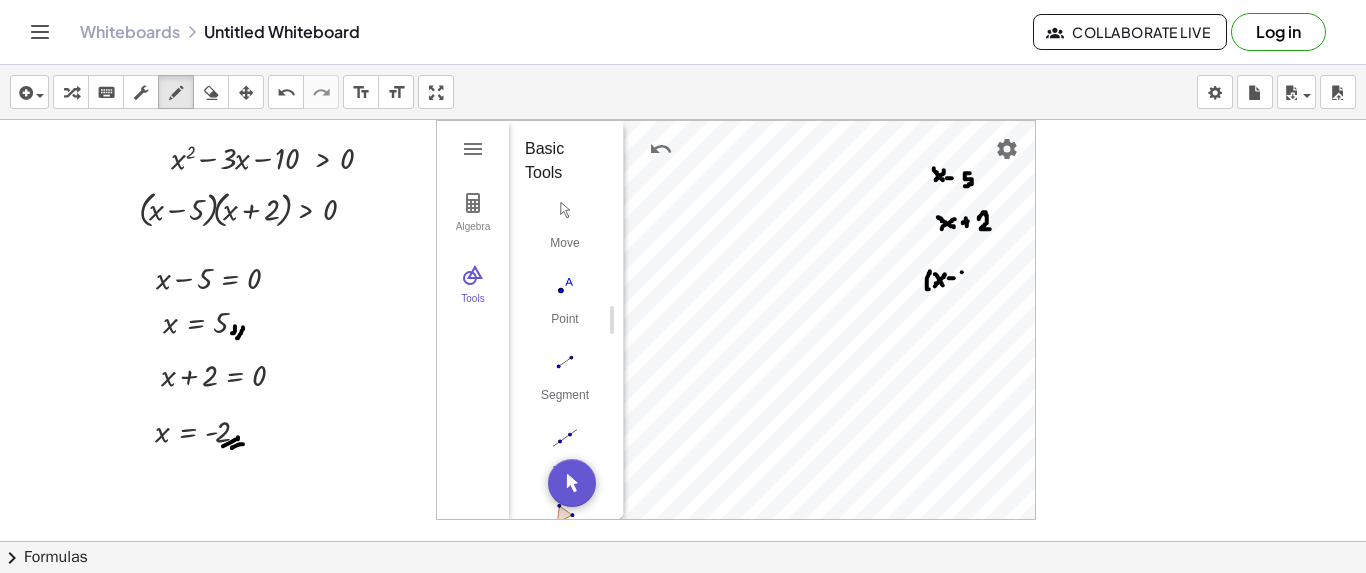 click at bounding box center (683, 635) 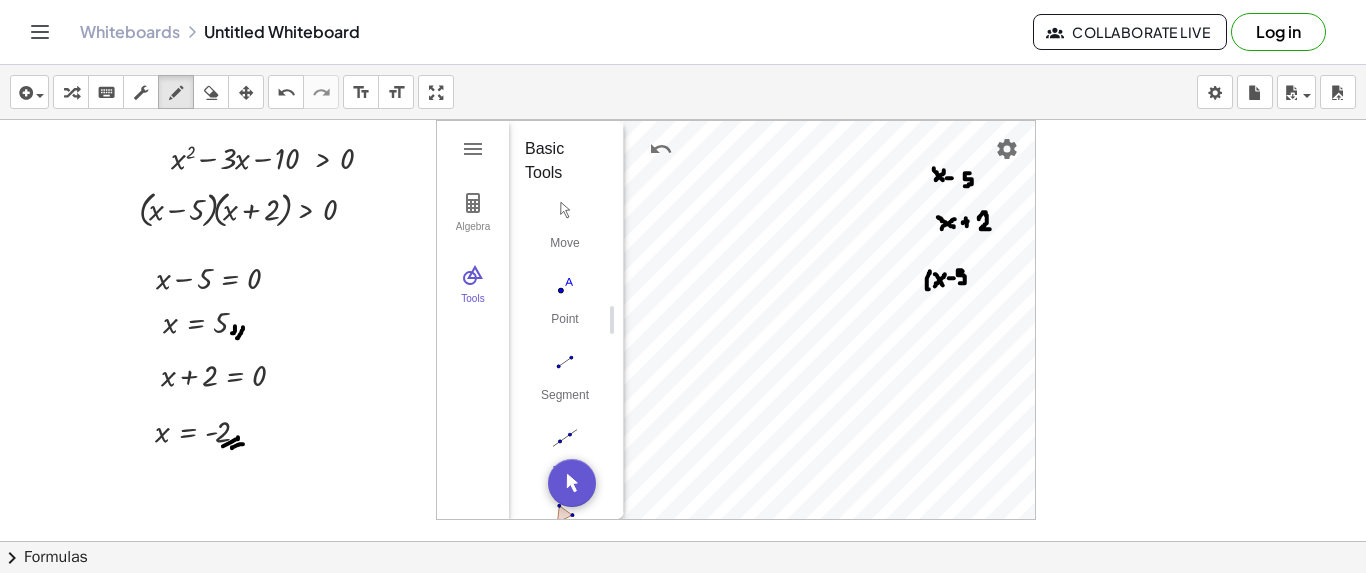 drag, startPoint x: 962, startPoint y: 270, endPoint x: 960, endPoint y: 282, distance: 12.165525 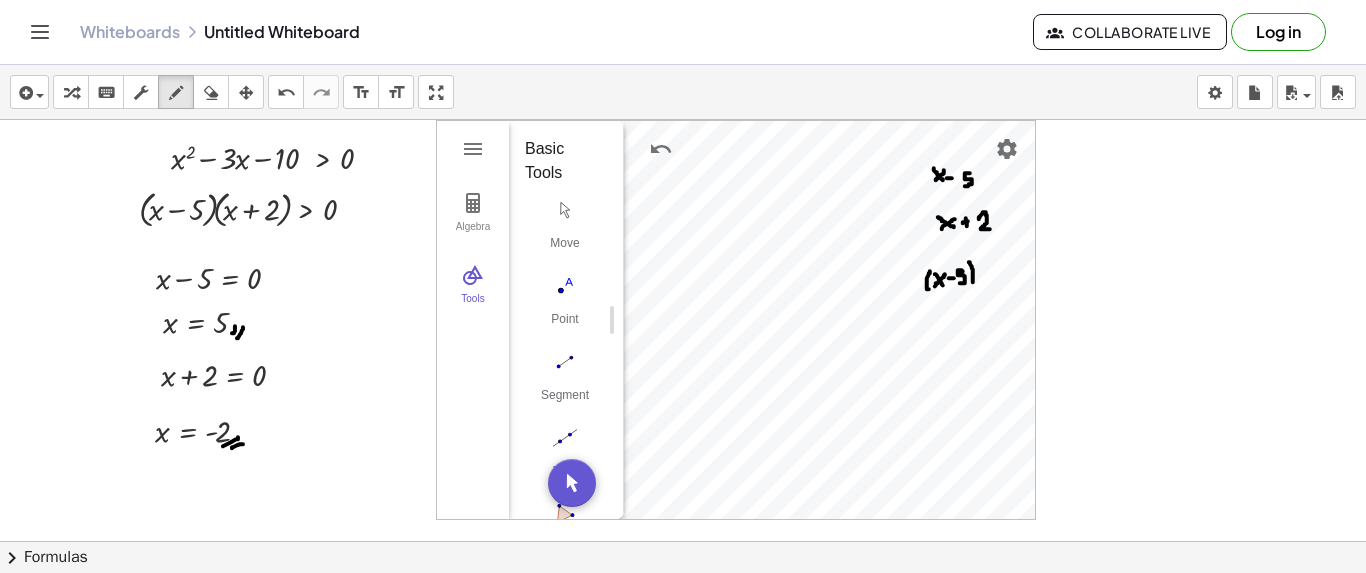 drag, startPoint x: 969, startPoint y: 261, endPoint x: 973, endPoint y: 283, distance: 22.36068 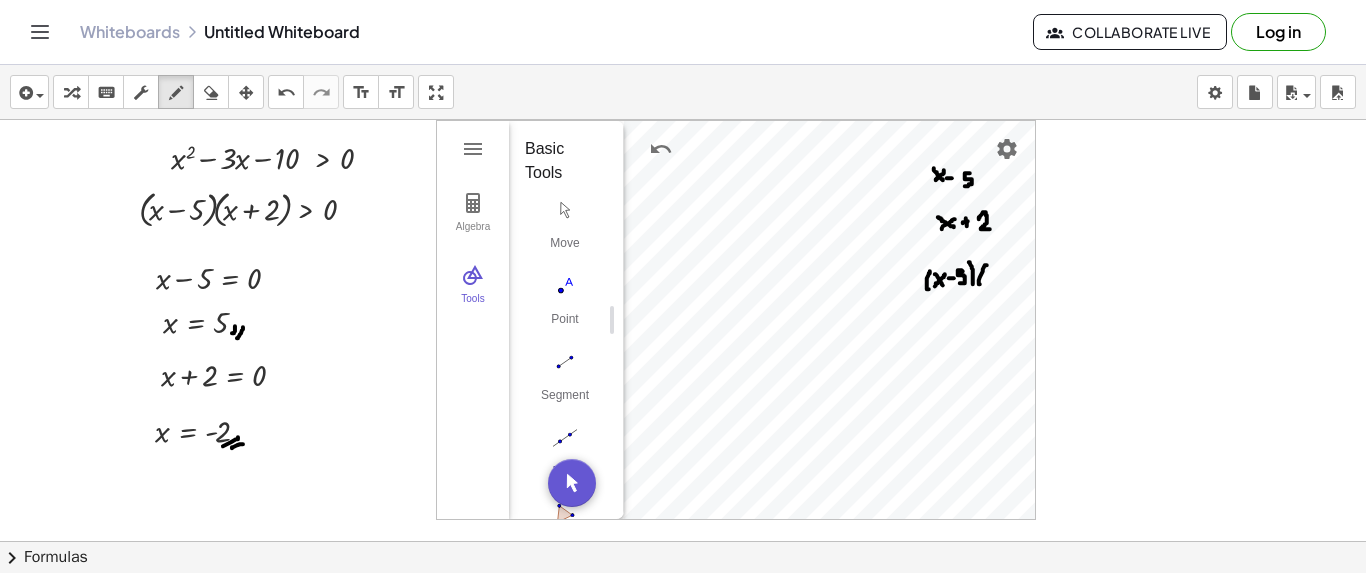 drag, startPoint x: 987, startPoint y: 264, endPoint x: 980, endPoint y: 283, distance: 20.248457 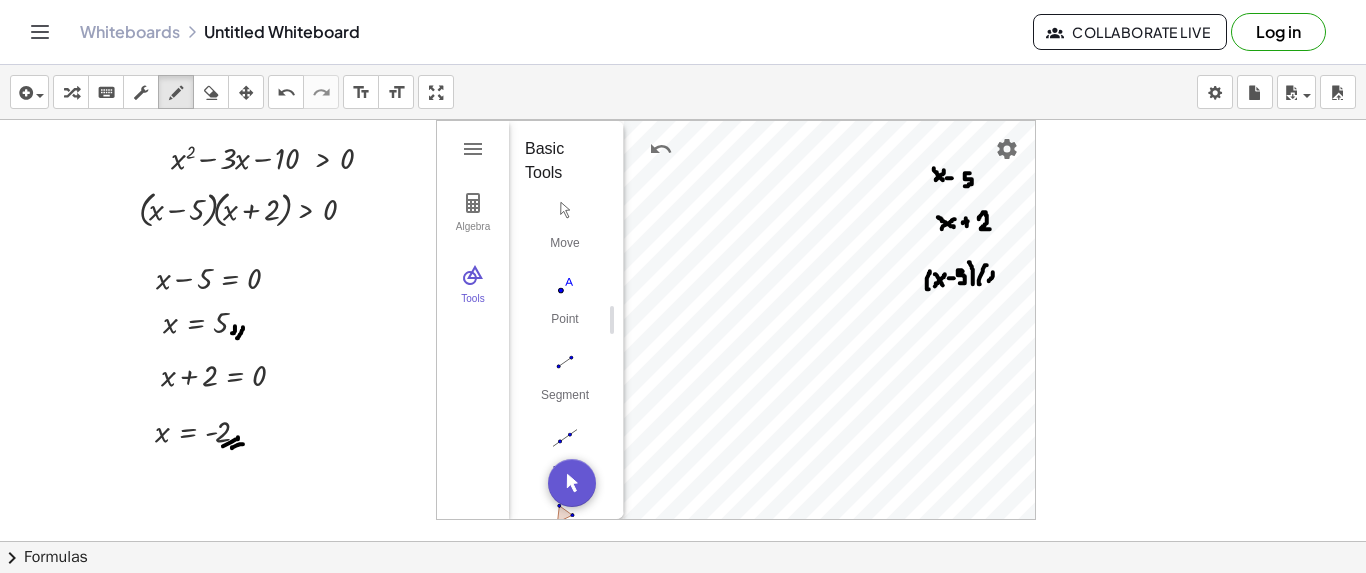 drag, startPoint x: 993, startPoint y: 271, endPoint x: 987, endPoint y: 282, distance: 12.529964 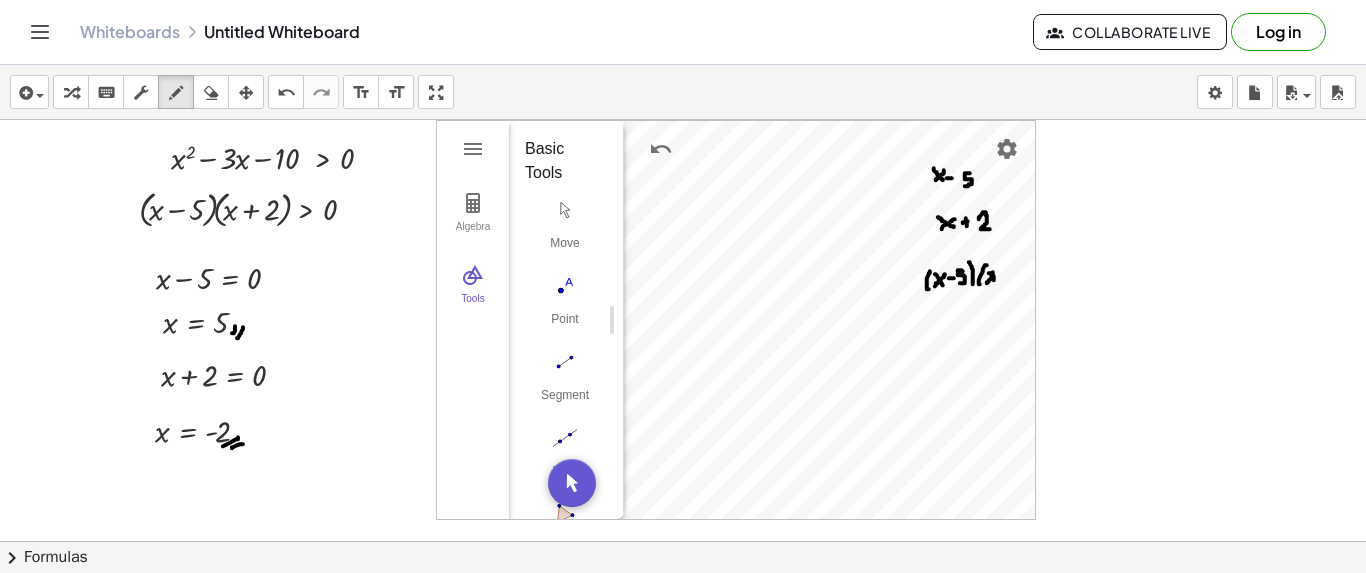 click at bounding box center (683, 635) 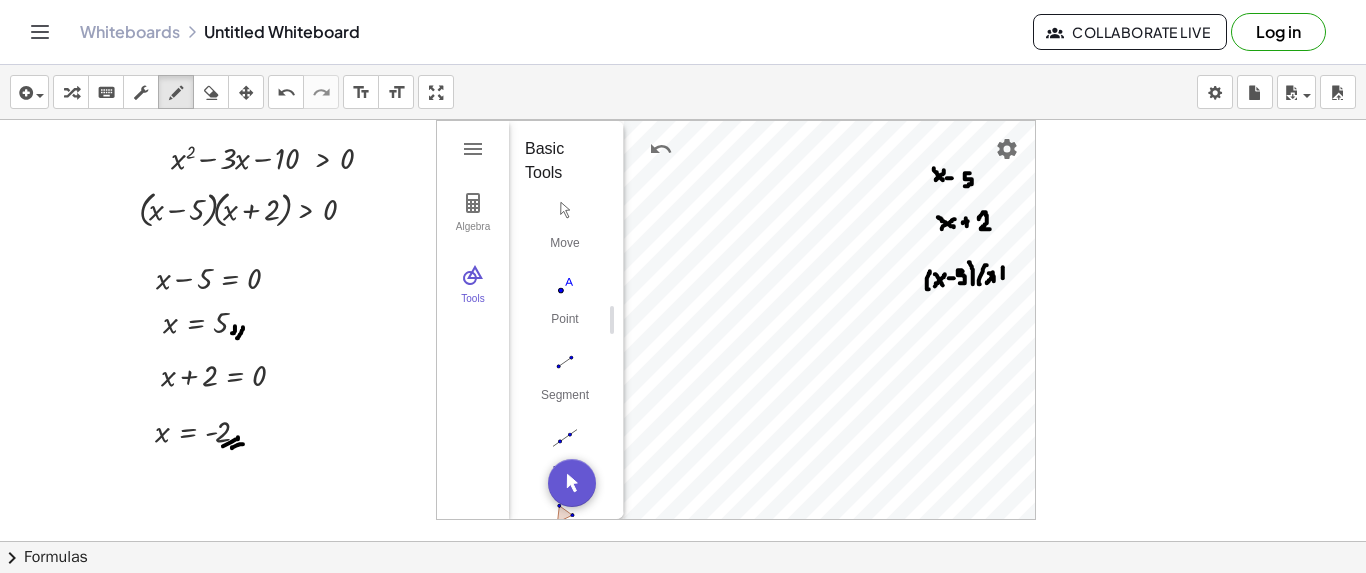 drag, startPoint x: 1003, startPoint y: 266, endPoint x: 1004, endPoint y: 278, distance: 12.0415945 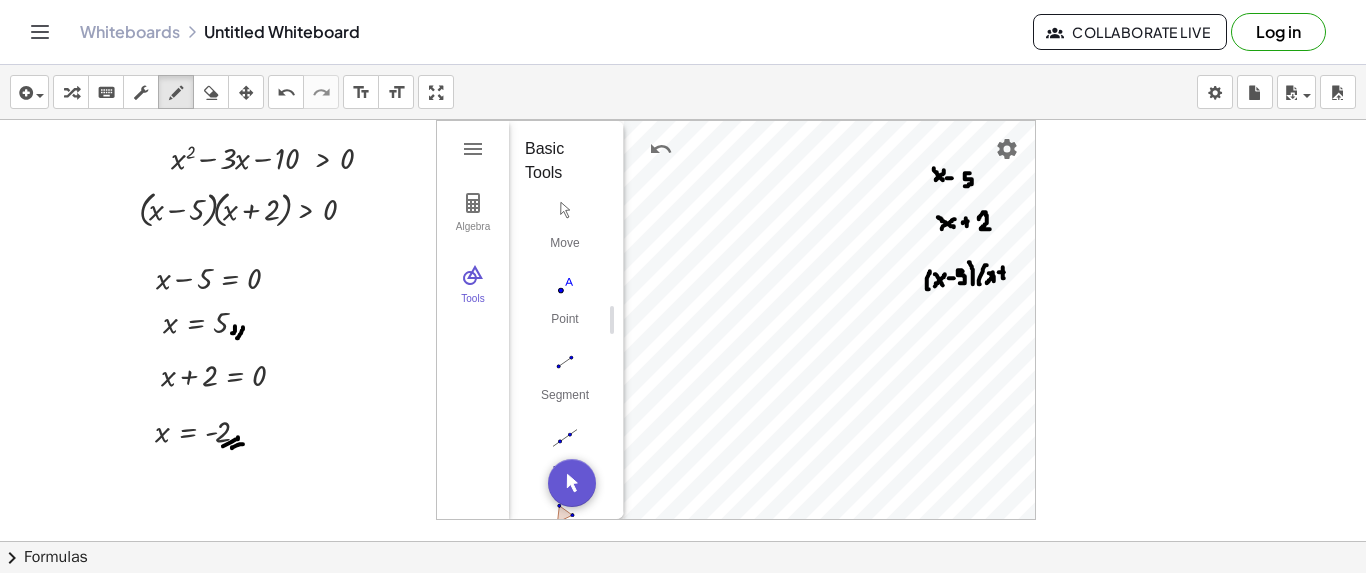 click at bounding box center [683, 635] 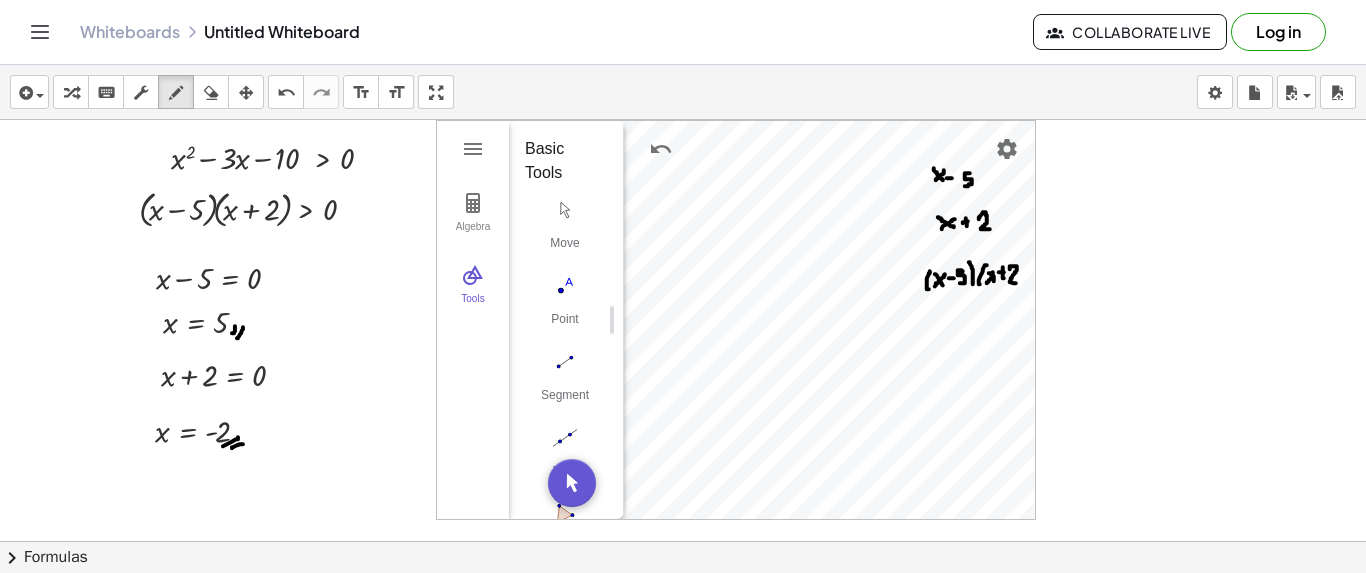 drag, startPoint x: 1010, startPoint y: 267, endPoint x: 1016, endPoint y: 282, distance: 16.155495 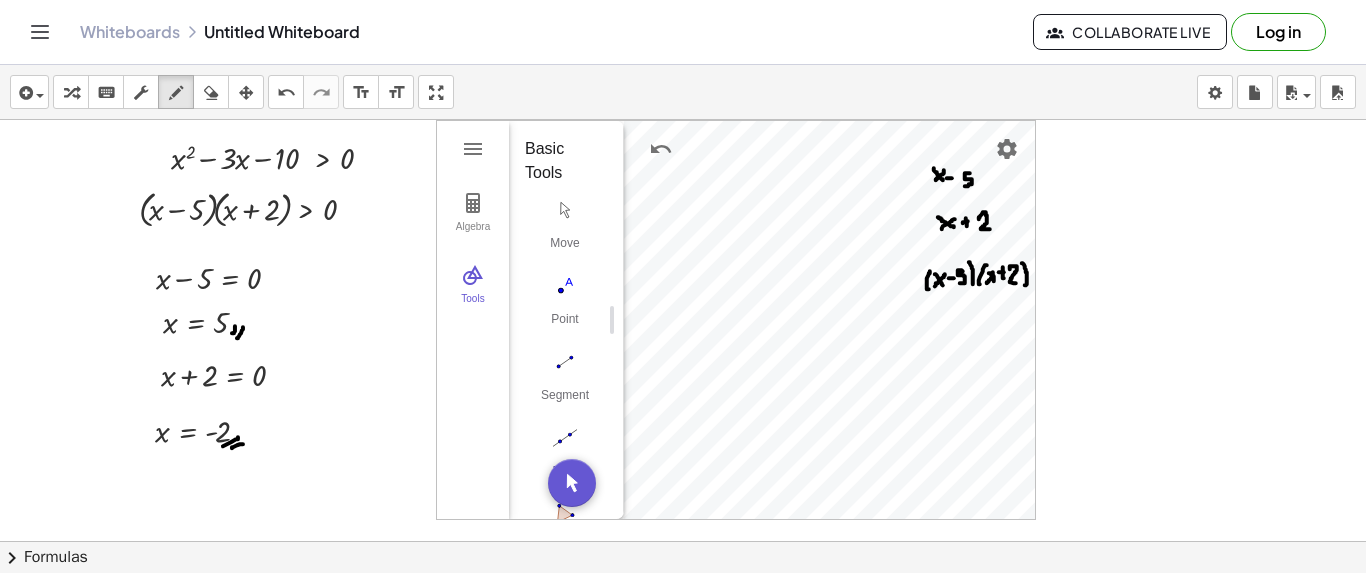 drag, startPoint x: 1022, startPoint y: 262, endPoint x: 1025, endPoint y: 284, distance: 22.203604 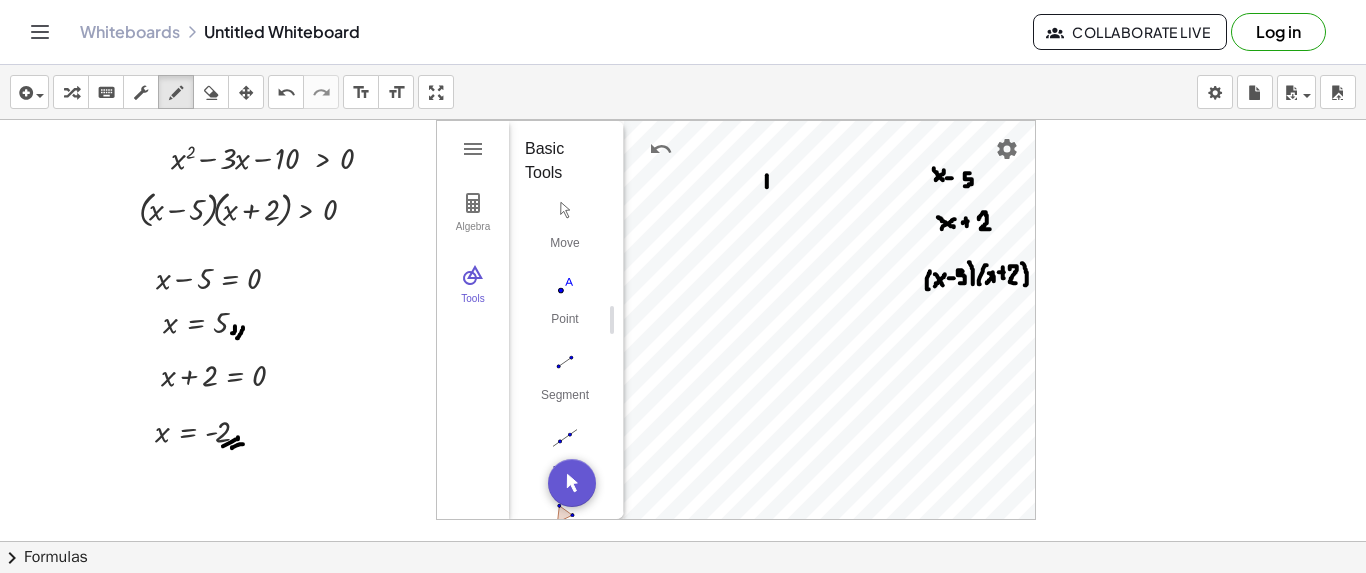 drag, startPoint x: 767, startPoint y: 174, endPoint x: 767, endPoint y: 186, distance: 12 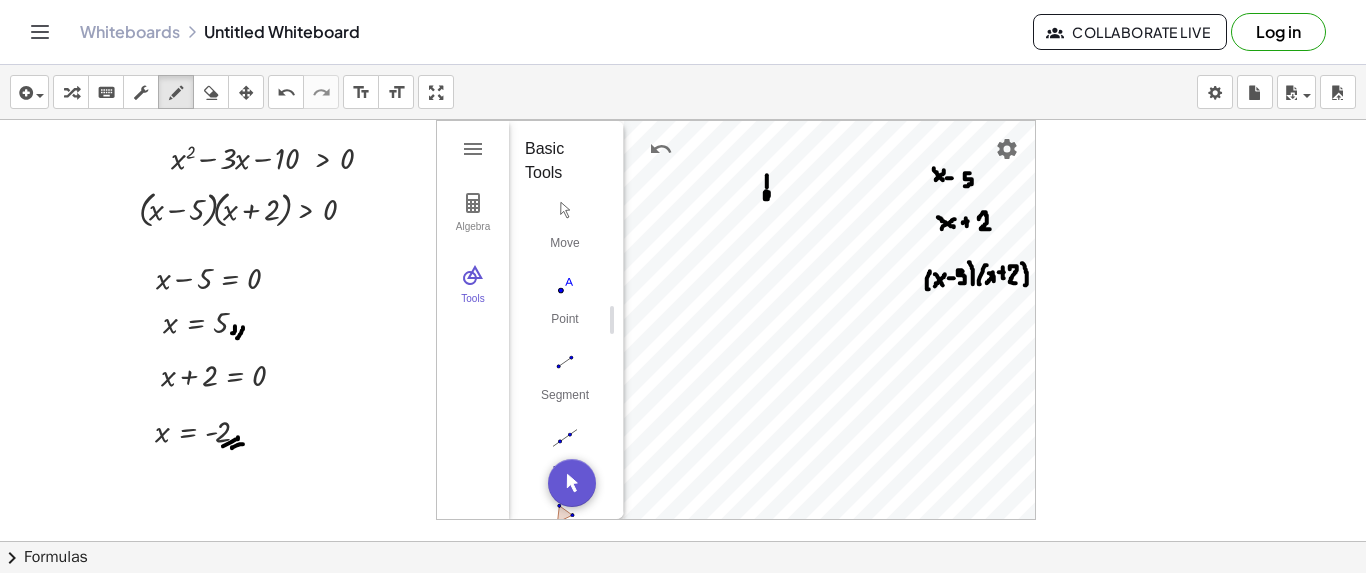 click at bounding box center (683, 635) 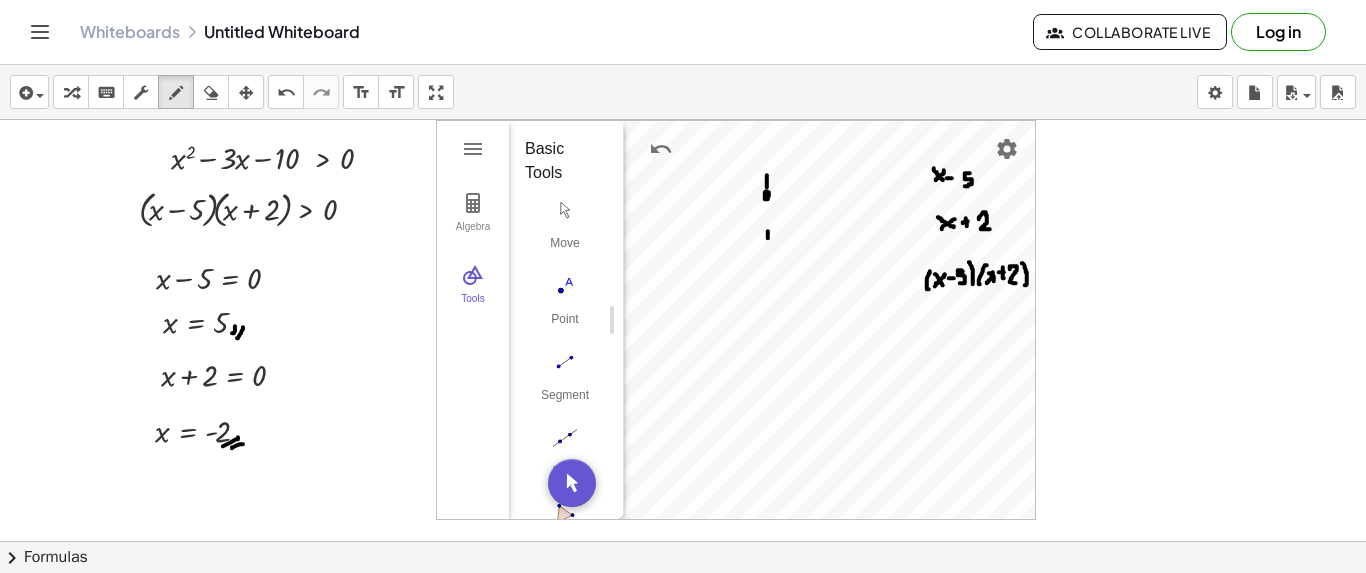click at bounding box center [683, 635] 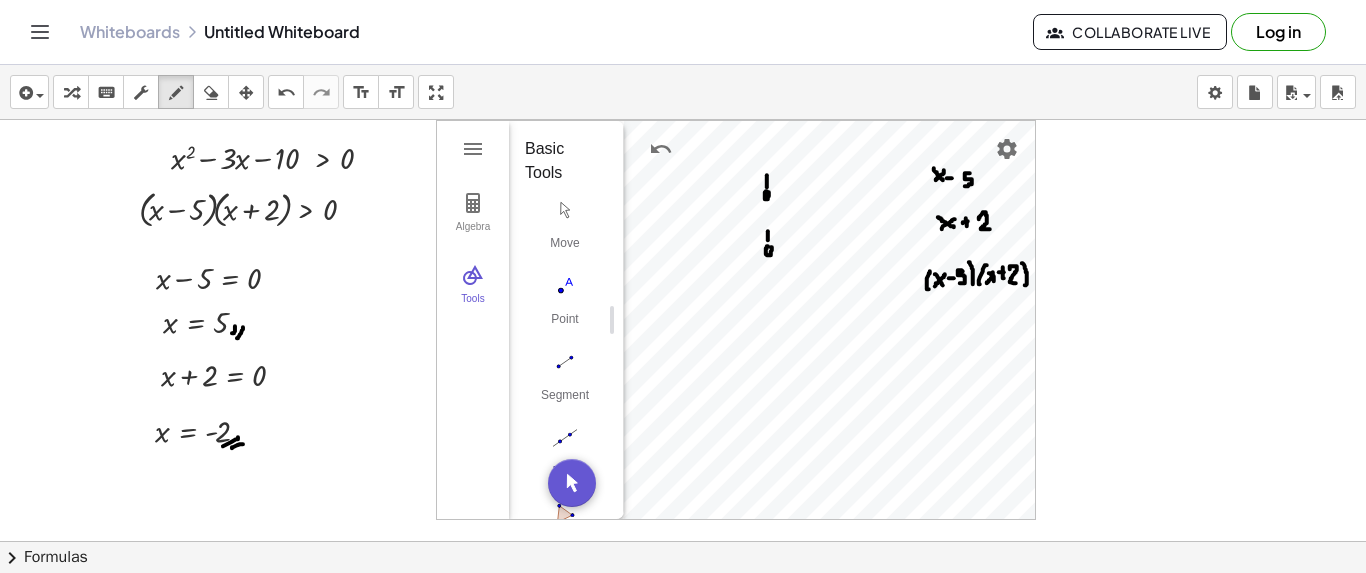 click at bounding box center [683, 635] 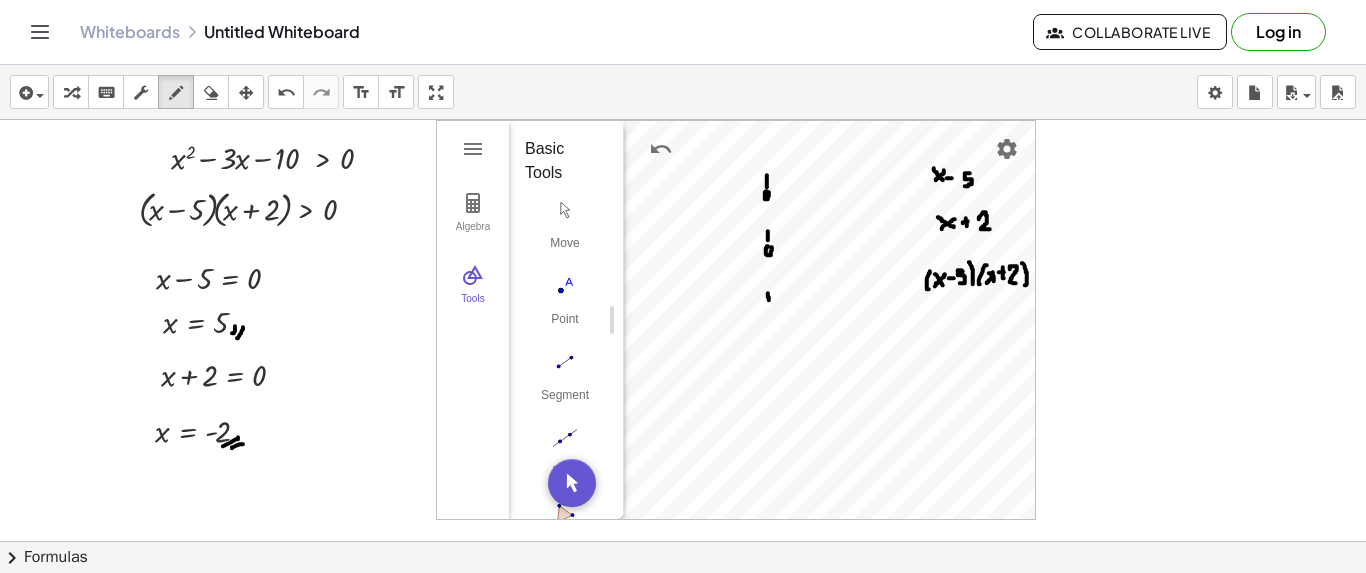 click at bounding box center [683, 635] 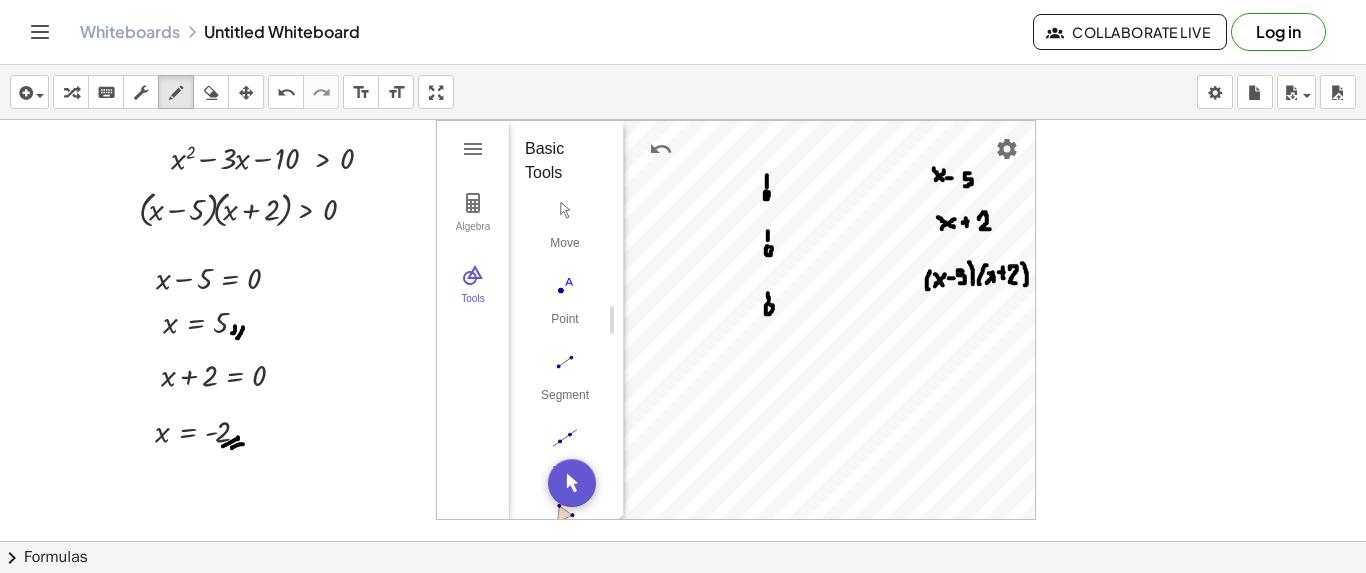 click at bounding box center [683, 635] 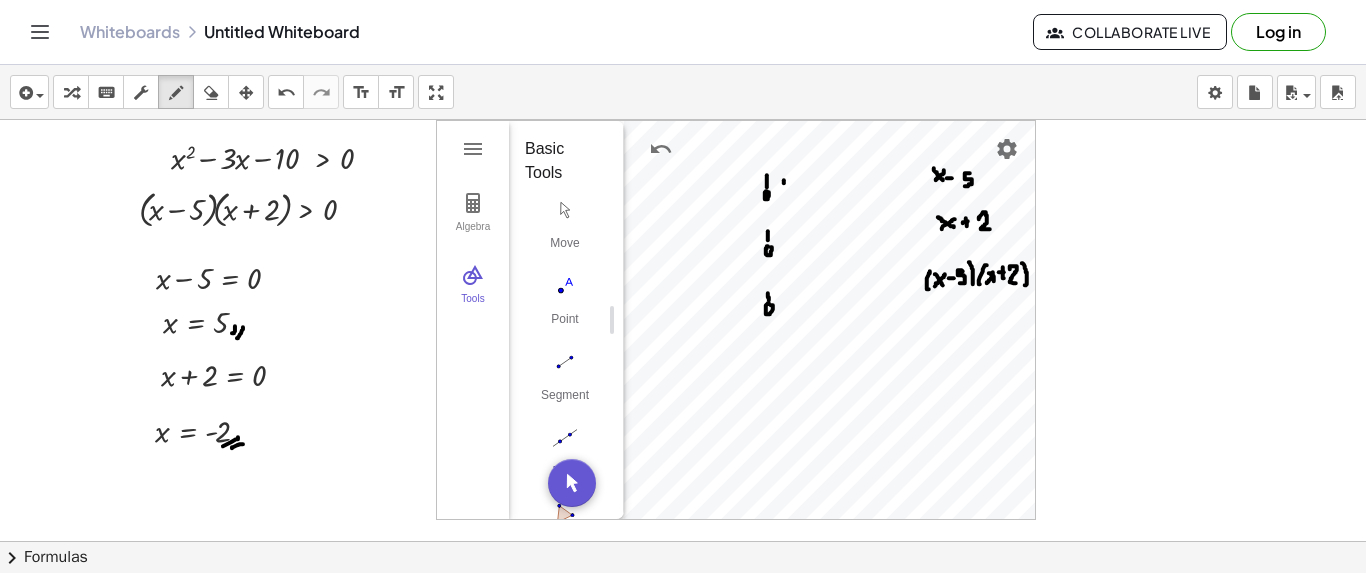 click at bounding box center [683, 635] 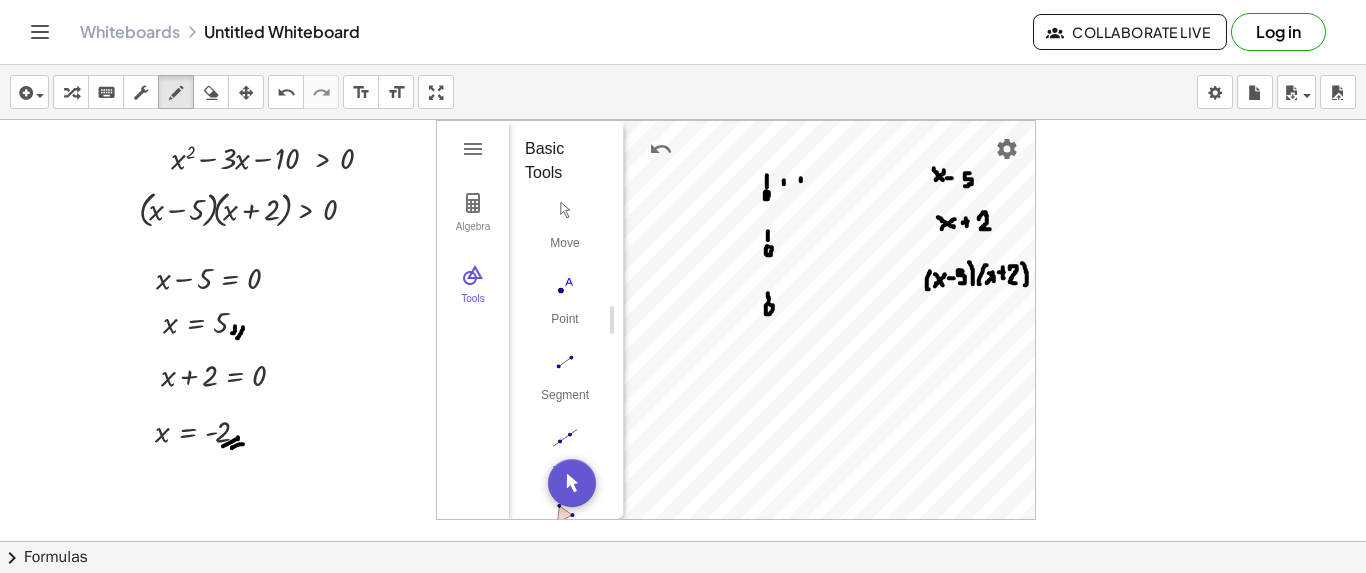 click at bounding box center [683, 635] 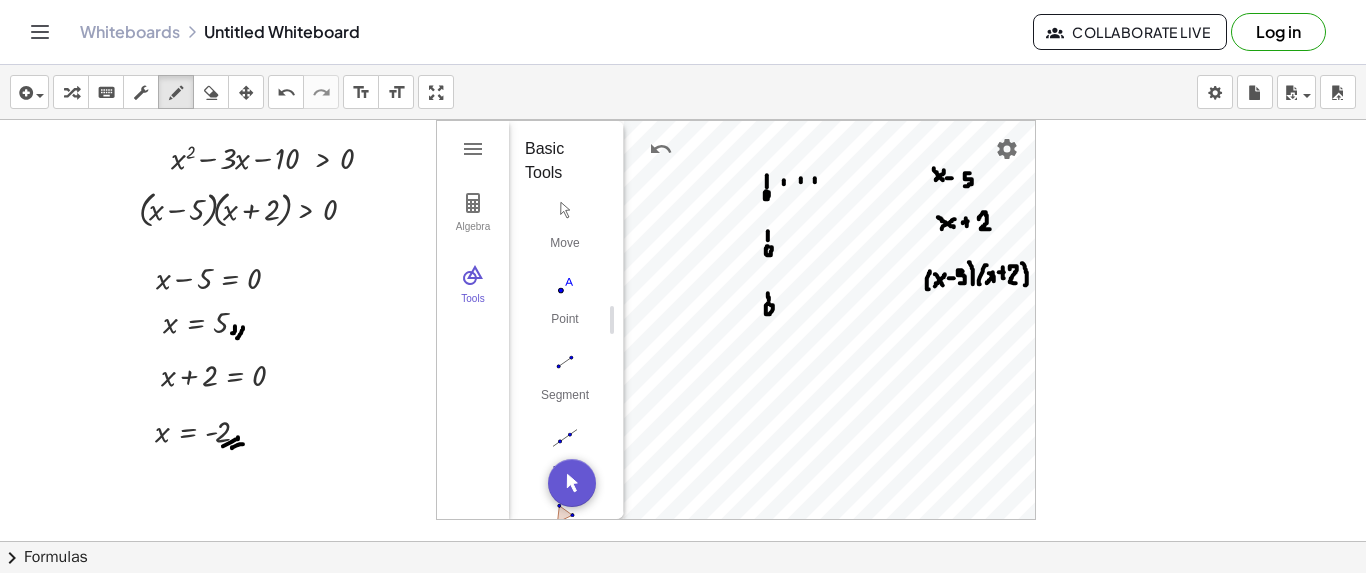 click at bounding box center [683, 635] 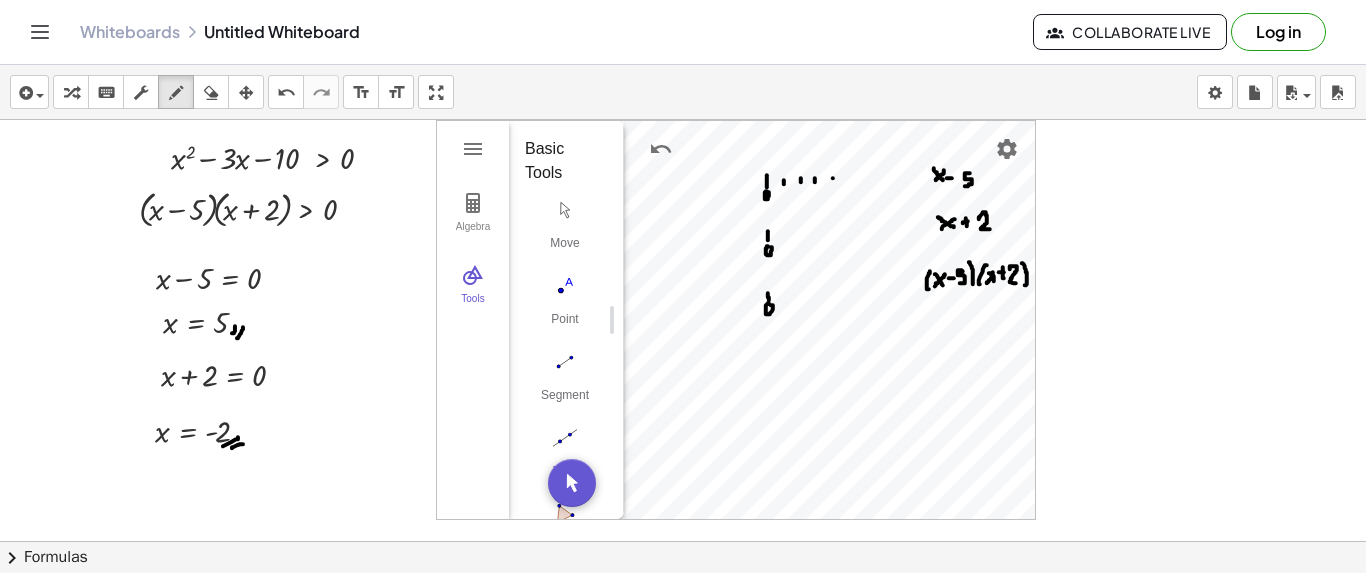 click at bounding box center [683, 635] 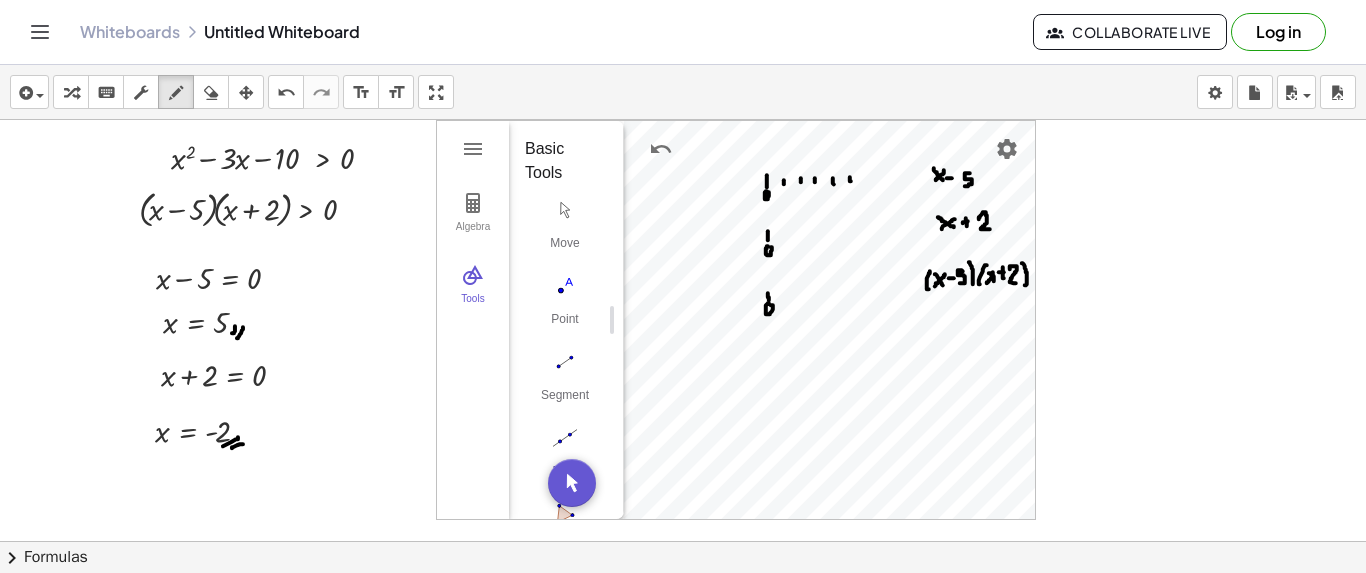 click at bounding box center (683, 635) 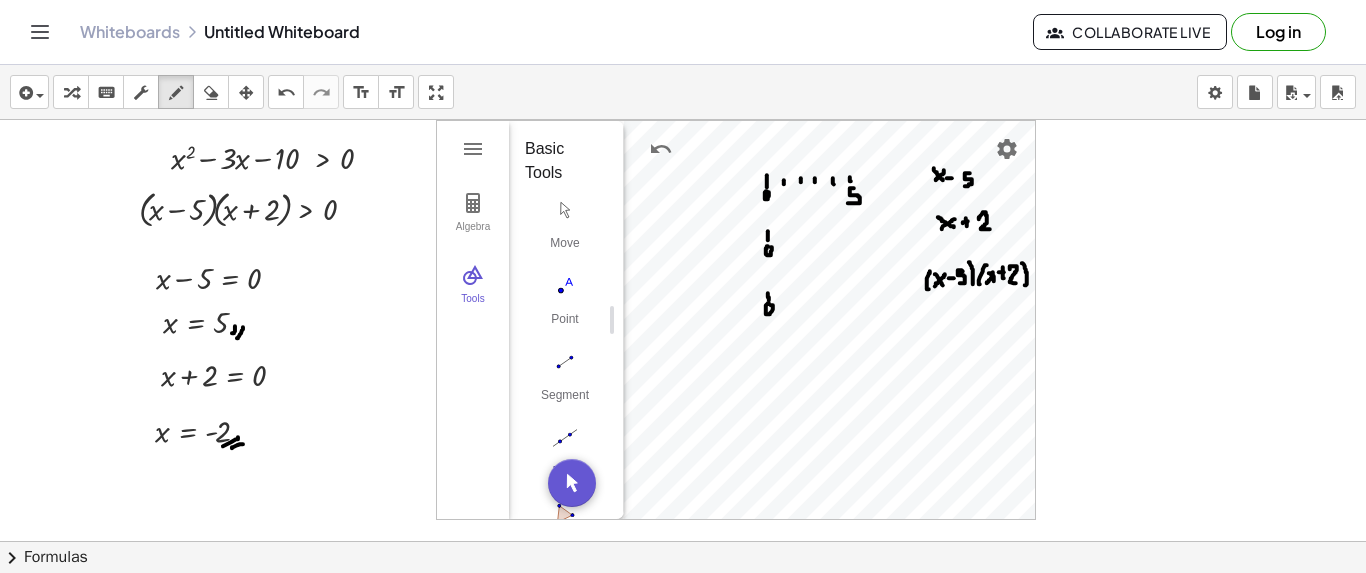 drag, startPoint x: 854, startPoint y: 187, endPoint x: 848, endPoint y: 202, distance: 16.155495 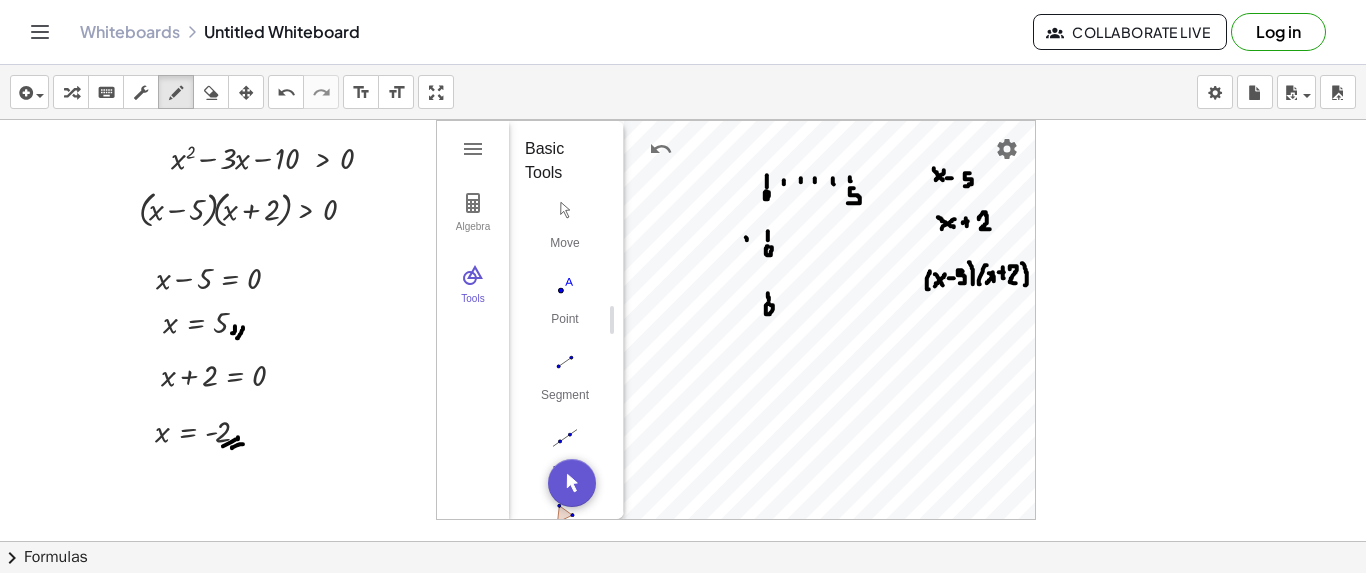 click at bounding box center (683, 635) 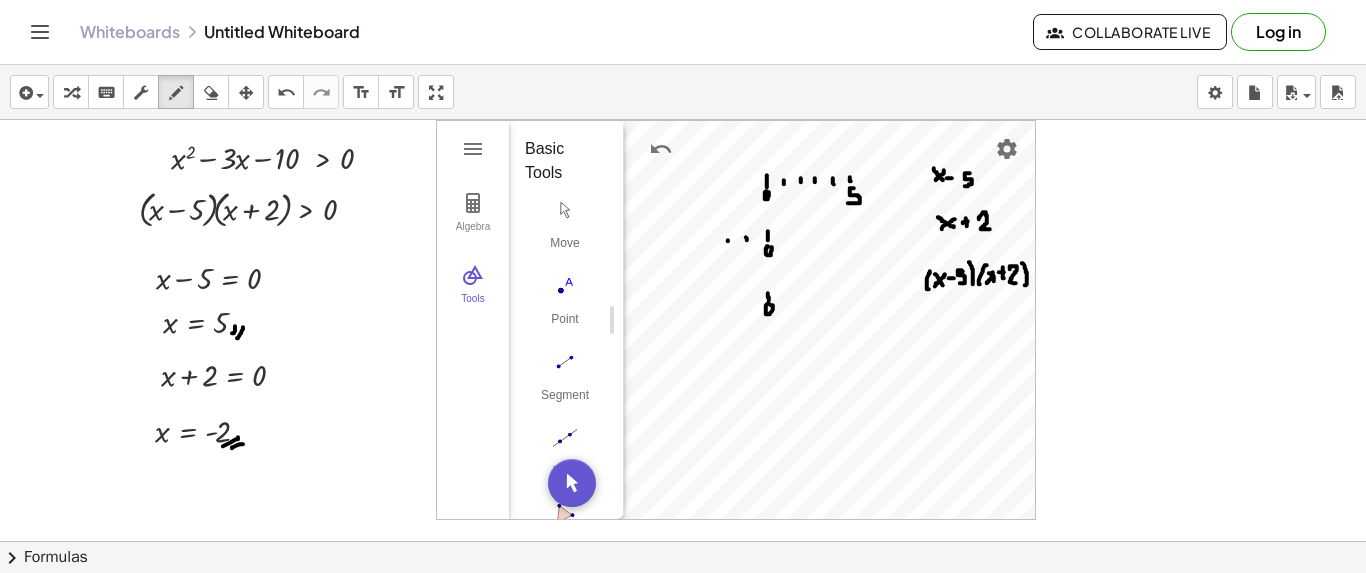 click at bounding box center (683, 635) 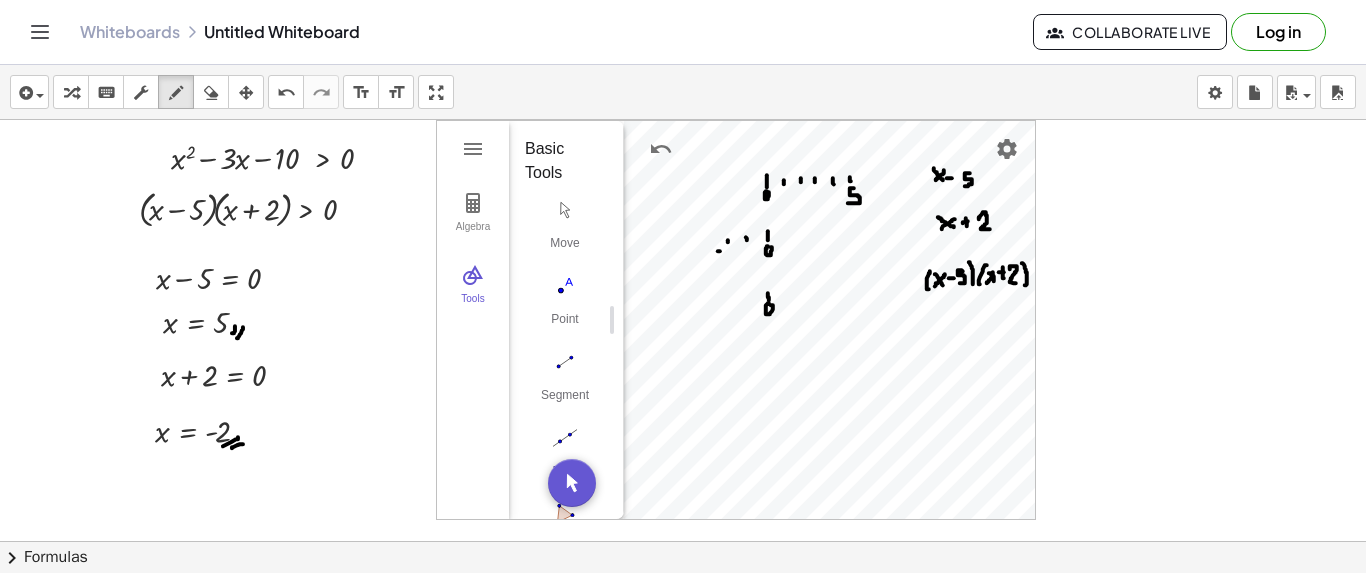 click at bounding box center [683, 635] 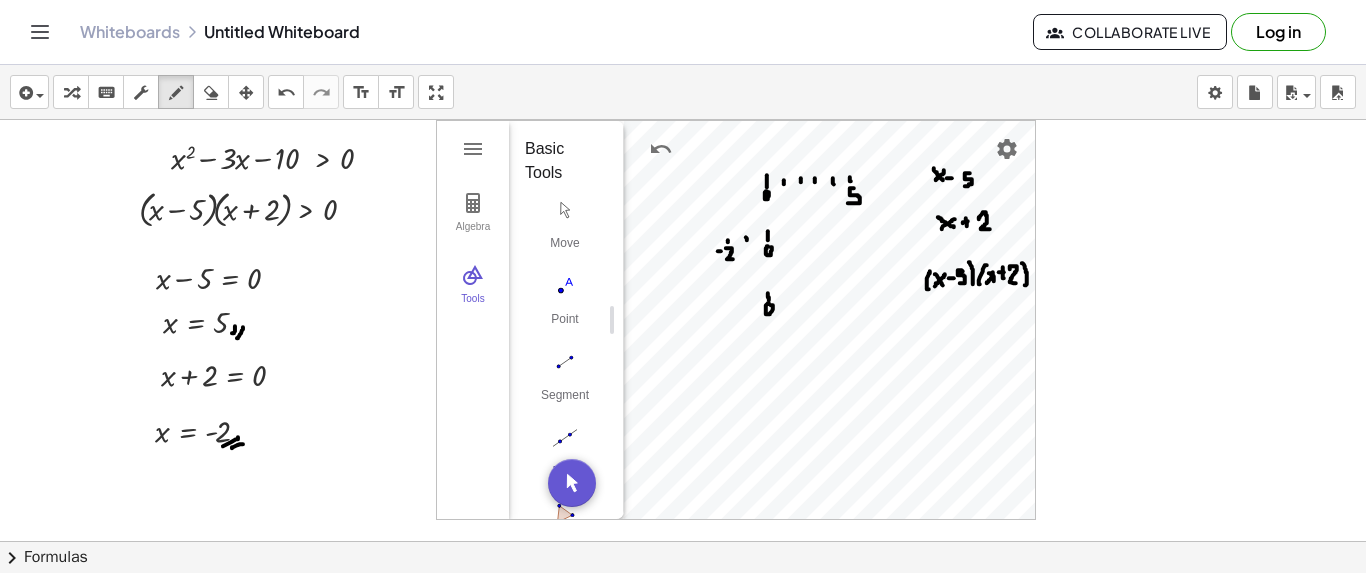drag, startPoint x: 726, startPoint y: 247, endPoint x: 733, endPoint y: 258, distance: 13.038404 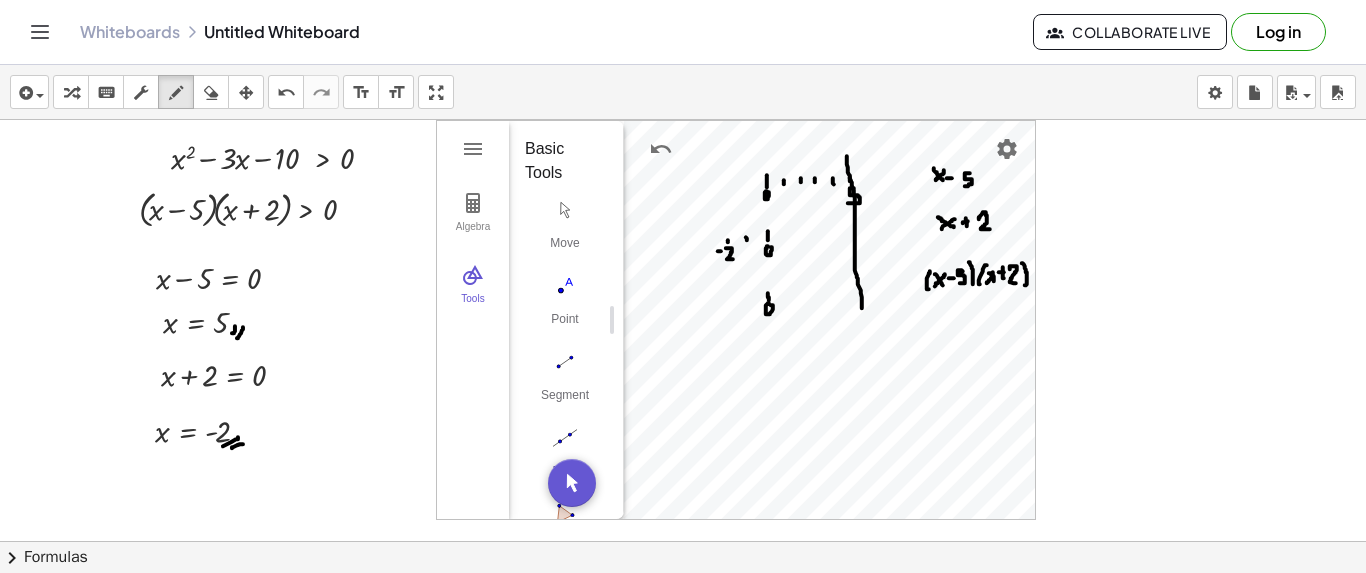 drag, startPoint x: 847, startPoint y: 155, endPoint x: 862, endPoint y: 307, distance: 152.73834 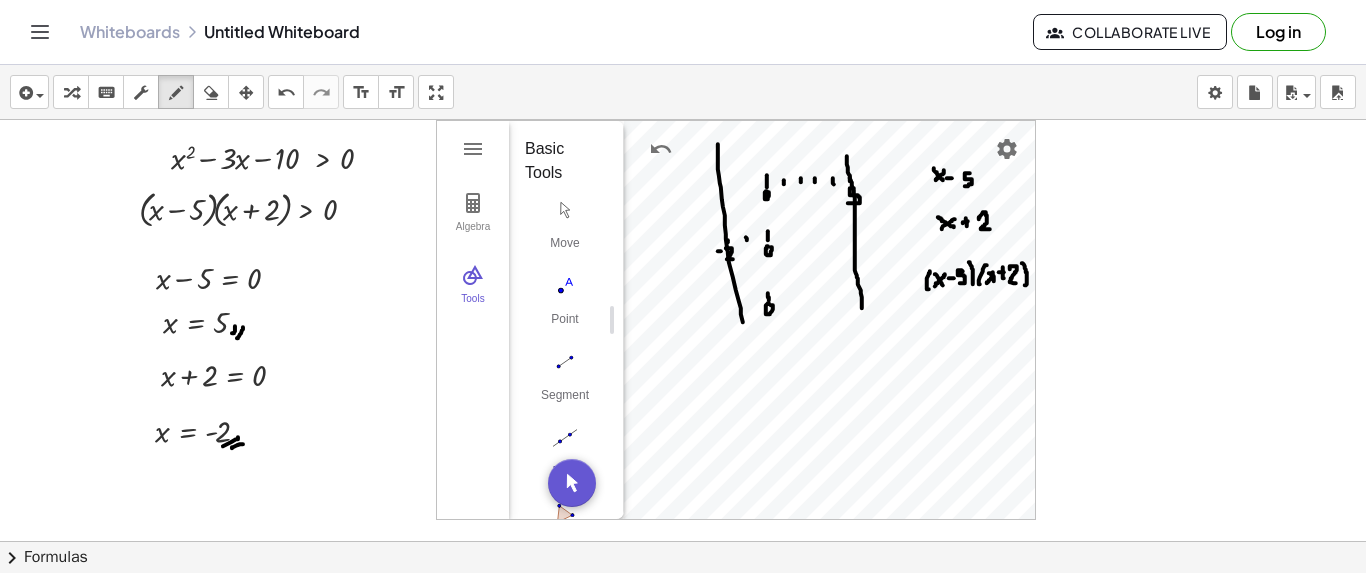 drag, startPoint x: 718, startPoint y: 143, endPoint x: 743, endPoint y: 321, distance: 179.74704 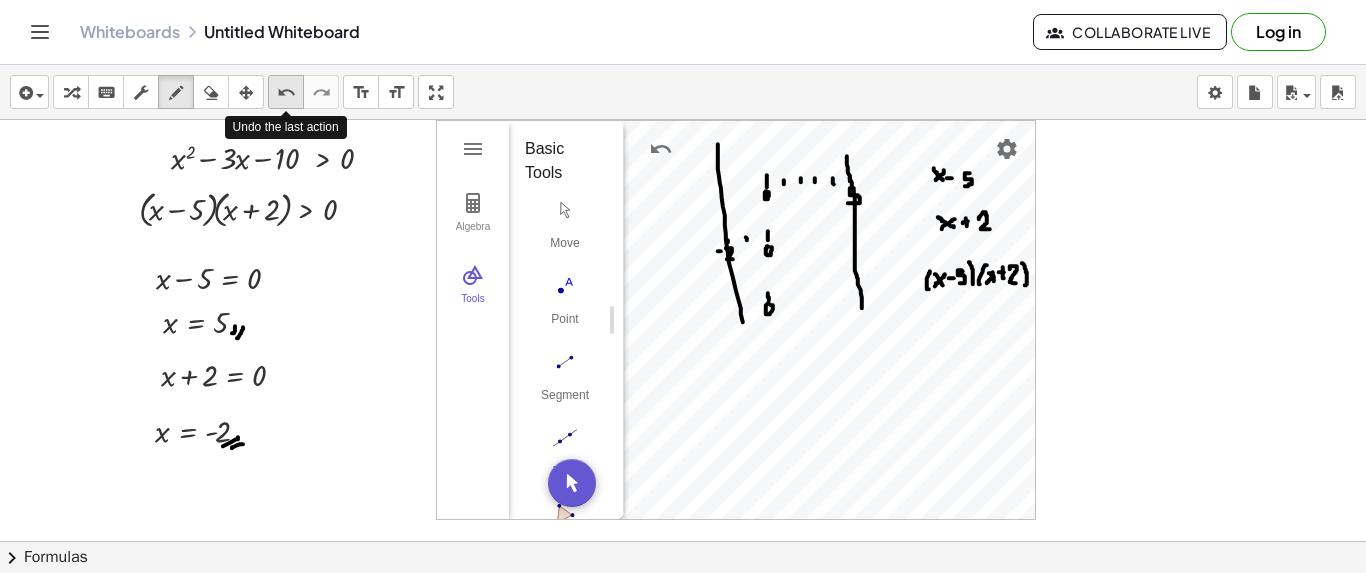 click on "undo" at bounding box center (286, 93) 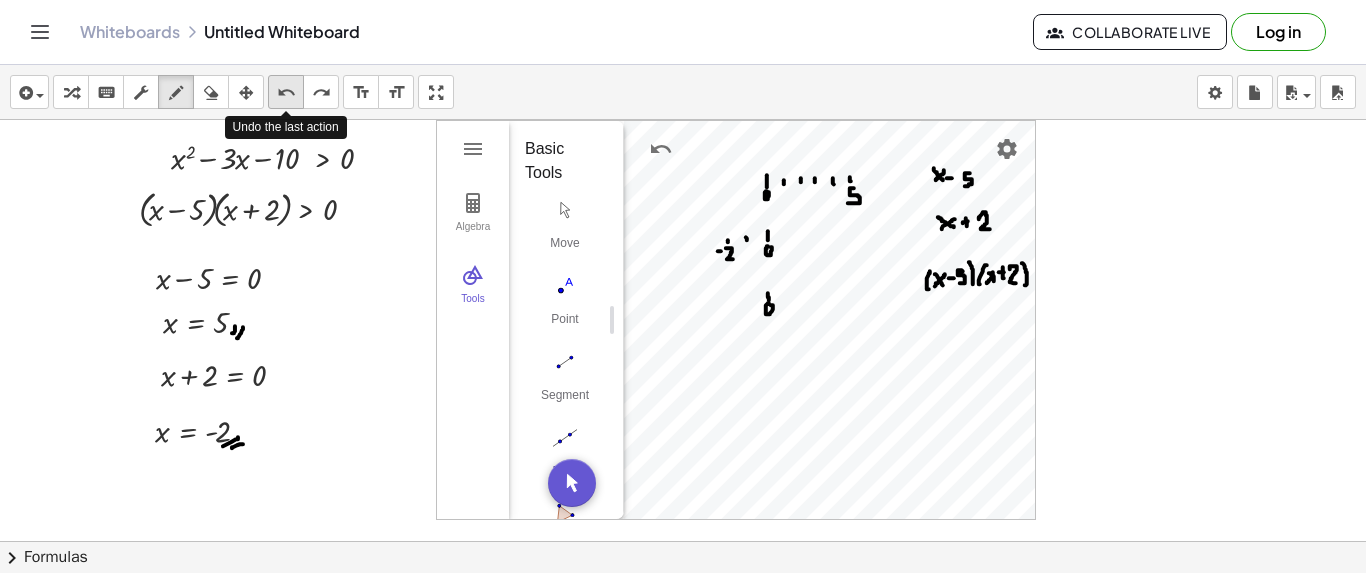click on "undo" at bounding box center (286, 93) 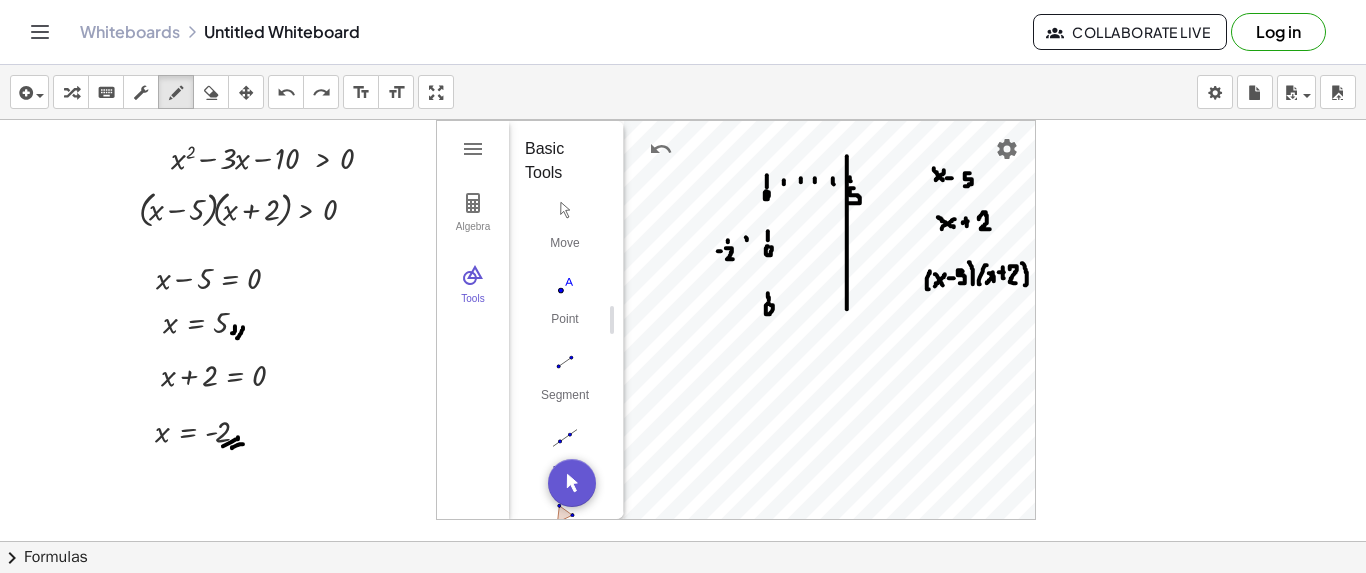 drag, startPoint x: 847, startPoint y: 155, endPoint x: 847, endPoint y: 310, distance: 155 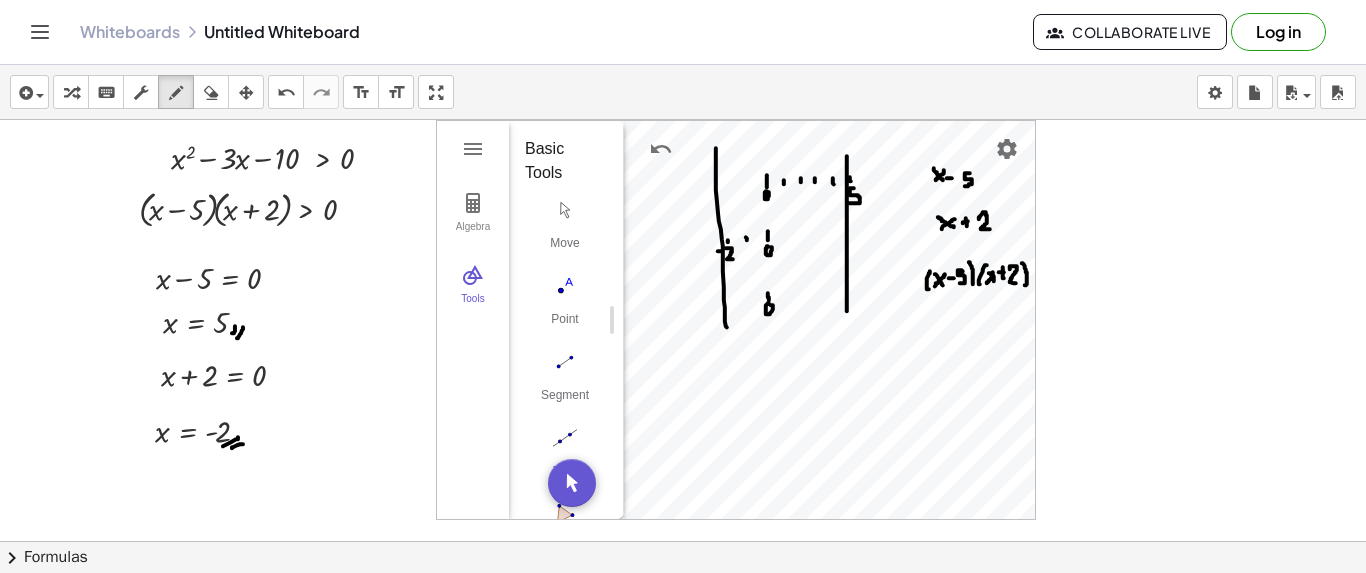 drag, startPoint x: 716, startPoint y: 147, endPoint x: 727, endPoint y: 326, distance: 179.33768 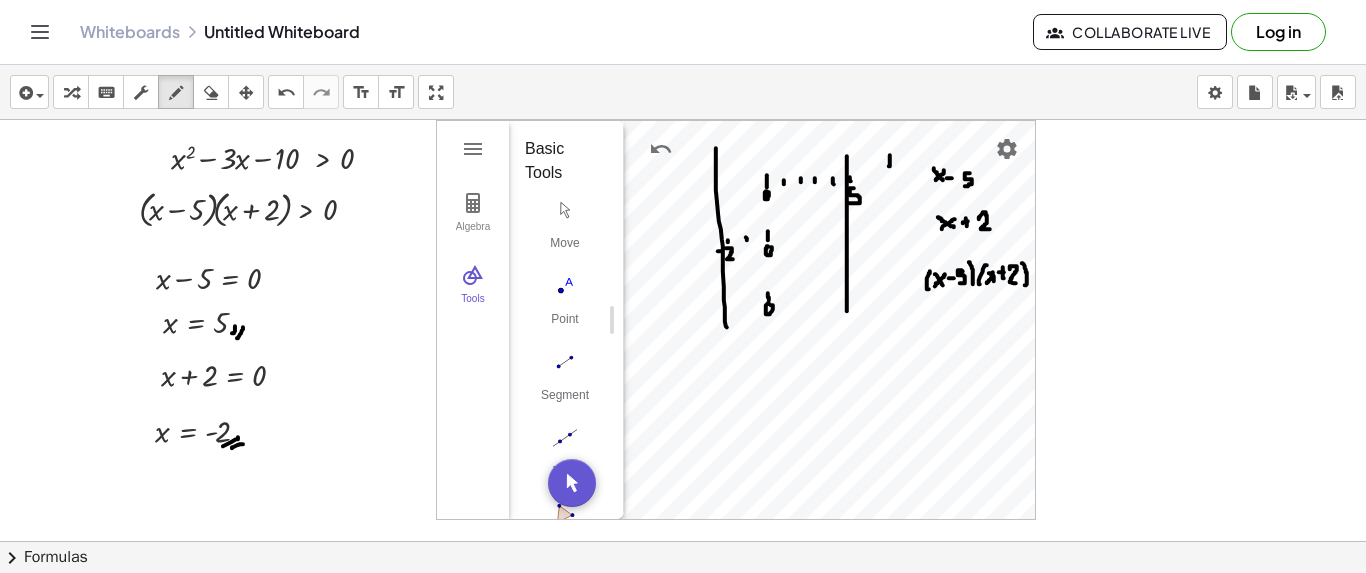 drag, startPoint x: 890, startPoint y: 154, endPoint x: 889, endPoint y: 165, distance: 11.045361 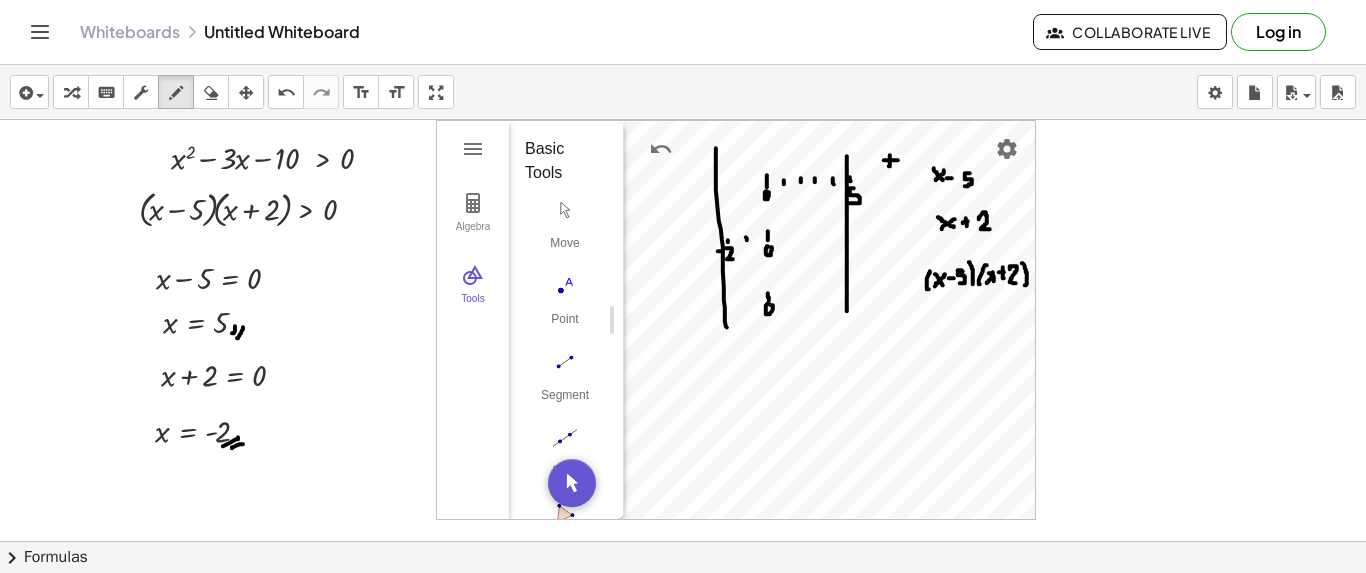 drag, startPoint x: 884, startPoint y: 159, endPoint x: 902, endPoint y: 159, distance: 18 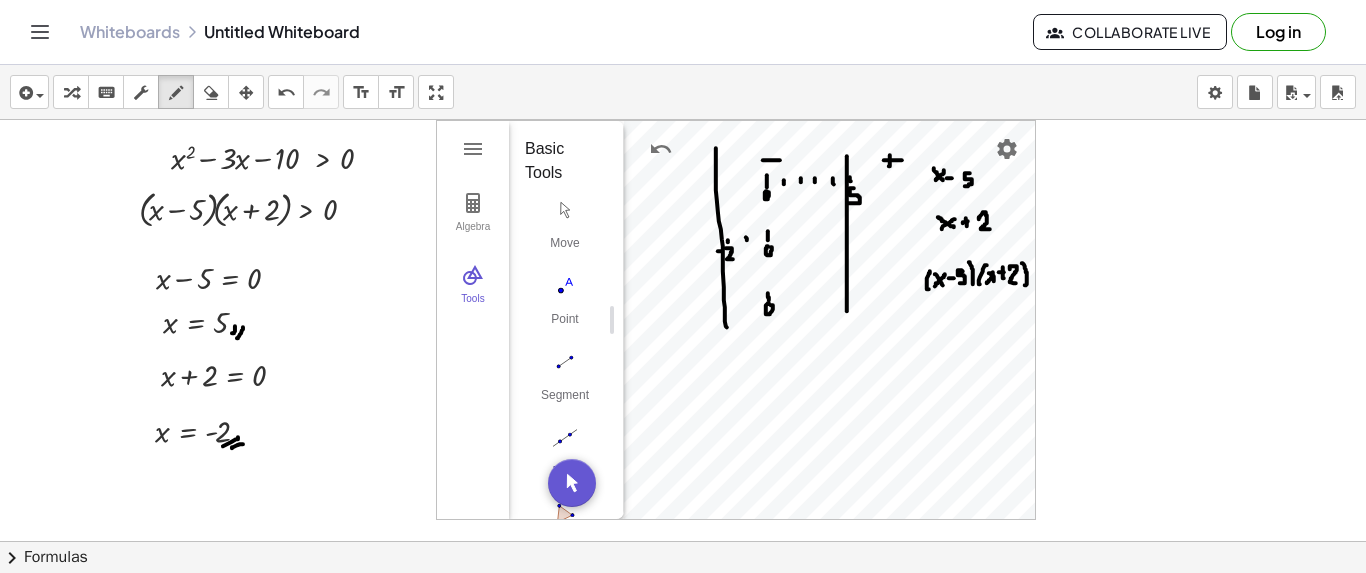drag, startPoint x: 763, startPoint y: 159, endPoint x: 780, endPoint y: 159, distance: 17 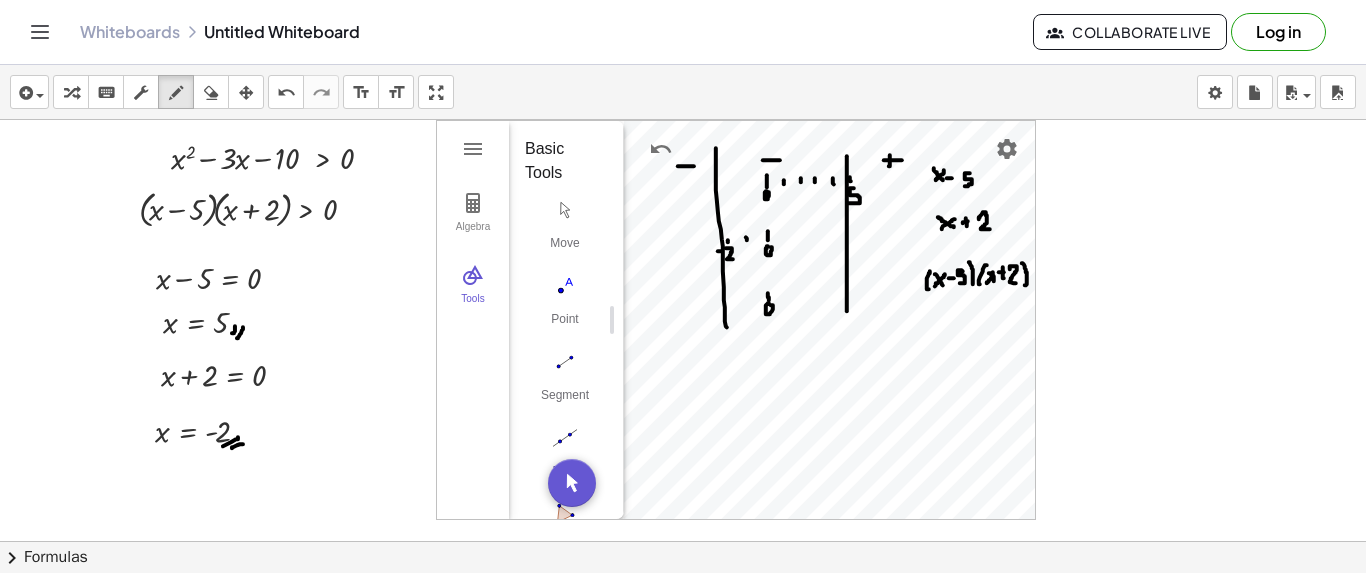 drag, startPoint x: 678, startPoint y: 165, endPoint x: 694, endPoint y: 165, distance: 16 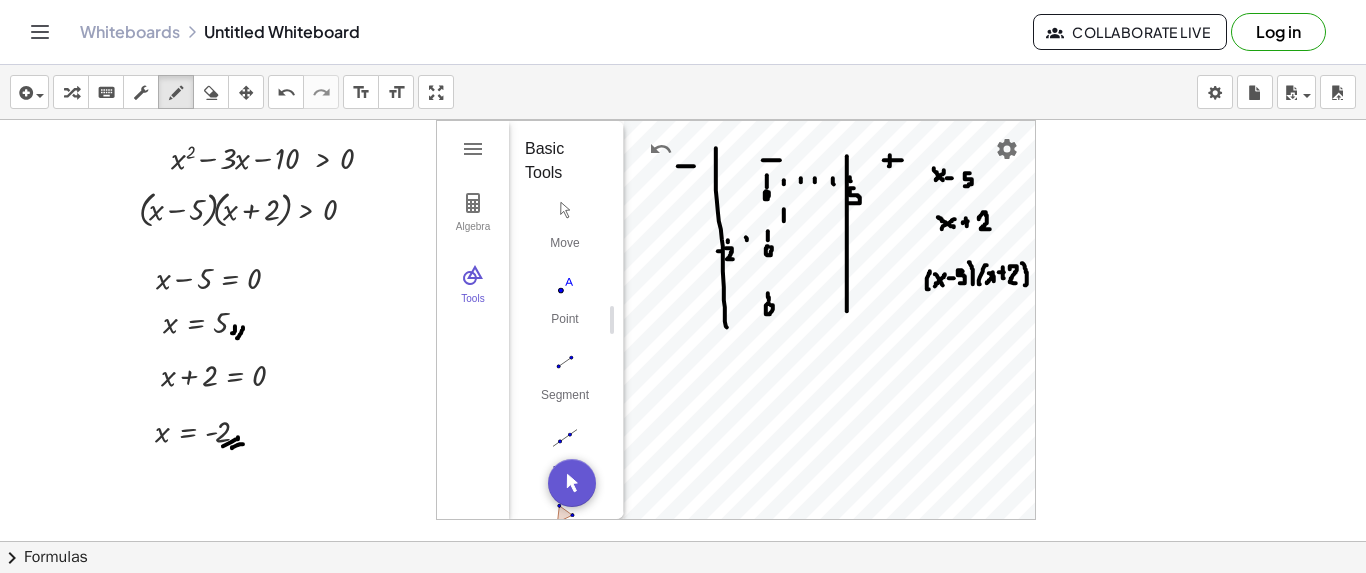 drag, startPoint x: 784, startPoint y: 209, endPoint x: 784, endPoint y: 221, distance: 12 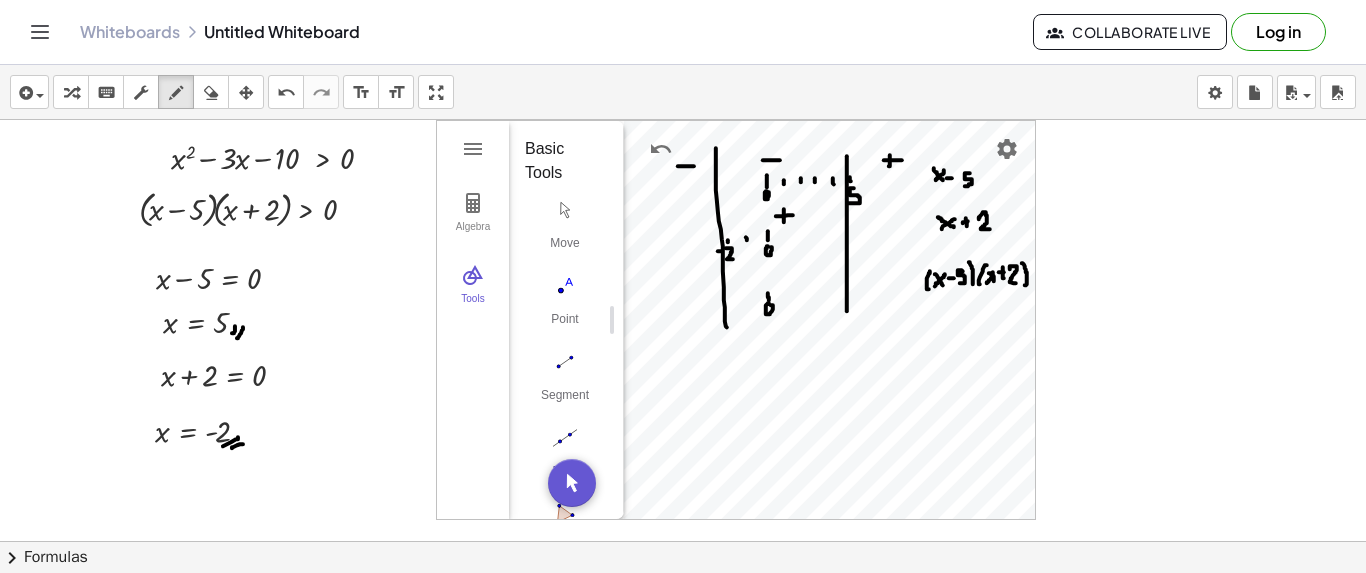 drag, startPoint x: 776, startPoint y: 215, endPoint x: 793, endPoint y: 214, distance: 17.029387 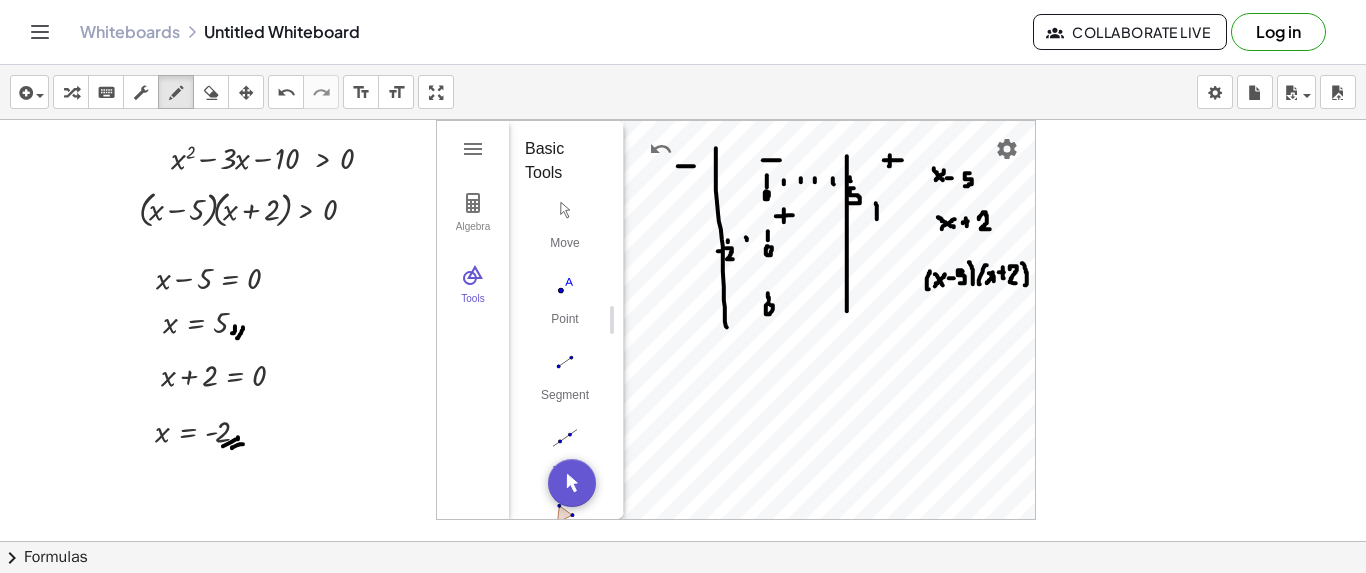 drag, startPoint x: 876, startPoint y: 203, endPoint x: 878, endPoint y: 219, distance: 16.124516 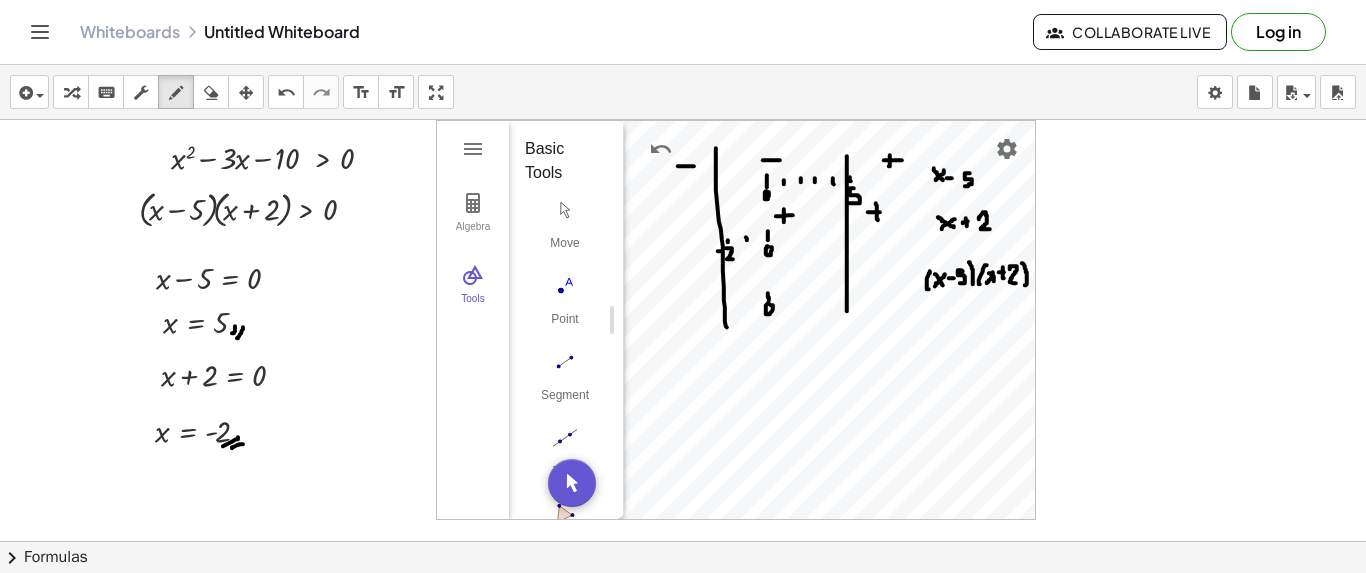 drag, startPoint x: 868, startPoint y: 211, endPoint x: 894, endPoint y: 211, distance: 26 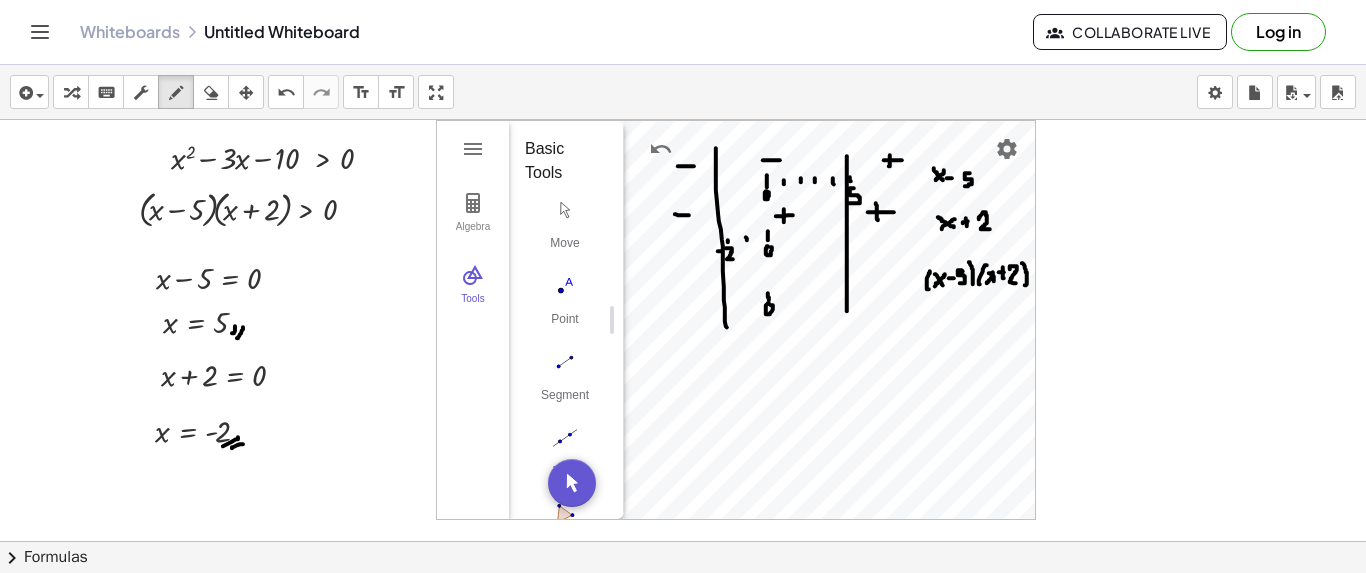 drag, startPoint x: 675, startPoint y: 213, endPoint x: 690, endPoint y: 214, distance: 15.033297 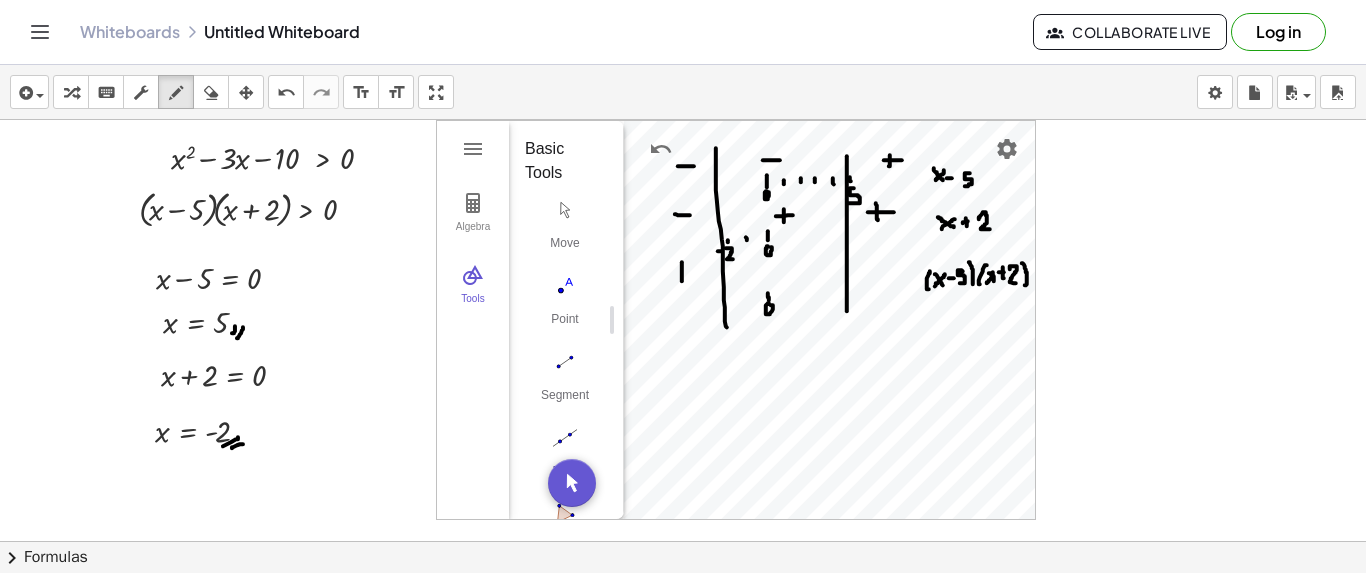 drag, startPoint x: 682, startPoint y: 261, endPoint x: 682, endPoint y: 280, distance: 19 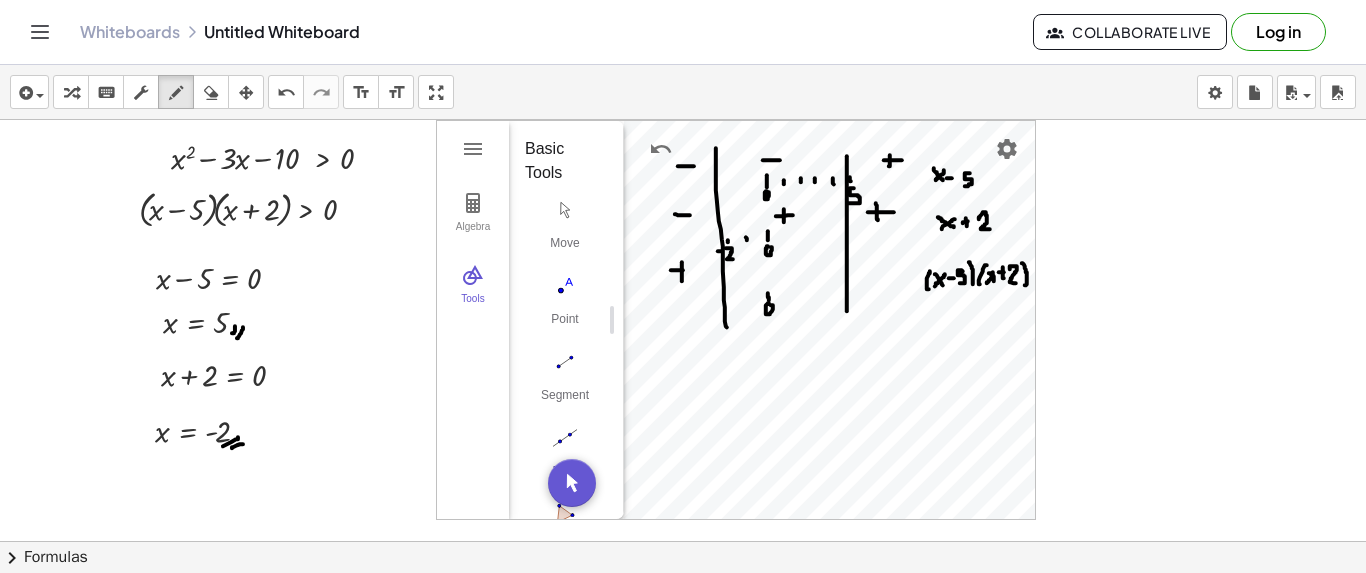 drag, startPoint x: 671, startPoint y: 269, endPoint x: 787, endPoint y: 236, distance: 120.60265 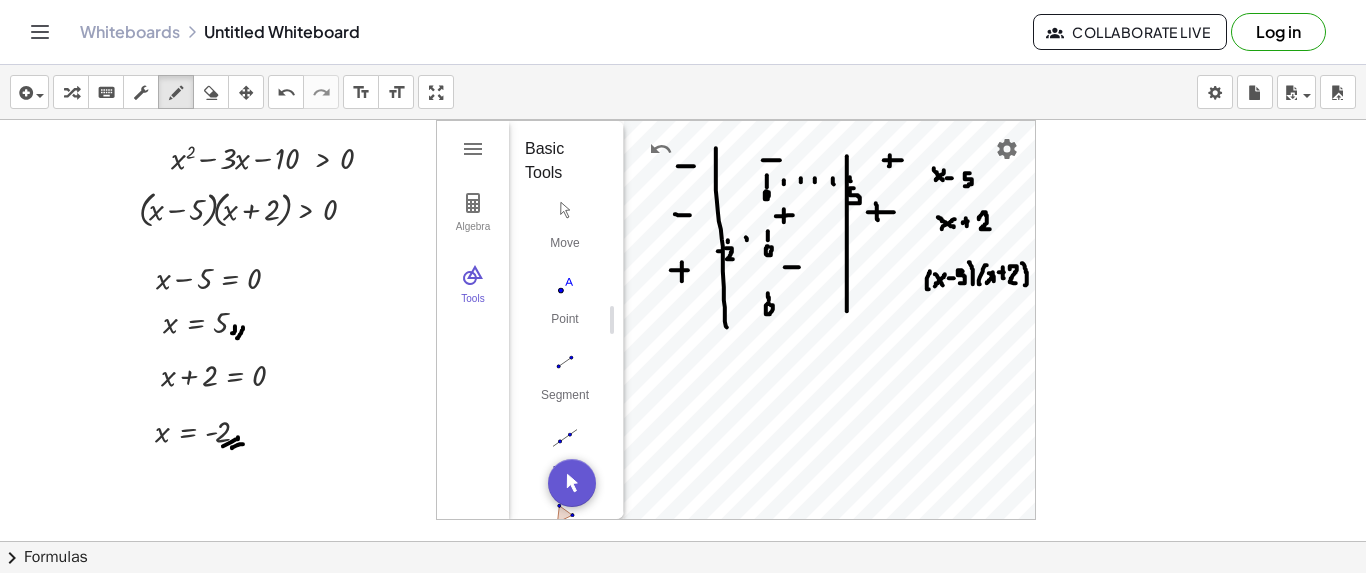drag, startPoint x: 785, startPoint y: 266, endPoint x: 799, endPoint y: 266, distance: 14 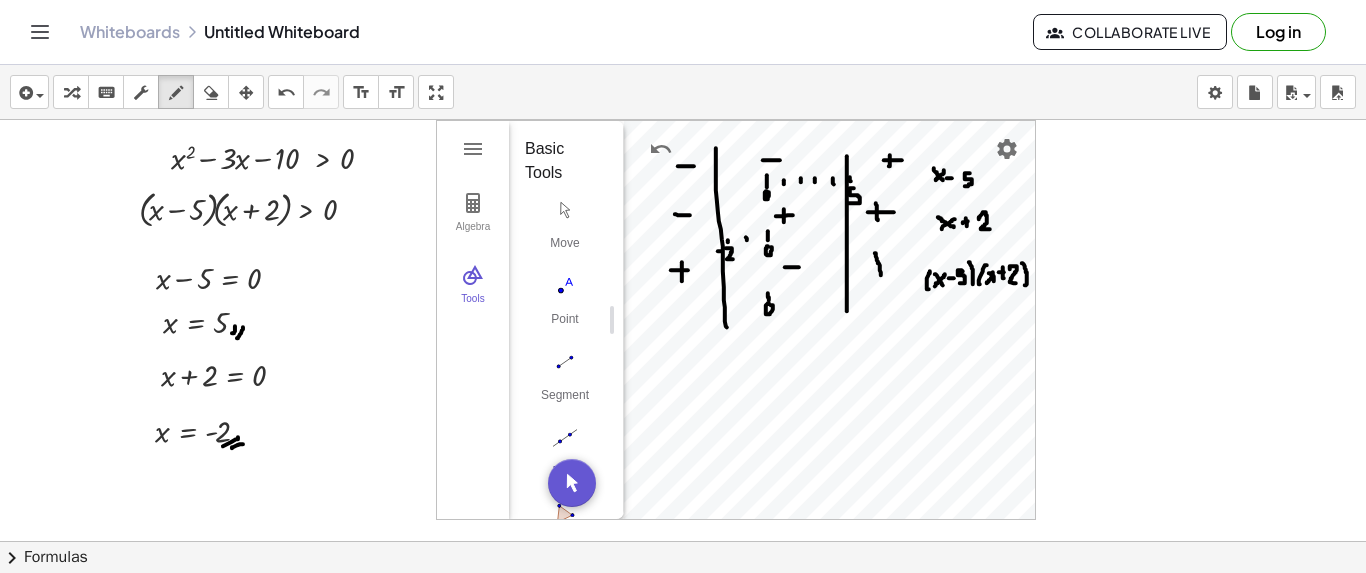 drag, startPoint x: 875, startPoint y: 252, endPoint x: 881, endPoint y: 274, distance: 22.803509 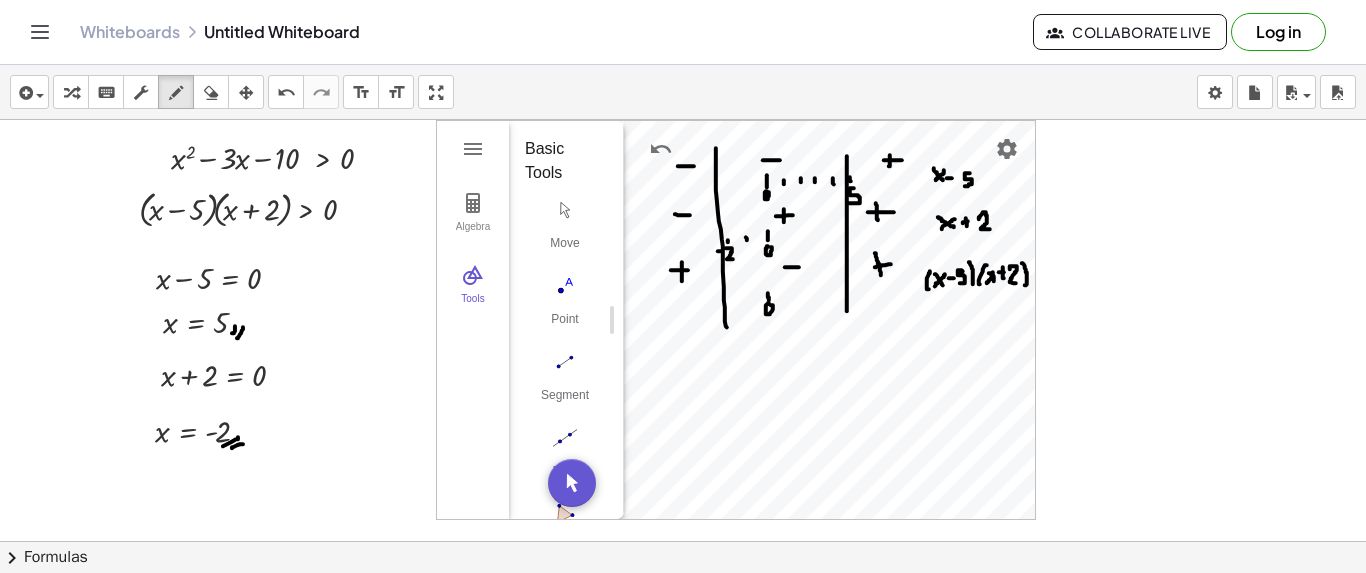 drag, startPoint x: 876, startPoint y: 266, endPoint x: 893, endPoint y: 263, distance: 17.262676 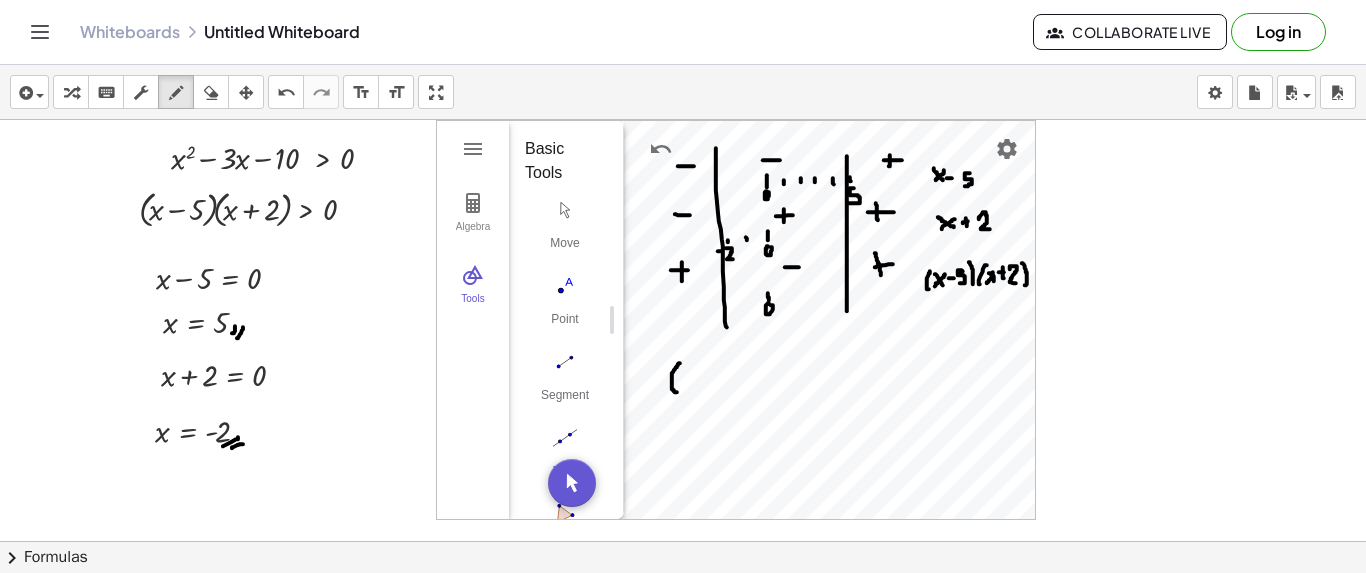 drag, startPoint x: 680, startPoint y: 362, endPoint x: 677, endPoint y: 391, distance: 29.15476 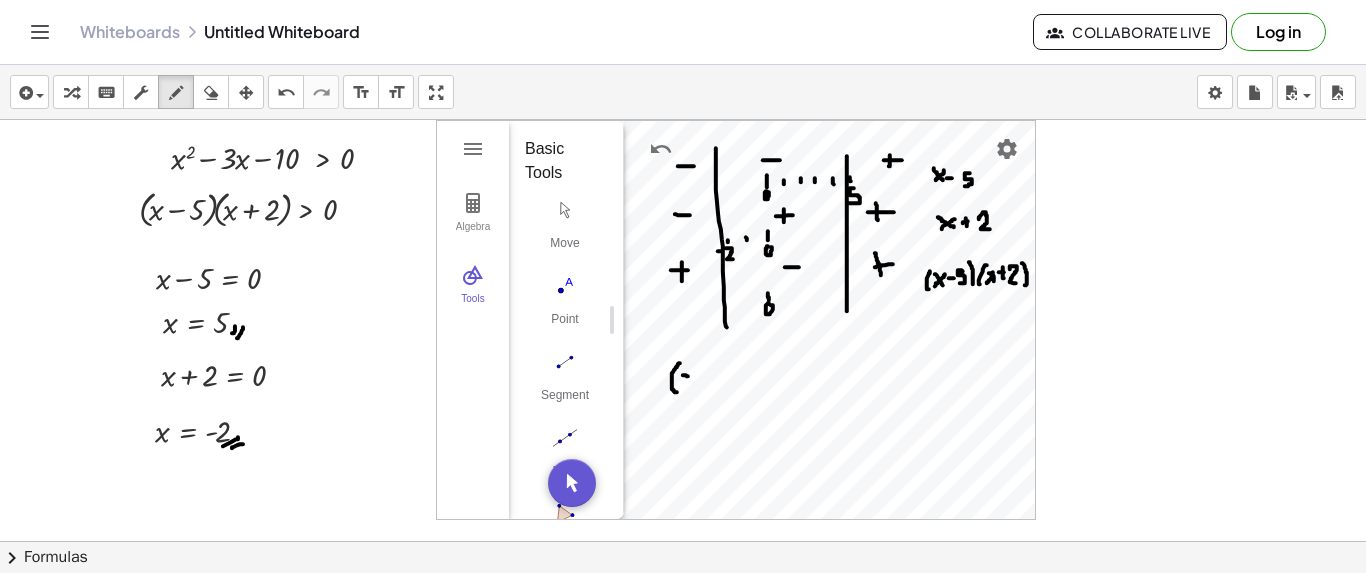 click at bounding box center [683, 635] 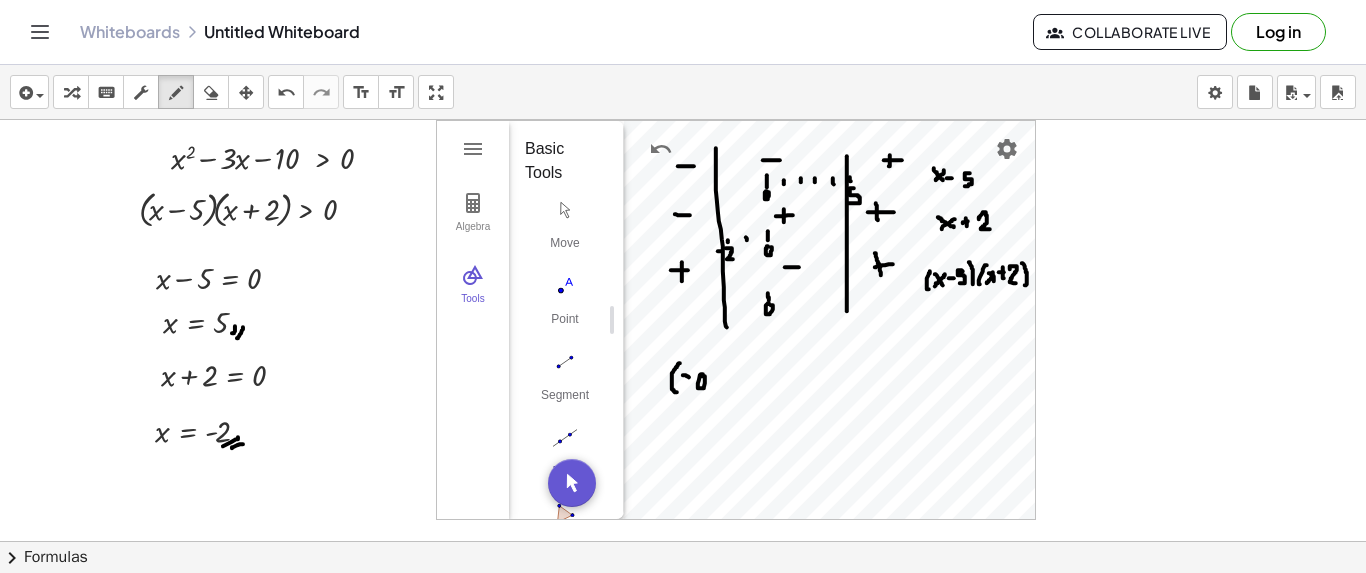 click at bounding box center (683, 635) 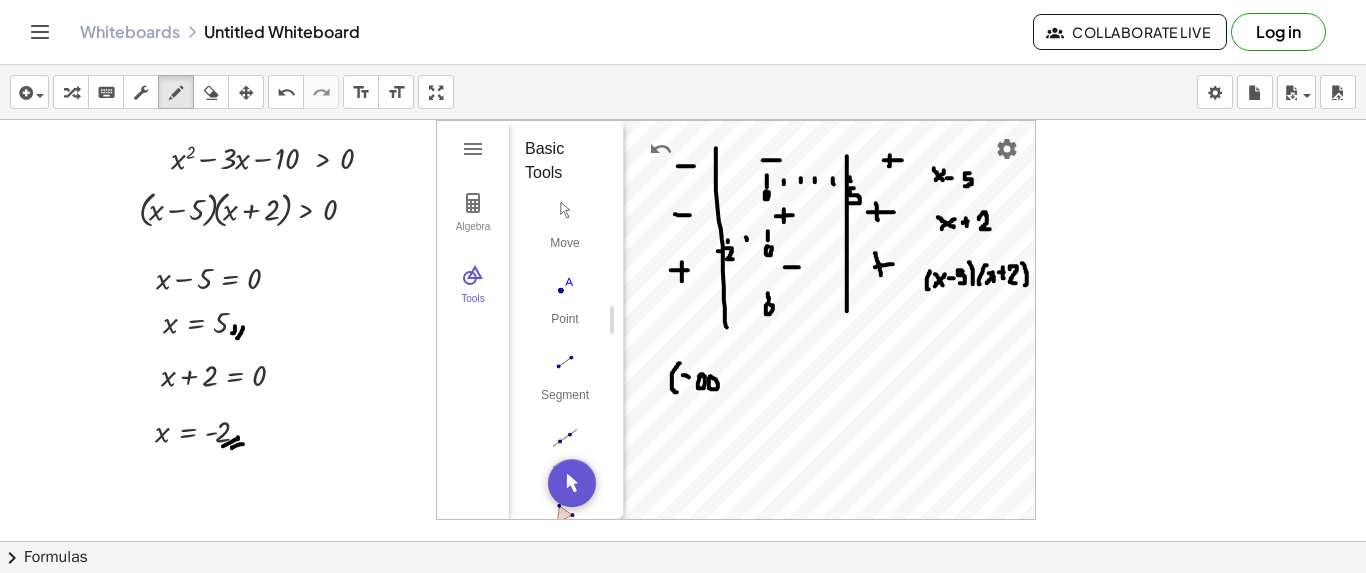 click at bounding box center (683, 635) 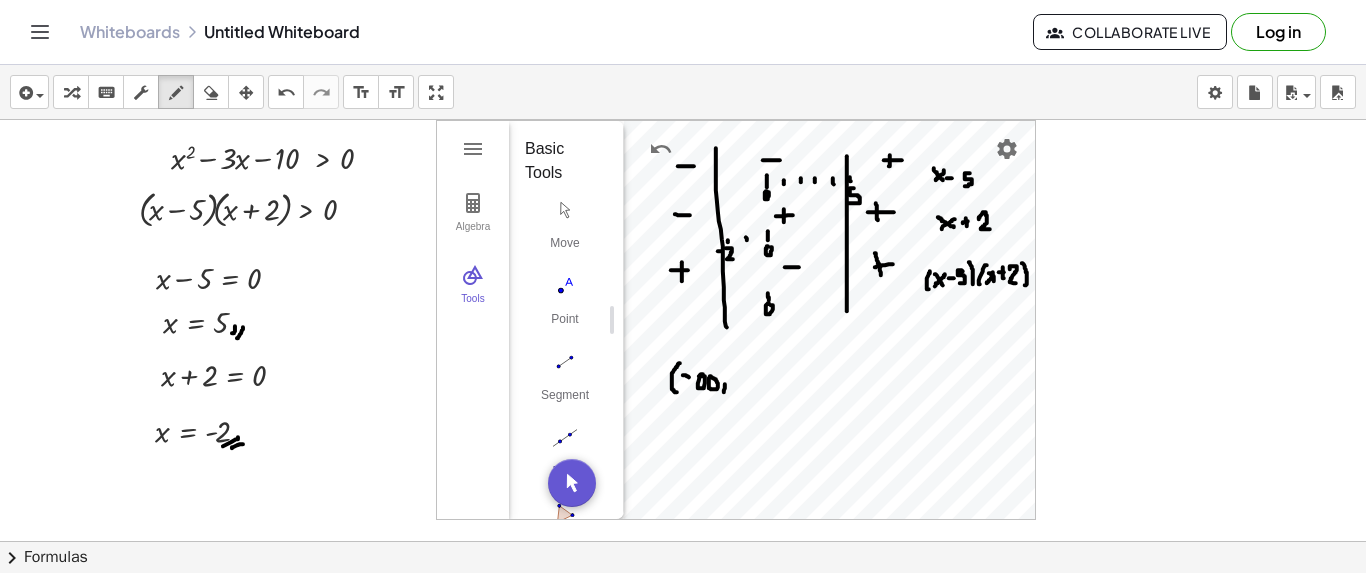 click at bounding box center (683, 635) 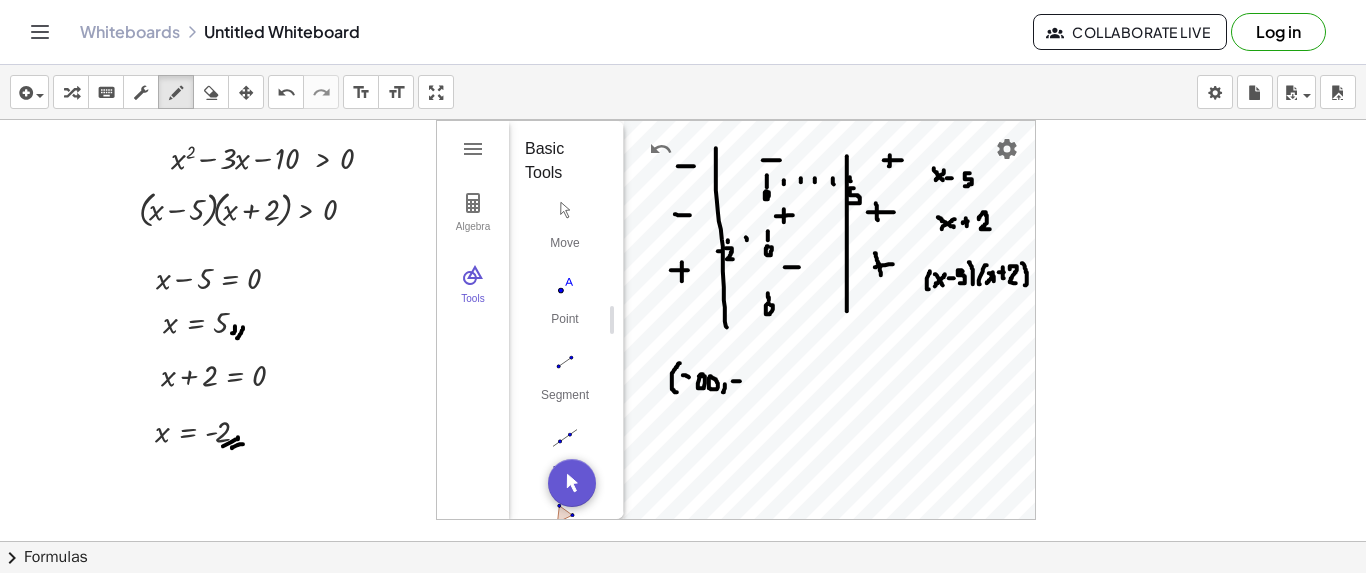 click at bounding box center [683, 635] 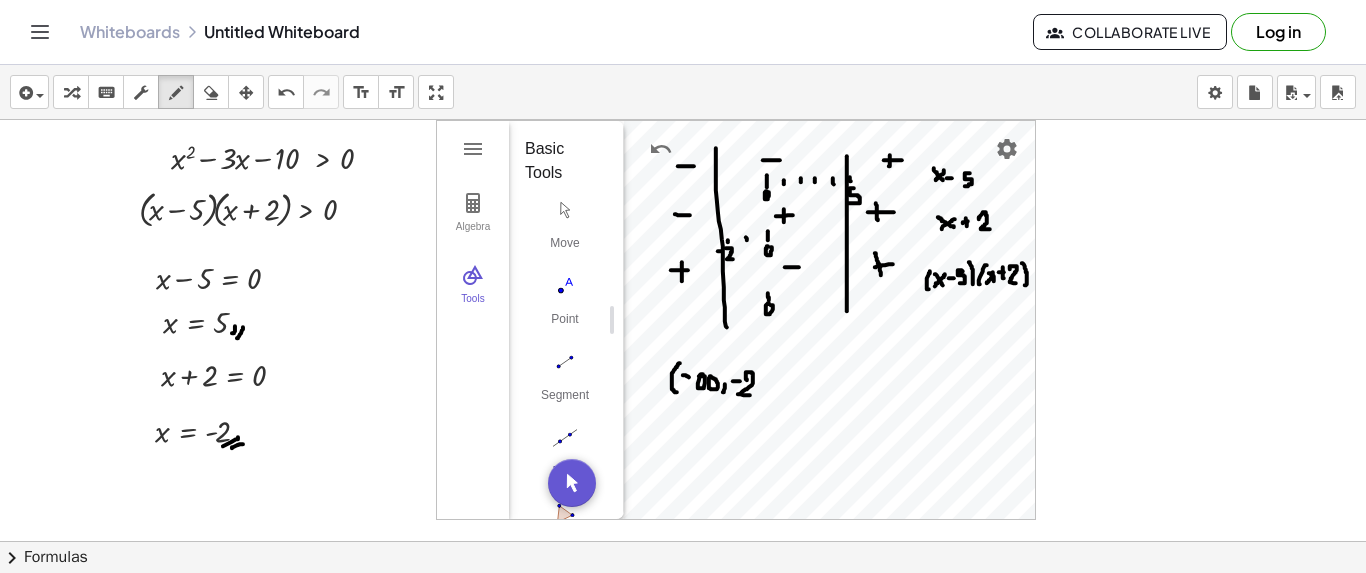 drag, startPoint x: 747, startPoint y: 378, endPoint x: 750, endPoint y: 394, distance: 16.27882 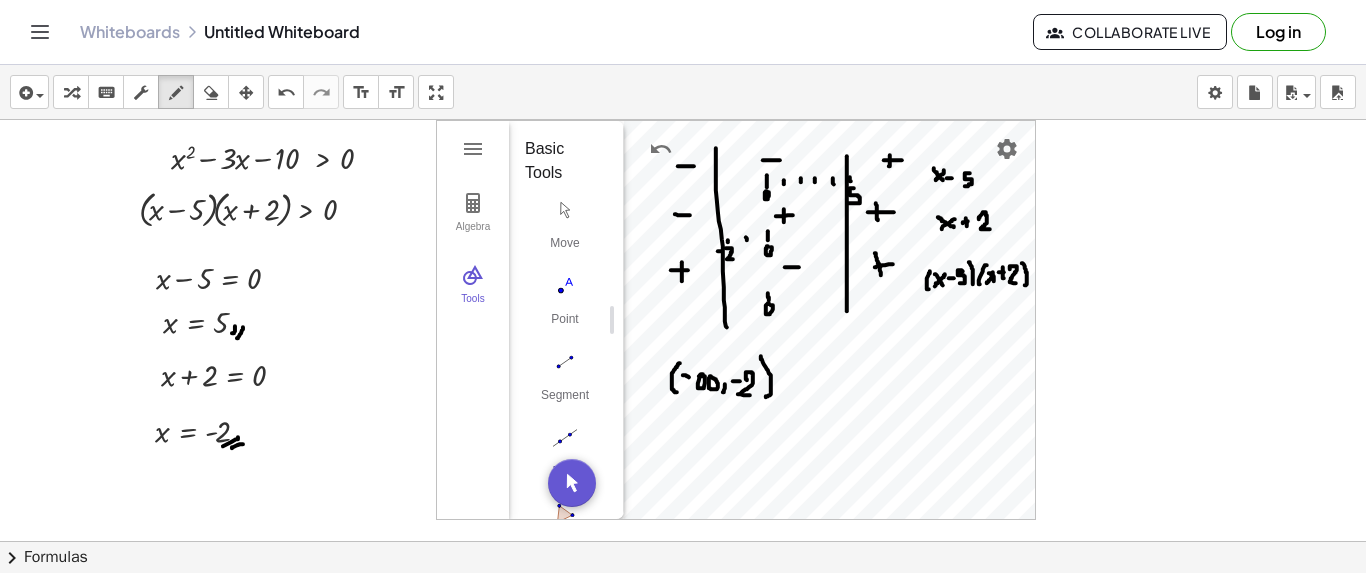 drag, startPoint x: 761, startPoint y: 355, endPoint x: 766, endPoint y: 396, distance: 41.303753 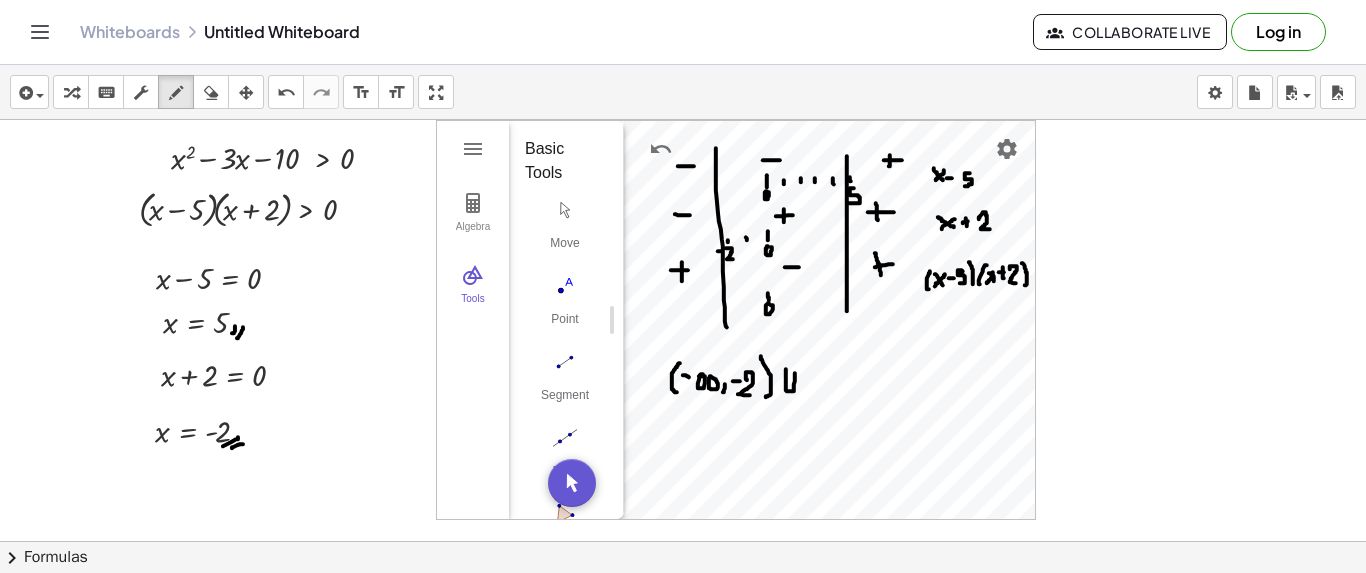 click at bounding box center [683, 635] 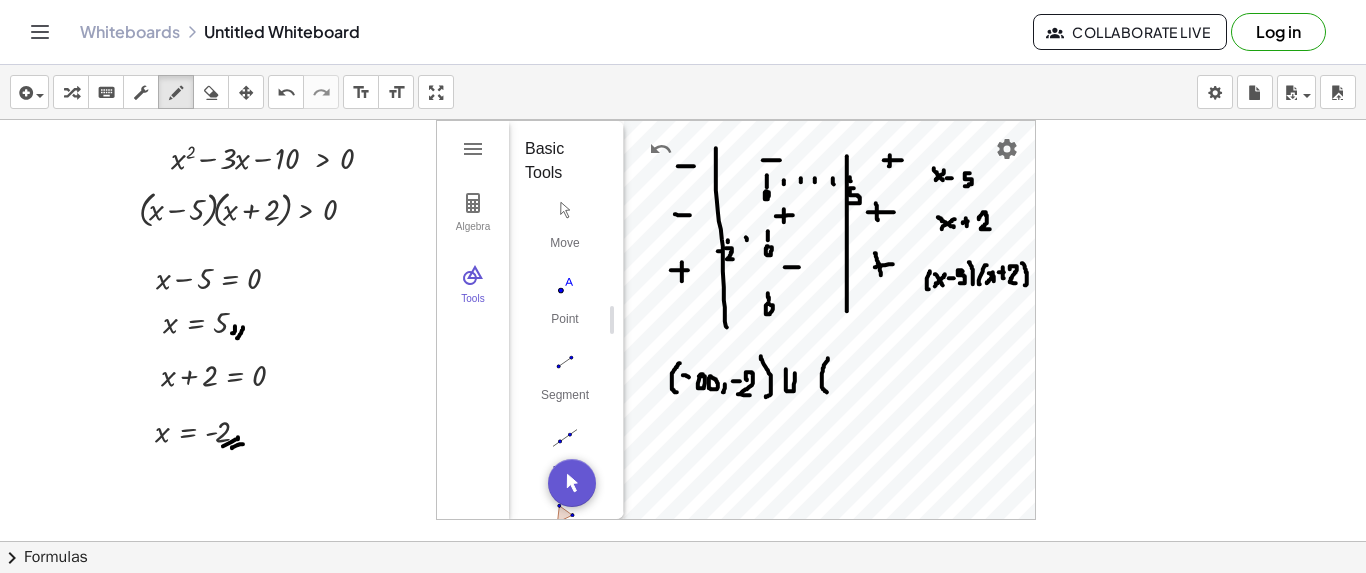 drag, startPoint x: 828, startPoint y: 357, endPoint x: 829, endPoint y: 393, distance: 36.013885 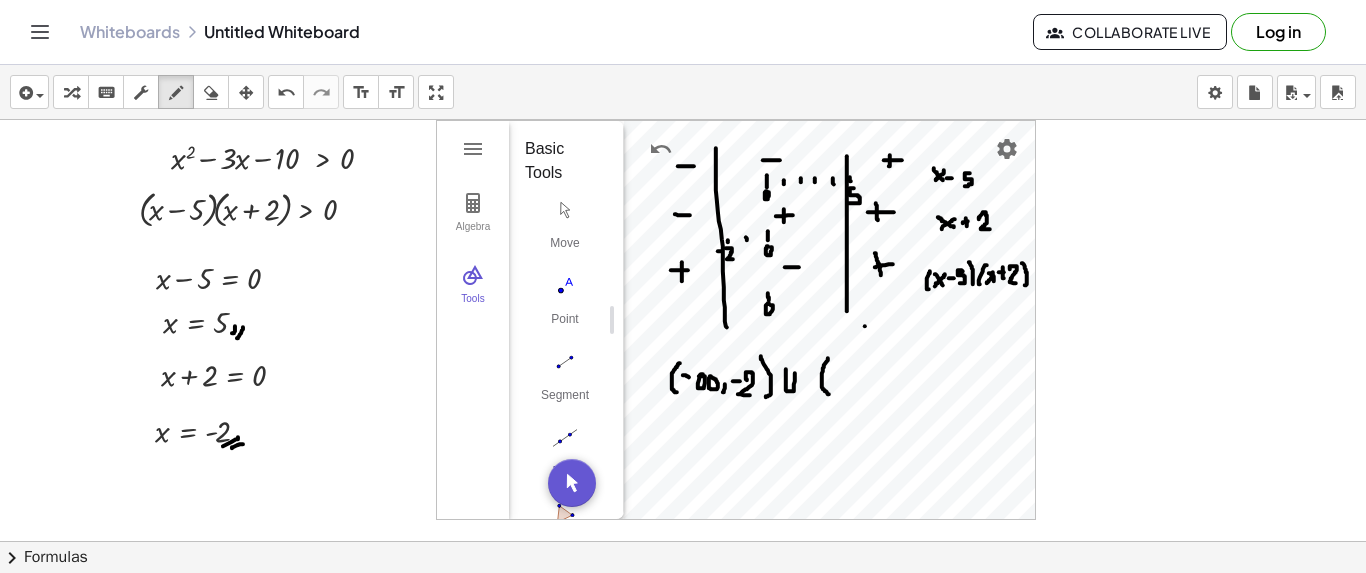 click at bounding box center (683, 635) 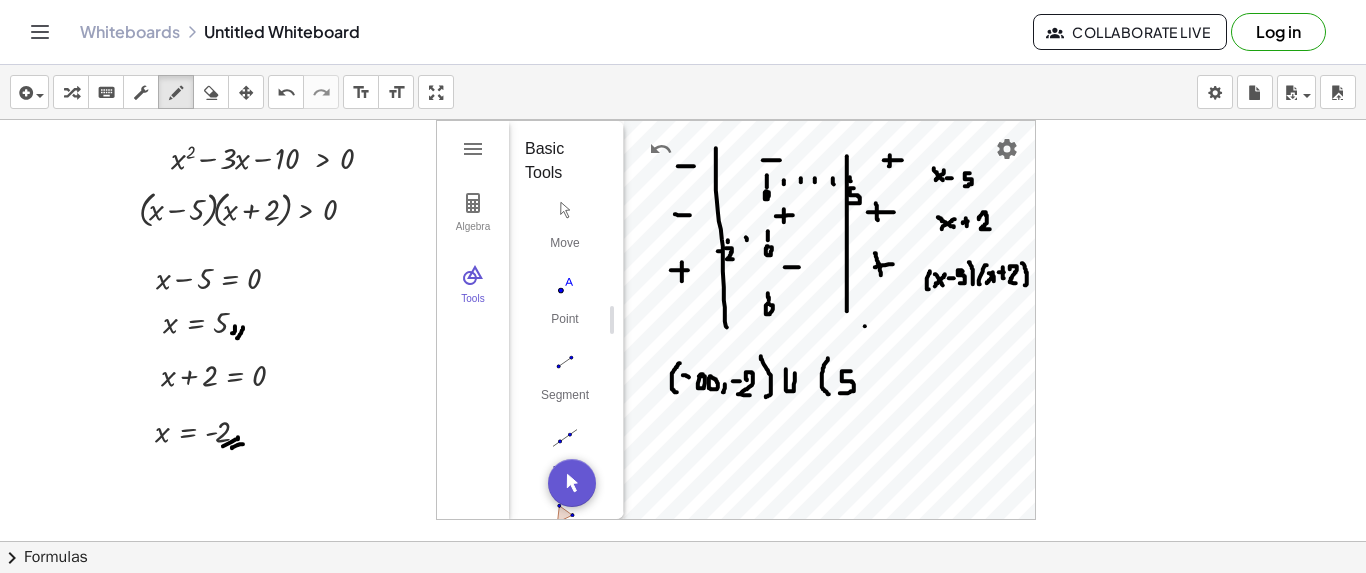 drag, startPoint x: 851, startPoint y: 370, endPoint x: 839, endPoint y: 392, distance: 25.059929 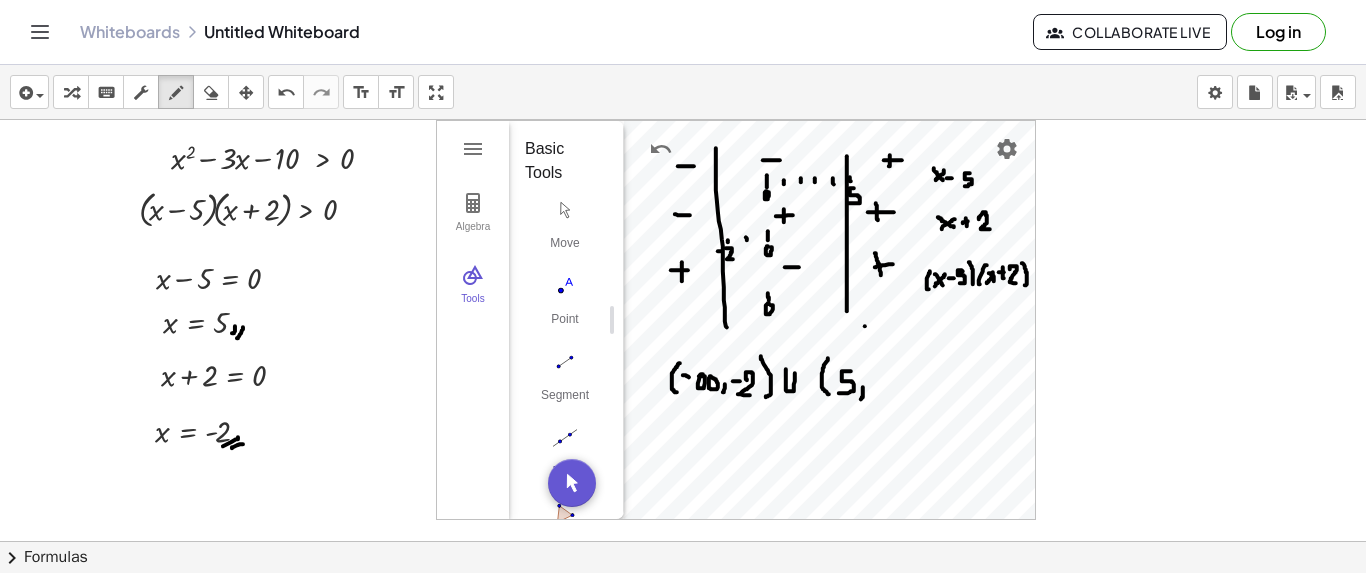 drag, startPoint x: 863, startPoint y: 386, endPoint x: 859, endPoint y: 399, distance: 13.601471 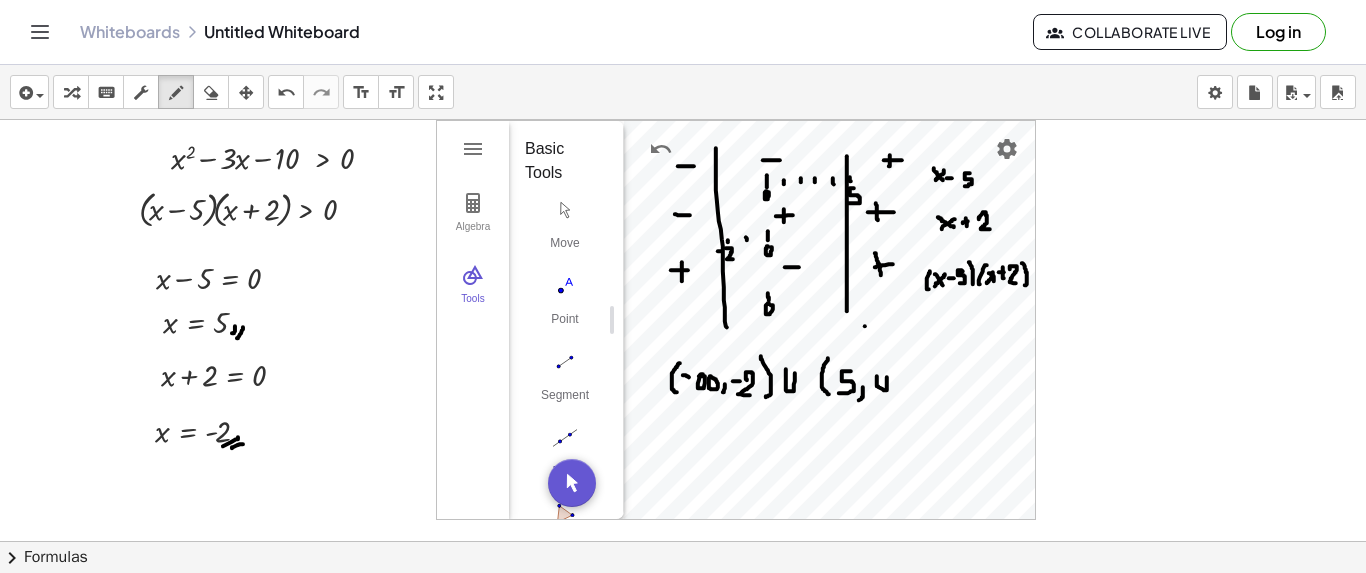 drag, startPoint x: 877, startPoint y: 375, endPoint x: 887, endPoint y: 373, distance: 10.198039 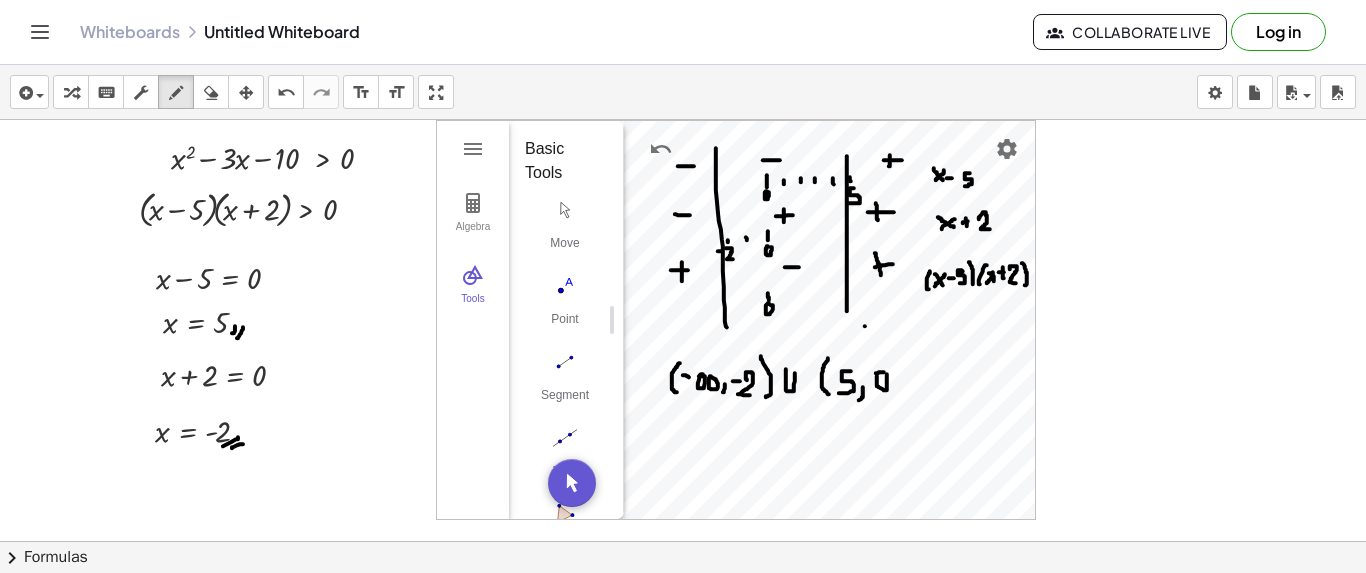 click at bounding box center [683, 635] 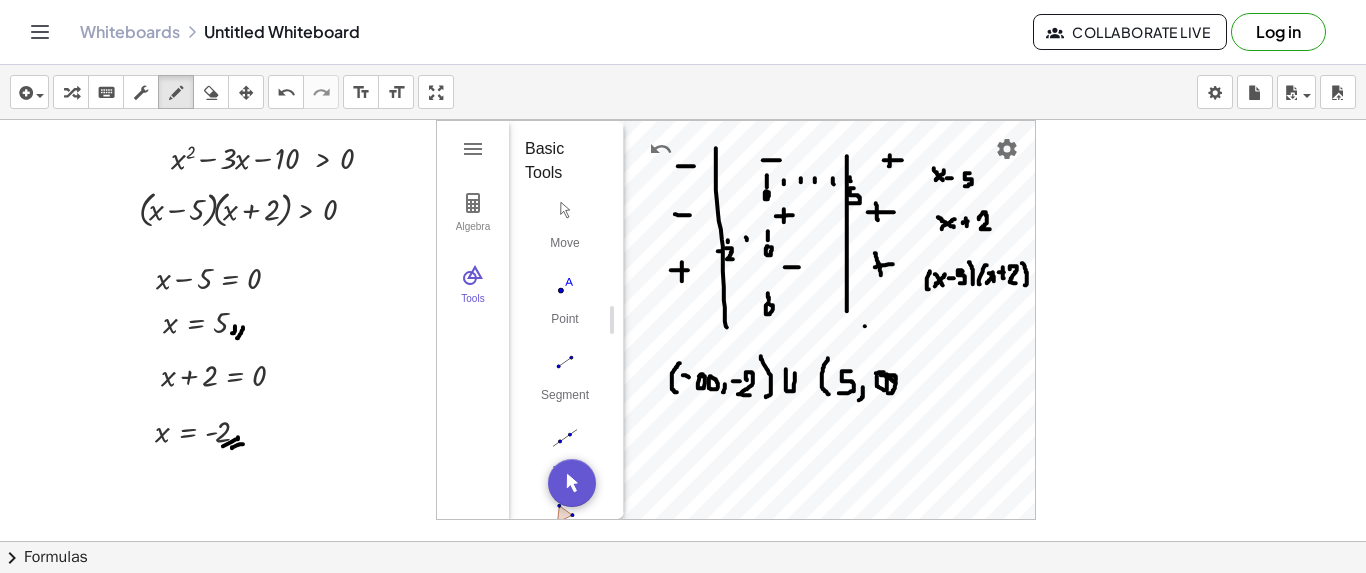 drag, startPoint x: 896, startPoint y: 378, endPoint x: 887, endPoint y: 392, distance: 16.643316 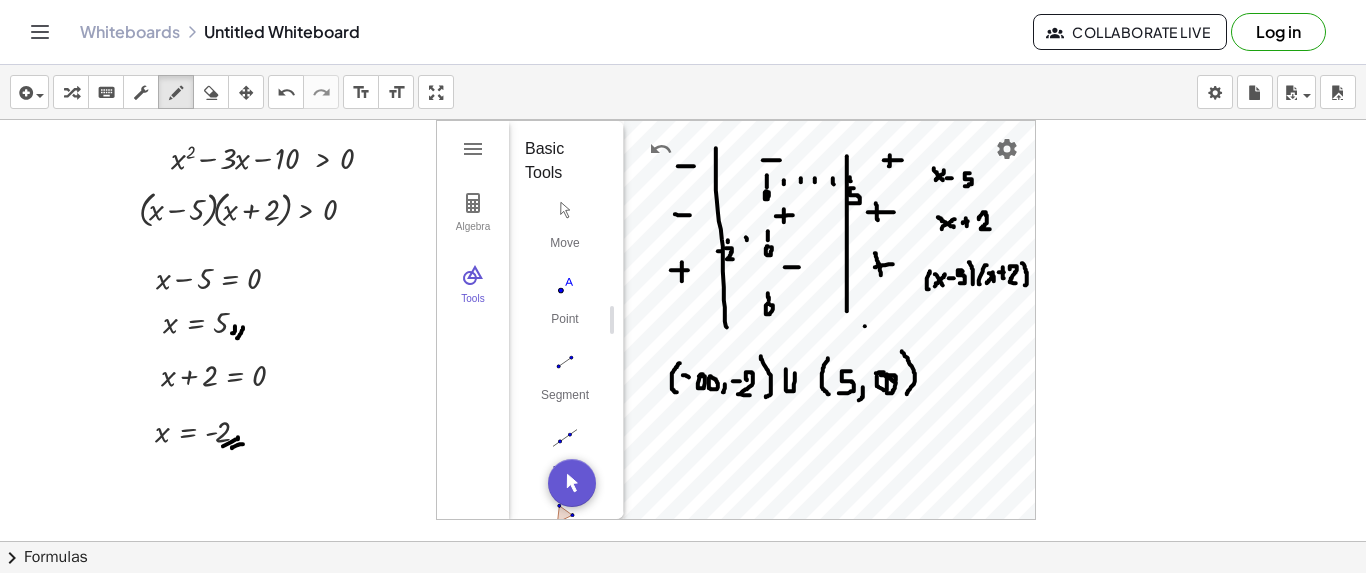 drag, startPoint x: 902, startPoint y: 350, endPoint x: 907, endPoint y: 393, distance: 43.289722 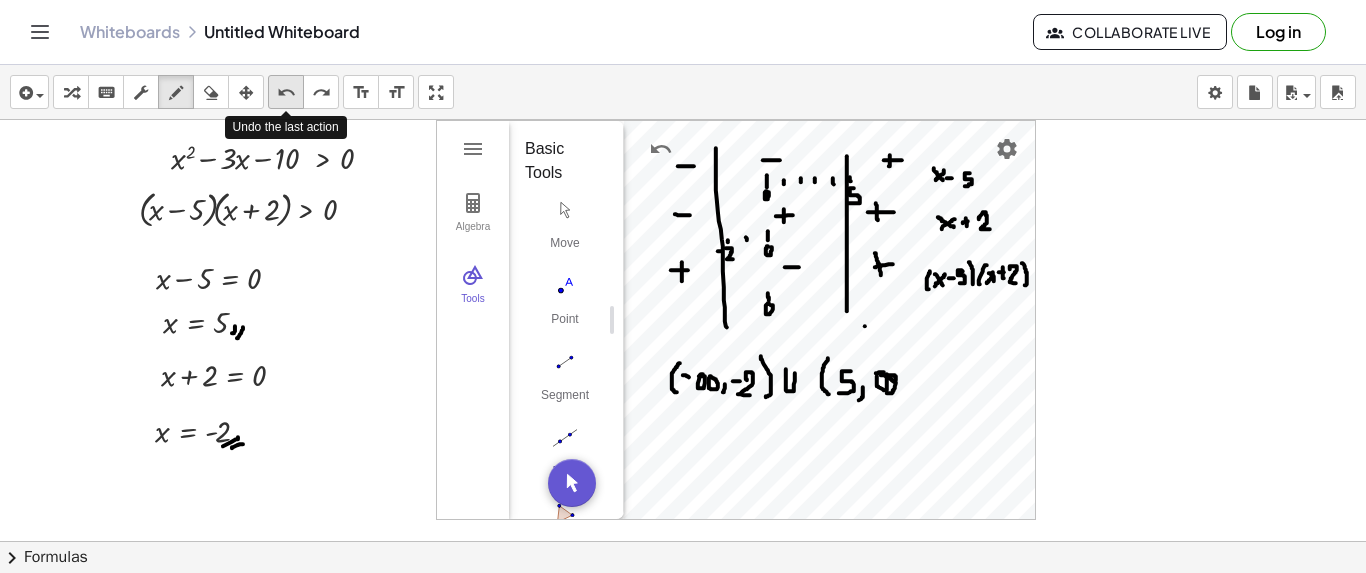 click on "undo" at bounding box center [286, 93] 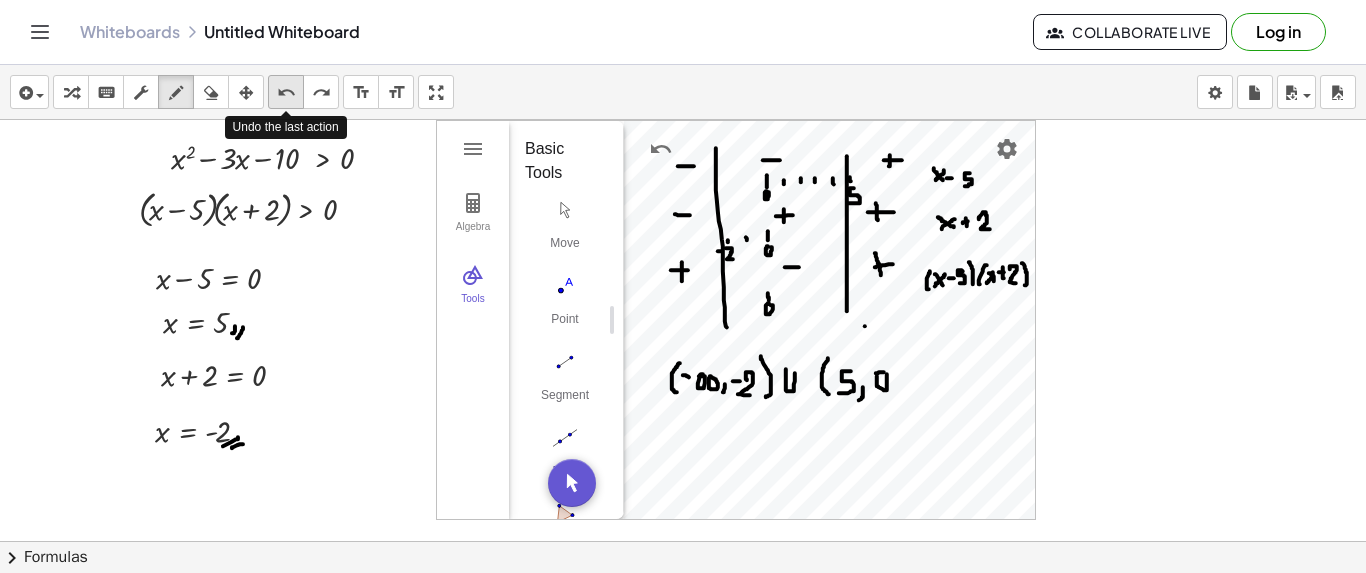 click on "undo" at bounding box center (286, 93) 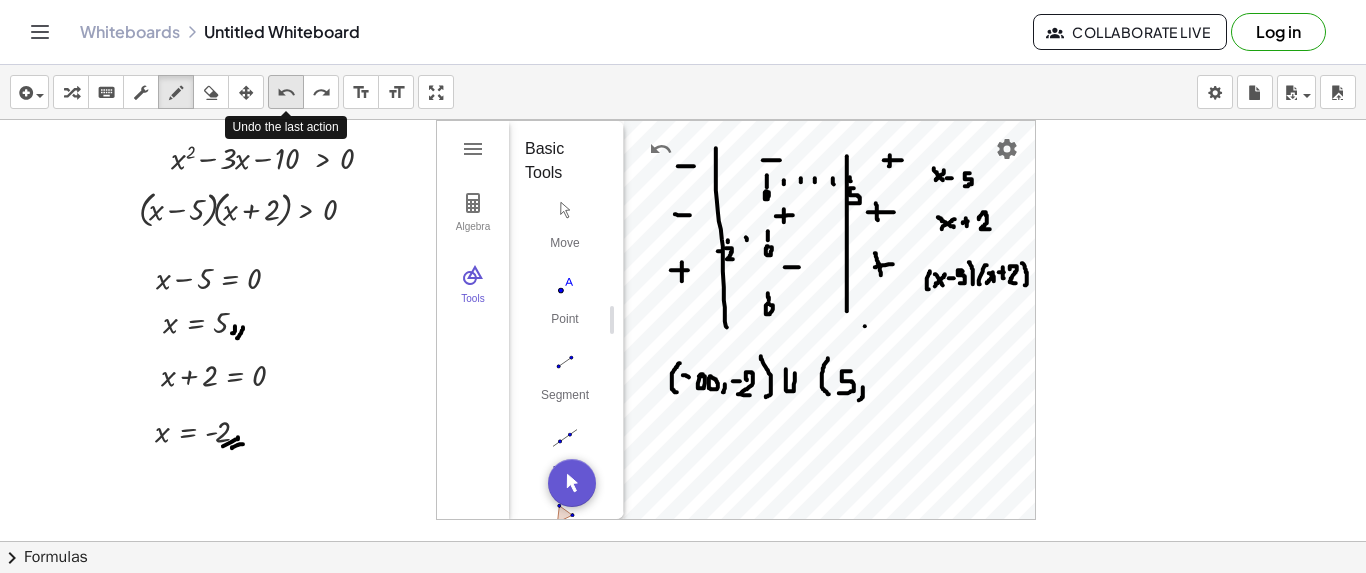 click on "undo" at bounding box center (286, 93) 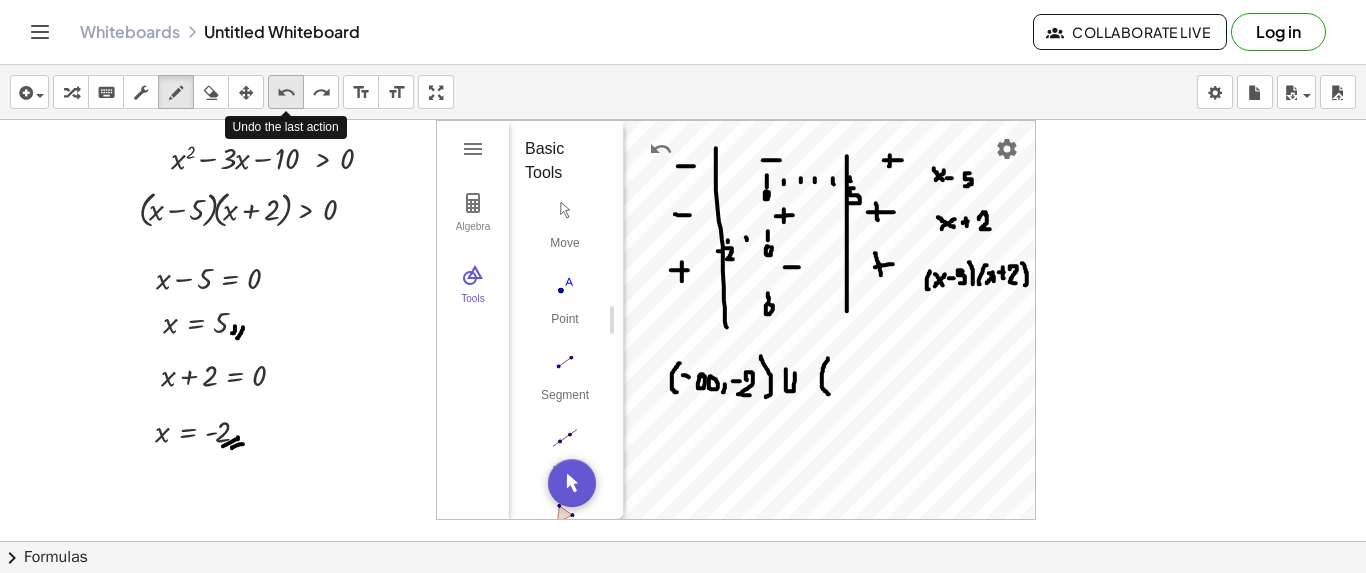 click on "undo" at bounding box center [286, 93] 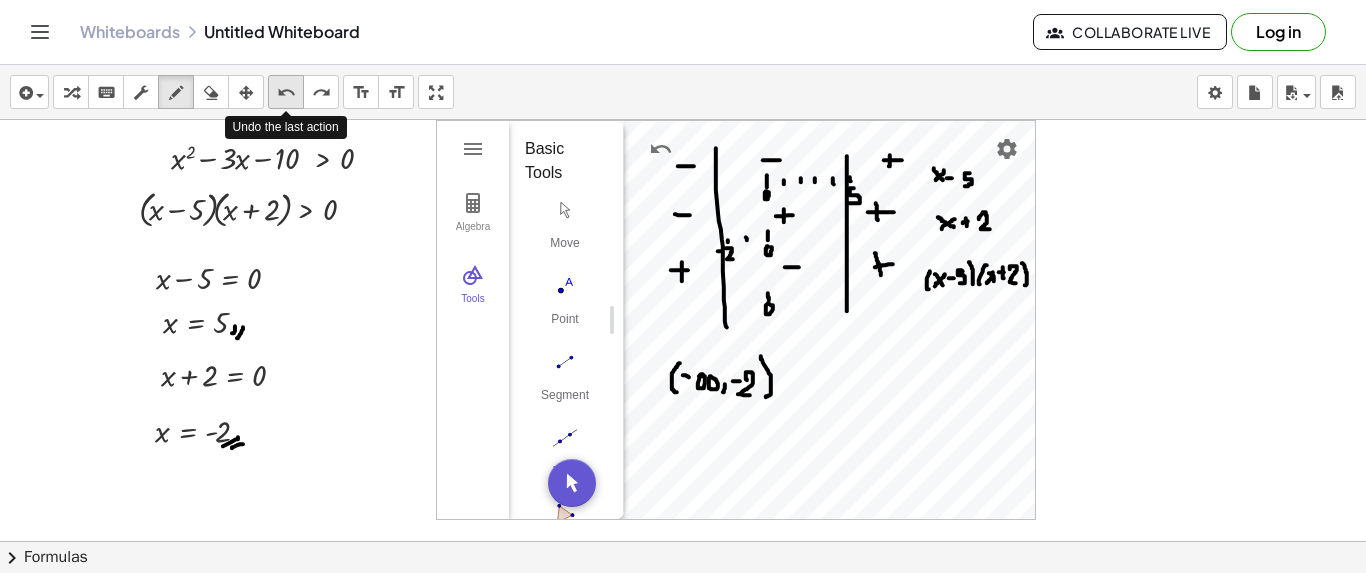 click on "undo" at bounding box center (286, 93) 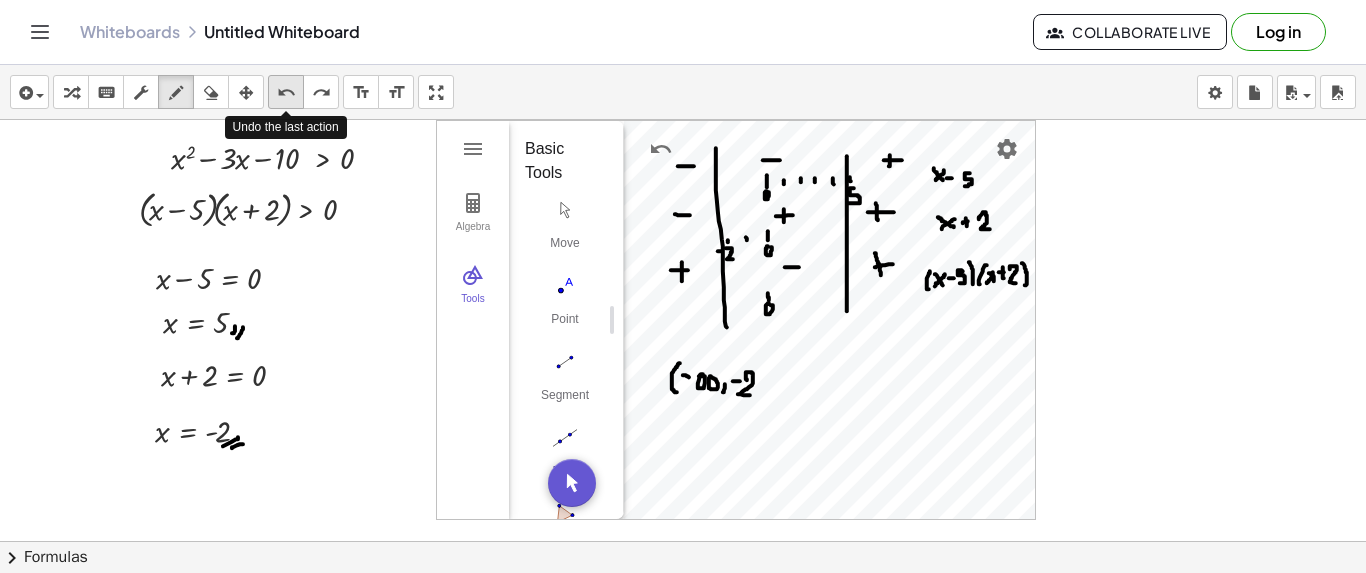 click on "undo" at bounding box center (286, 93) 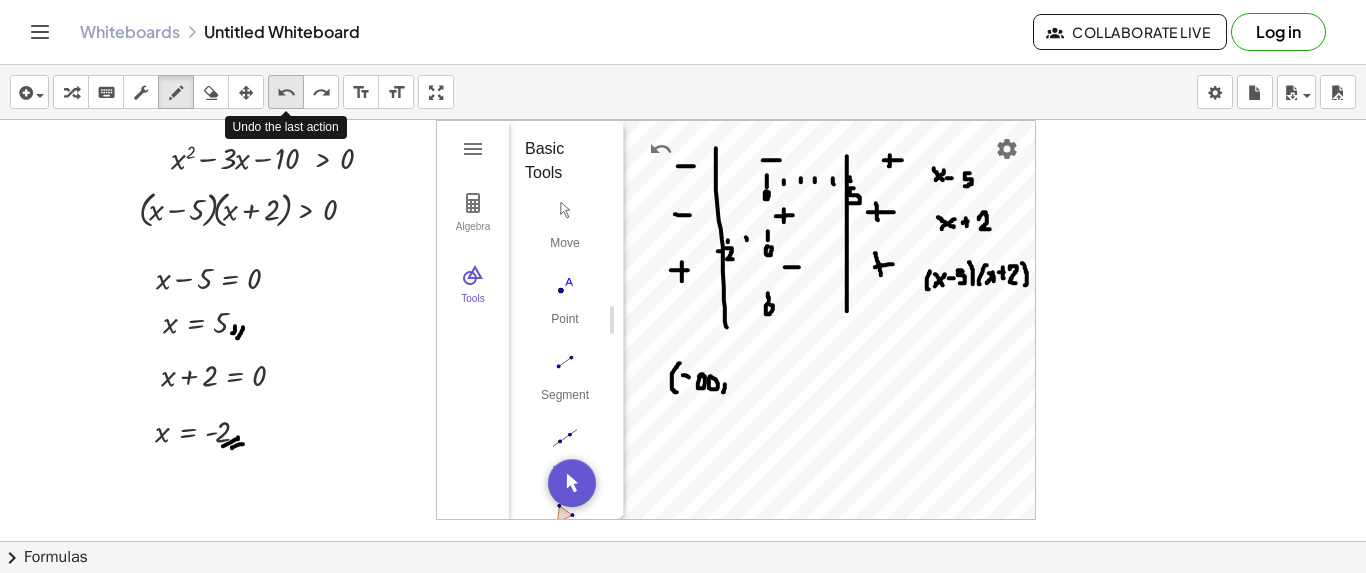 click on "undo" at bounding box center (286, 93) 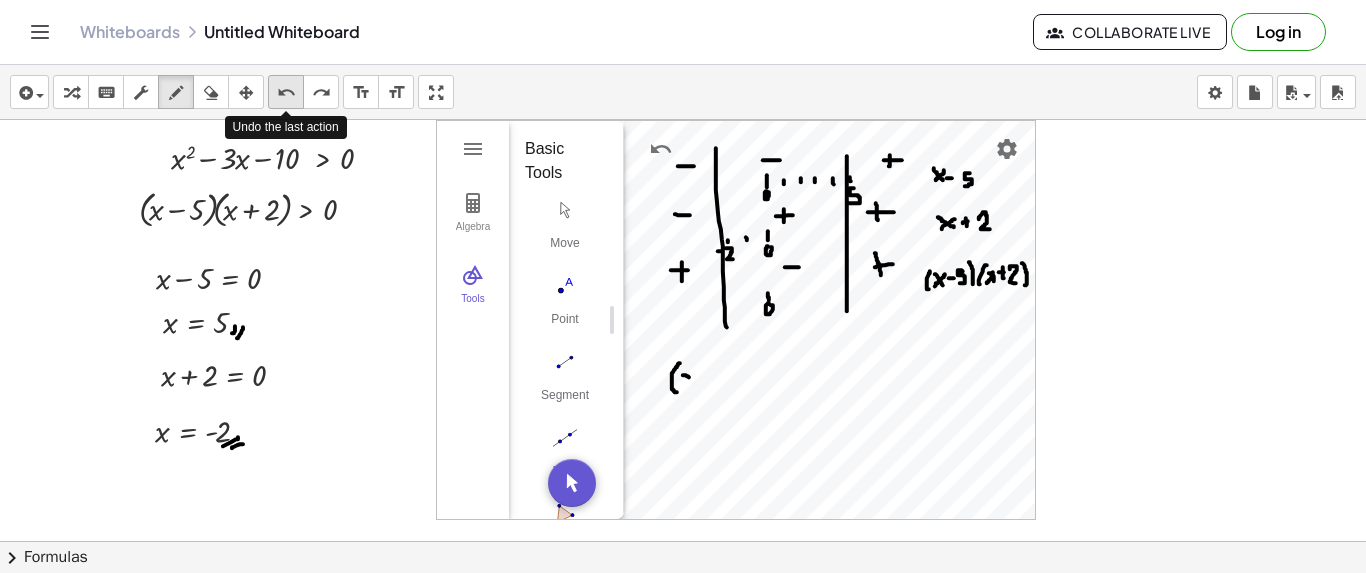 click on "undo" at bounding box center [286, 93] 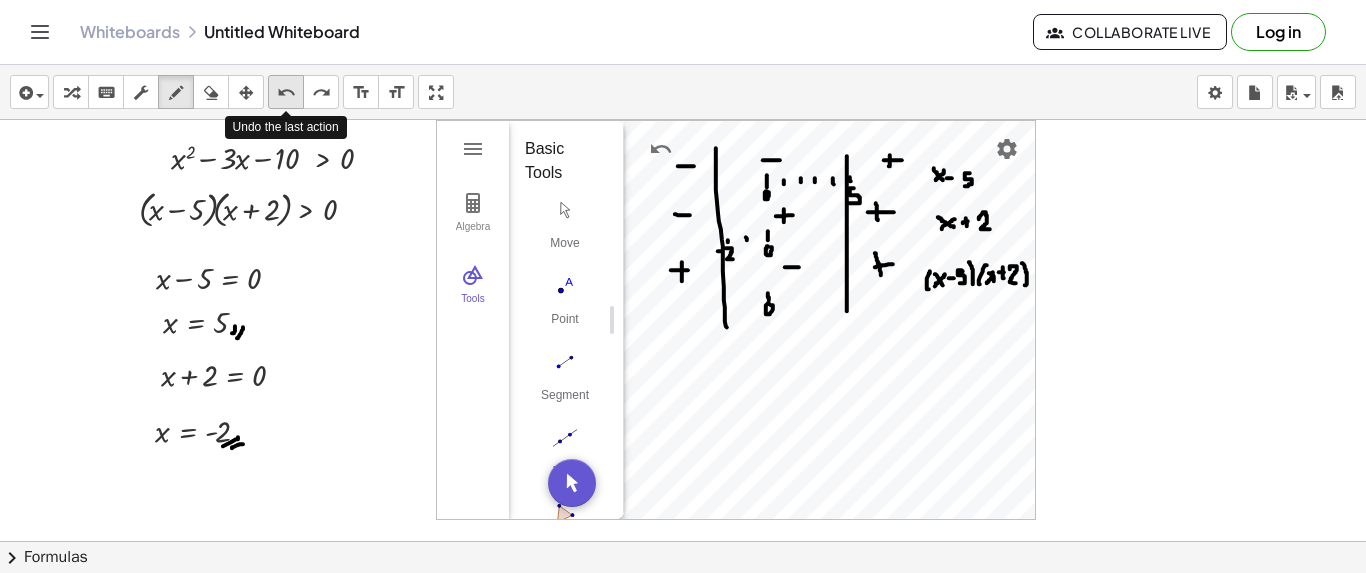 click on "undo" at bounding box center (286, 93) 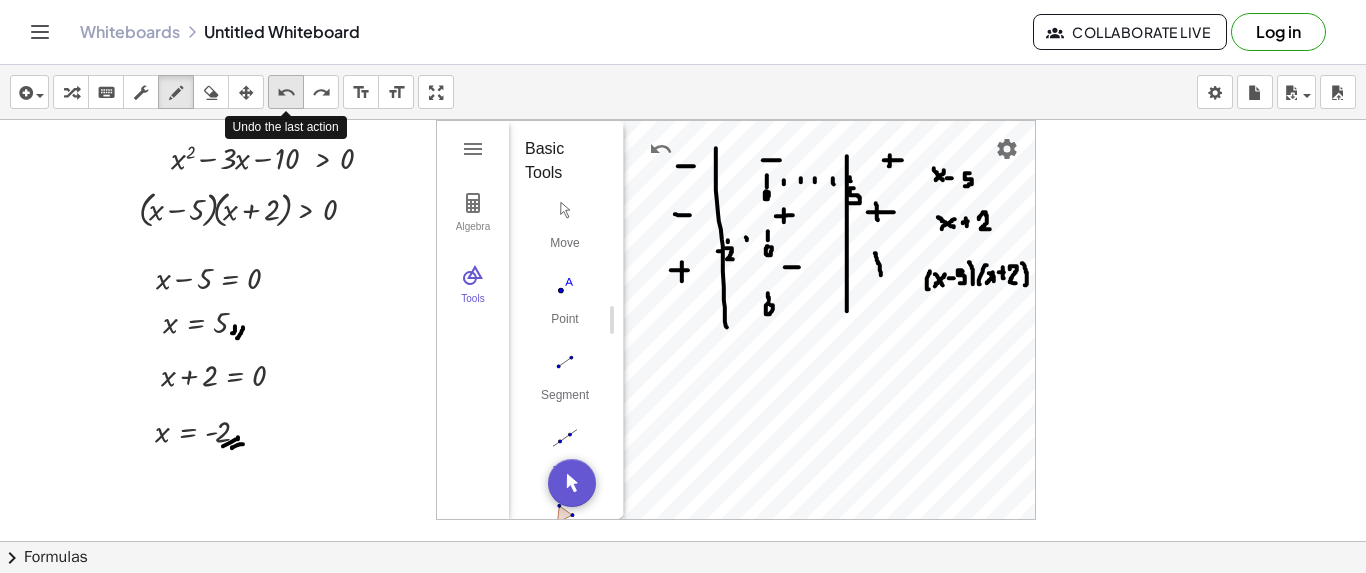 click on "undo" at bounding box center [286, 93] 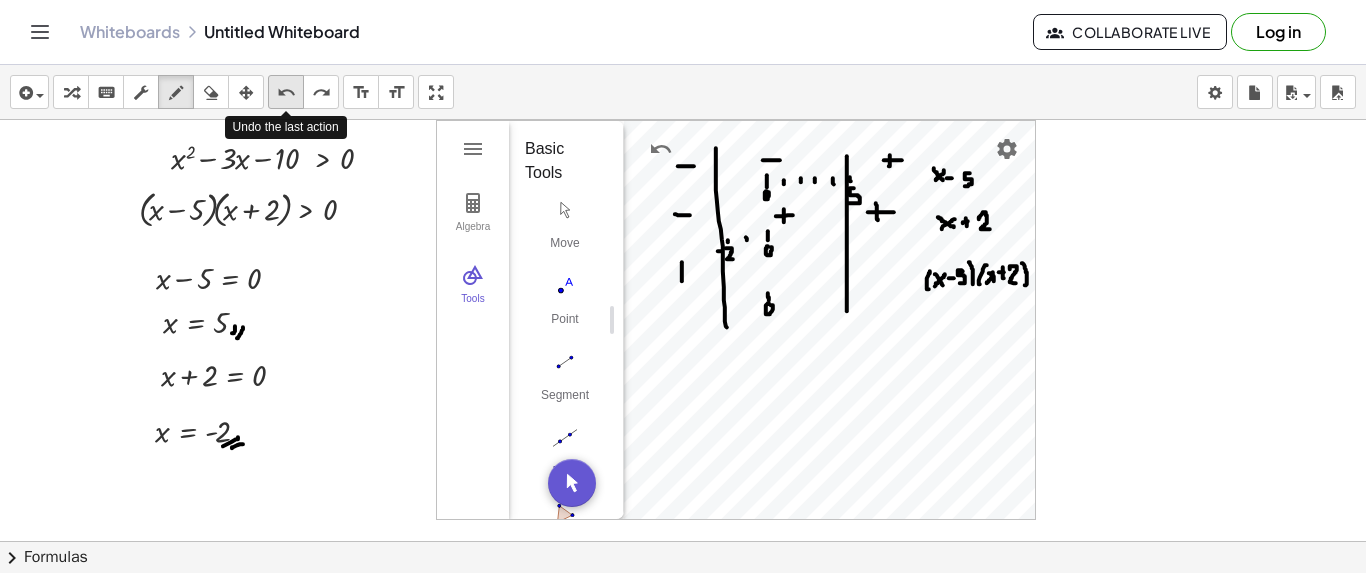 click on "undo" at bounding box center (286, 93) 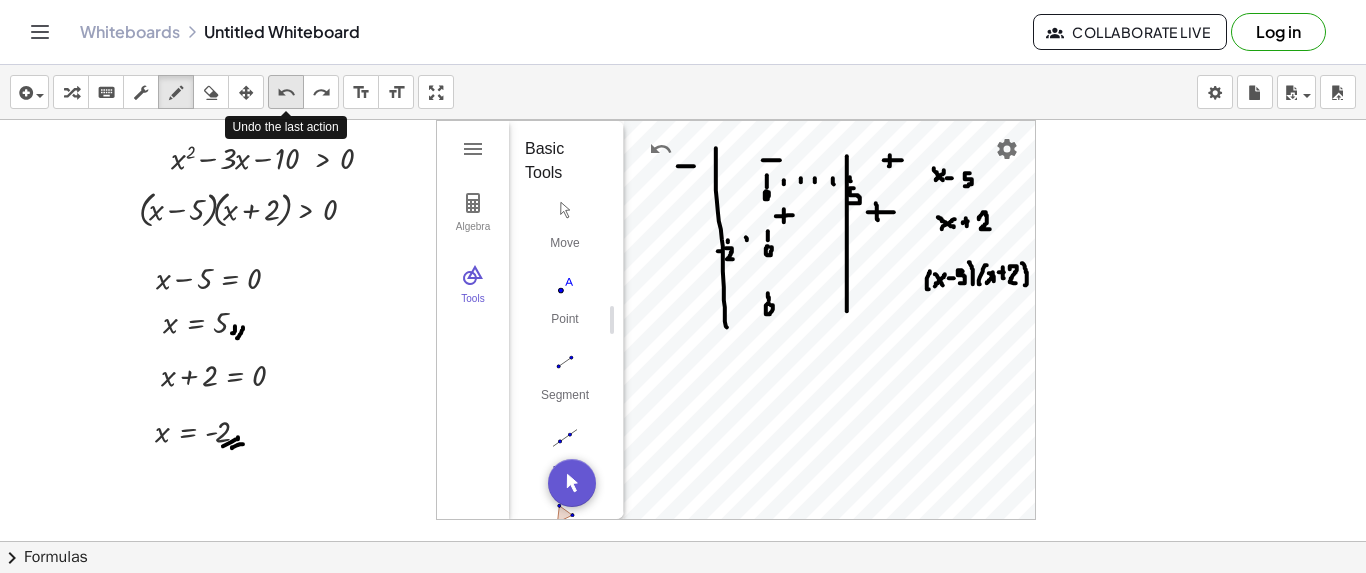 click on "undo" at bounding box center (286, 93) 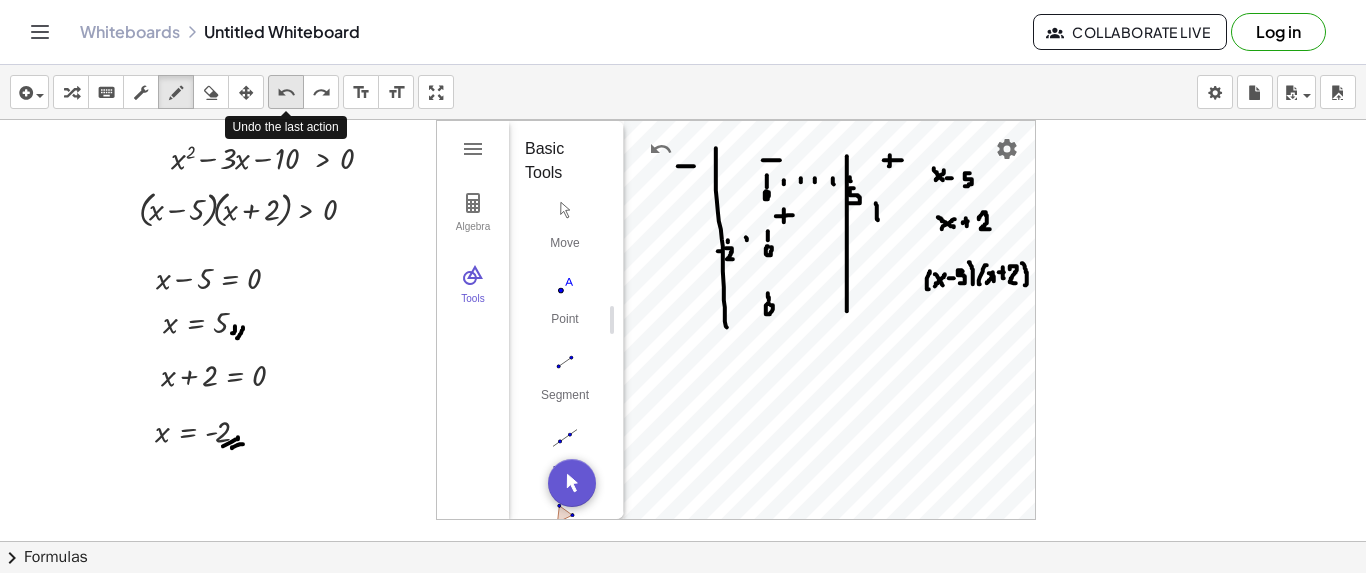 click on "undo" at bounding box center [286, 93] 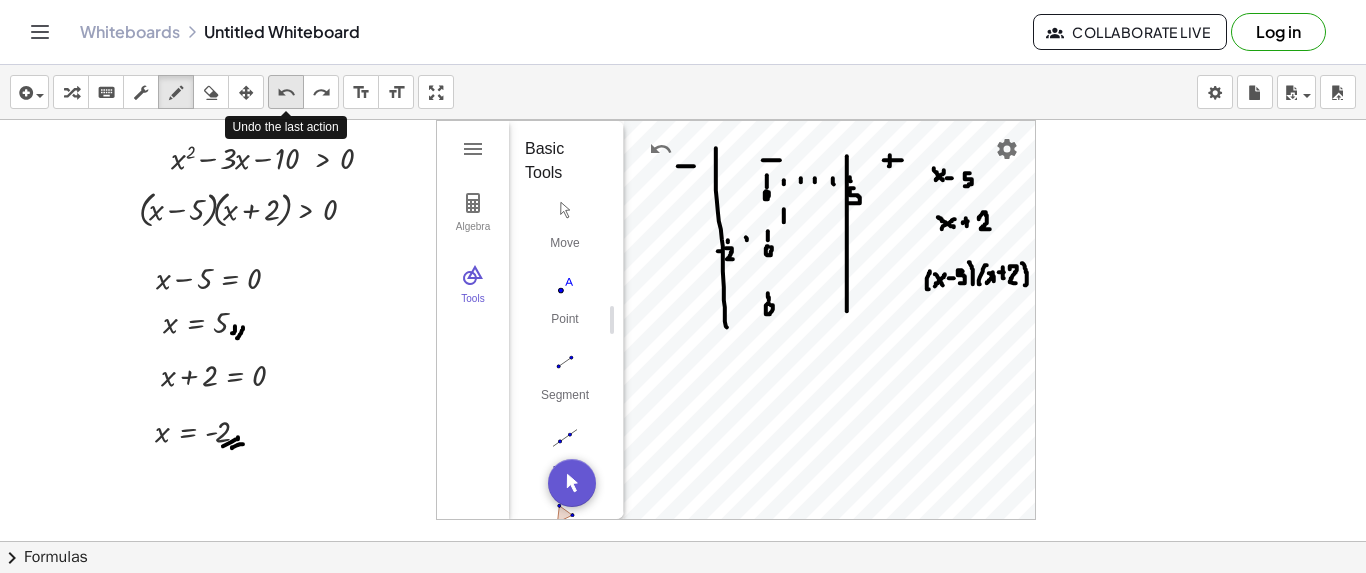 click on "undo" at bounding box center [286, 93] 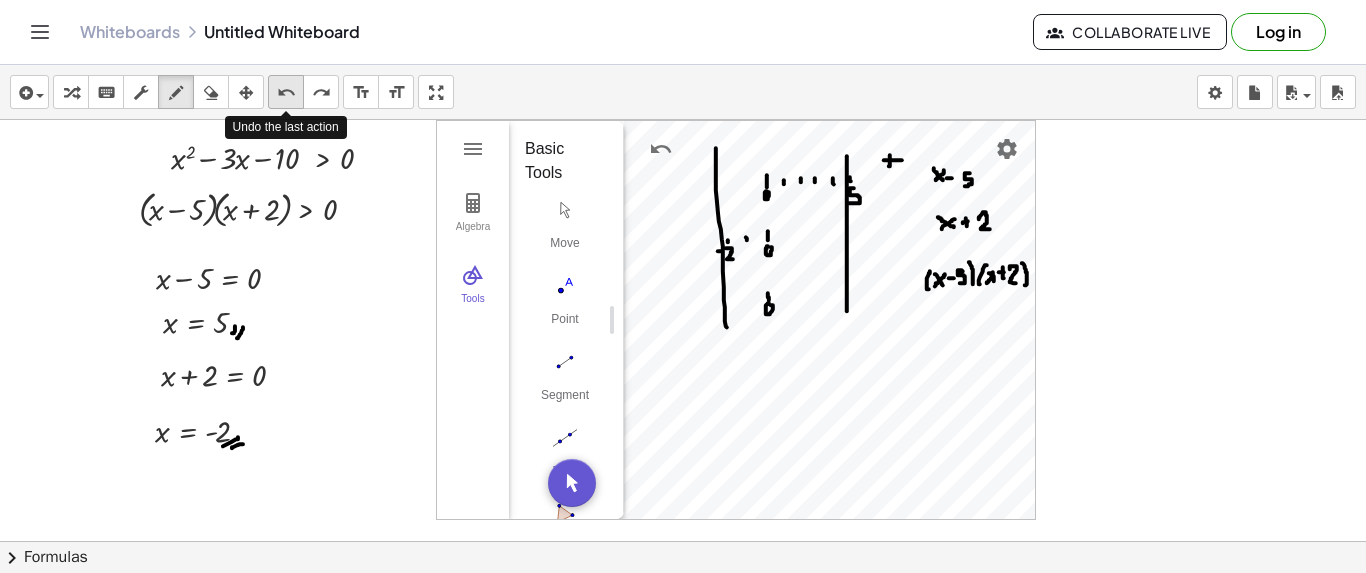 click on "undo" at bounding box center (286, 93) 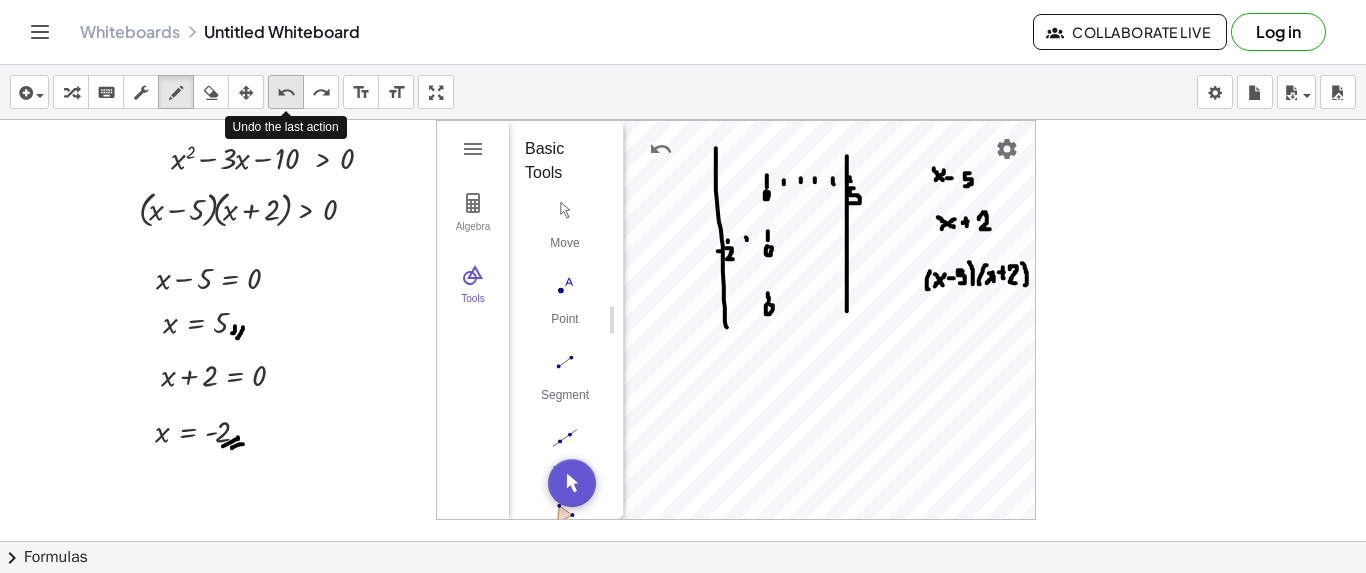 click on "undo" at bounding box center [286, 93] 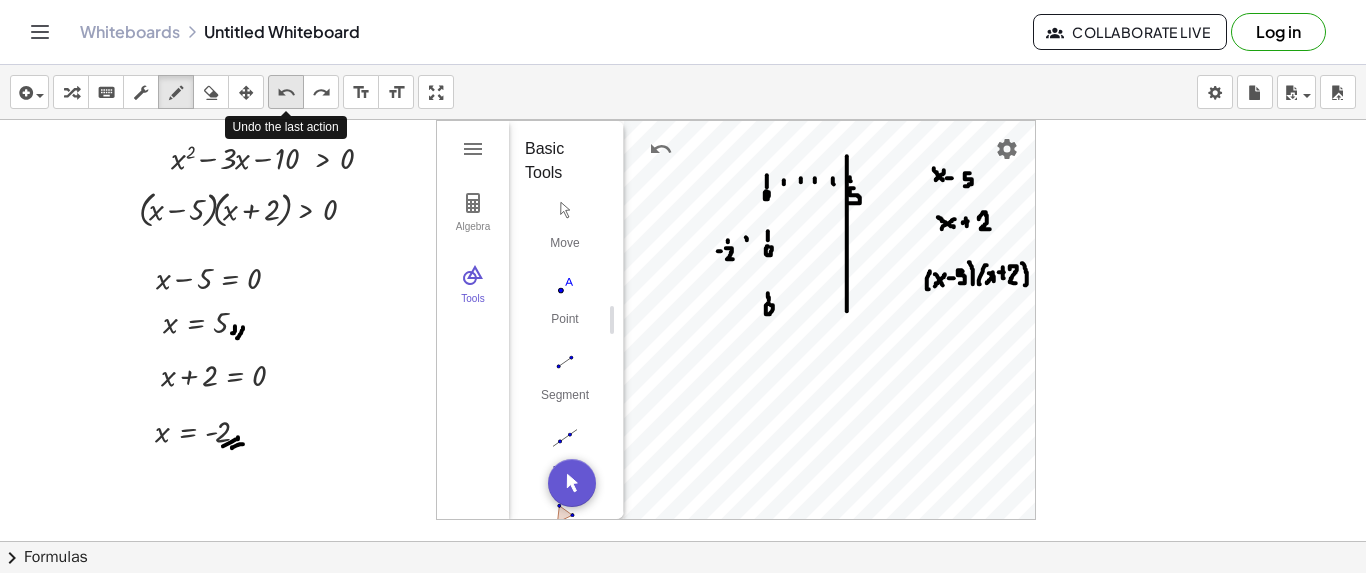 click on "undo" at bounding box center (286, 93) 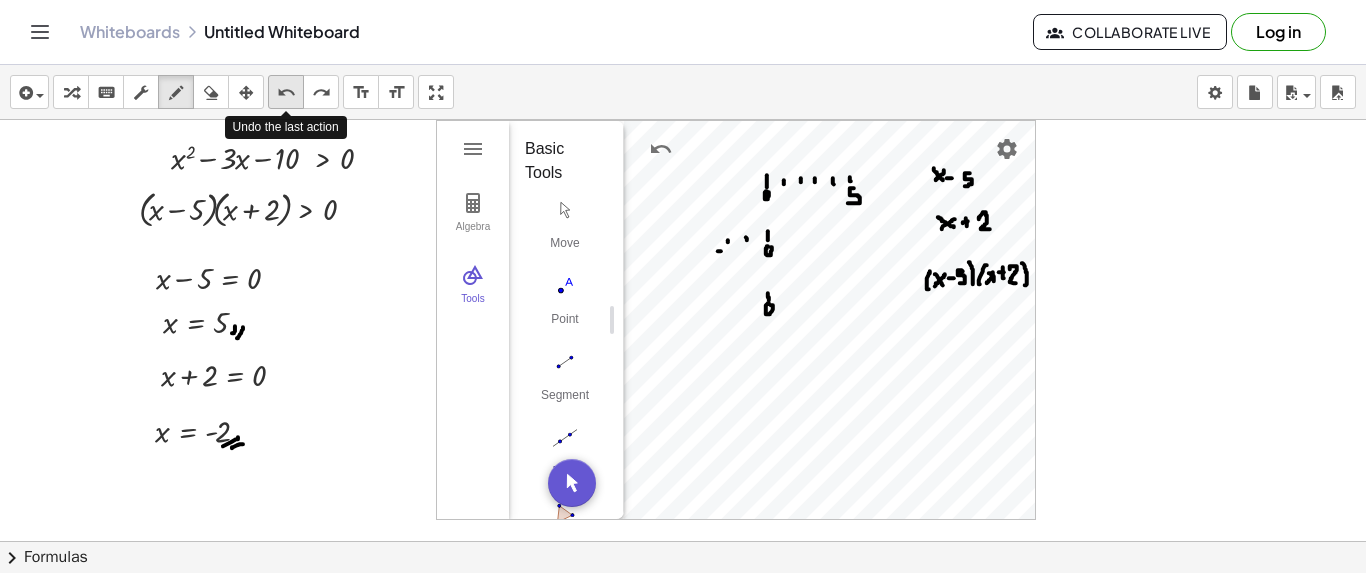 click on "undo" at bounding box center (286, 93) 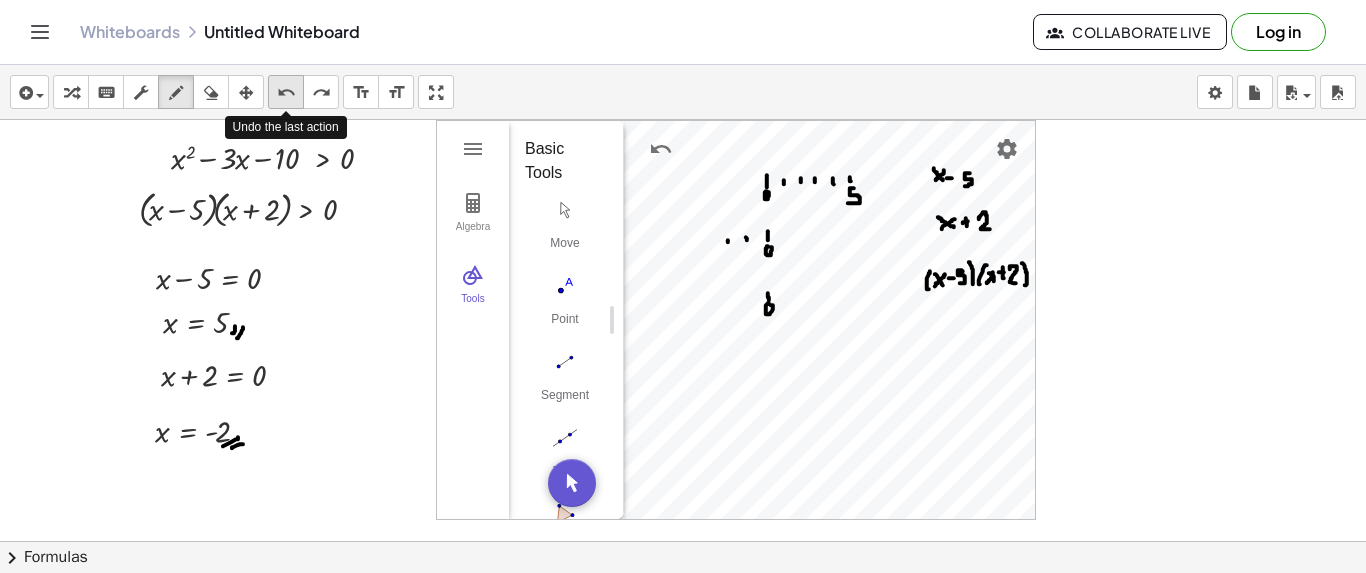click on "undo" at bounding box center [286, 93] 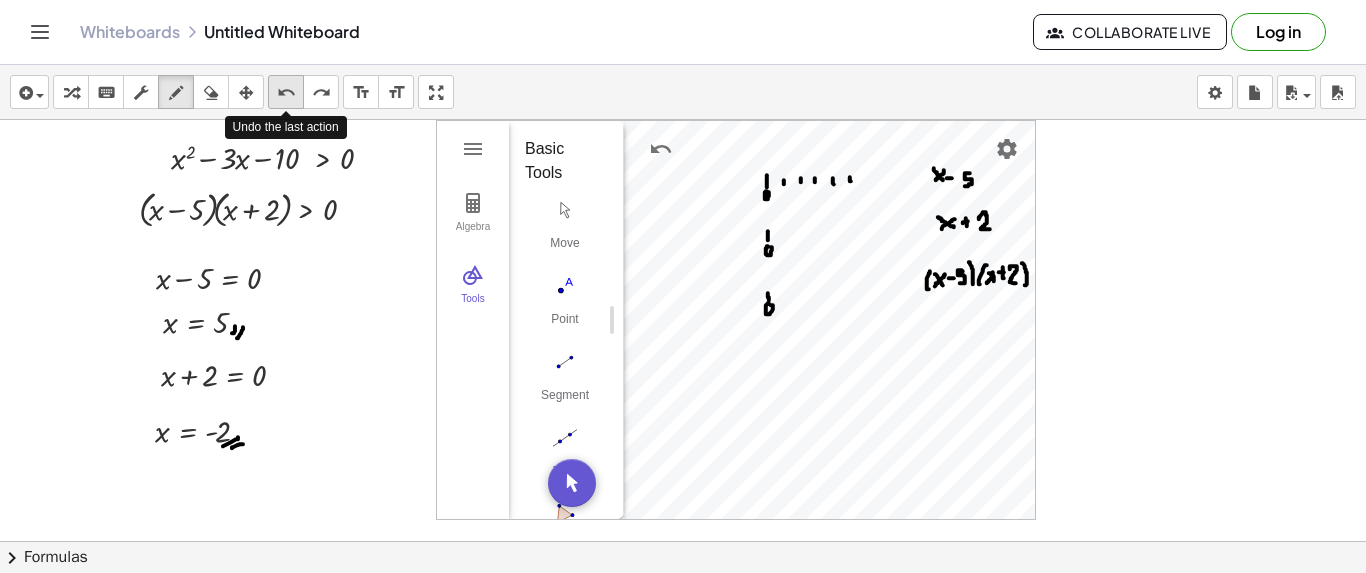 click on "undo" at bounding box center (286, 93) 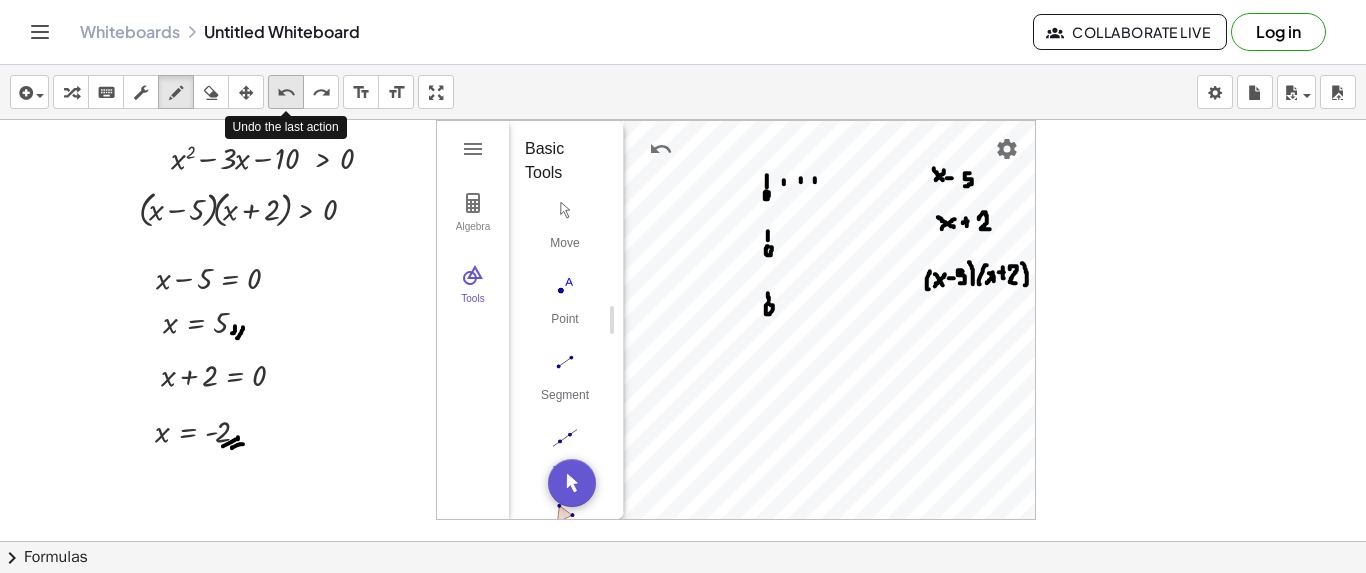 click on "undo" at bounding box center (286, 93) 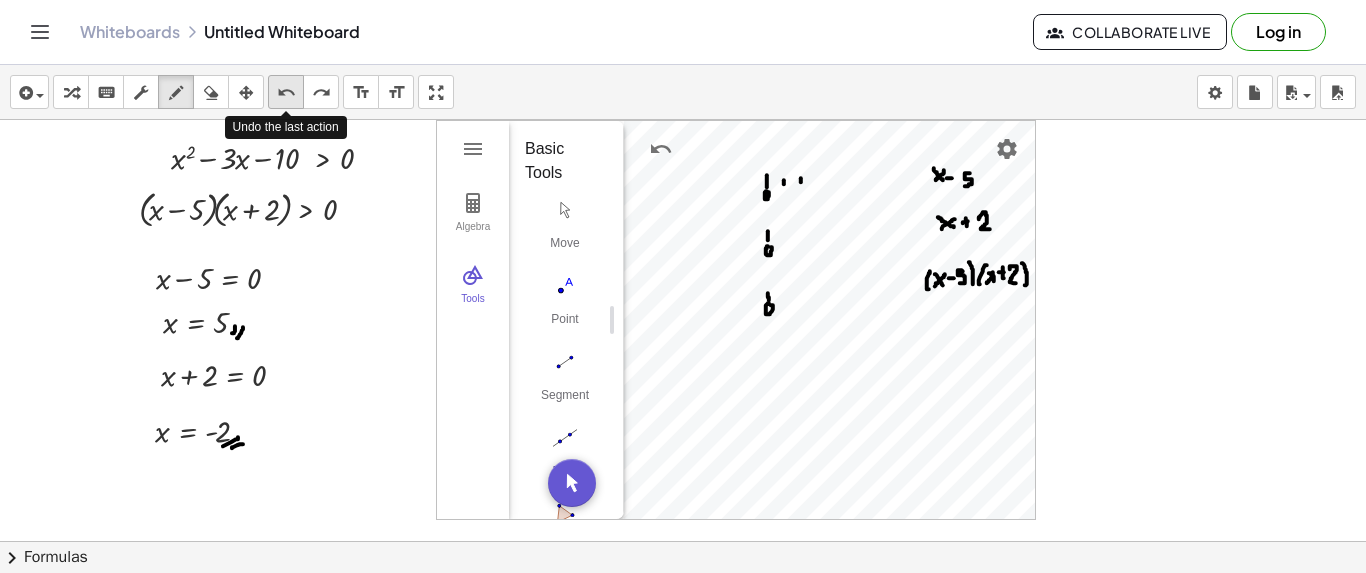 click on "undo" at bounding box center [286, 93] 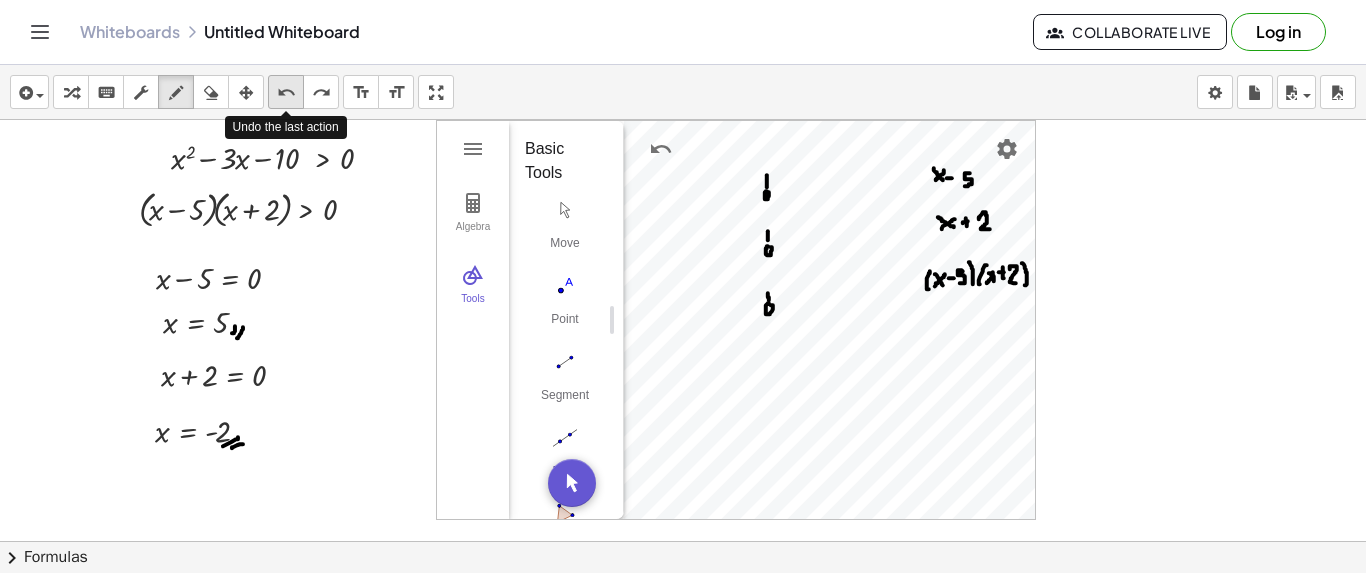 click on "undo" at bounding box center [286, 93] 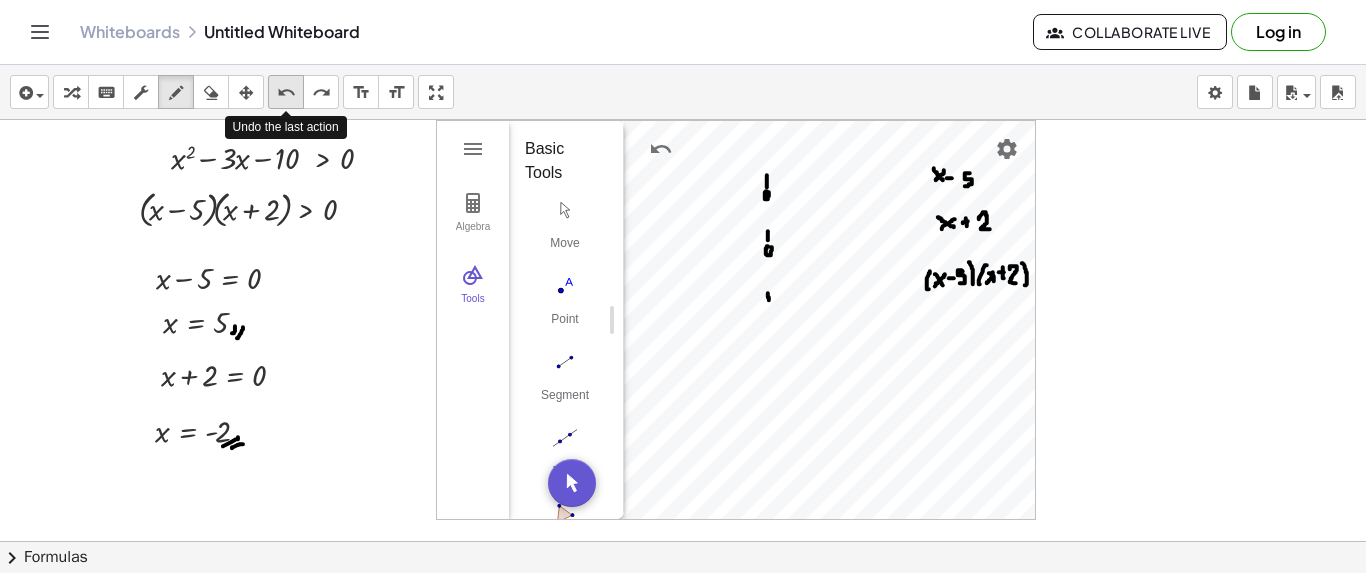 click on "undo" at bounding box center (286, 93) 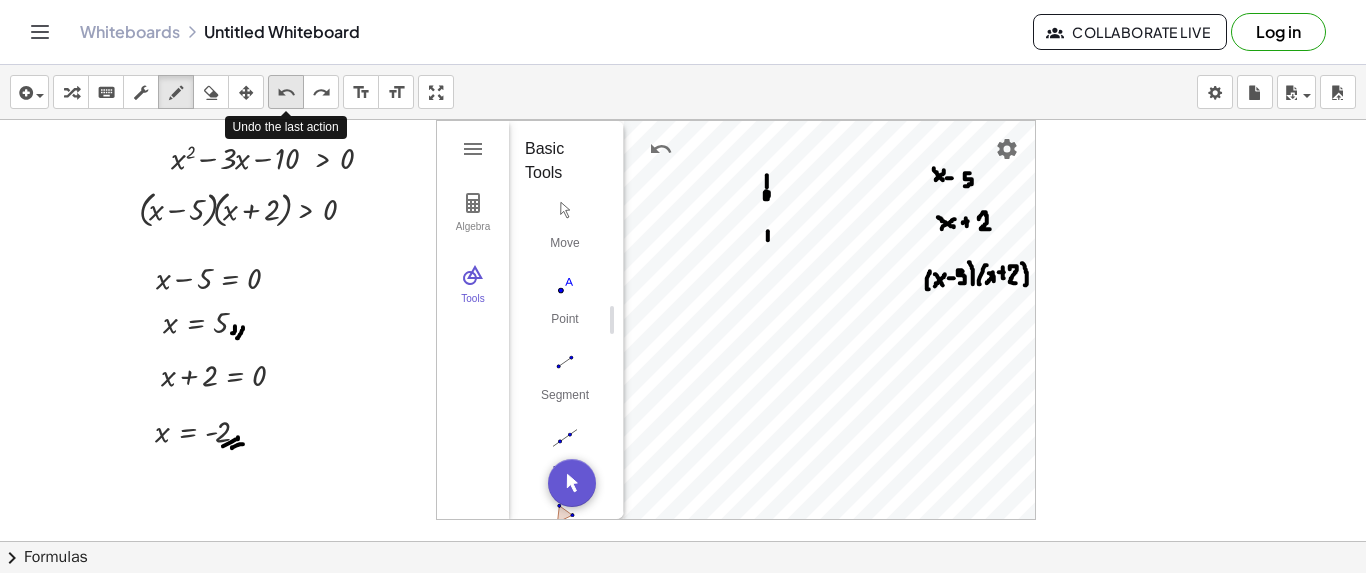 click on "undo" at bounding box center [286, 93] 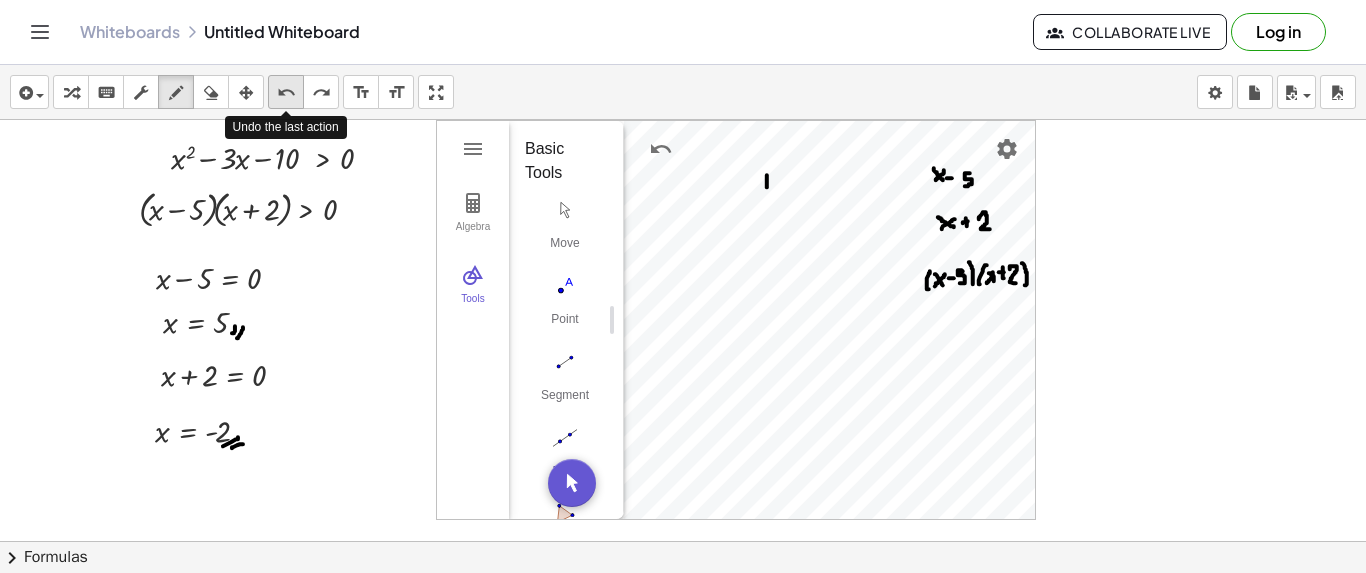 click on "undo" at bounding box center (286, 93) 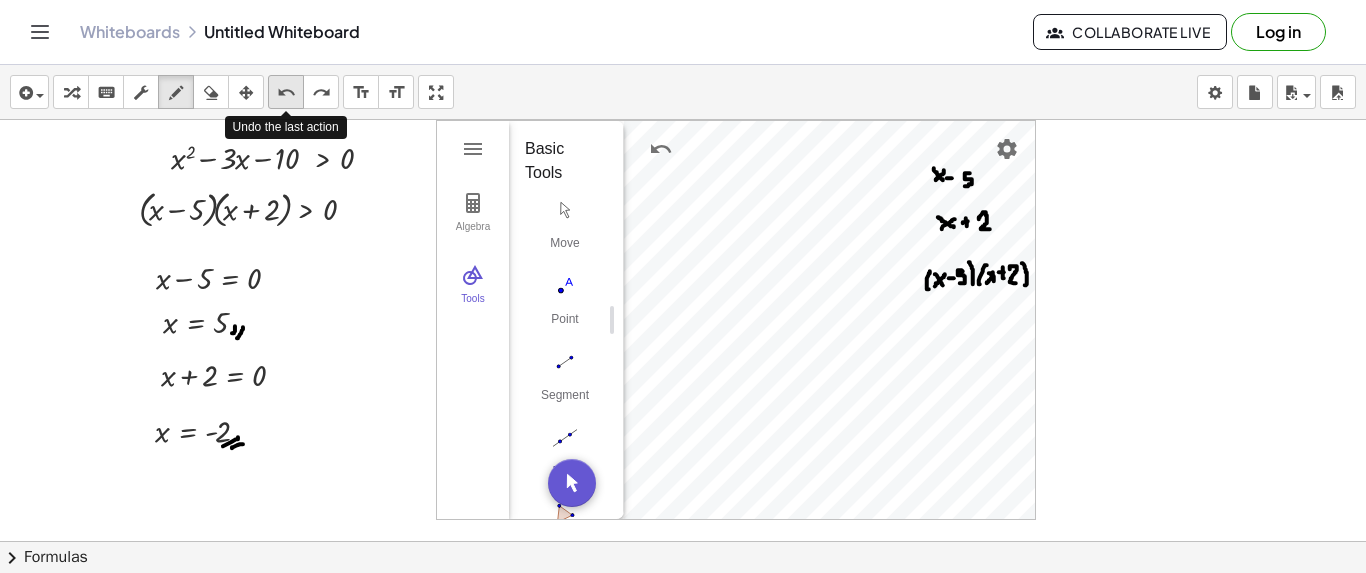 click on "undo" at bounding box center [286, 93] 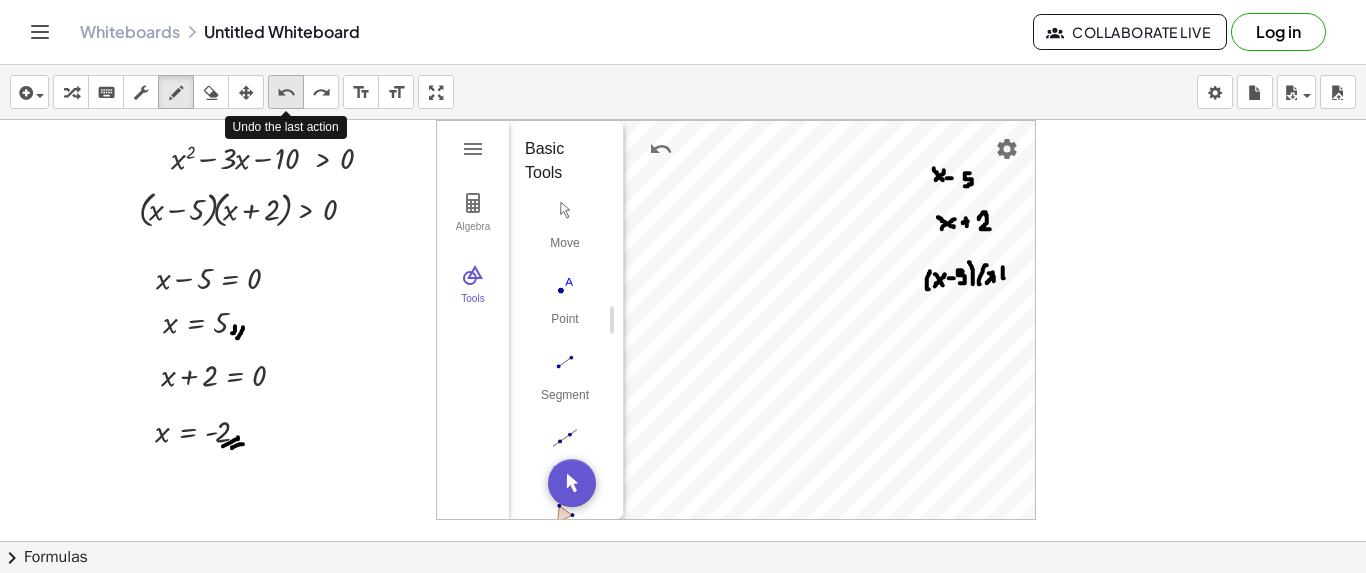 click on "undo" at bounding box center (286, 93) 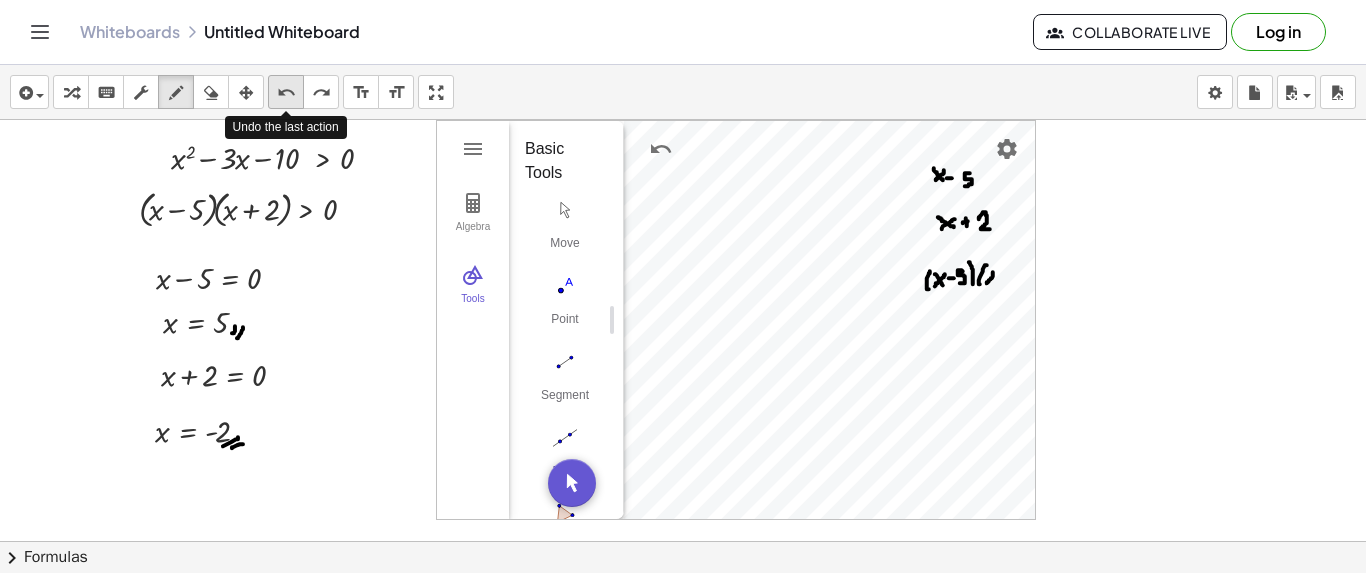 click on "undo" at bounding box center [286, 93] 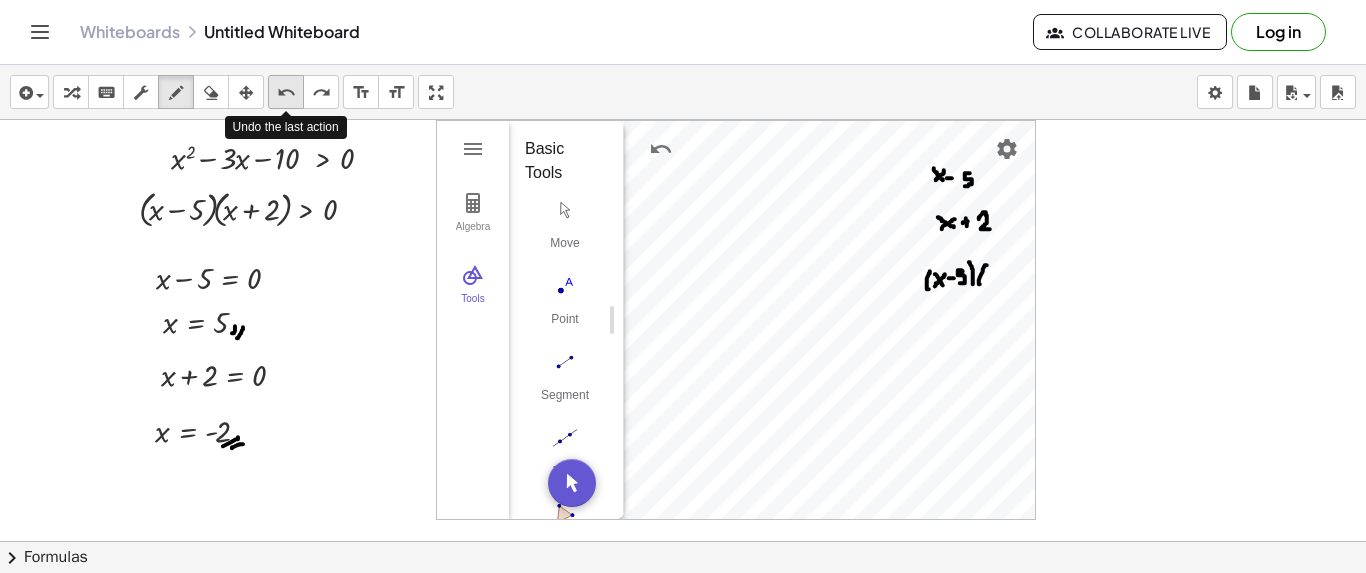 click on "undo" at bounding box center [286, 93] 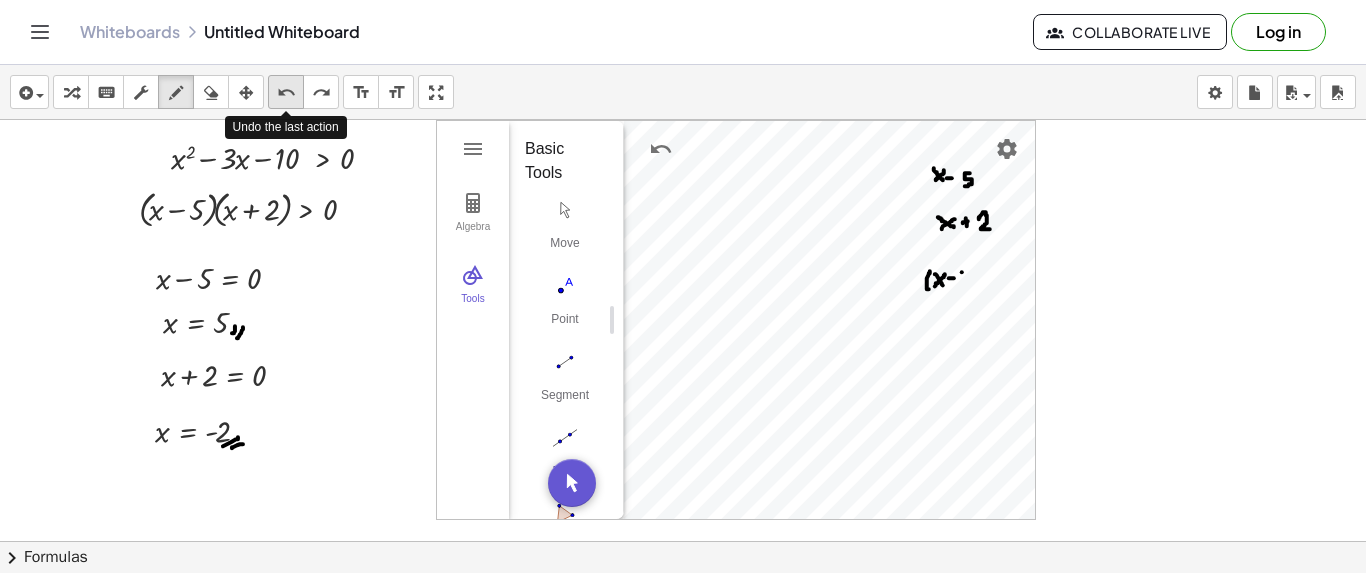 click on "undo" at bounding box center (286, 93) 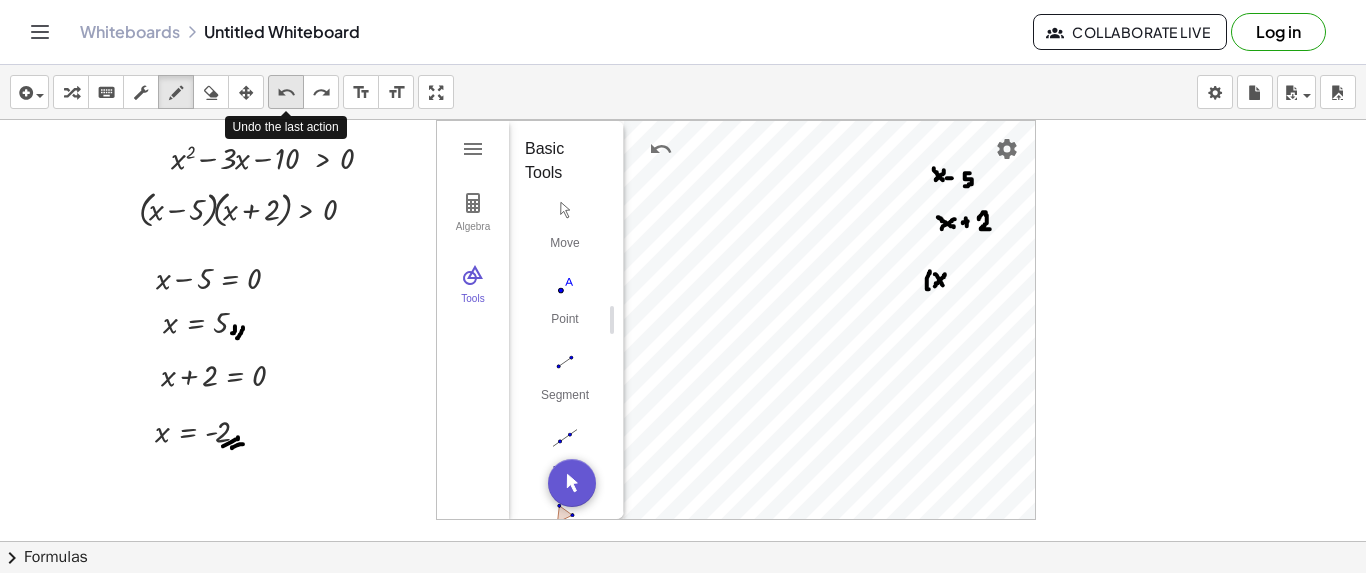 click on "undo" at bounding box center (286, 93) 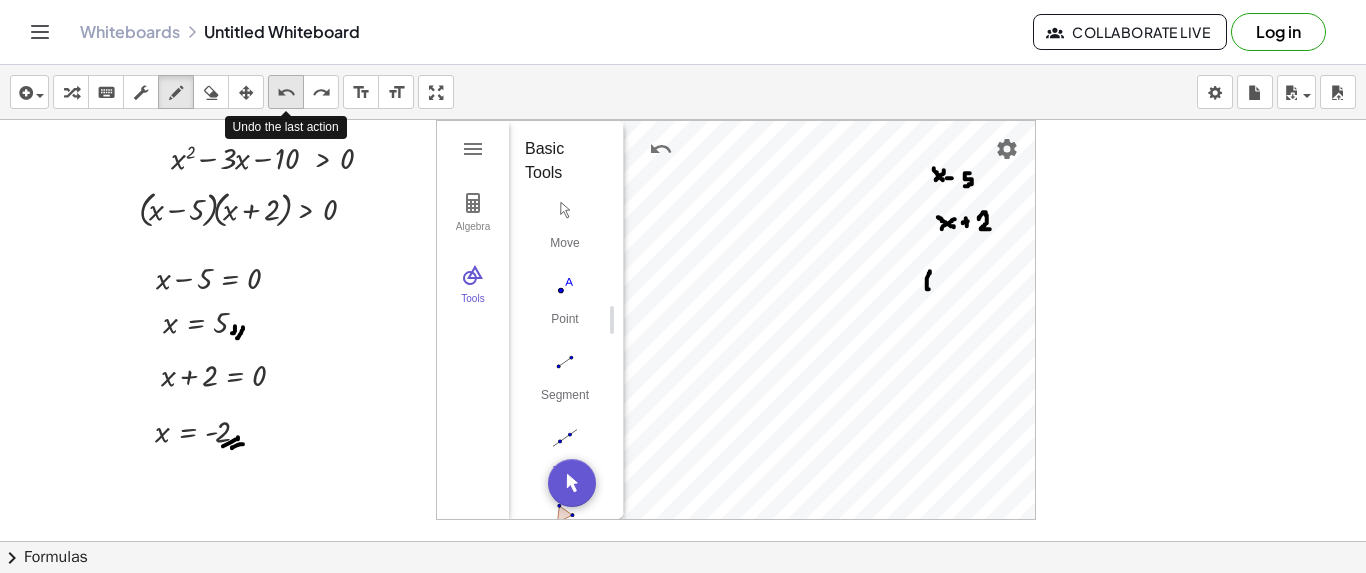 click on "undo" at bounding box center [286, 93] 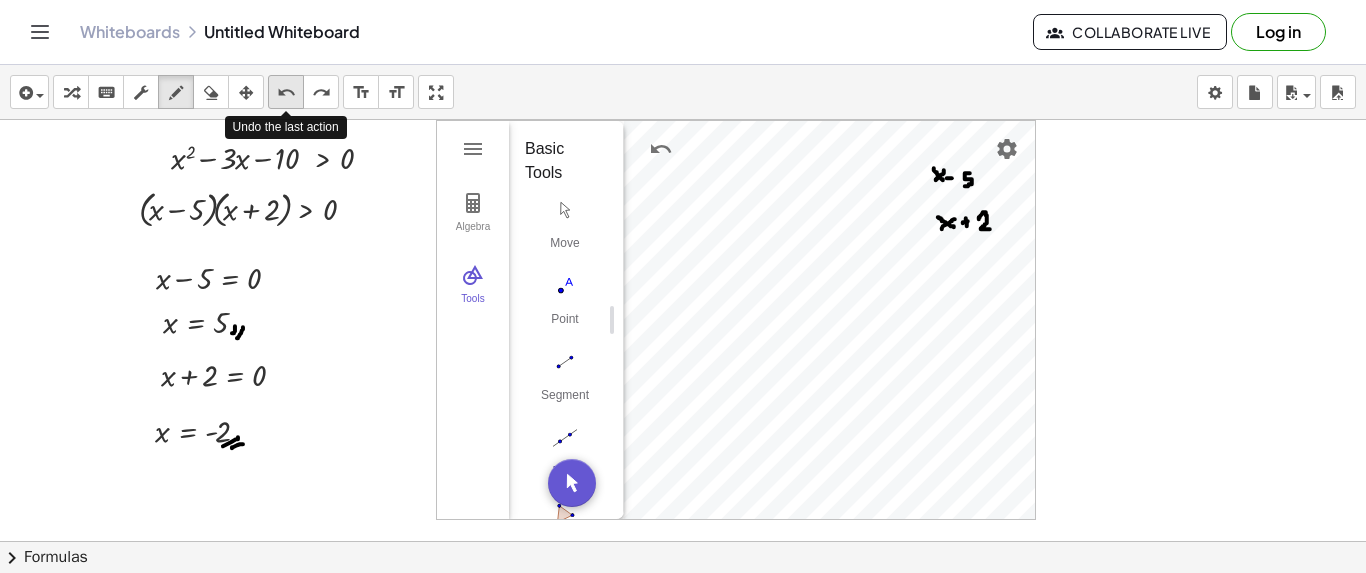 click on "undo" at bounding box center [286, 93] 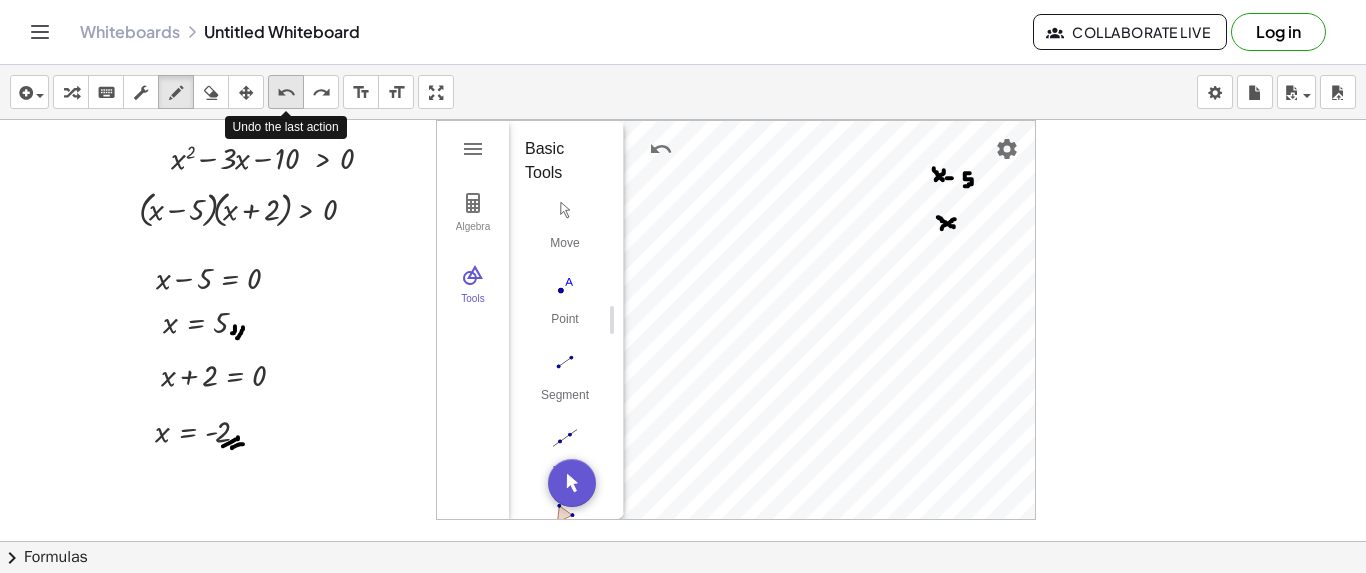 click on "undo" at bounding box center [286, 93] 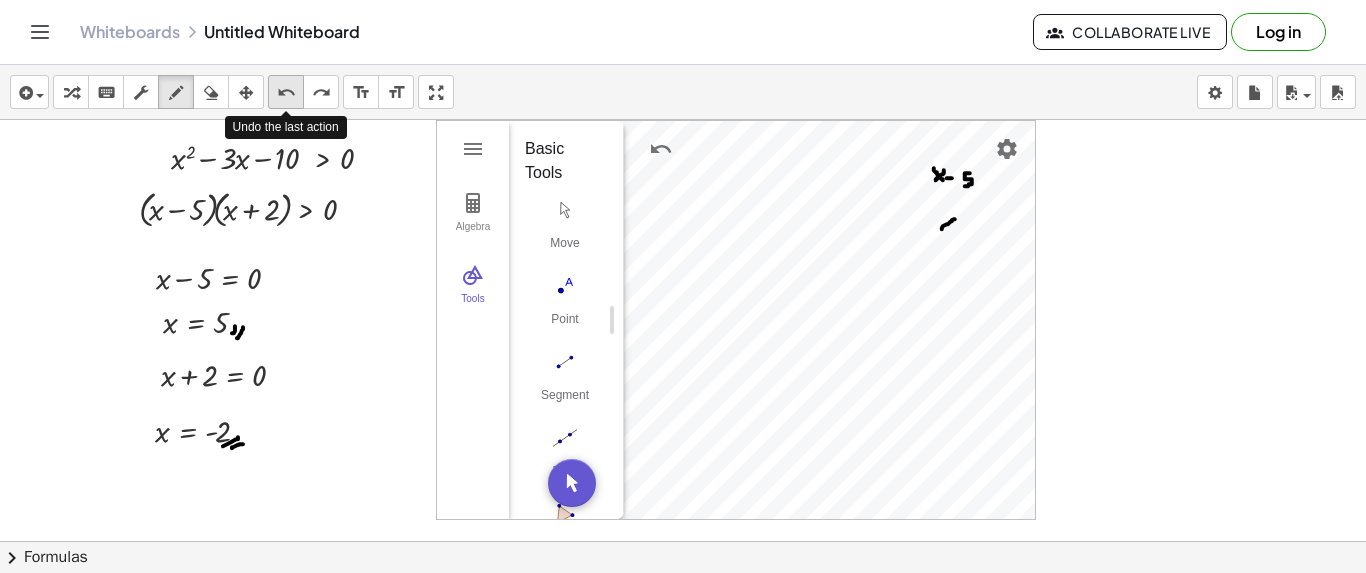 click on "undo" at bounding box center [286, 93] 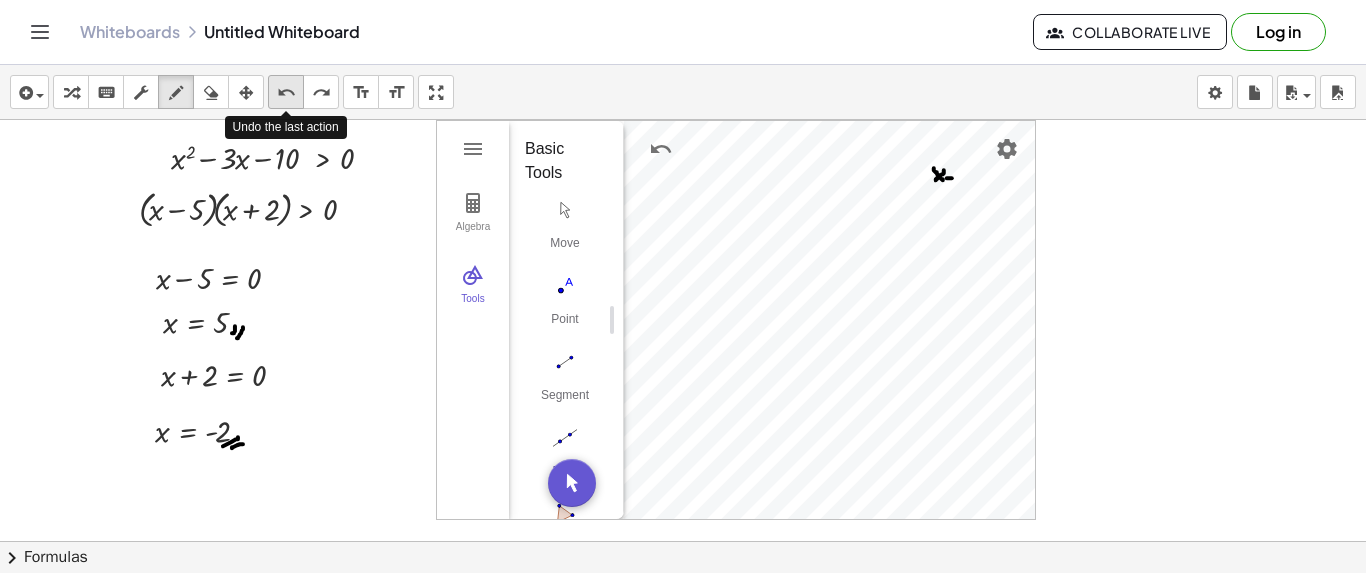 click on "undo" at bounding box center (286, 93) 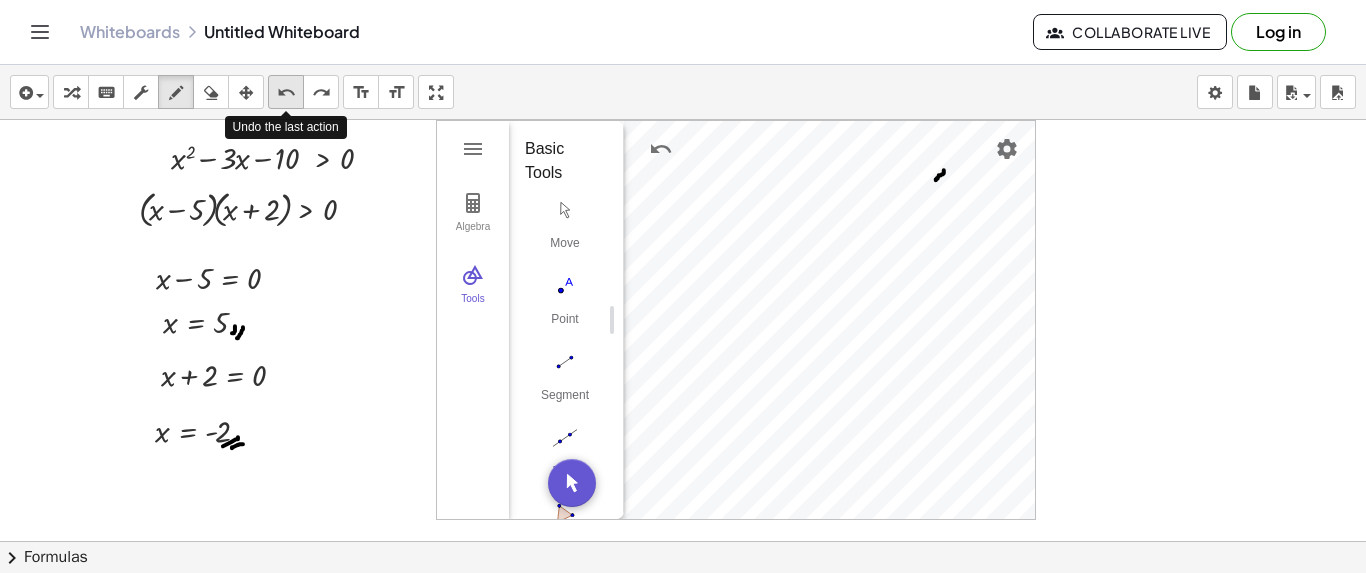 click on "undo" at bounding box center [286, 93] 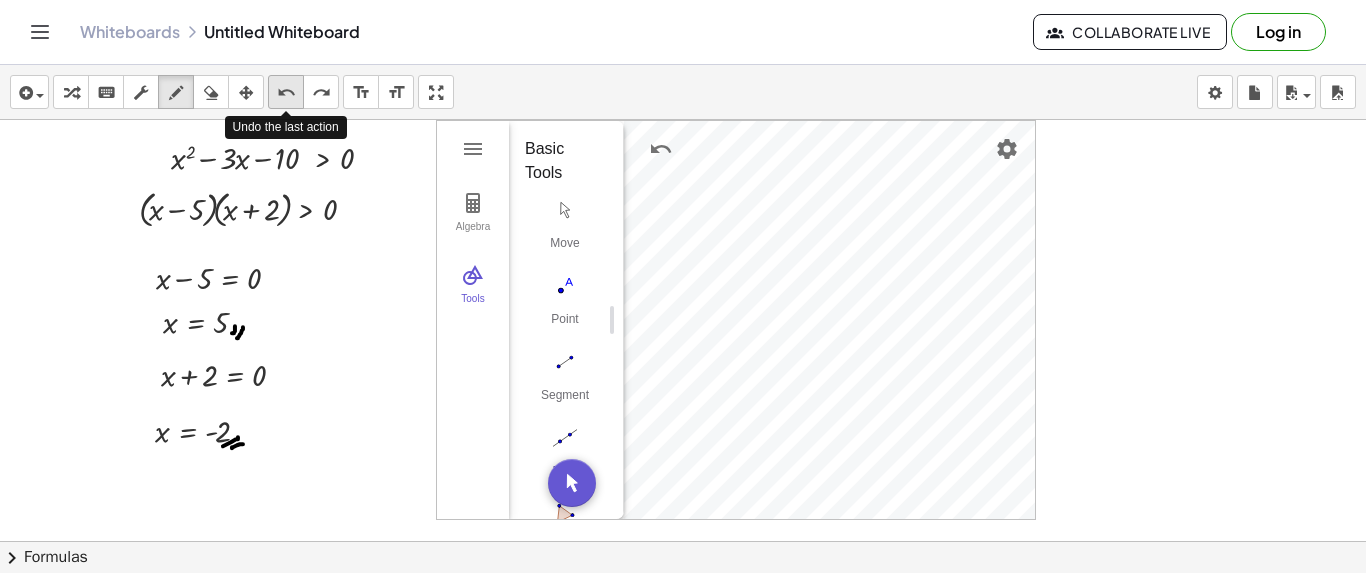 click on "undo" at bounding box center [286, 93] 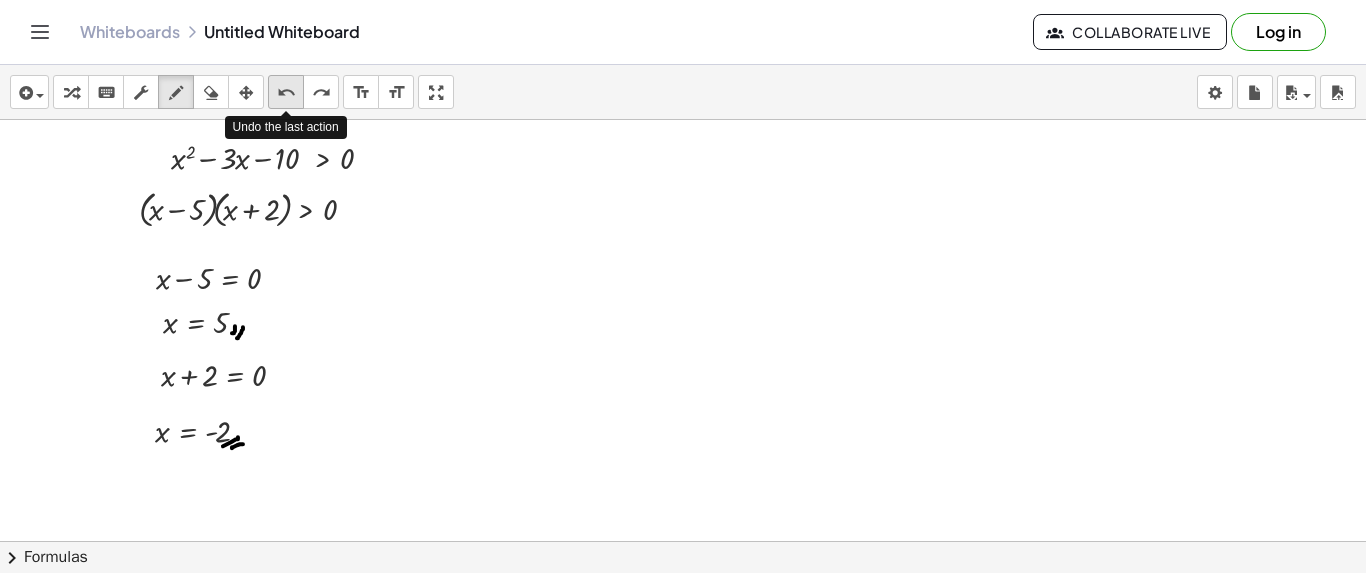 click on "undo" at bounding box center [286, 93] 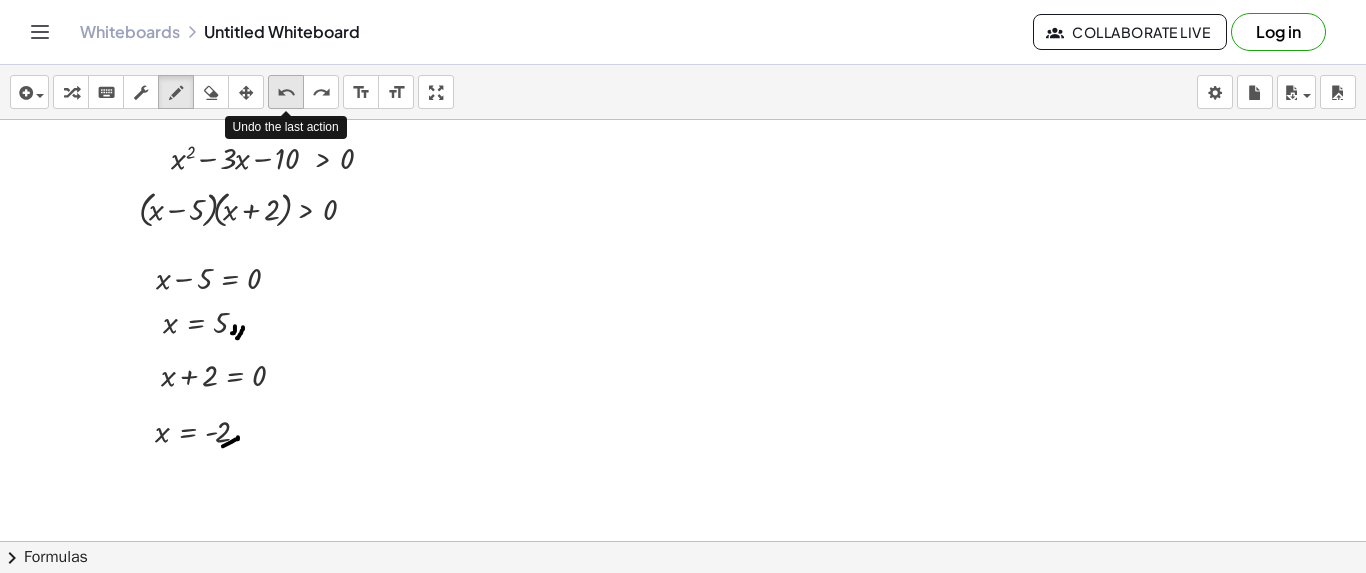 click on "undo" at bounding box center [286, 93] 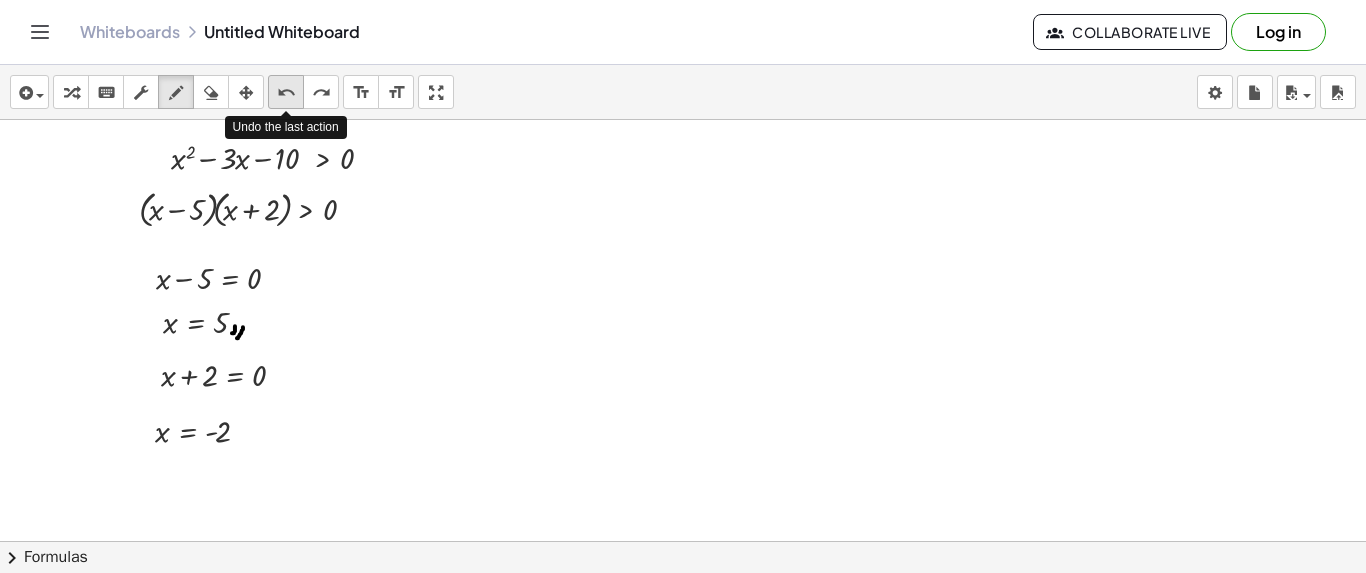 click on "undo" at bounding box center (286, 93) 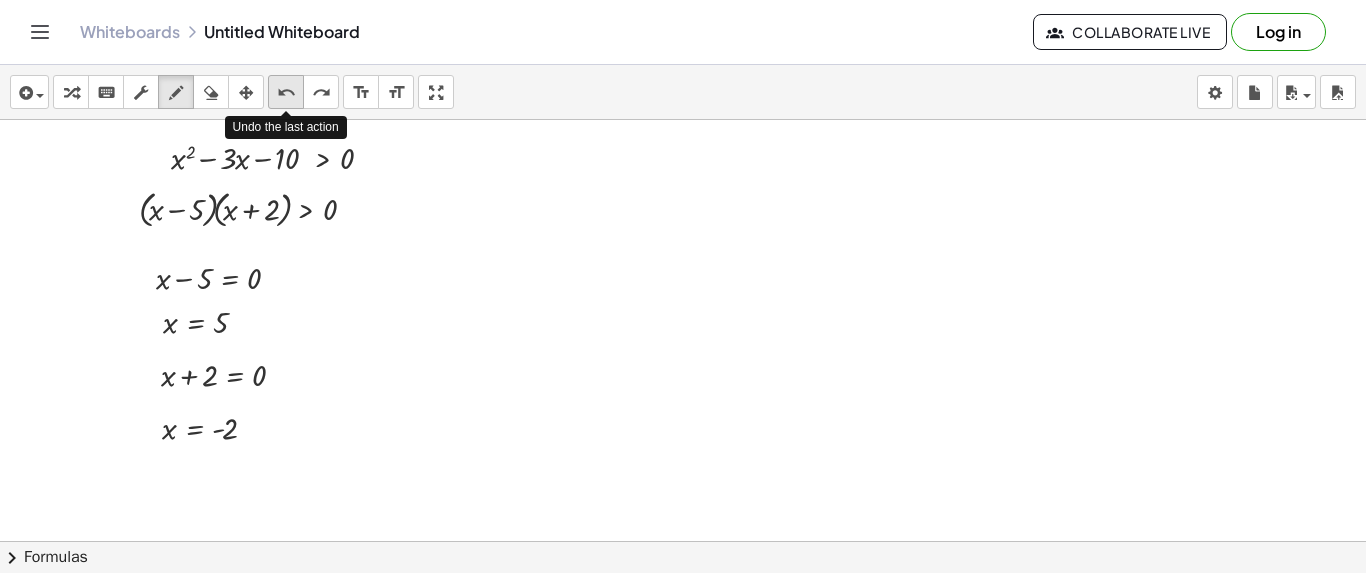 click on "undo" at bounding box center (286, 93) 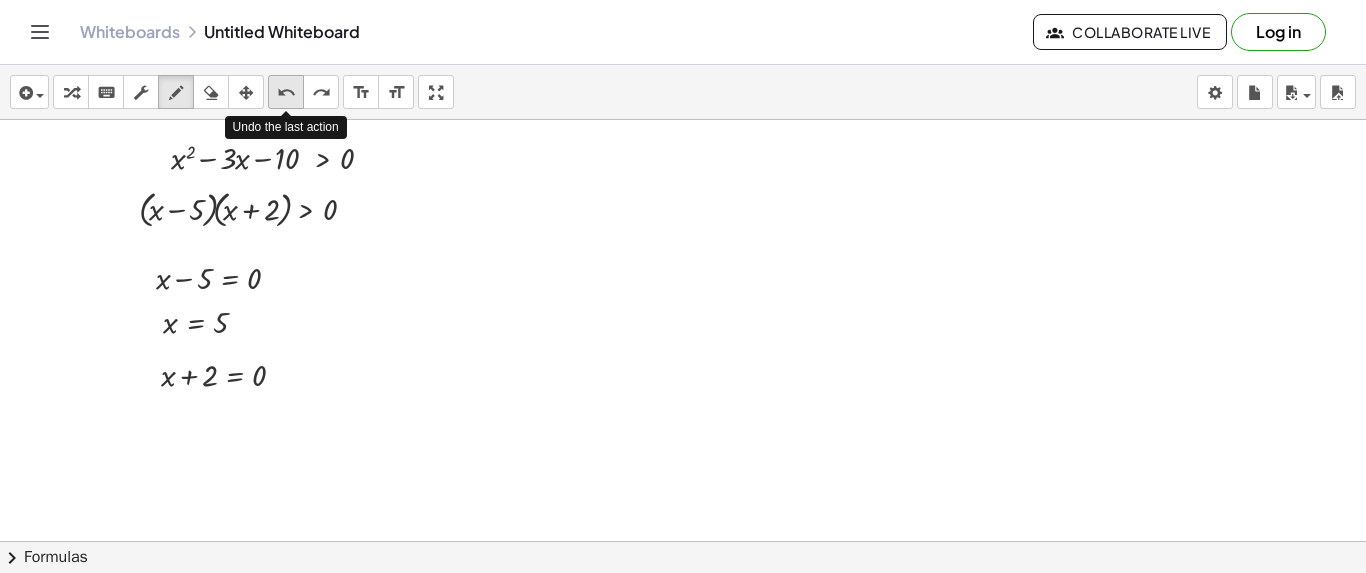 click on "undo" at bounding box center (286, 93) 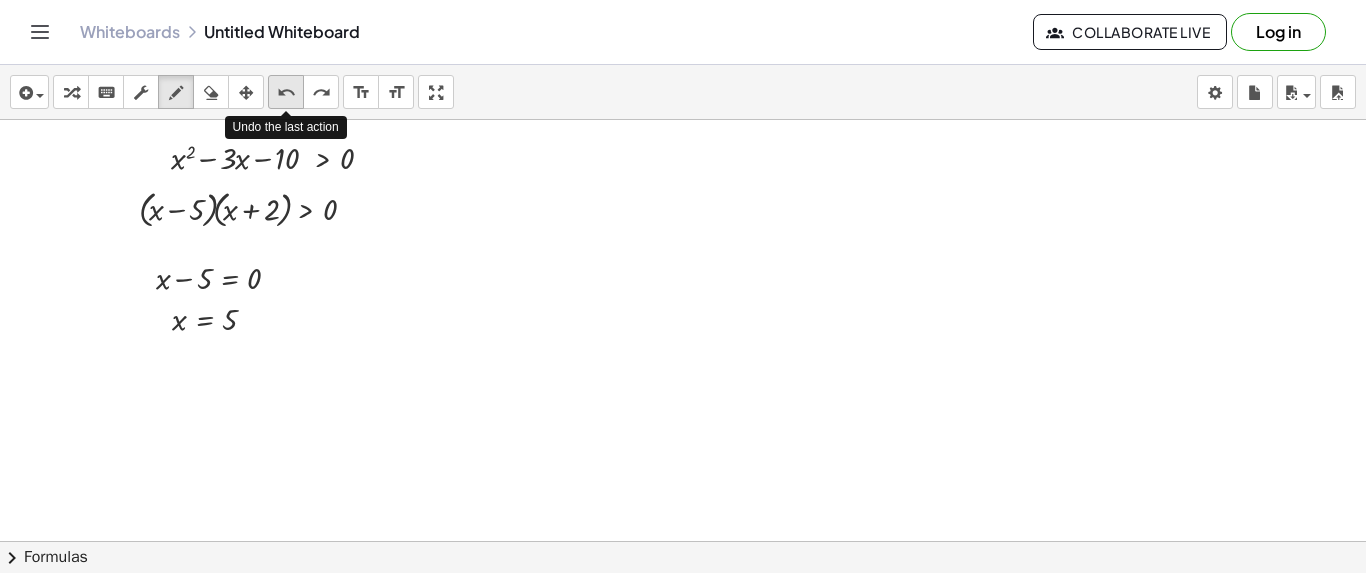 click on "undo" at bounding box center (286, 93) 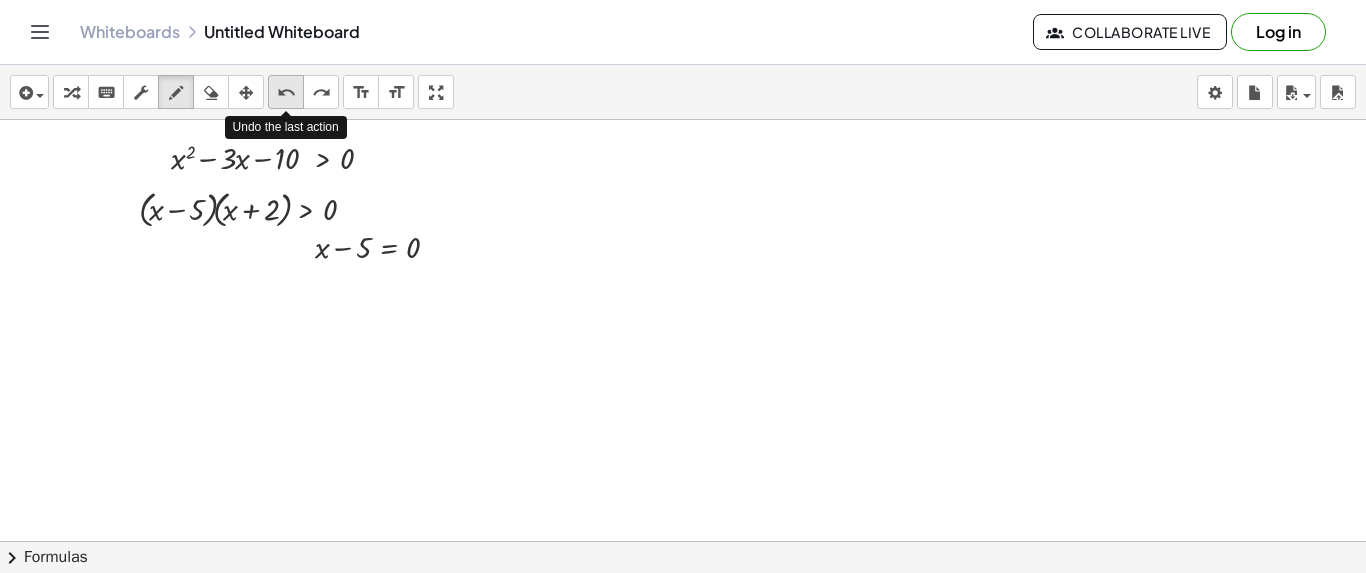 click on "undo" at bounding box center [286, 93] 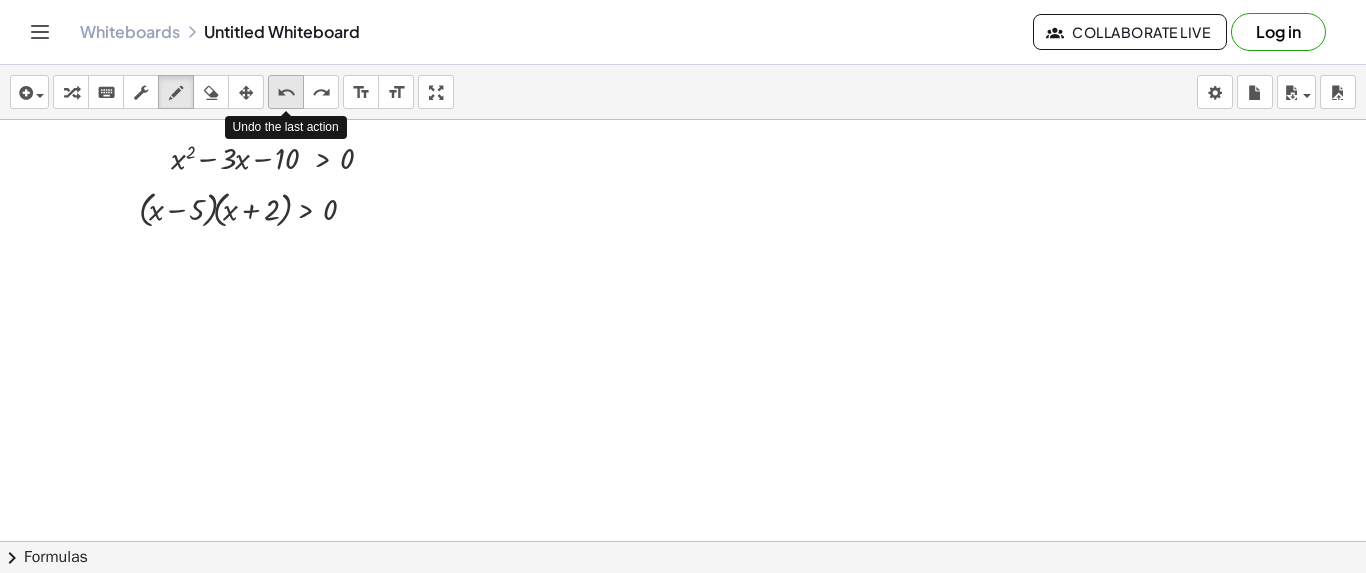 click on "undo" at bounding box center (286, 93) 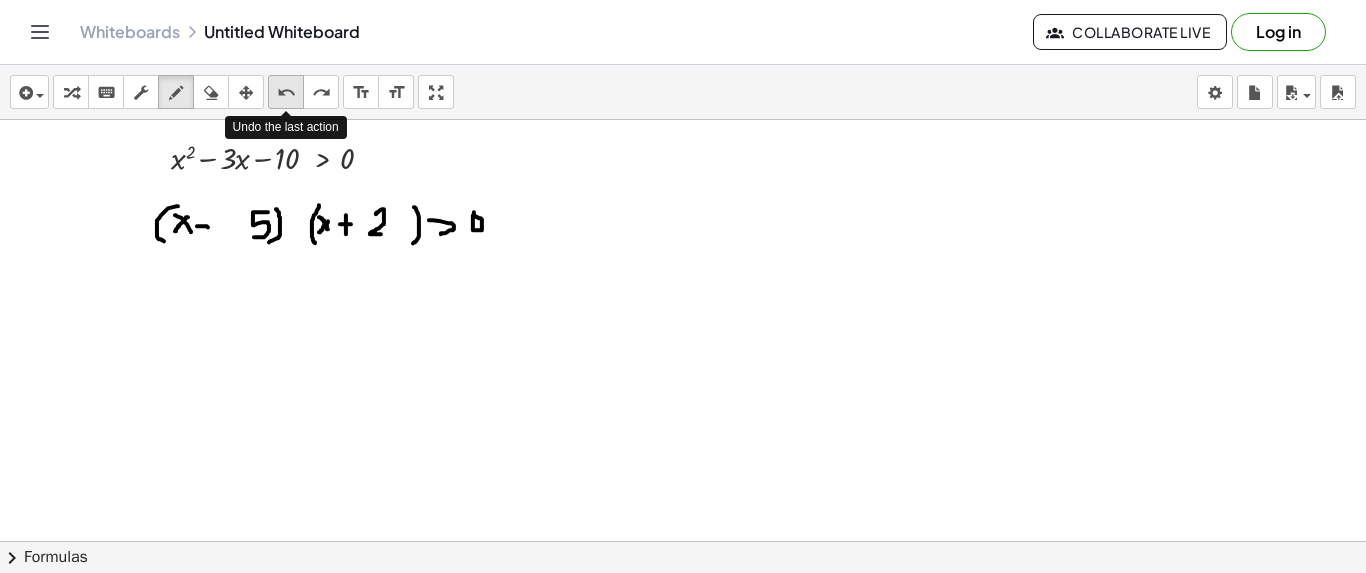 click on "undo" at bounding box center [286, 93] 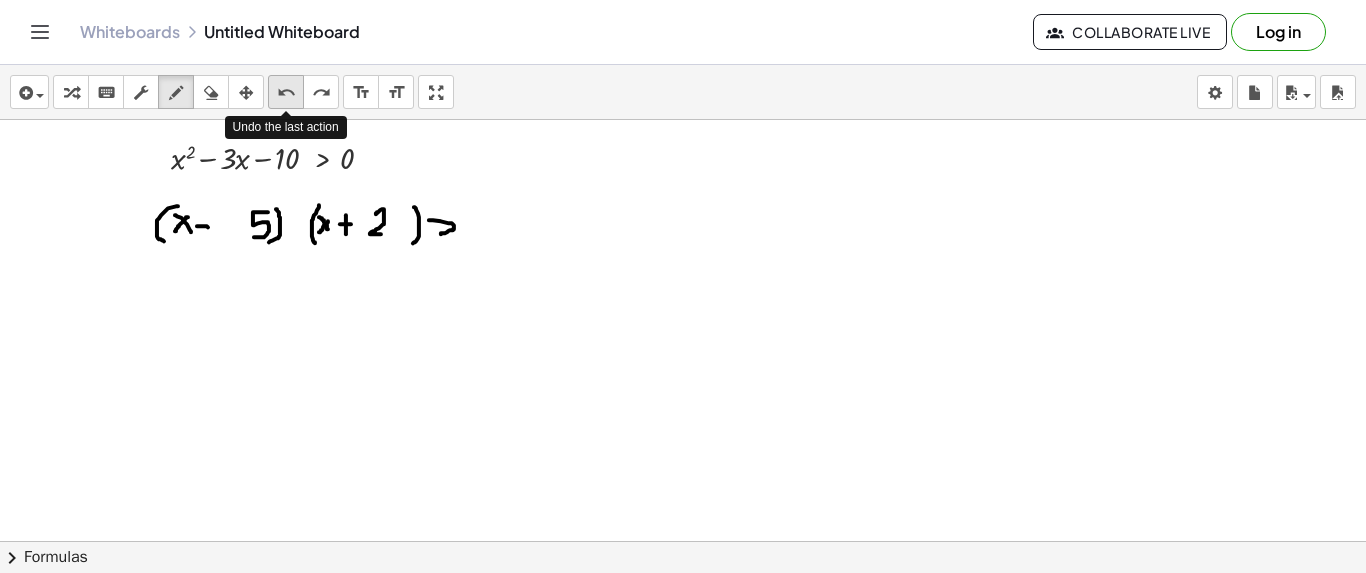 click on "undo" at bounding box center (286, 93) 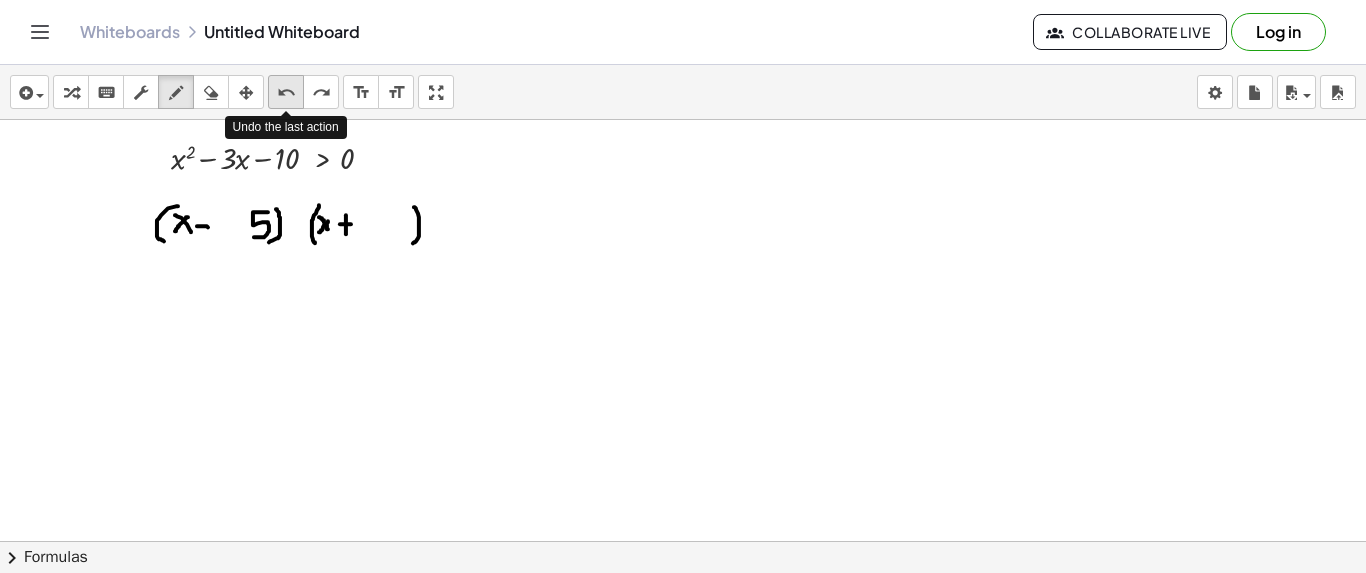 click on "undo" at bounding box center (286, 93) 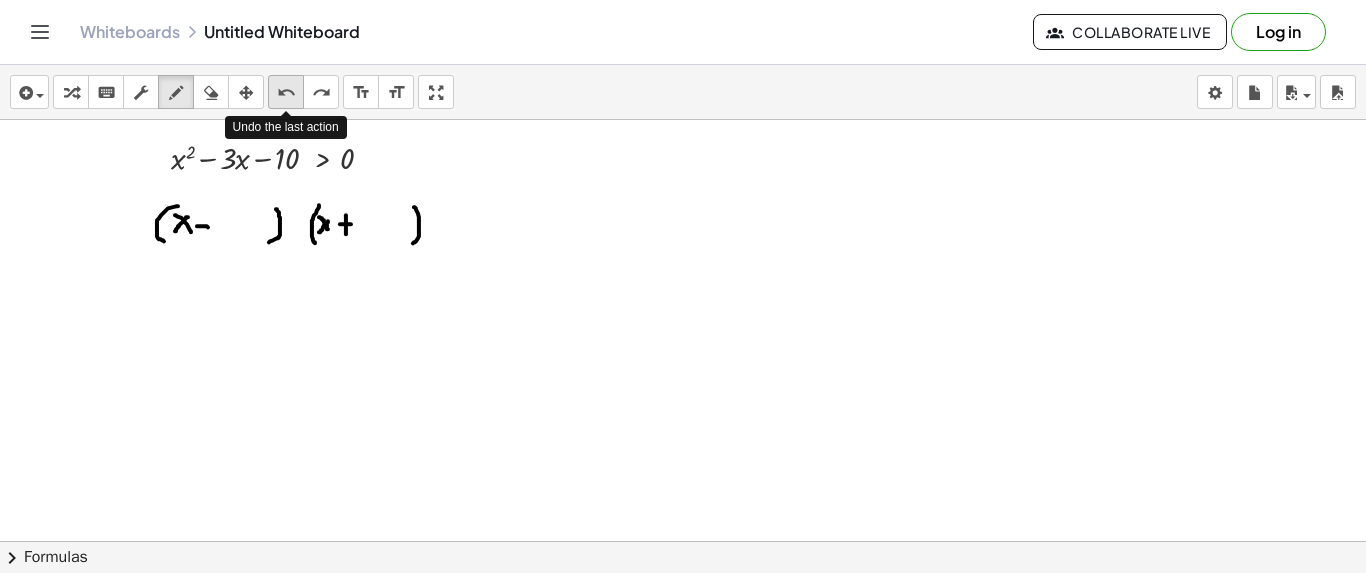 click on "undo" at bounding box center [286, 93] 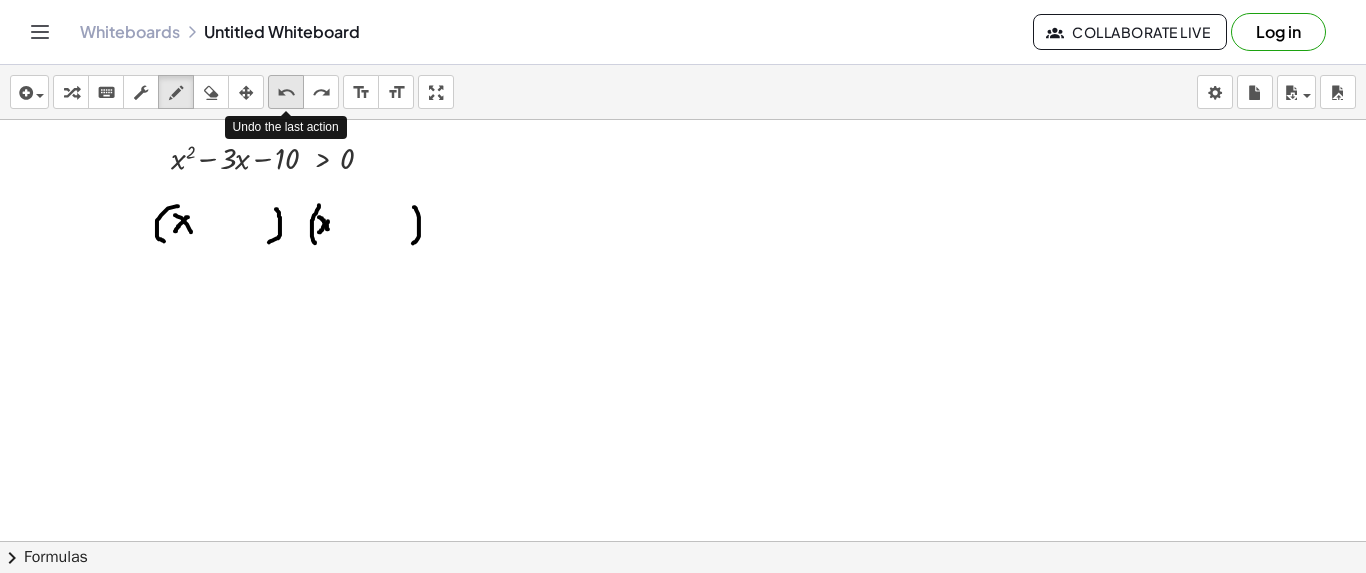 click on "undo" at bounding box center [286, 93] 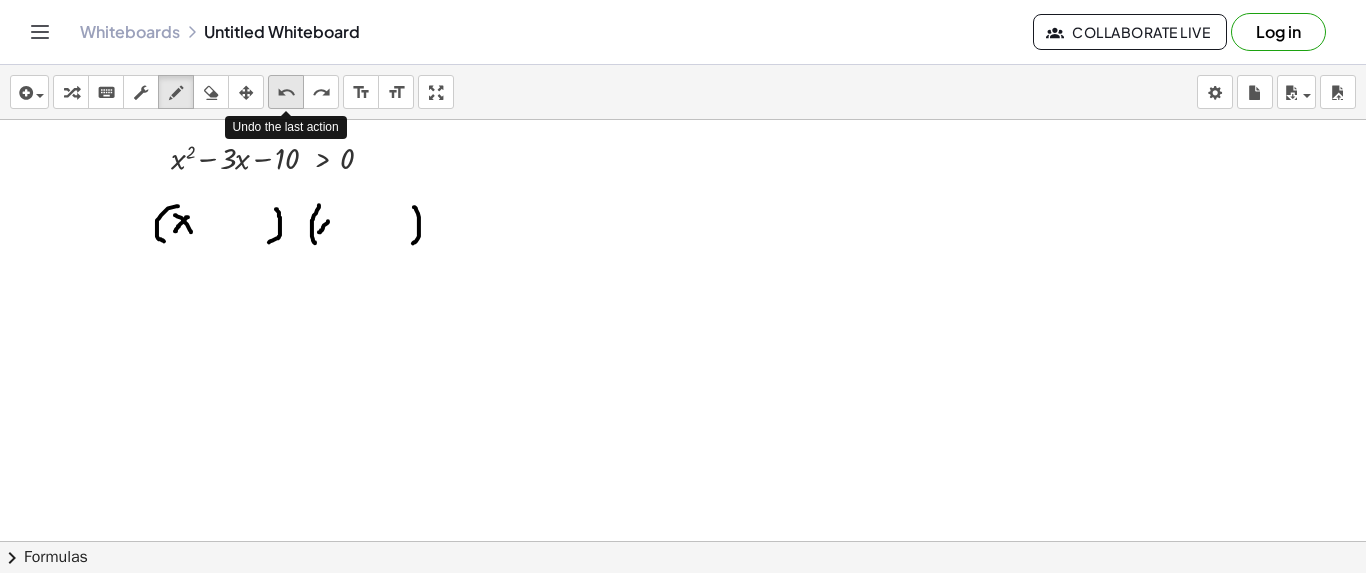 click on "undo" at bounding box center [286, 93] 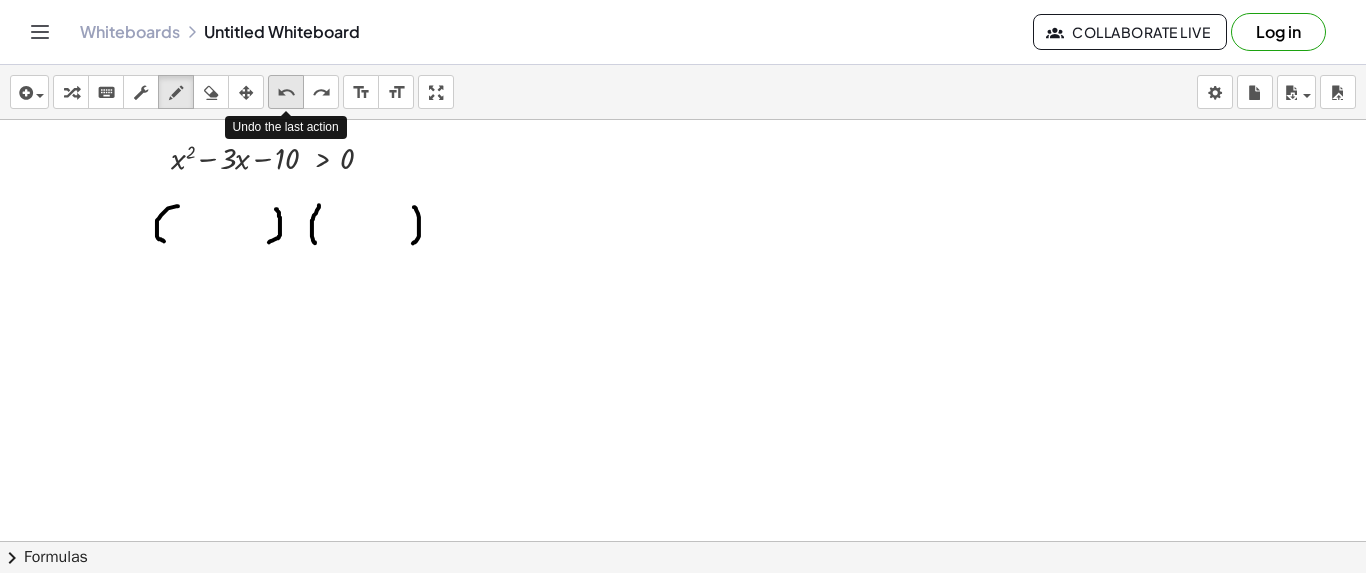click on "undo" at bounding box center (286, 93) 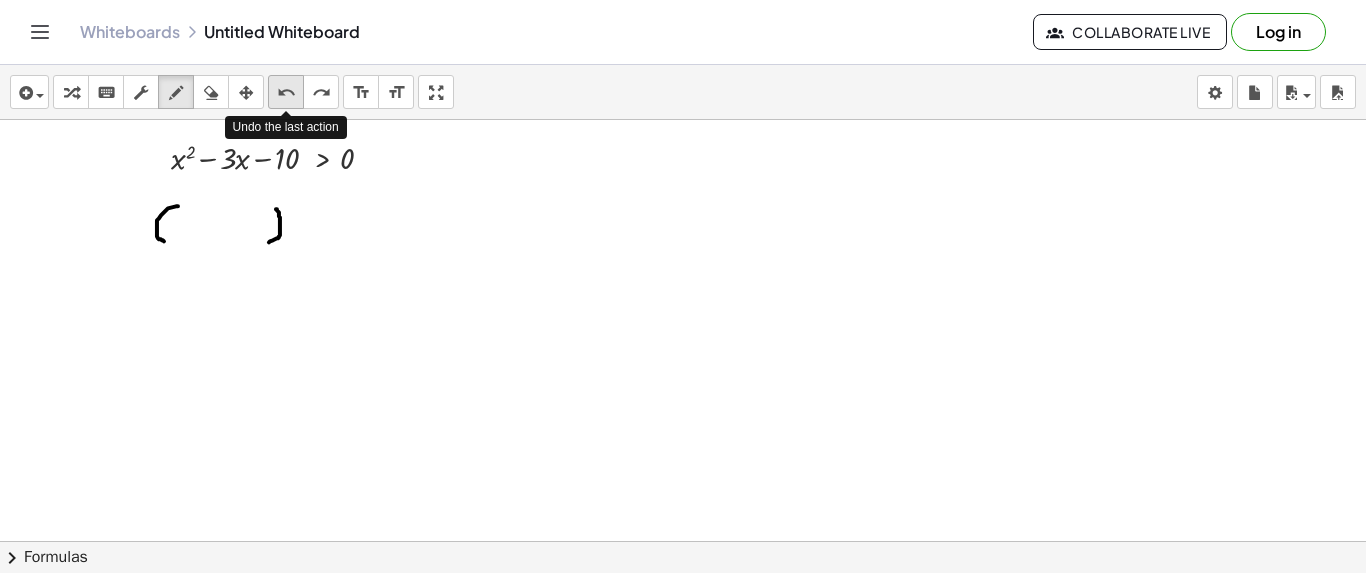 click on "undo" at bounding box center (286, 93) 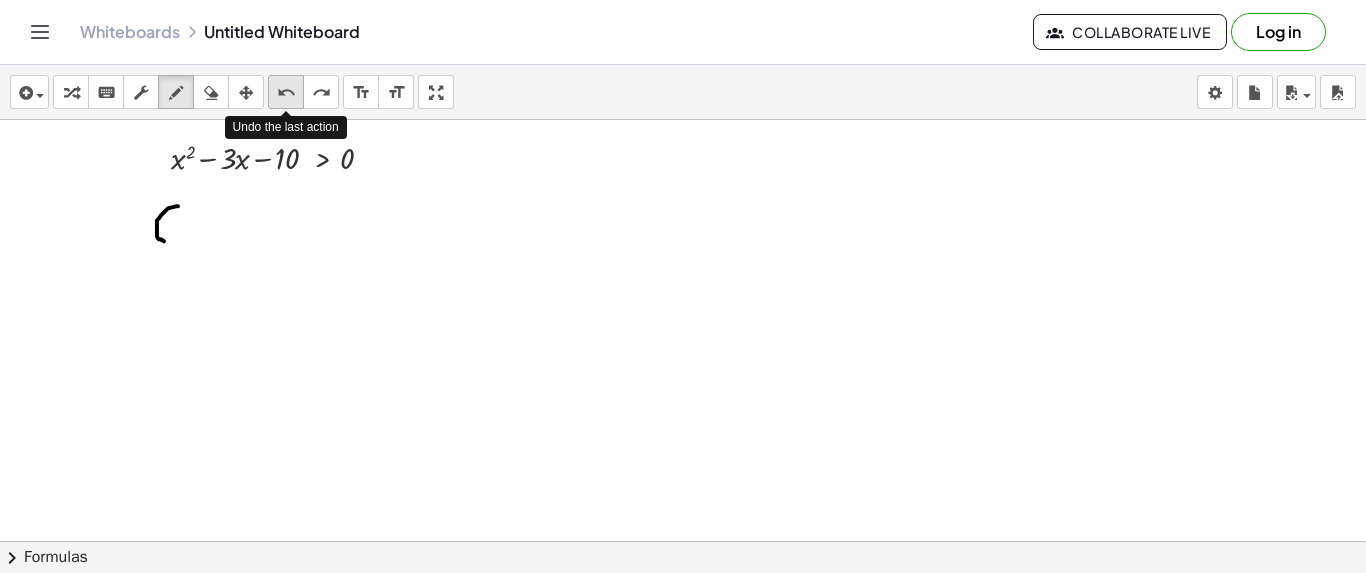 click on "undo" at bounding box center (286, 93) 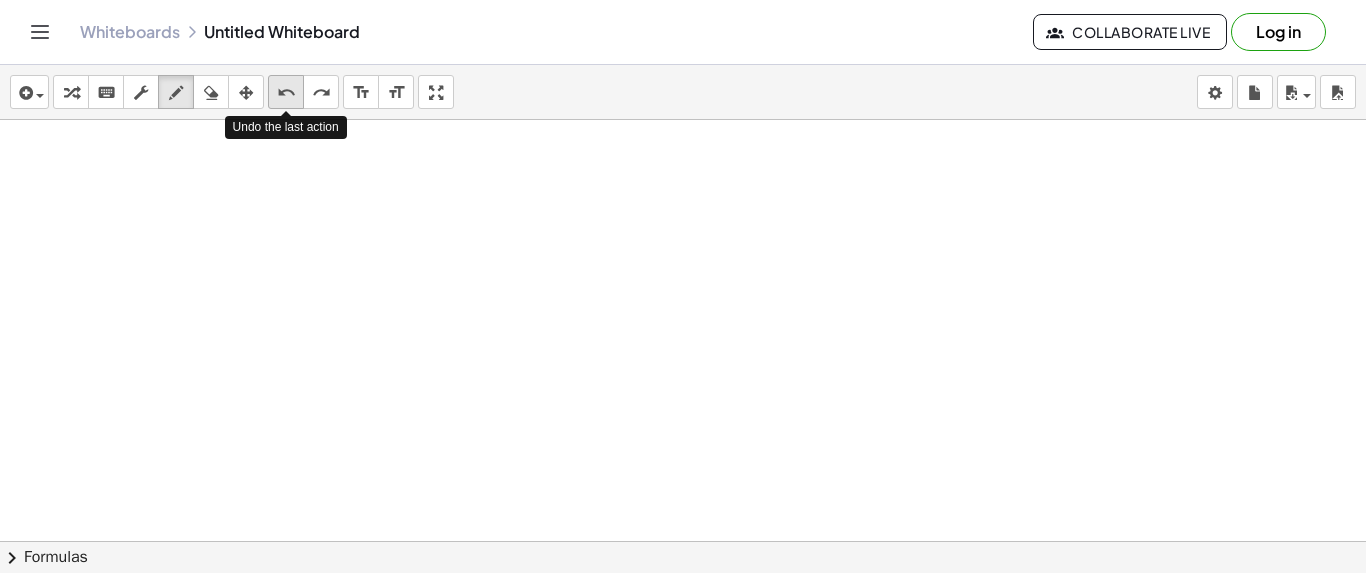 click on "undo" at bounding box center [286, 93] 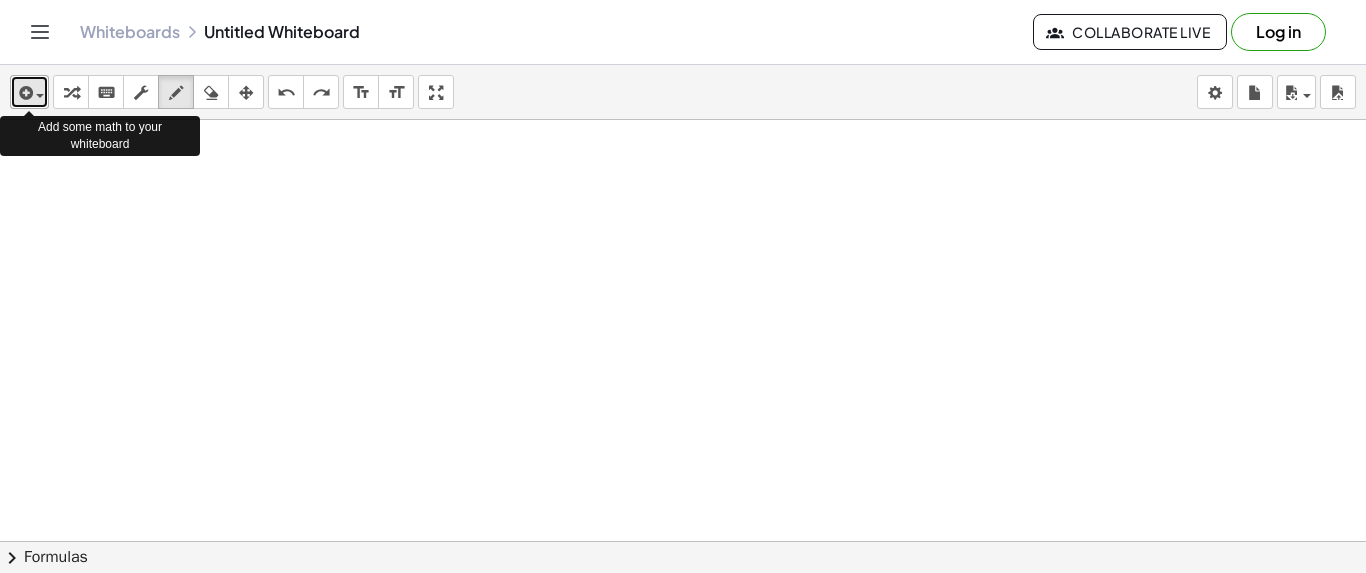 click at bounding box center [29, 92] 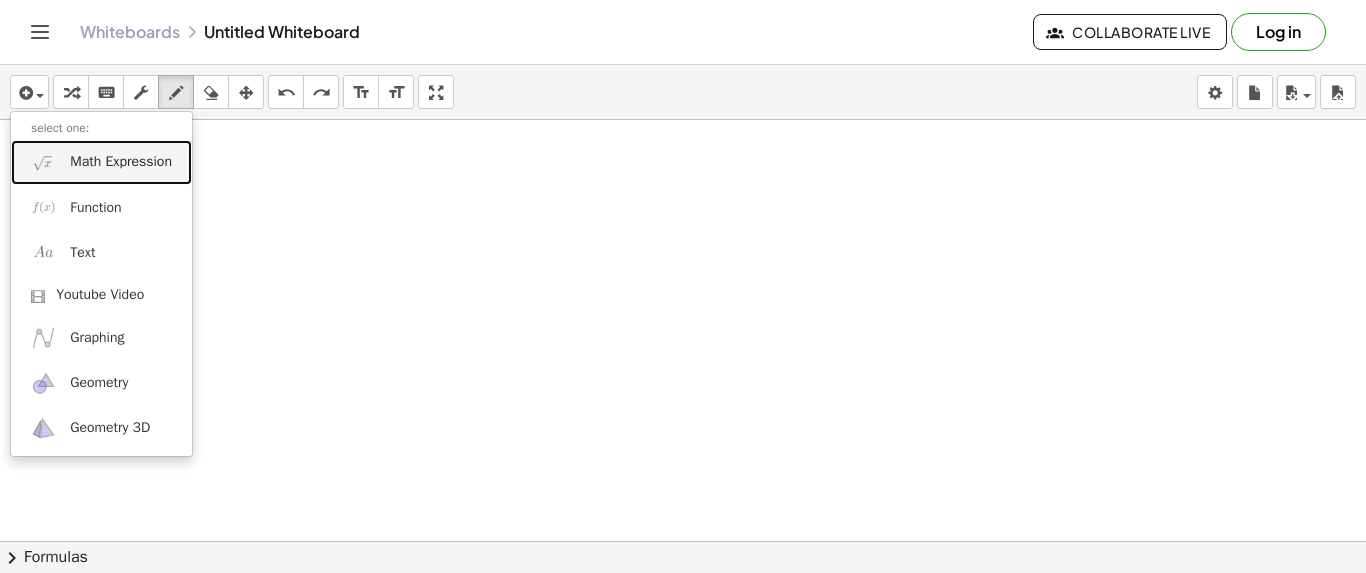click on "Math Expression" at bounding box center (121, 162) 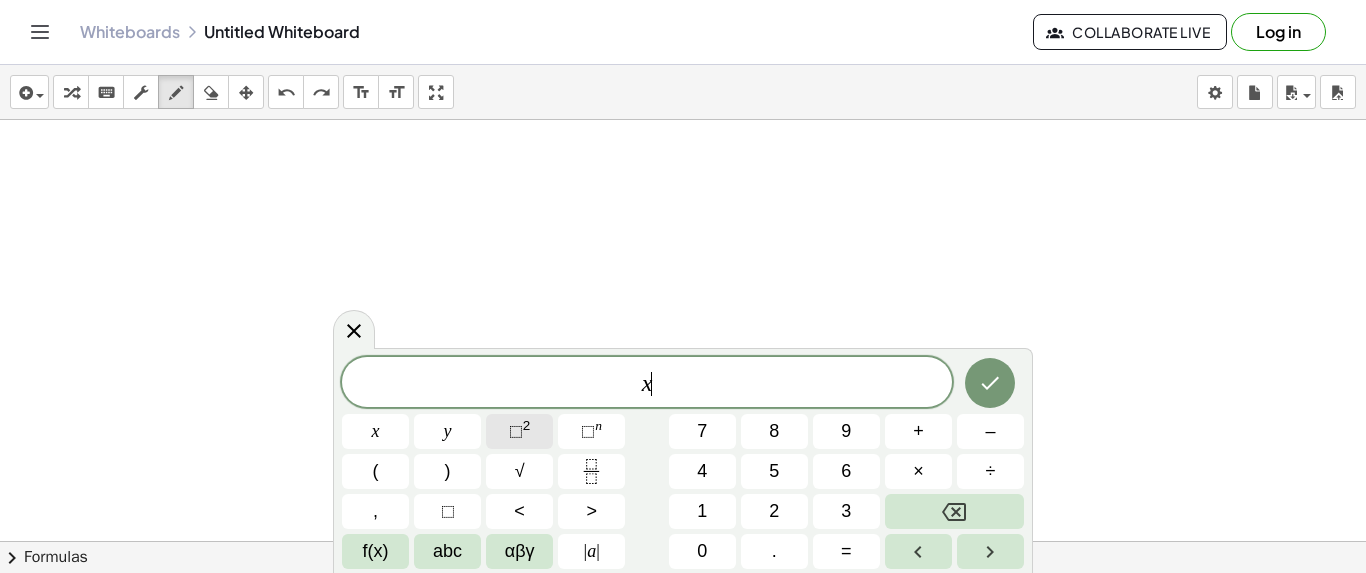 click on "⬚" at bounding box center (516, 431) 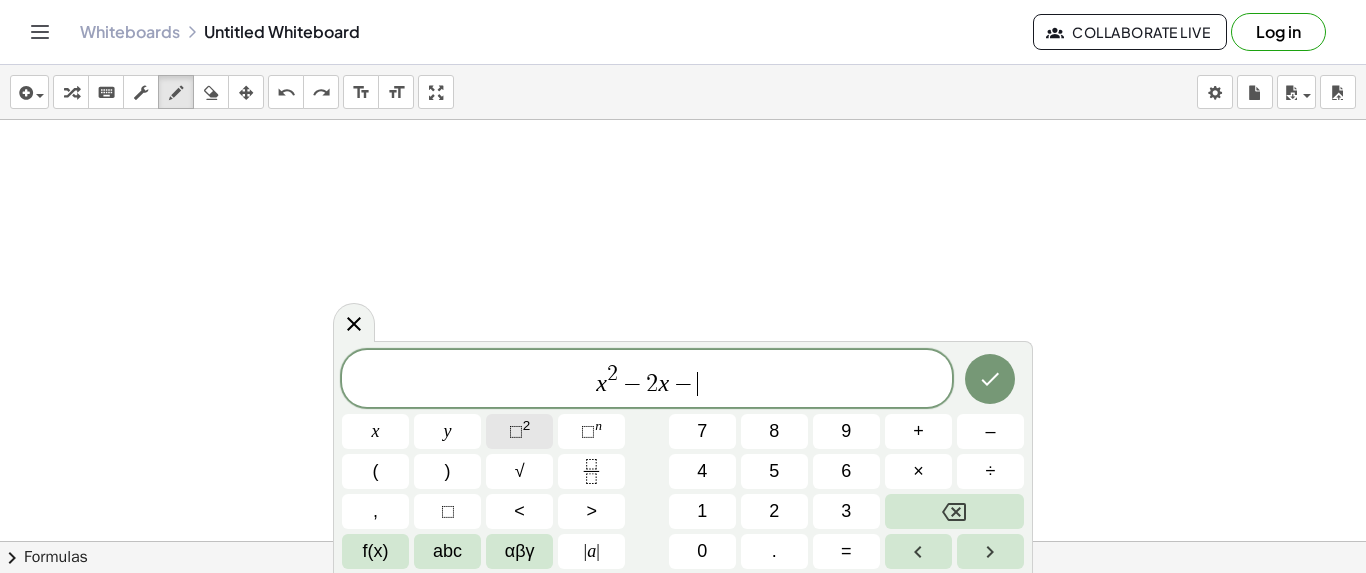 click on "⬚" at bounding box center (516, 431) 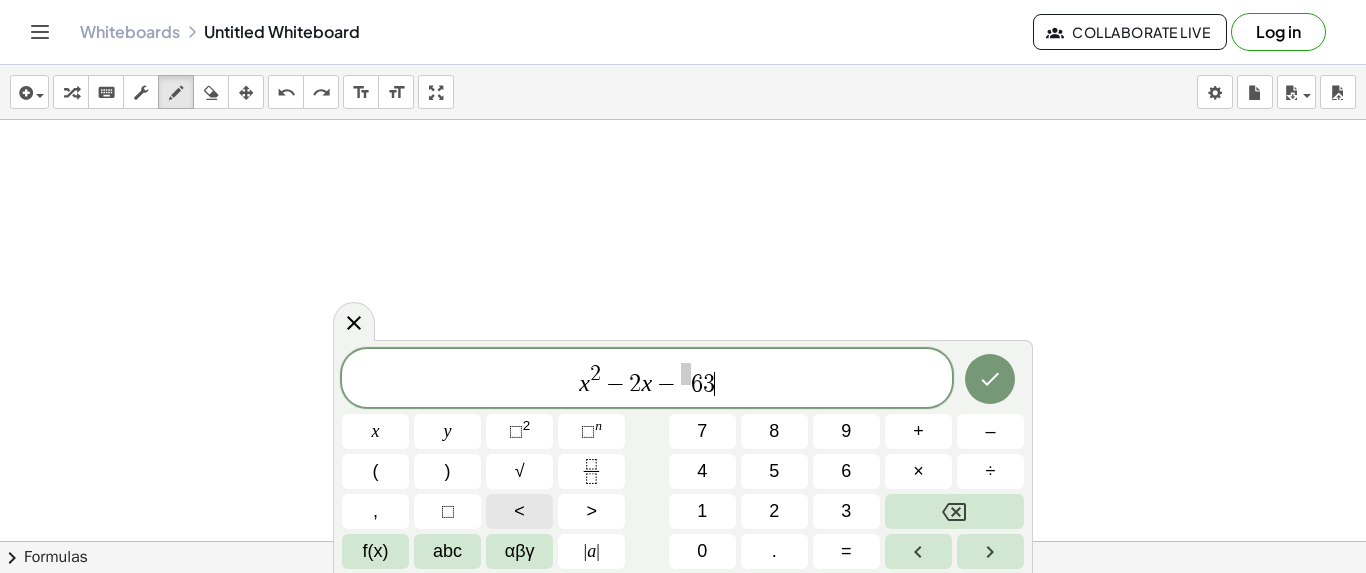 click on "<" at bounding box center (519, 511) 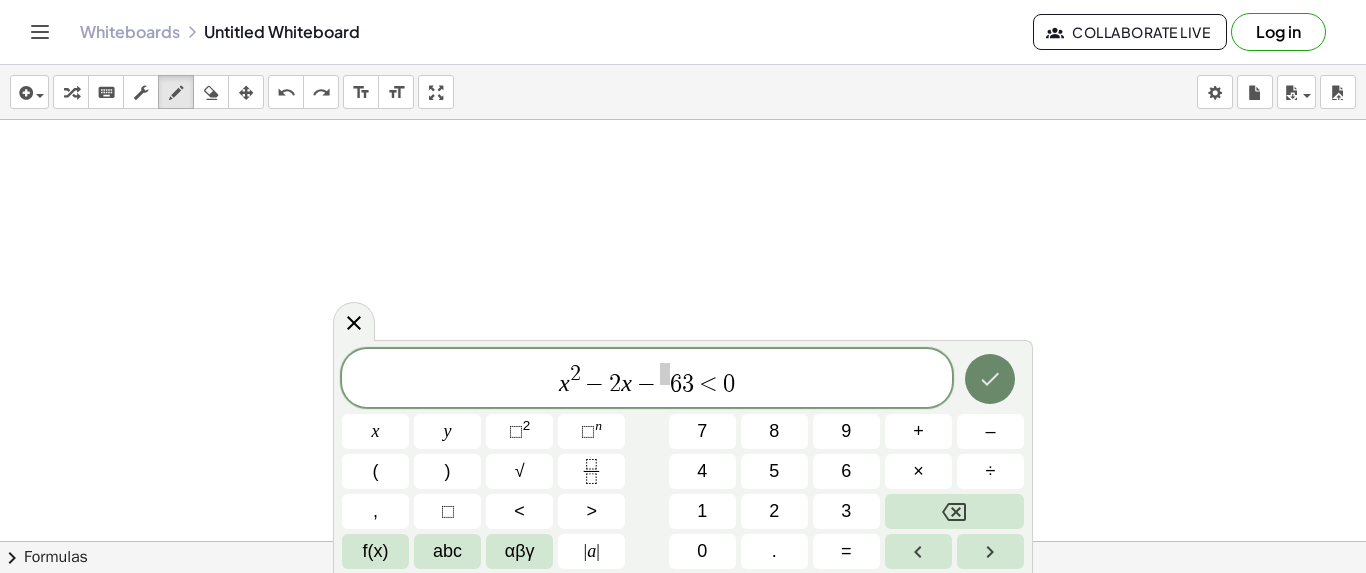 click 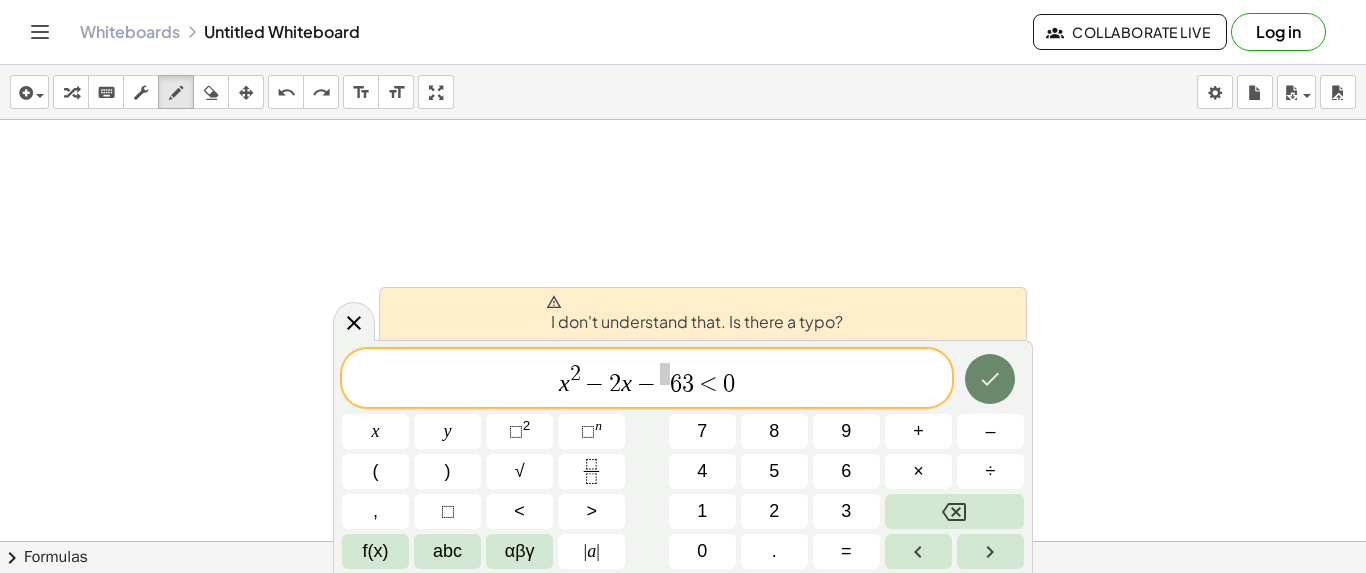 click 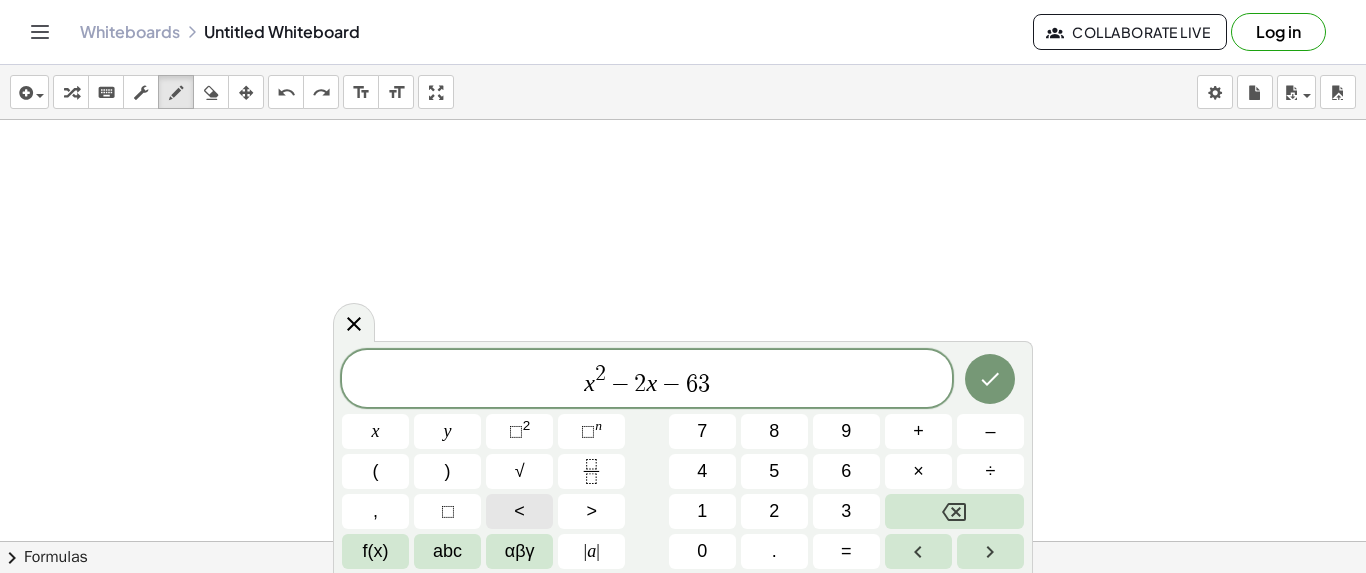 click on "<" at bounding box center (519, 511) 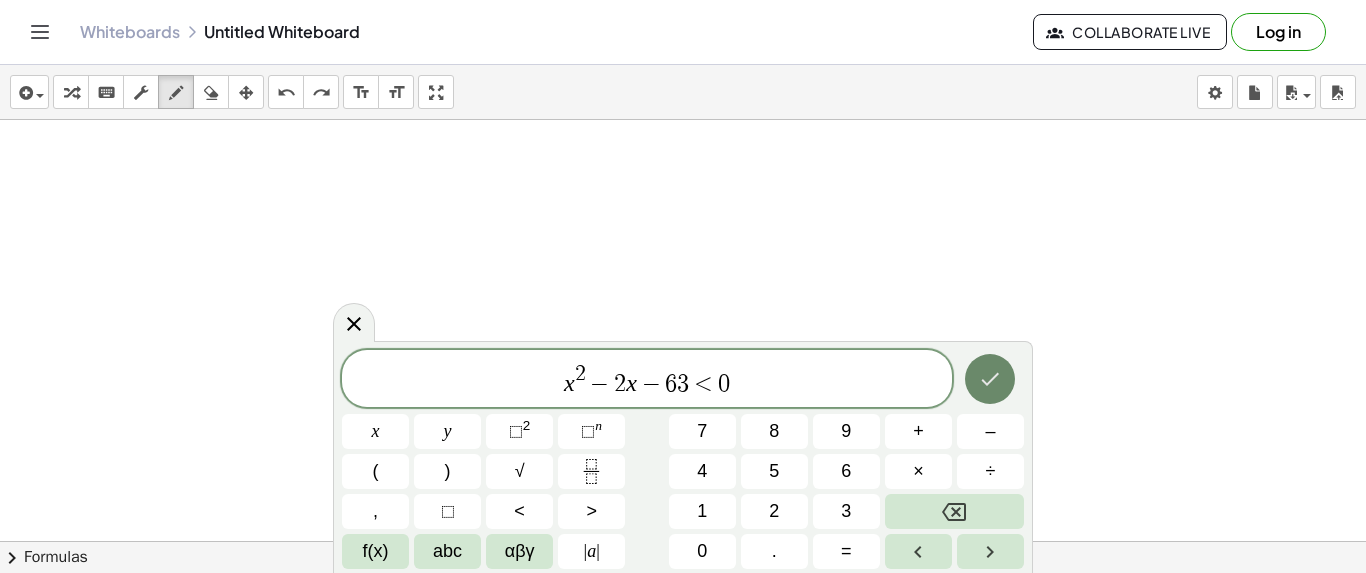 click 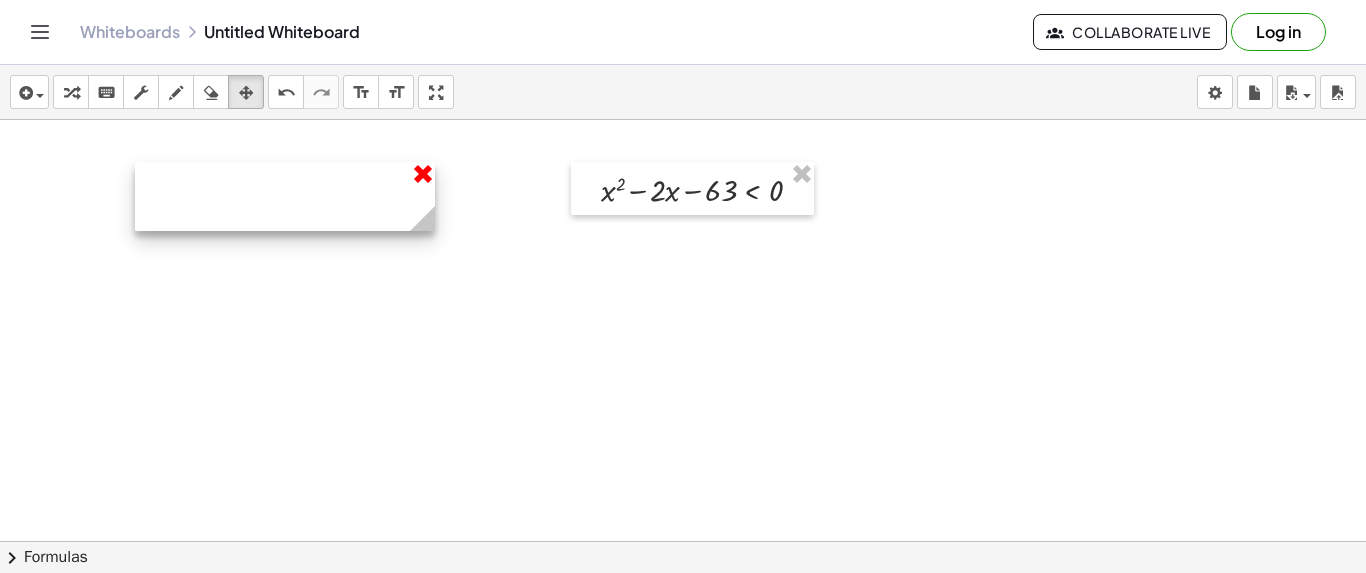 drag, startPoint x: 245, startPoint y: 96, endPoint x: 431, endPoint y: 162, distance: 197.36261 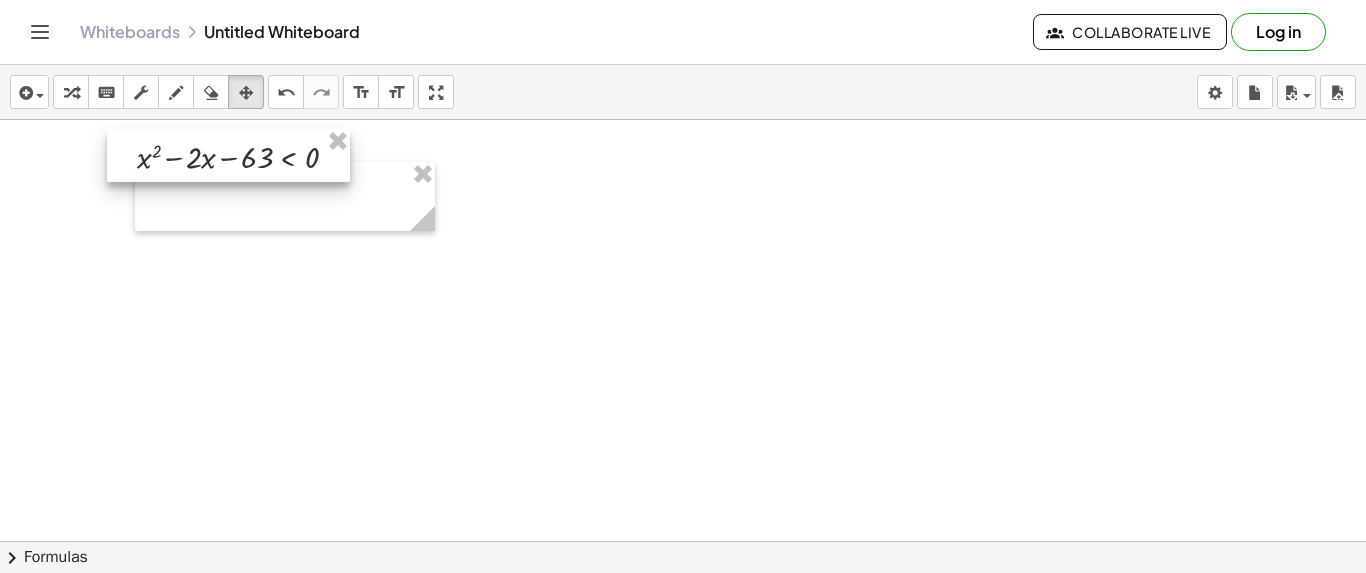 drag, startPoint x: 653, startPoint y: 179, endPoint x: 189, endPoint y: 146, distance: 465.172 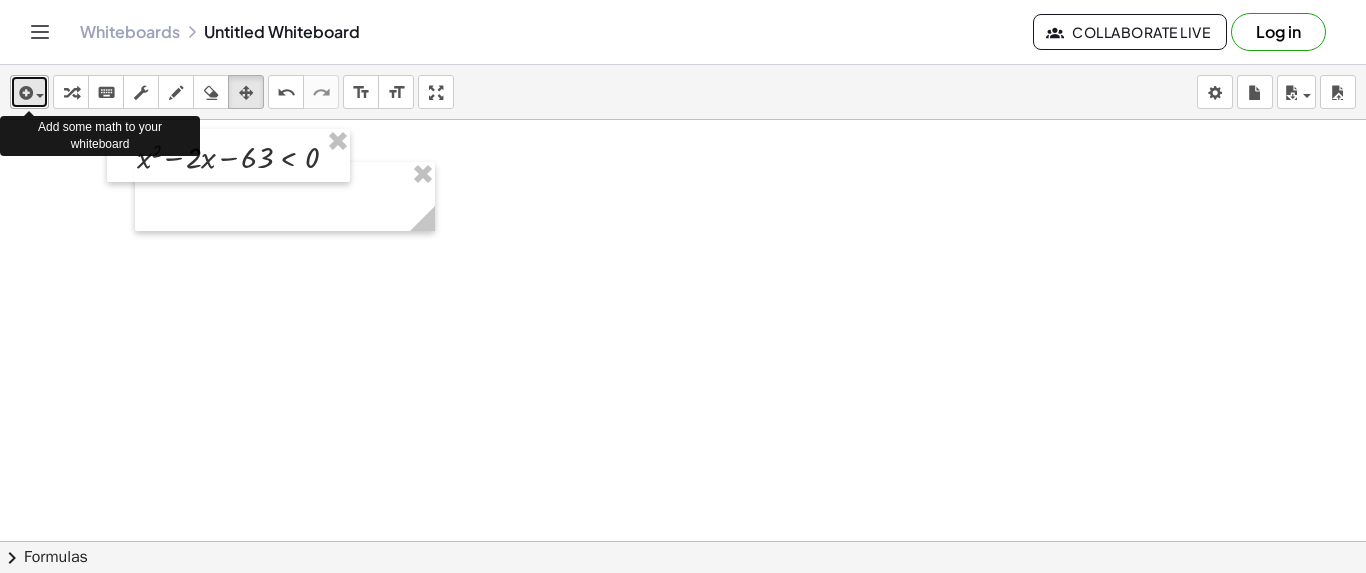 click at bounding box center (29, 92) 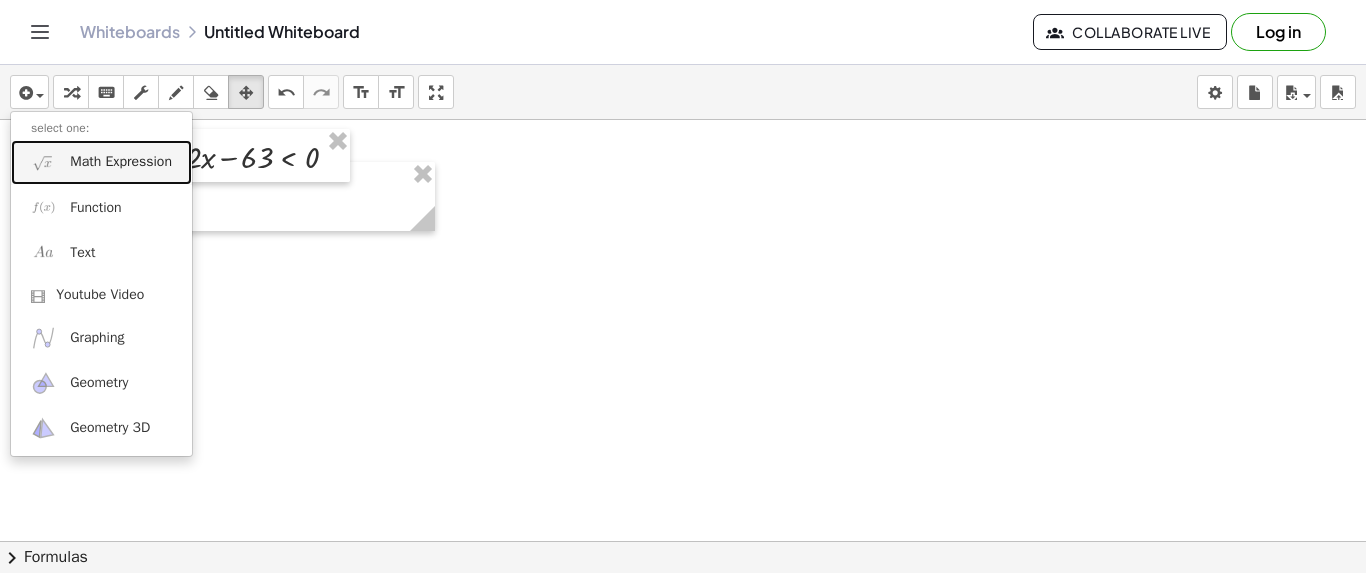 click on "Math Expression" at bounding box center (121, 162) 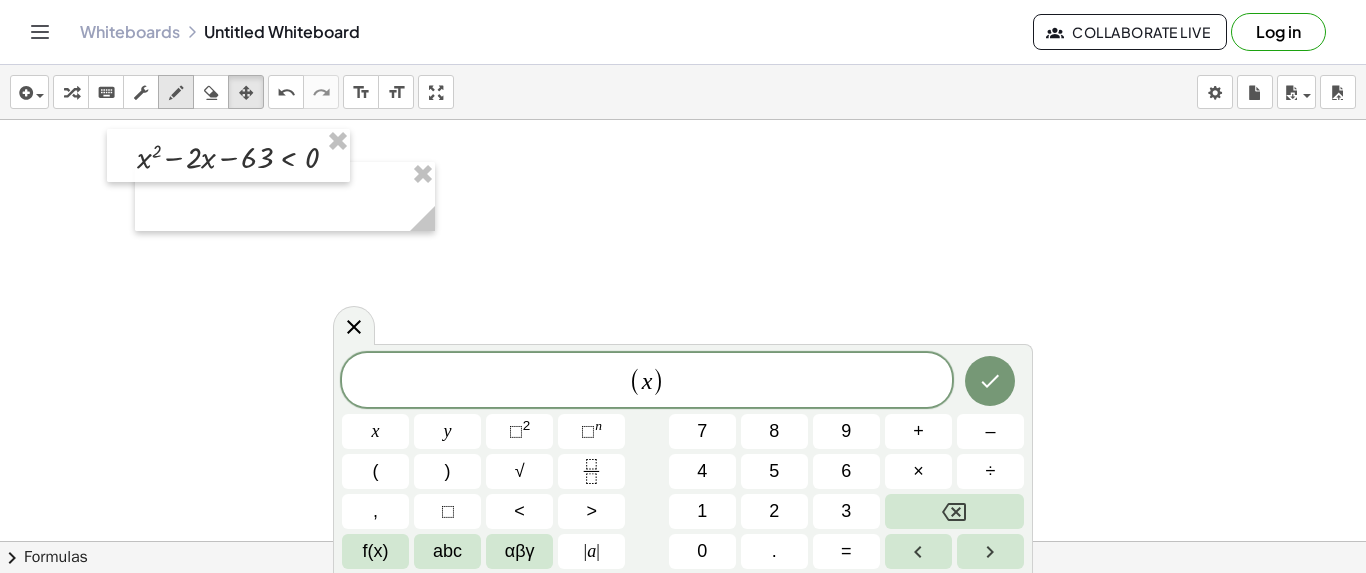 drag, startPoint x: 0, startPoint y: 87, endPoint x: 171, endPoint y: 99, distance: 171.42053 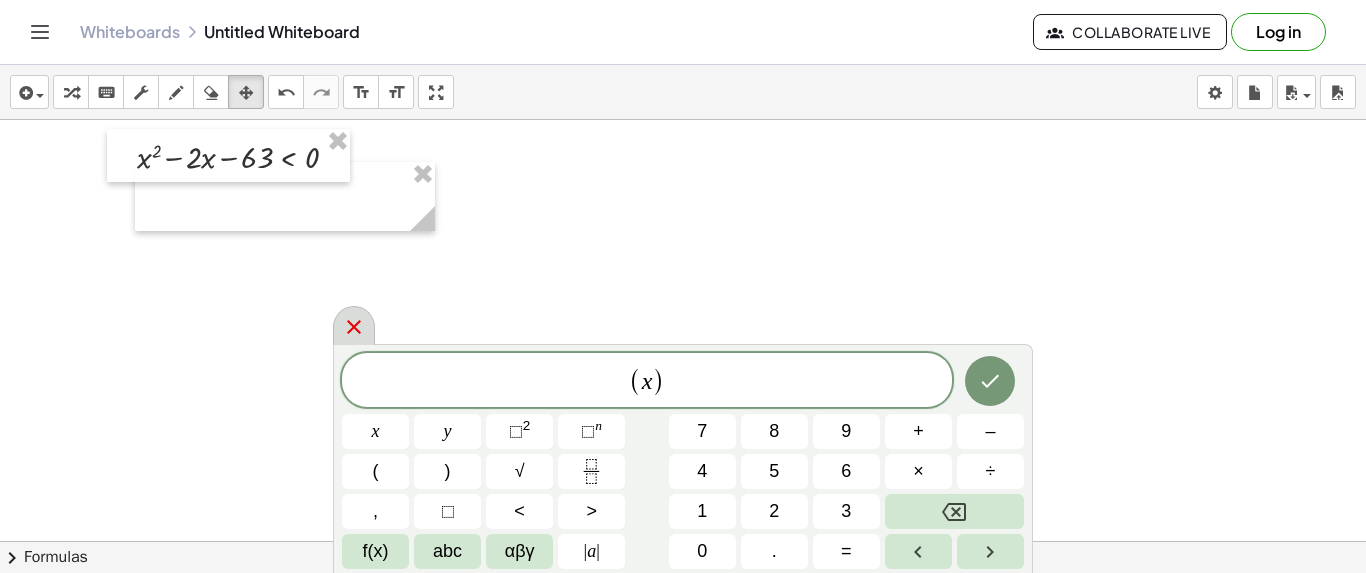click 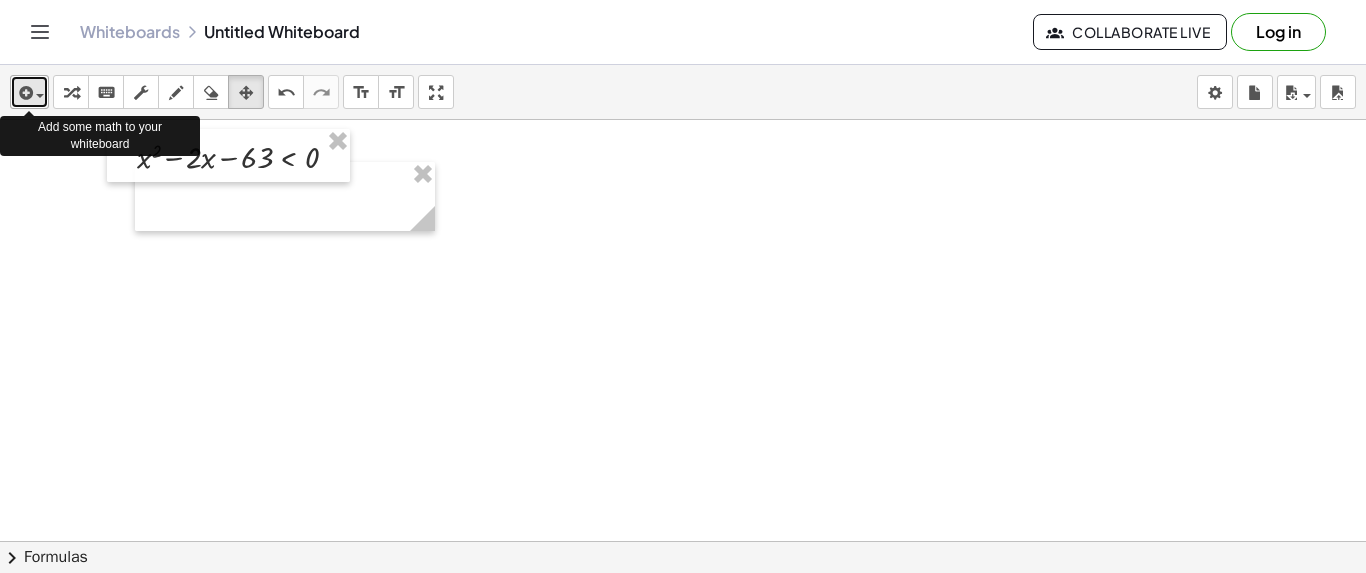 click at bounding box center (35, 95) 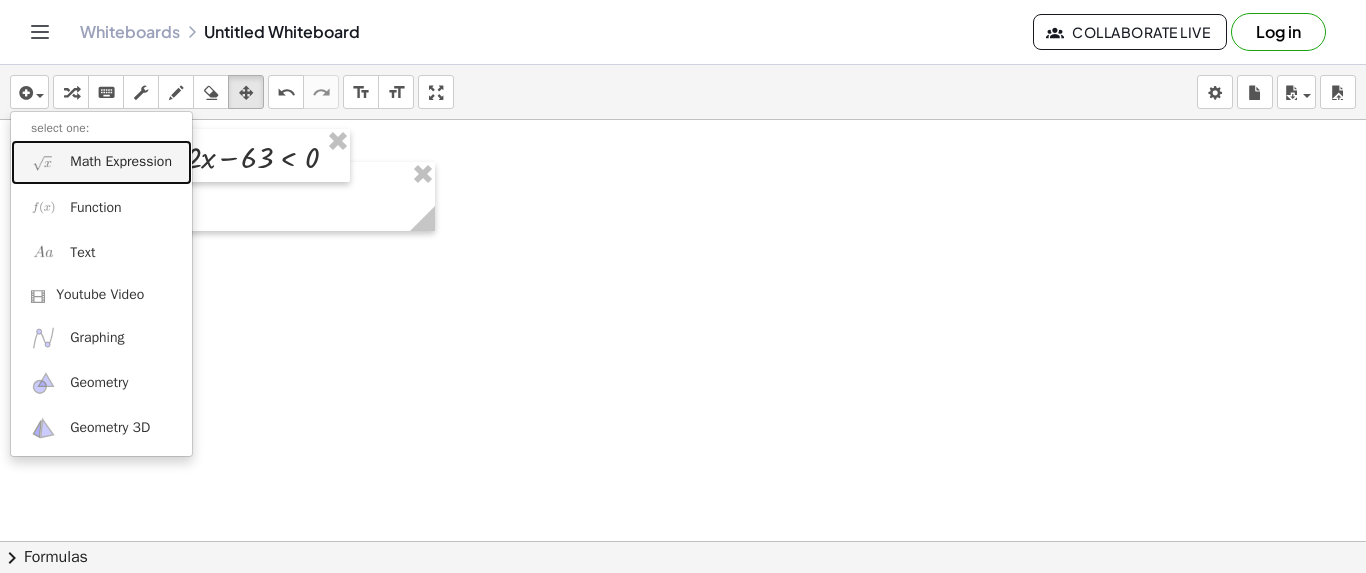 click on "Math Expression" at bounding box center [121, 162] 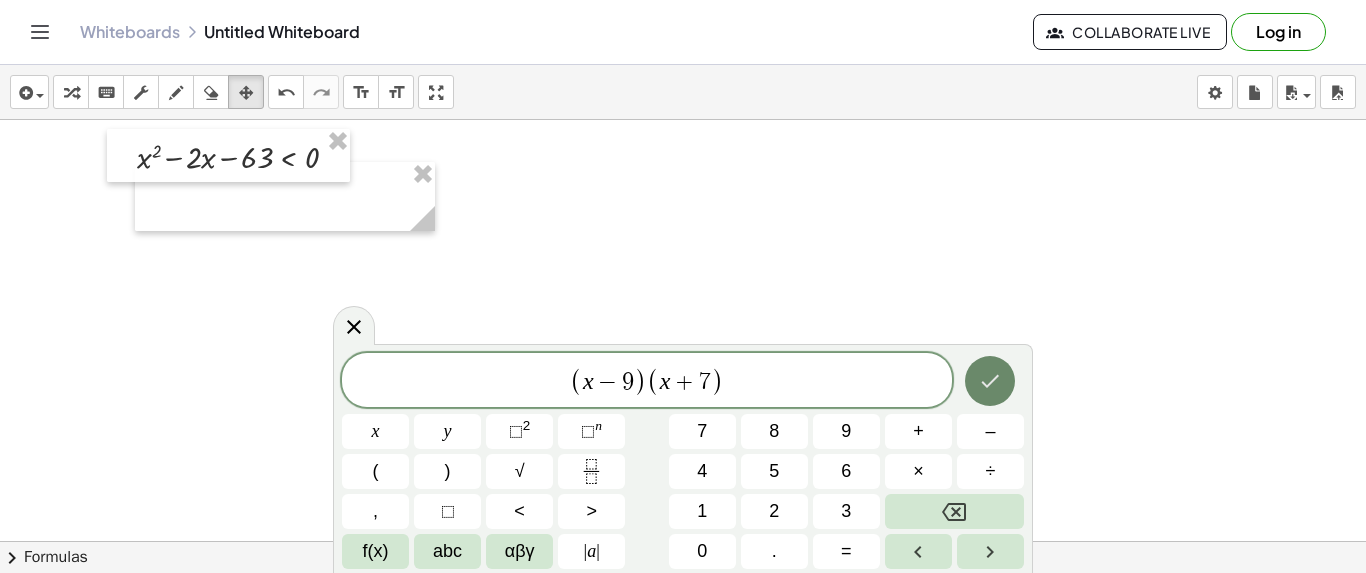click 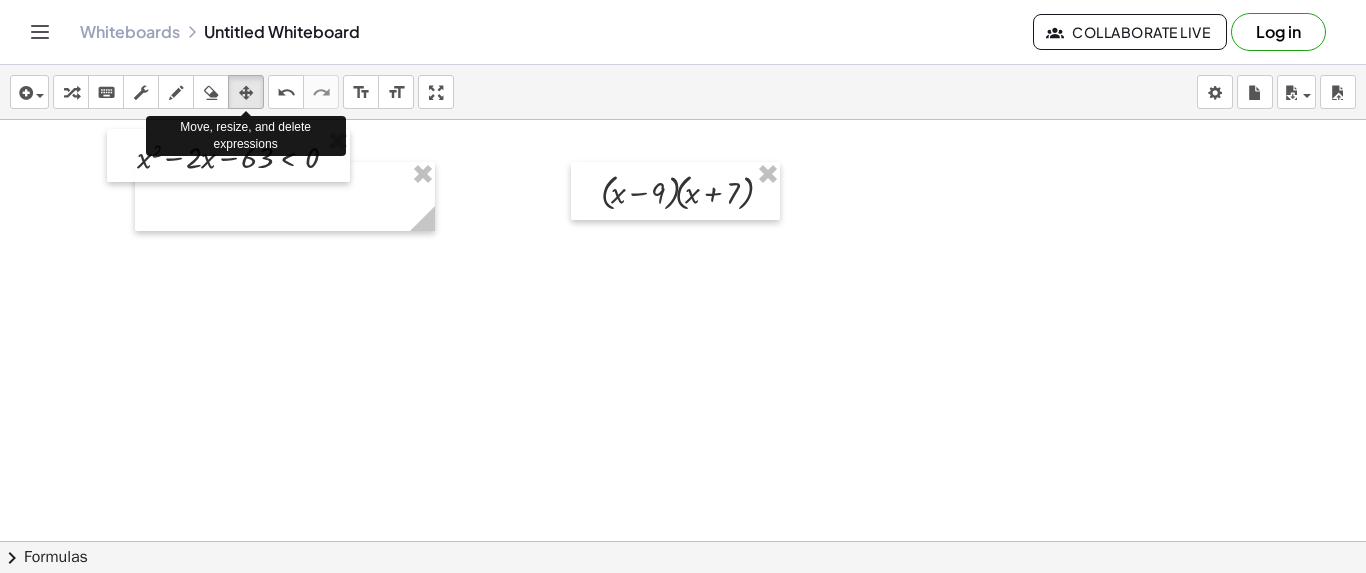 drag, startPoint x: 250, startPoint y: 91, endPoint x: 571, endPoint y: 202, distance: 339.6498 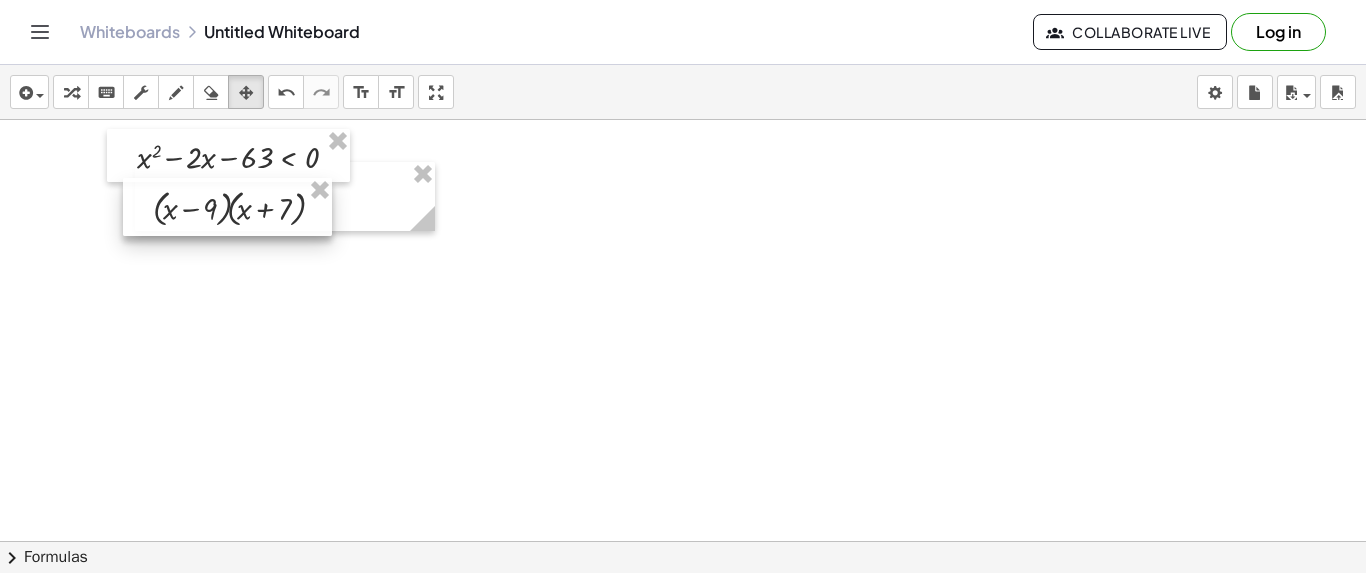 drag, startPoint x: 578, startPoint y: 201, endPoint x: 130, endPoint y: 217, distance: 448.2856 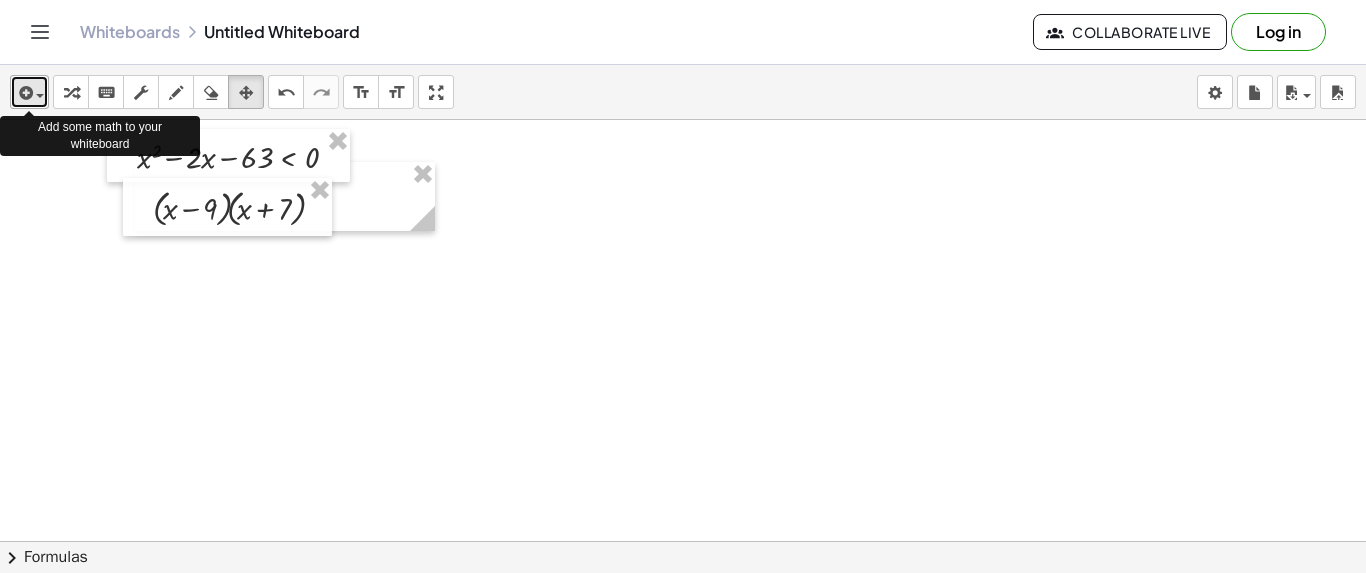 click at bounding box center (29, 92) 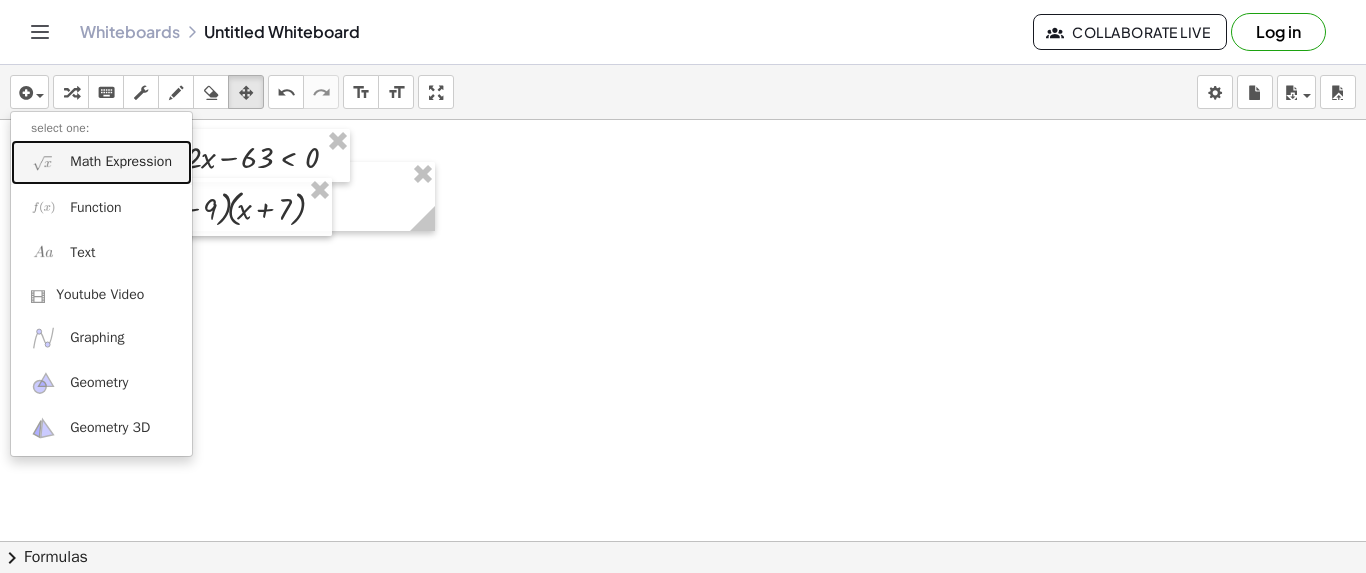 click on "Math Expression" at bounding box center [121, 162] 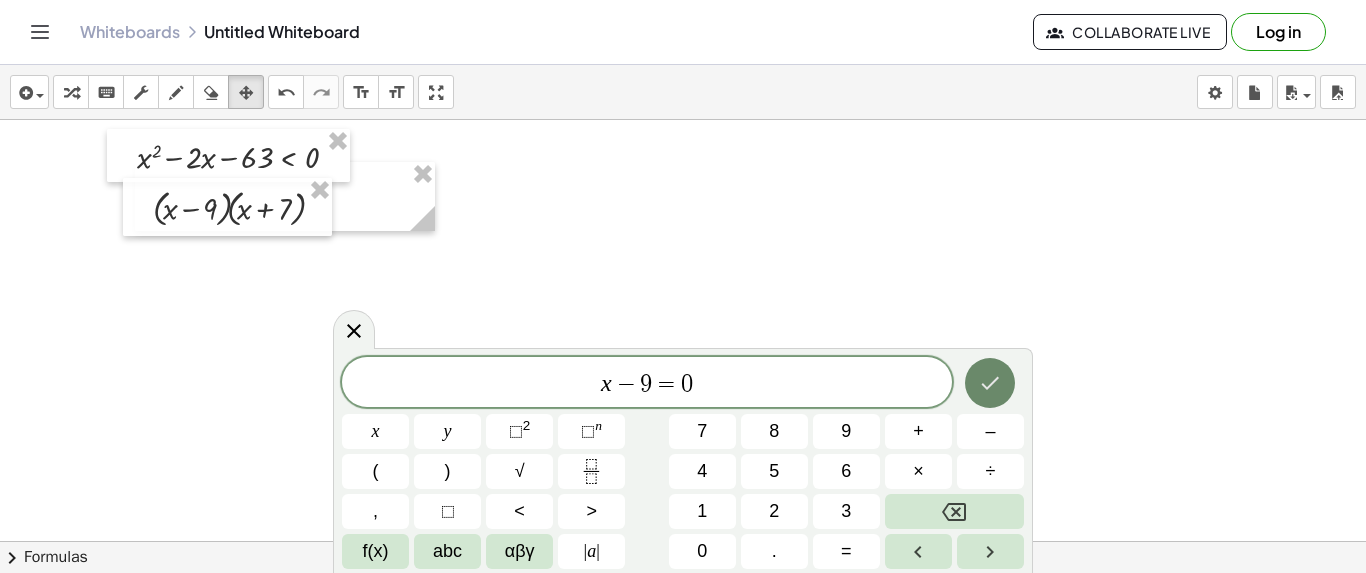 click 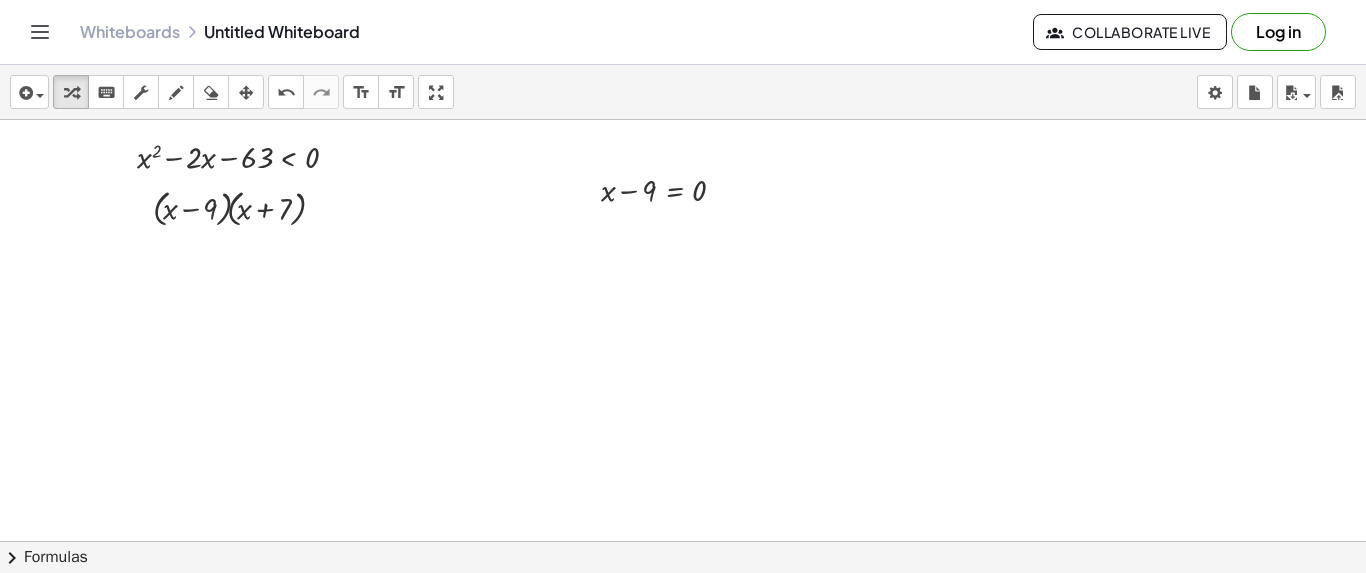 click on "insert select one: Math Expression Function Text Youtube Video Graphing Geometry Geometry 3D transform keyboard keypad scrub draw erase arrange undo undo redo redo format_size smaller format_size larger fullscreen load   save new settings" at bounding box center (683, 92) 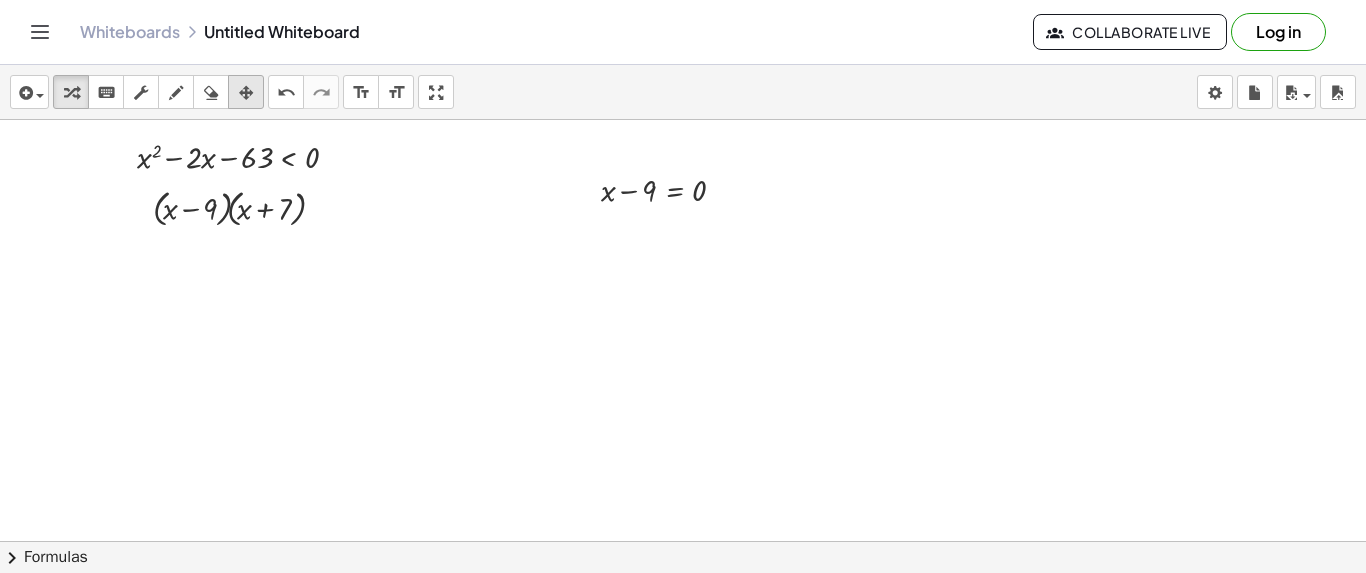 click at bounding box center [246, 92] 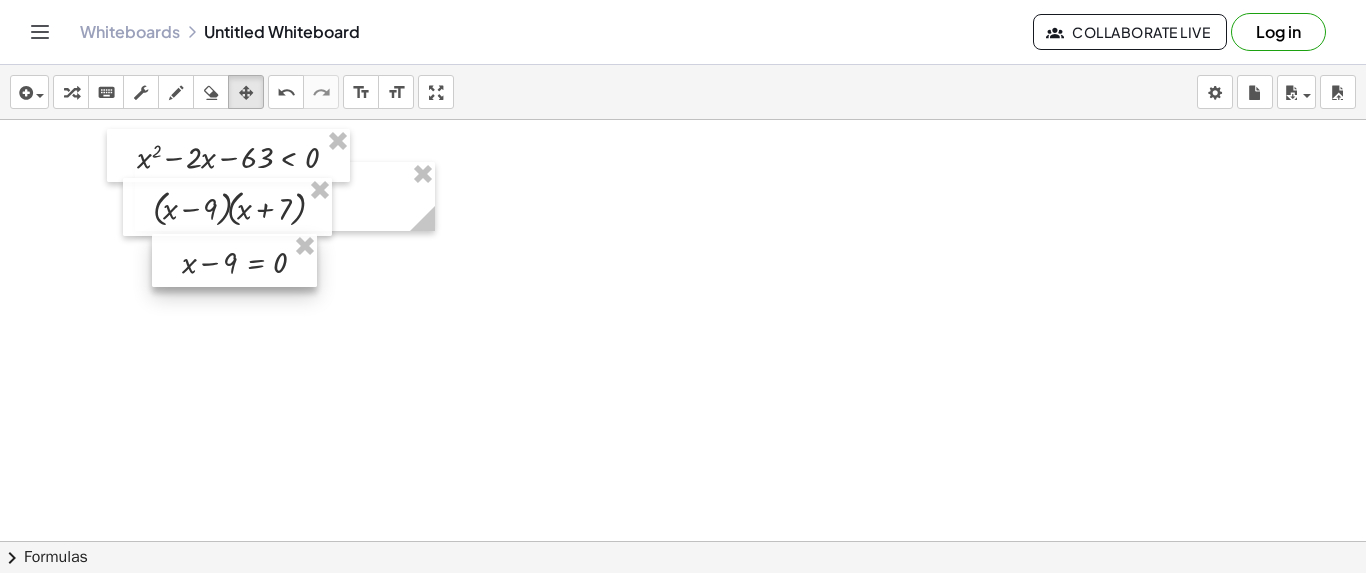 drag, startPoint x: 603, startPoint y: 181, endPoint x: 183, endPoint y: 253, distance: 426.12674 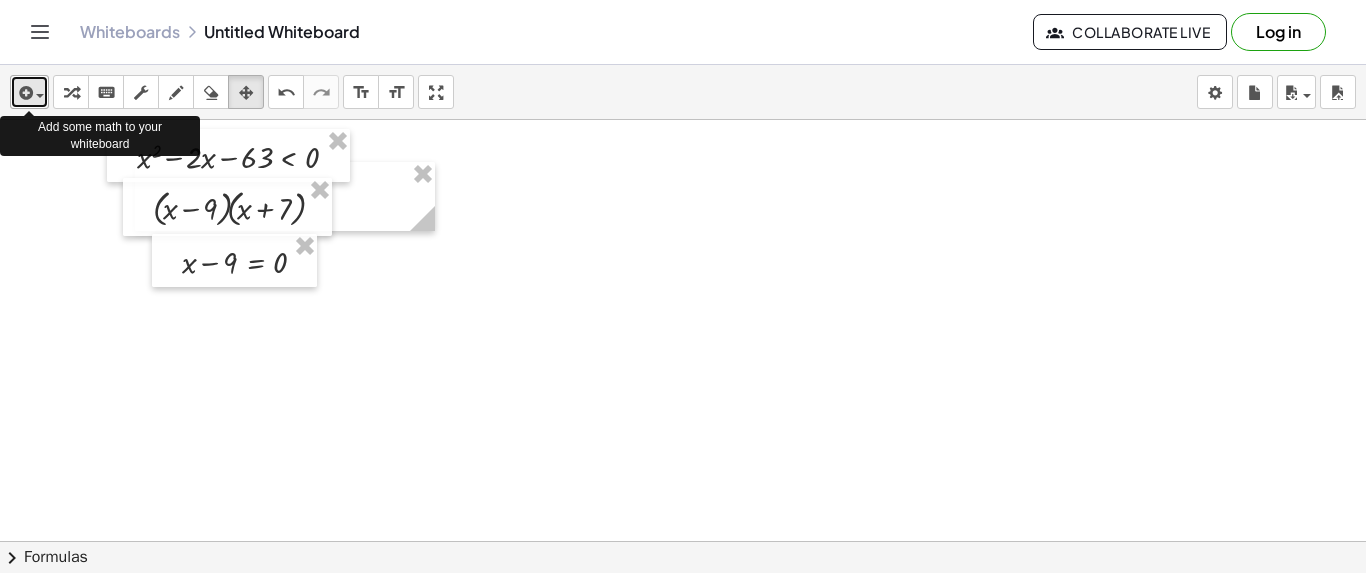 click at bounding box center (29, 92) 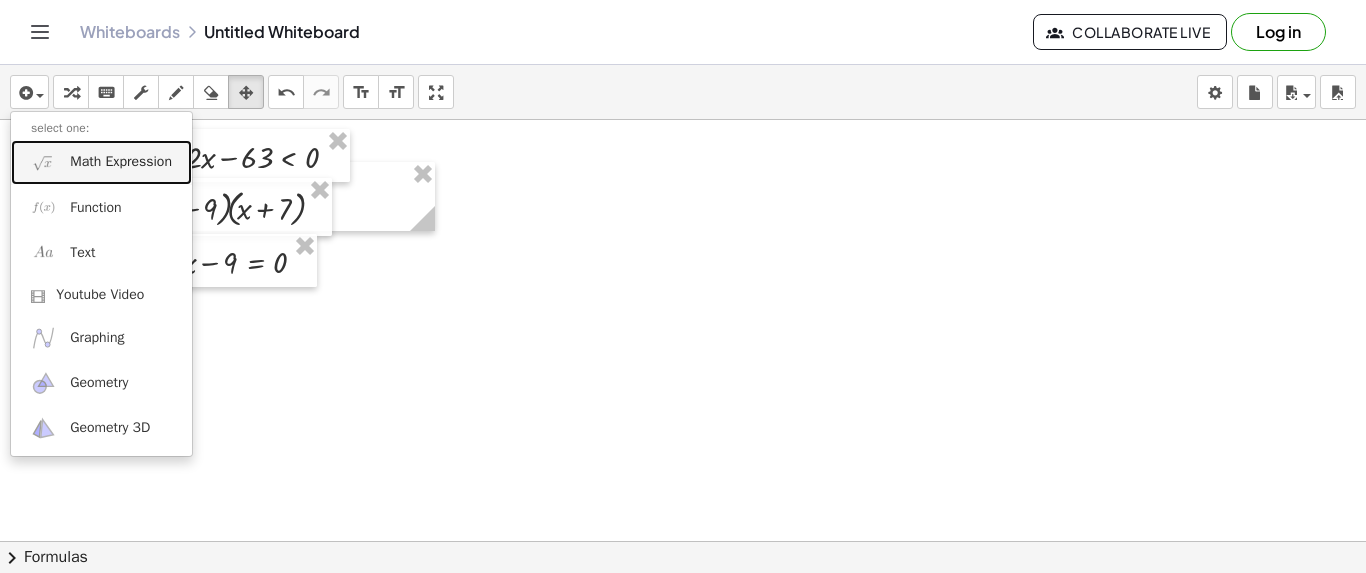 click on "Math Expression" at bounding box center [121, 162] 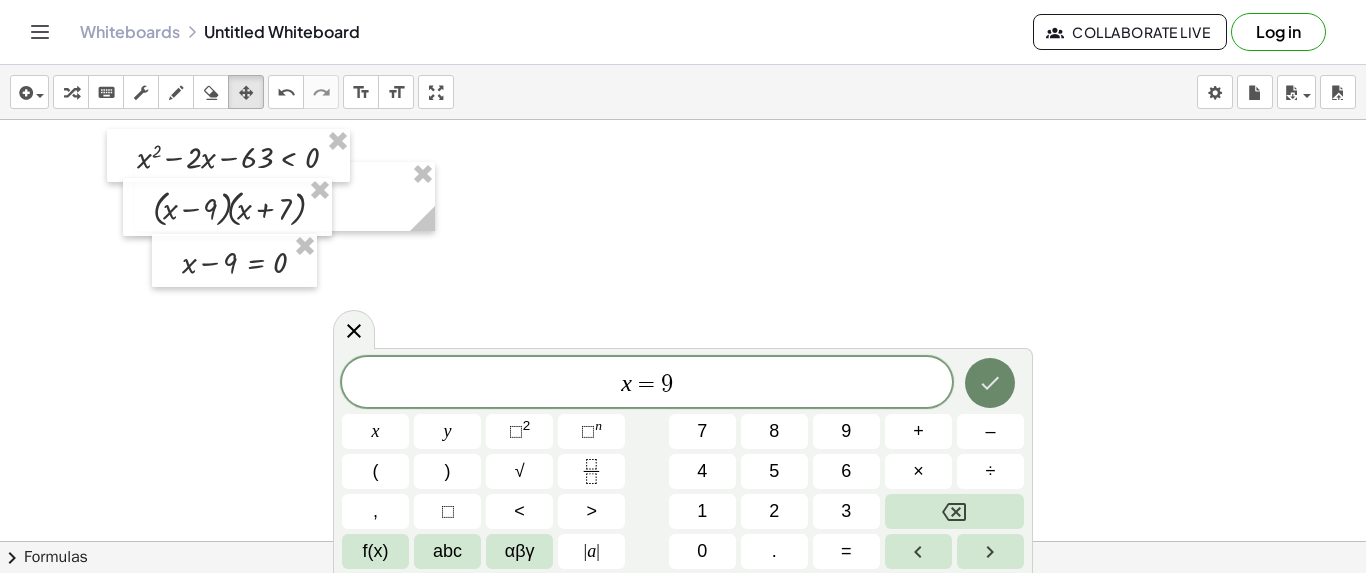 click 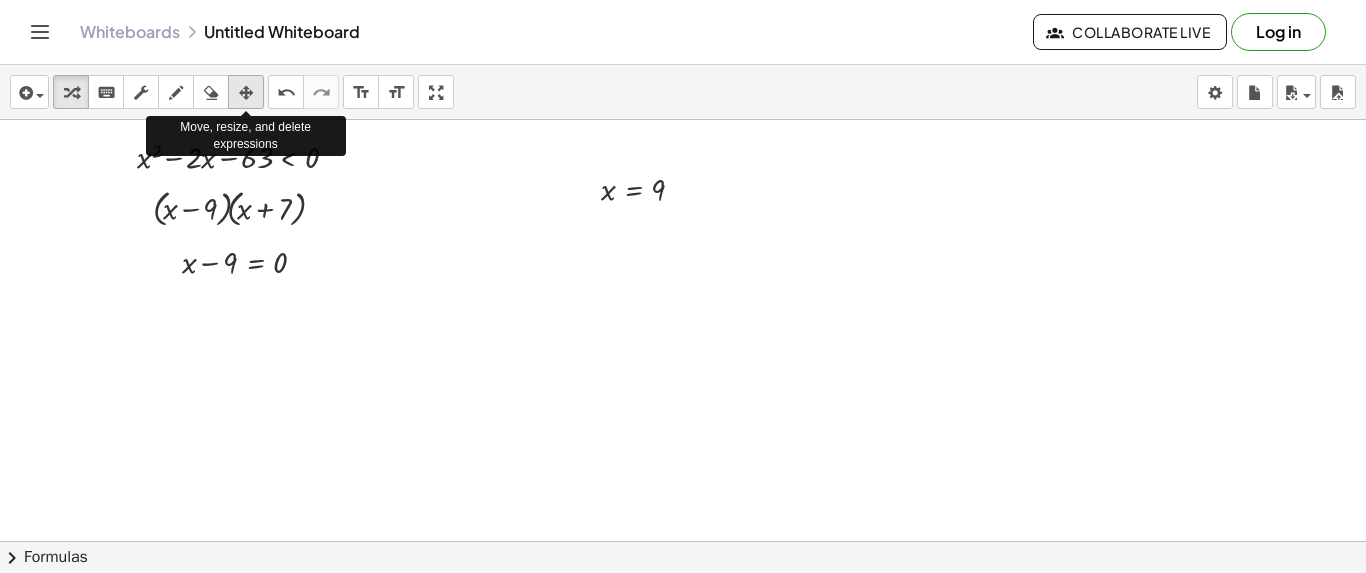 click at bounding box center [246, 93] 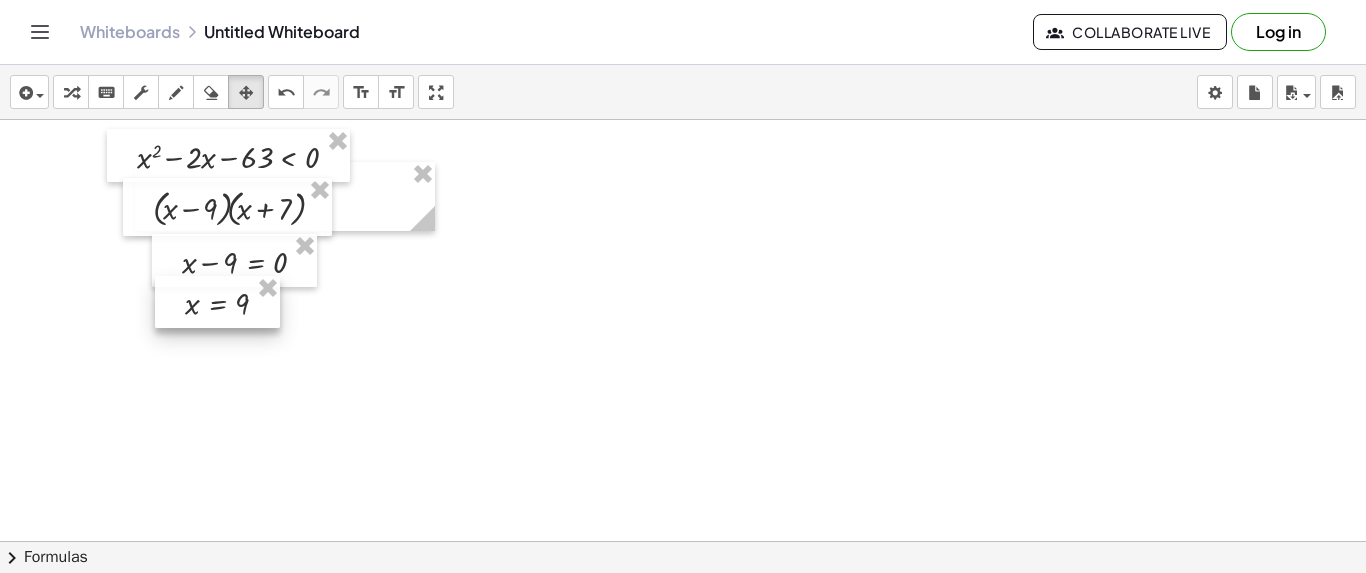 drag, startPoint x: 598, startPoint y: 197, endPoint x: 182, endPoint y: 311, distance: 431.33746 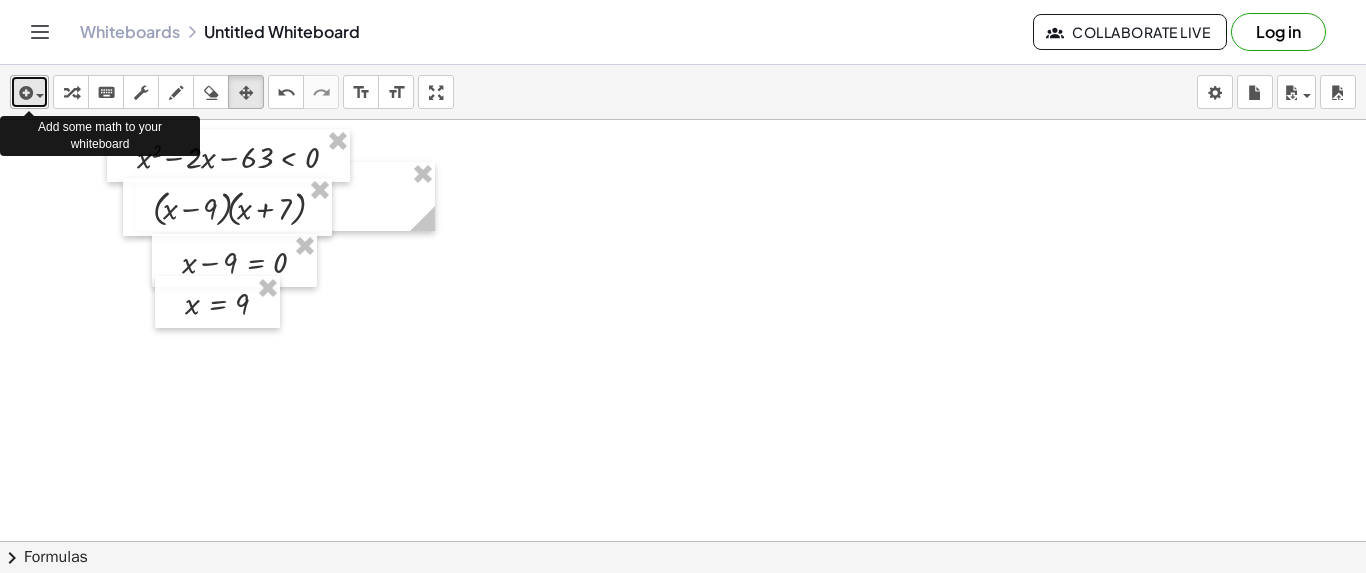 click at bounding box center (29, 92) 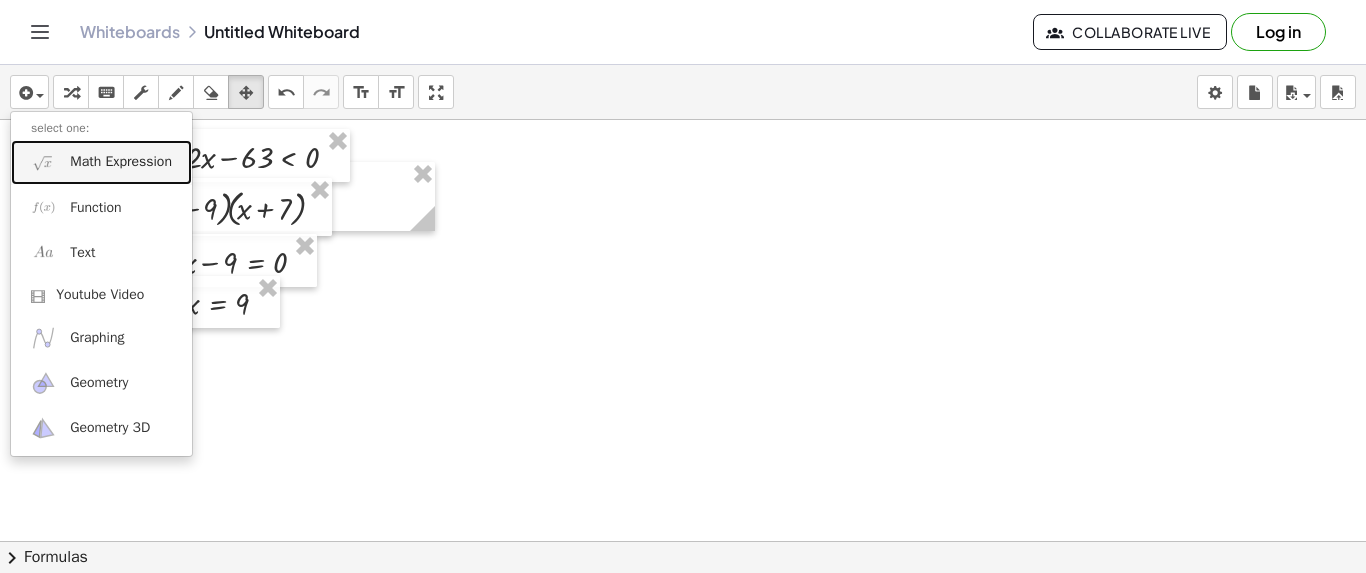click on "Math Expression" at bounding box center [121, 162] 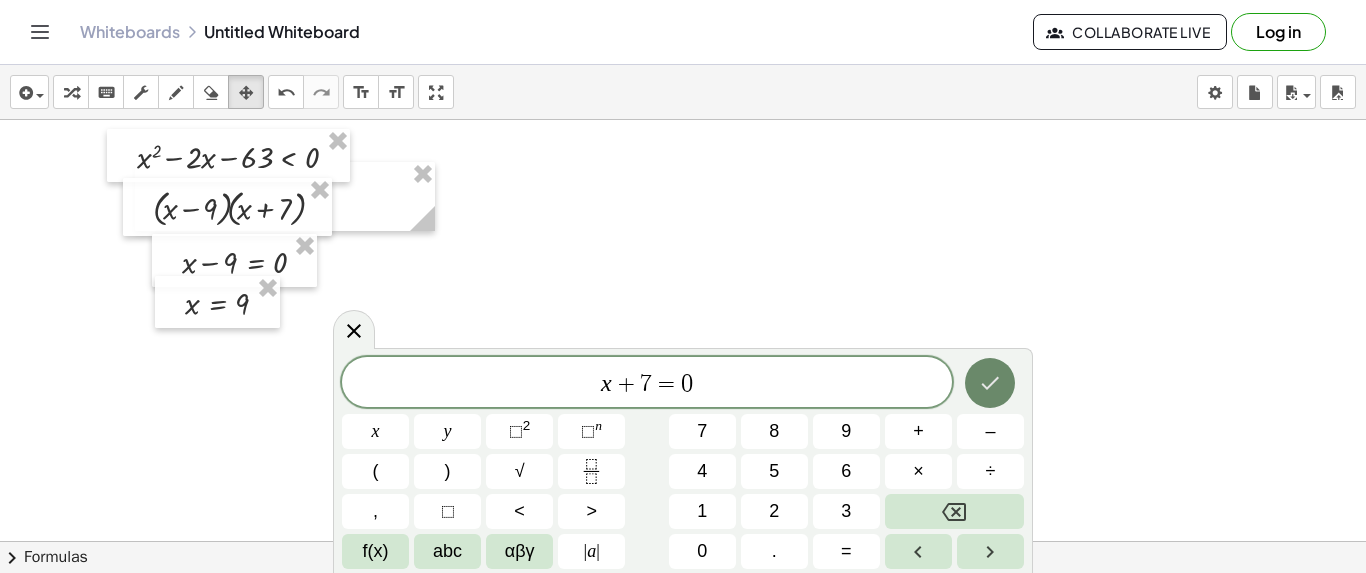 click at bounding box center [990, 383] 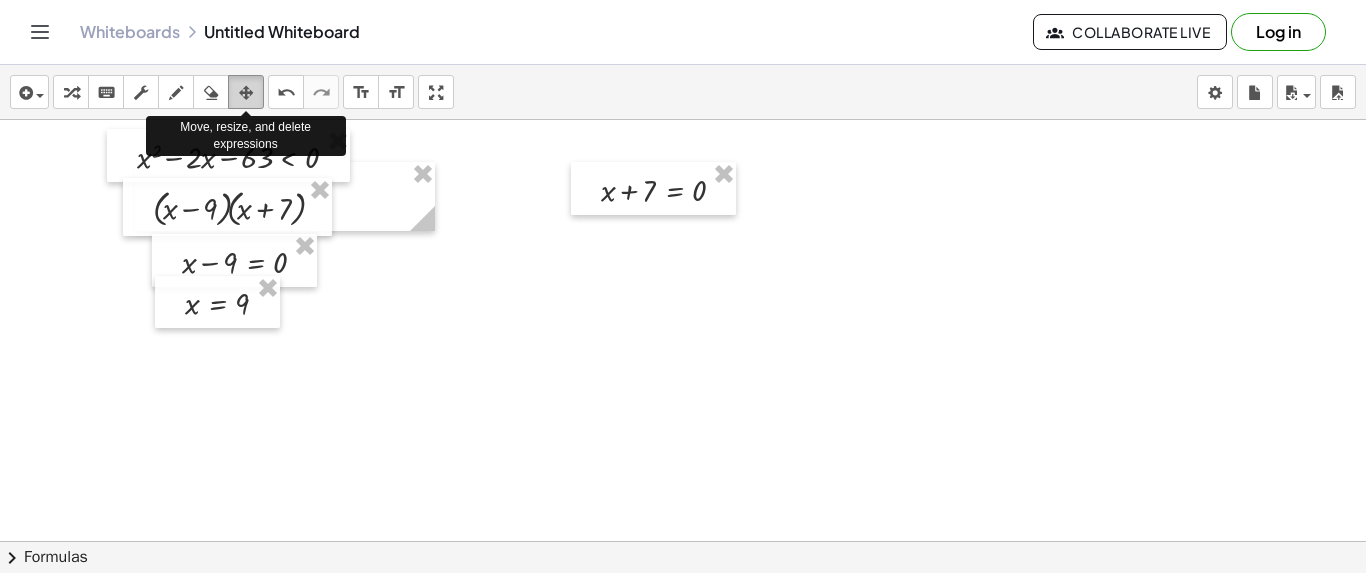 click at bounding box center (246, 93) 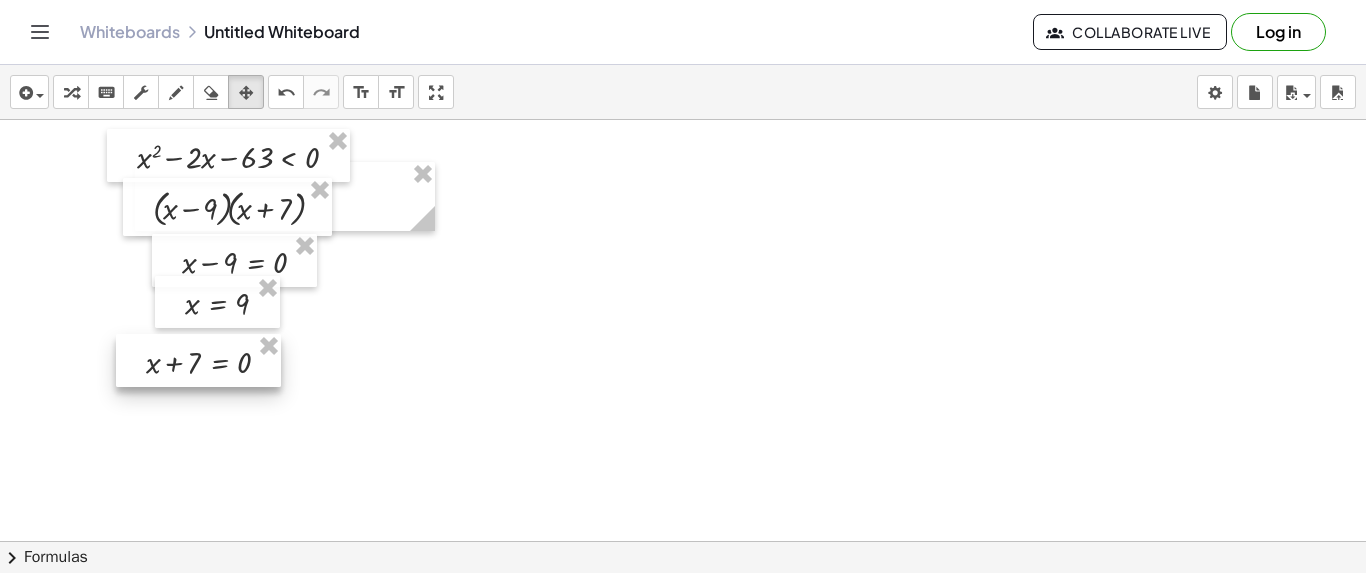 drag, startPoint x: 587, startPoint y: 169, endPoint x: 131, endPoint y: 341, distance: 487.36023 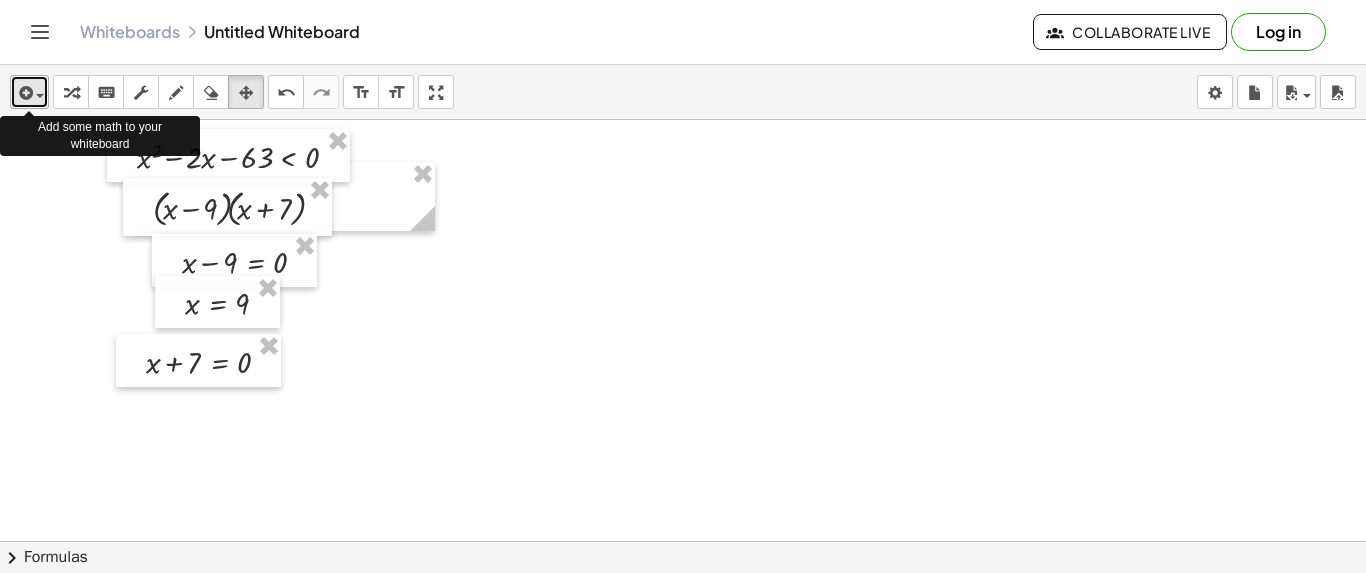 click at bounding box center (40, 96) 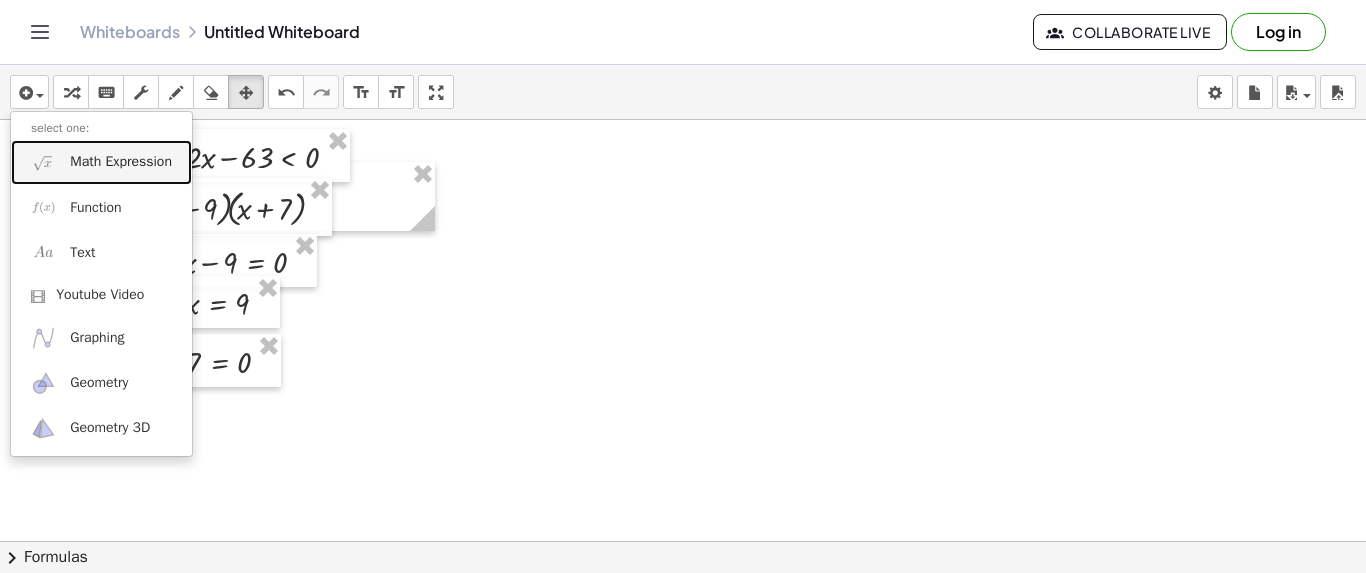 click on "Math Expression" at bounding box center (121, 162) 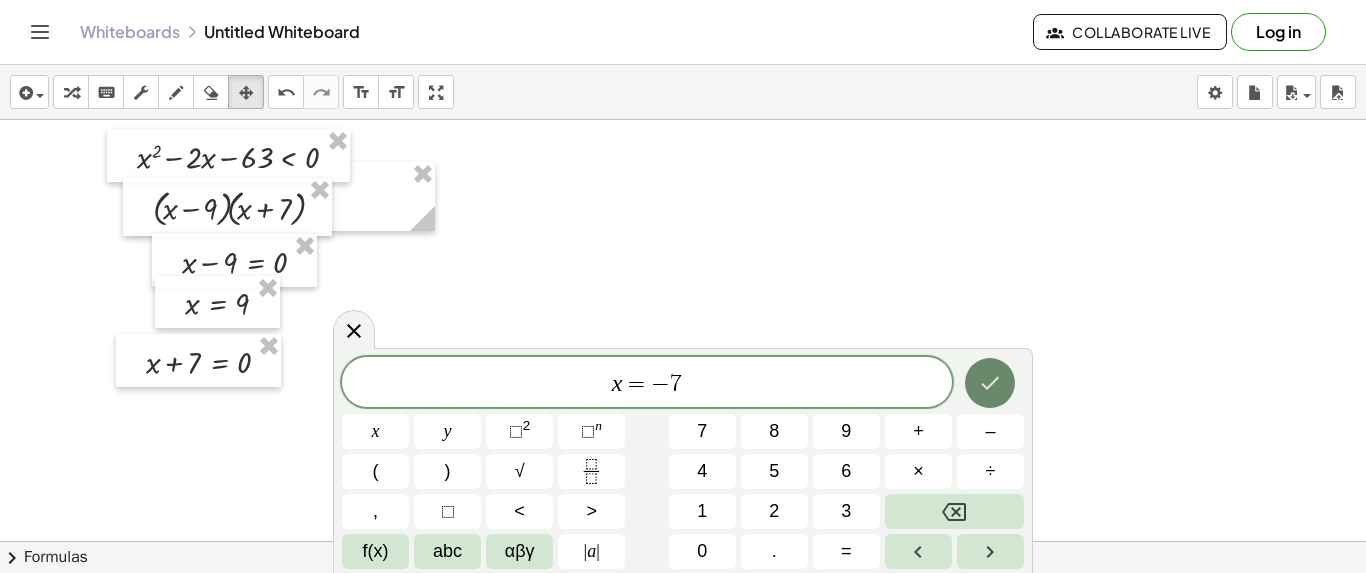 click at bounding box center [990, 383] 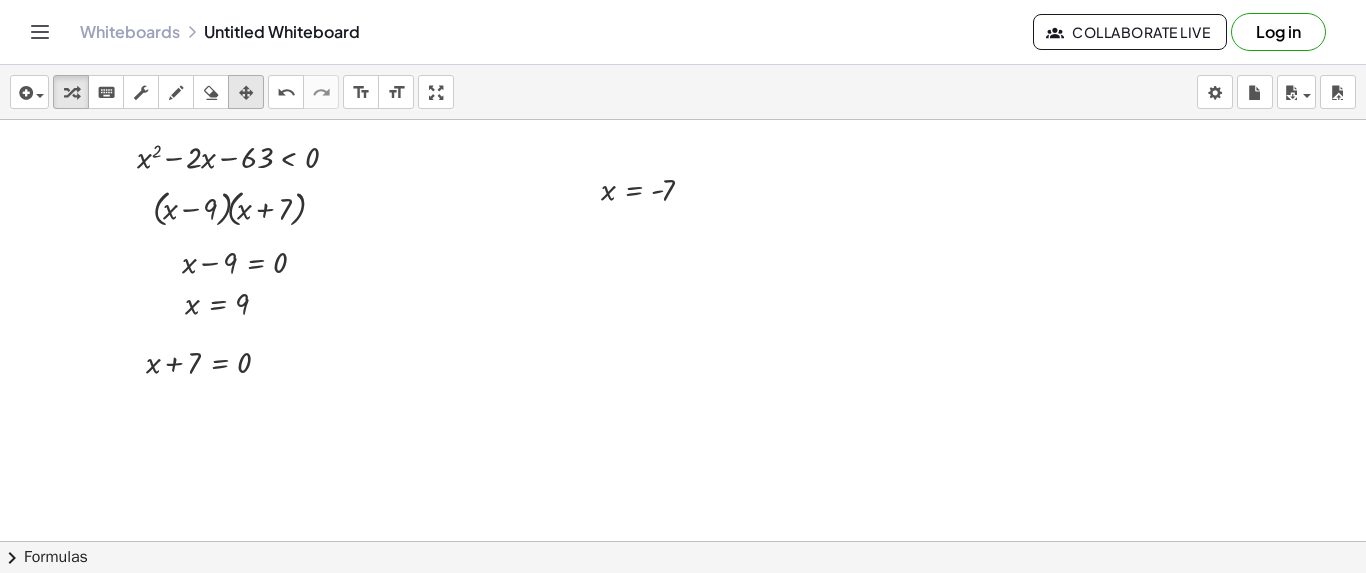 click at bounding box center (246, 93) 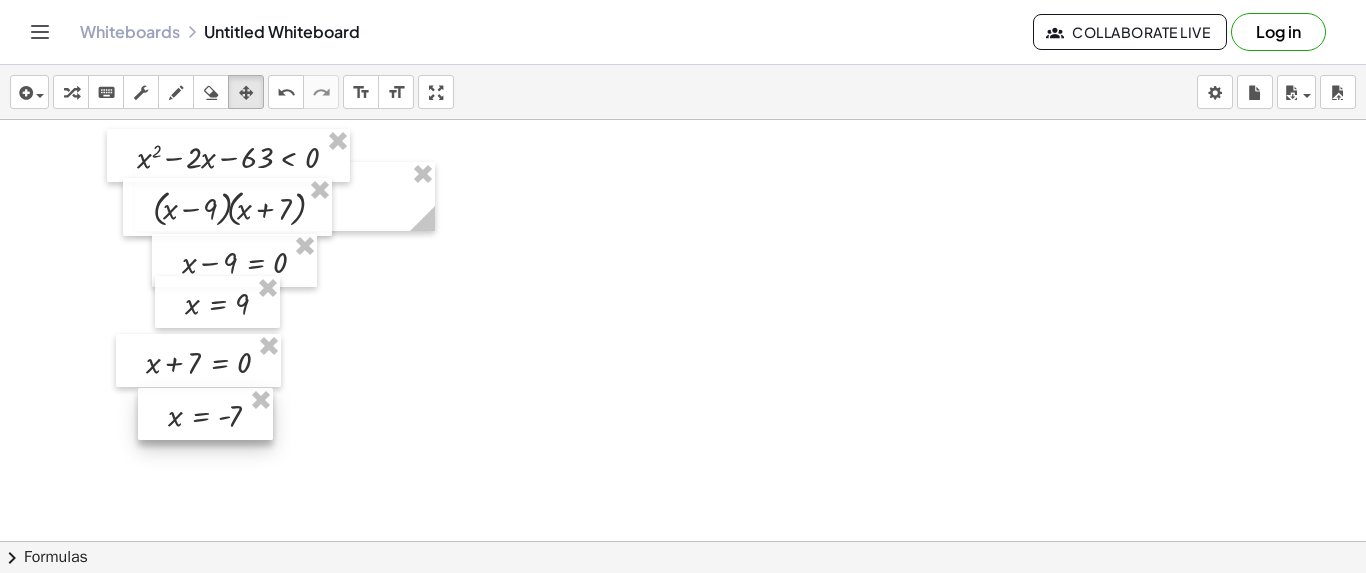 drag, startPoint x: 591, startPoint y: 183, endPoint x: 163, endPoint y: 411, distance: 484.94122 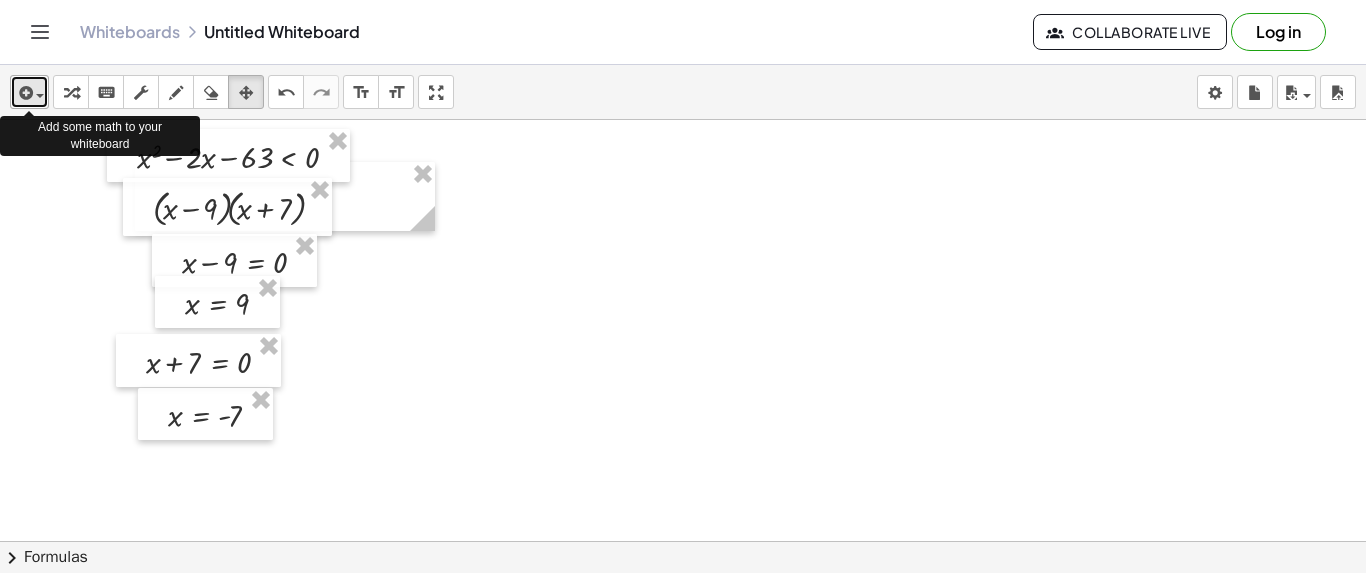 click at bounding box center [40, 96] 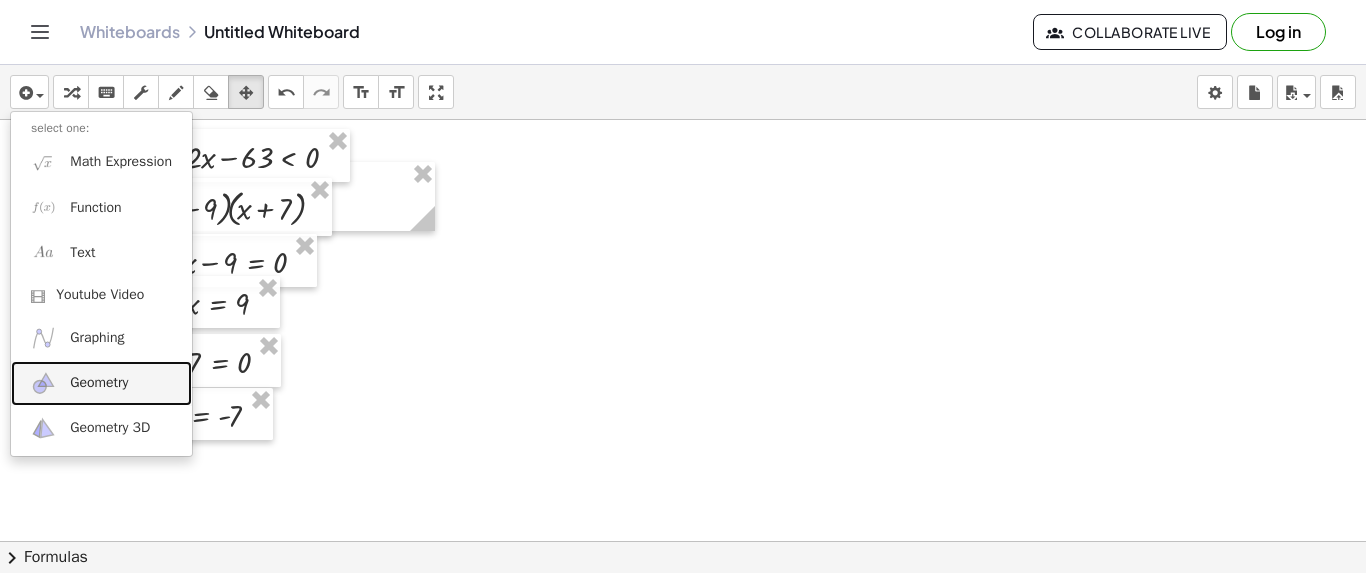 click on "Geometry" at bounding box center (99, 383) 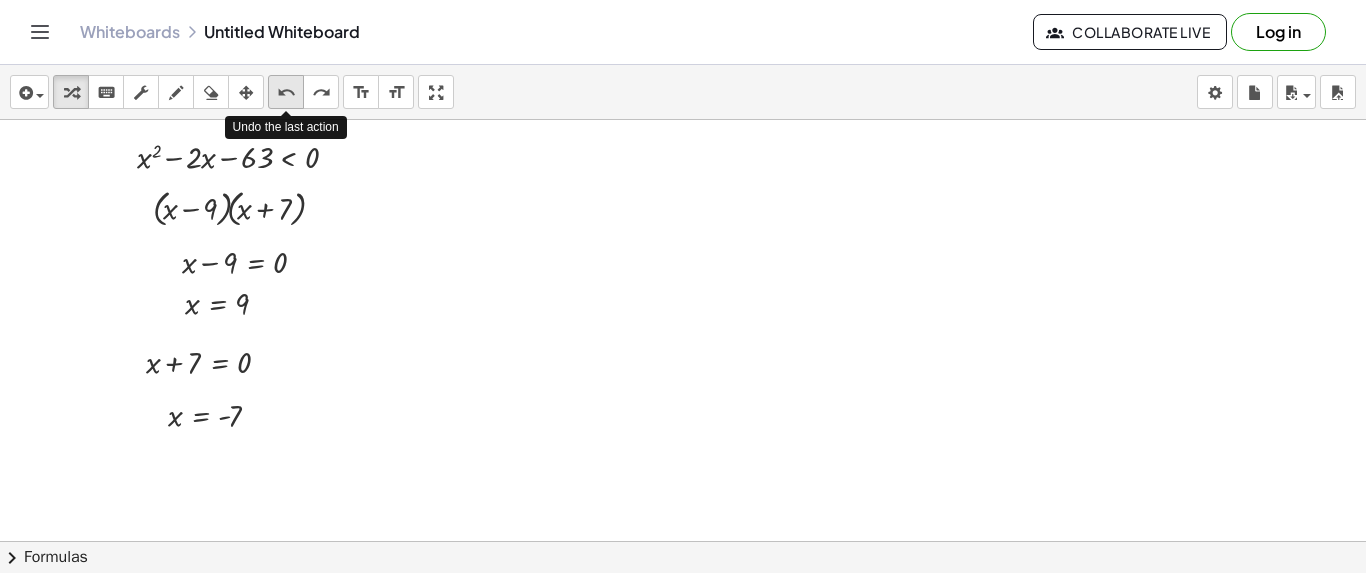 click on "undo" at bounding box center (286, 93) 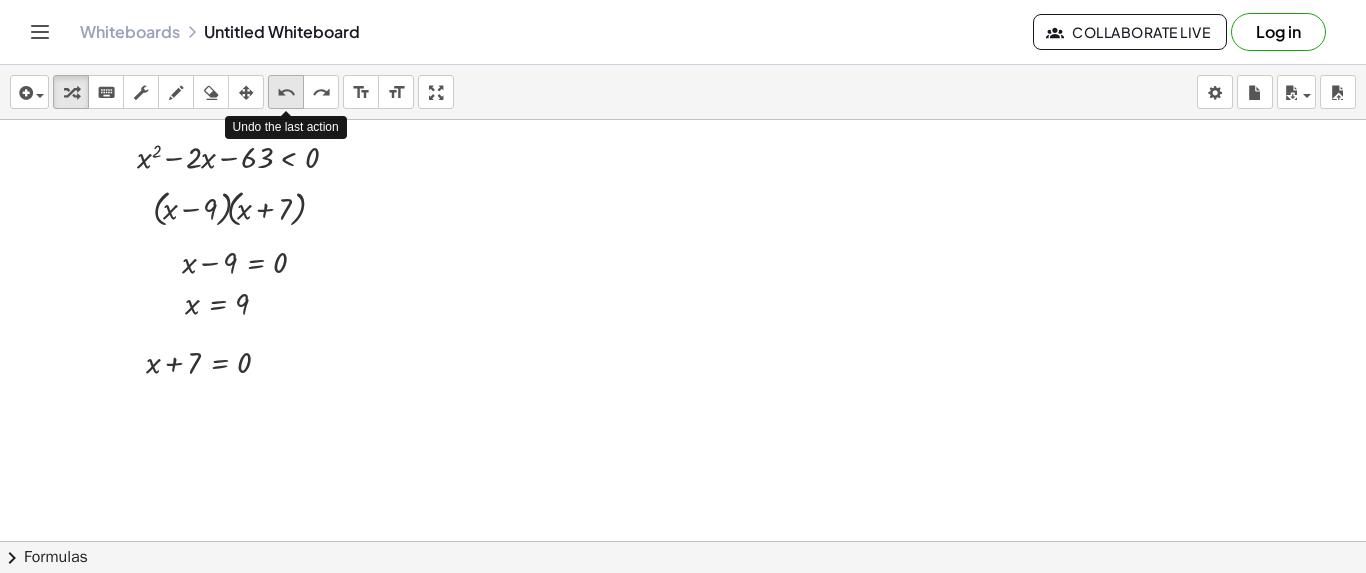 click on "undo" at bounding box center [286, 93] 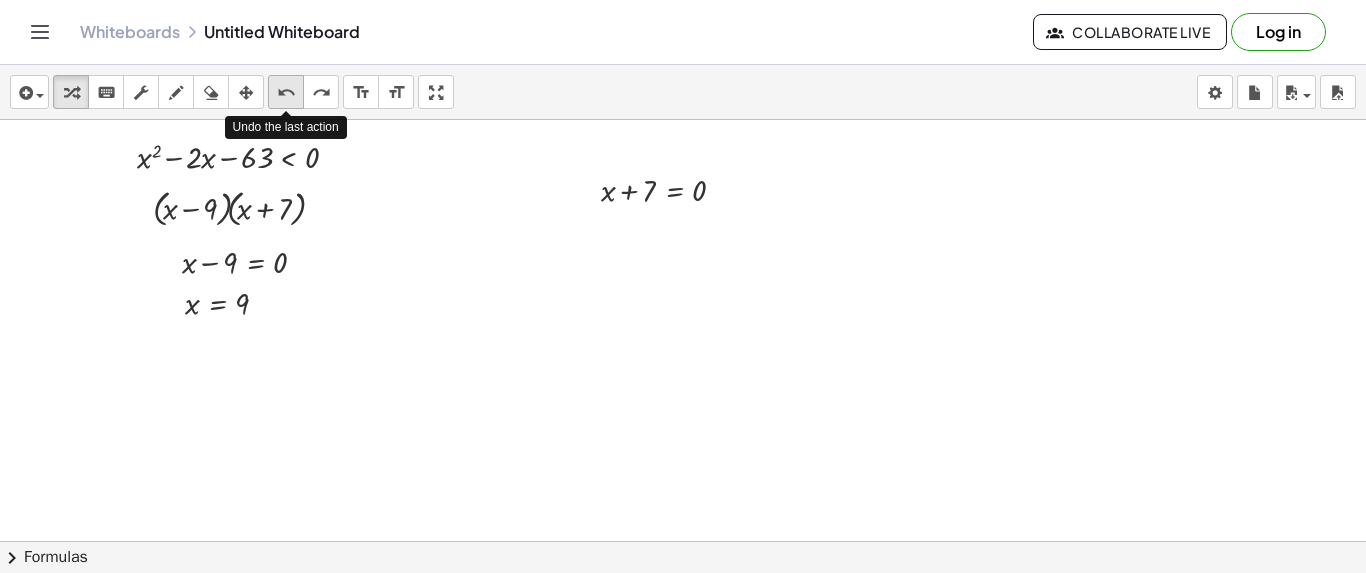 click on "undo" at bounding box center (286, 93) 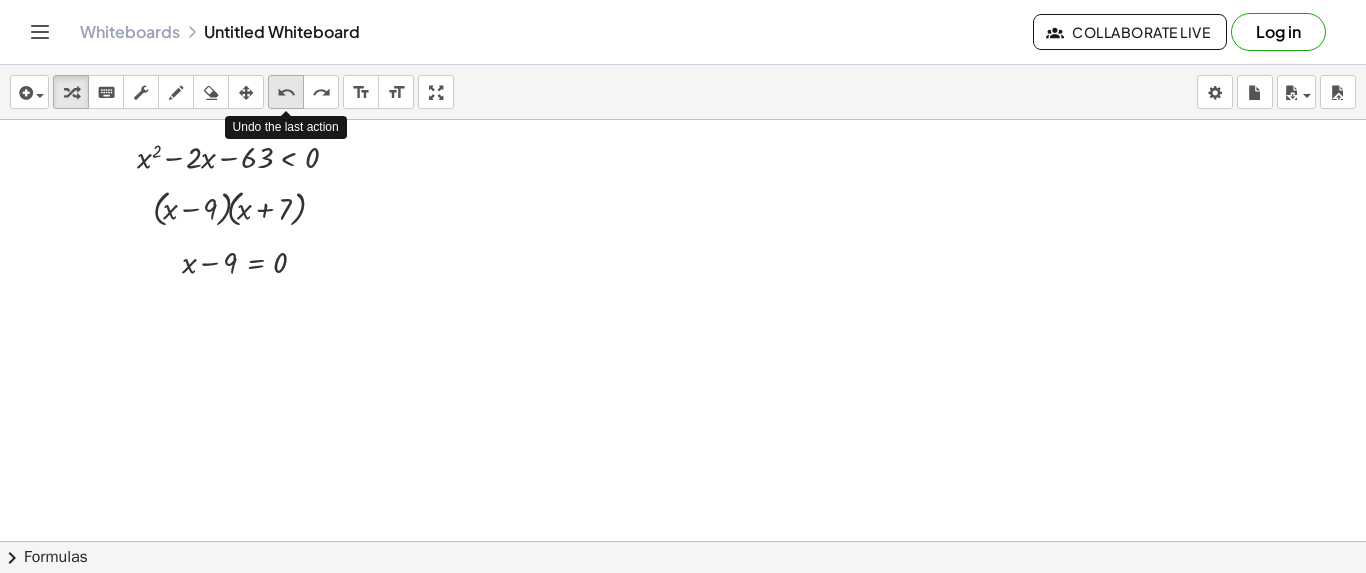click on "undo" at bounding box center (286, 93) 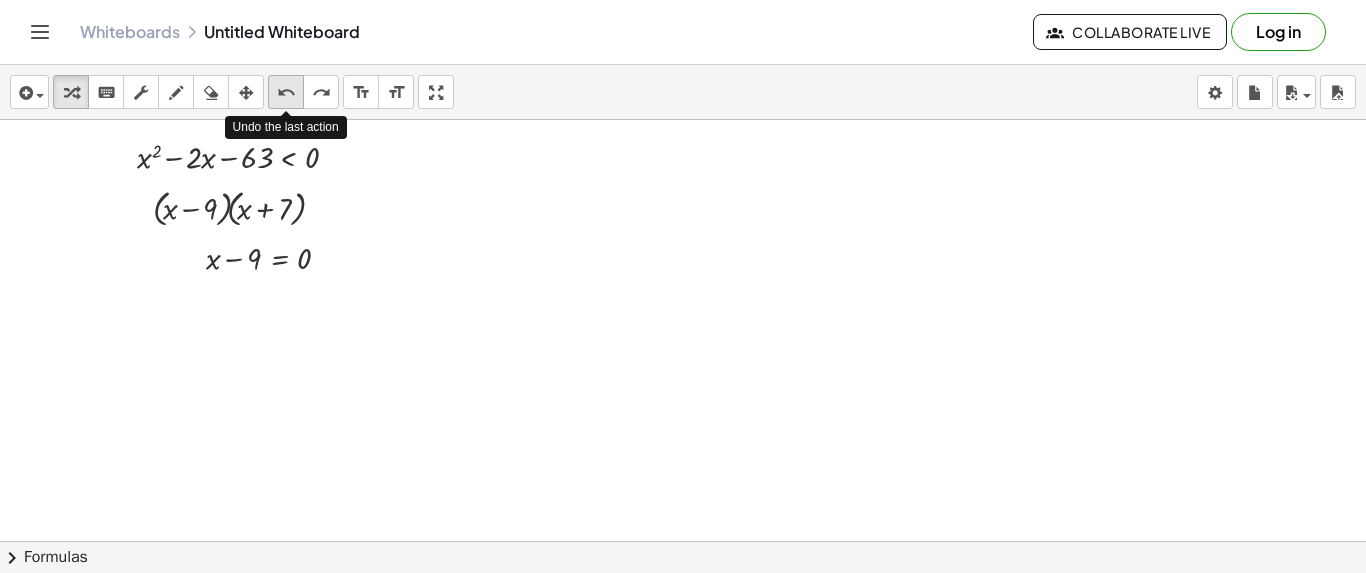click on "undo" at bounding box center [286, 93] 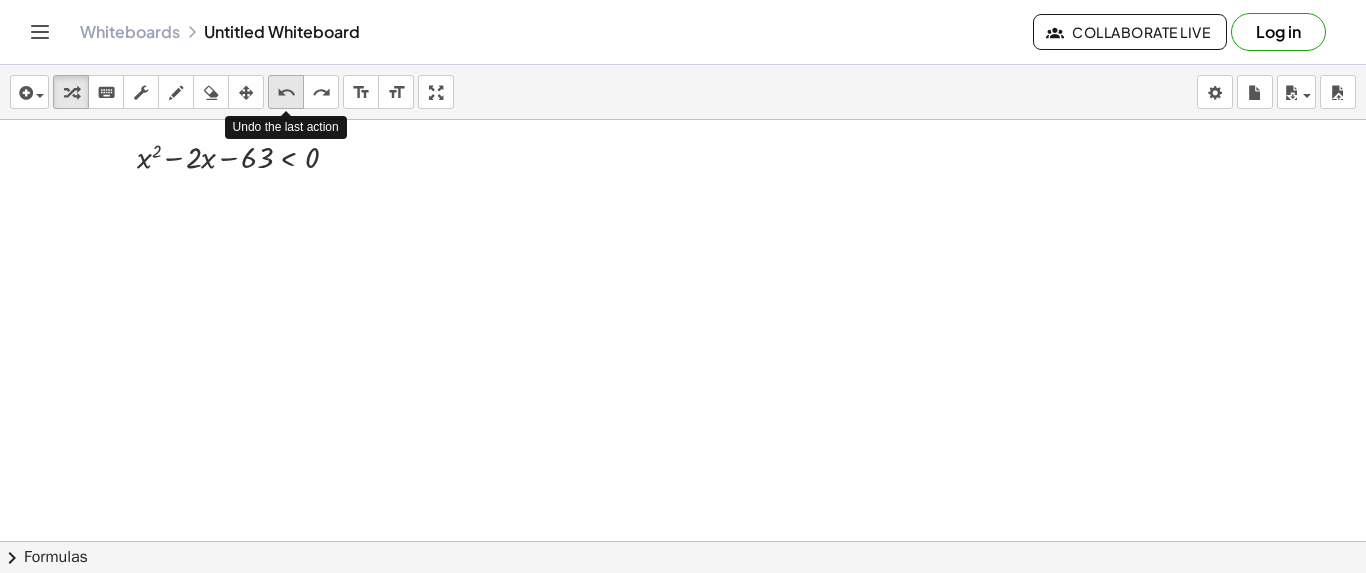 click on "undo" at bounding box center [286, 93] 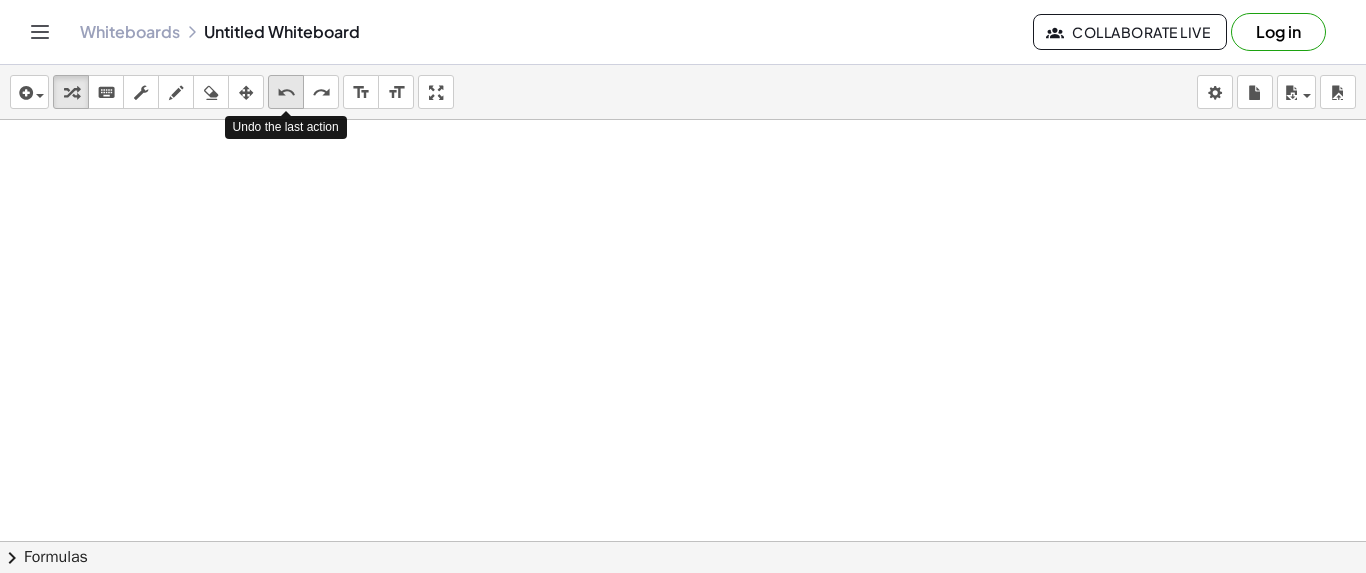 click on "undo" at bounding box center [286, 93] 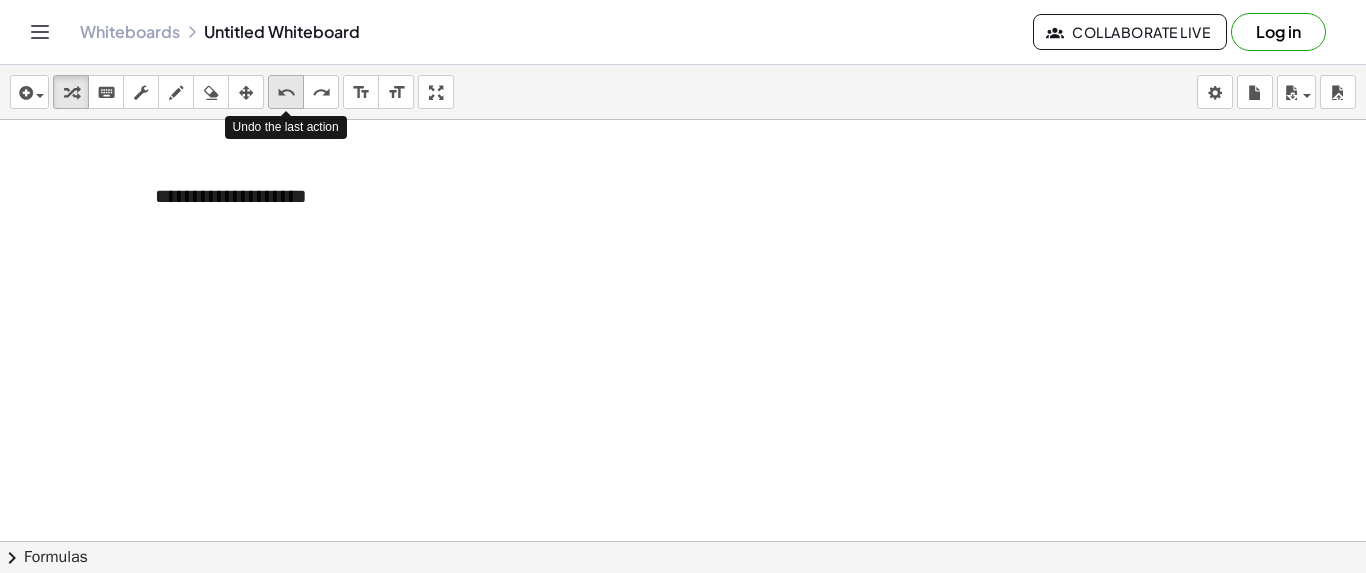 click on "undo" at bounding box center (286, 93) 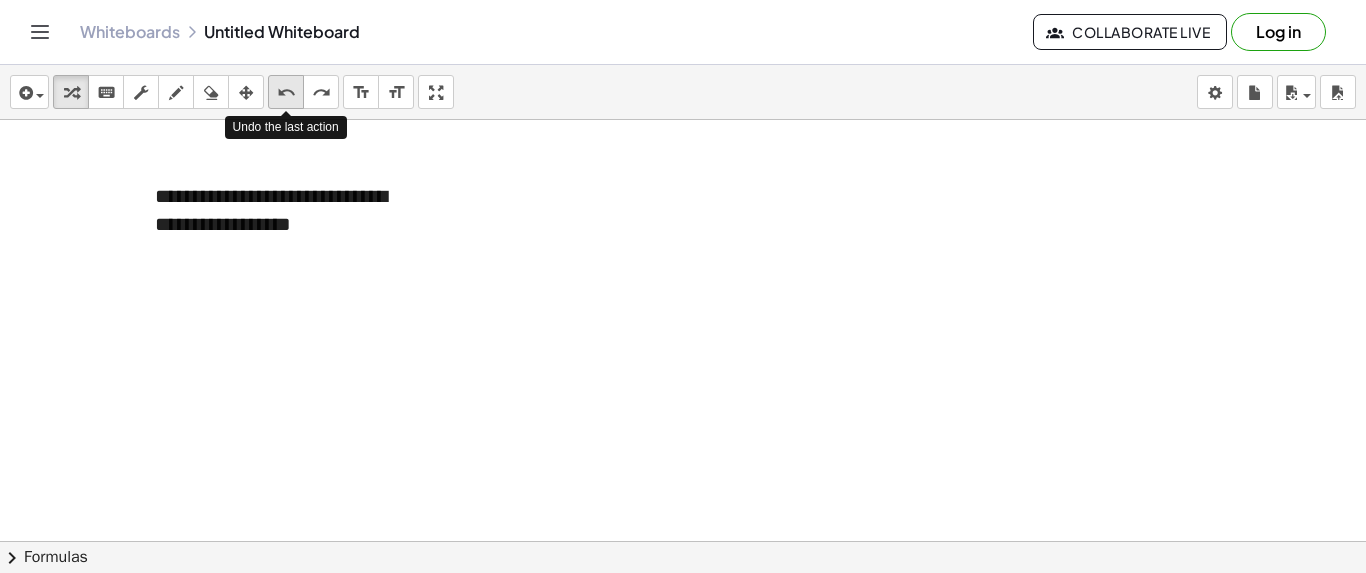 click on "undo" at bounding box center (286, 93) 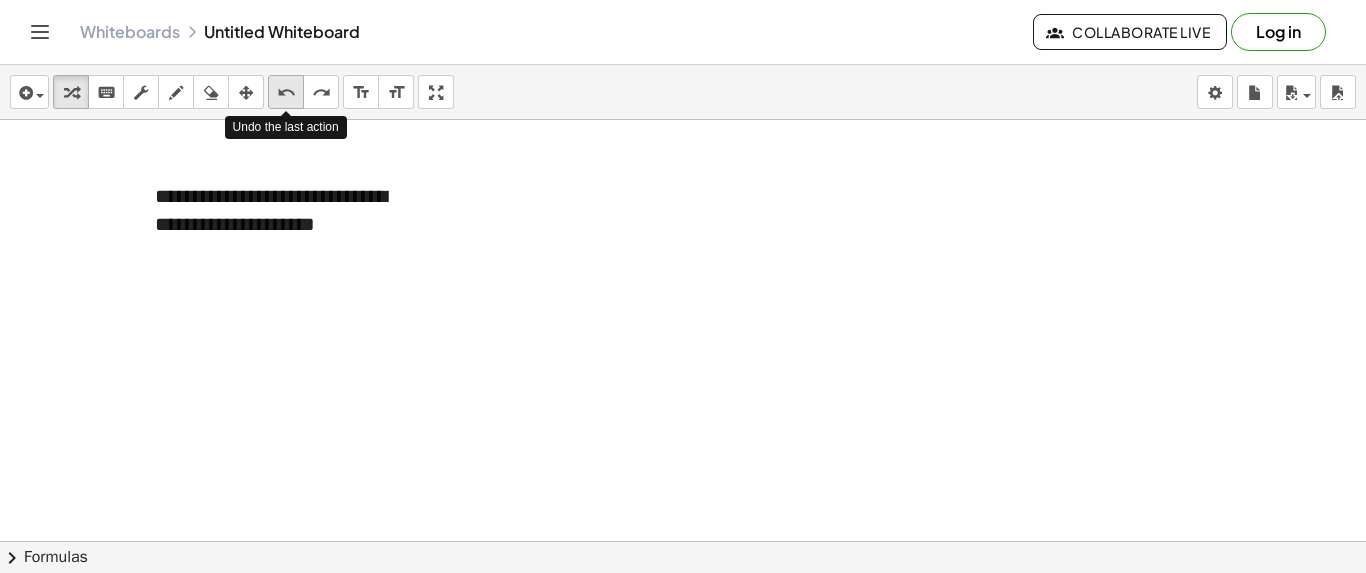click on "undo" at bounding box center (286, 93) 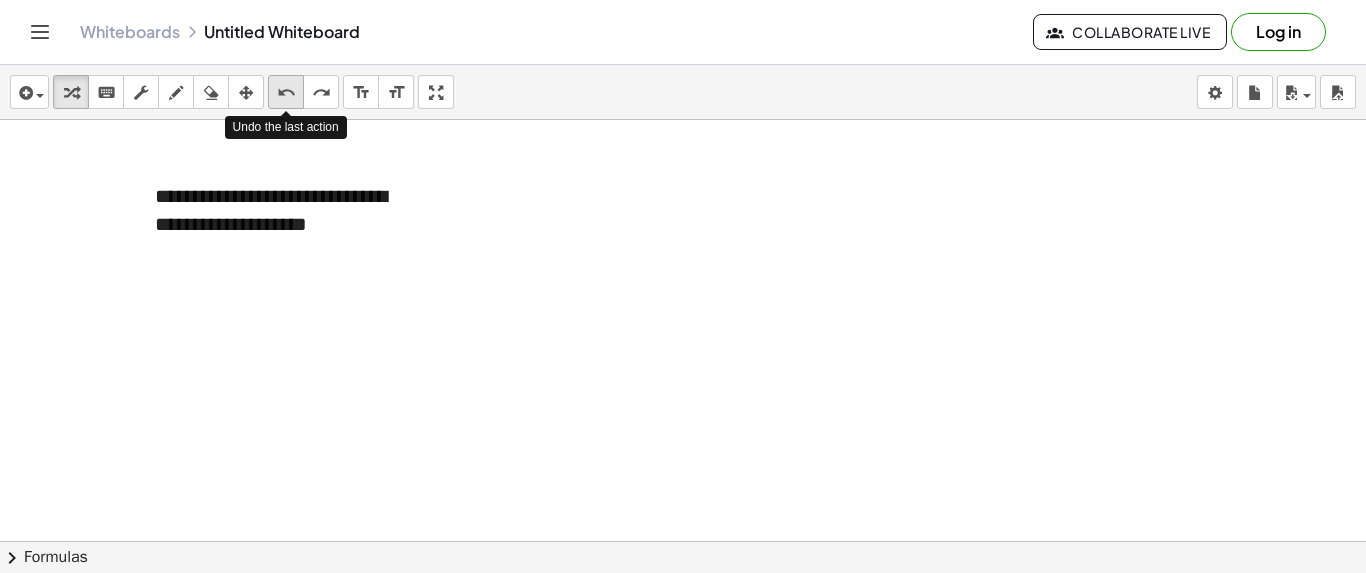 click on "undo" at bounding box center (286, 93) 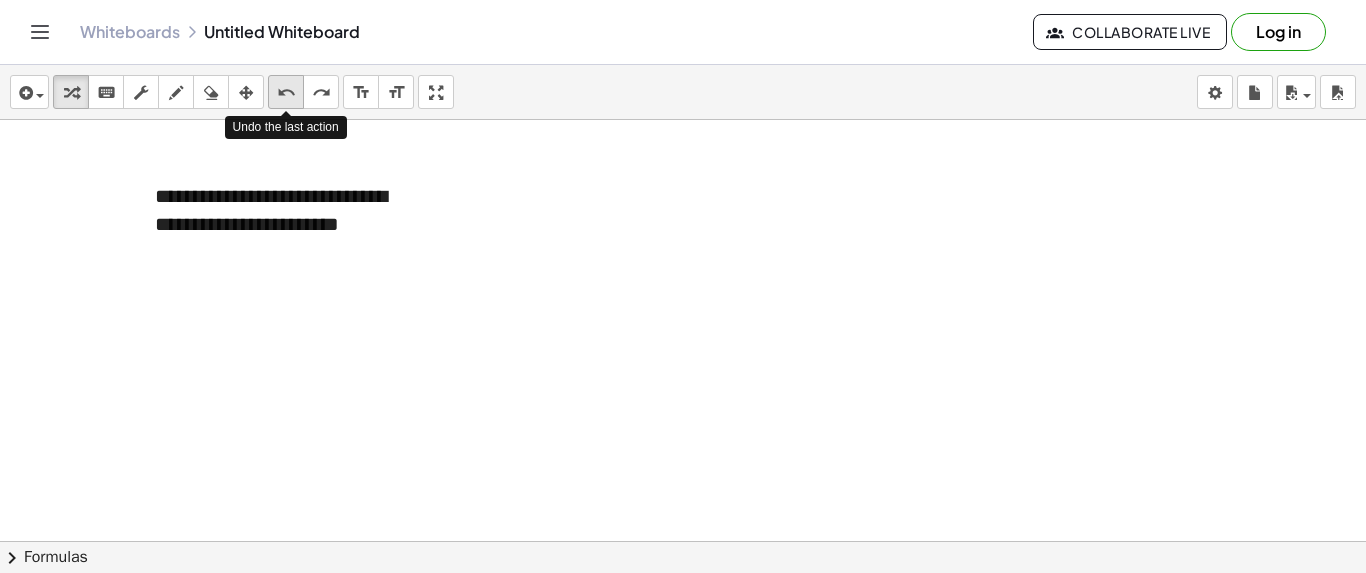 click on "undo" at bounding box center [286, 93] 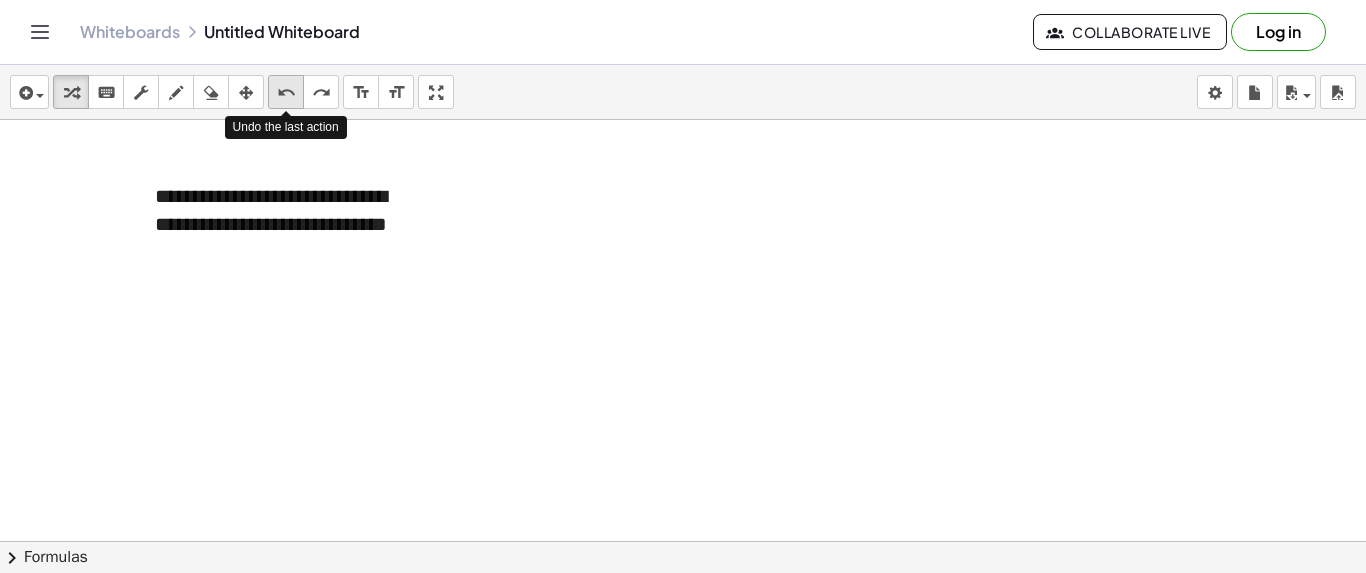 click on "undo" at bounding box center (286, 93) 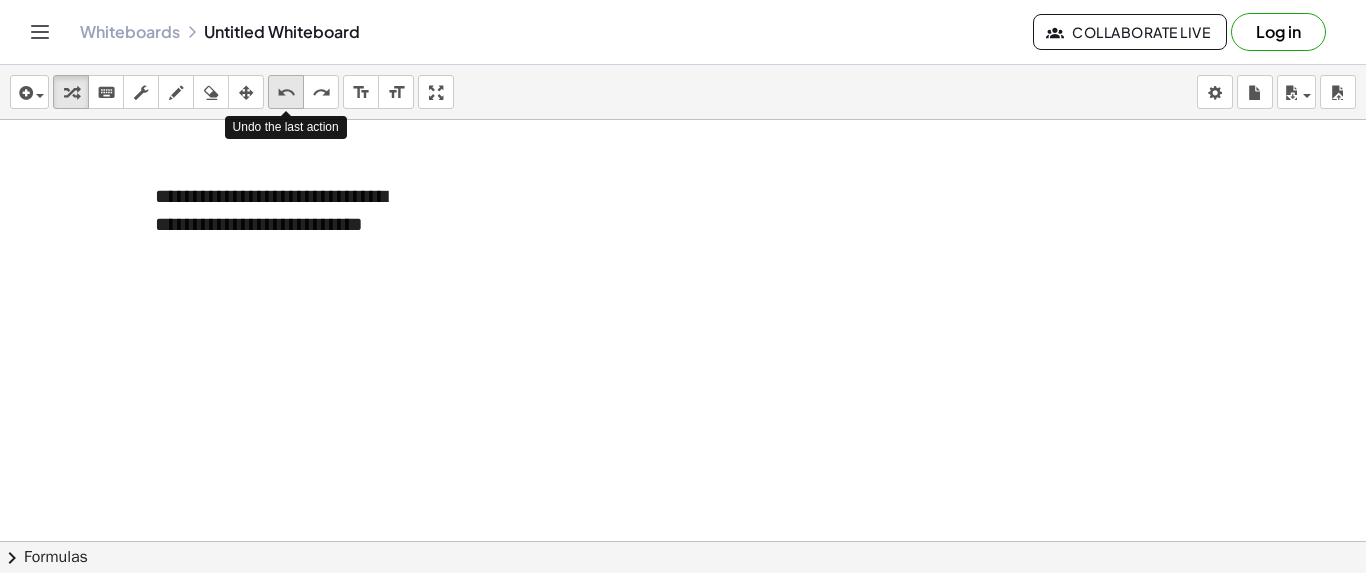 click on "undo" at bounding box center [286, 93] 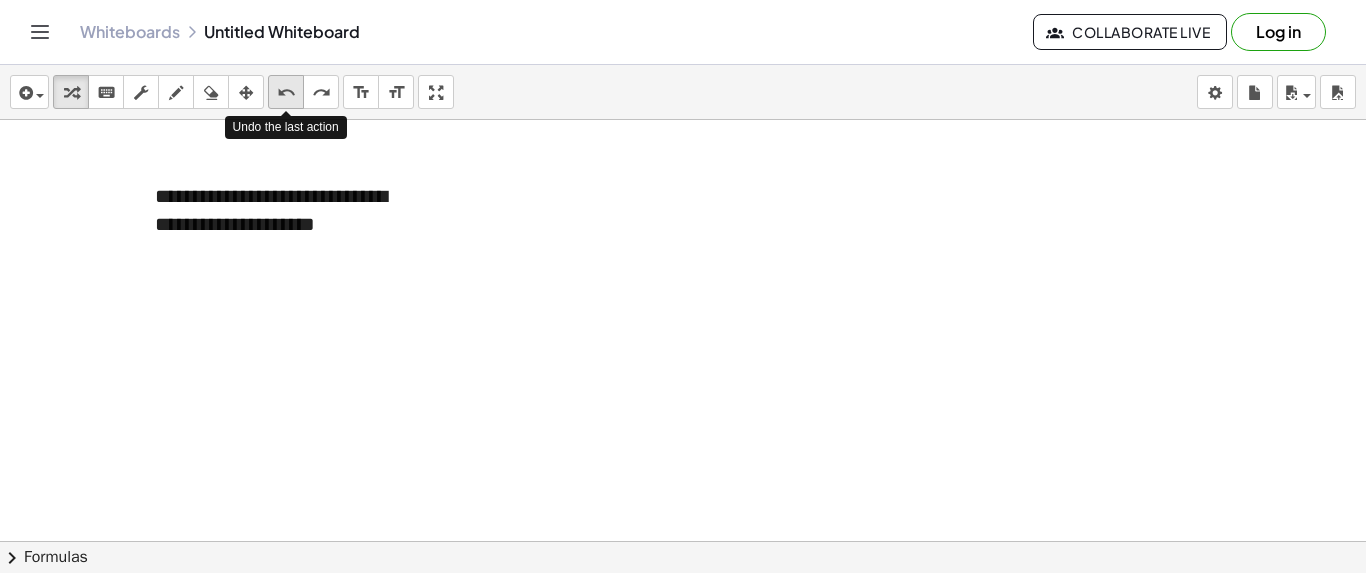 click on "undo" at bounding box center [286, 93] 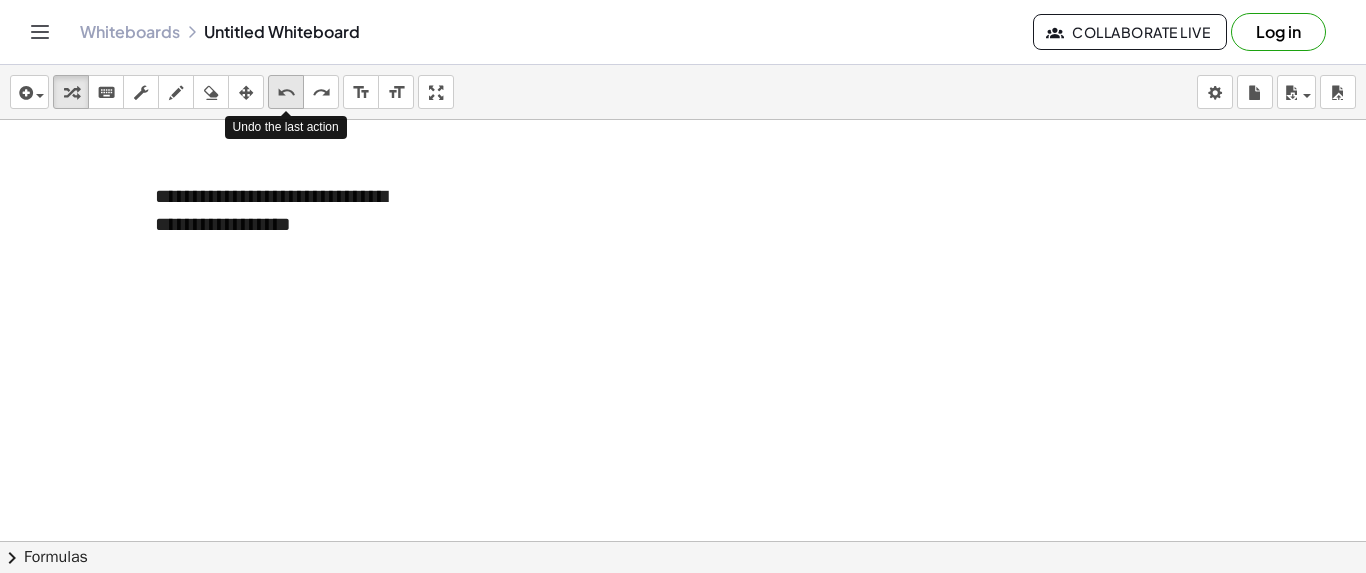 click on "undo" at bounding box center [286, 93] 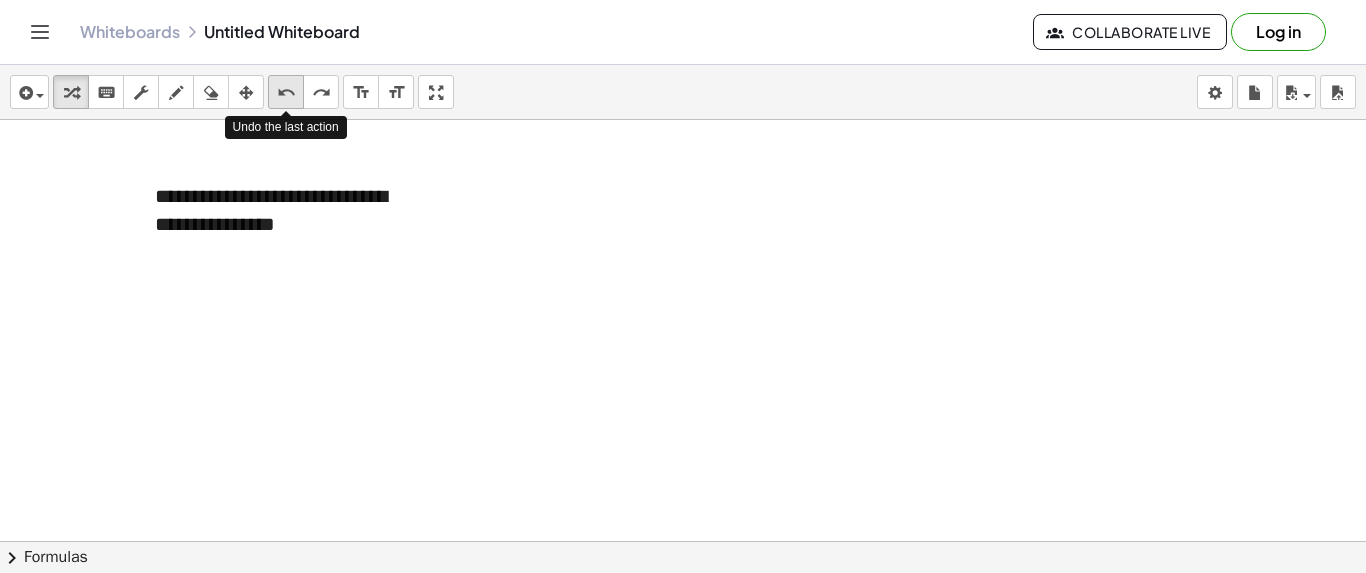 click on "undo" at bounding box center (286, 93) 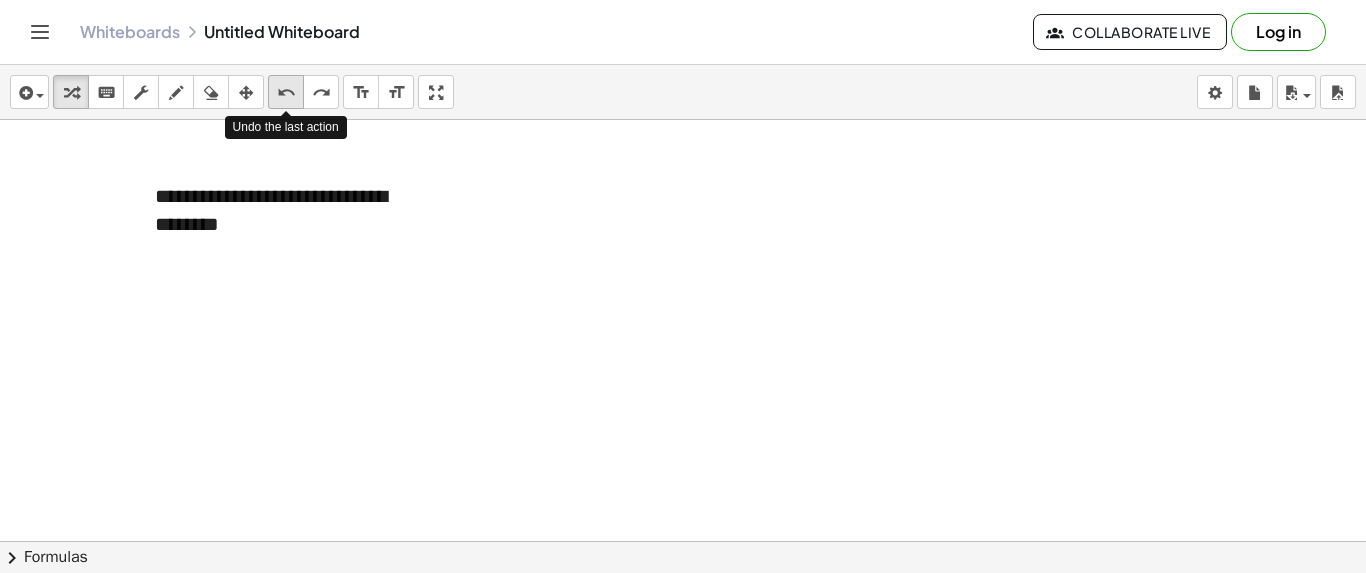 click on "undo" at bounding box center (286, 93) 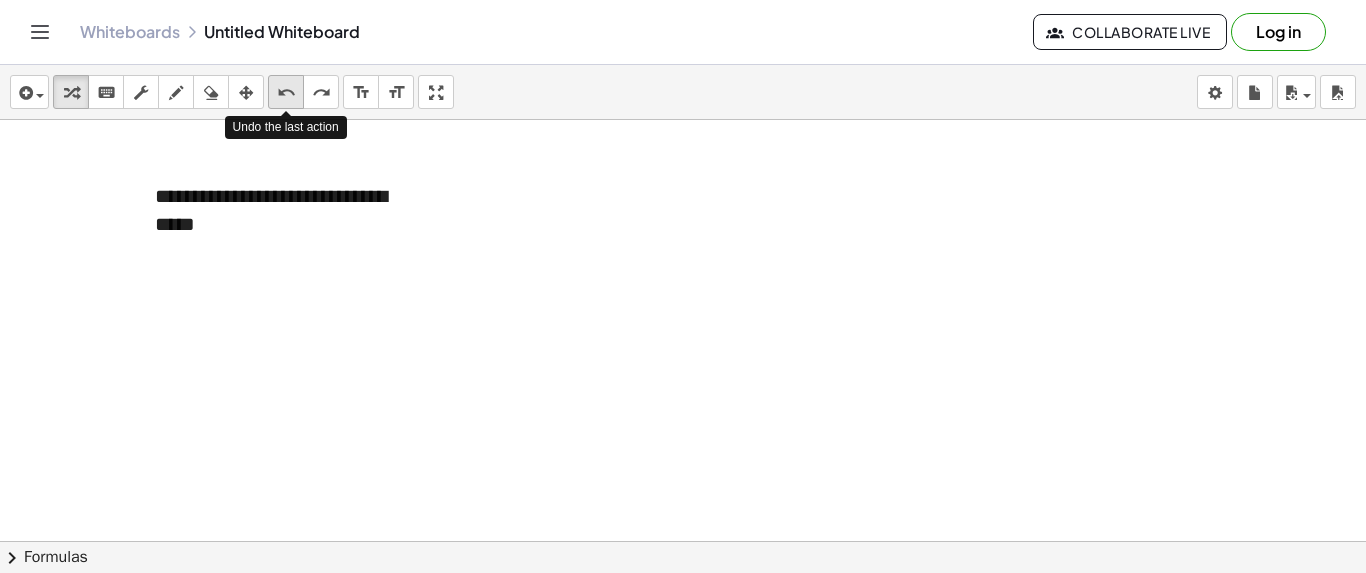 click on "undo" at bounding box center [286, 93] 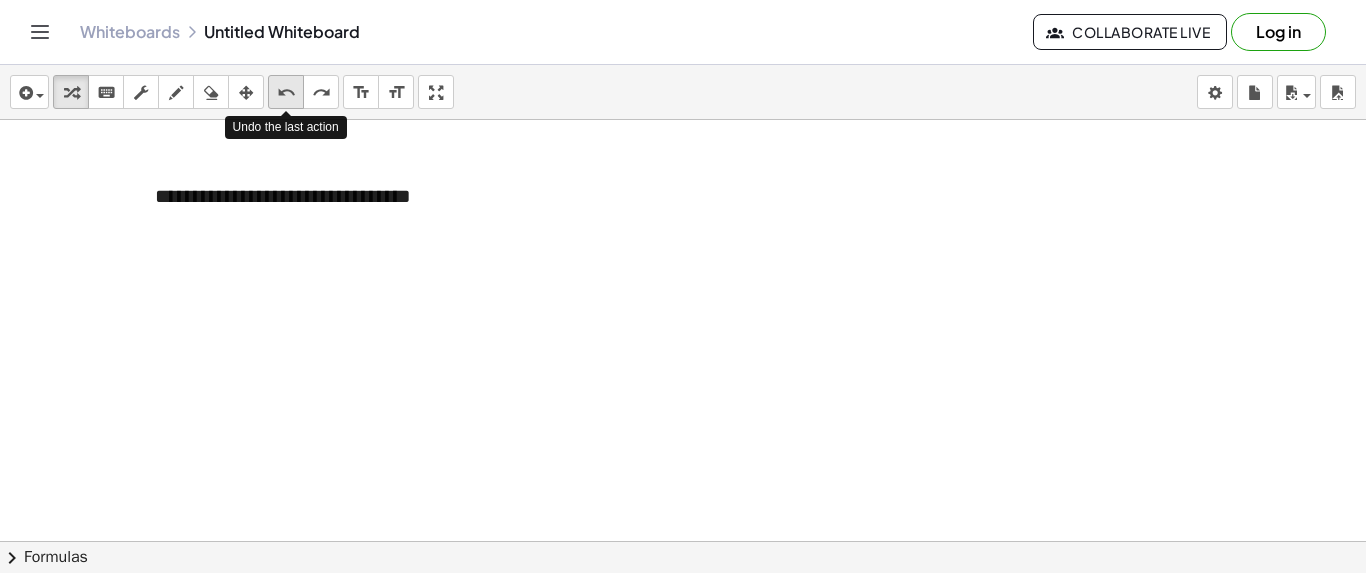 click on "undo" at bounding box center [286, 93] 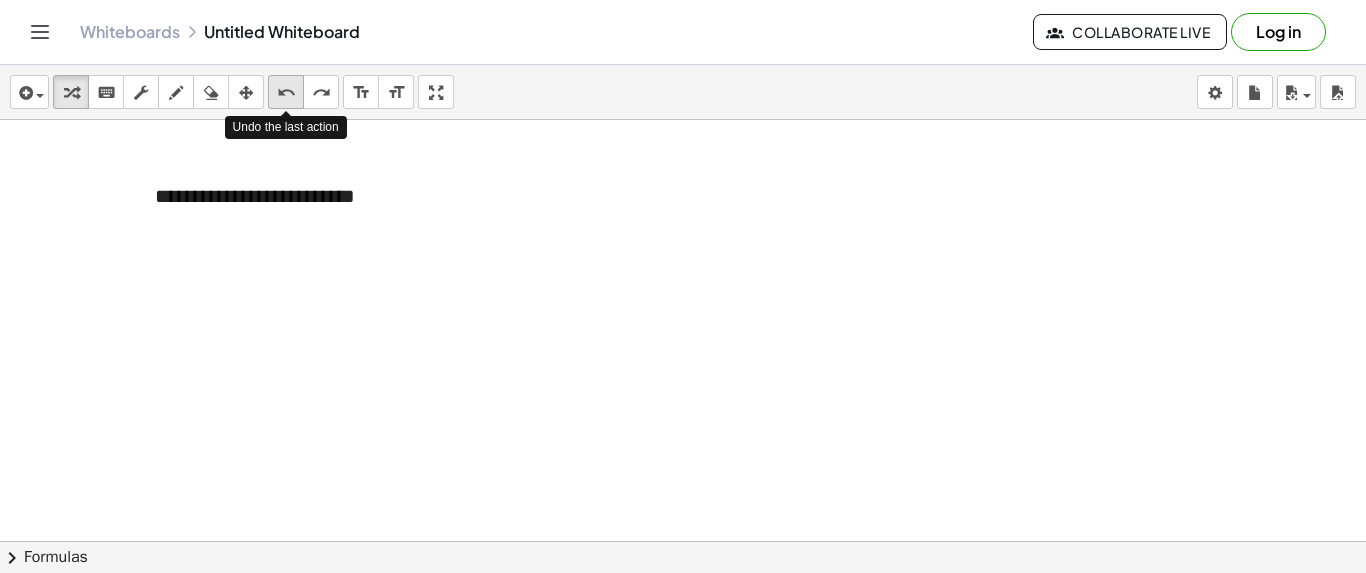 click on "undo" at bounding box center (286, 93) 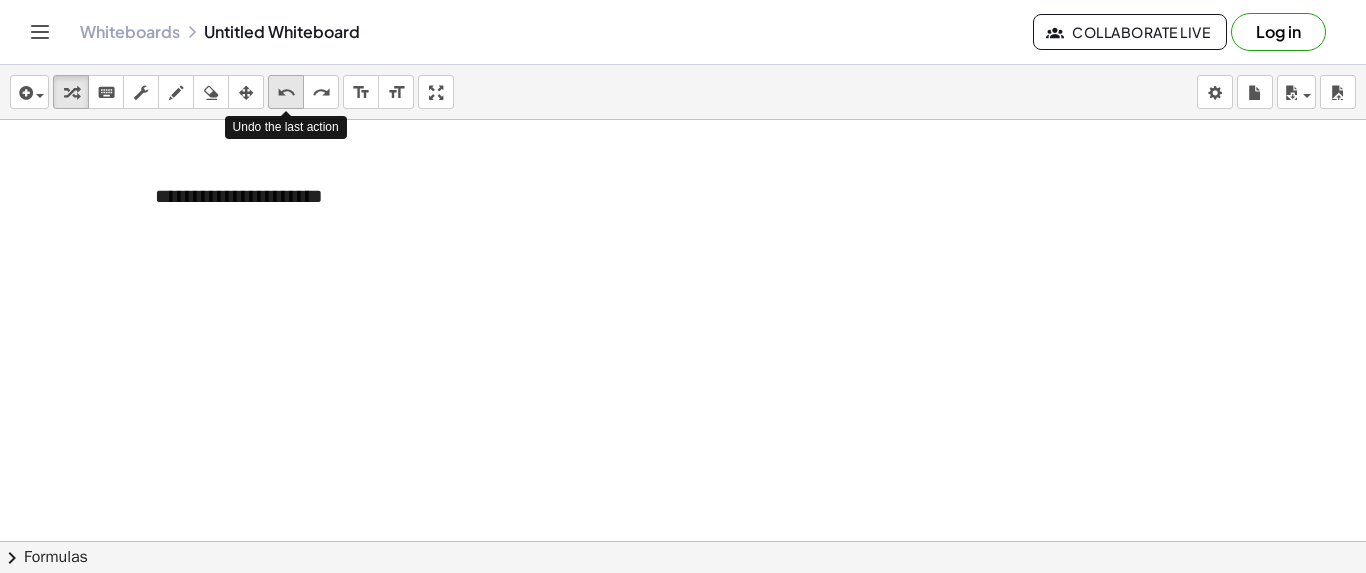 click on "undo" at bounding box center (286, 93) 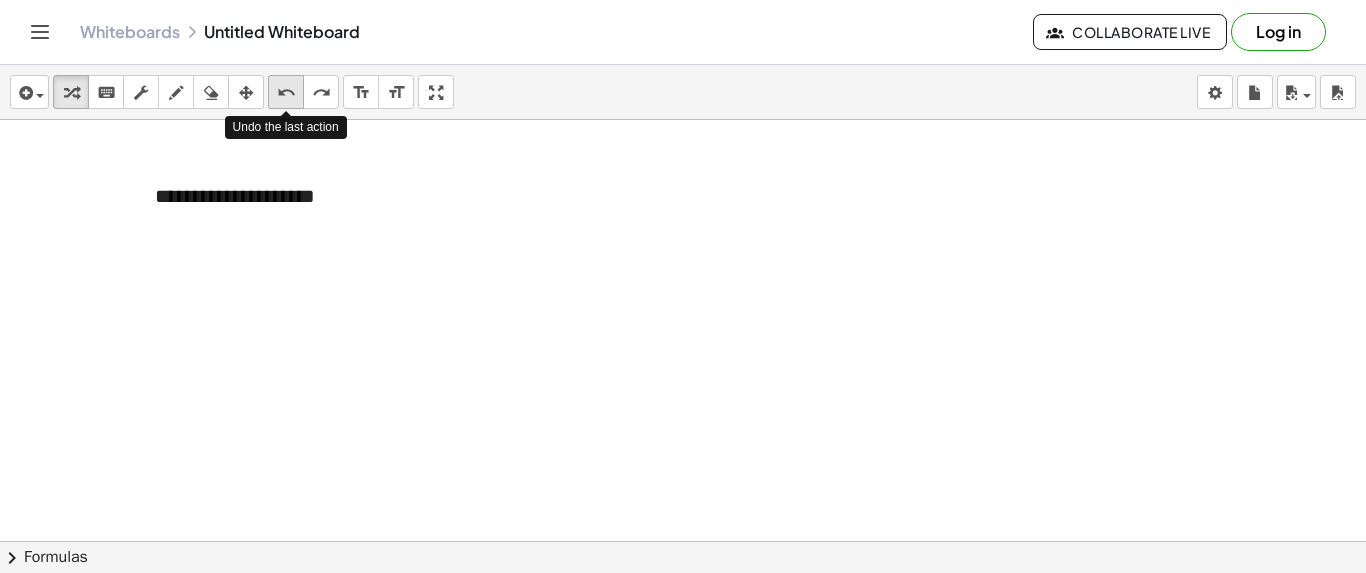 click on "undo" at bounding box center [286, 93] 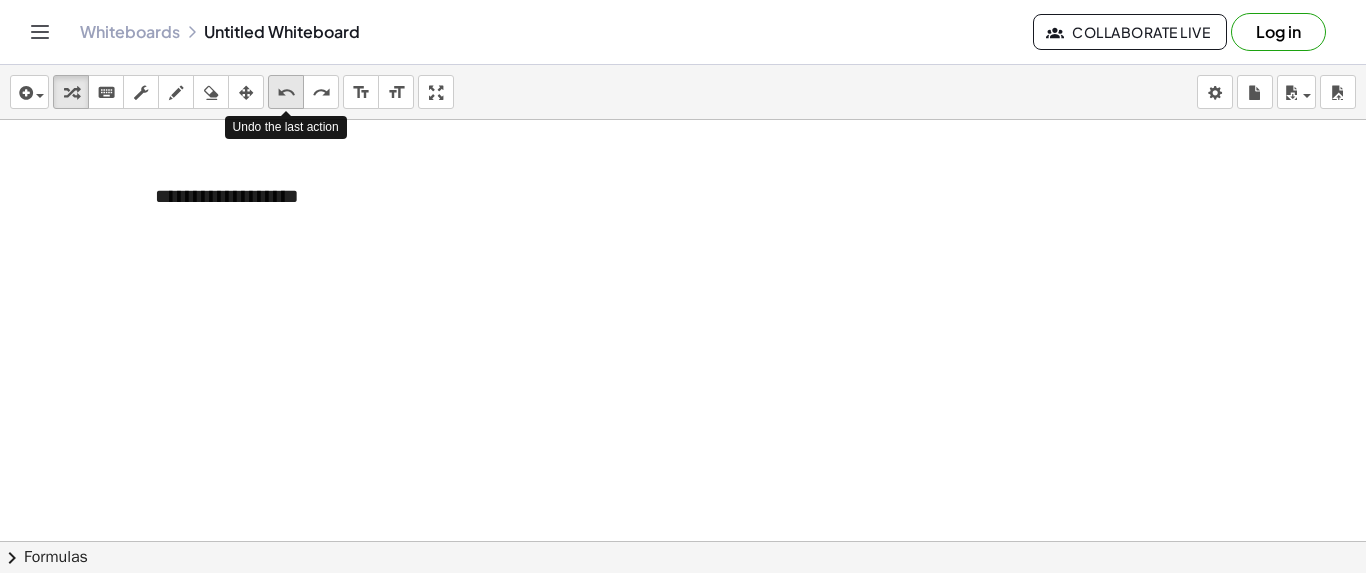 click on "undo" at bounding box center (286, 93) 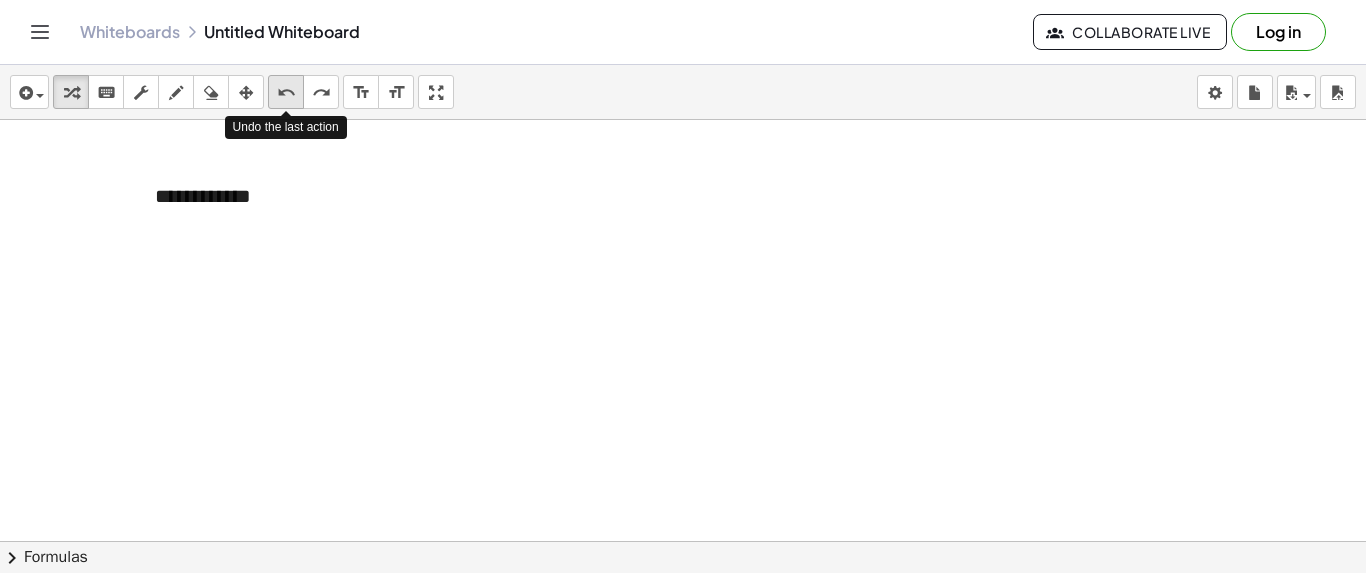 click on "undo" at bounding box center (286, 93) 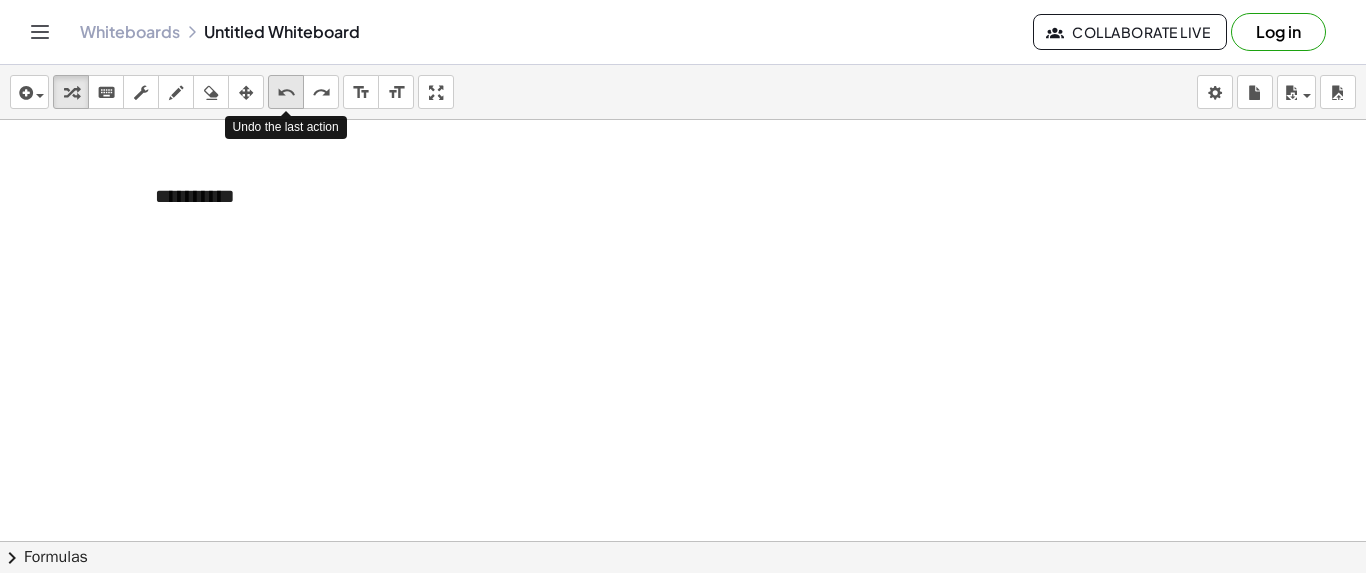 click on "undo" at bounding box center [286, 93] 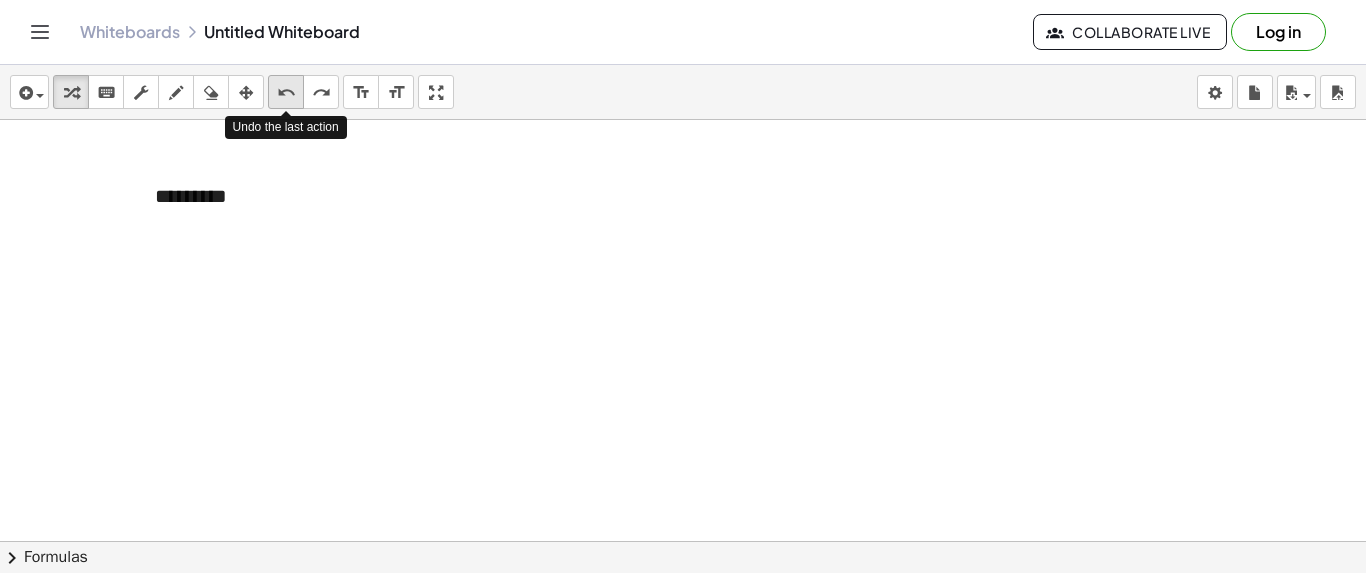 click on "undo" at bounding box center [286, 93] 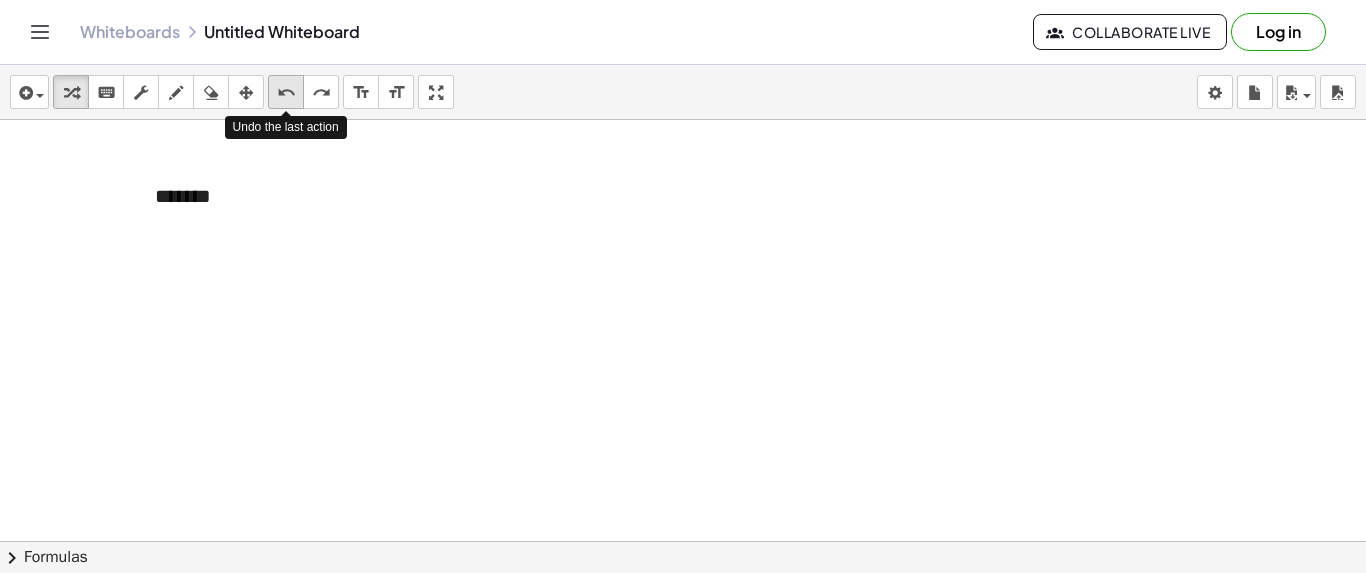 click on "undo" at bounding box center (286, 93) 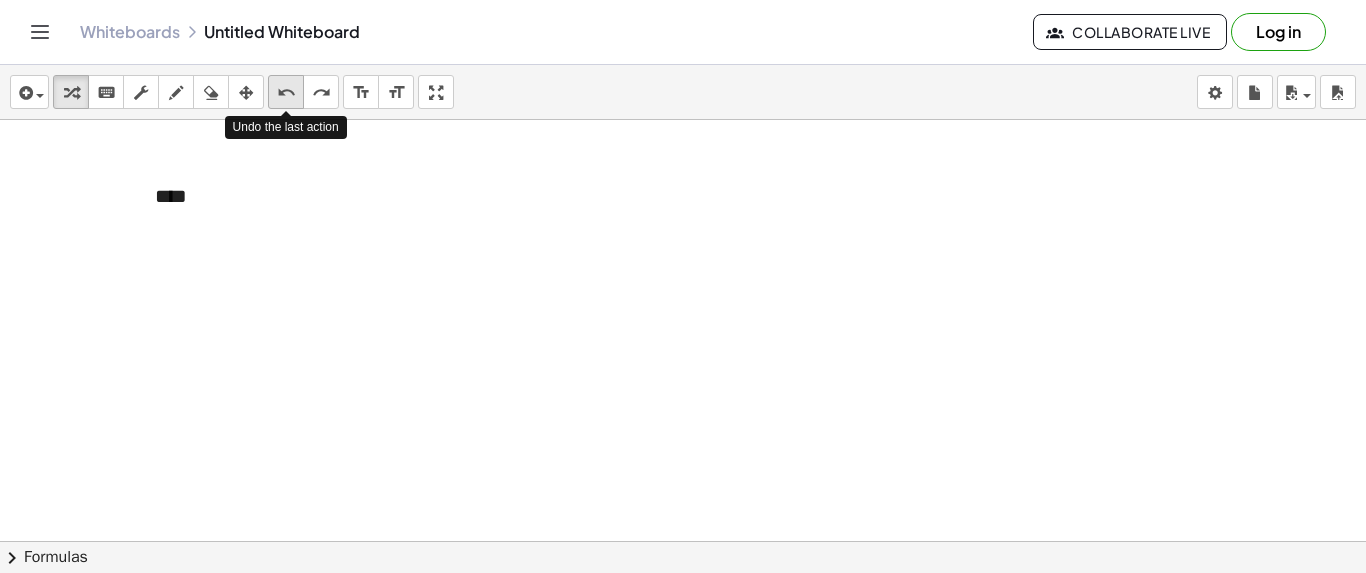 click on "undo" at bounding box center [286, 93] 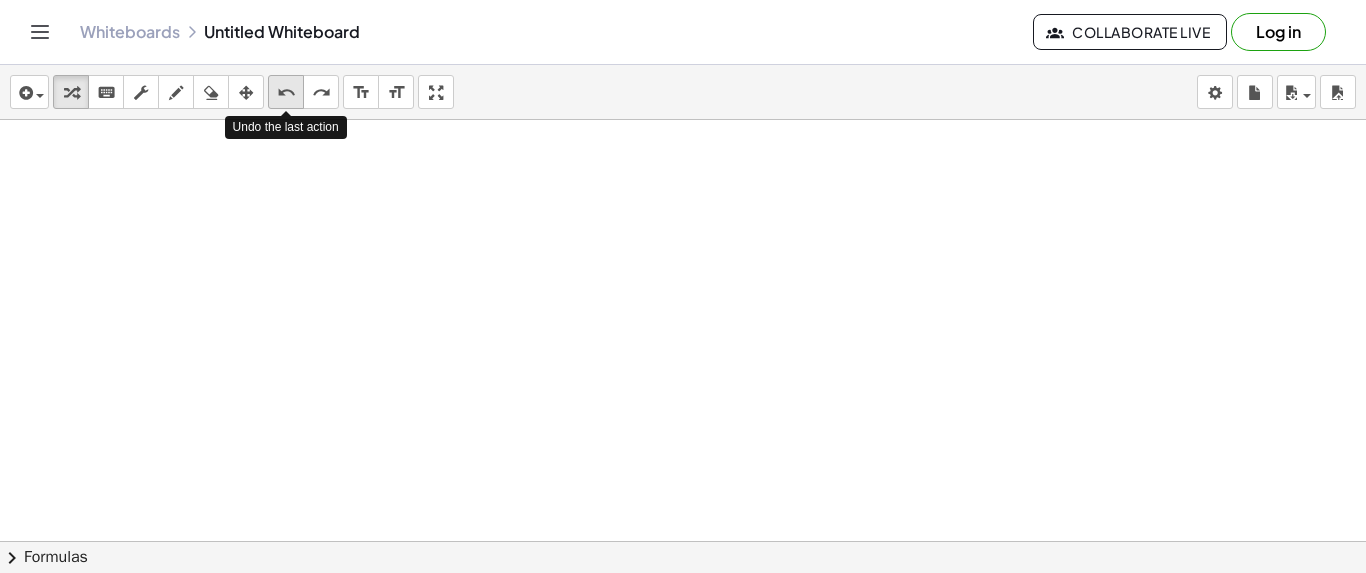 click on "undo" at bounding box center (286, 93) 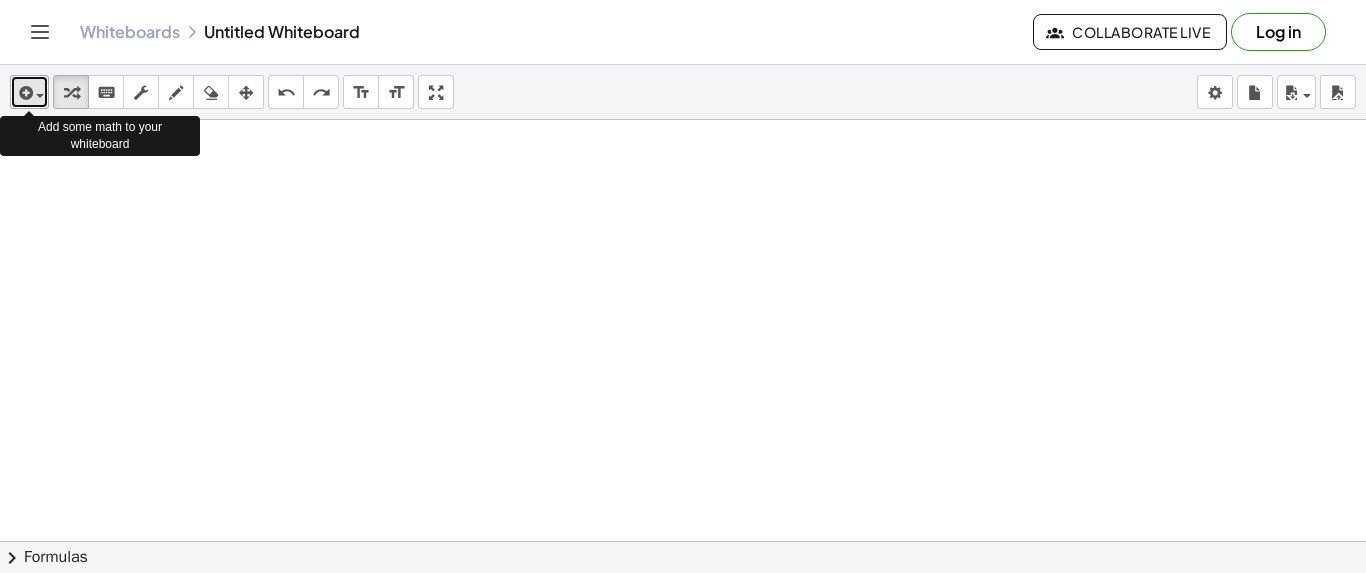 click at bounding box center (29, 92) 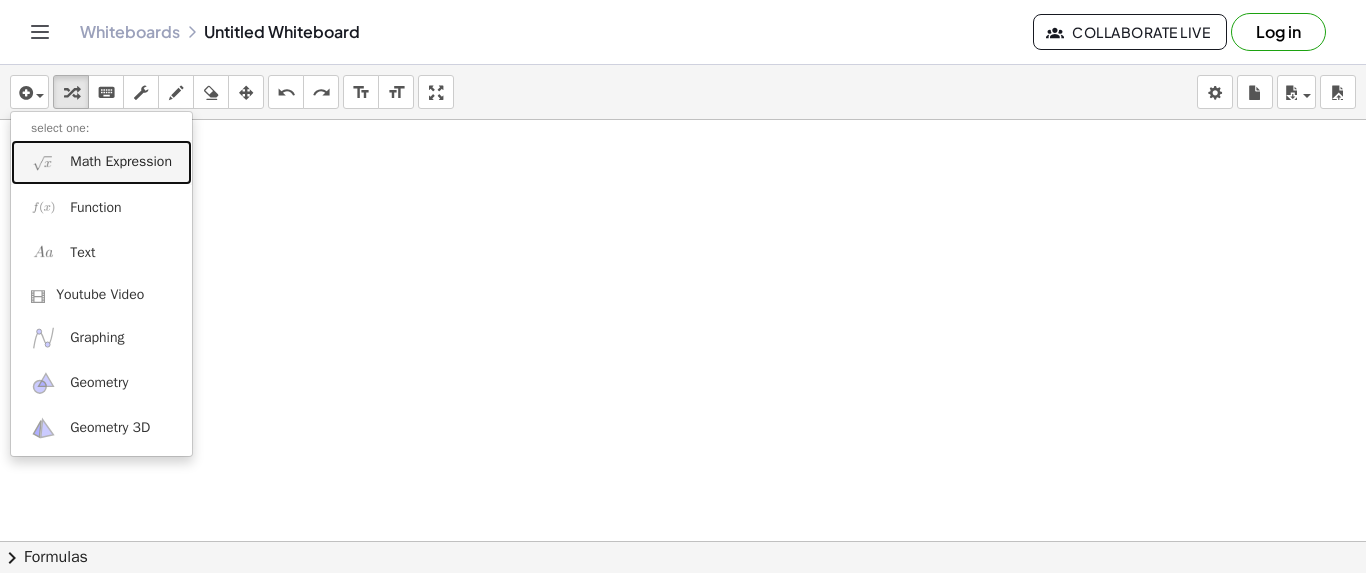 click on "Math Expression" at bounding box center (121, 162) 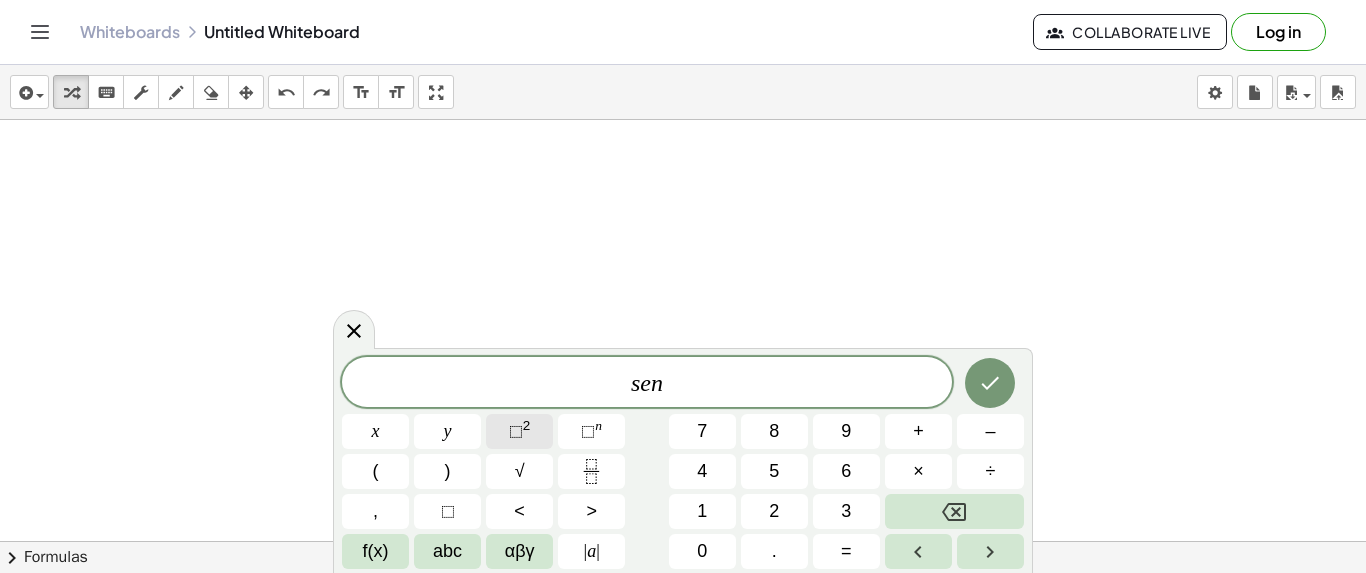 click on "⬚" at bounding box center [516, 431] 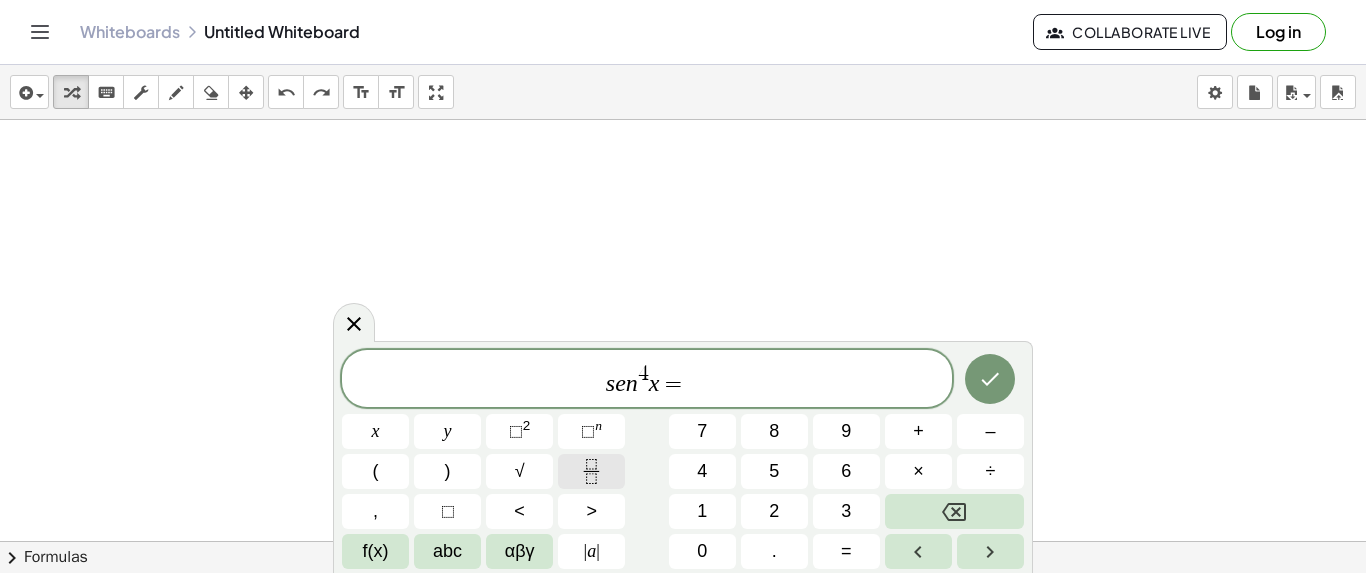 click 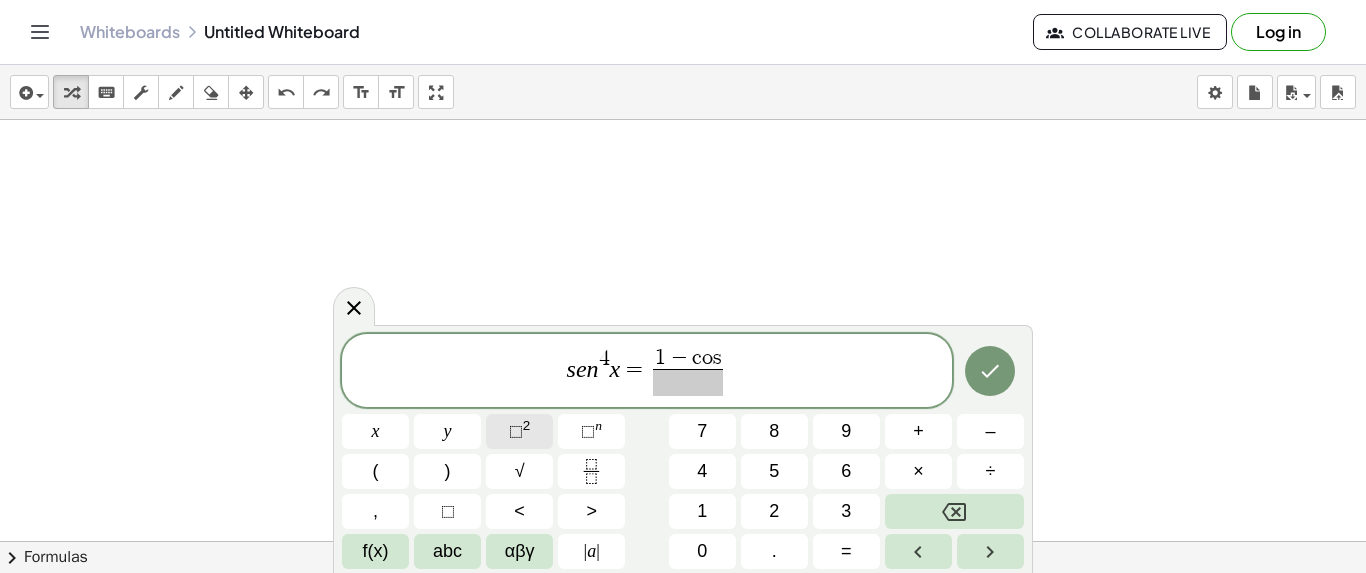 click on "⬚" at bounding box center [516, 431] 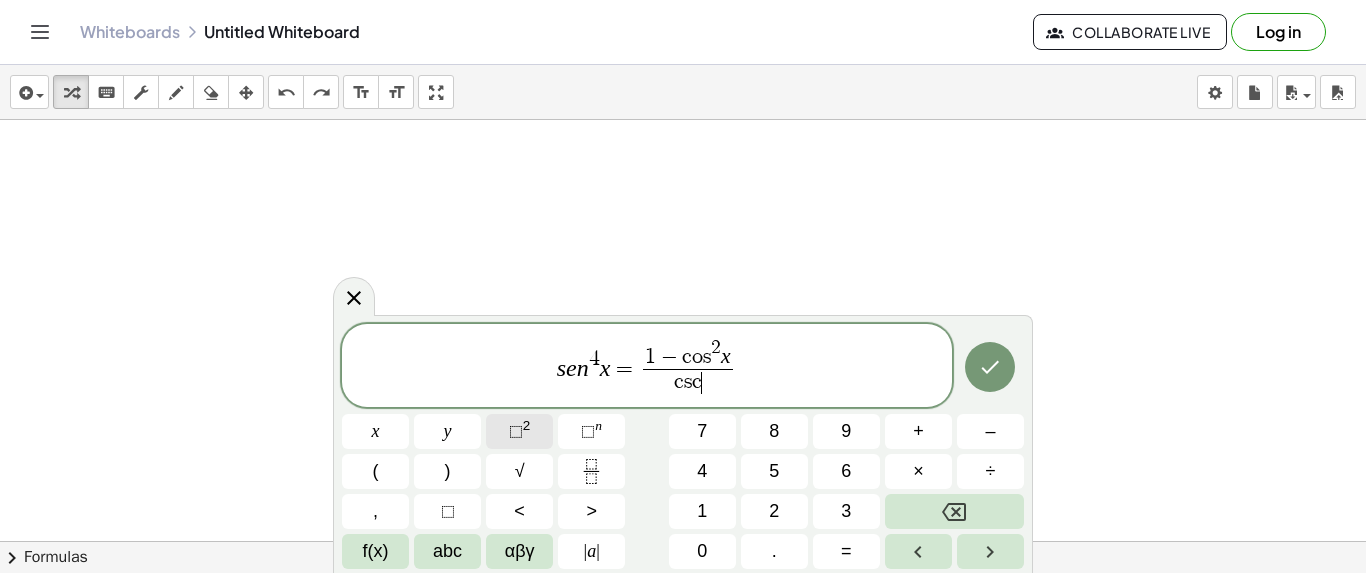 click on "⬚" at bounding box center [516, 431] 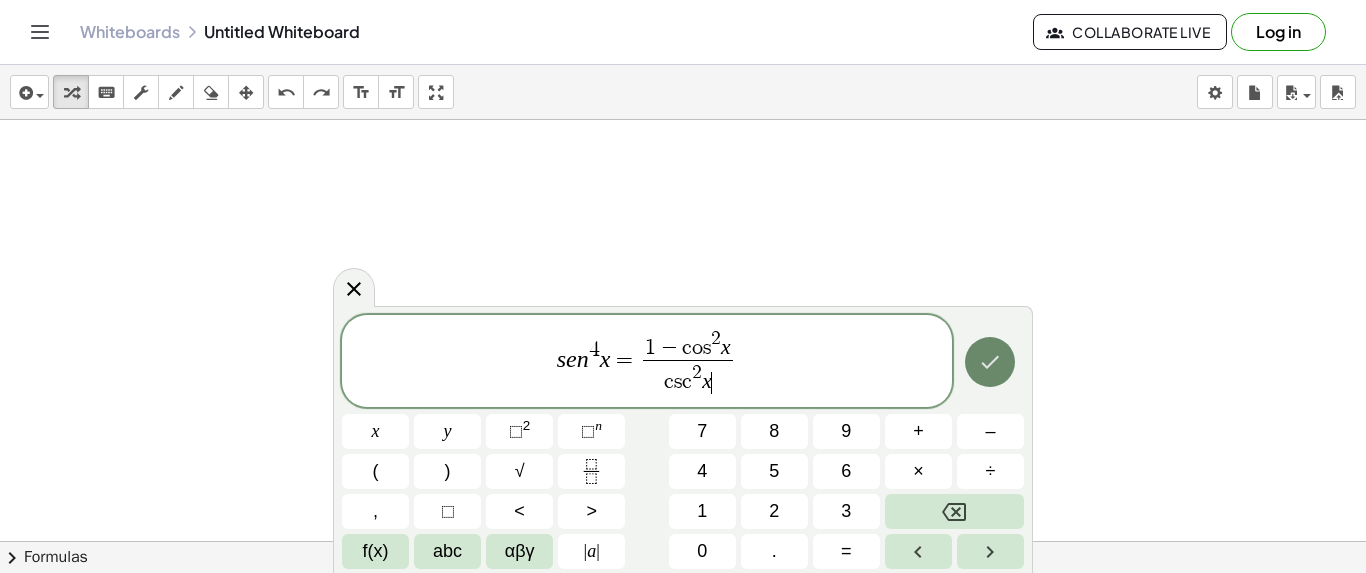 click 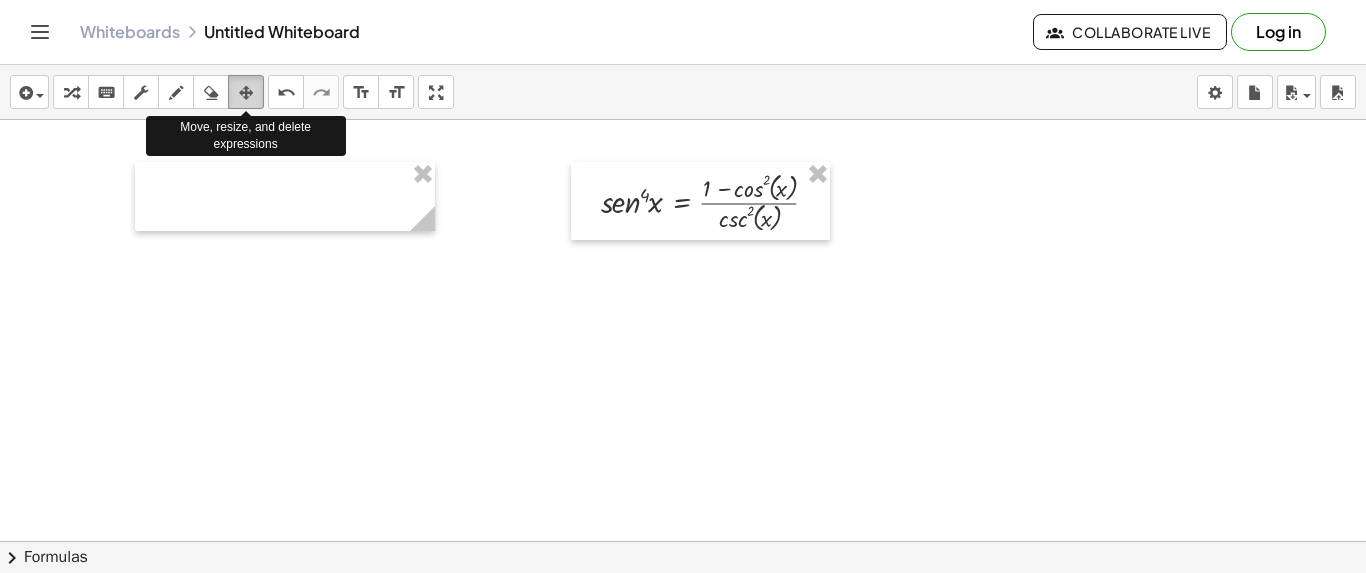 click at bounding box center [246, 93] 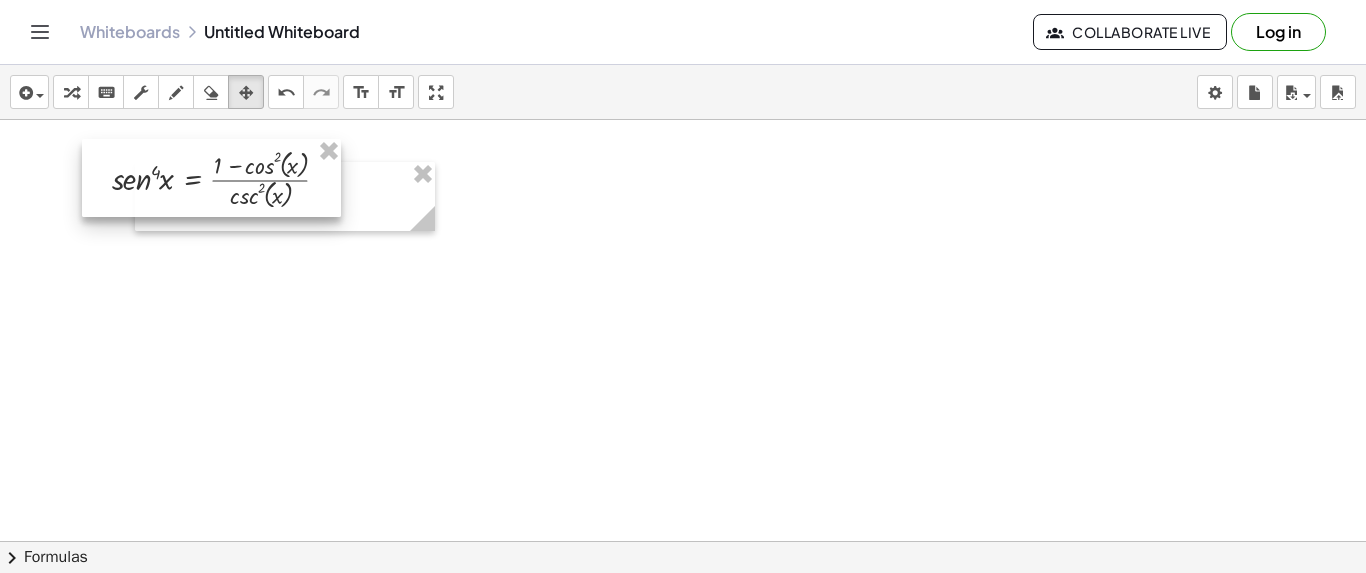 drag, startPoint x: 640, startPoint y: 202, endPoint x: 152, endPoint y: 179, distance: 488.54172 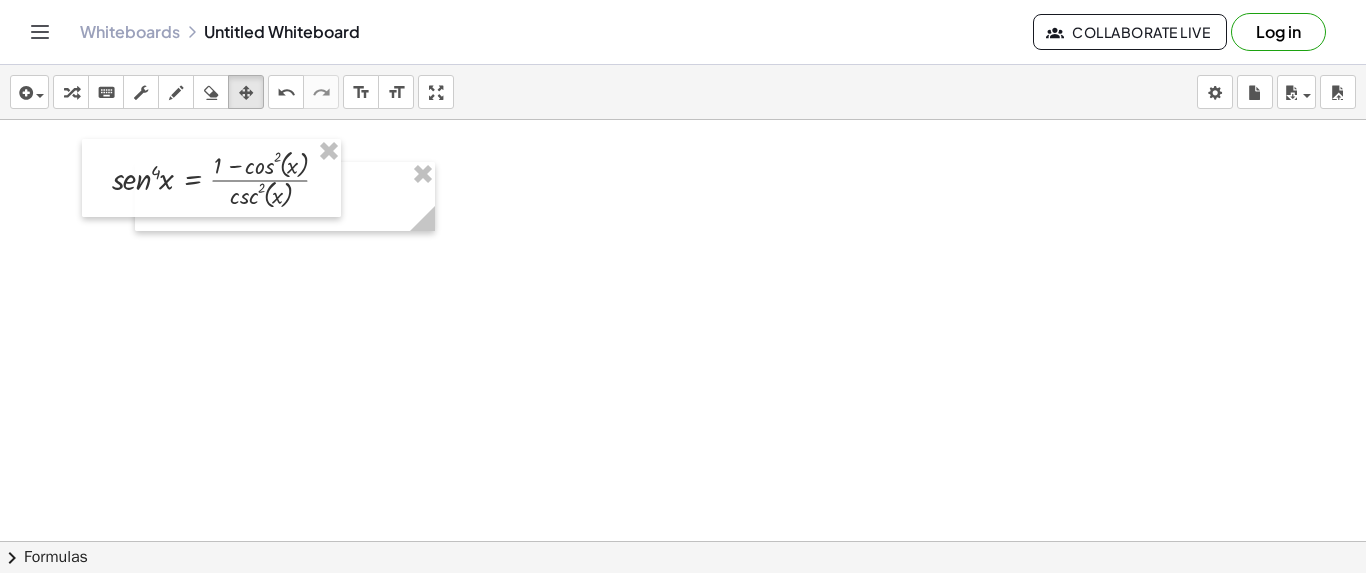 click on "chevron_right  Formulas" 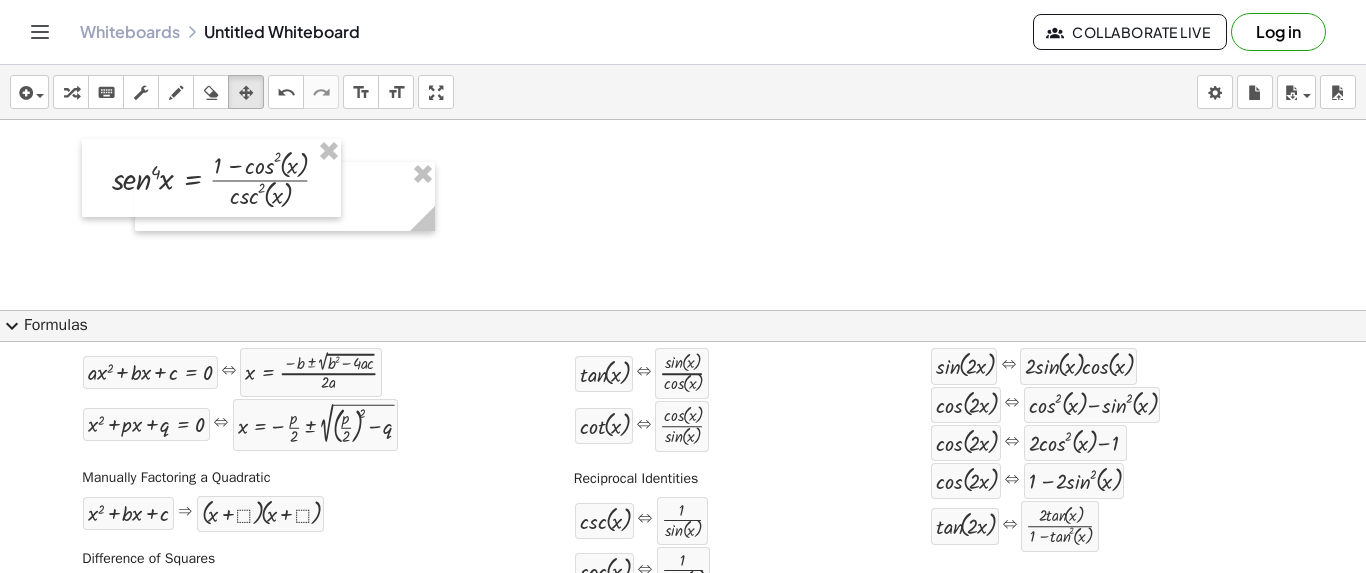 scroll, scrollTop: 73, scrollLeft: 0, axis: vertical 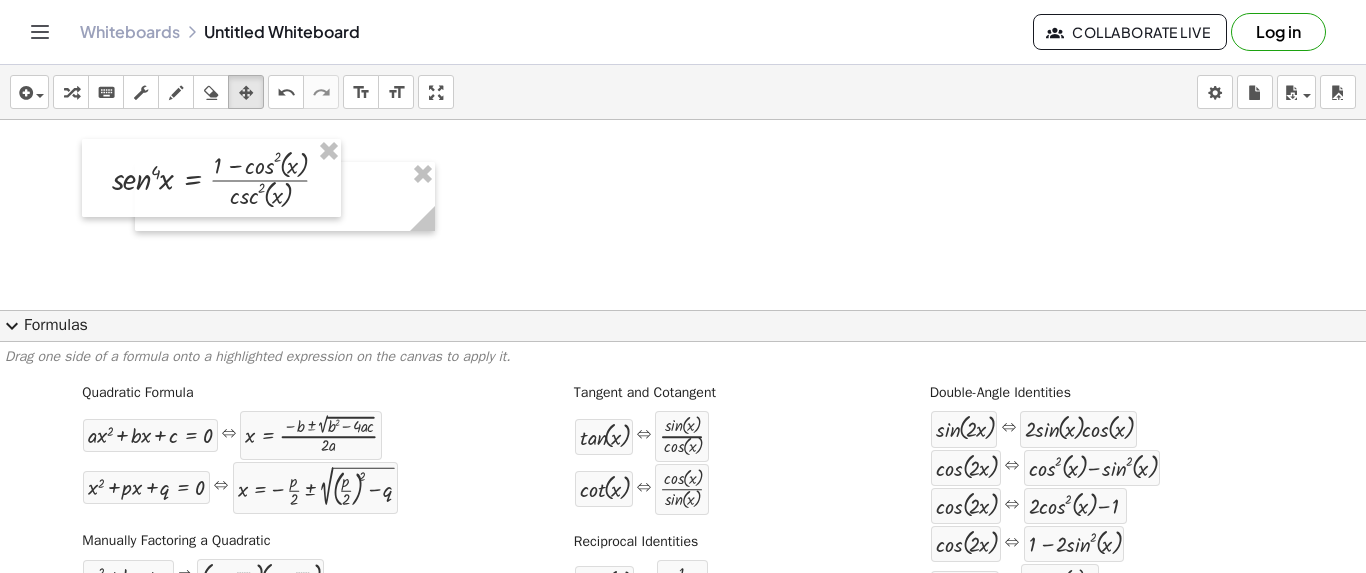 click on "Drag one side of a formula onto a highlighted expression on the canvas to apply it." at bounding box center (683, 357) 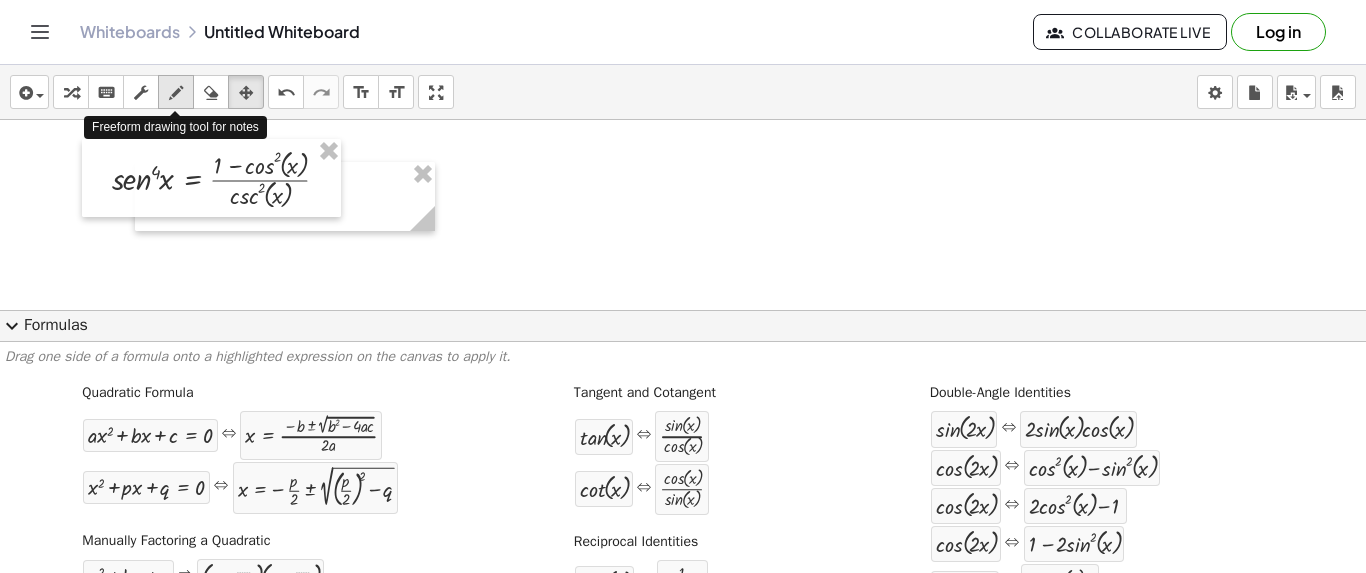 click at bounding box center (176, 92) 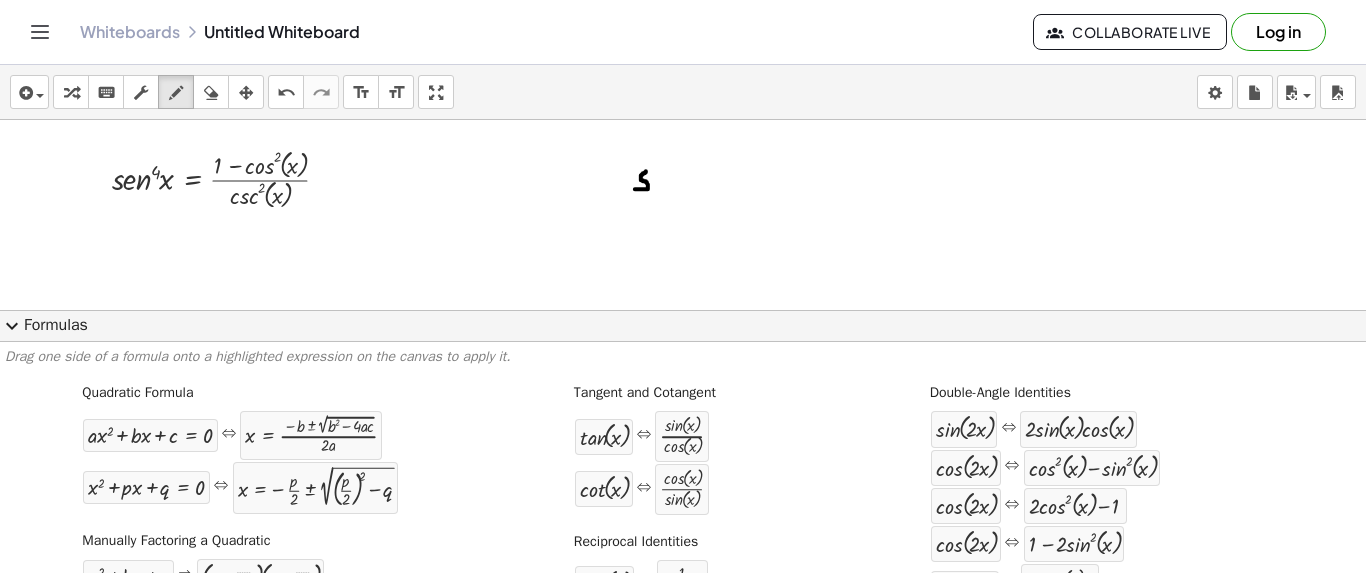 drag, startPoint x: 646, startPoint y: 170, endPoint x: 635, endPoint y: 188, distance: 21.095022 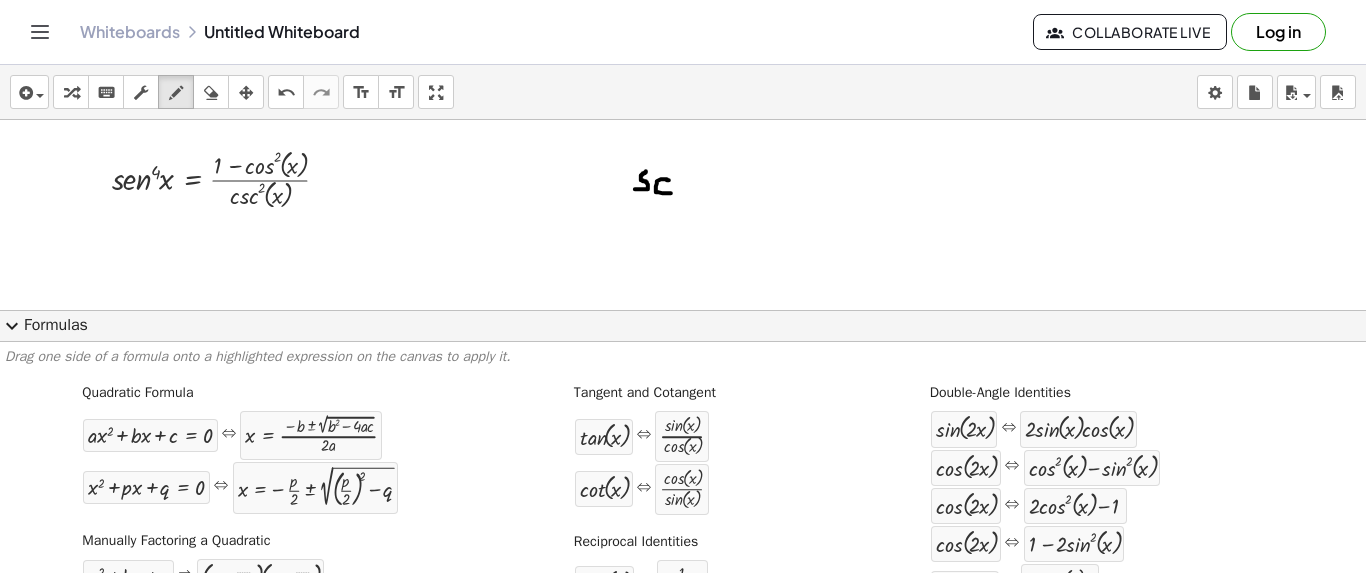 drag, startPoint x: 668, startPoint y: 179, endPoint x: 672, endPoint y: 192, distance: 13.601471 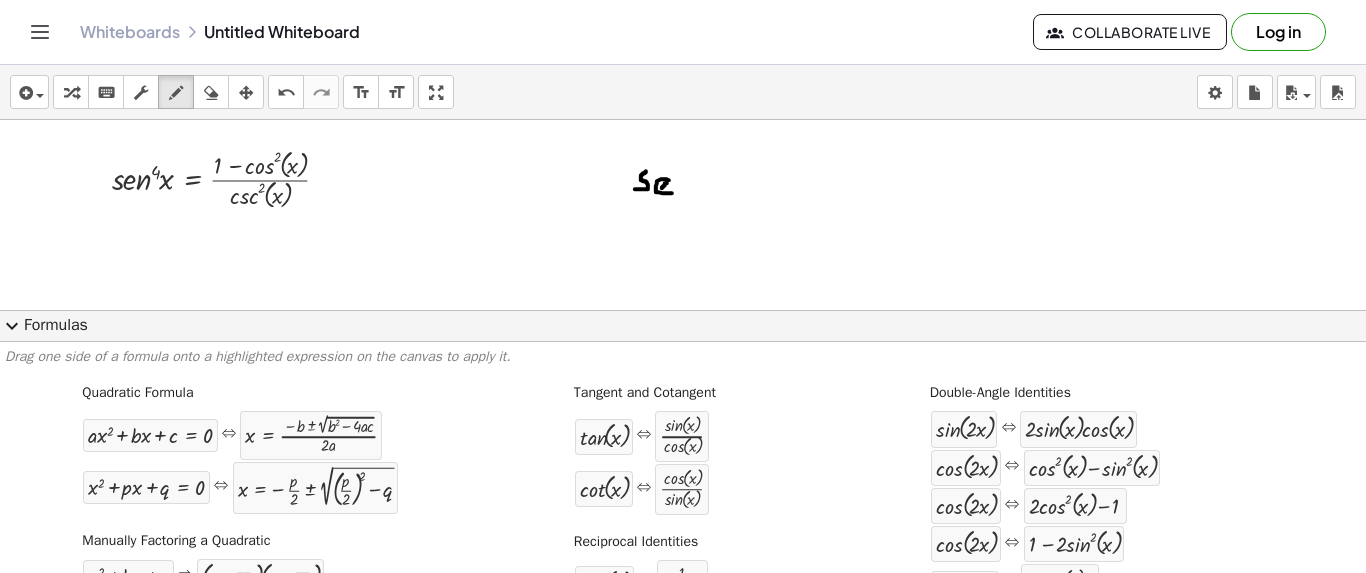 click at bounding box center (683, 635) 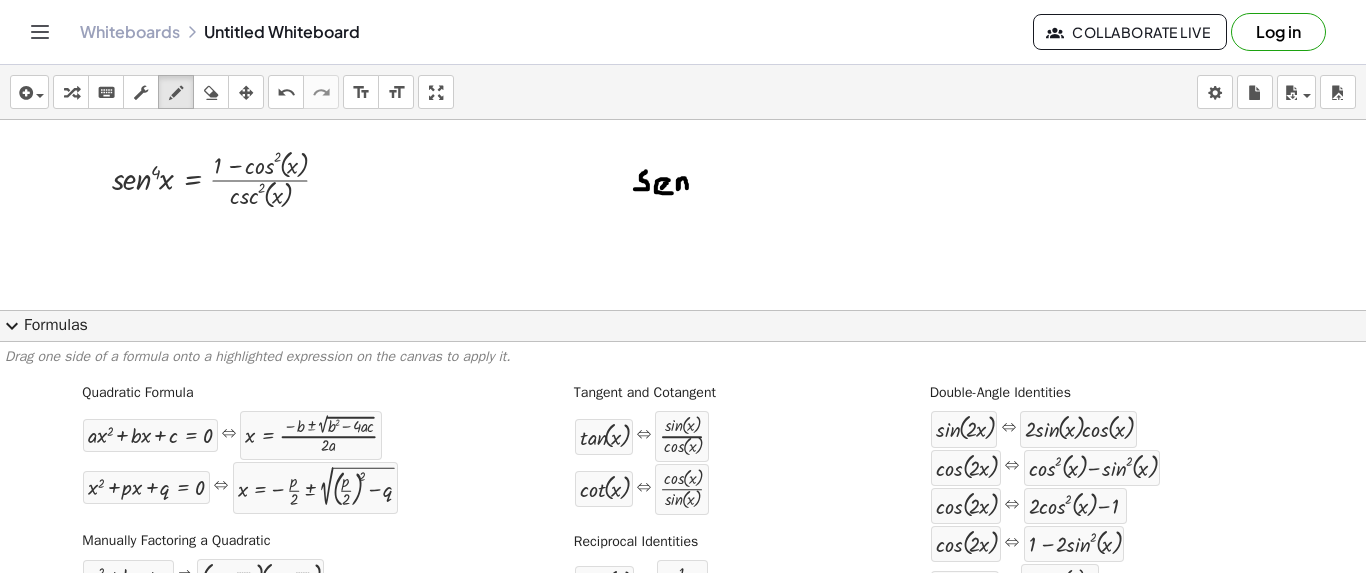 drag, startPoint x: 679, startPoint y: 178, endPoint x: 687, endPoint y: 187, distance: 12.0415945 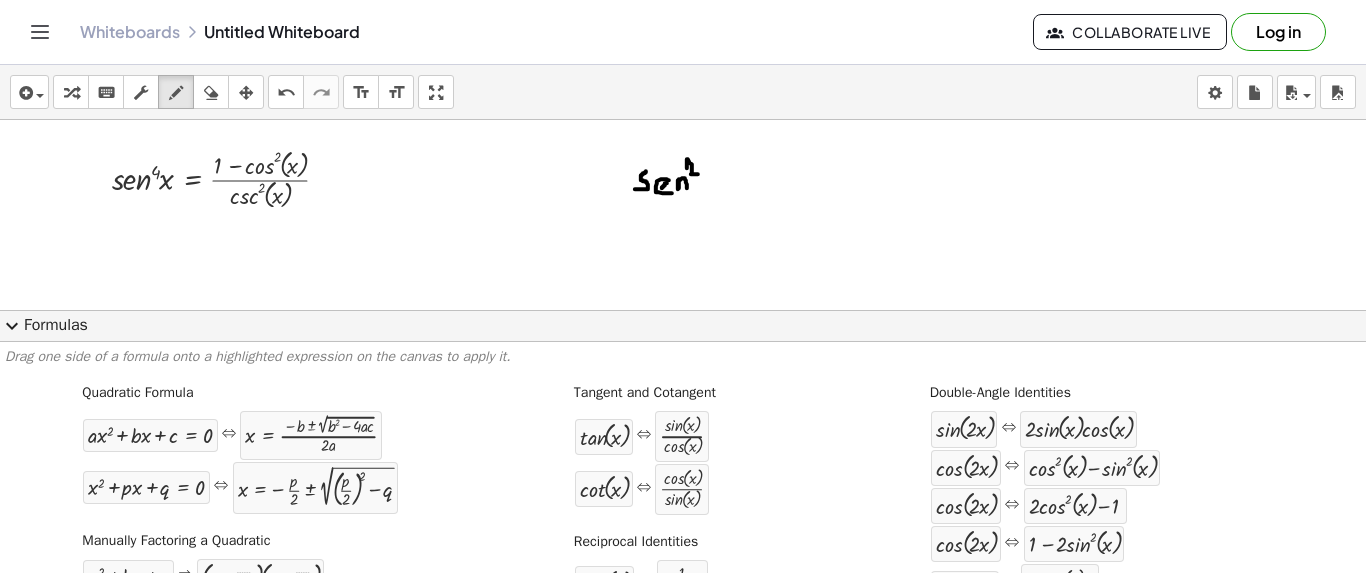 drag, startPoint x: 687, startPoint y: 167, endPoint x: 698, endPoint y: 173, distance: 12.529964 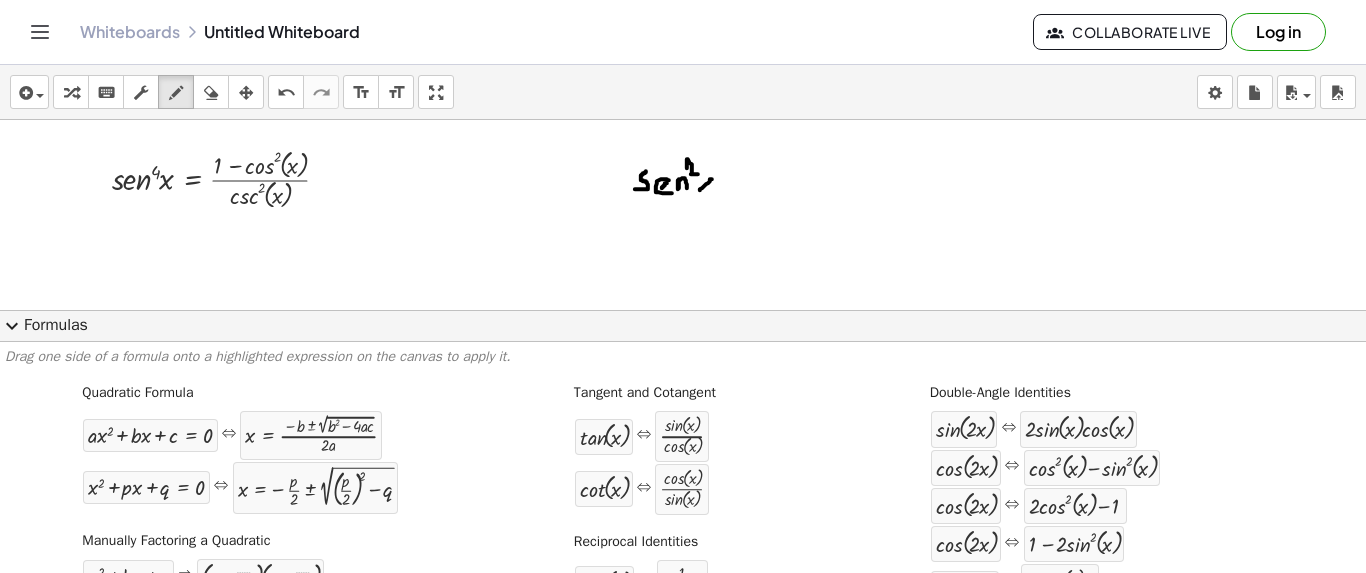 drag, startPoint x: 712, startPoint y: 178, endPoint x: 700, endPoint y: 189, distance: 16.27882 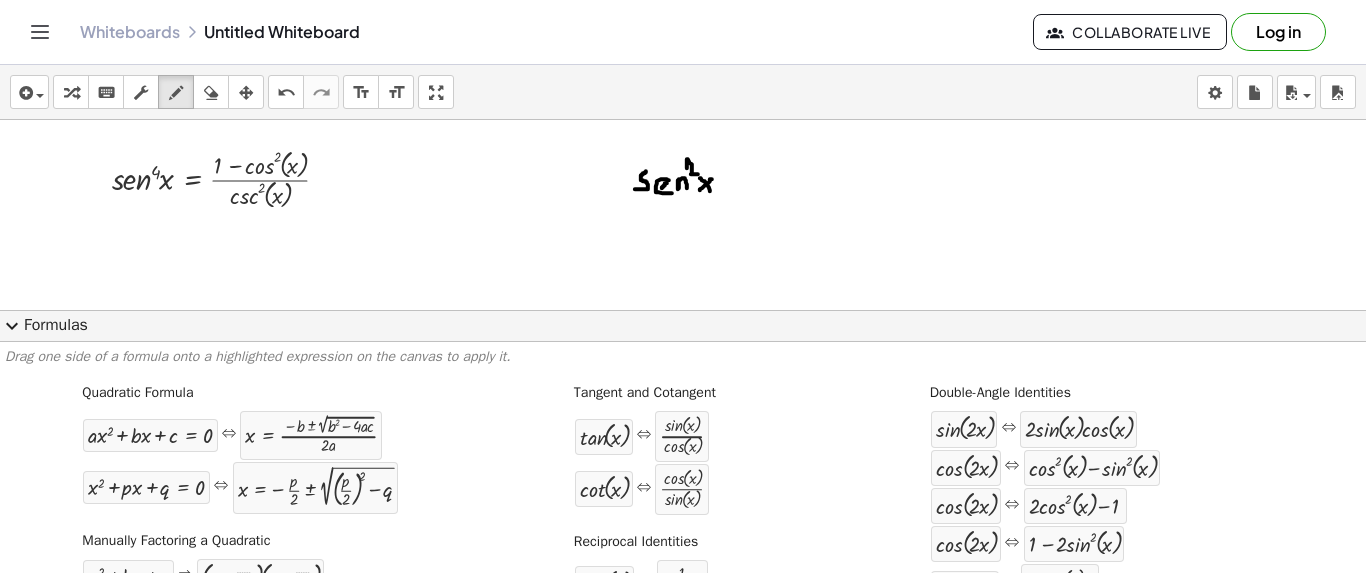 drag, startPoint x: 700, startPoint y: 177, endPoint x: 711, endPoint y: 190, distance: 17.029387 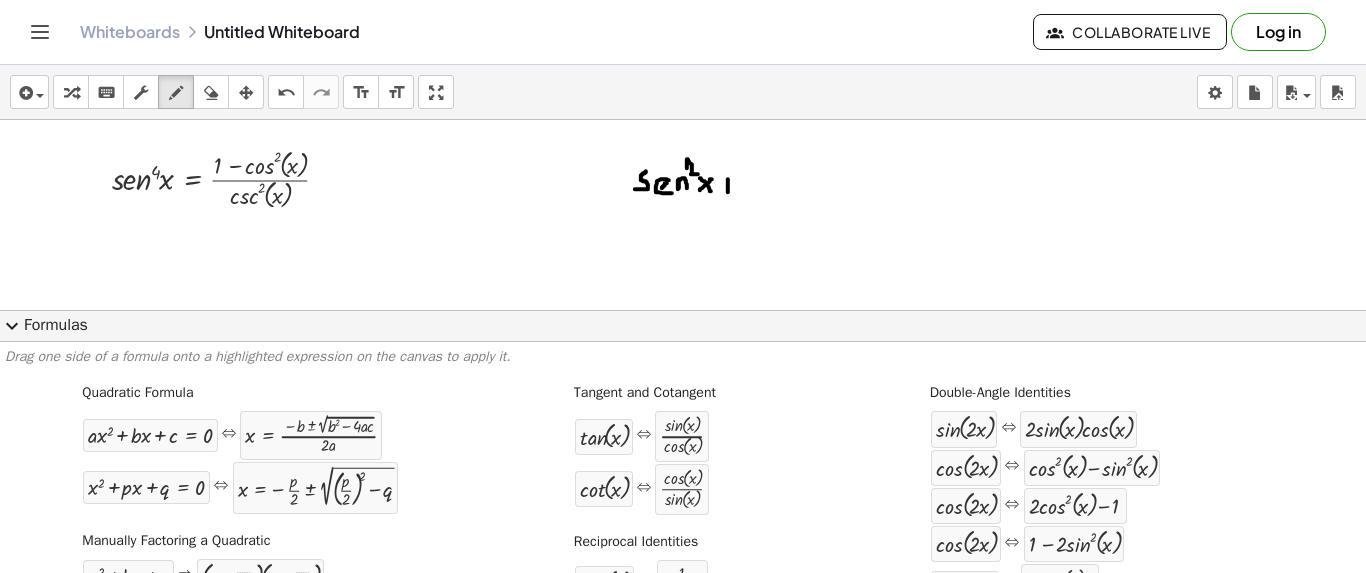 drag, startPoint x: 728, startPoint y: 178, endPoint x: 728, endPoint y: 191, distance: 13 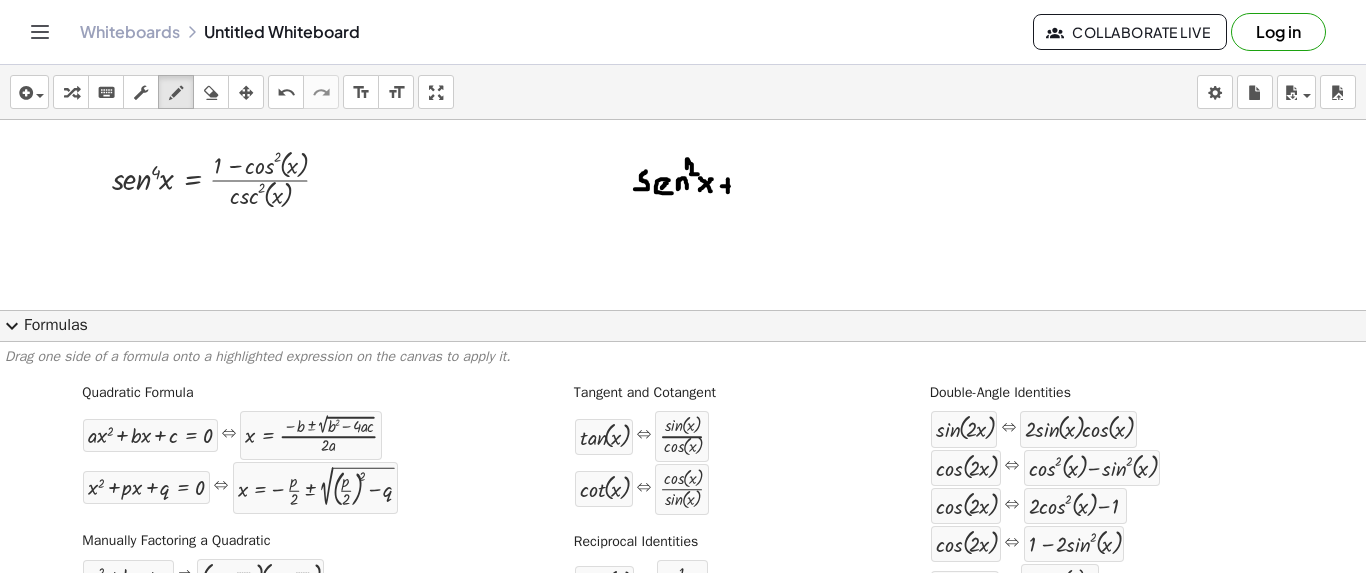 click at bounding box center (683, 635) 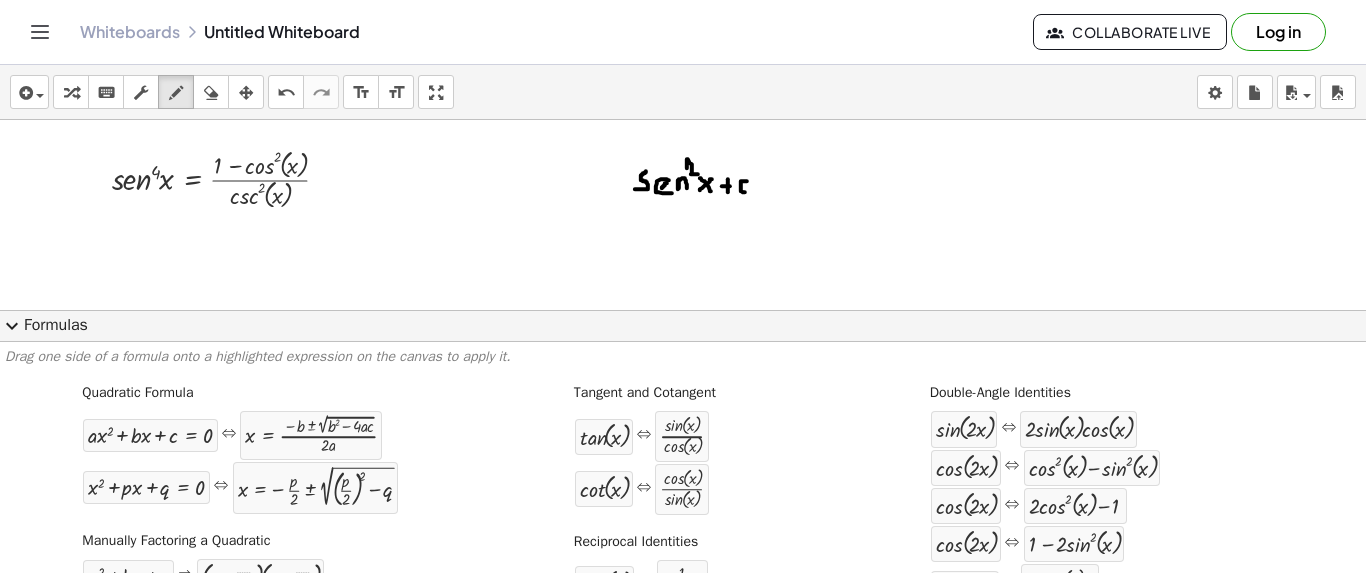 drag, startPoint x: 747, startPoint y: 180, endPoint x: 745, endPoint y: 191, distance: 11.18034 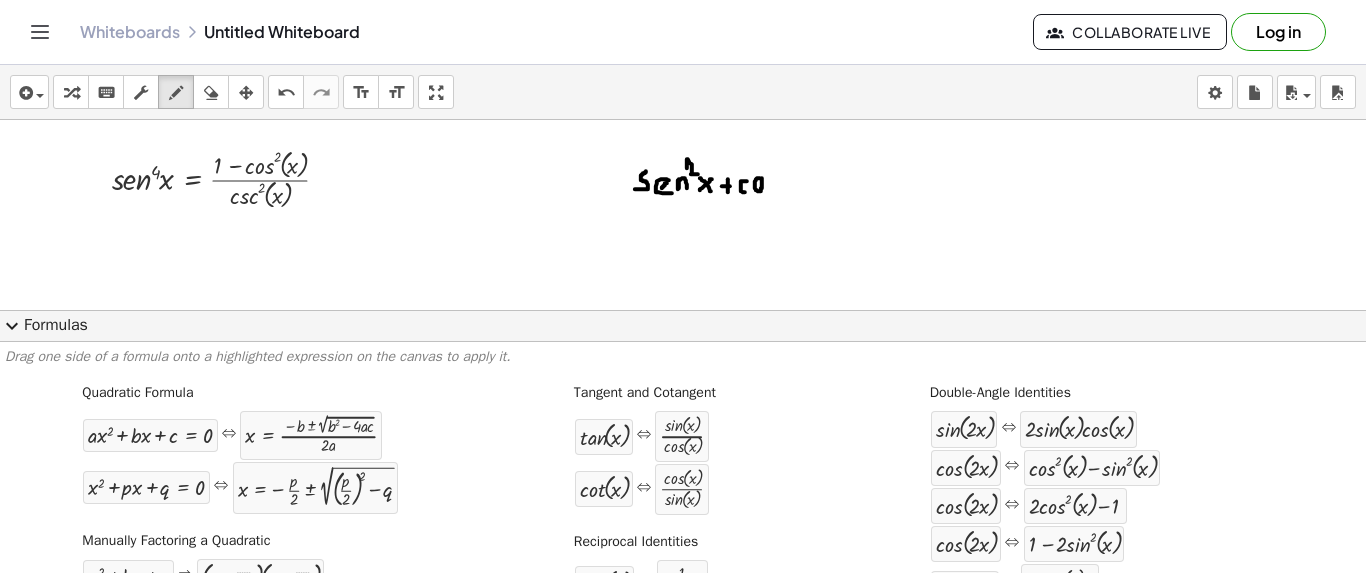 click at bounding box center (683, 635) 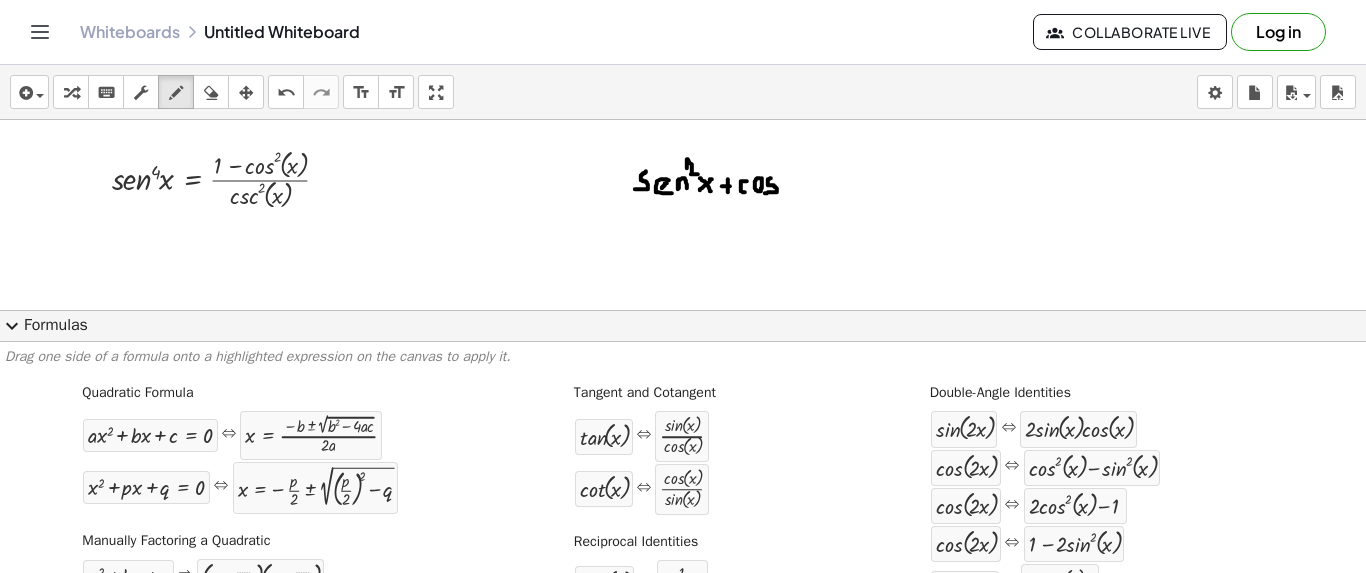 drag, startPoint x: 771, startPoint y: 177, endPoint x: 765, endPoint y: 192, distance: 16.155495 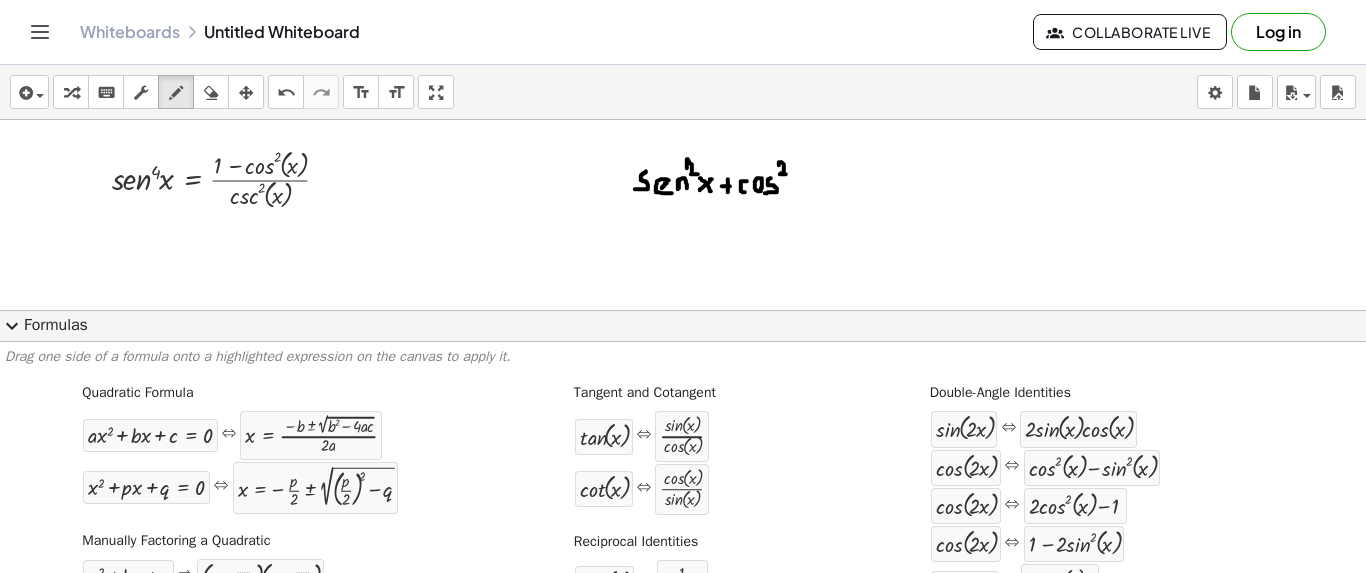 drag, startPoint x: 779, startPoint y: 164, endPoint x: 786, endPoint y: 173, distance: 11.401754 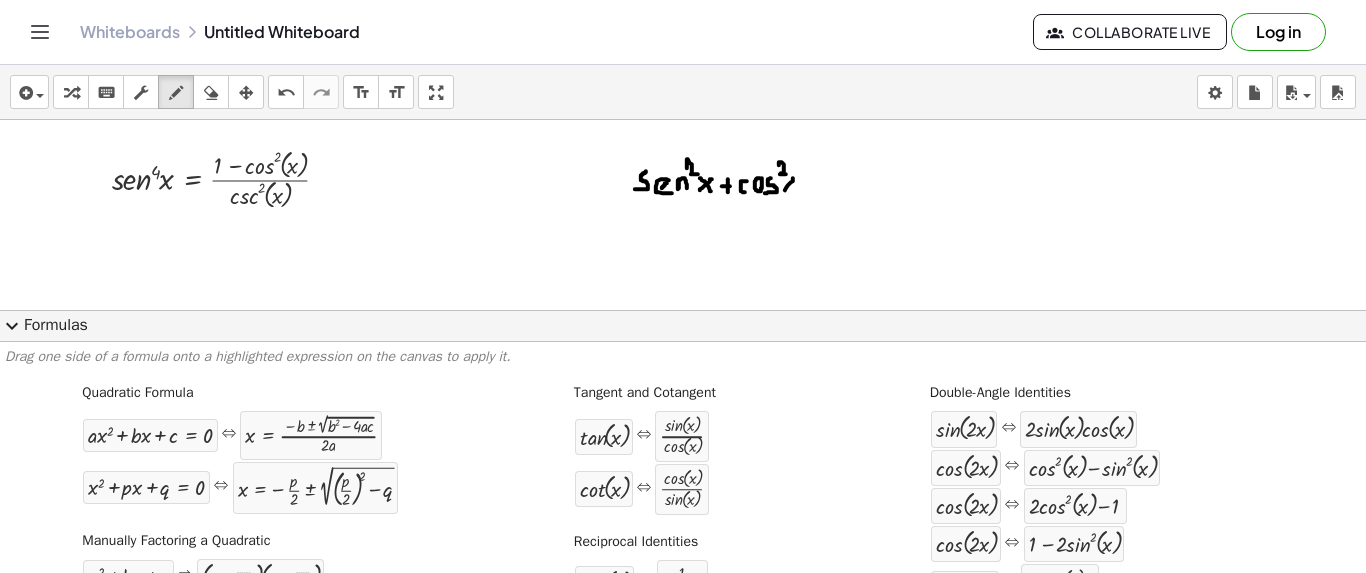 drag, startPoint x: 793, startPoint y: 178, endPoint x: 784, endPoint y: 189, distance: 14.21267 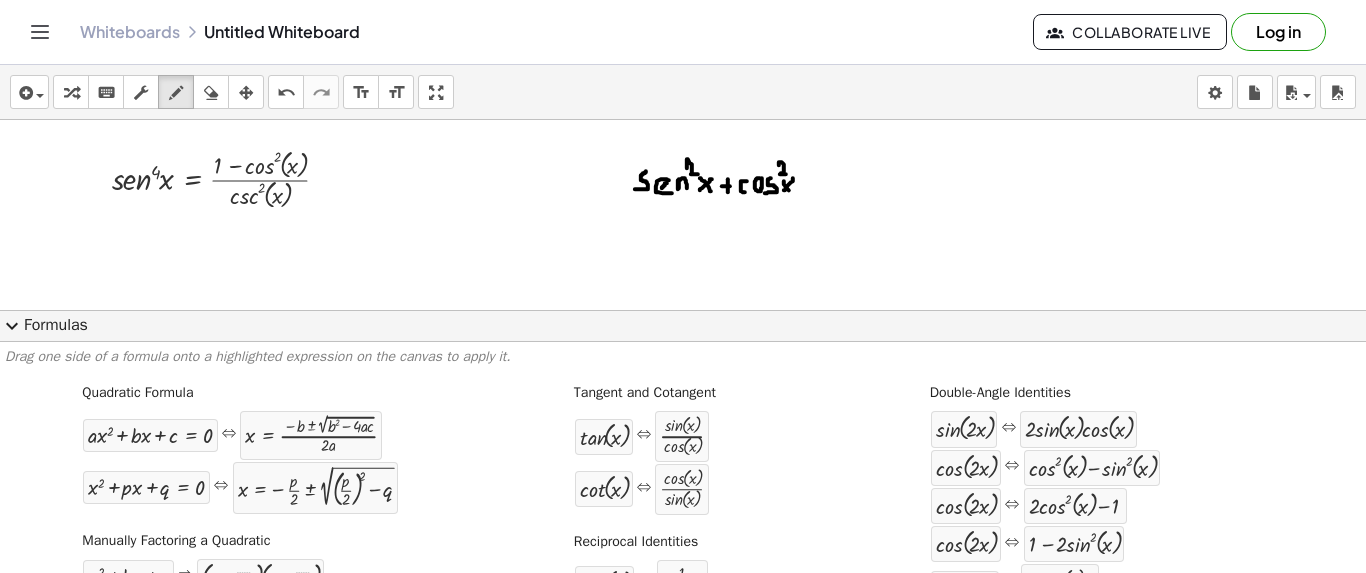 drag, startPoint x: 784, startPoint y: 180, endPoint x: 790, endPoint y: 189, distance: 10.816654 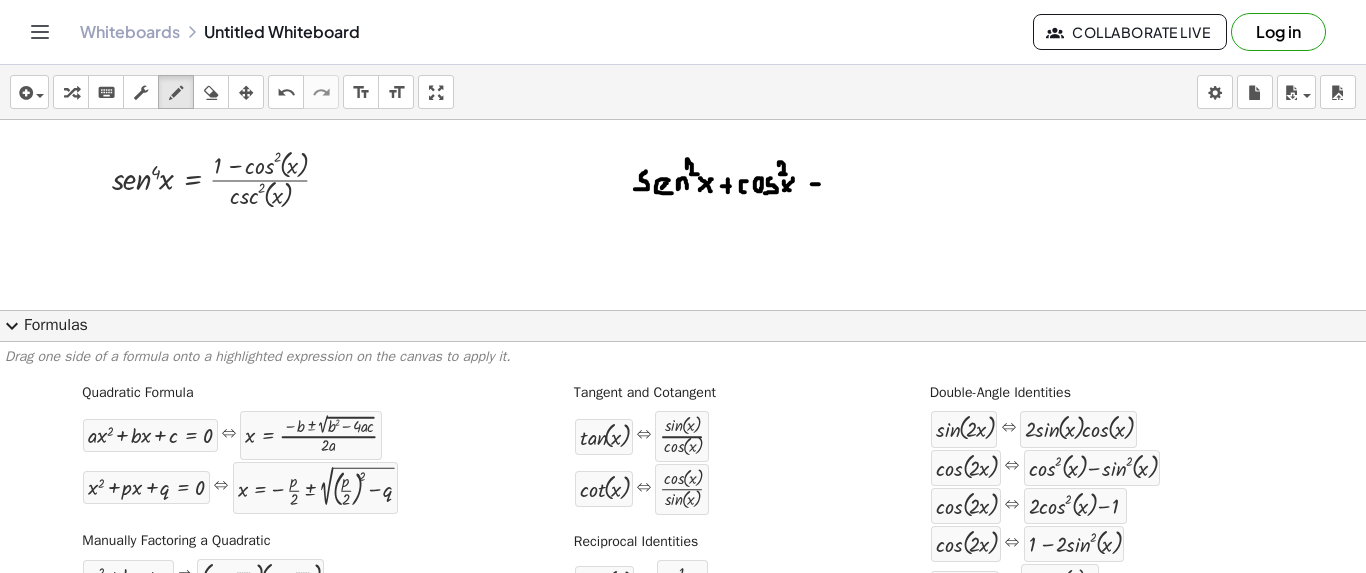 click at bounding box center [683, 635] 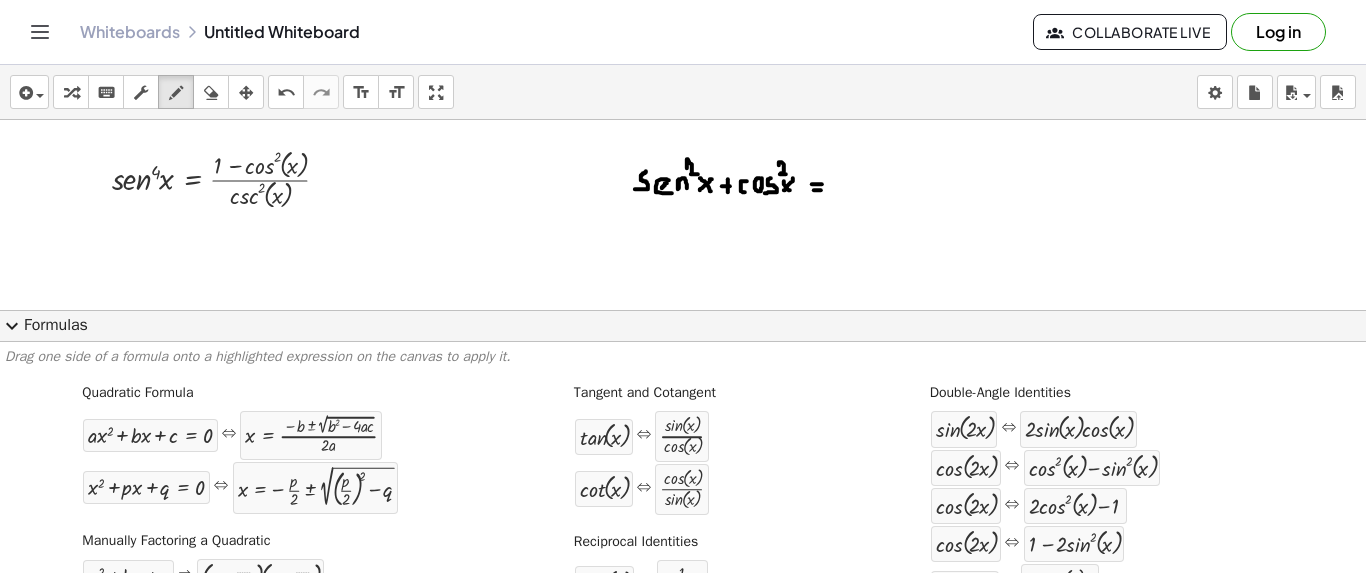 click at bounding box center (683, 635) 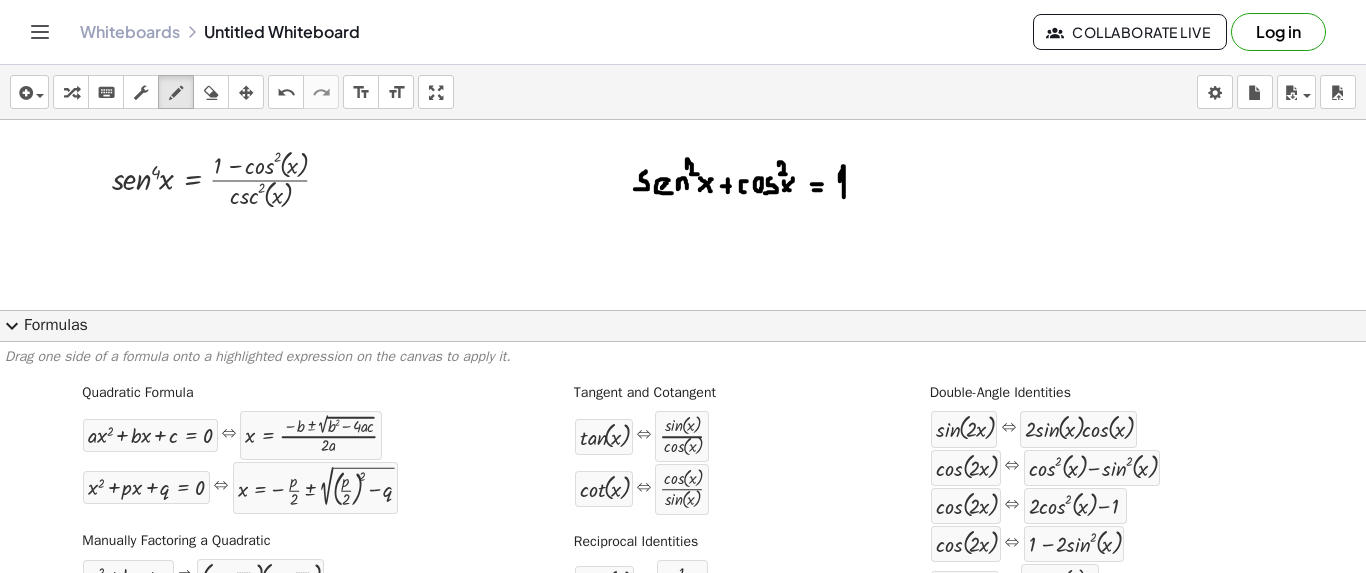 drag, startPoint x: 840, startPoint y: 180, endPoint x: 844, endPoint y: 196, distance: 16.492422 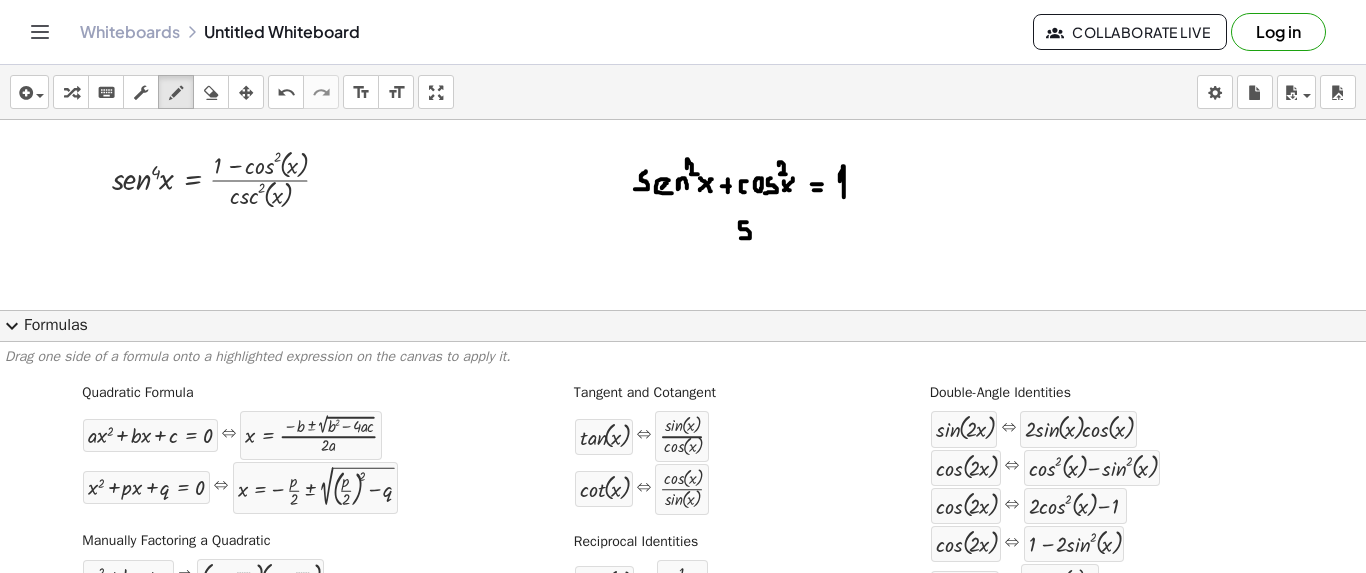 drag, startPoint x: 747, startPoint y: 221, endPoint x: 741, endPoint y: 237, distance: 17.088007 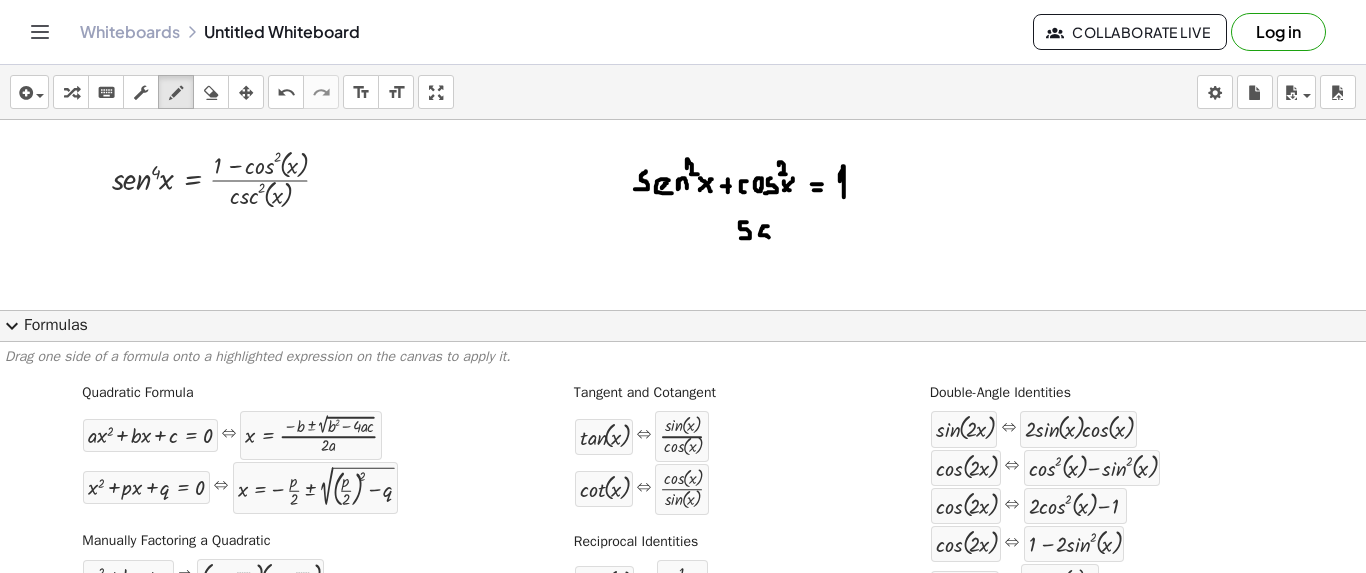 drag, startPoint x: 767, startPoint y: 225, endPoint x: 769, endPoint y: 236, distance: 11.18034 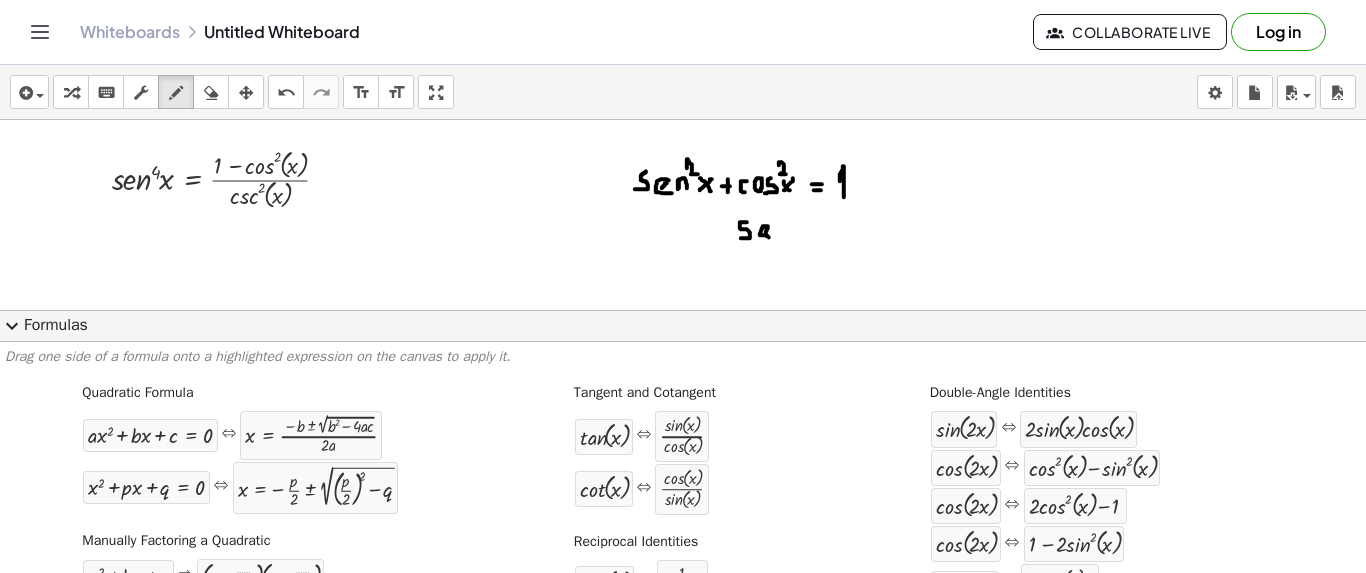 click at bounding box center (683, 635) 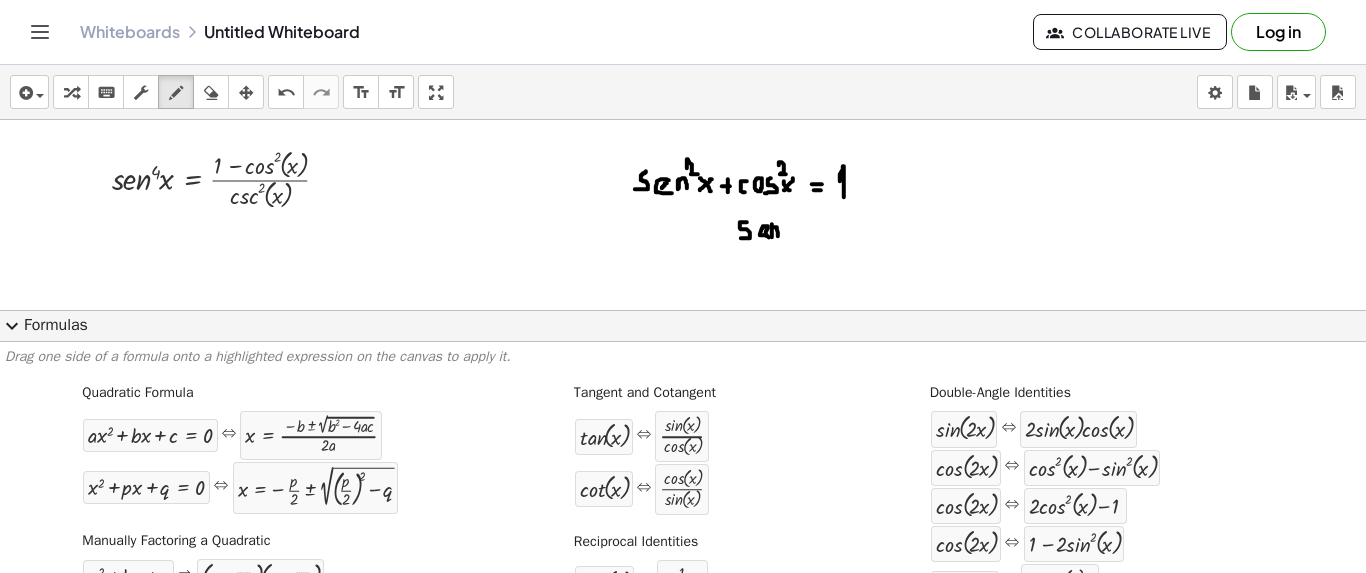 drag, startPoint x: 772, startPoint y: 223, endPoint x: 778, endPoint y: 236, distance: 14.3178215 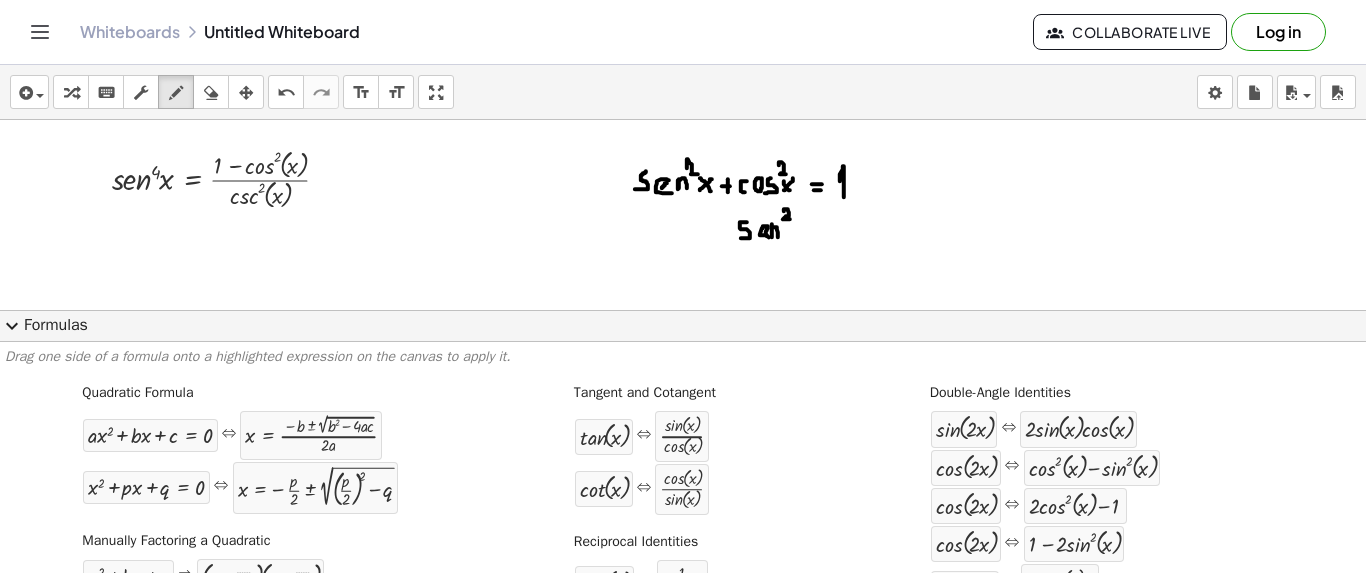 click at bounding box center (683, 635) 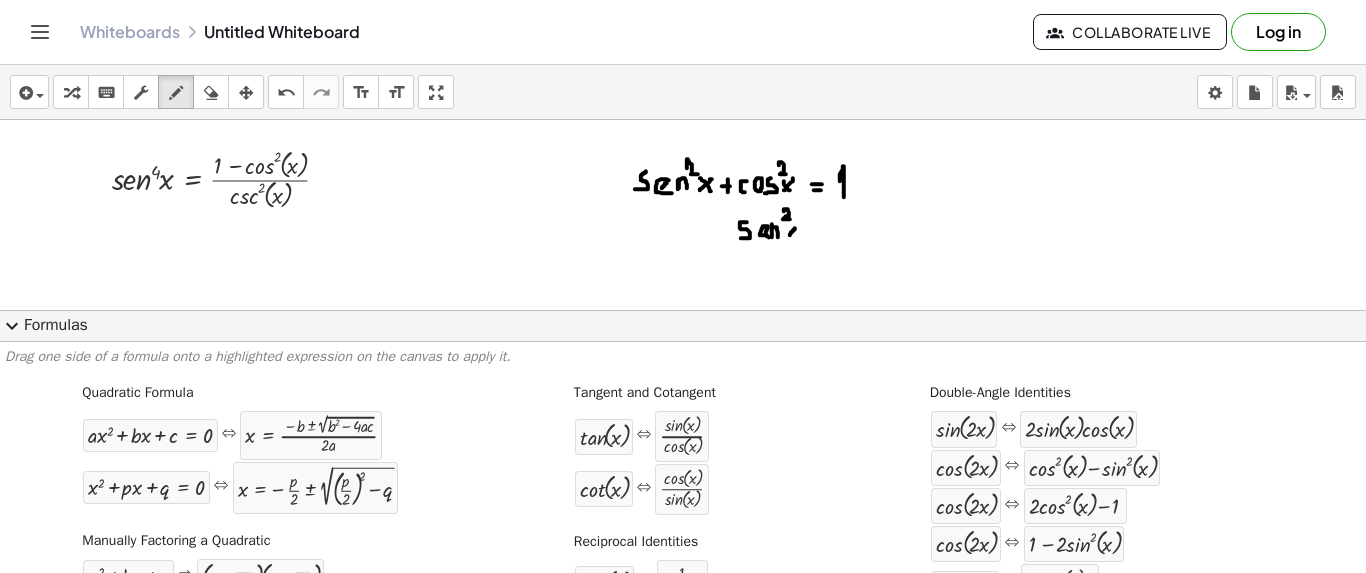 click at bounding box center [683, 635] 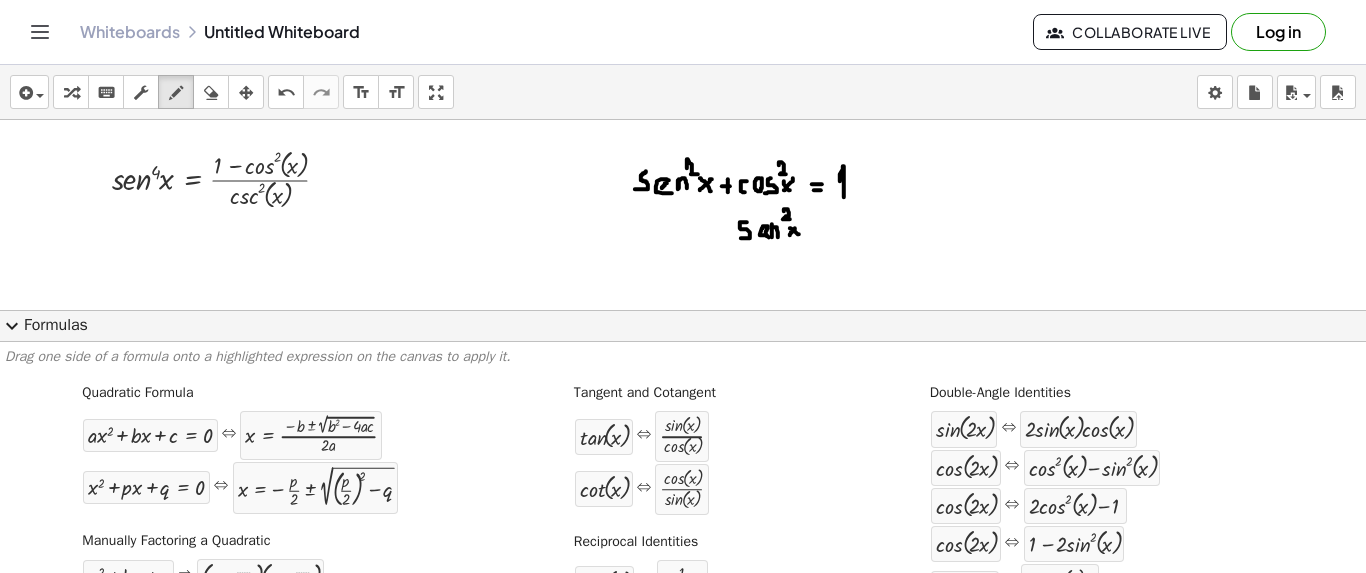 drag, startPoint x: 790, startPoint y: 227, endPoint x: 799, endPoint y: 233, distance: 10.816654 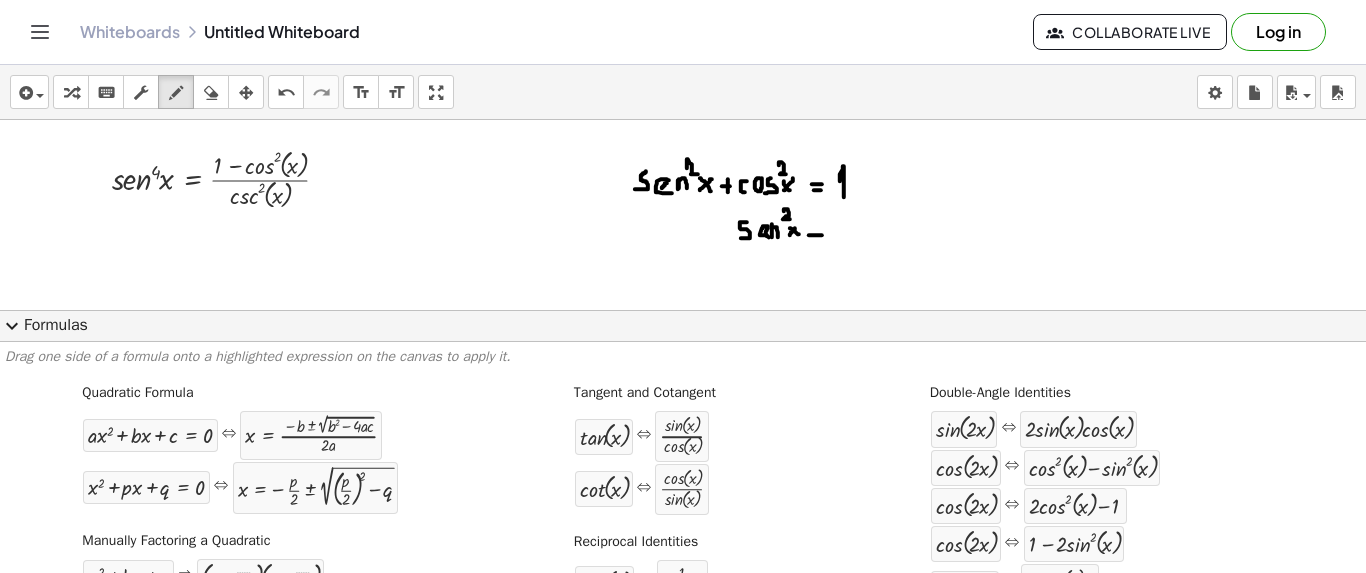drag, startPoint x: 809, startPoint y: 234, endPoint x: 822, endPoint y: 234, distance: 13 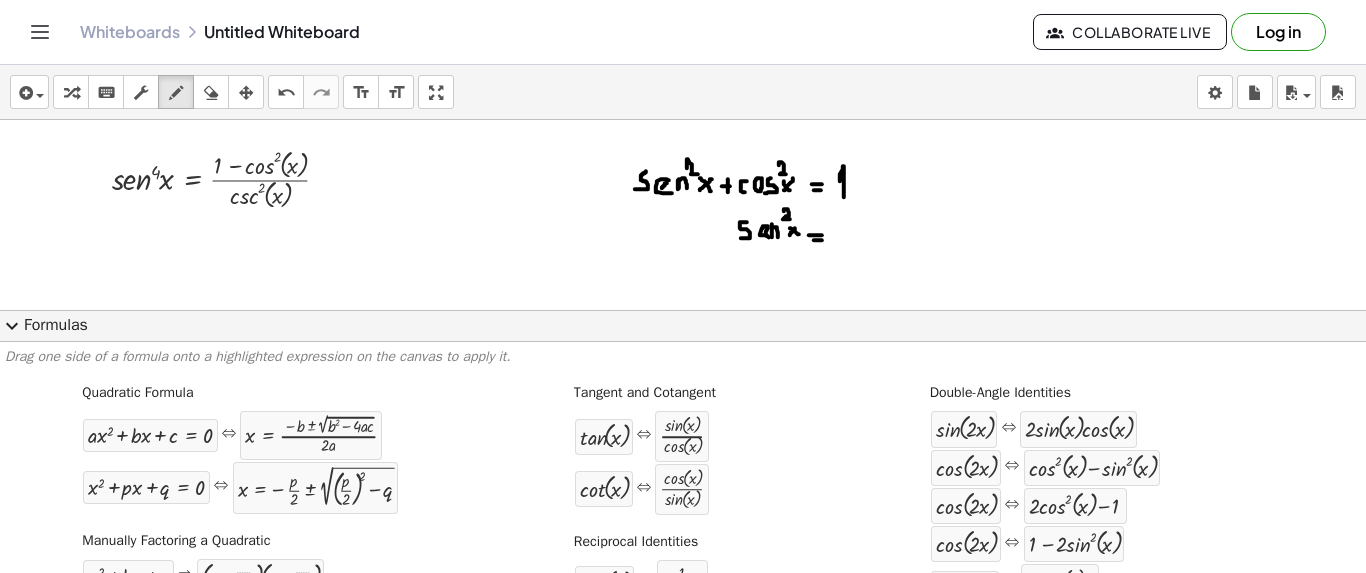 click at bounding box center (683, 635) 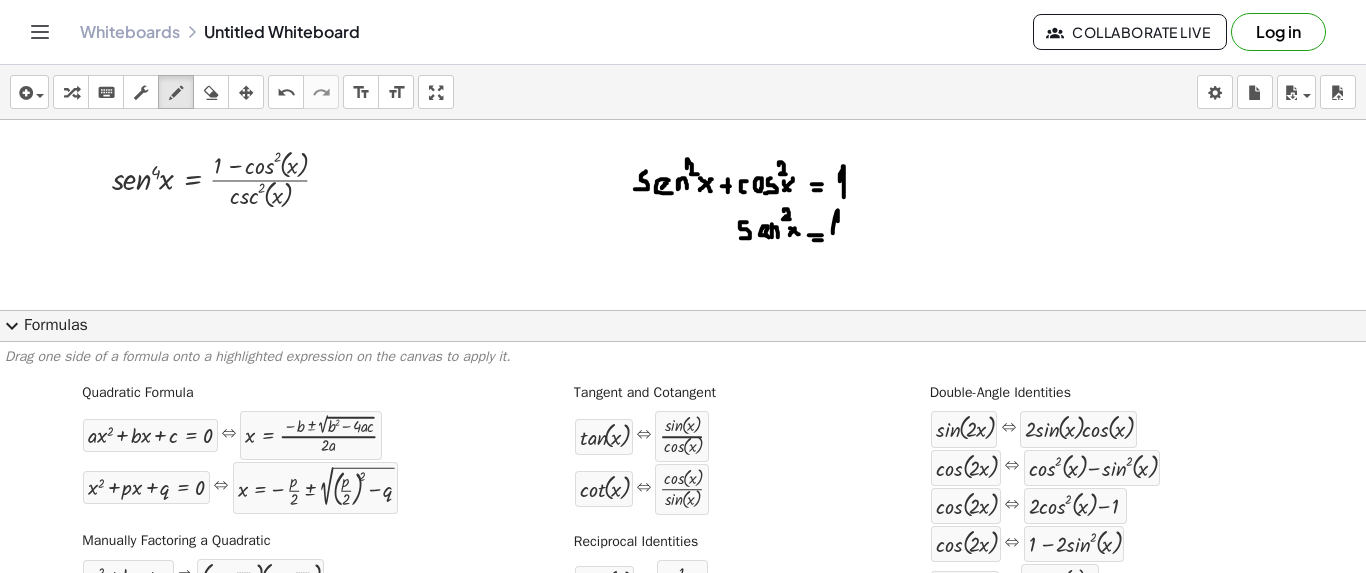 drag, startPoint x: 833, startPoint y: 232, endPoint x: 838, endPoint y: 220, distance: 13 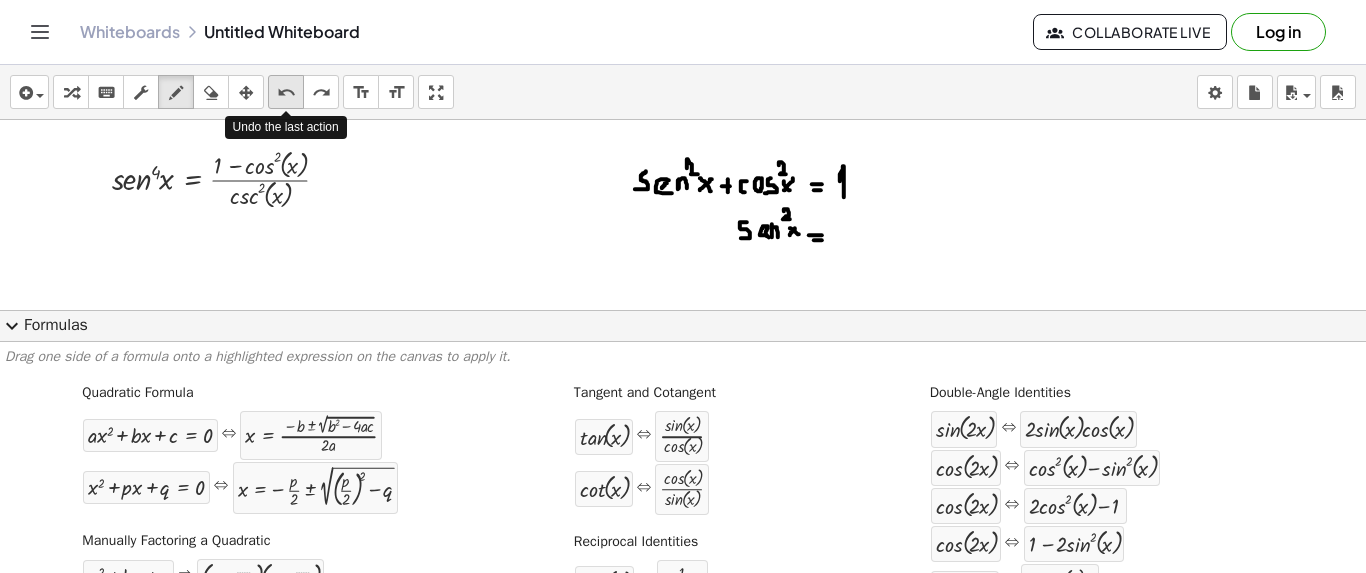 click on "undo" at bounding box center [286, 93] 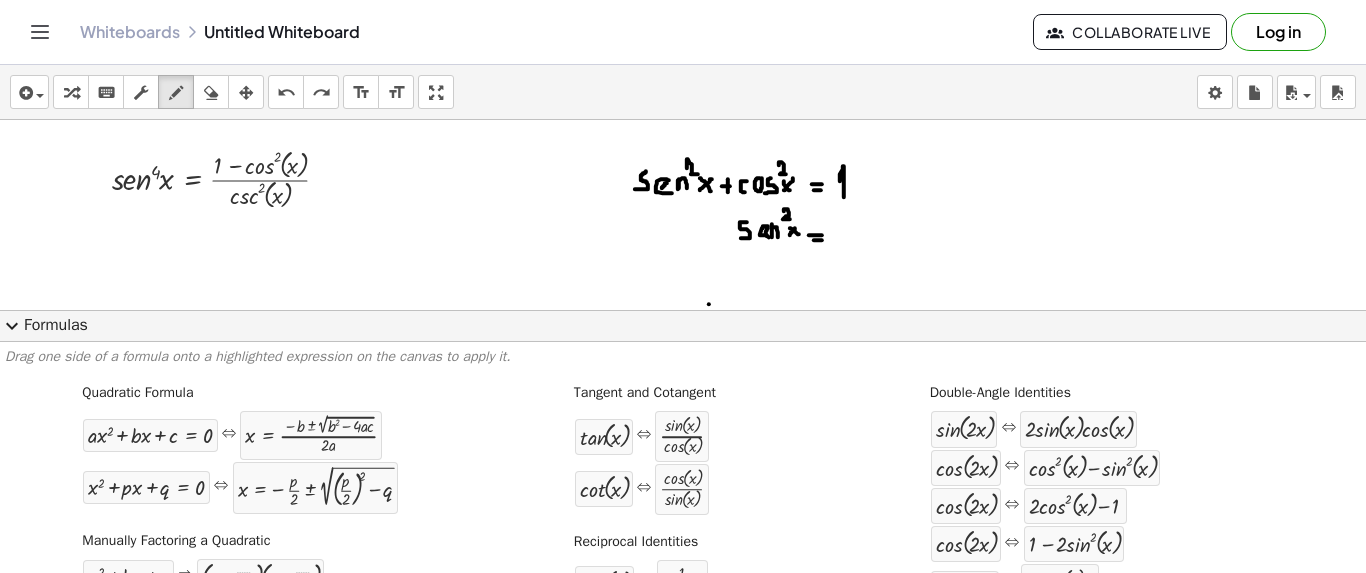 click at bounding box center [683, 635] 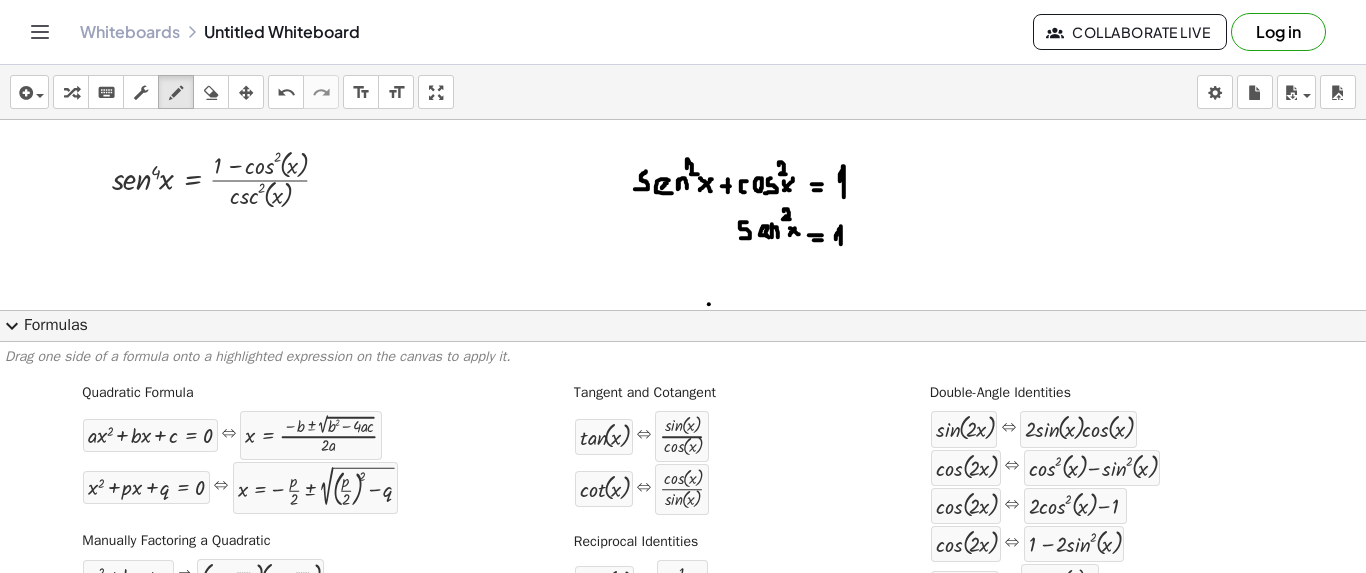 click at bounding box center [683, 635] 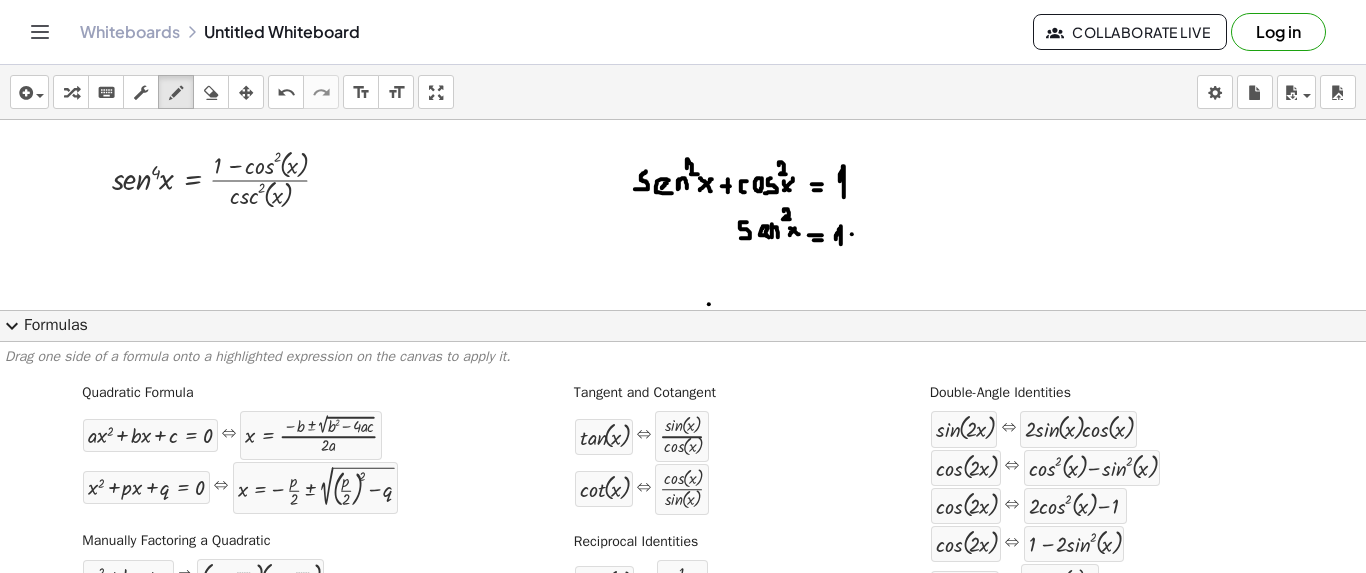 click at bounding box center [683, 635] 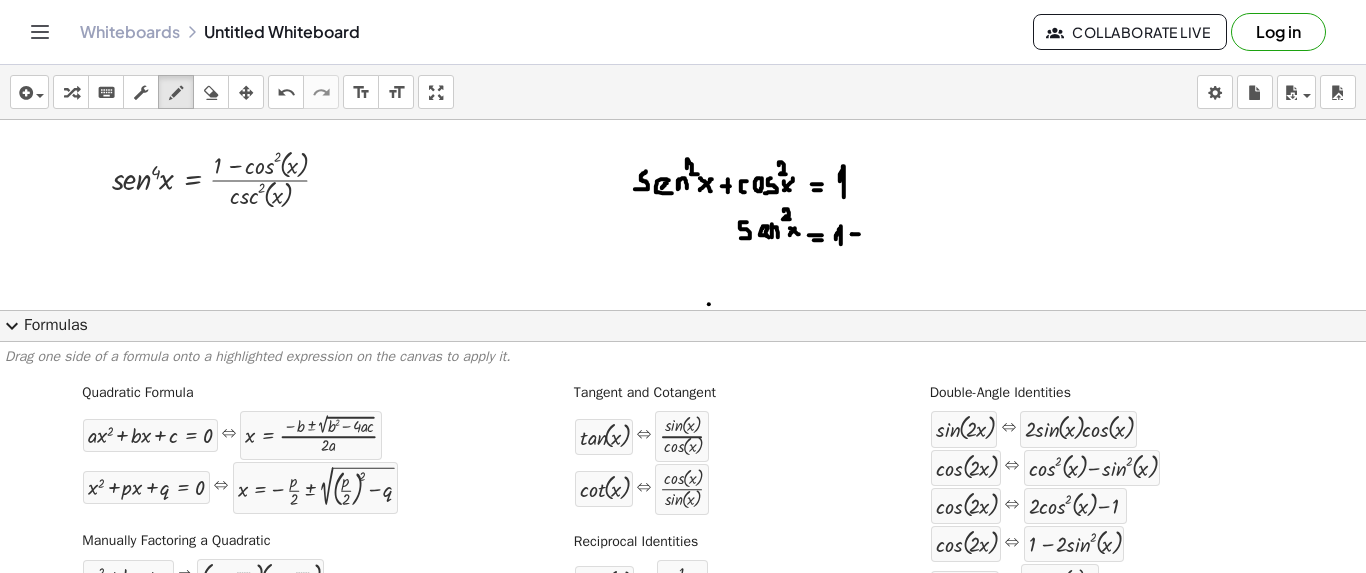 click at bounding box center [683, 635] 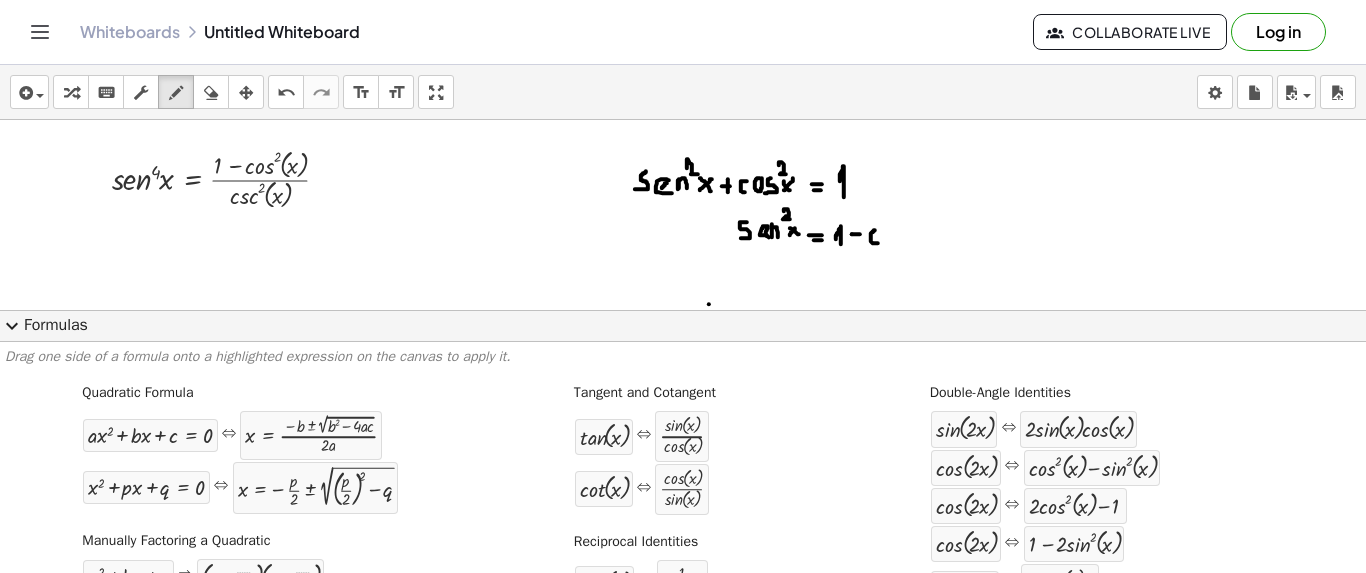 drag, startPoint x: 875, startPoint y: 229, endPoint x: 879, endPoint y: 243, distance: 14.56022 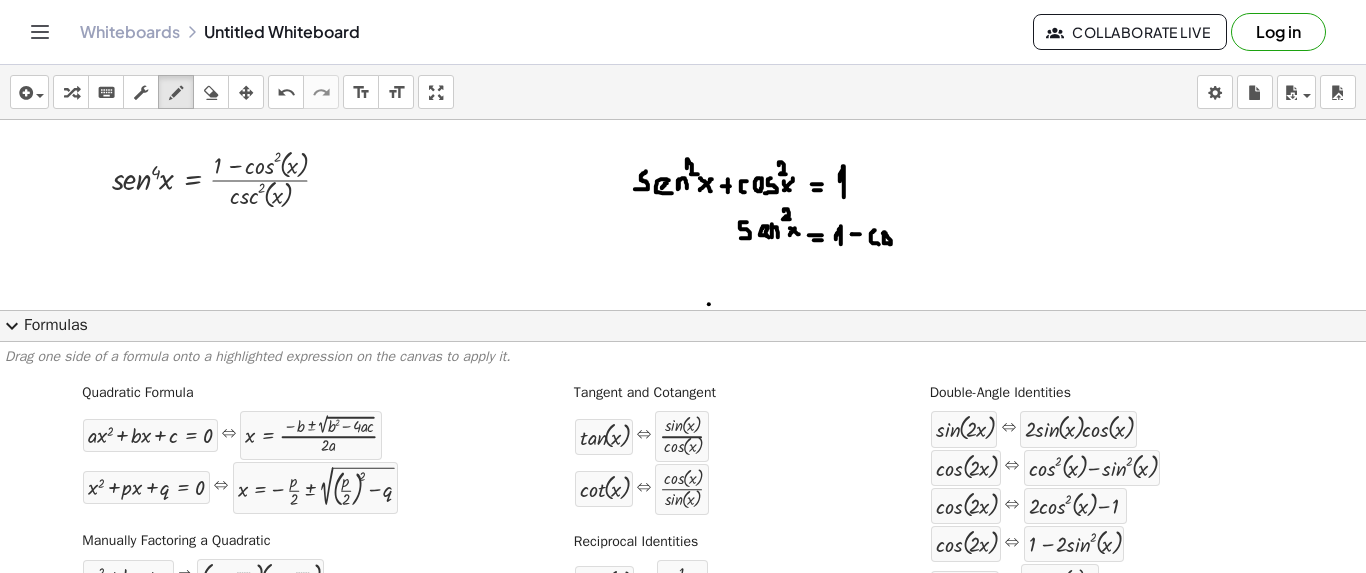 click at bounding box center [683, 635] 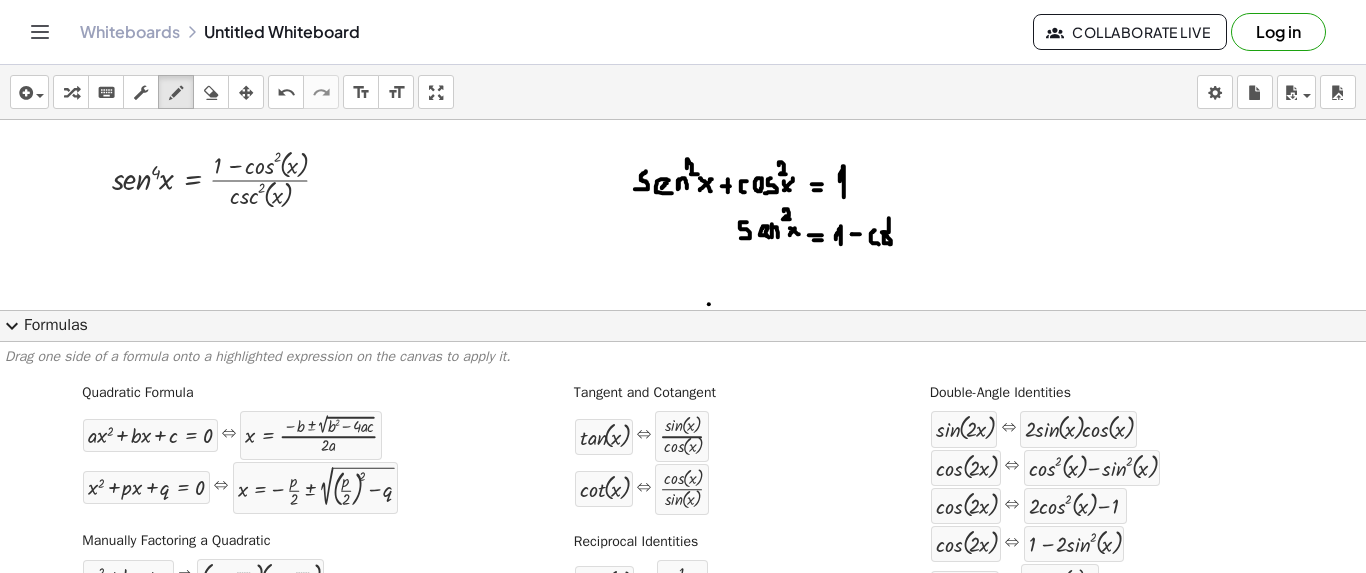 drag, startPoint x: 887, startPoint y: 231, endPoint x: 889, endPoint y: 217, distance: 14.142136 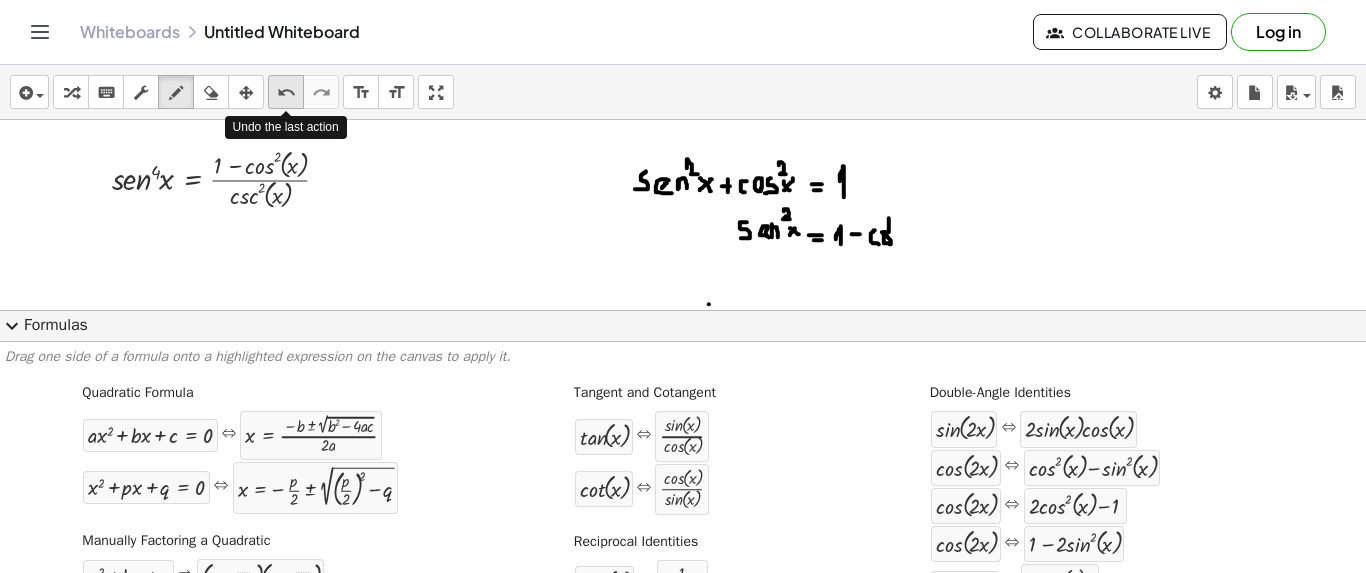 click on "undo" at bounding box center [286, 93] 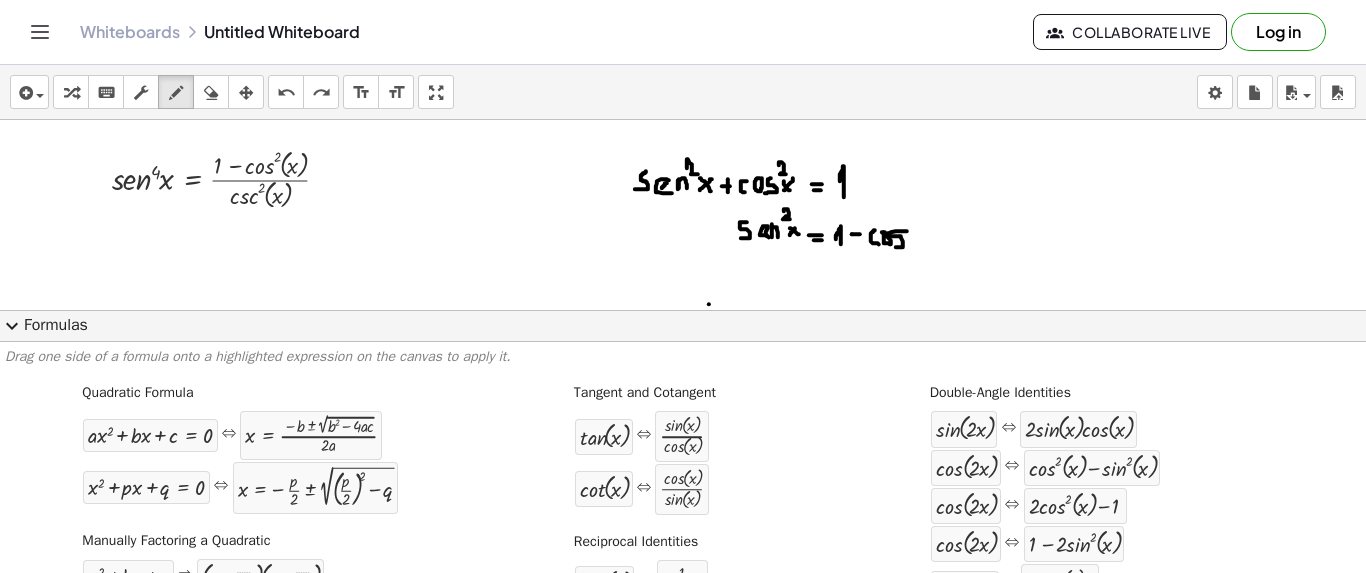 drag, startPoint x: 902, startPoint y: 230, endPoint x: 896, endPoint y: 246, distance: 17.088007 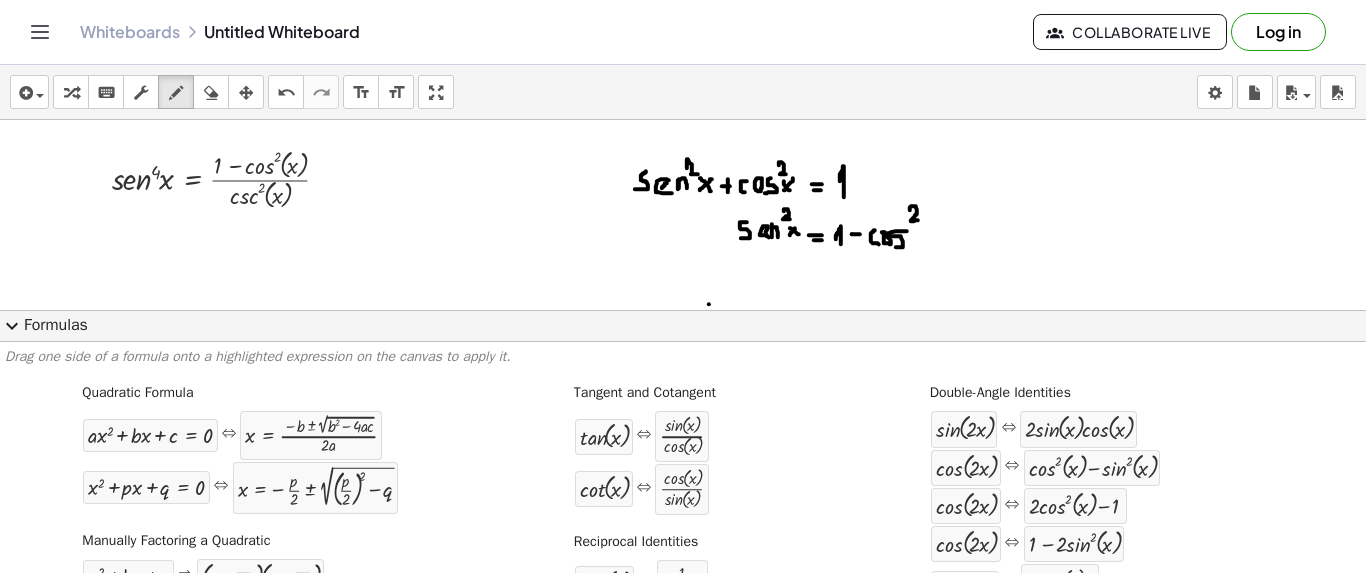 drag, startPoint x: 910, startPoint y: 209, endPoint x: 919, endPoint y: 219, distance: 13.453624 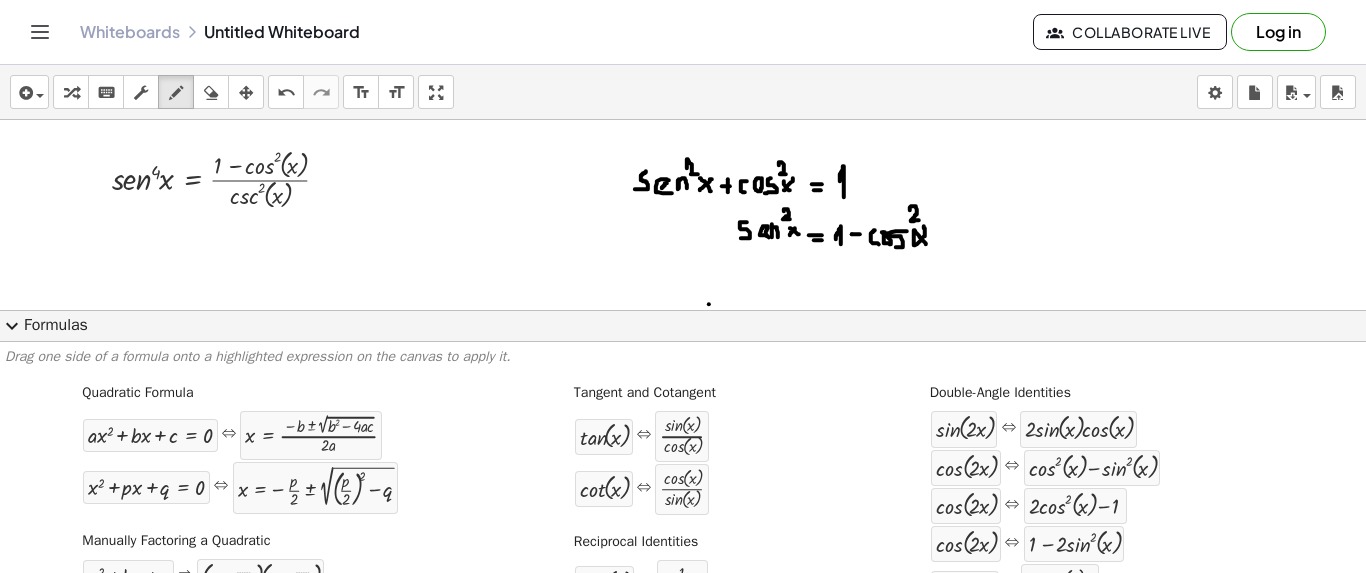 drag, startPoint x: 924, startPoint y: 225, endPoint x: 926, endPoint y: 243, distance: 18.110771 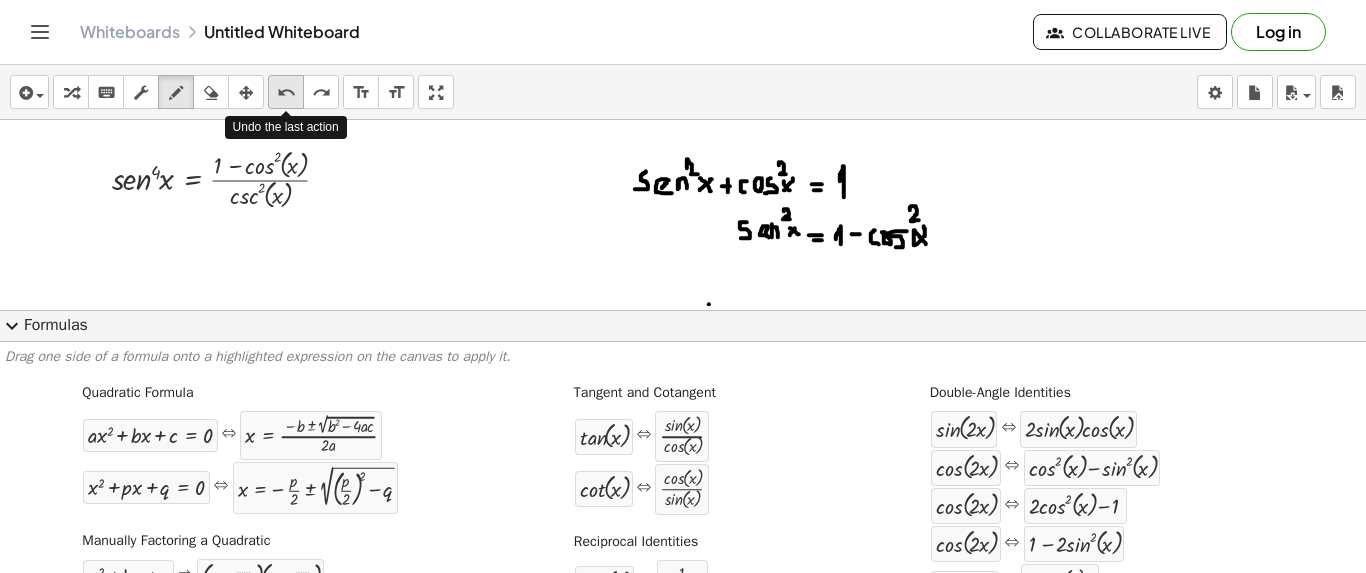 click on "undo" at bounding box center [286, 93] 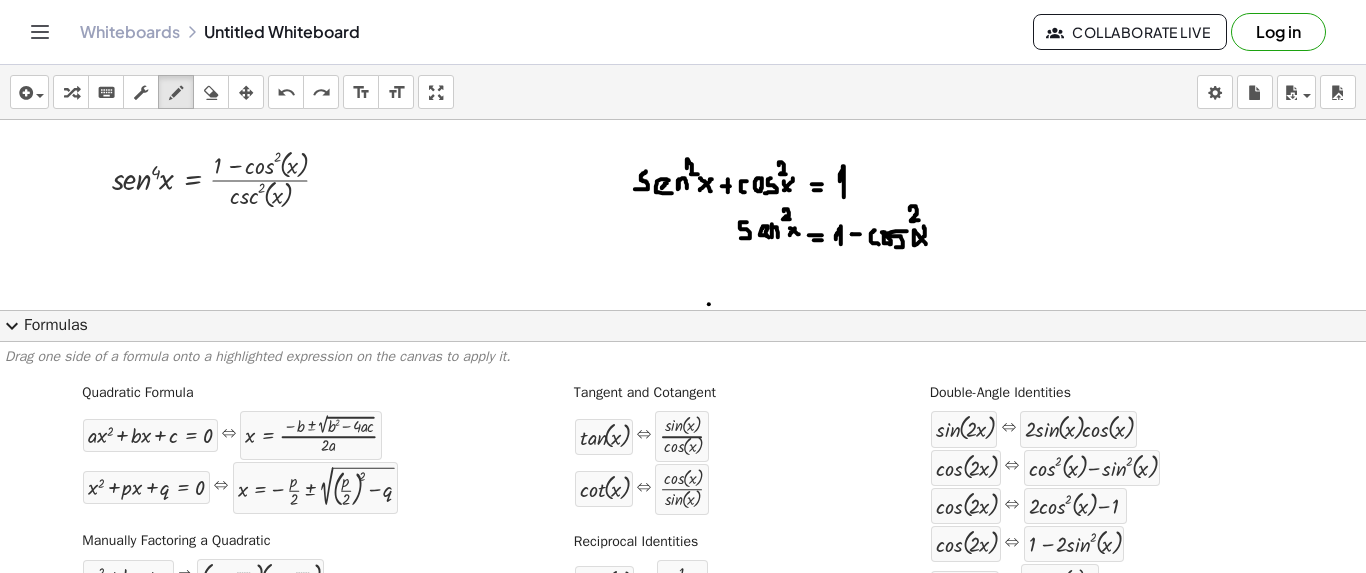 click on "expand_more  Formulas" 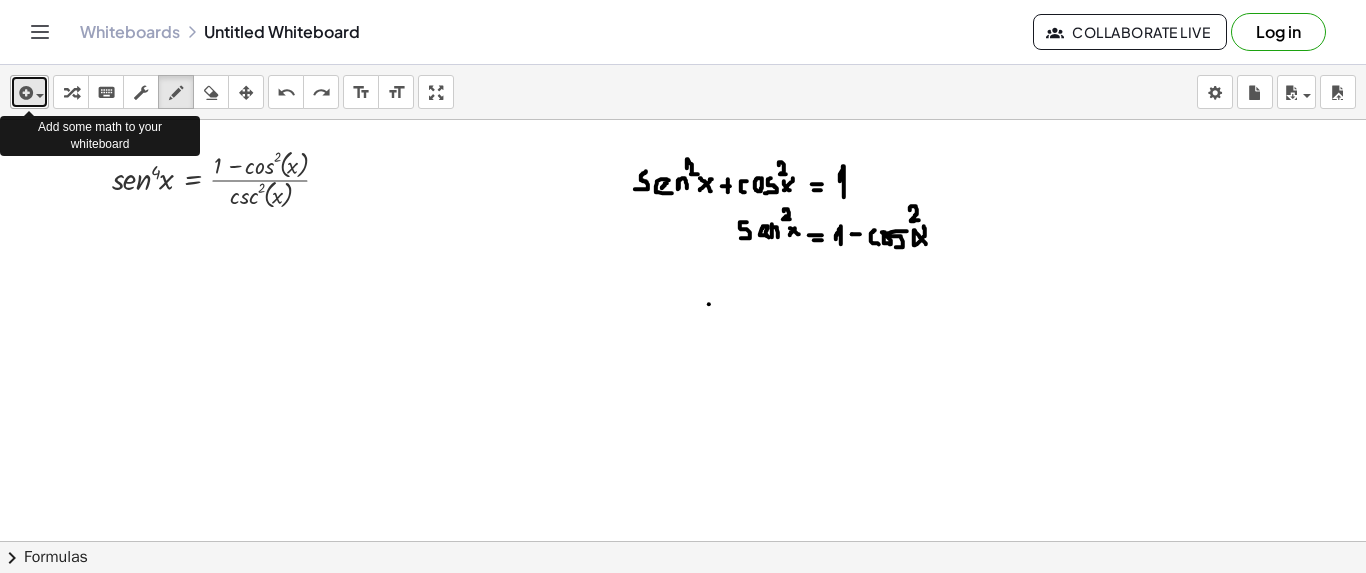 click at bounding box center (29, 92) 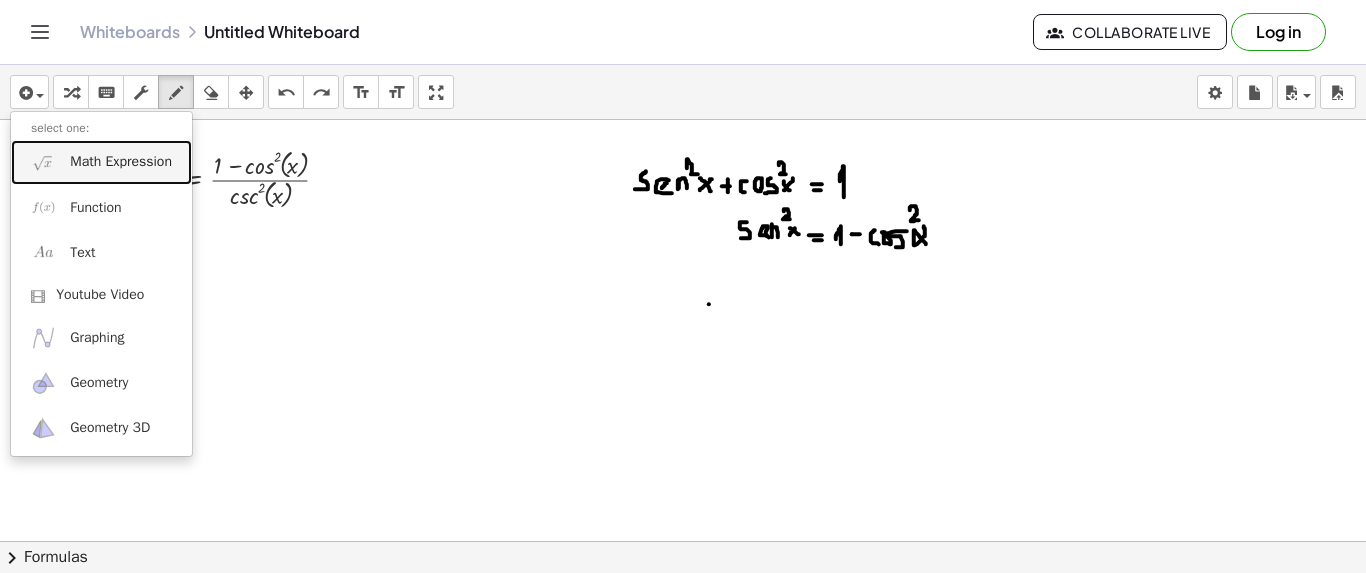 click on "Math Expression" at bounding box center (101, 162) 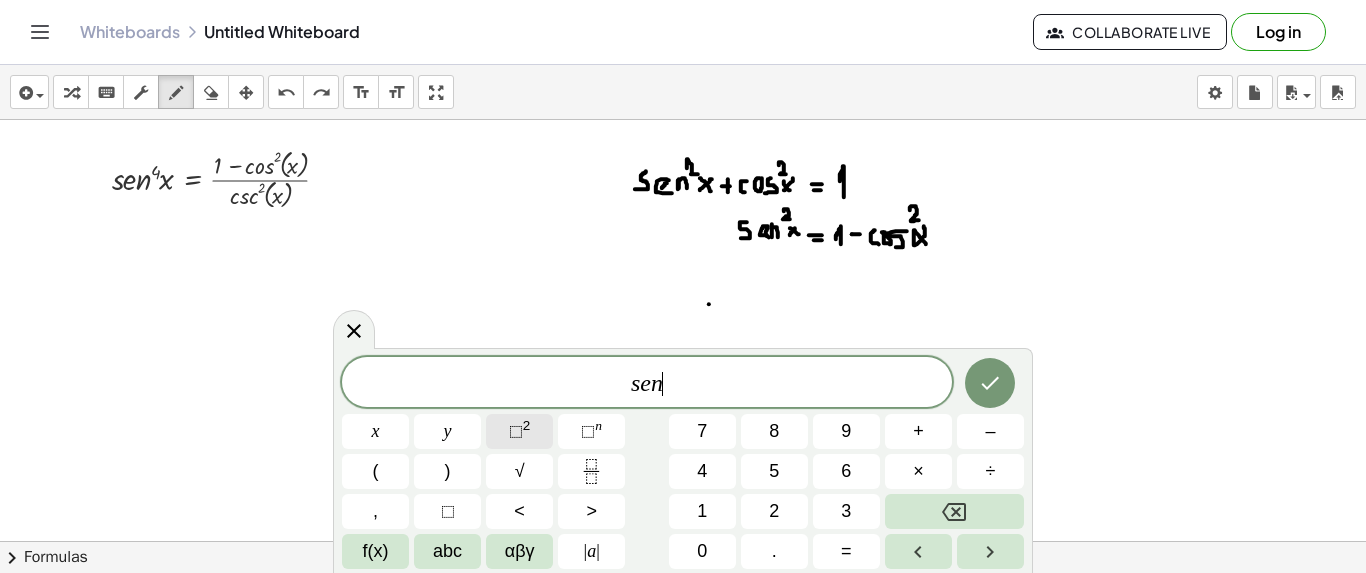 click on "⬚" at bounding box center (516, 431) 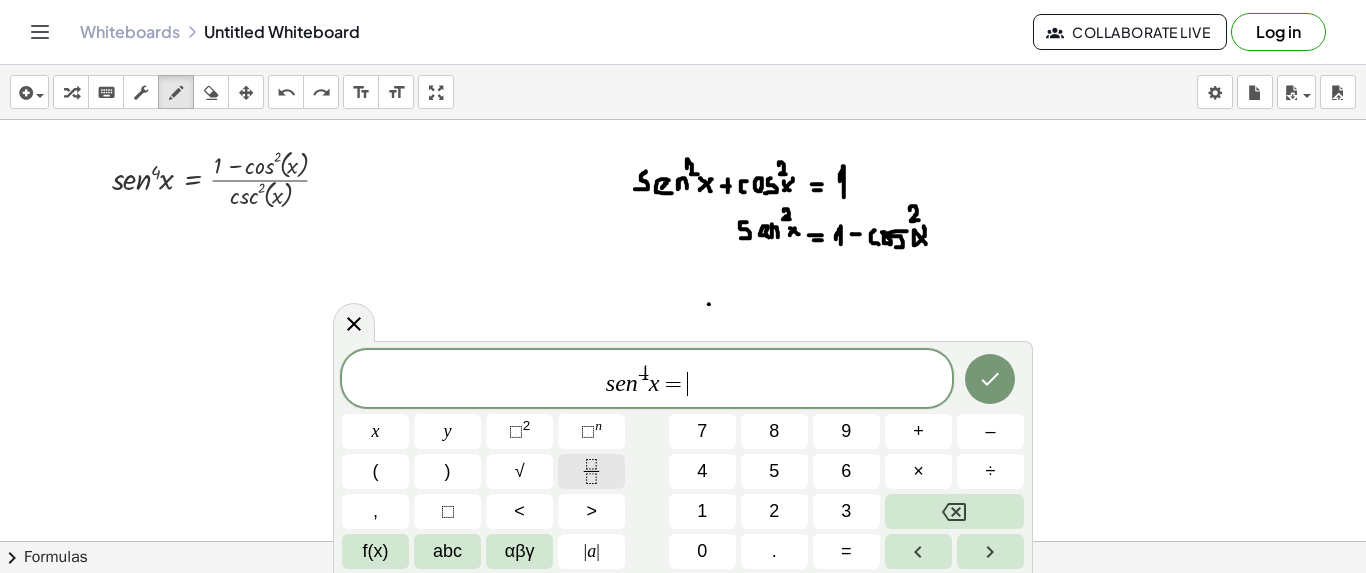 click 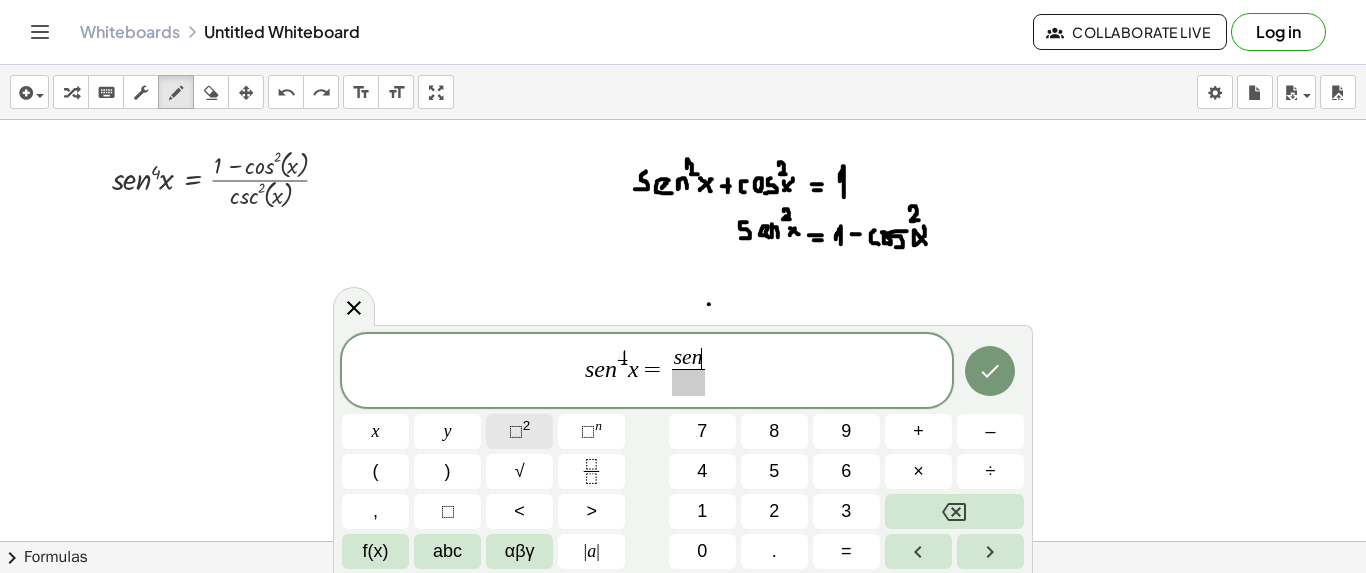 click on "⬚" at bounding box center [516, 431] 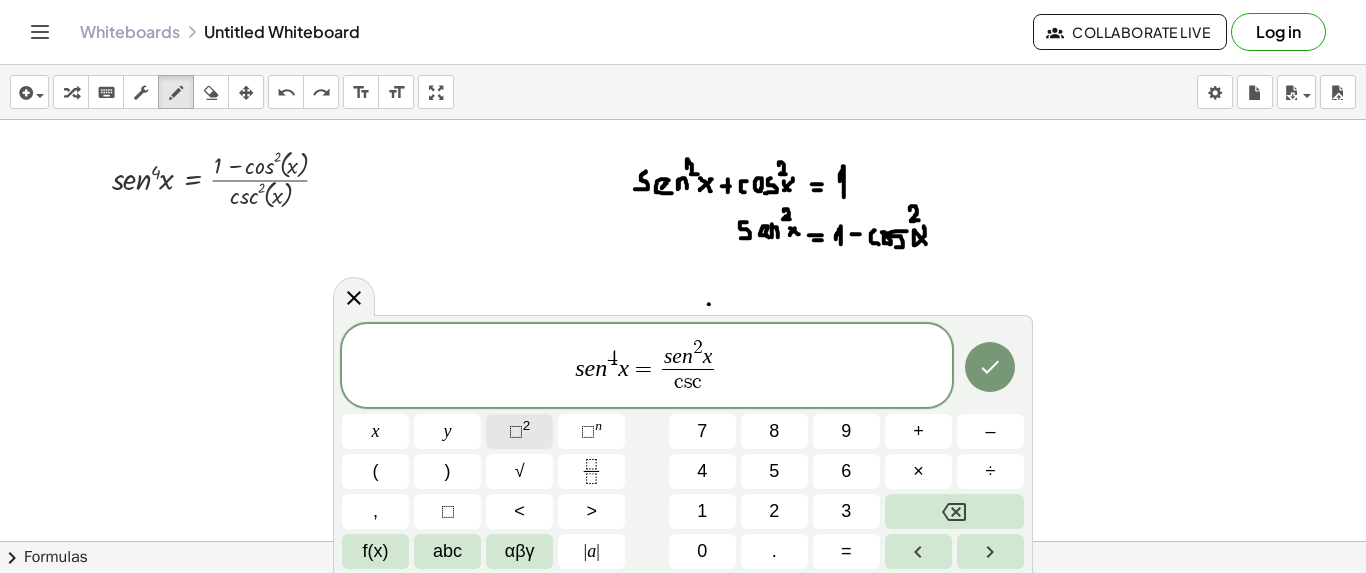 click on "⬚" at bounding box center (516, 431) 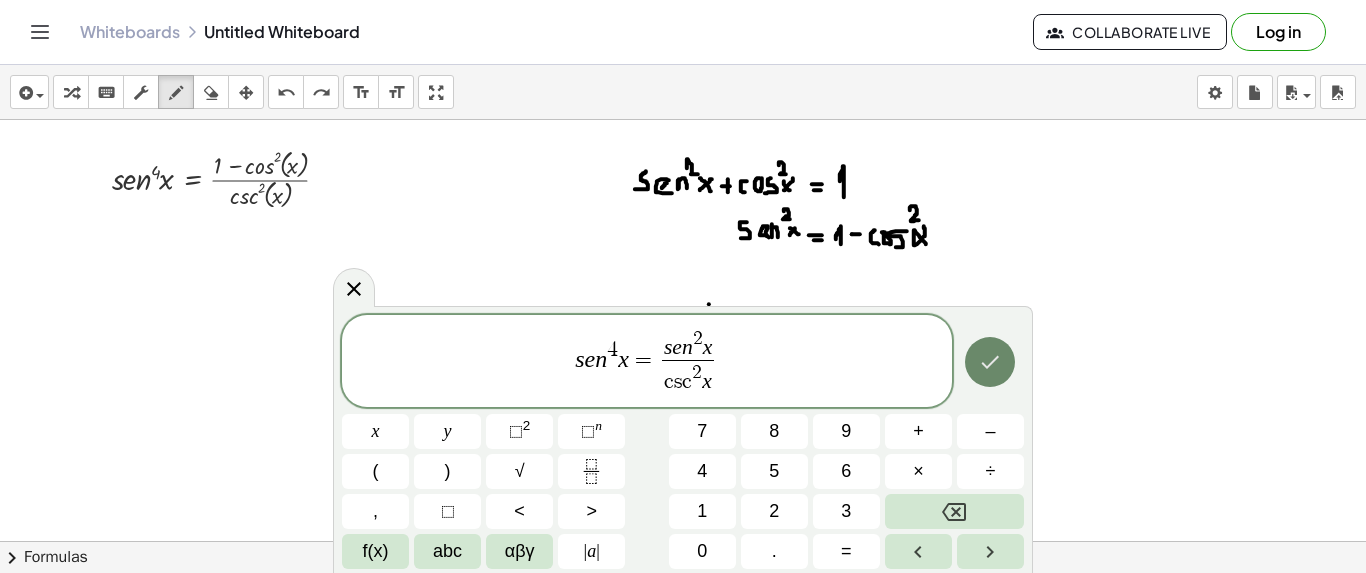 click 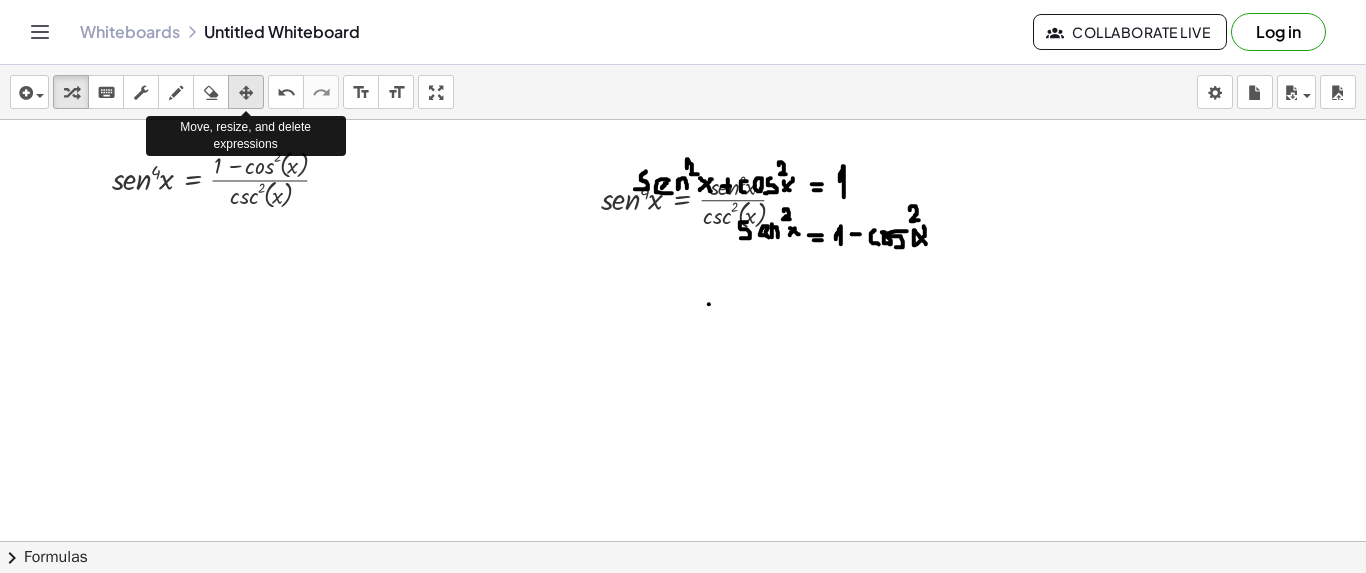 click at bounding box center (246, 93) 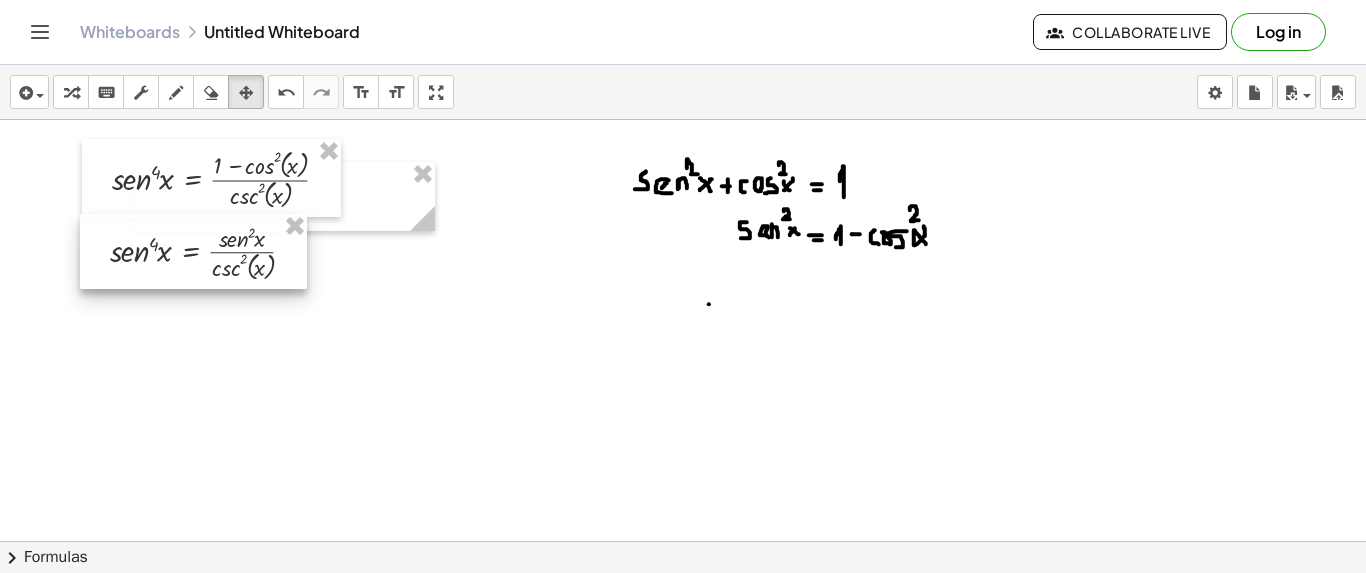 drag, startPoint x: 599, startPoint y: 173, endPoint x: 107, endPoint y: 225, distance: 494.74033 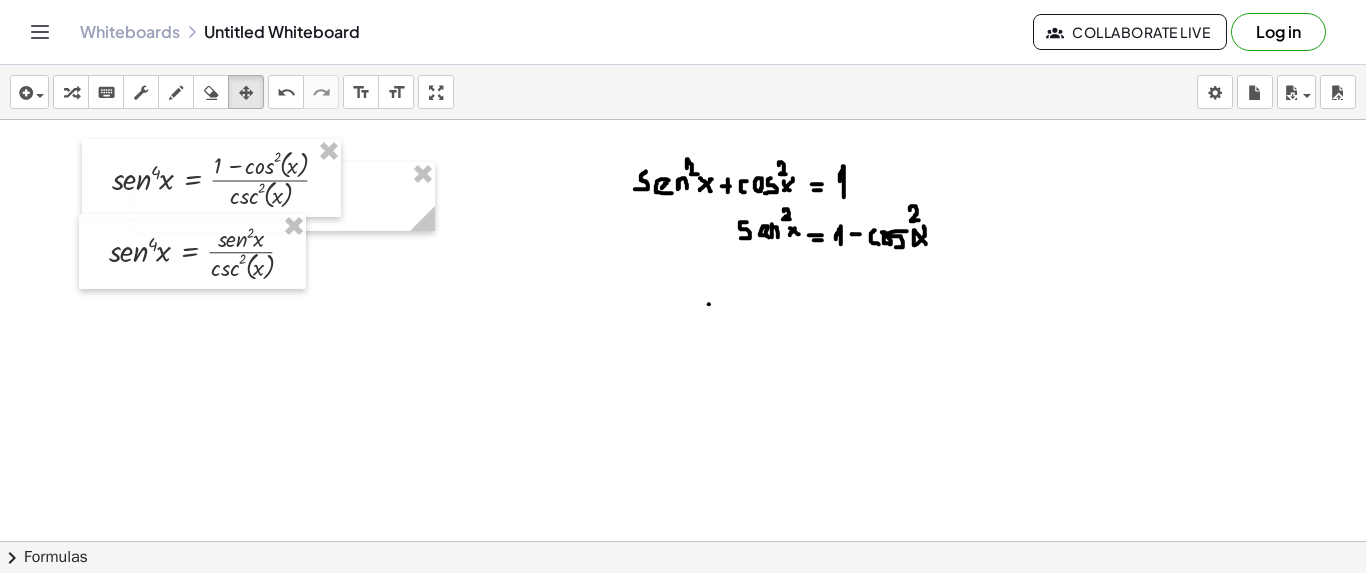 click on "chevron_right  Formulas" 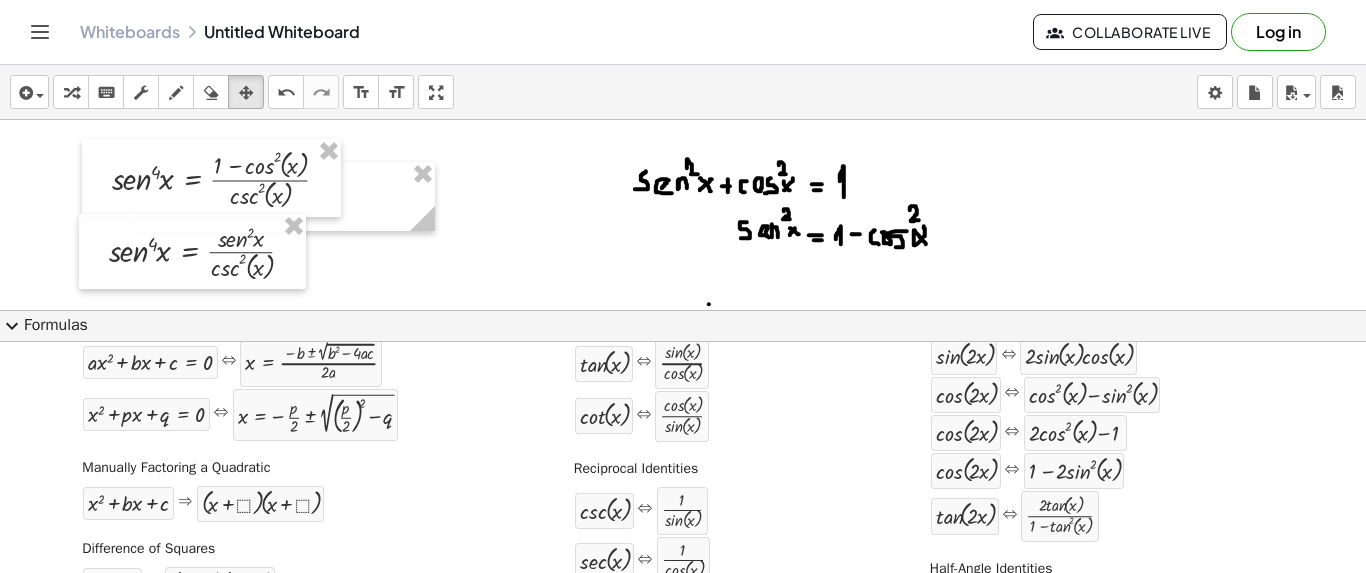 scroll, scrollTop: 78, scrollLeft: 0, axis: vertical 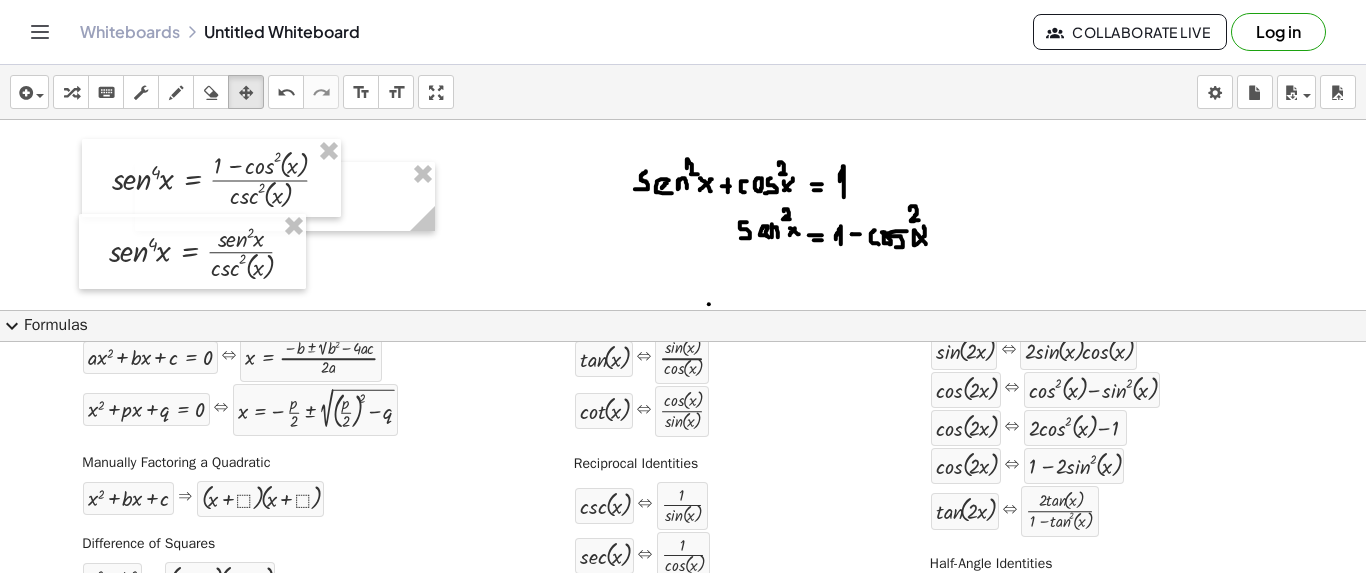click on "expand_more  Formulas" 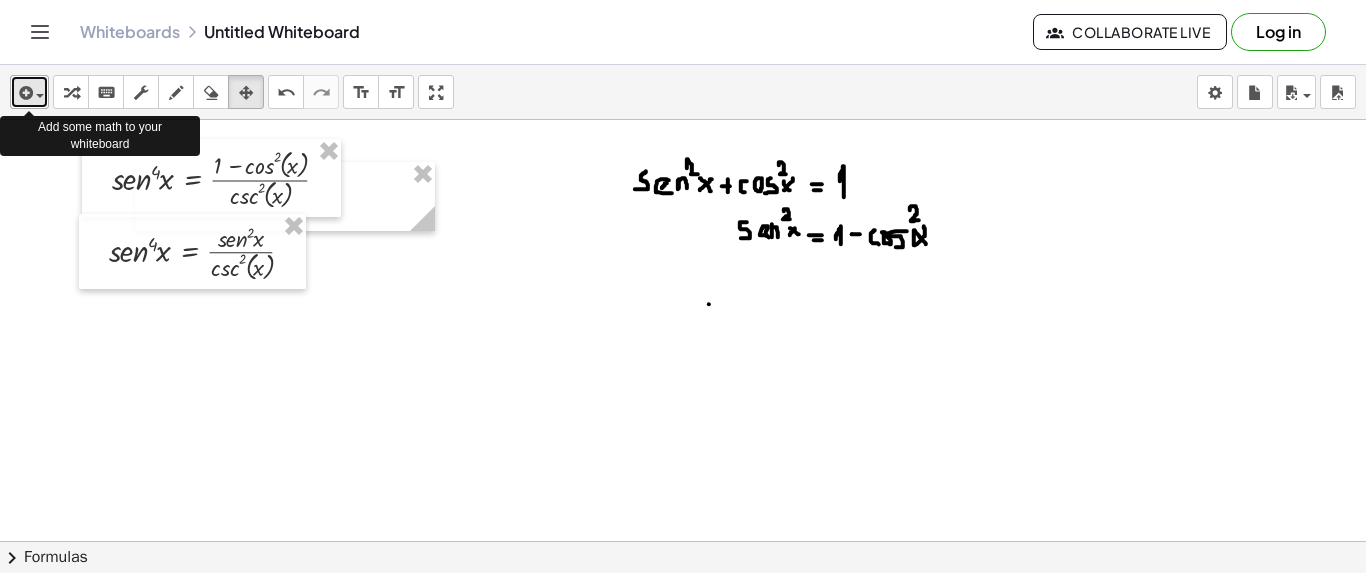 click at bounding box center (29, 92) 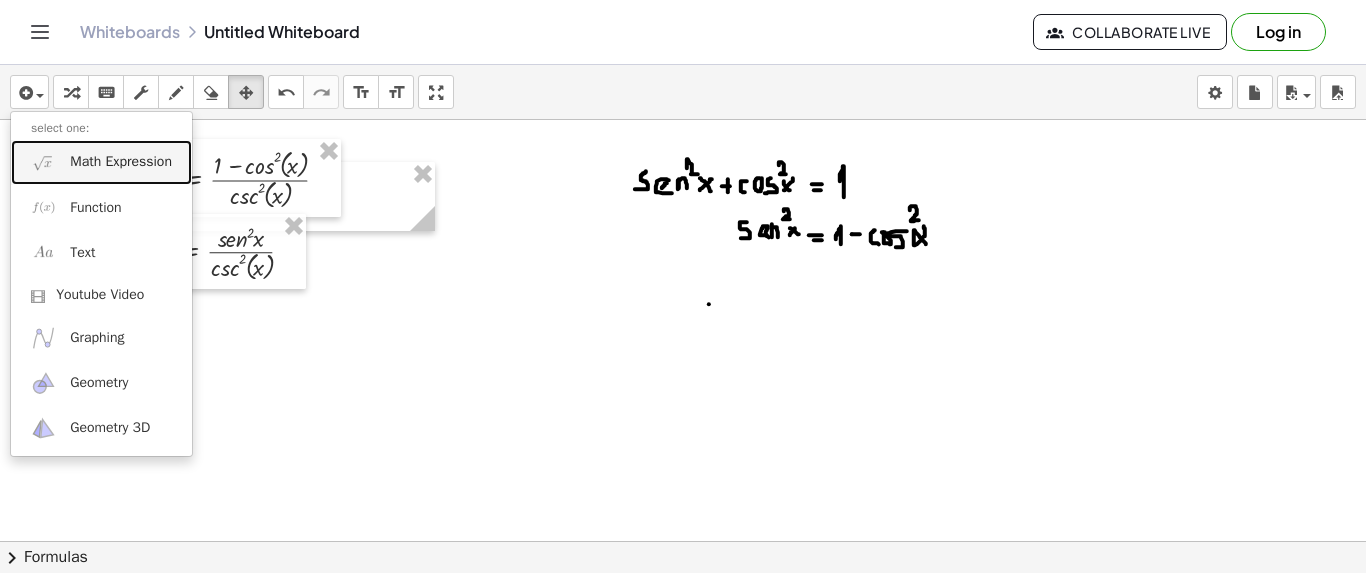 click on "Math Expression" at bounding box center (121, 162) 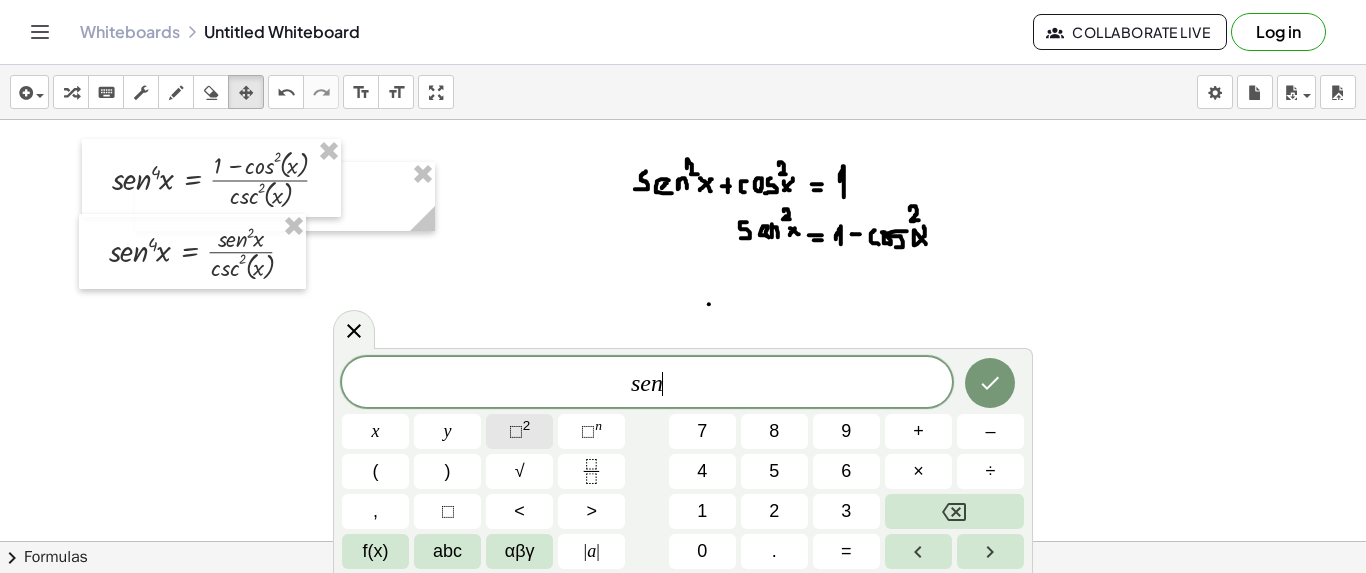 click on "⬚" at bounding box center [516, 431] 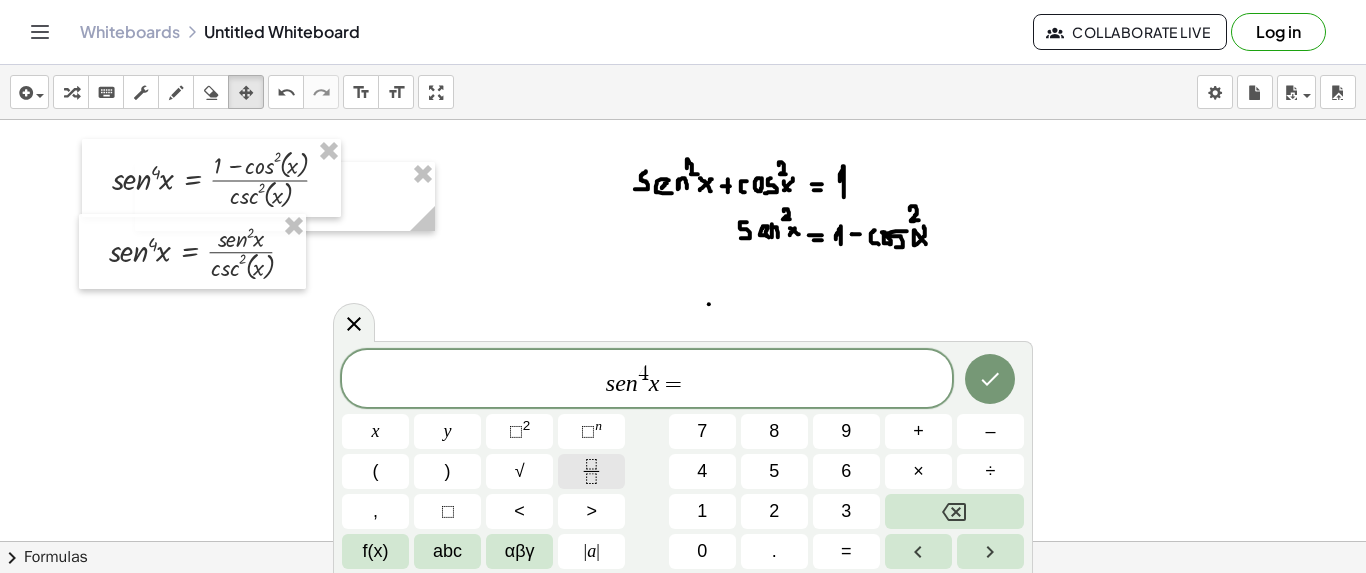 click 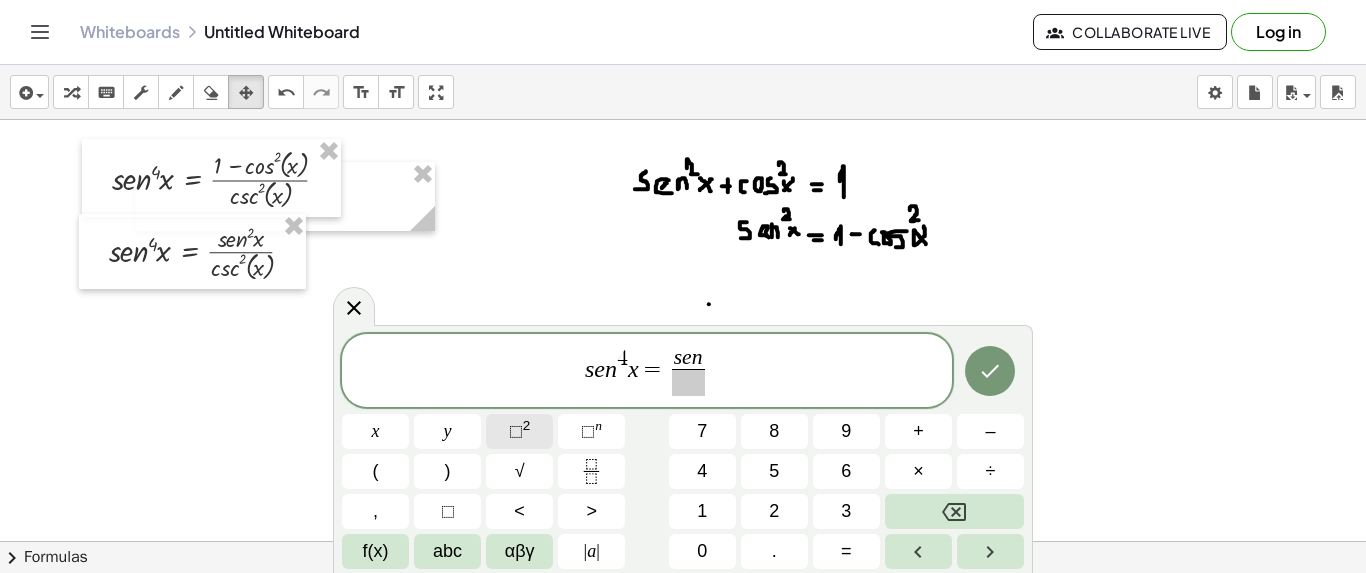 click on "⬚ 2" 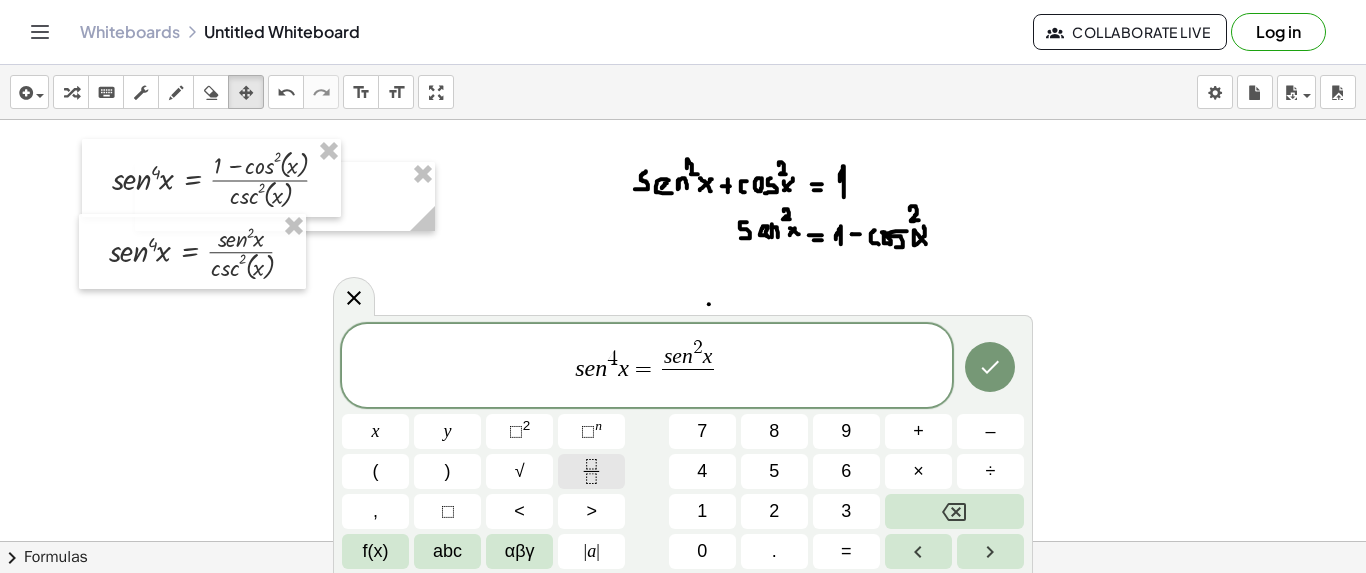 click 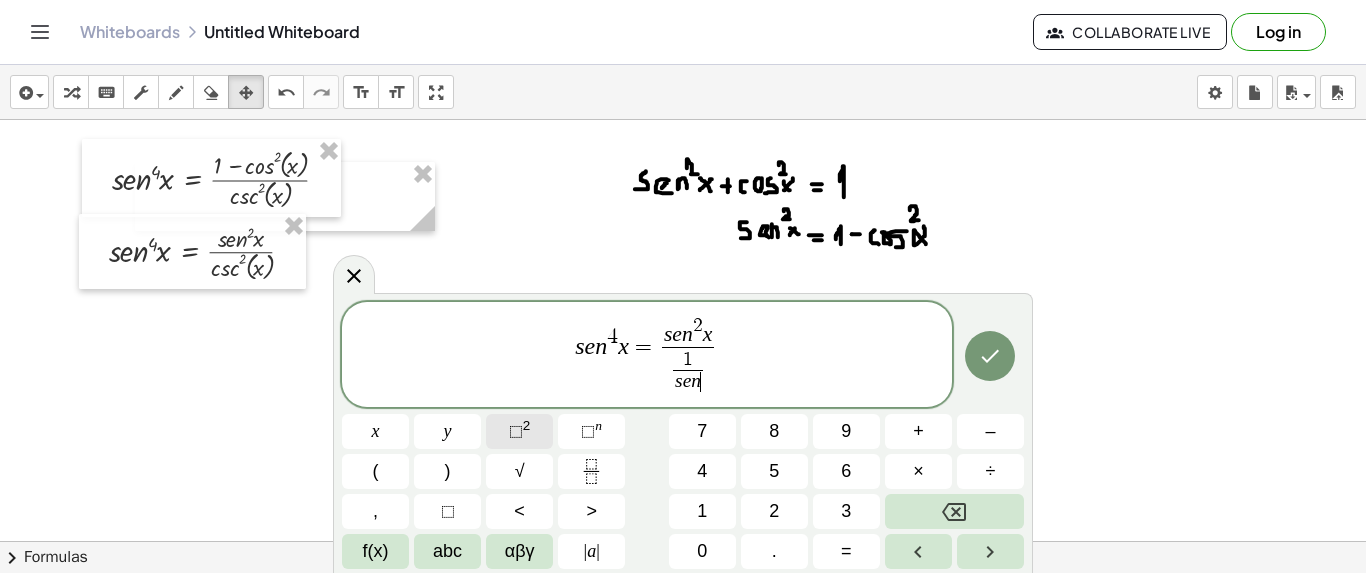 click on "⬚" at bounding box center [516, 431] 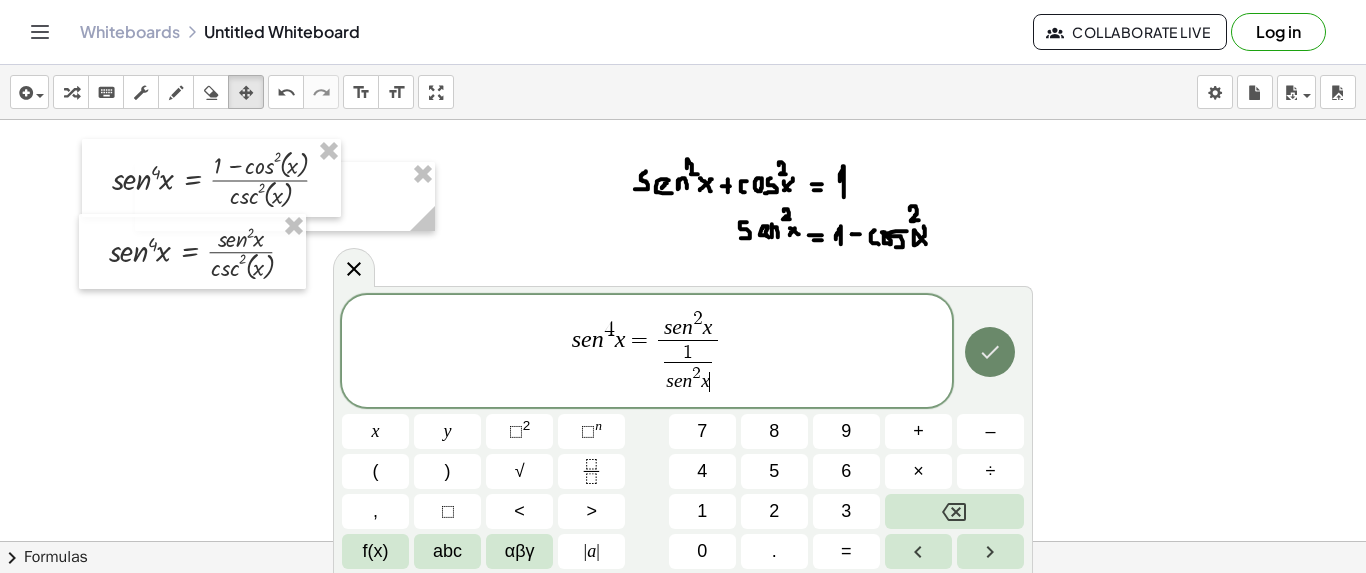 click 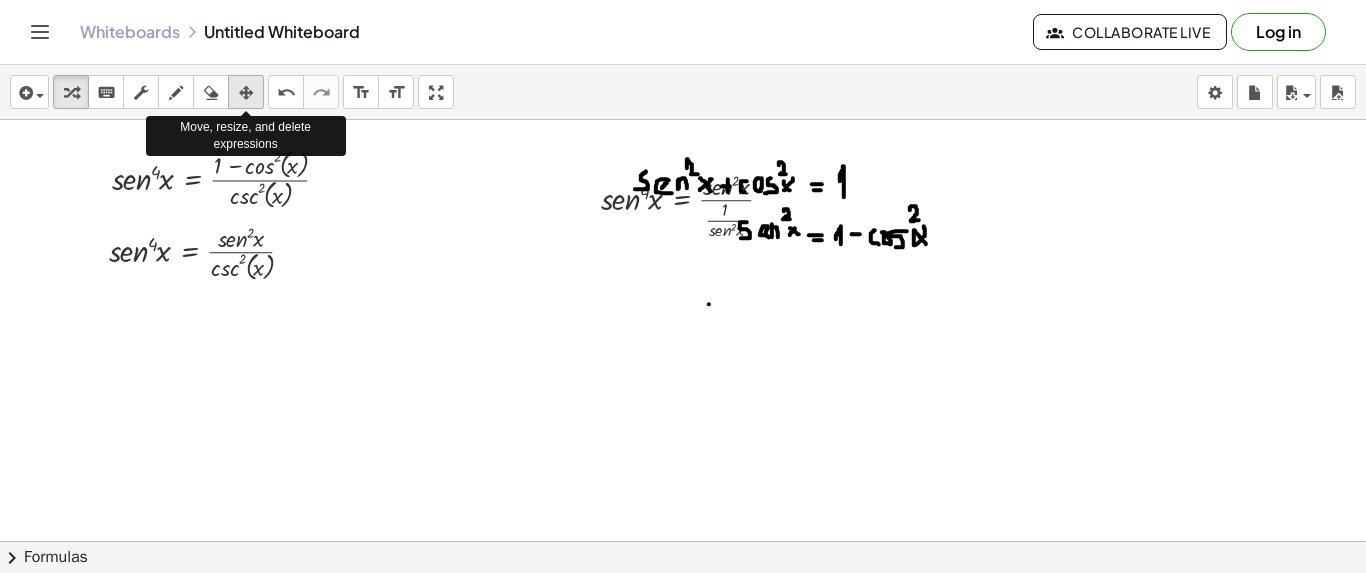 click at bounding box center (246, 93) 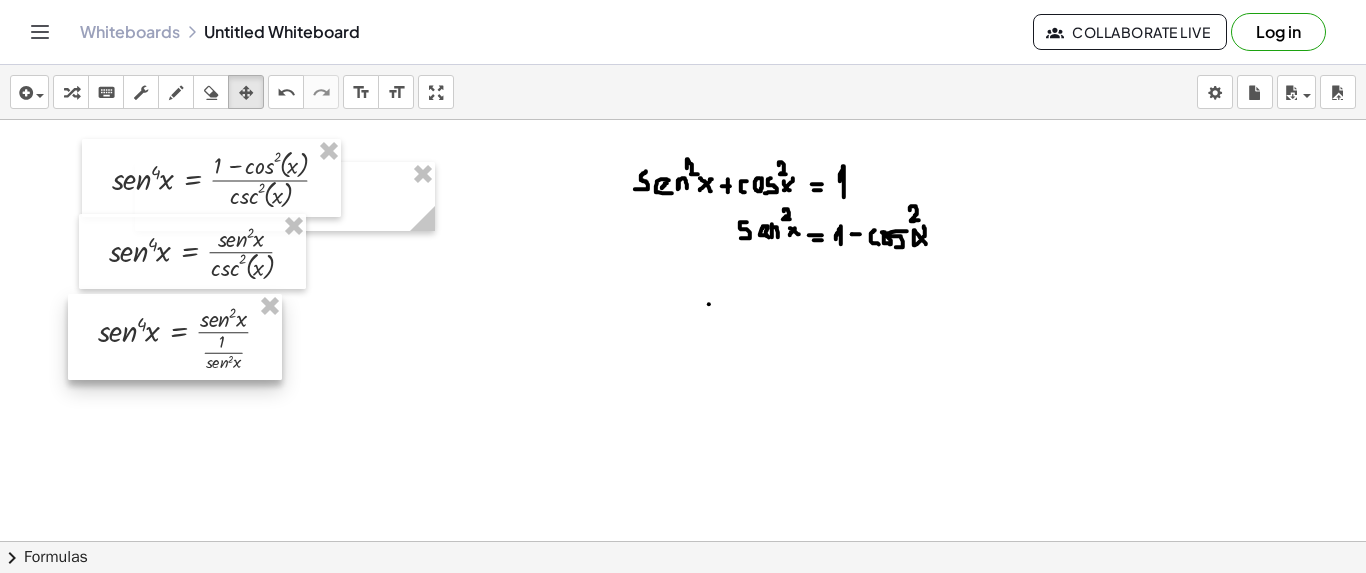drag, startPoint x: 606, startPoint y: 179, endPoint x: 104, endPoint y: 310, distance: 518.81116 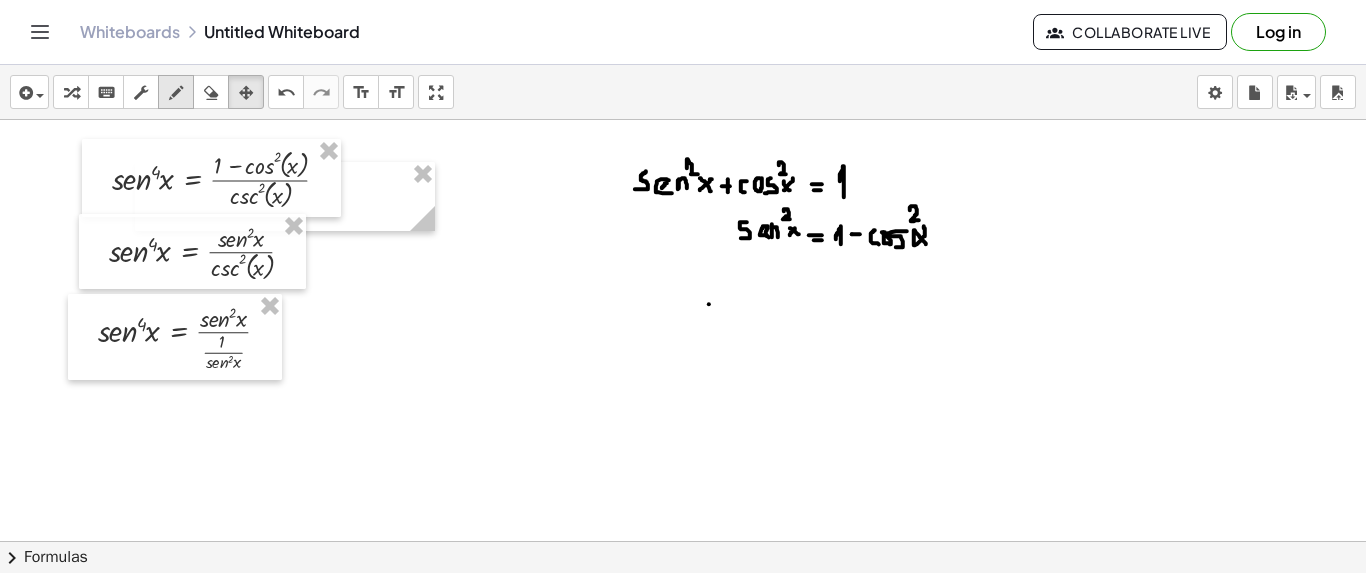 click at bounding box center (176, 93) 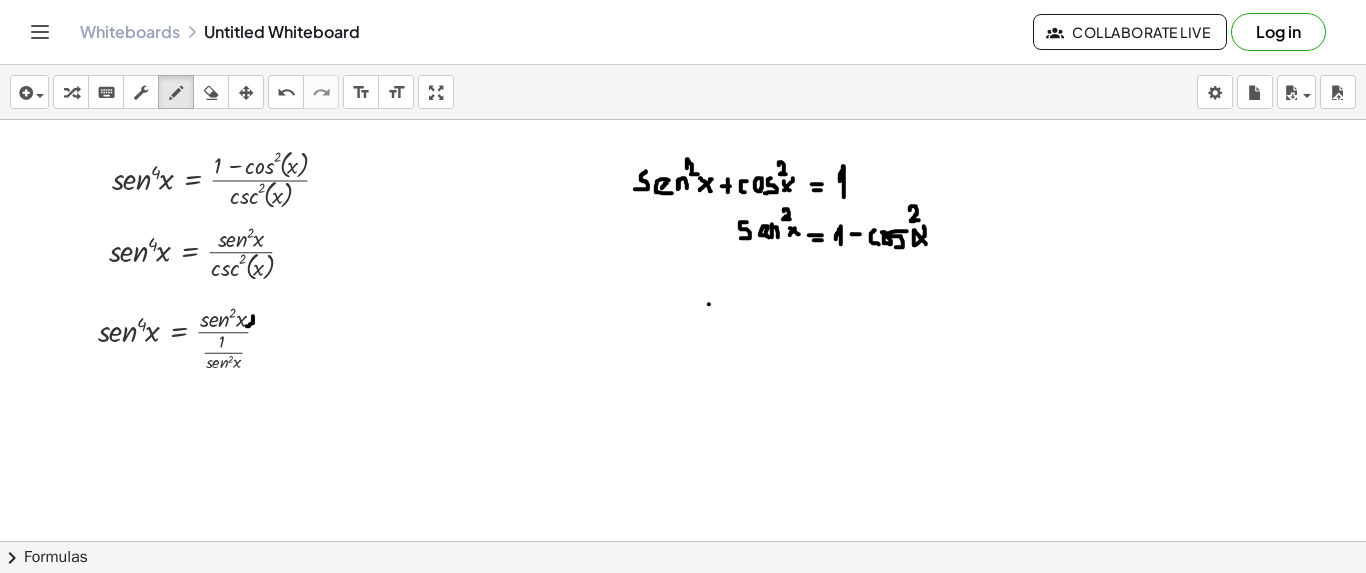 drag, startPoint x: 253, startPoint y: 315, endPoint x: 247, endPoint y: 326, distance: 12.529964 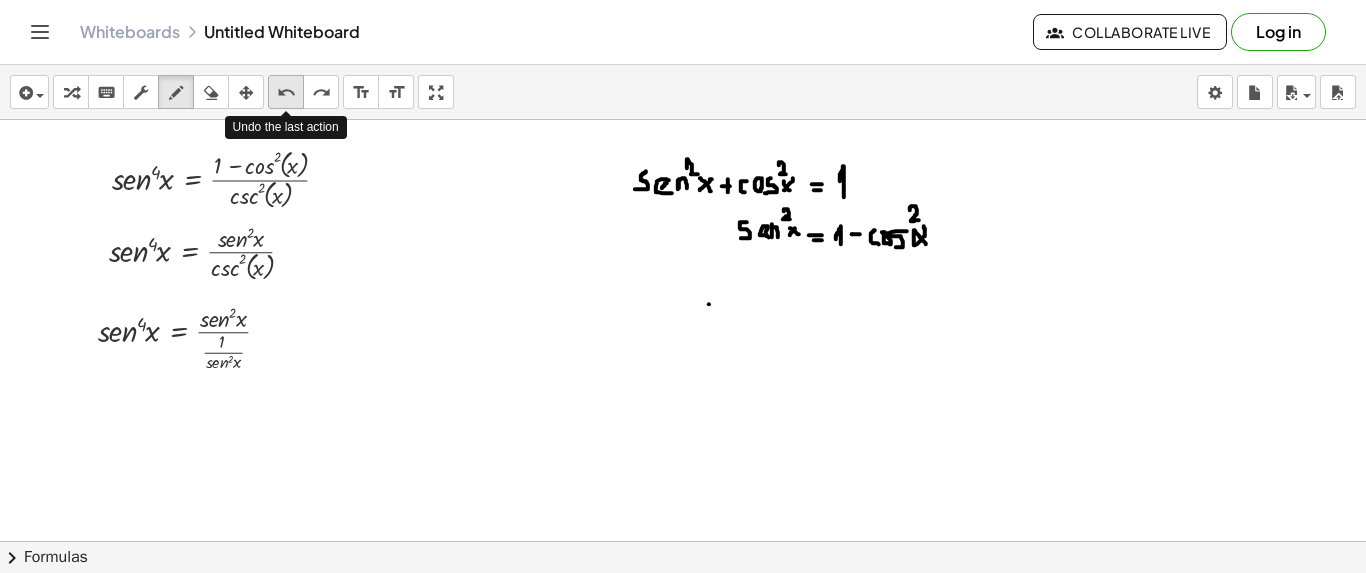 click on "undo" at bounding box center (286, 93) 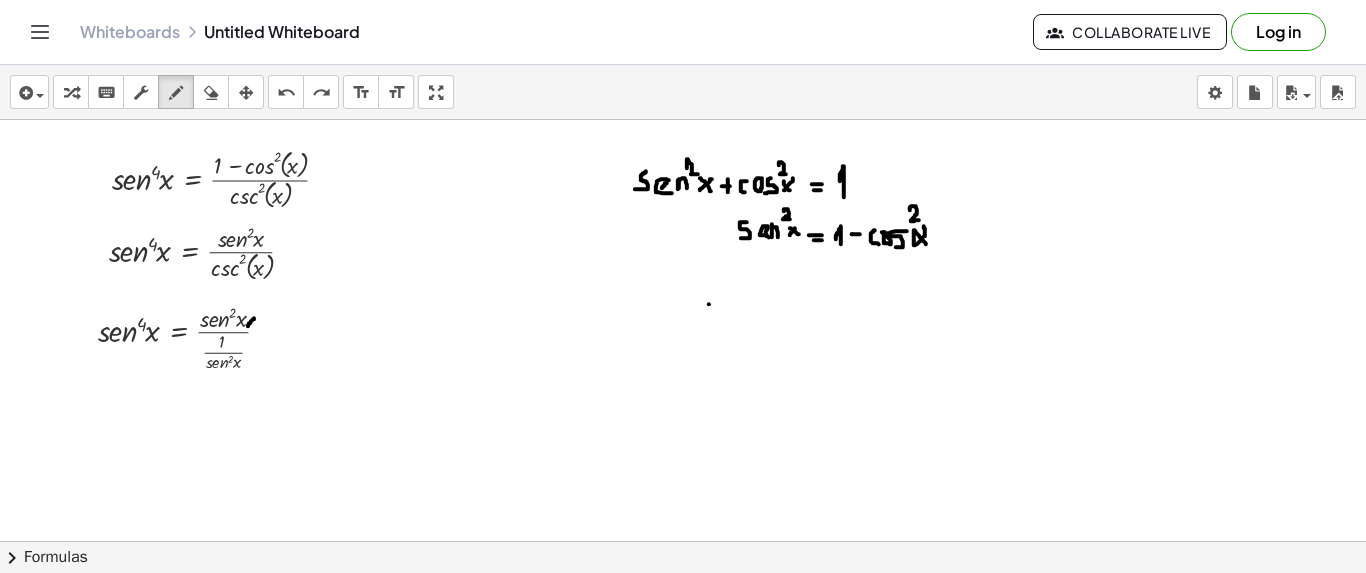click at bounding box center (683, 635) 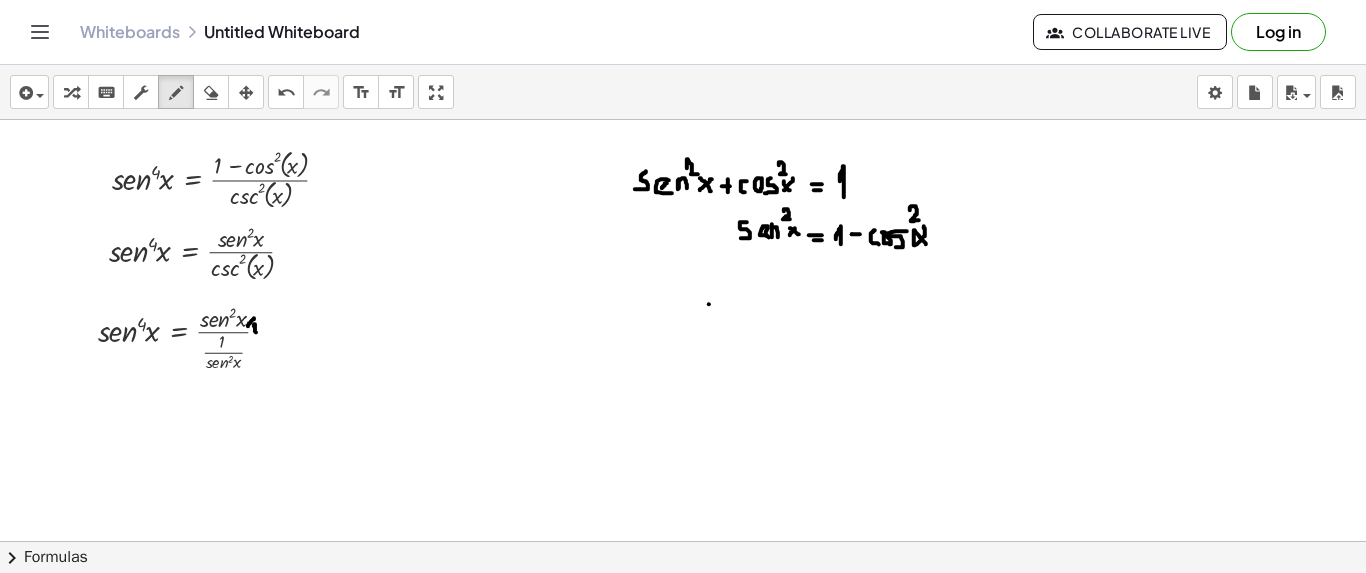 click at bounding box center [683, 635] 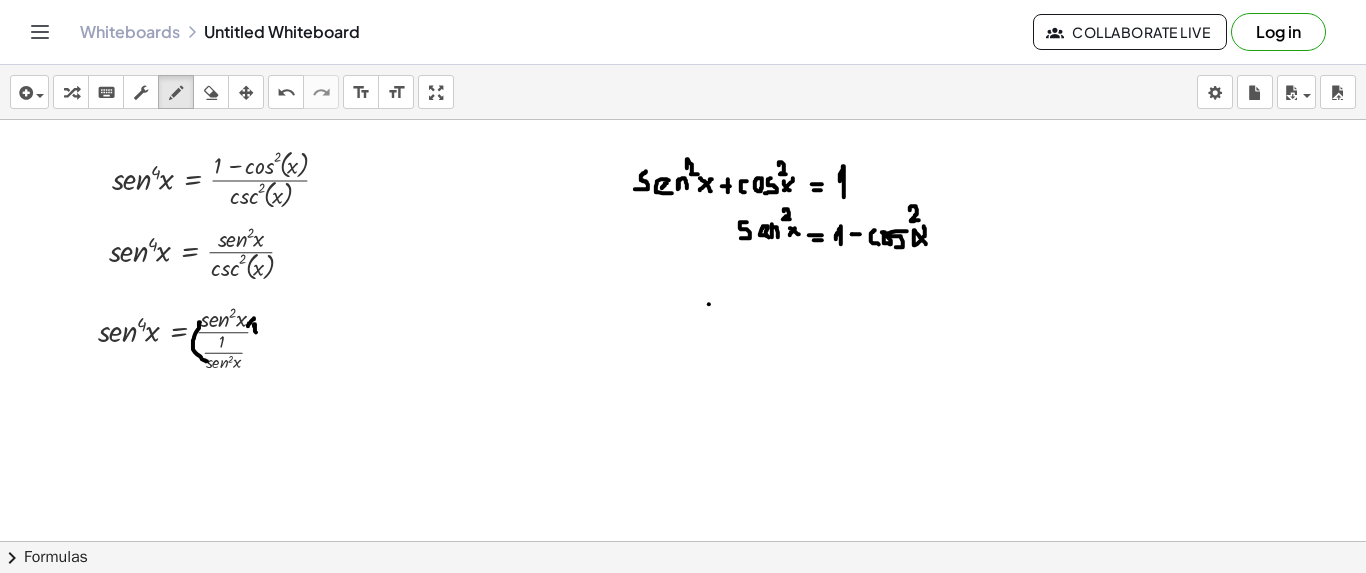 drag, startPoint x: 200, startPoint y: 321, endPoint x: 207, endPoint y: 360, distance: 39.623226 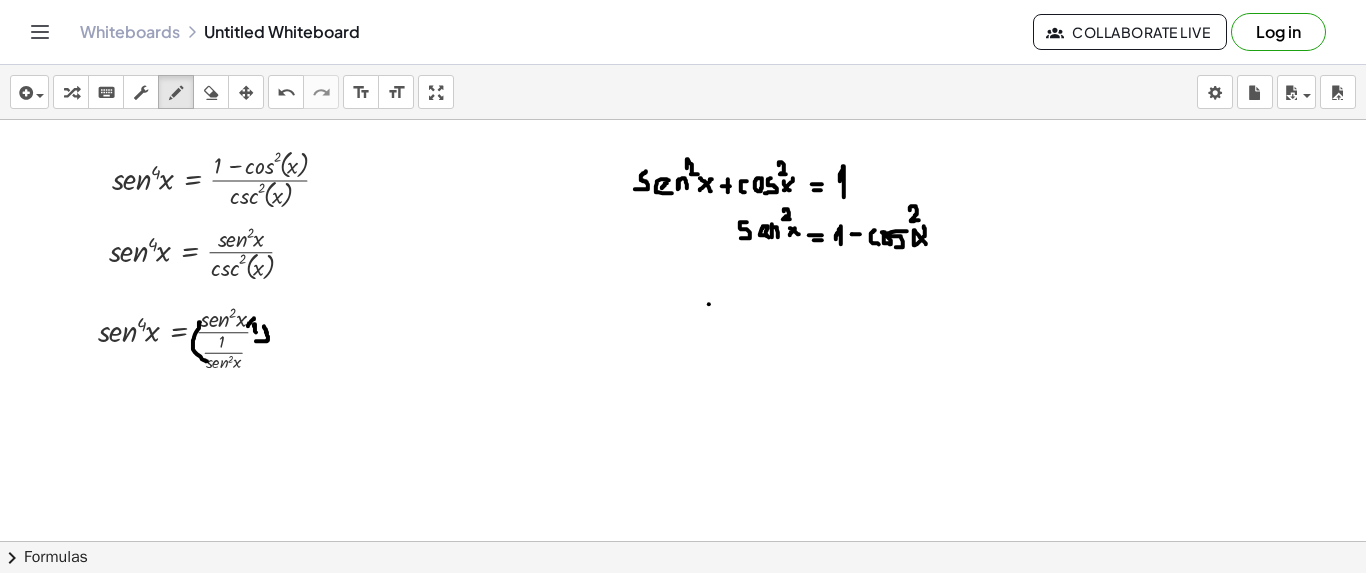 drag, startPoint x: 267, startPoint y: 333, endPoint x: 256, endPoint y: 340, distance: 13.038404 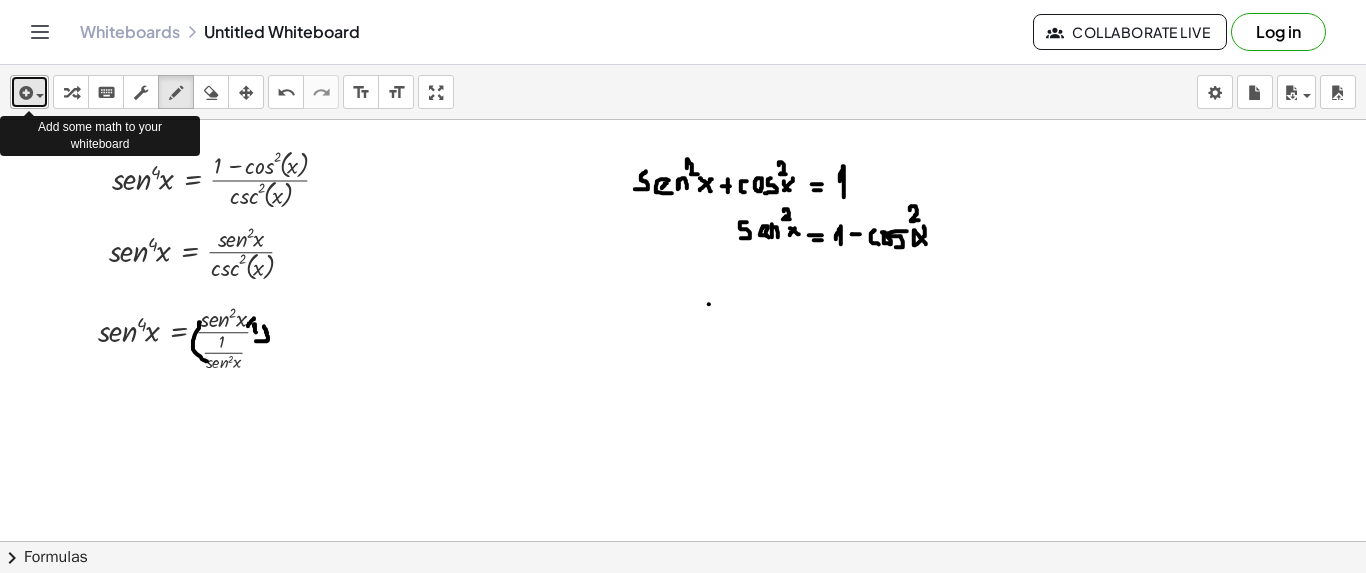 click at bounding box center [40, 96] 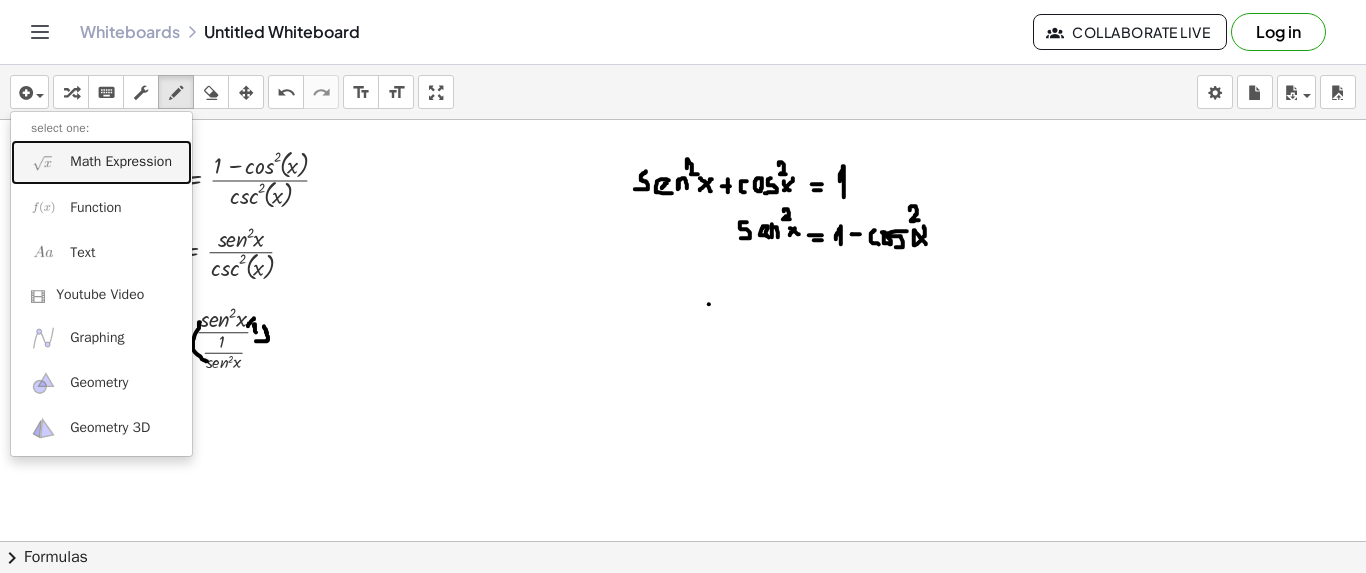 click on "Math Expression" at bounding box center [101, 162] 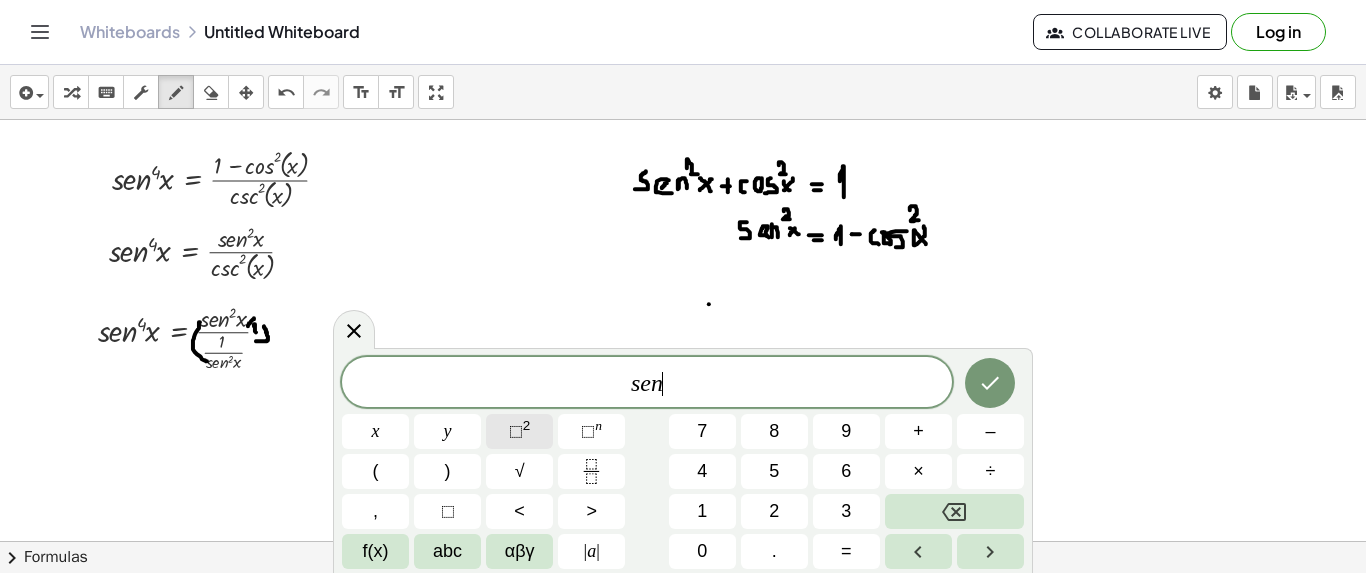 click on "⬚" at bounding box center (516, 431) 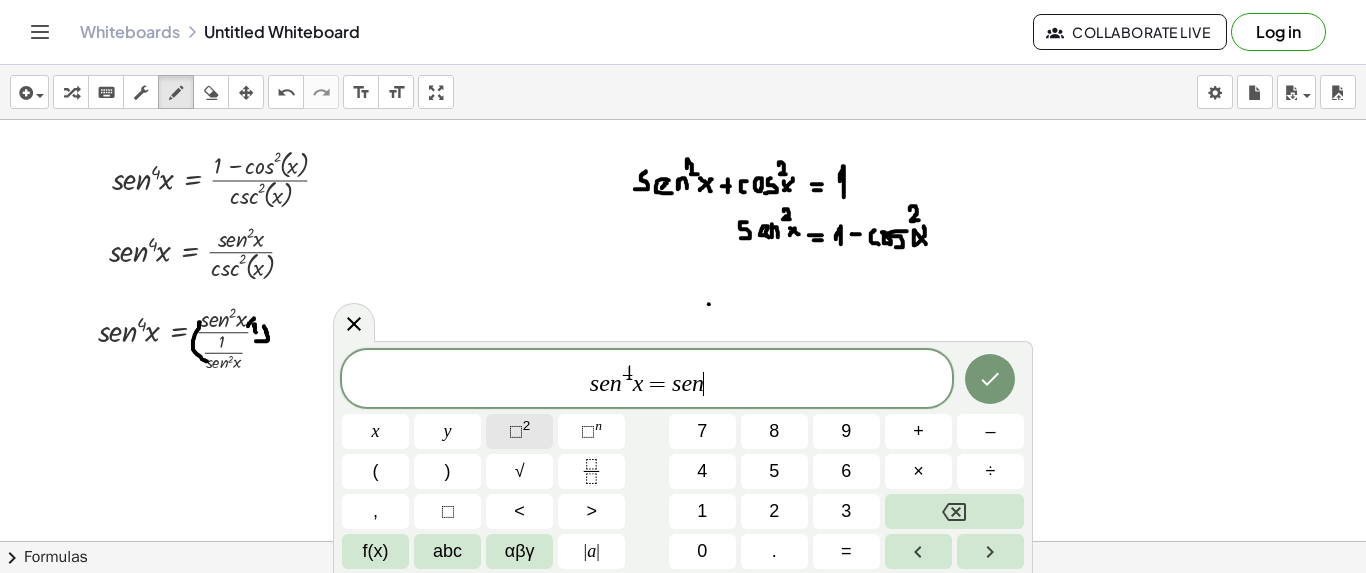click on "⬚" at bounding box center [516, 431] 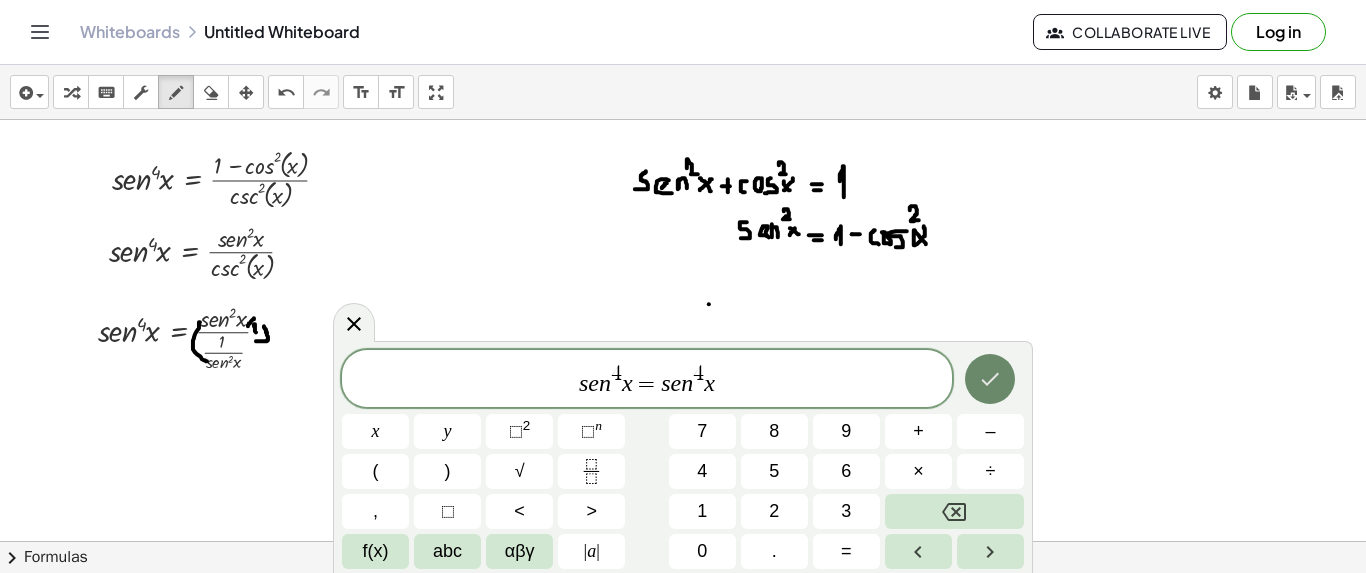 click 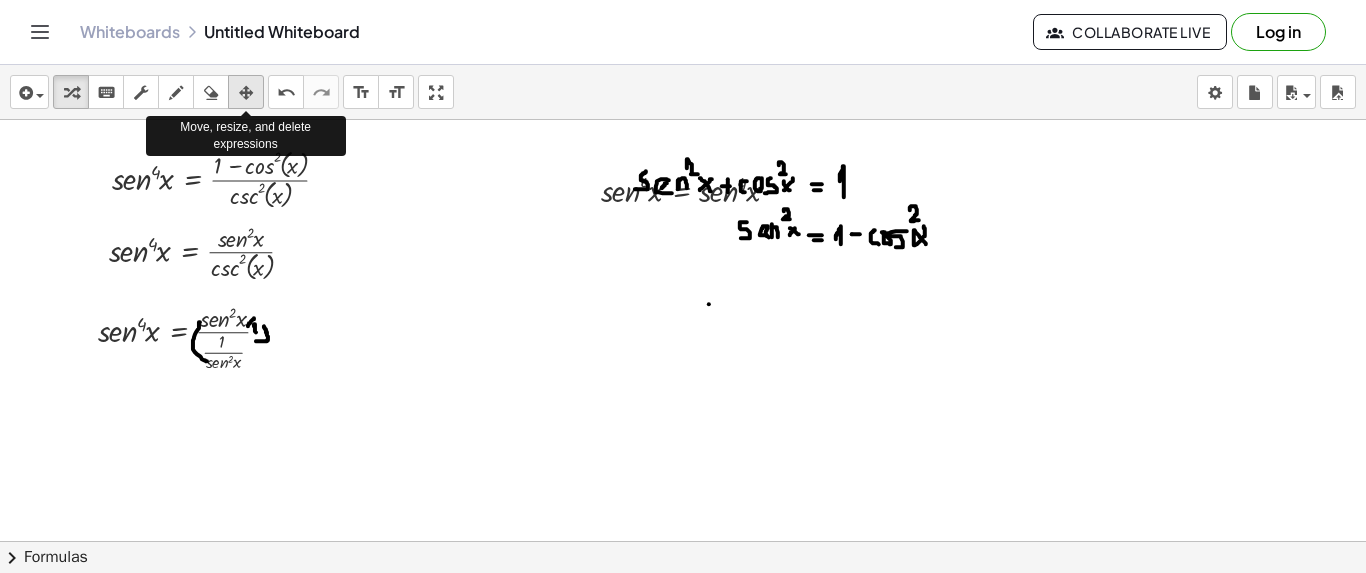 click at bounding box center (246, 93) 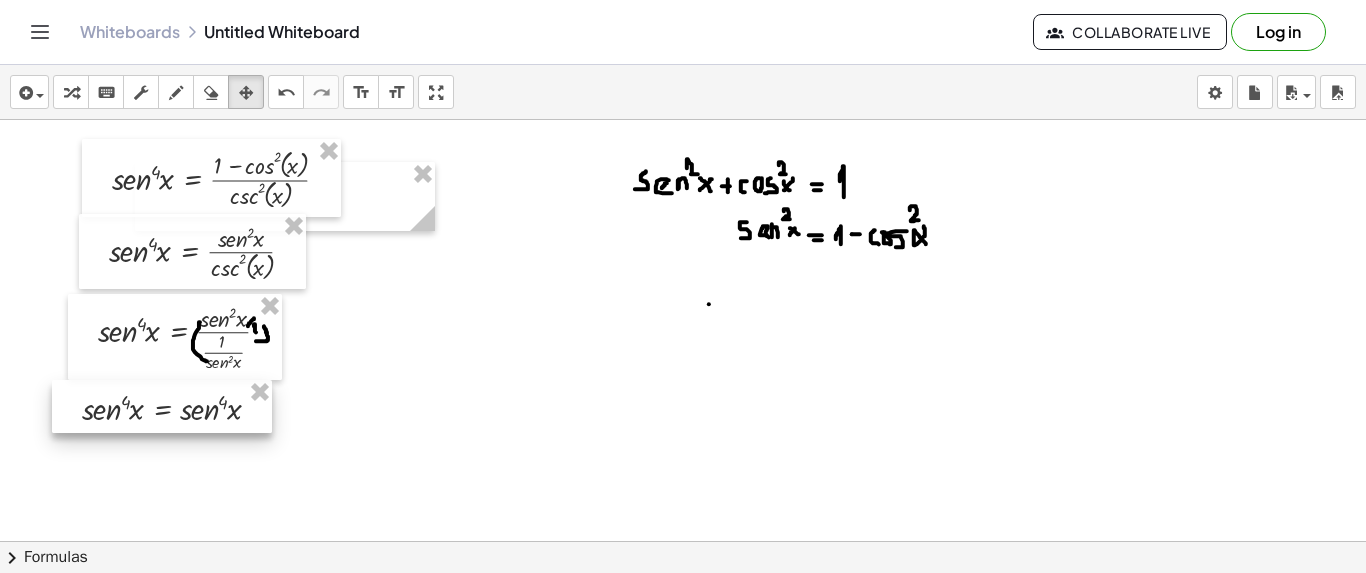 drag, startPoint x: 662, startPoint y: 169, endPoint x: 144, endPoint y: 386, distance: 561.6164 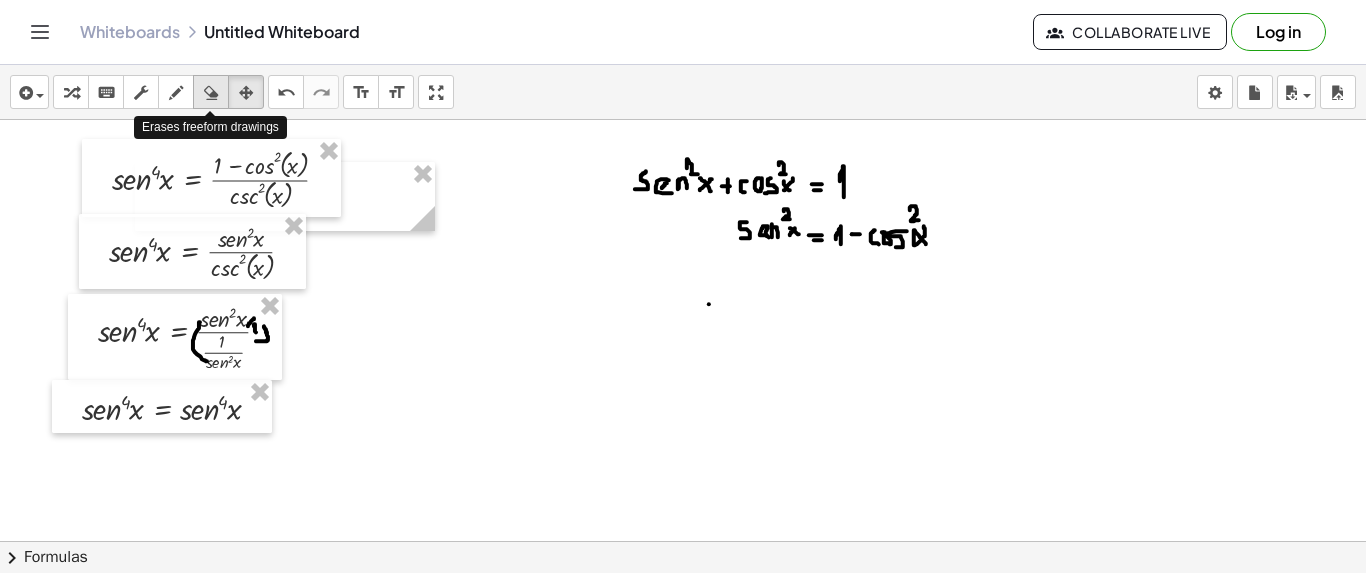 click at bounding box center [211, 93] 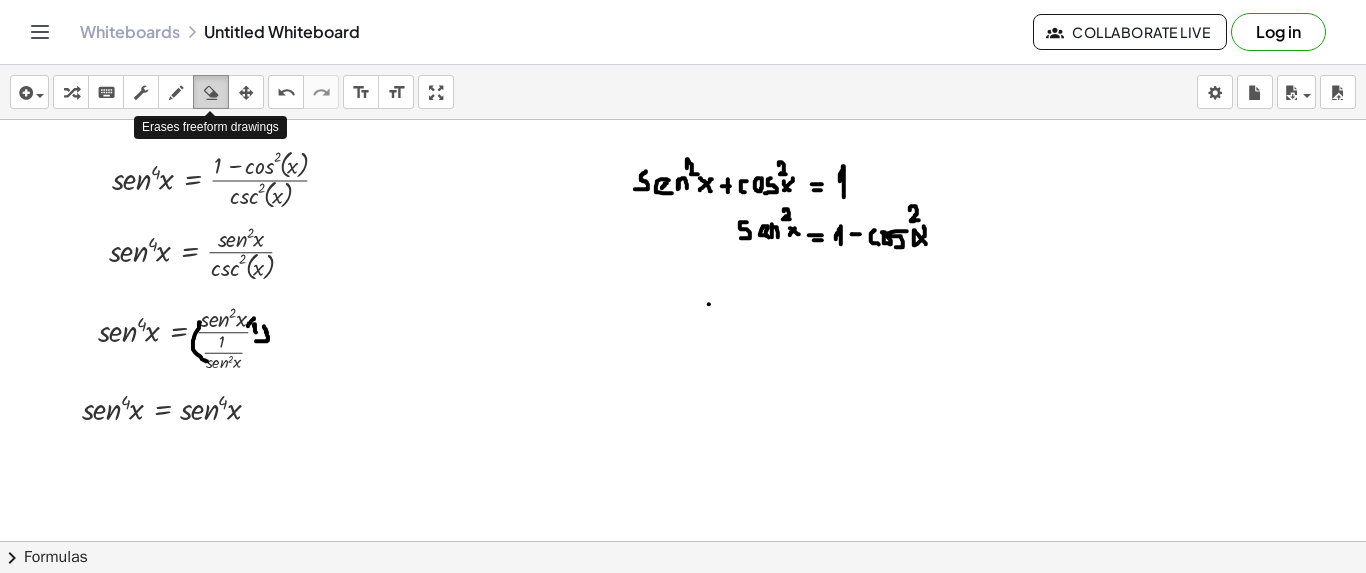 click at bounding box center (211, 93) 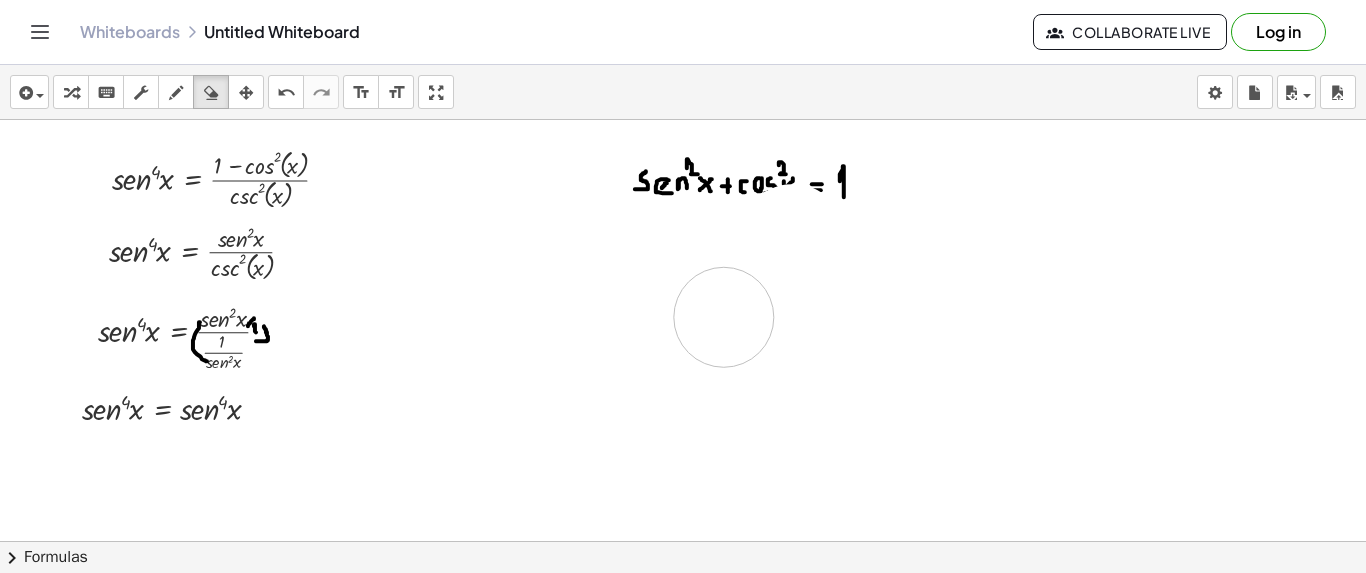 drag, startPoint x: 980, startPoint y: 220, endPoint x: 724, endPoint y: 316, distance: 273.4081 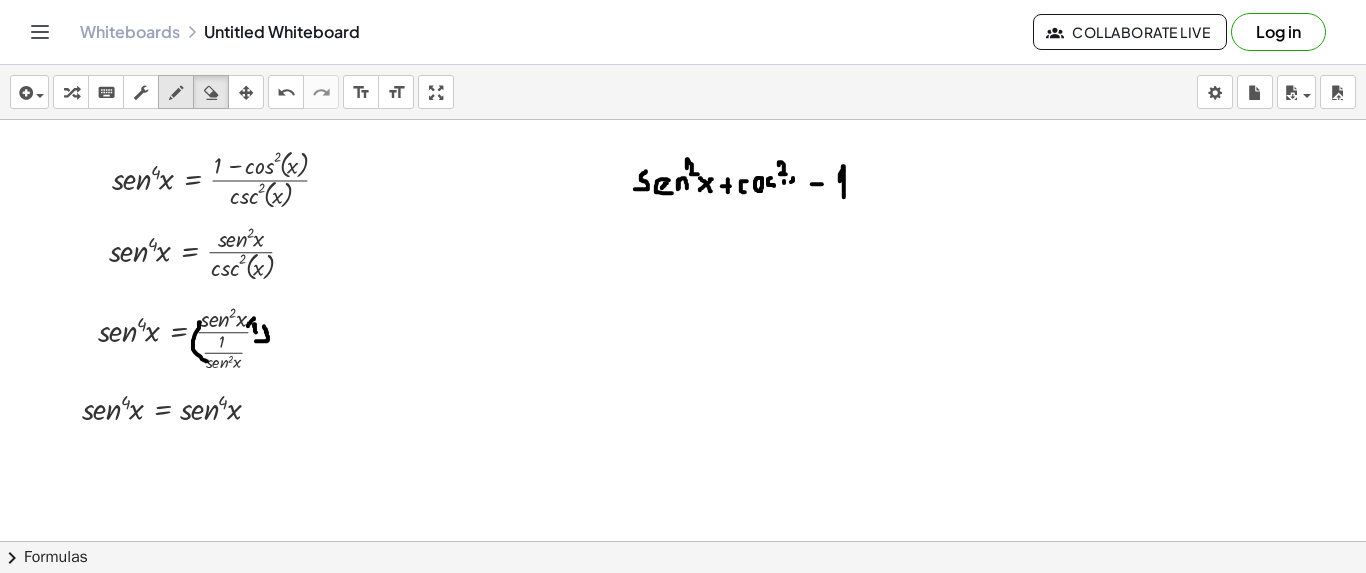 click at bounding box center (176, 93) 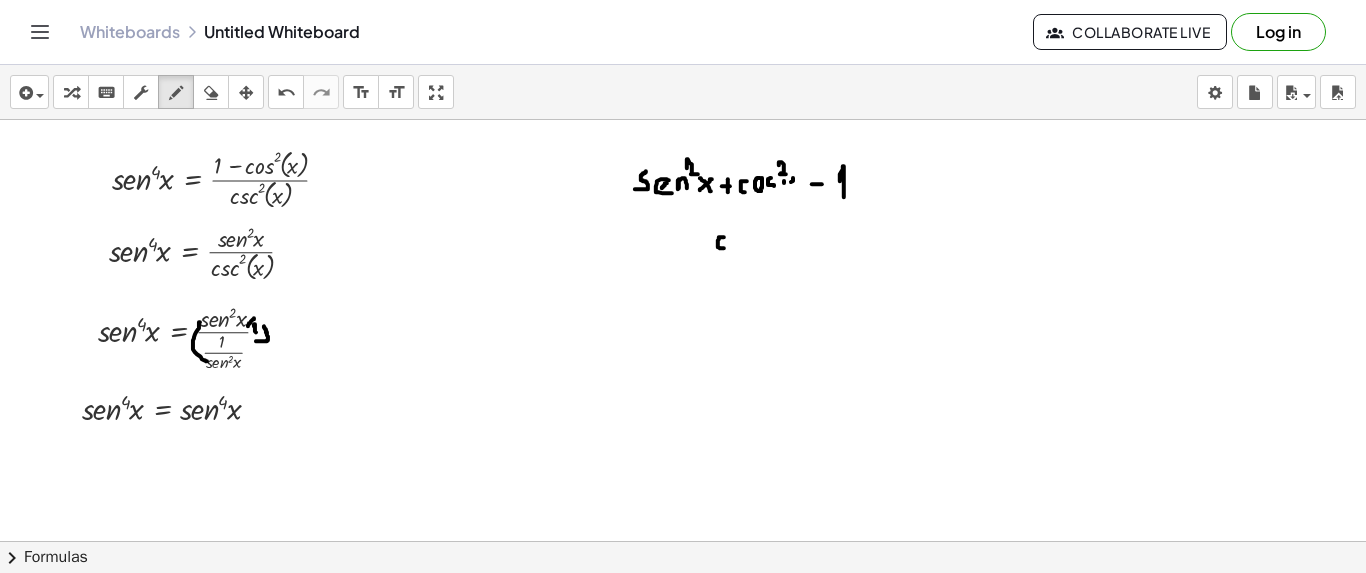 drag, startPoint x: 724, startPoint y: 236, endPoint x: 724, endPoint y: 247, distance: 11 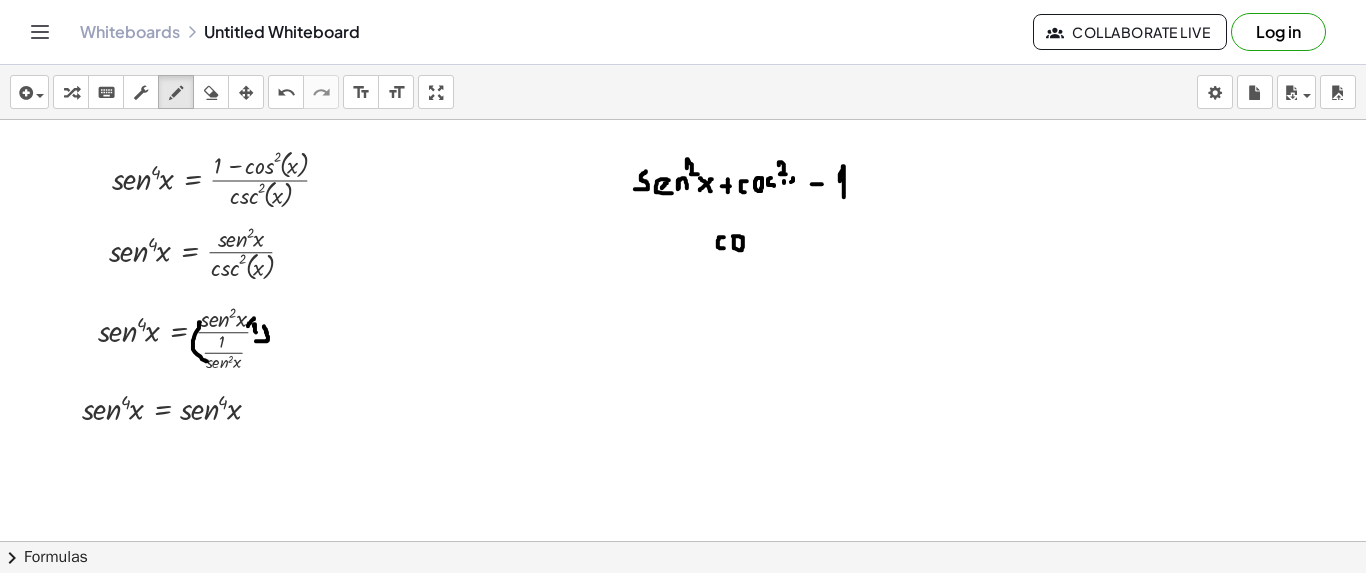 click at bounding box center (683, 635) 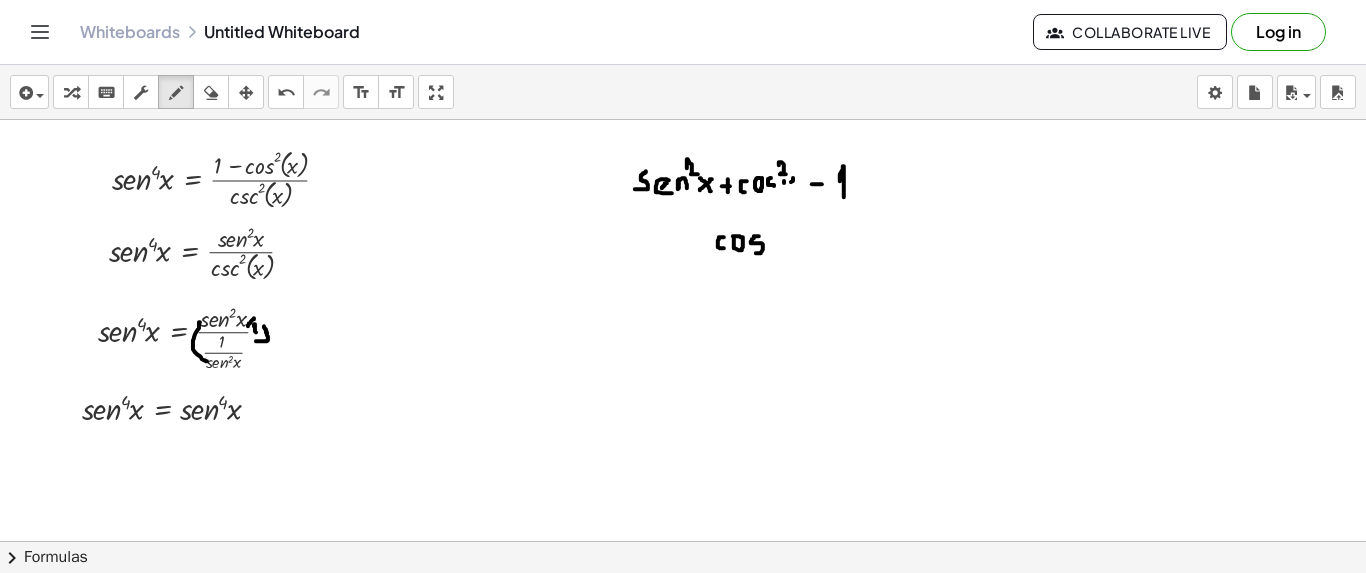 drag, startPoint x: 759, startPoint y: 235, endPoint x: 756, endPoint y: 252, distance: 17.262676 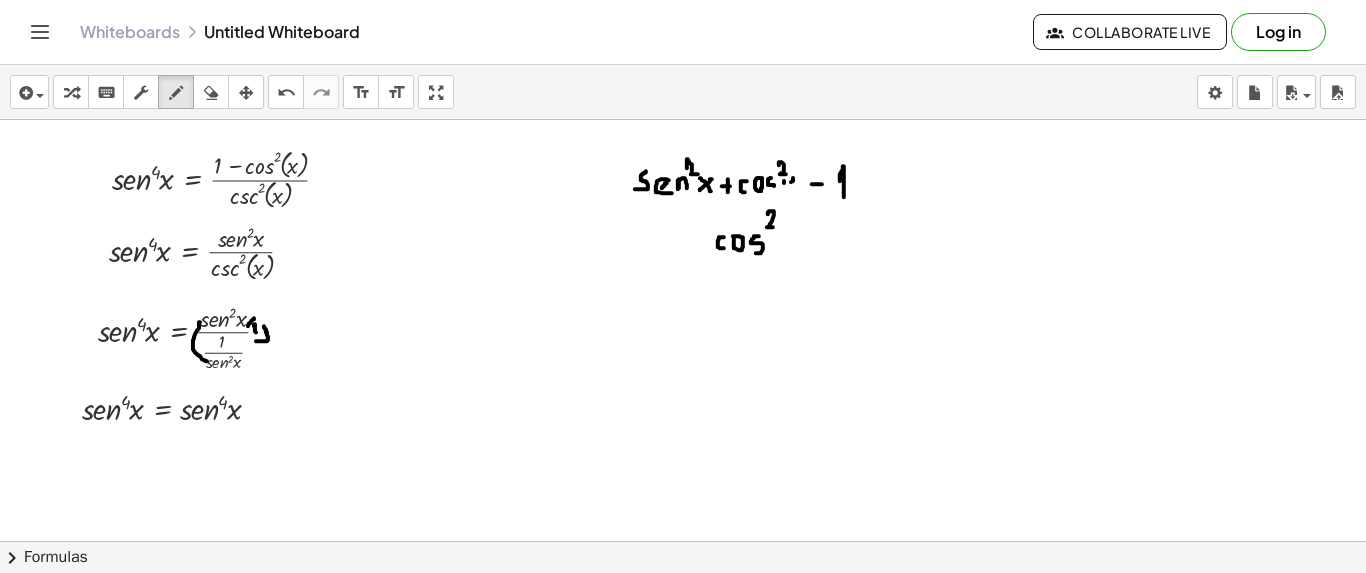 drag, startPoint x: 768, startPoint y: 213, endPoint x: 773, endPoint y: 226, distance: 13.928389 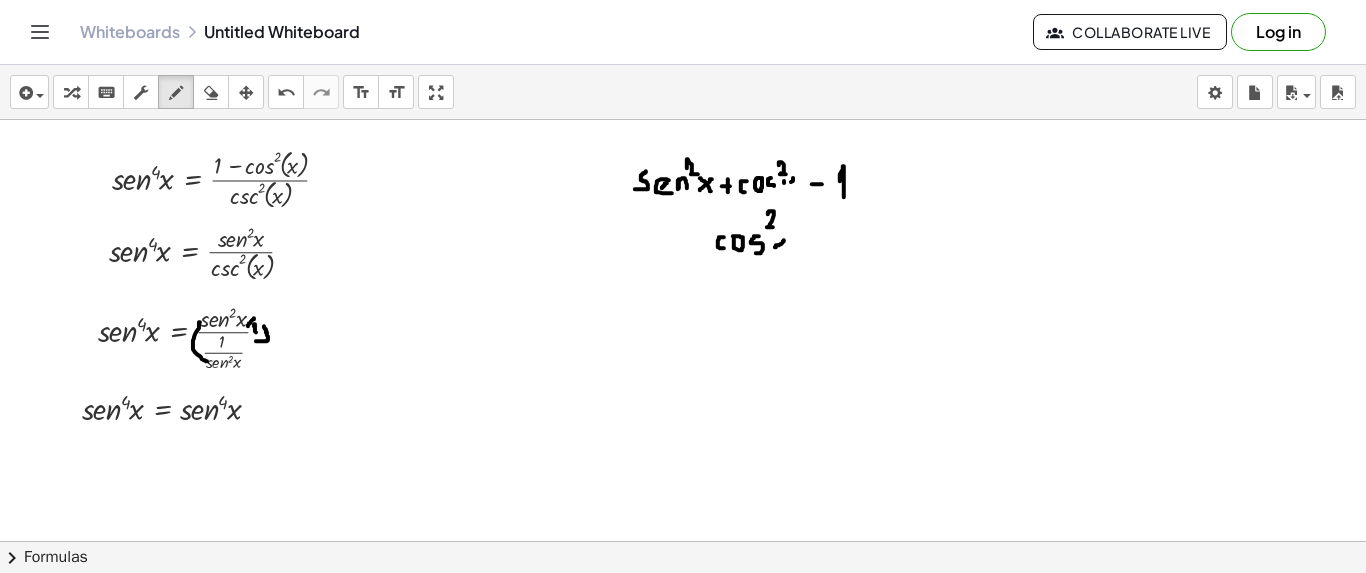 drag, startPoint x: 784, startPoint y: 239, endPoint x: 775, endPoint y: 246, distance: 11.401754 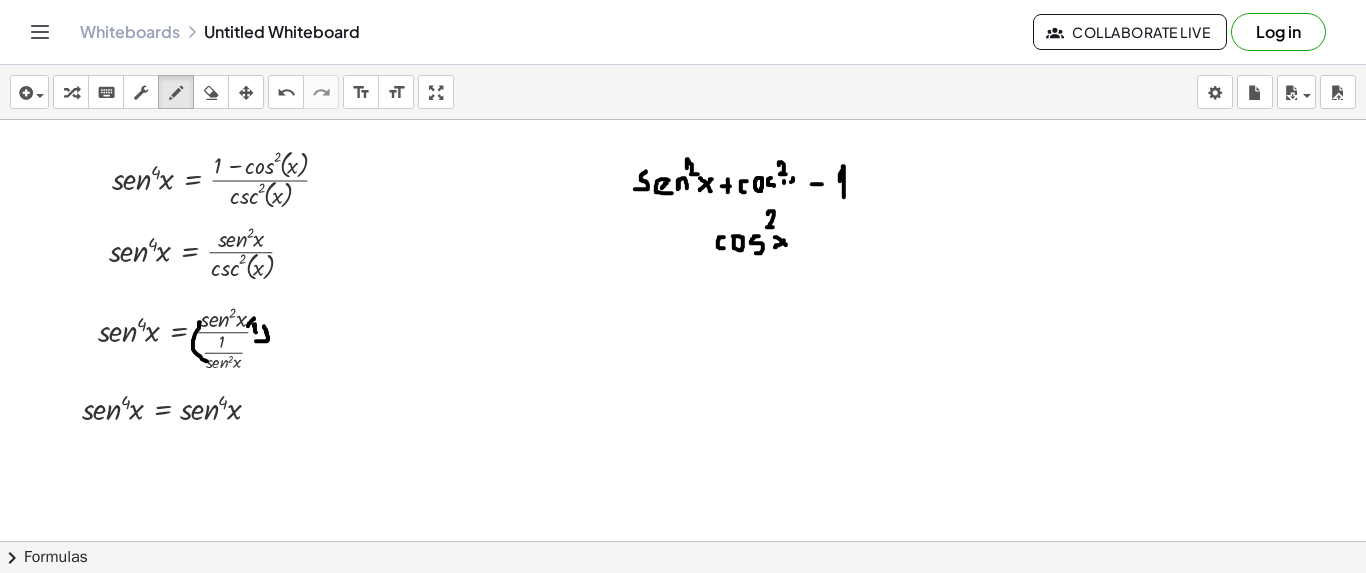 drag, startPoint x: 775, startPoint y: 236, endPoint x: 786, endPoint y: 244, distance: 13.601471 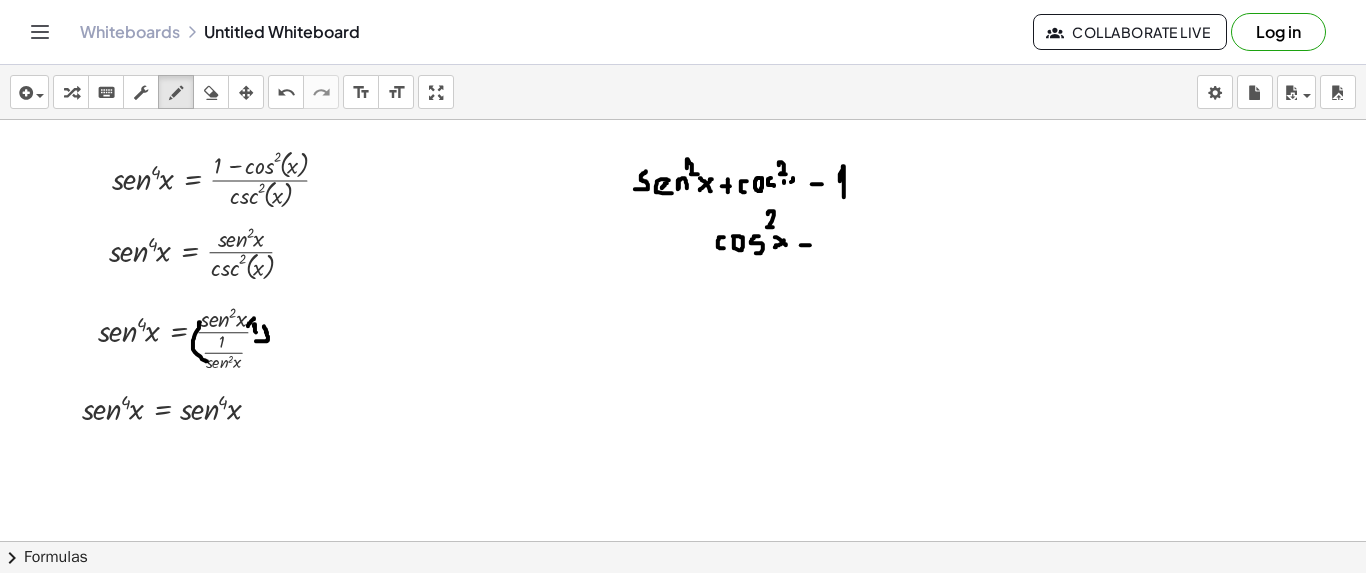 click at bounding box center (683, 635) 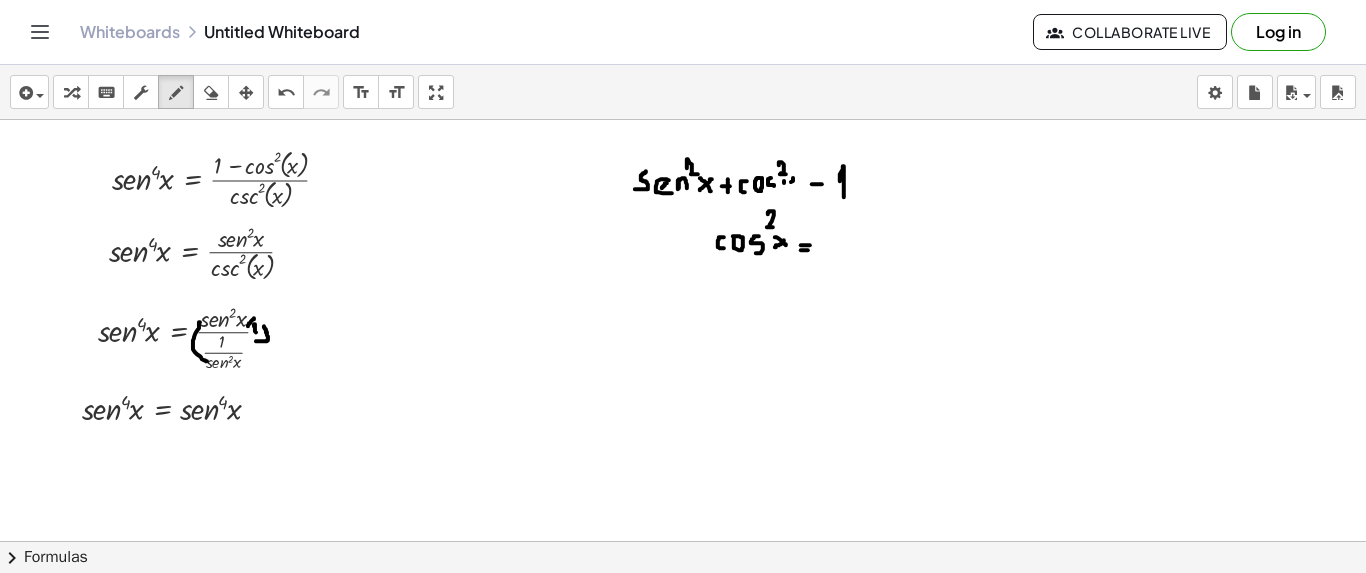 click at bounding box center (683, 635) 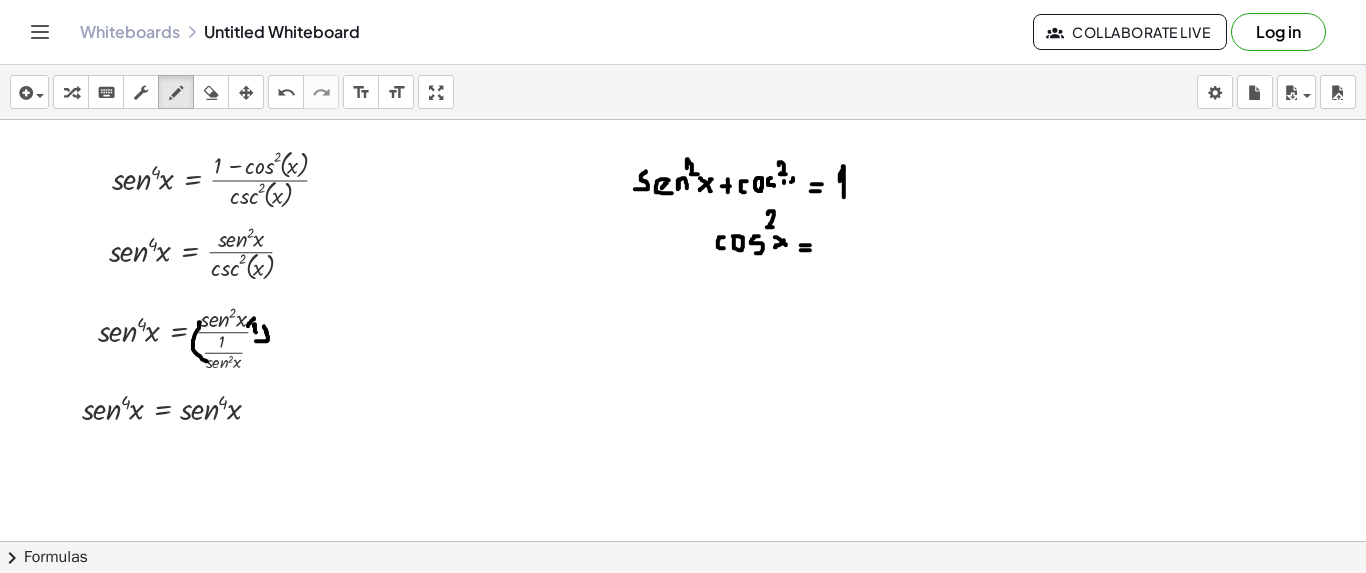 click at bounding box center [683, 635] 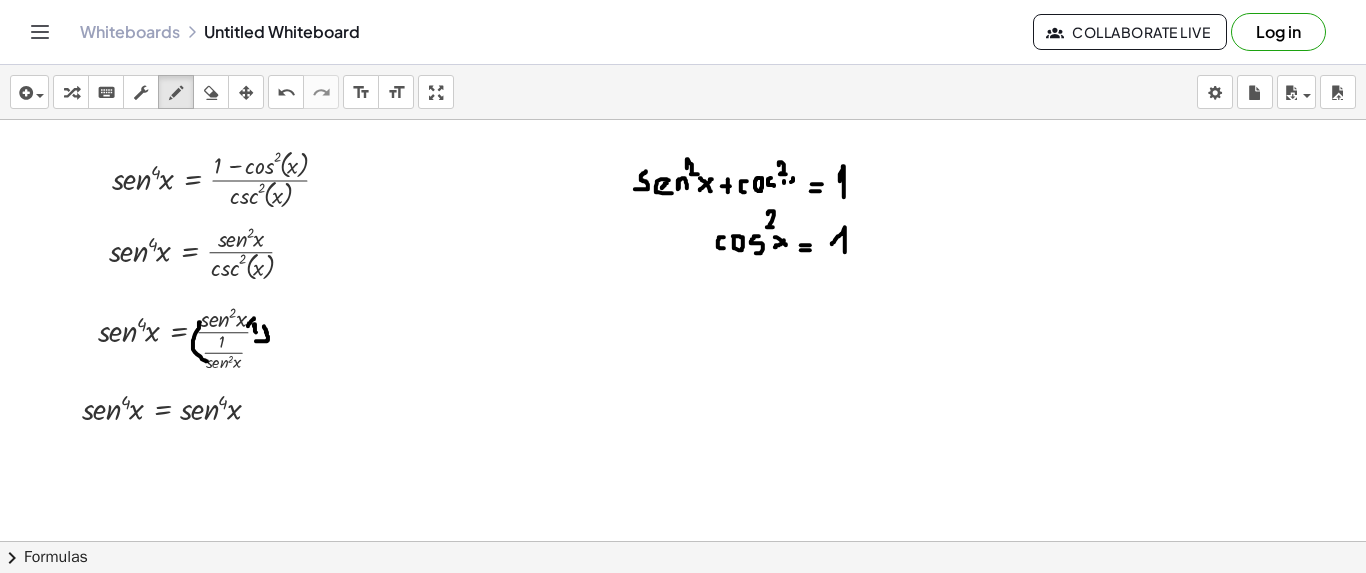 drag, startPoint x: 832, startPoint y: 243, endPoint x: 845, endPoint y: 251, distance: 15.264338 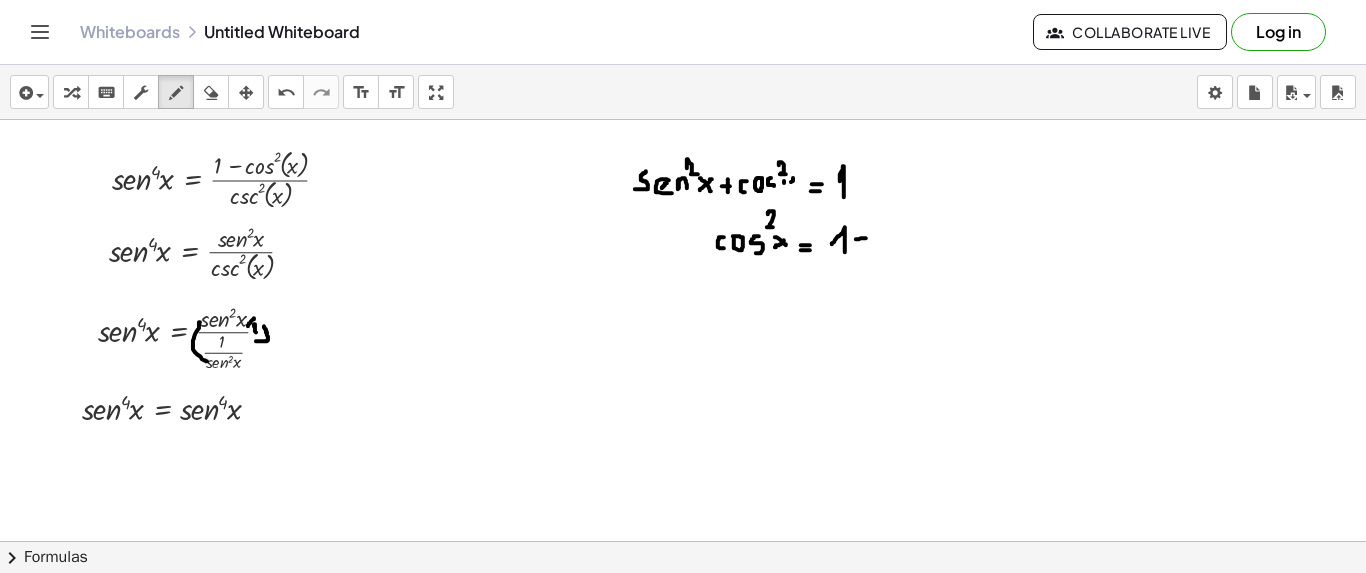 drag, startPoint x: 856, startPoint y: 238, endPoint x: 867, endPoint y: 237, distance: 11.045361 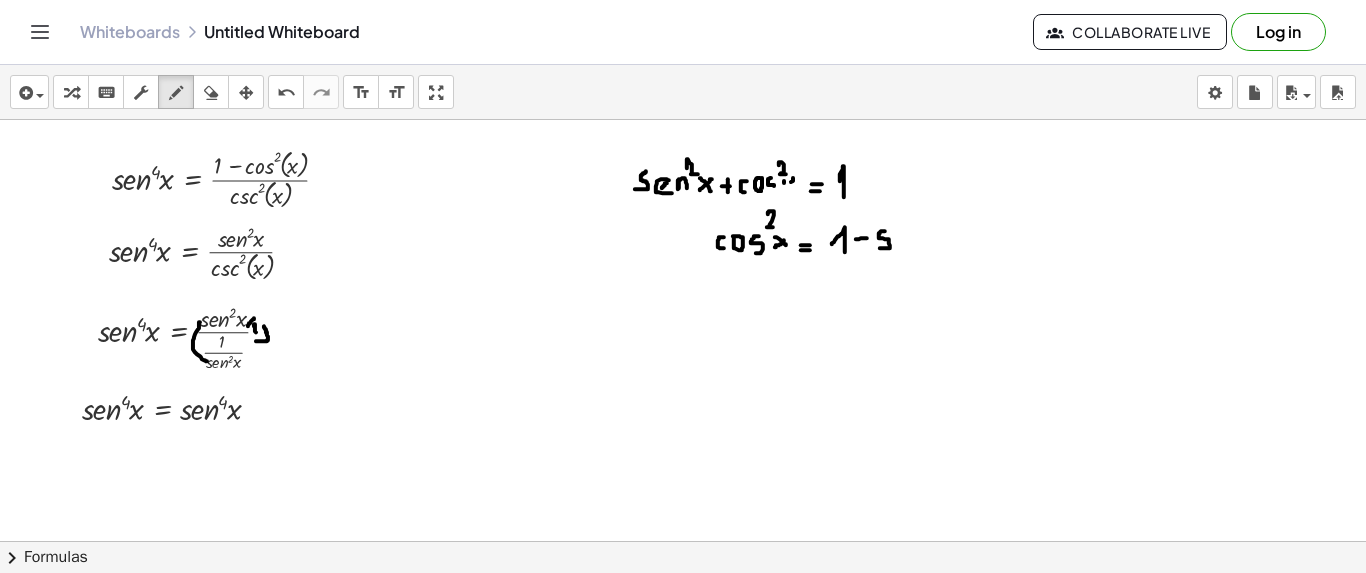 drag, startPoint x: 885, startPoint y: 230, endPoint x: 879, endPoint y: 247, distance: 18.027756 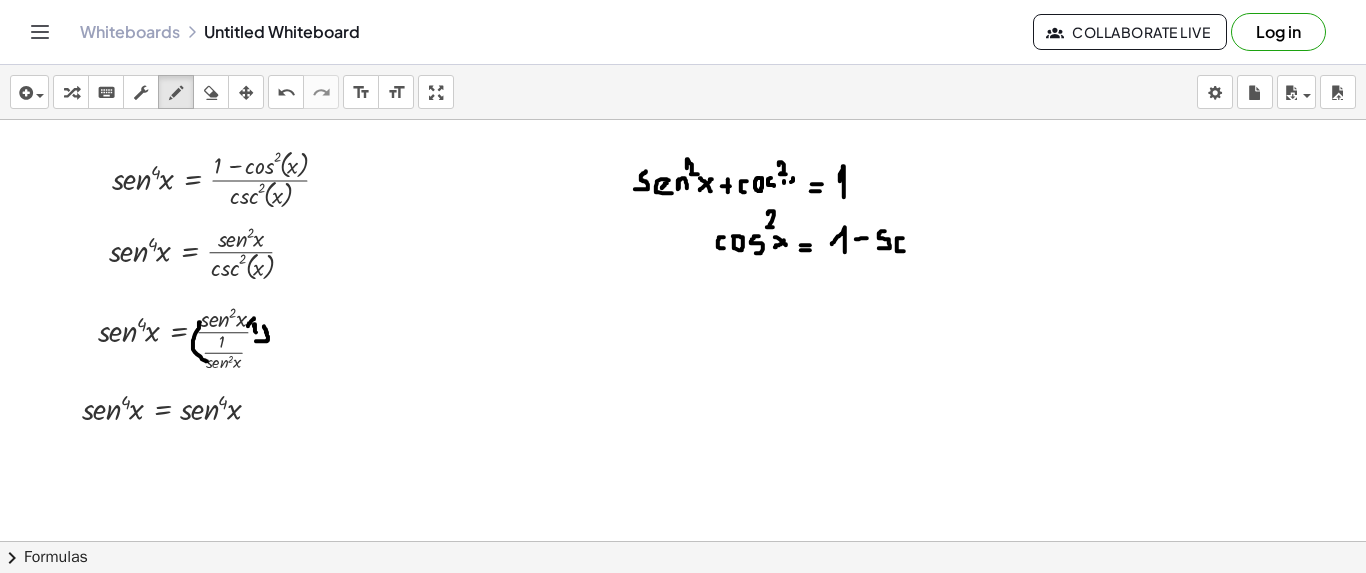 drag, startPoint x: 903, startPoint y: 237, endPoint x: 904, endPoint y: 250, distance: 13.038404 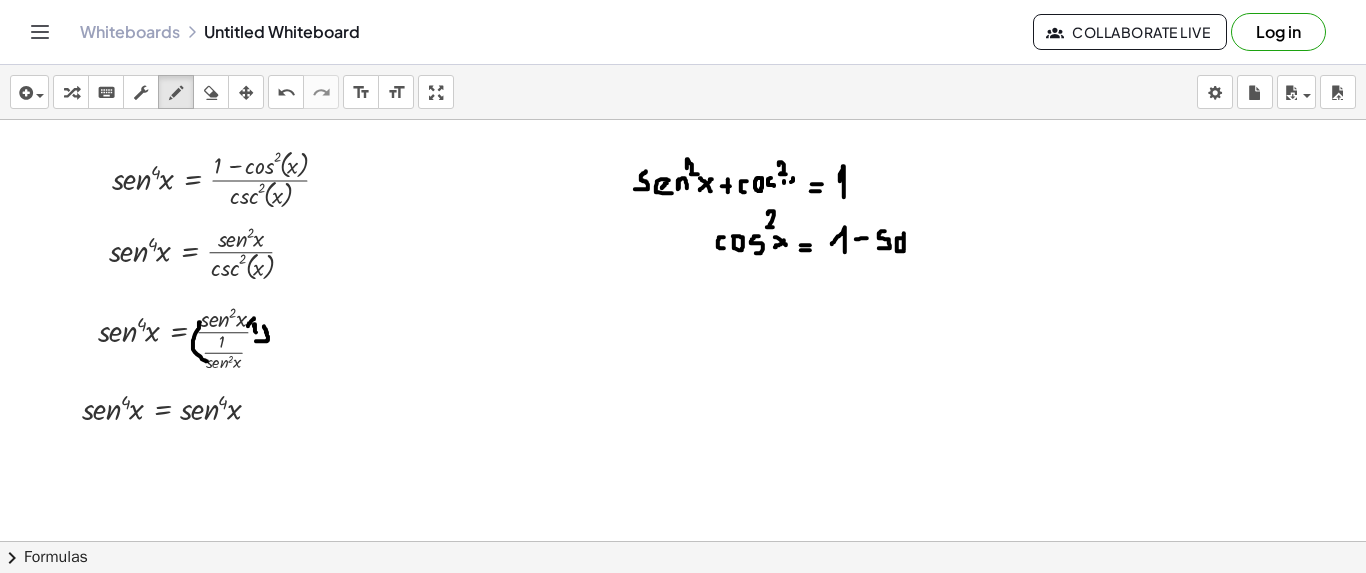 drag, startPoint x: 904, startPoint y: 232, endPoint x: 904, endPoint y: 248, distance: 16 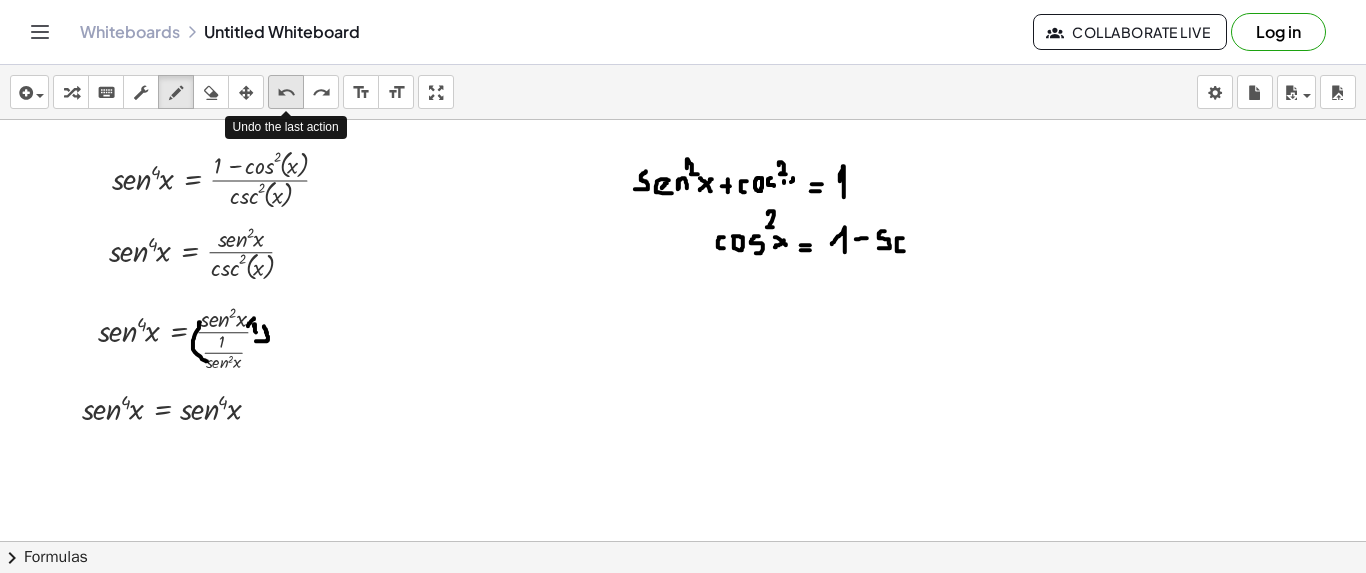 click on "undo" at bounding box center [286, 93] 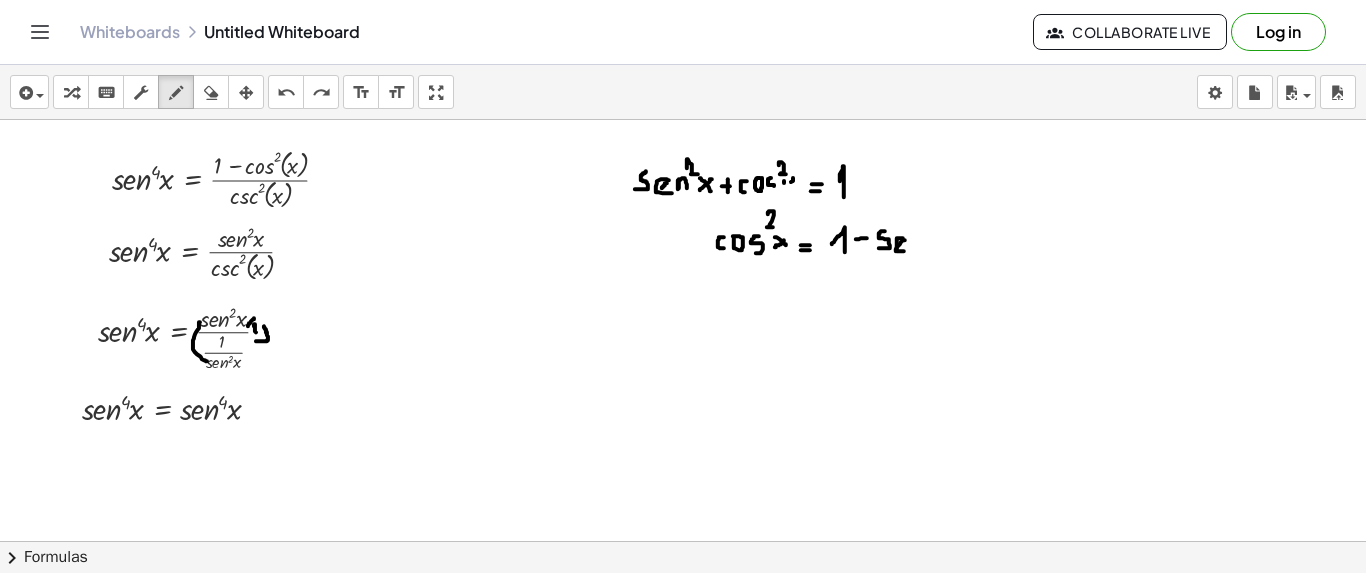 drag, startPoint x: 905, startPoint y: 239, endPoint x: 896, endPoint y: 250, distance: 14.21267 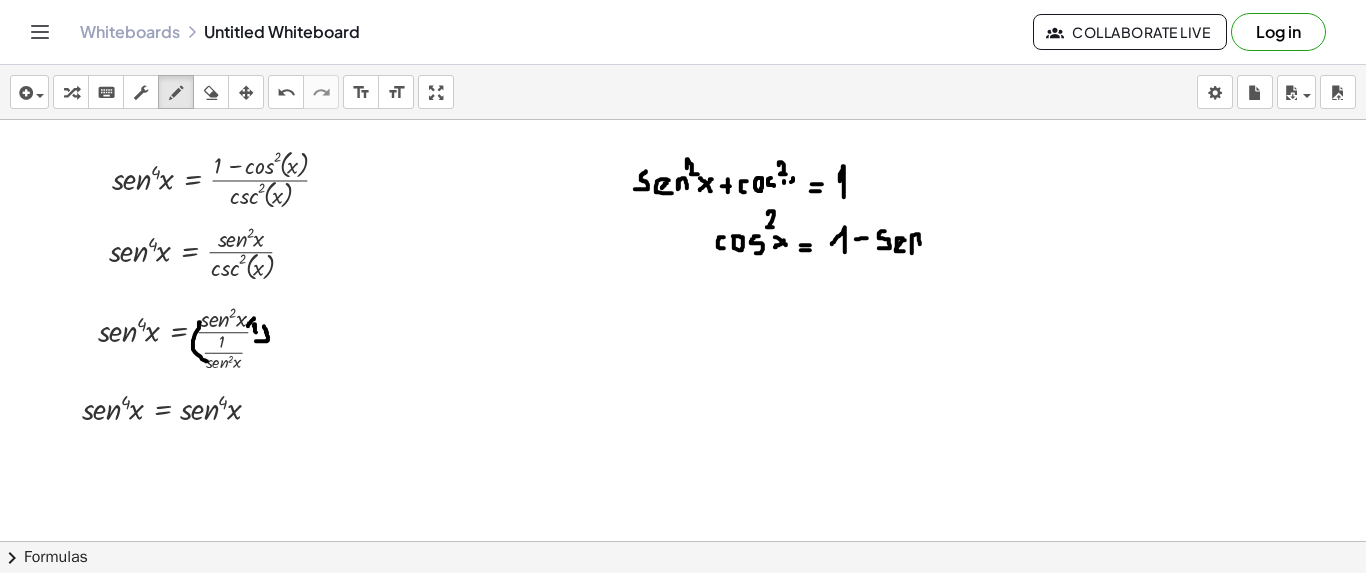 drag, startPoint x: 912, startPoint y: 236, endPoint x: 920, endPoint y: 243, distance: 10.630146 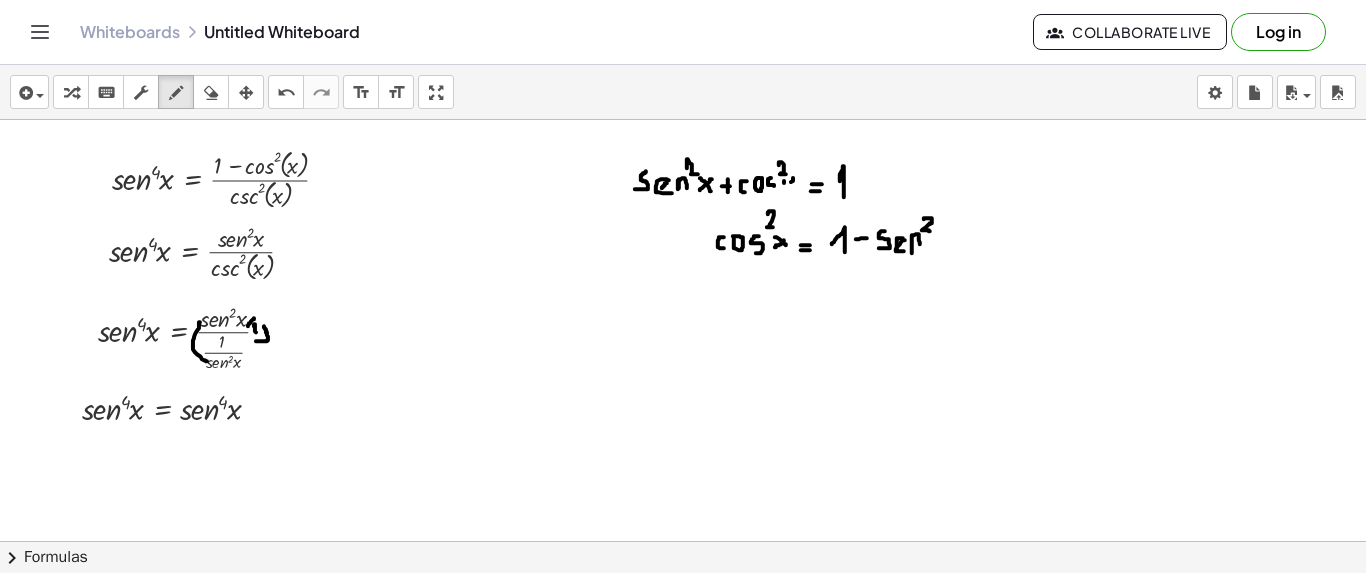 drag, startPoint x: 924, startPoint y: 218, endPoint x: 930, endPoint y: 230, distance: 13.416408 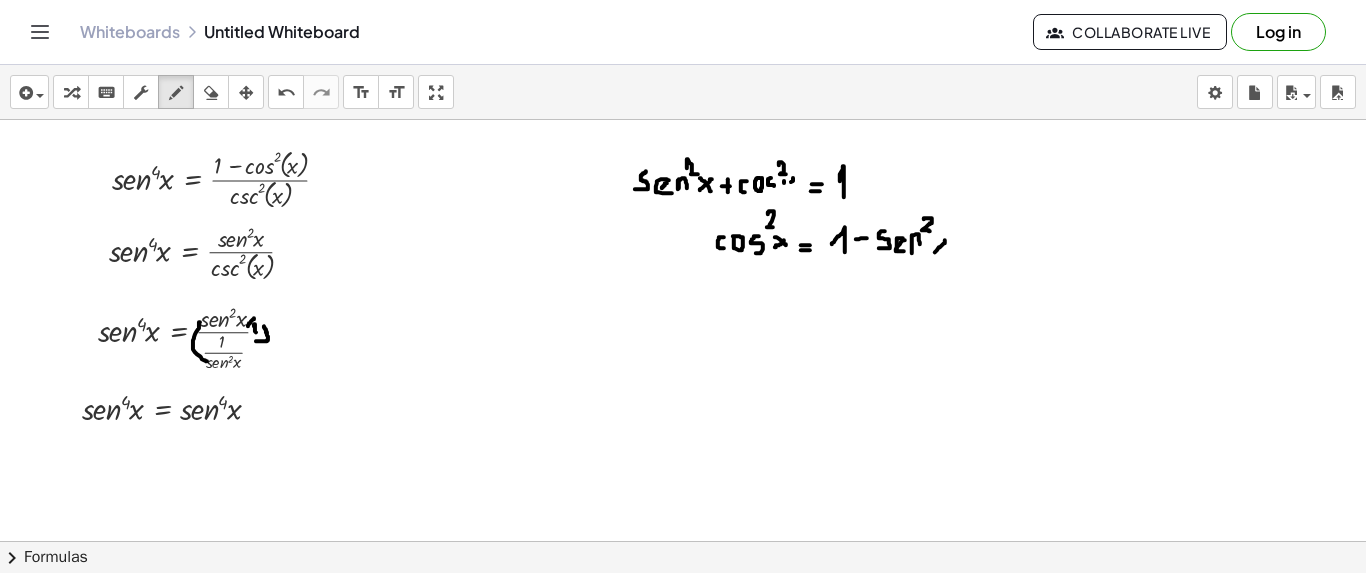 drag, startPoint x: 945, startPoint y: 239, endPoint x: 935, endPoint y: 251, distance: 15.6205 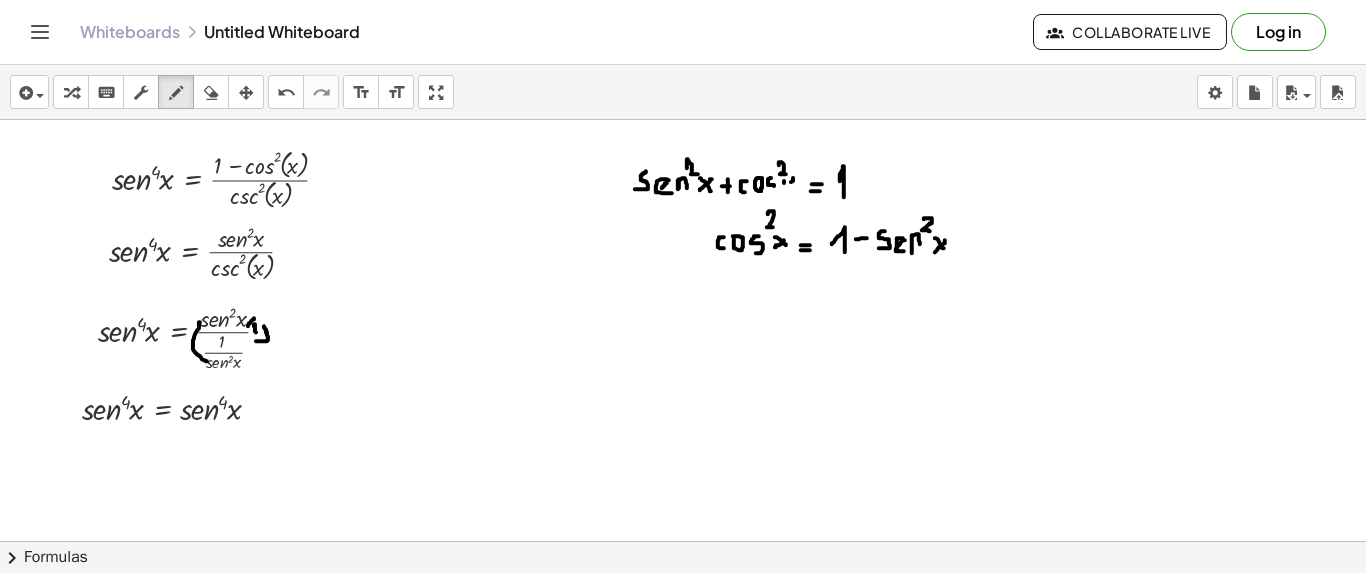 drag, startPoint x: 935, startPoint y: 237, endPoint x: 944, endPoint y: 249, distance: 15 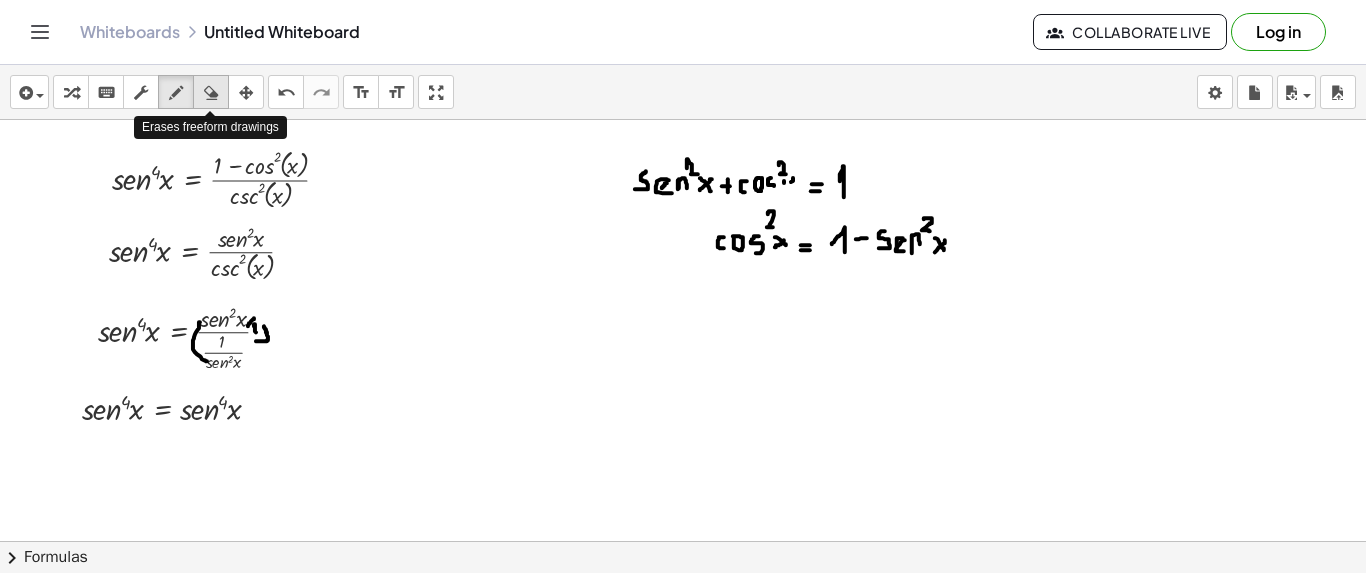 click at bounding box center (211, 93) 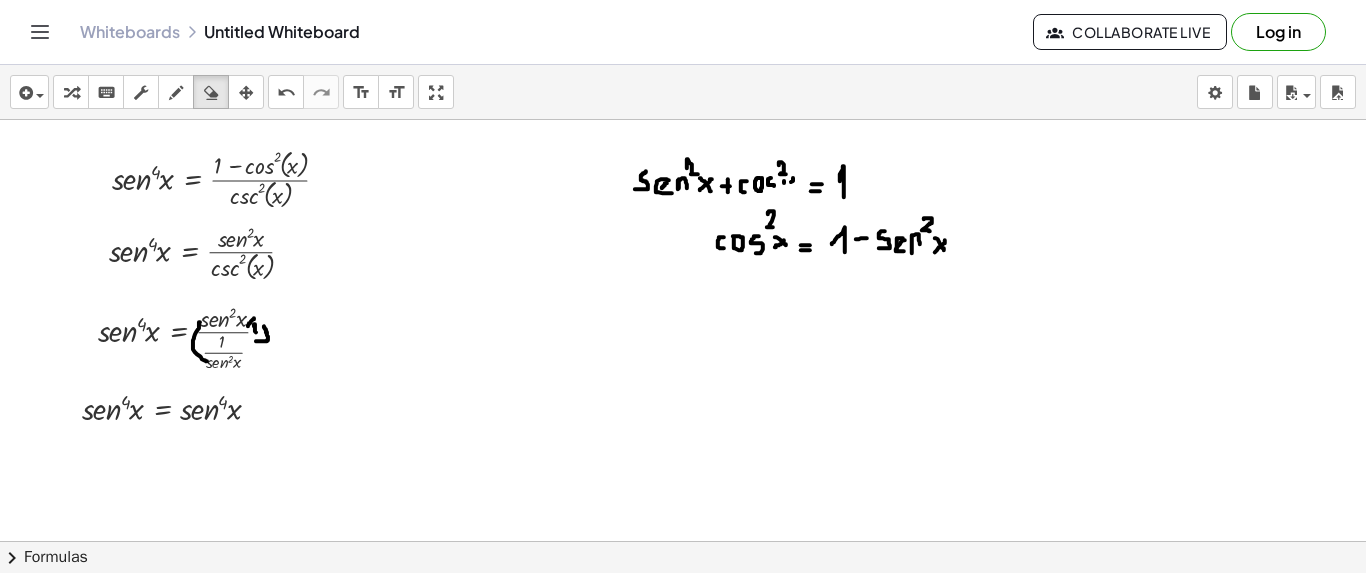 click at bounding box center (683, 635) 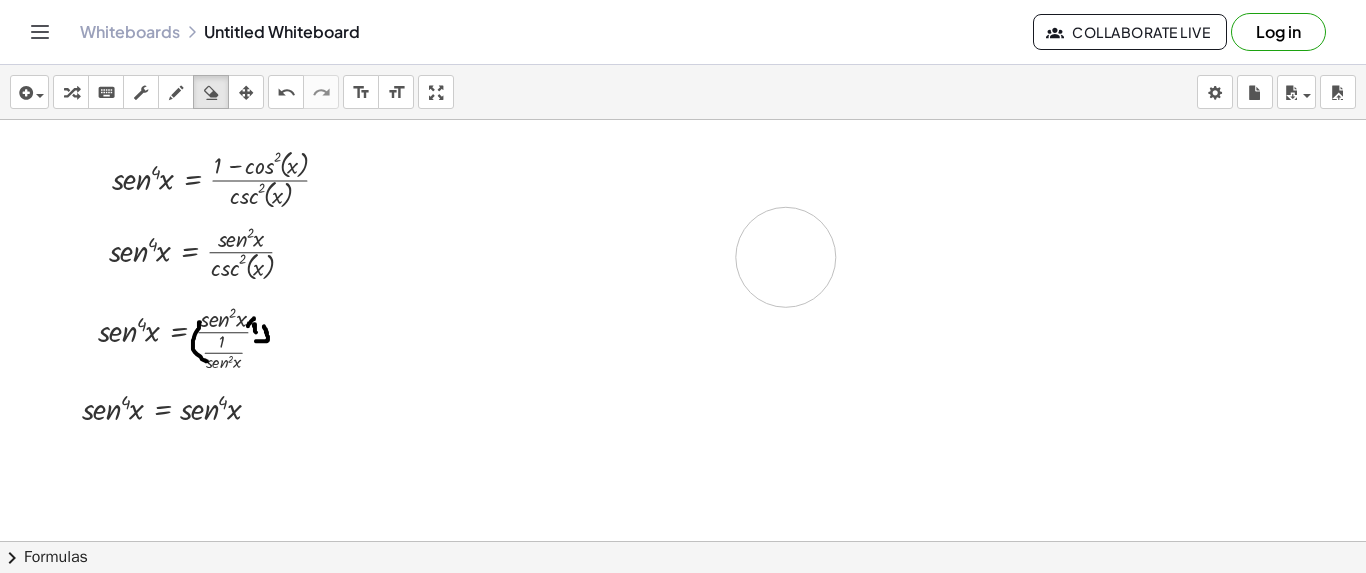 drag, startPoint x: 954, startPoint y: 190, endPoint x: 793, endPoint y: 260, distance: 175.55911 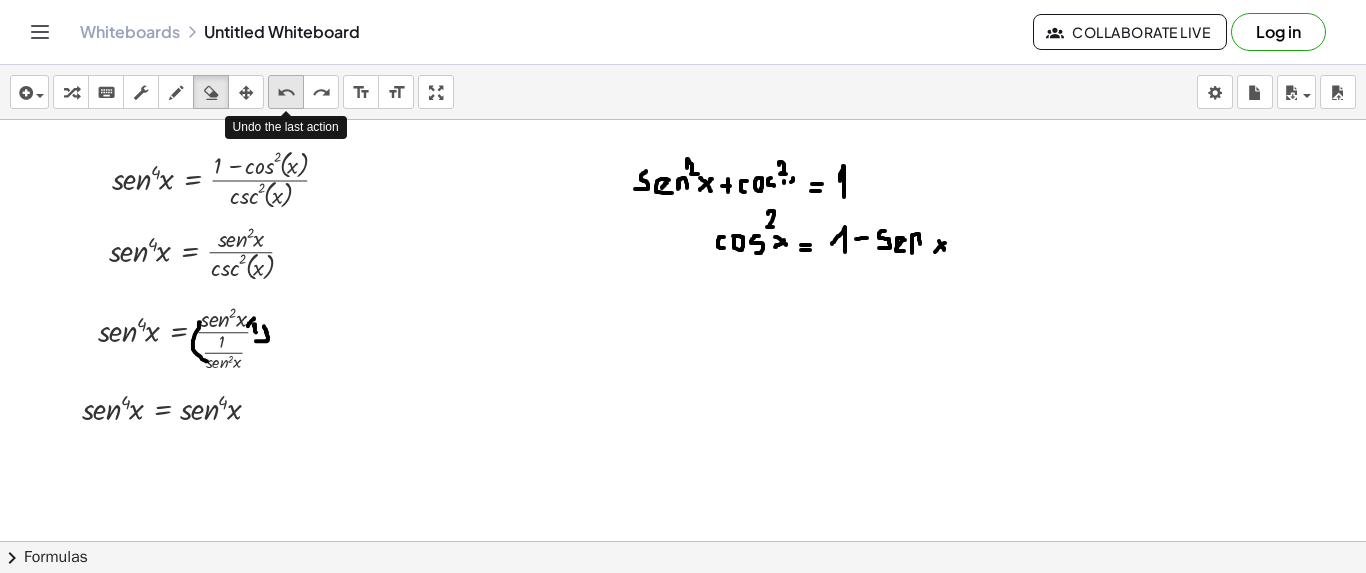 click on "undo" at bounding box center [286, 93] 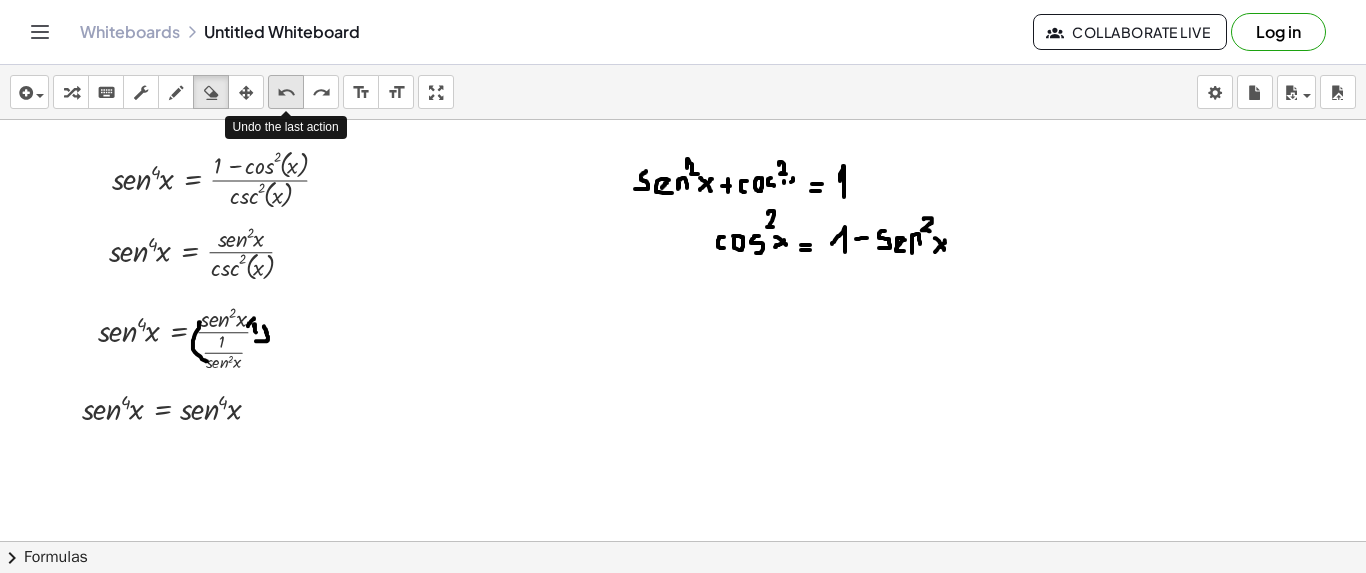 click on "undo" at bounding box center (286, 93) 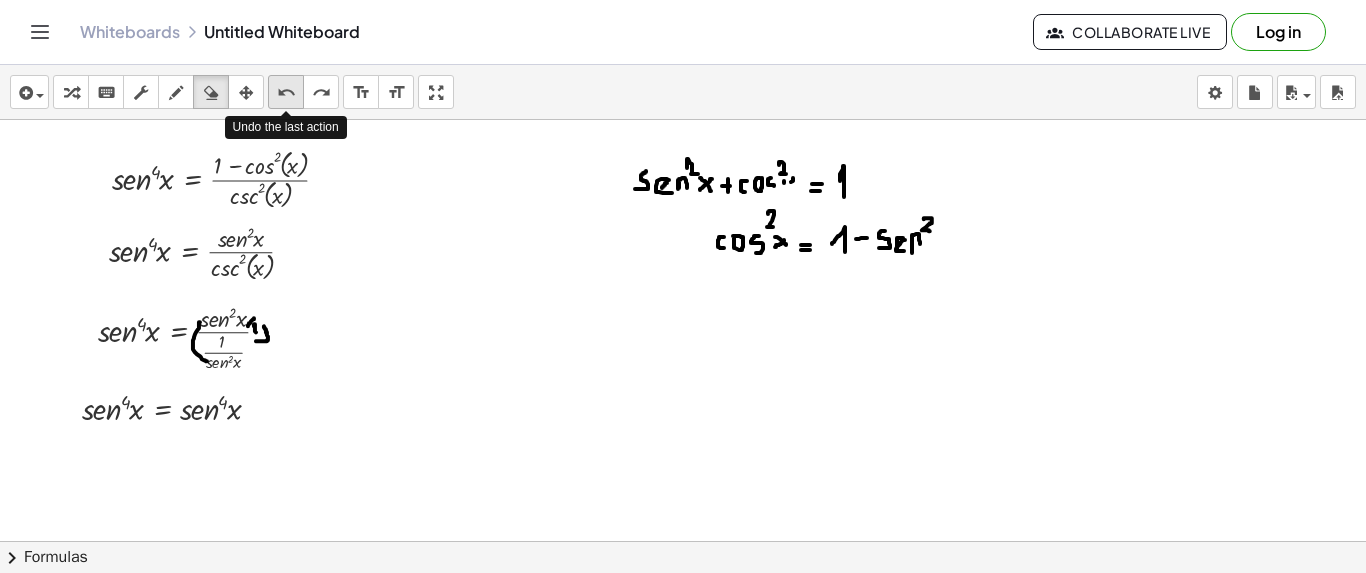 click on "undo" at bounding box center [286, 93] 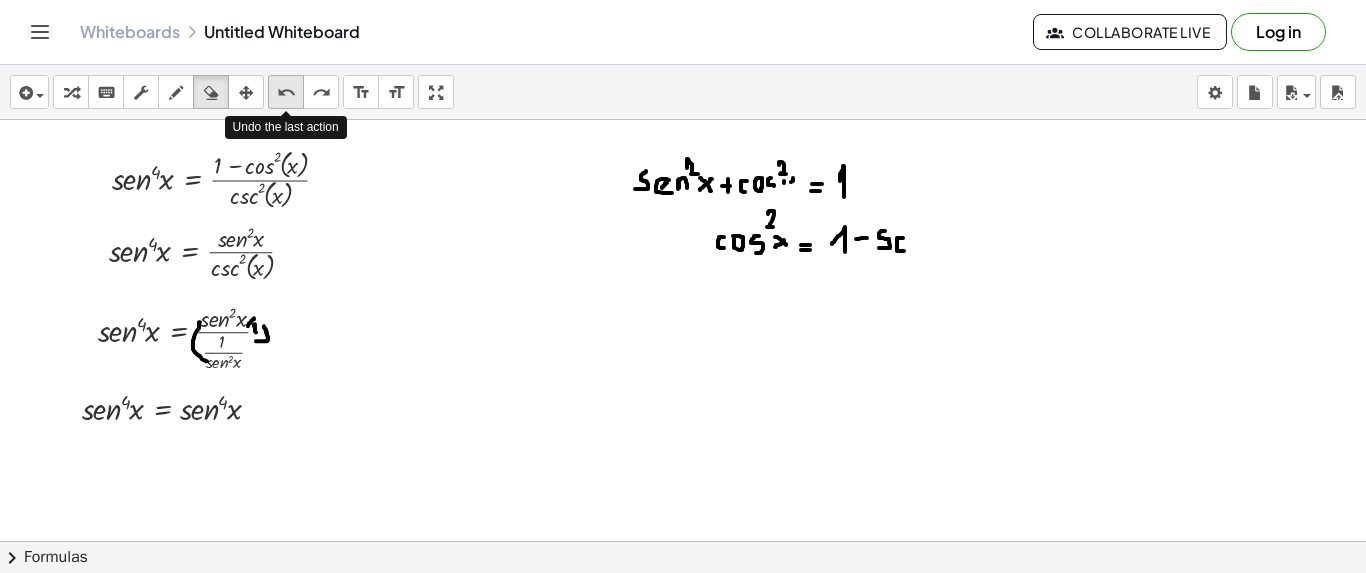 click on "undo" at bounding box center (286, 93) 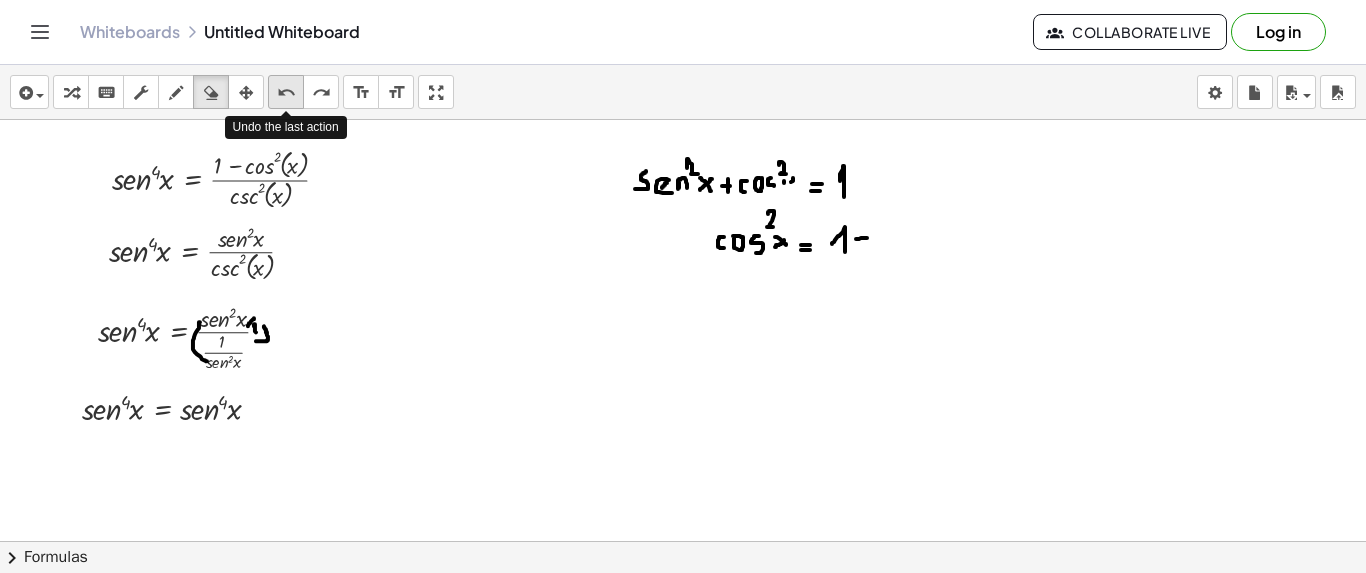 click on "undo" at bounding box center (286, 93) 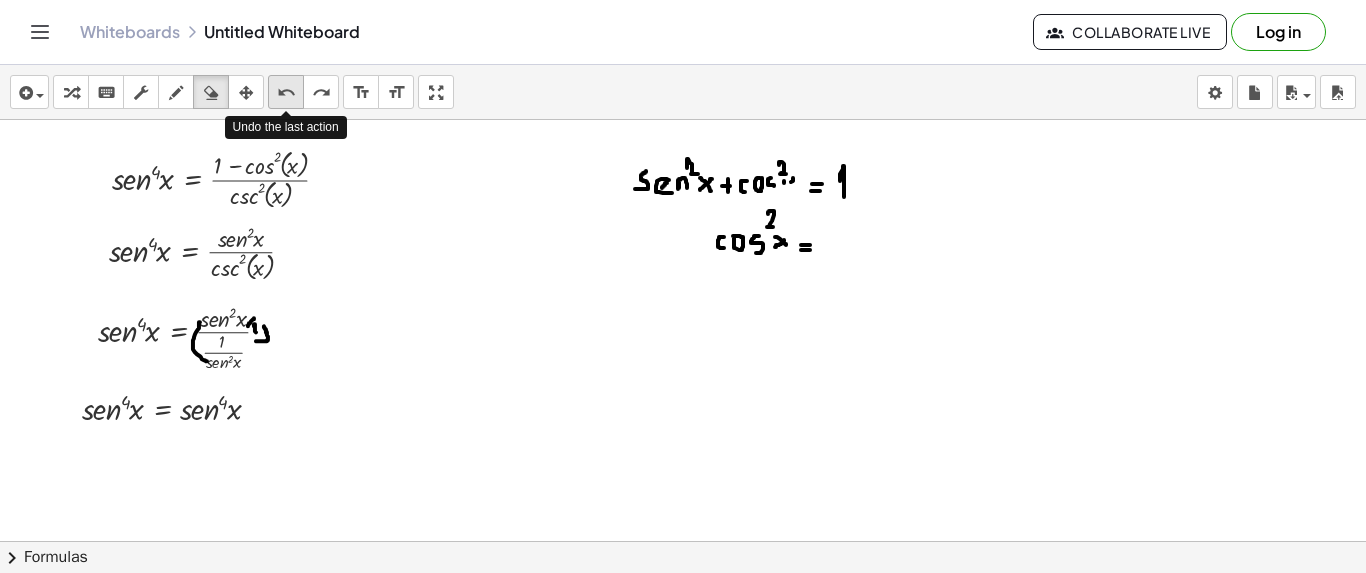 click on "undo" at bounding box center (286, 93) 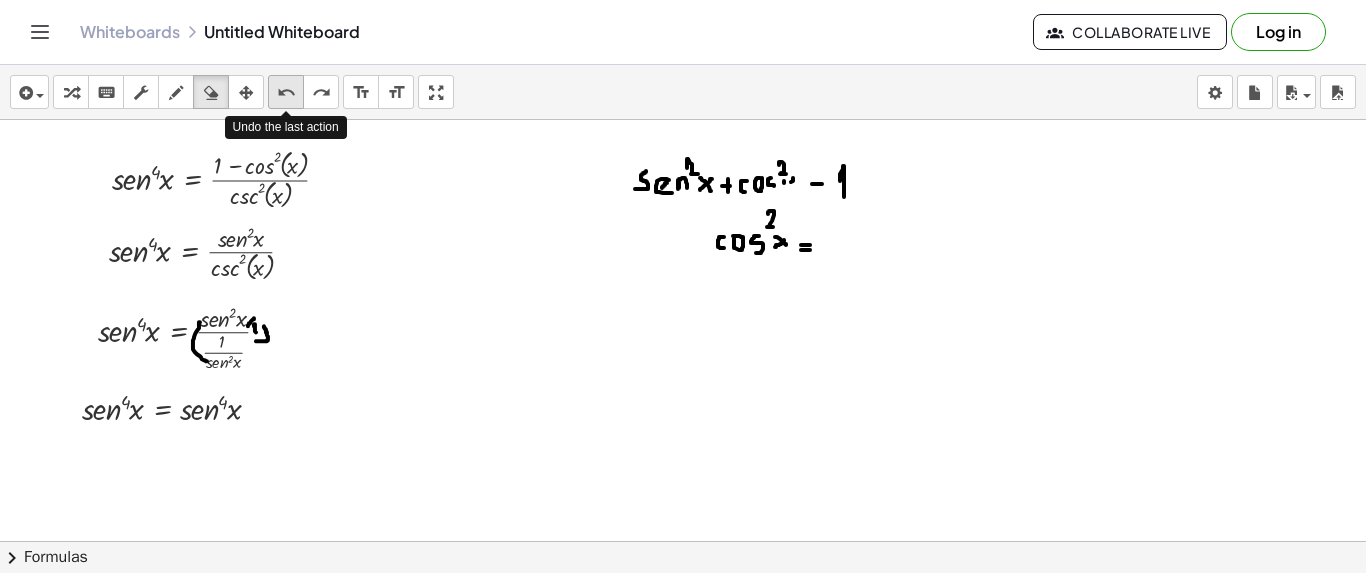 click on "undo" at bounding box center (286, 93) 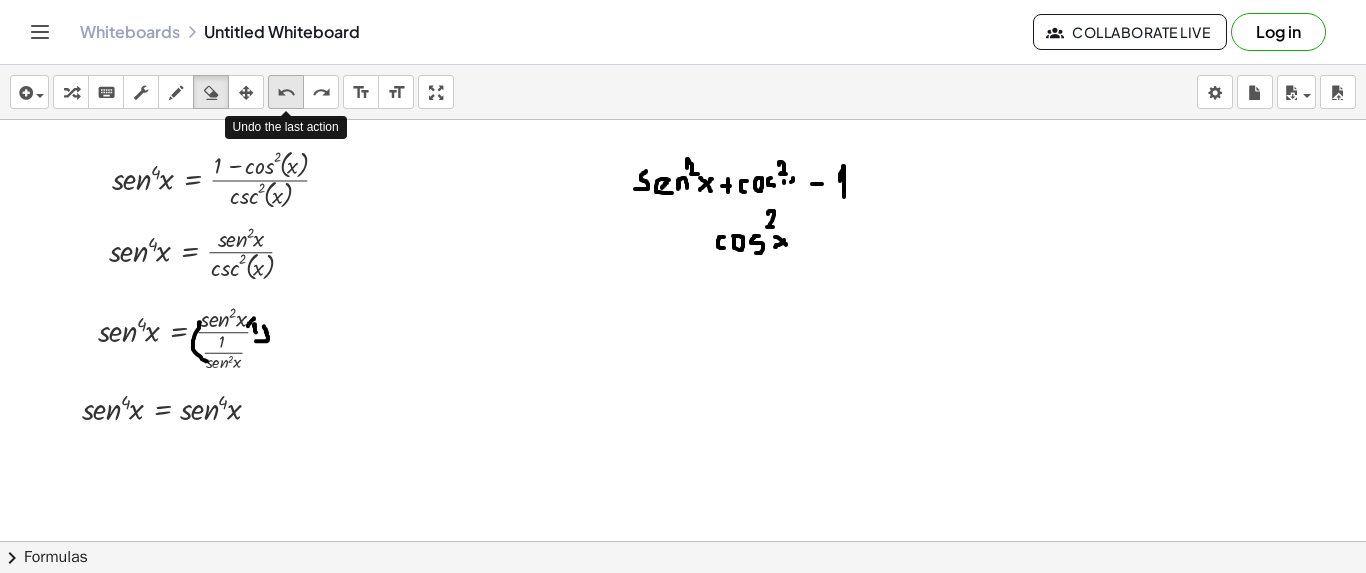 click on "undo" at bounding box center (286, 93) 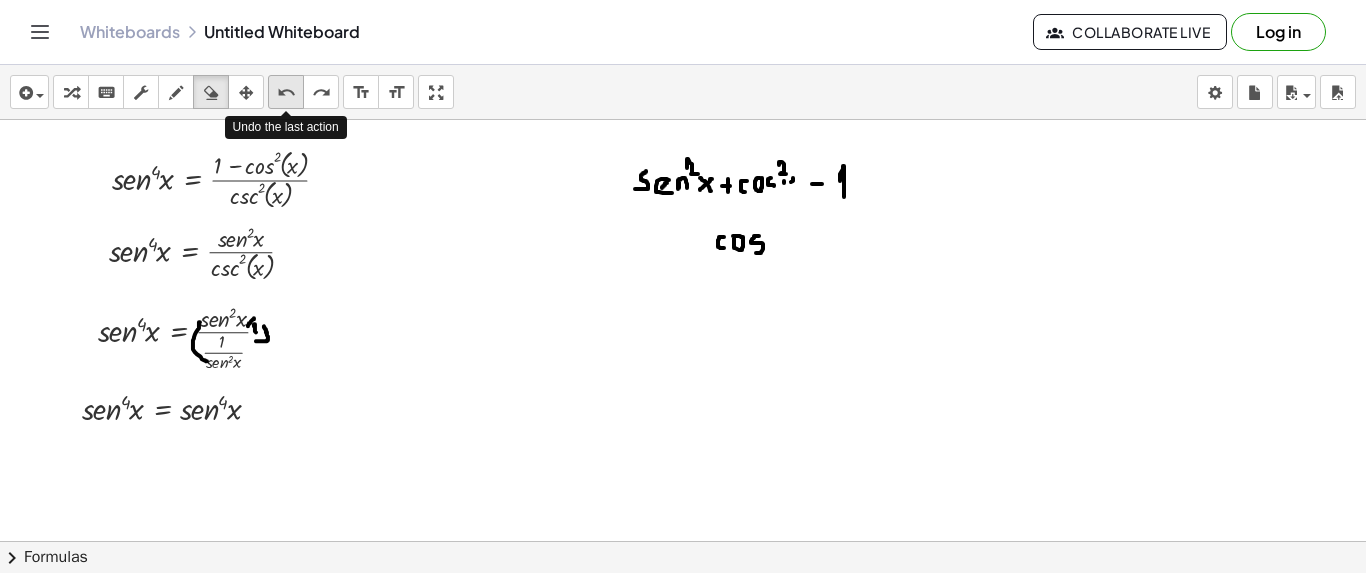 click on "undo" at bounding box center (286, 93) 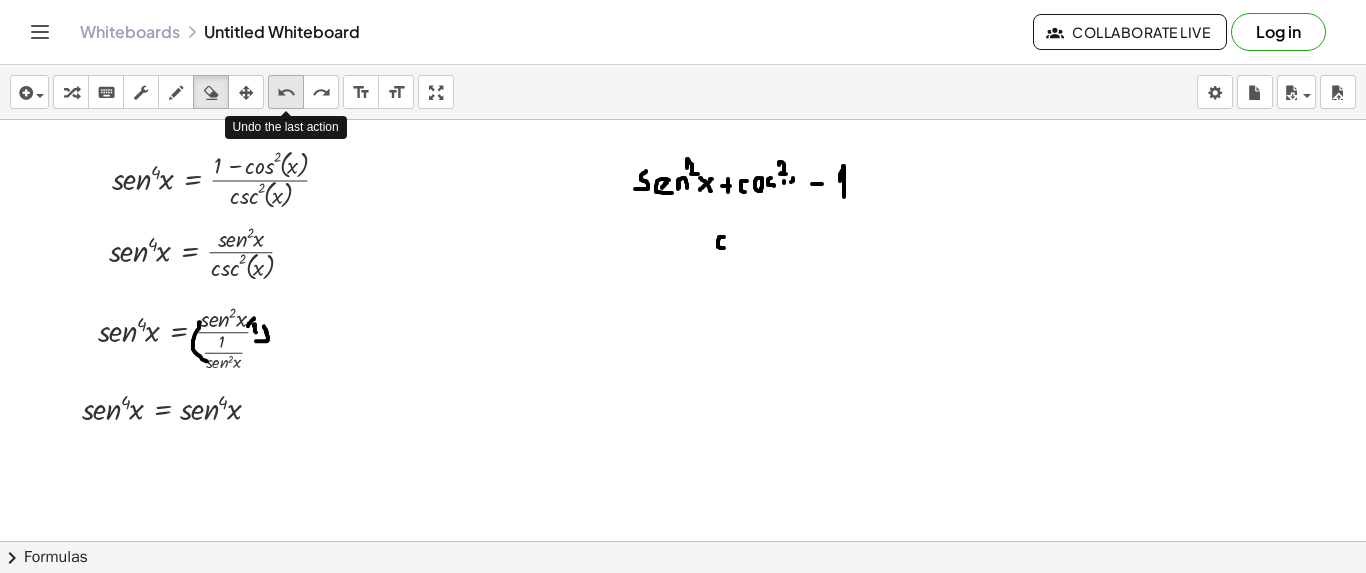 click on "undo" at bounding box center (286, 93) 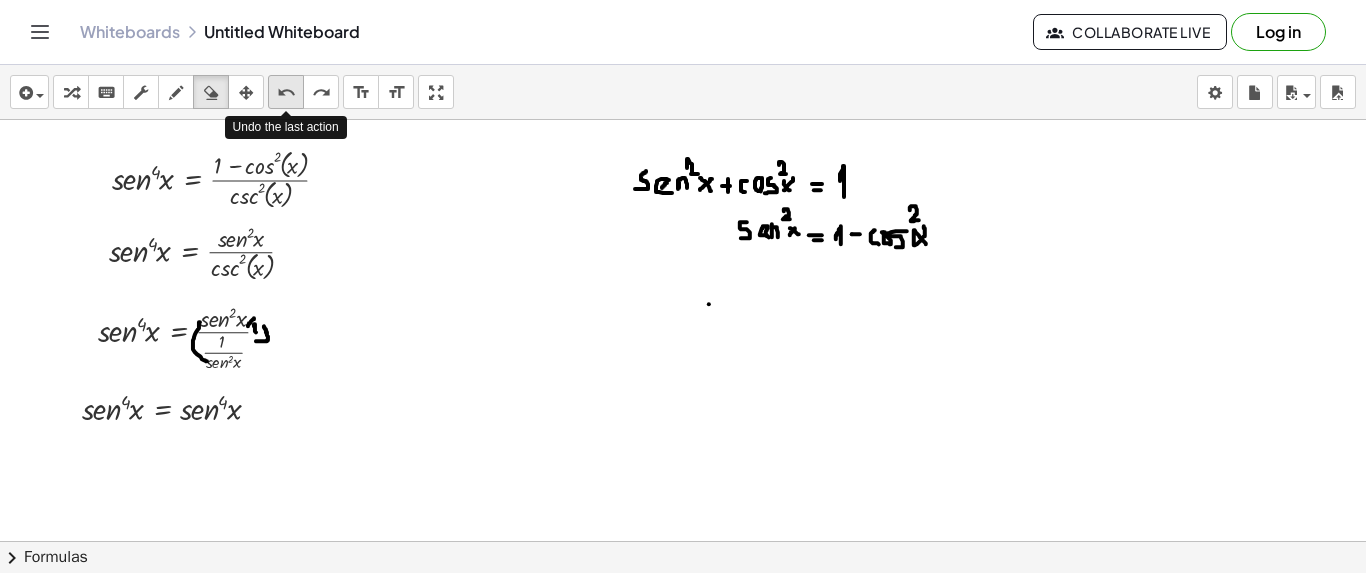 click on "undo" at bounding box center [286, 93] 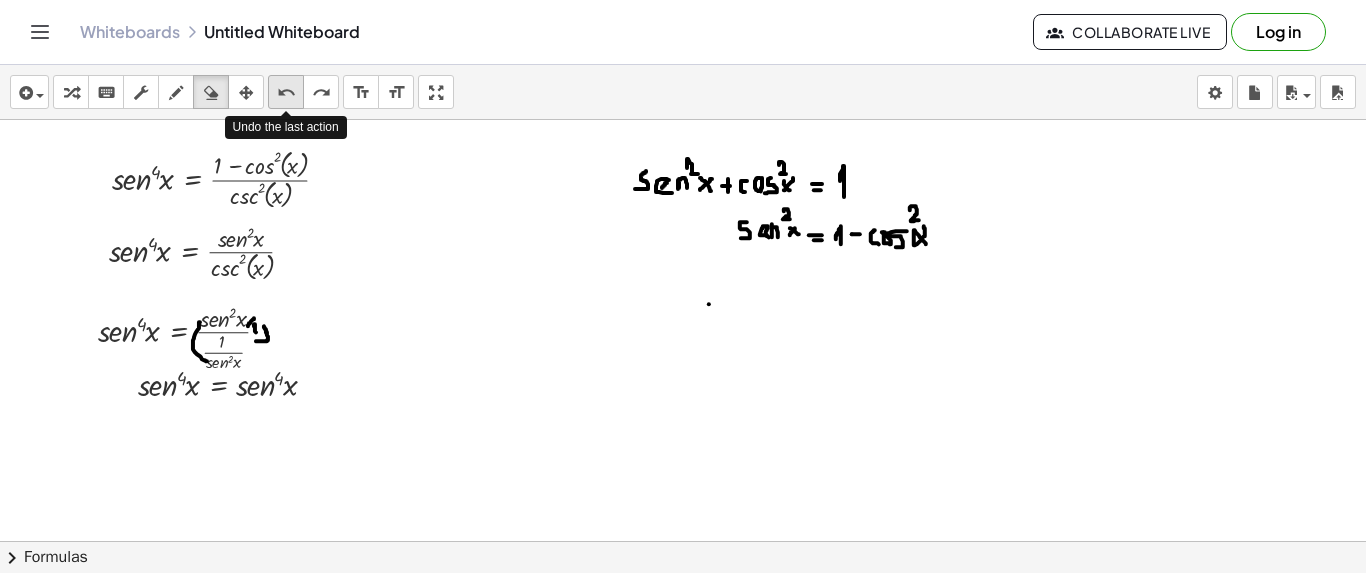 click on "undo" at bounding box center (286, 93) 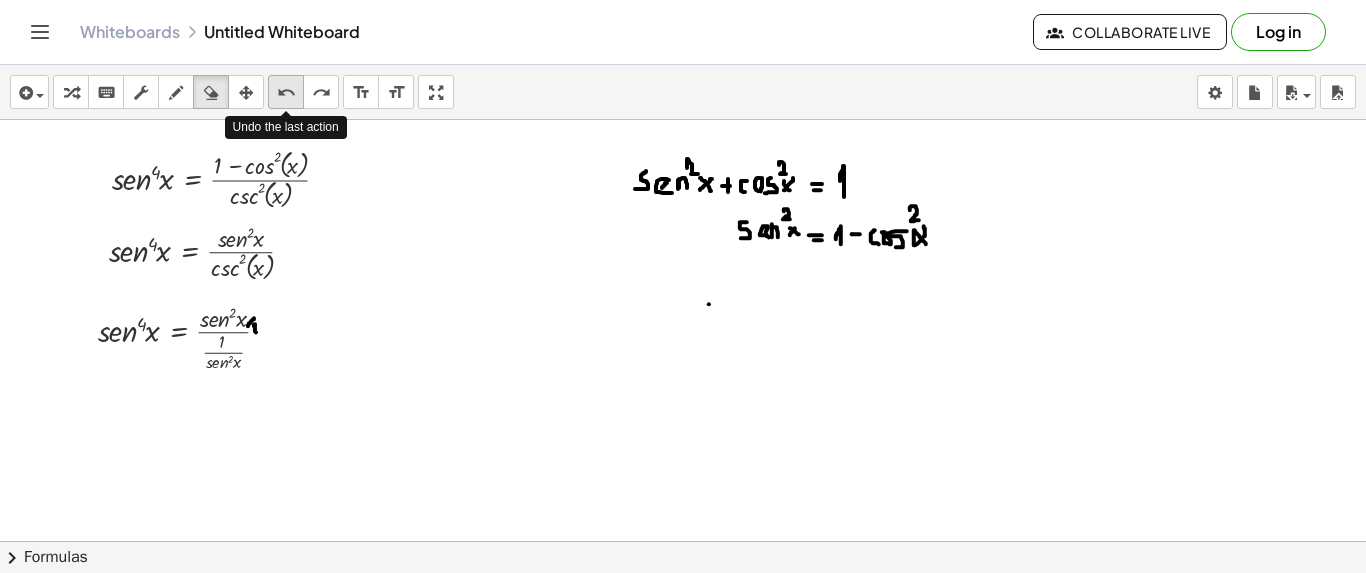 click on "undo" at bounding box center (286, 93) 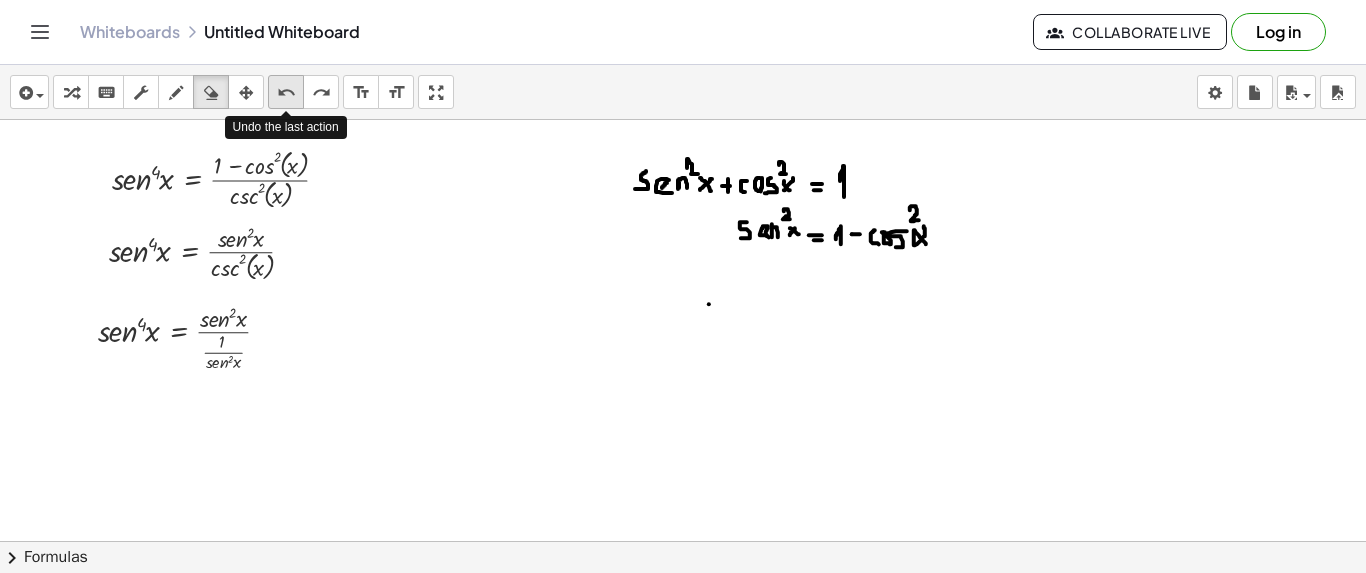 click on "undo" at bounding box center (286, 93) 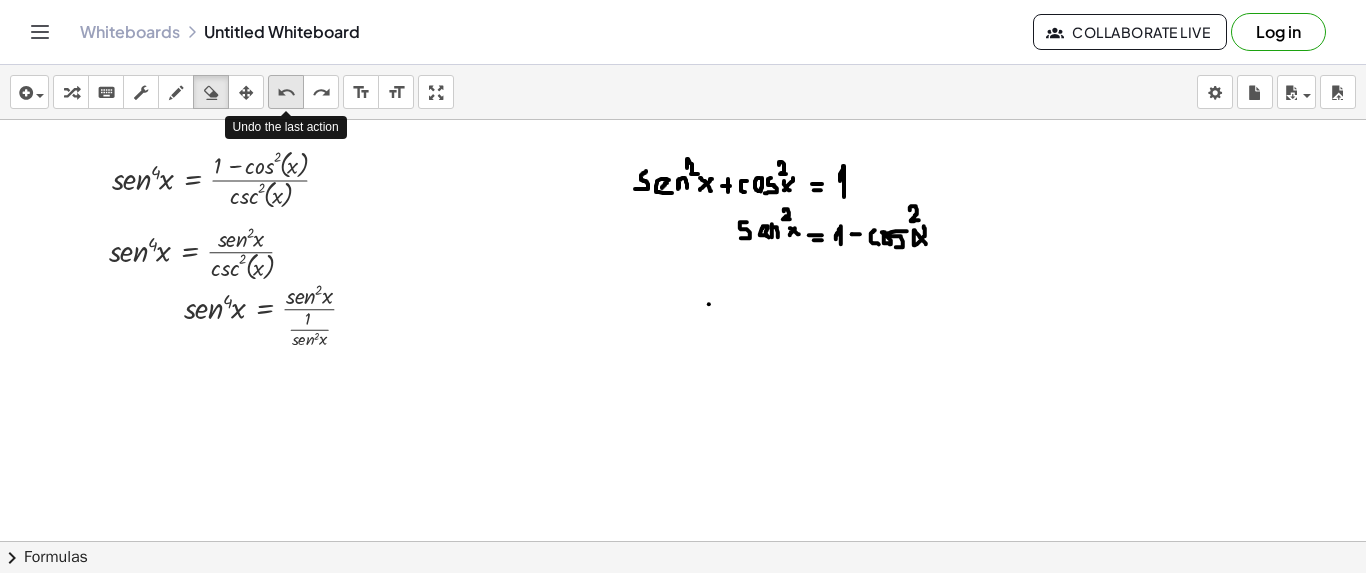 click on "undo" at bounding box center (286, 93) 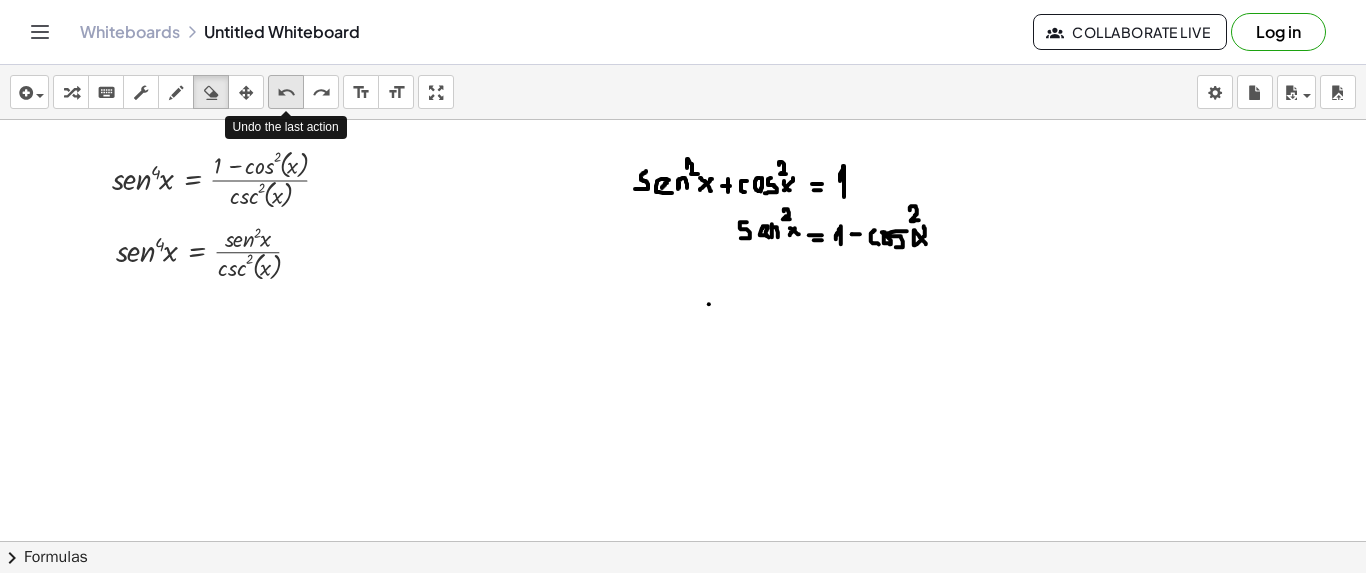 click on "undo" at bounding box center (286, 93) 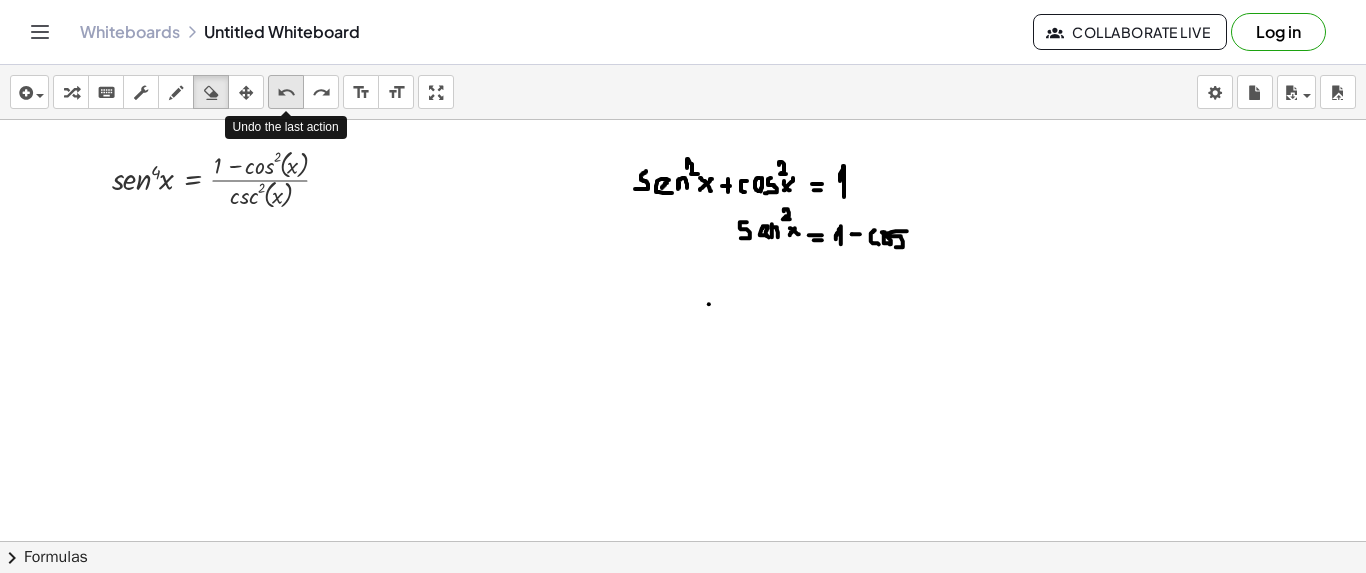 click on "undo" at bounding box center [286, 93] 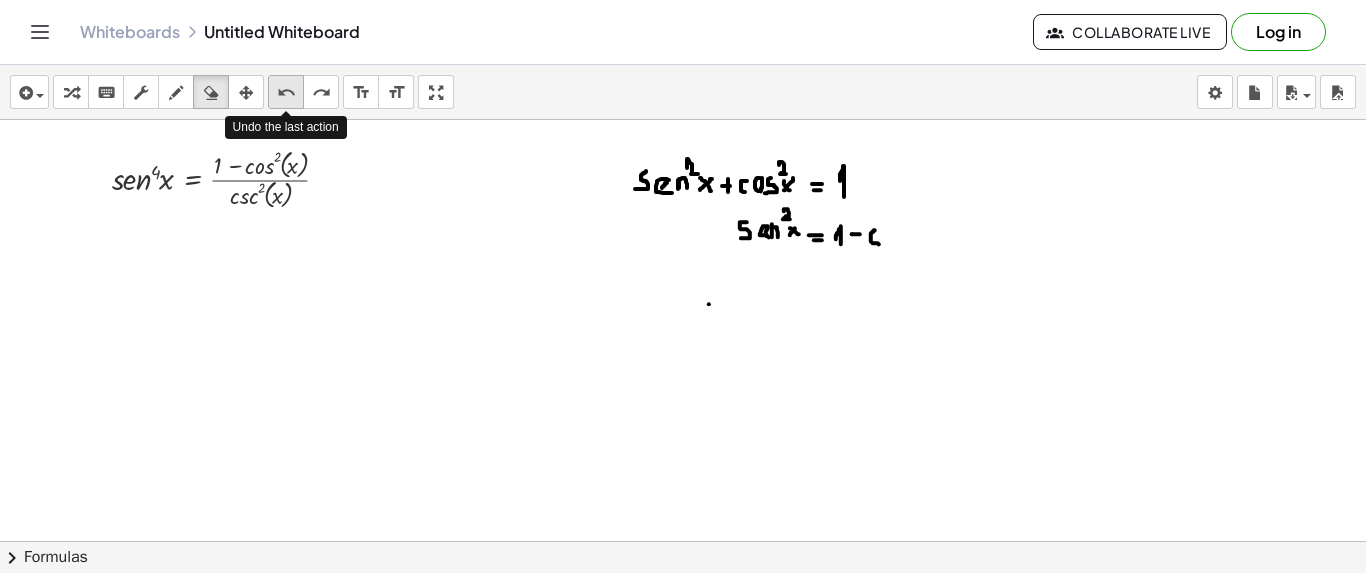 click on "undo" at bounding box center [286, 93] 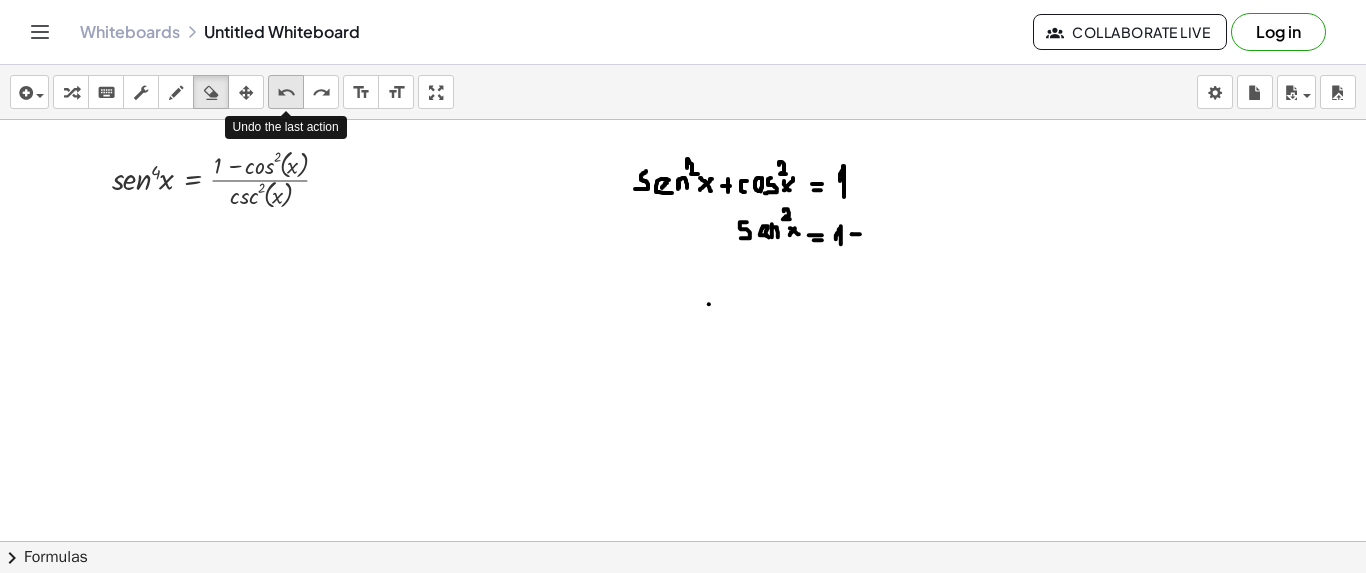 click on "undo" at bounding box center (286, 93) 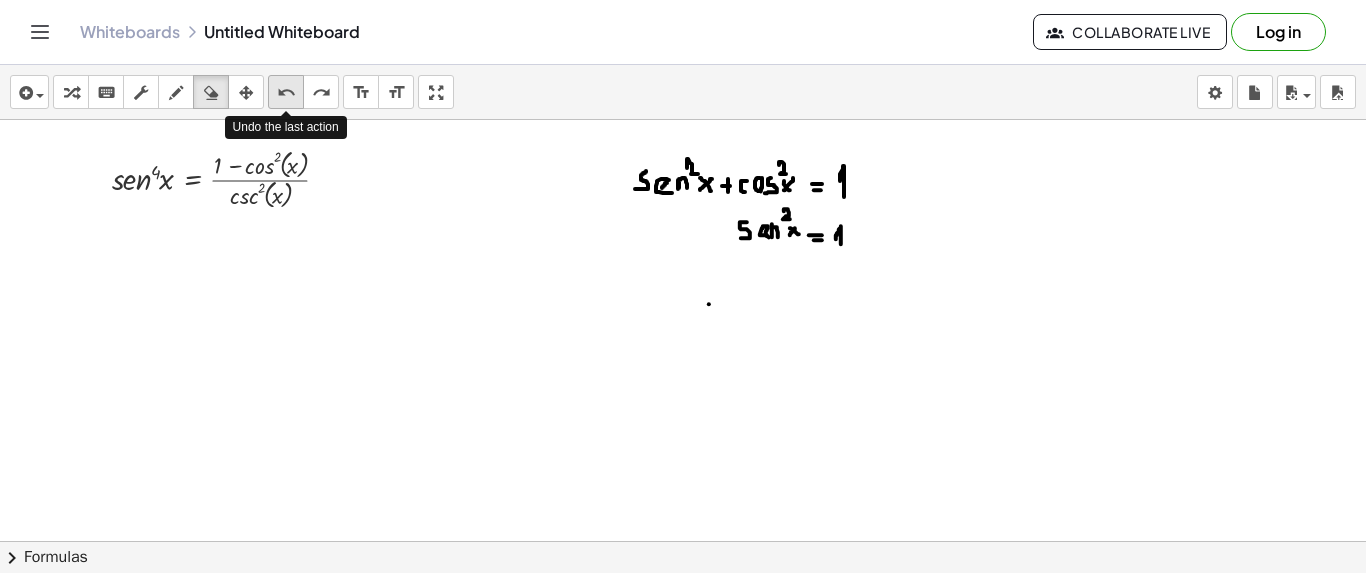 click on "undo" at bounding box center [286, 93] 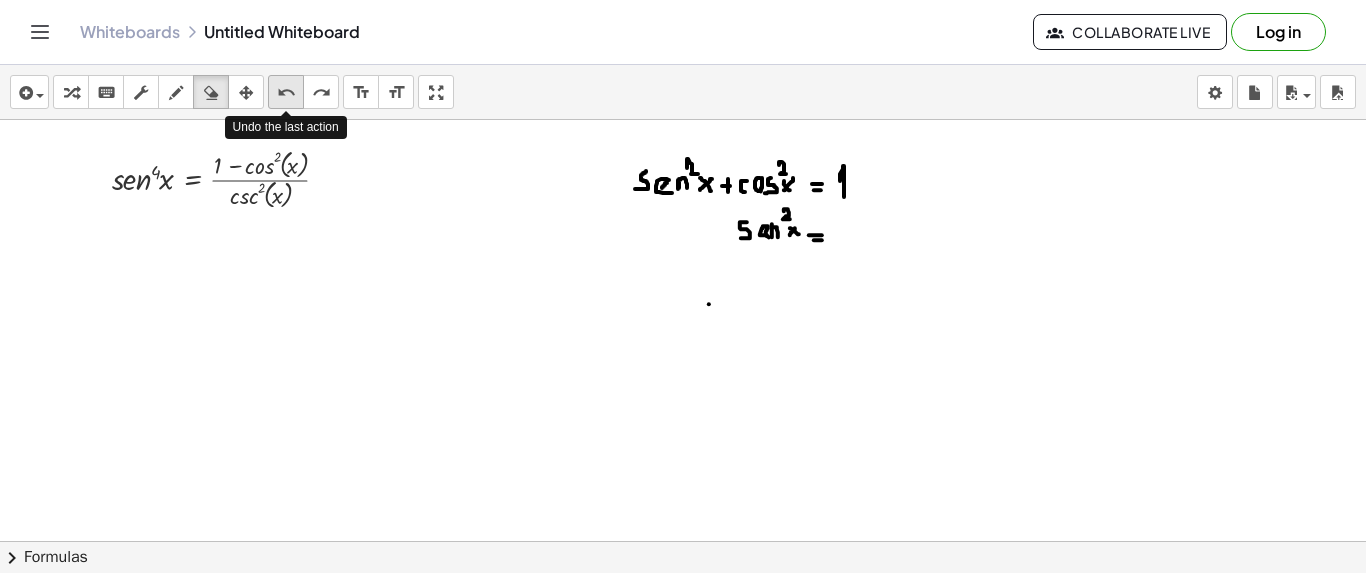click on "undo" at bounding box center [286, 93] 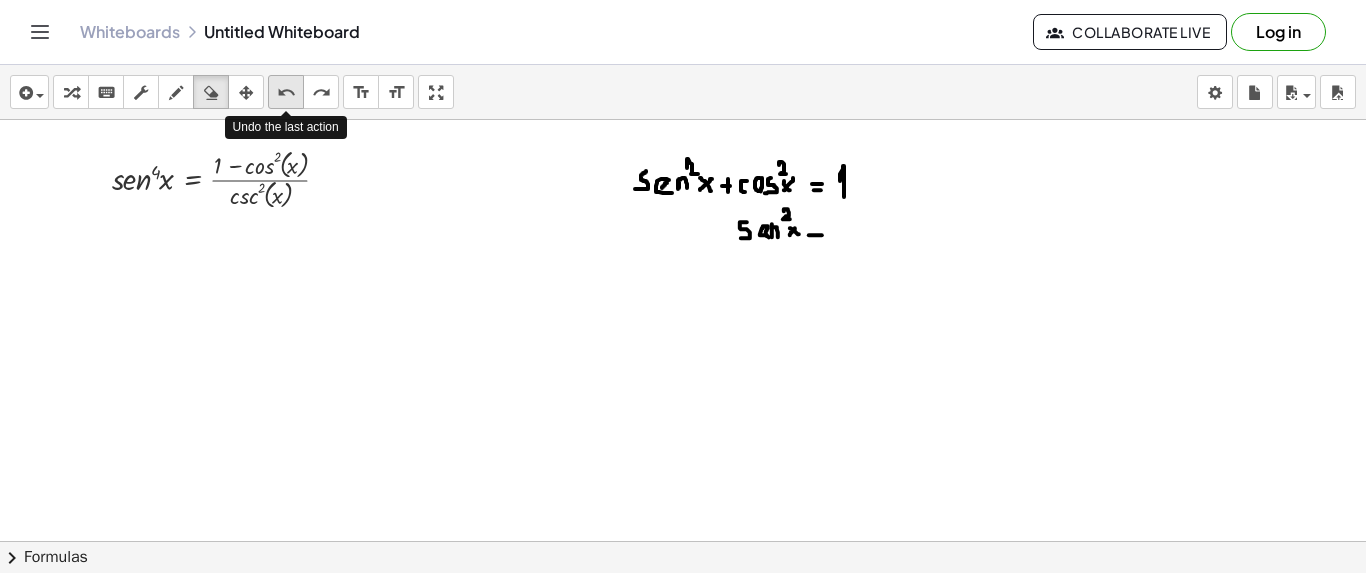 click on "undo" at bounding box center (286, 93) 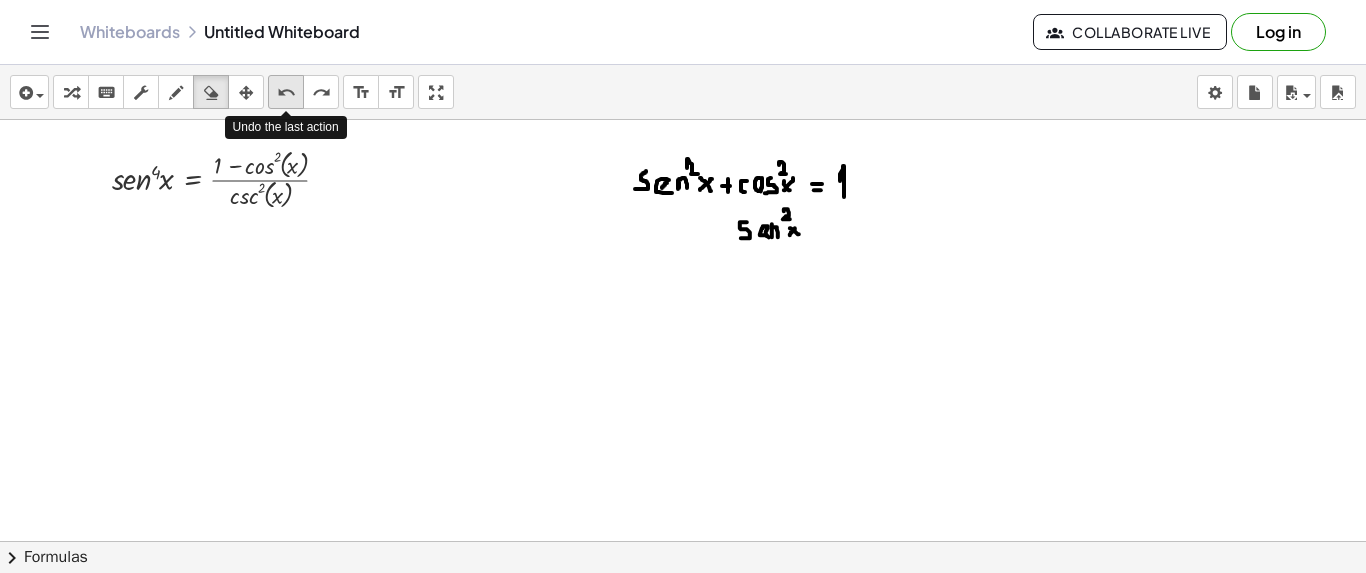 click on "undo" at bounding box center (286, 93) 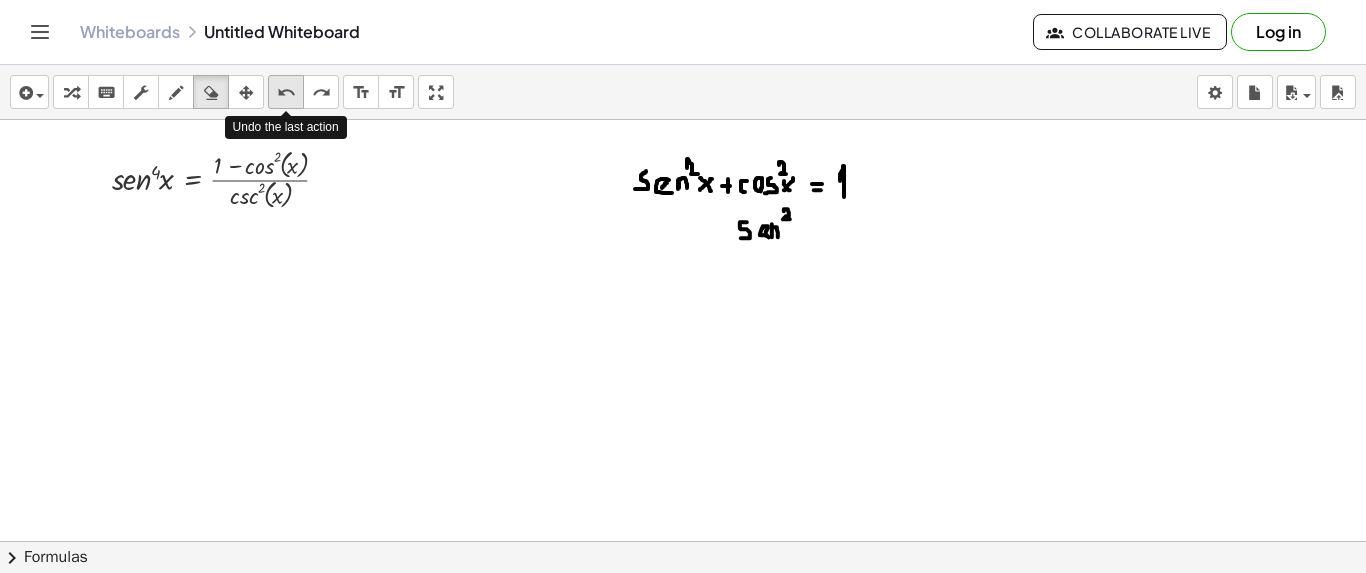 click on "undo" at bounding box center (286, 93) 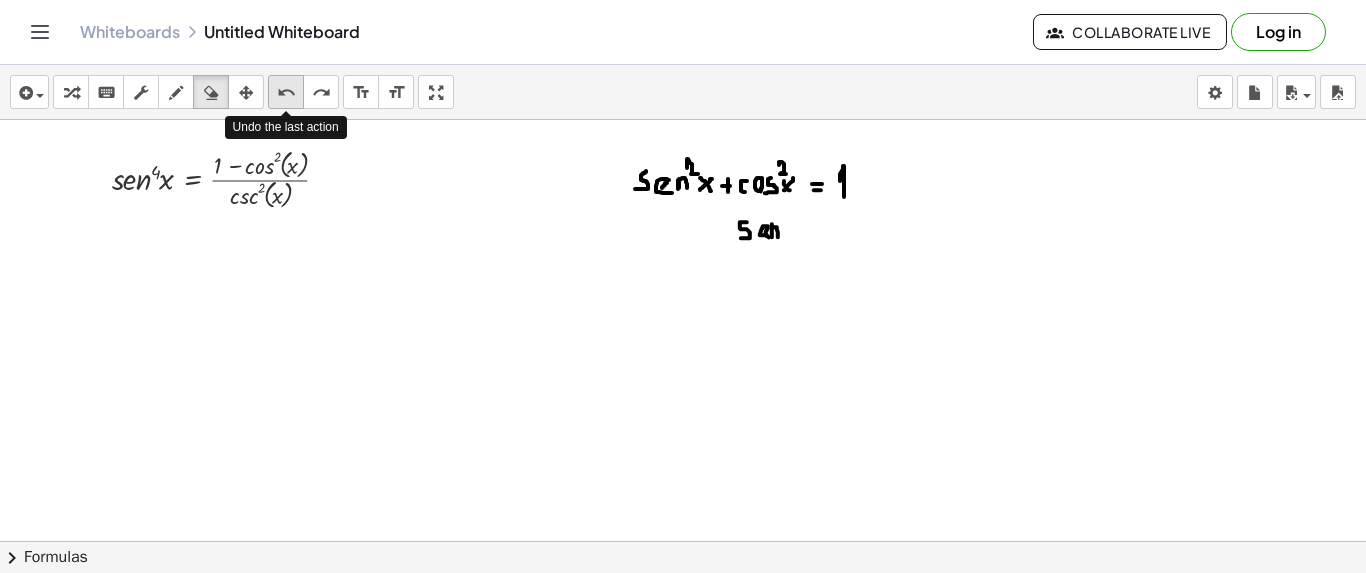 click on "undo" at bounding box center [286, 93] 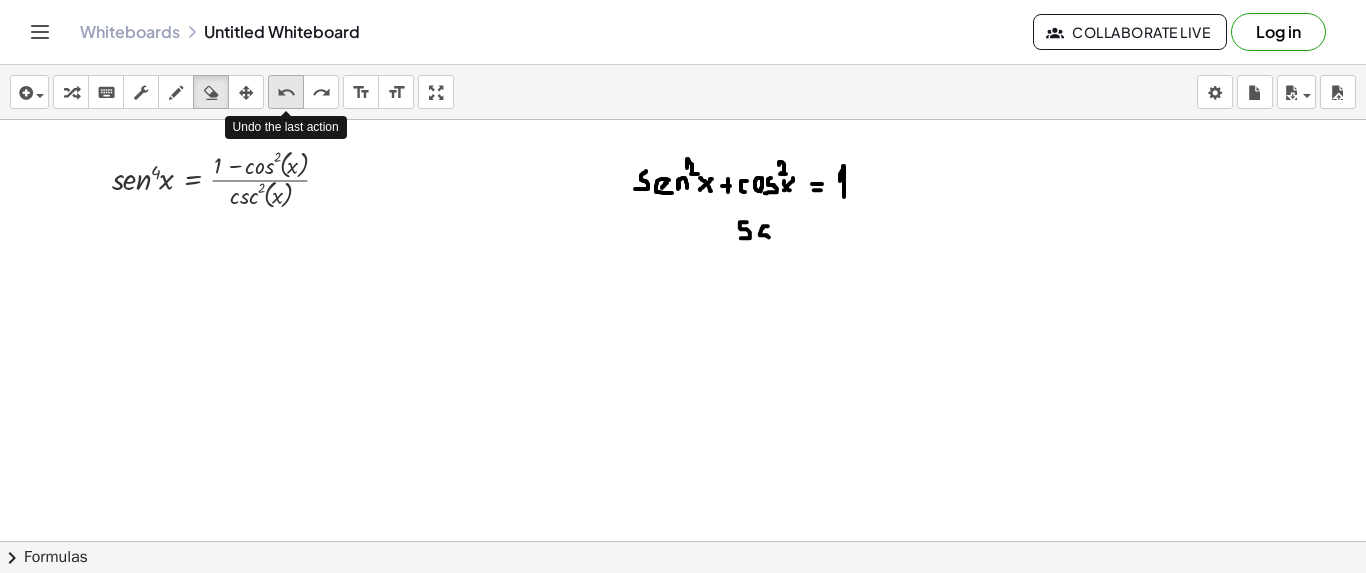 click on "undo" at bounding box center (286, 93) 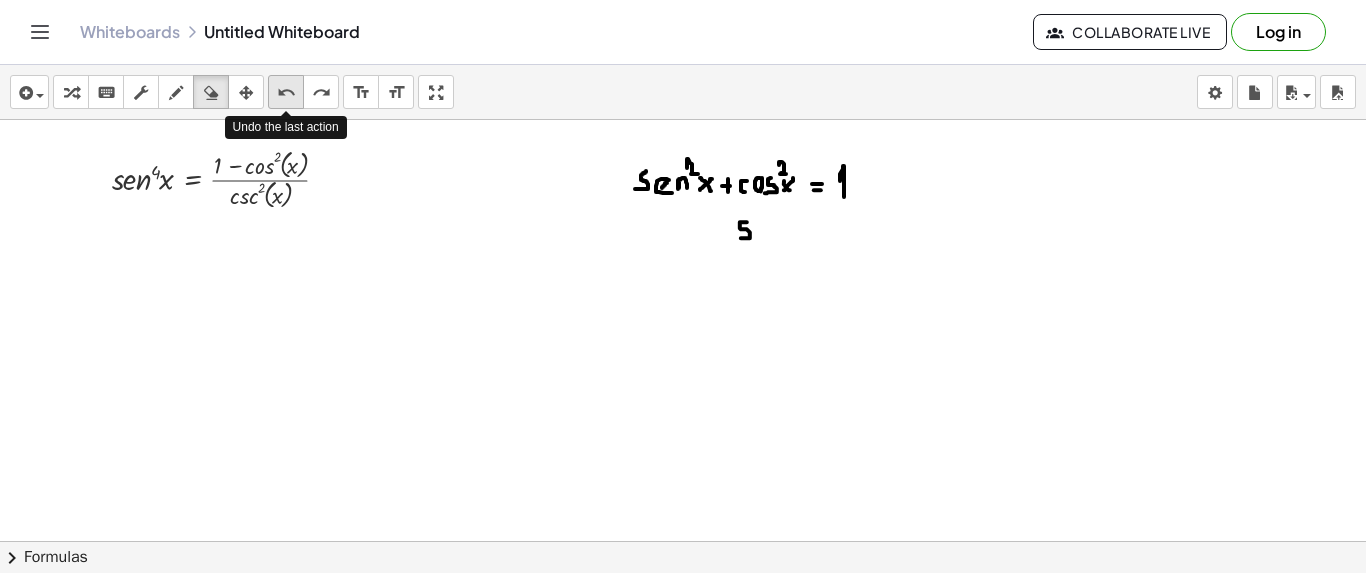 click on "undo" at bounding box center (286, 93) 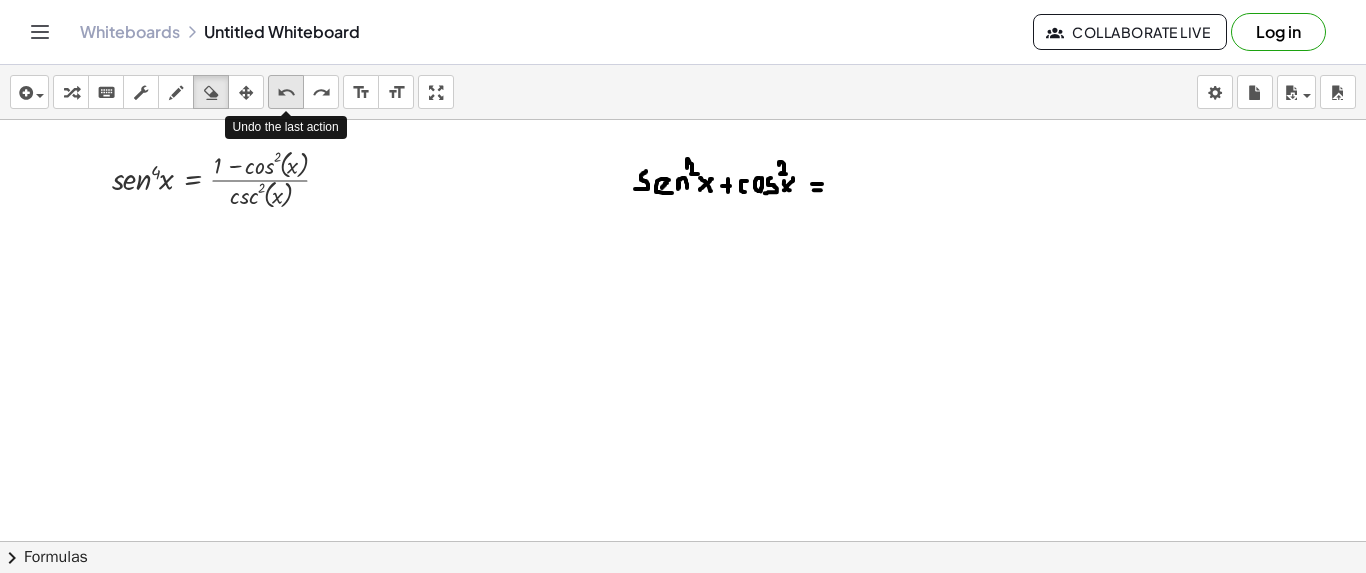 click on "undo" at bounding box center (286, 93) 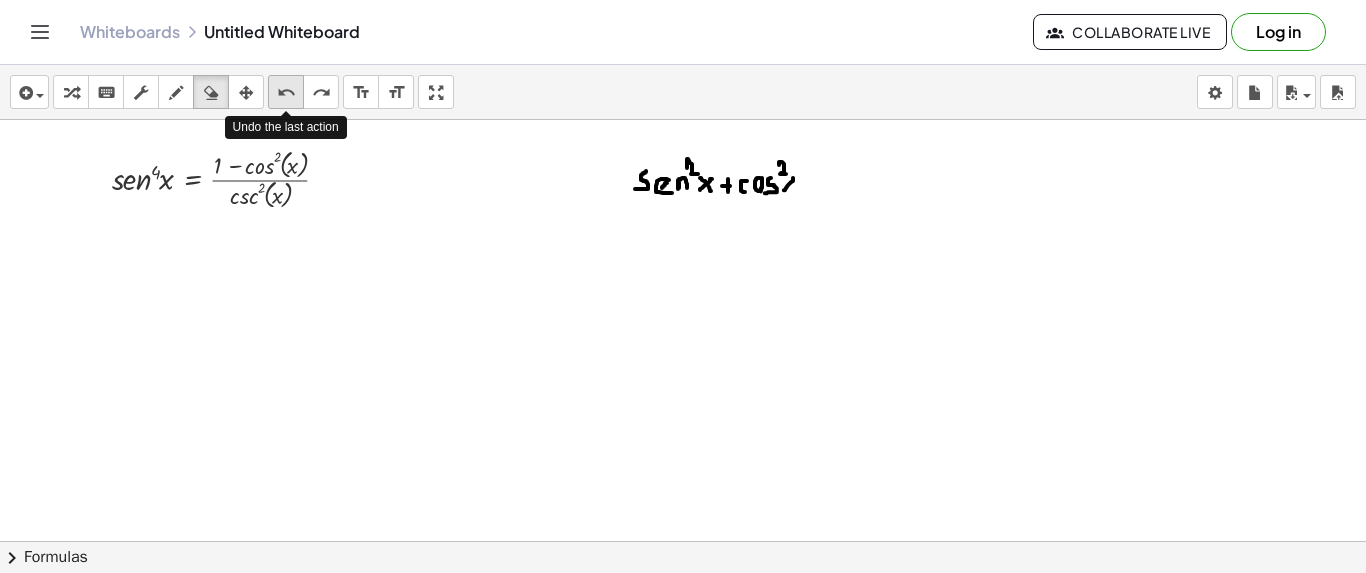 click on "undo" at bounding box center [286, 93] 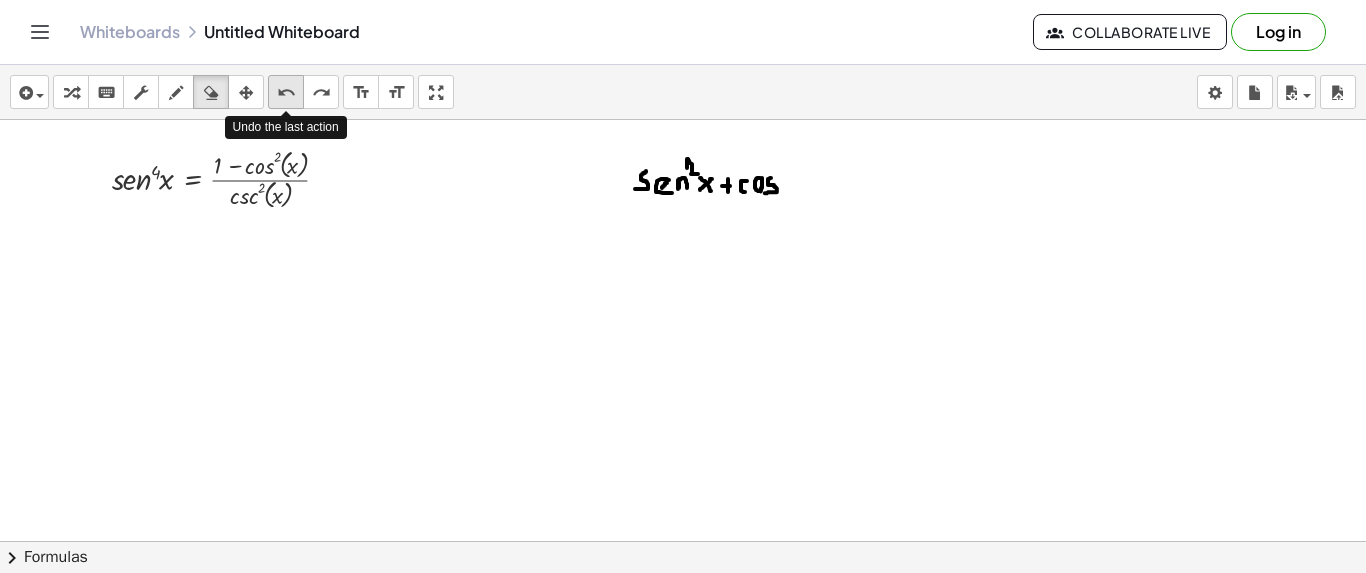 click on "undo" at bounding box center (286, 93) 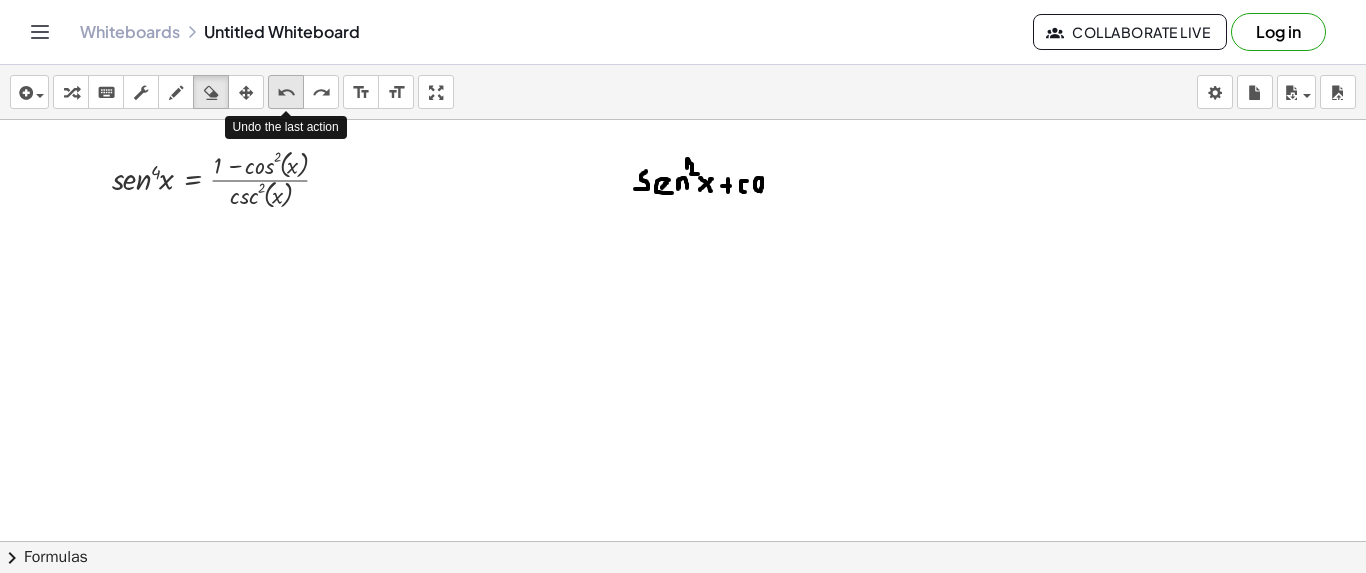 click on "undo" at bounding box center [286, 93] 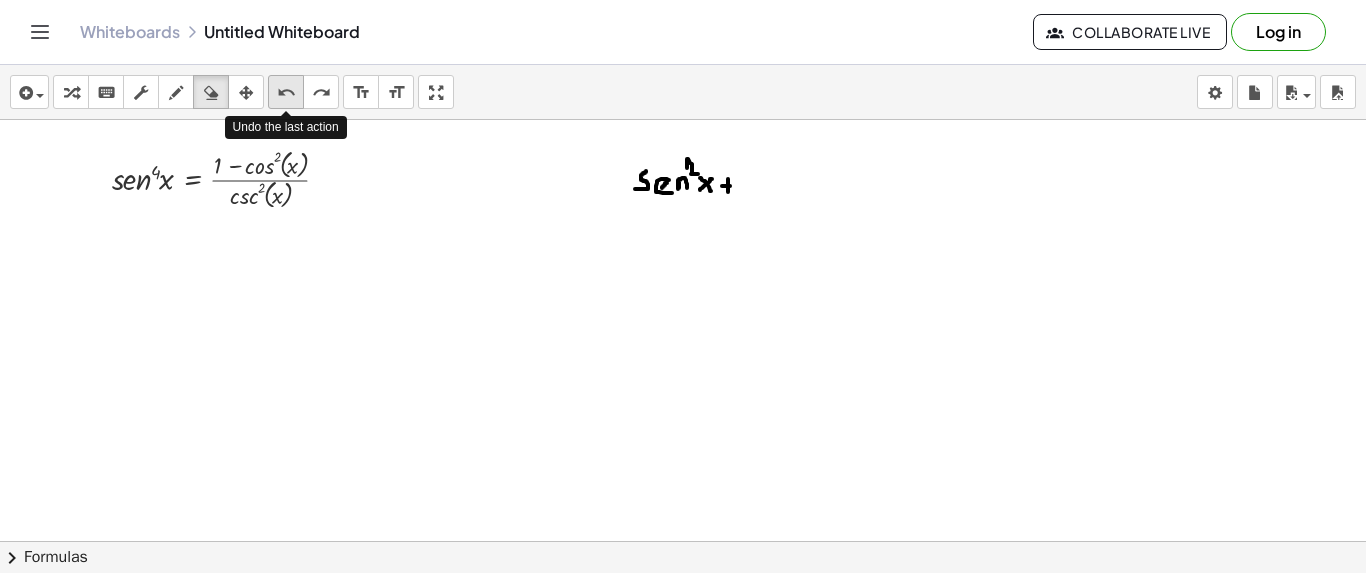 click on "undo" at bounding box center [286, 93] 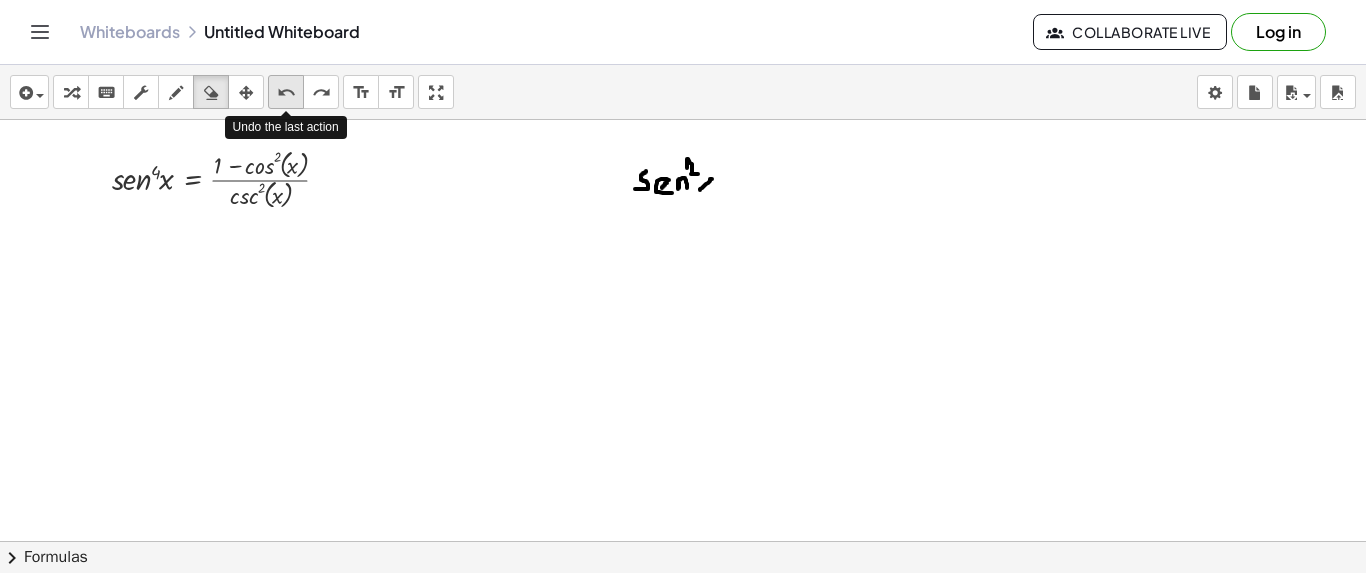 click on "undo" at bounding box center (286, 93) 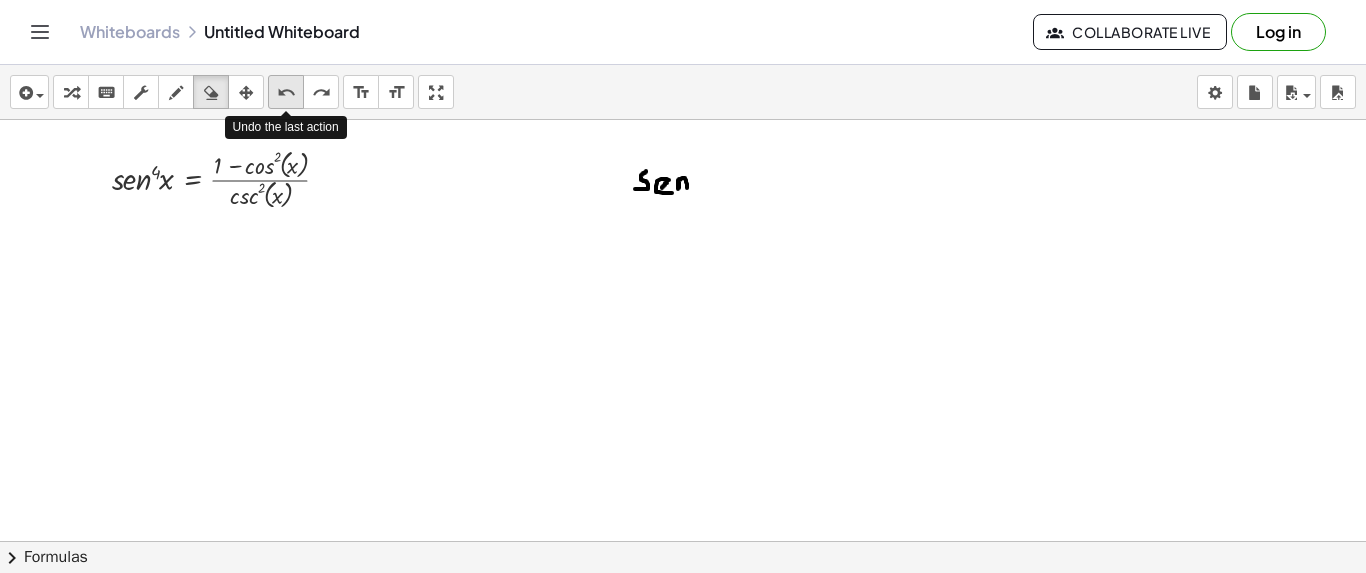 click on "undo" at bounding box center (286, 93) 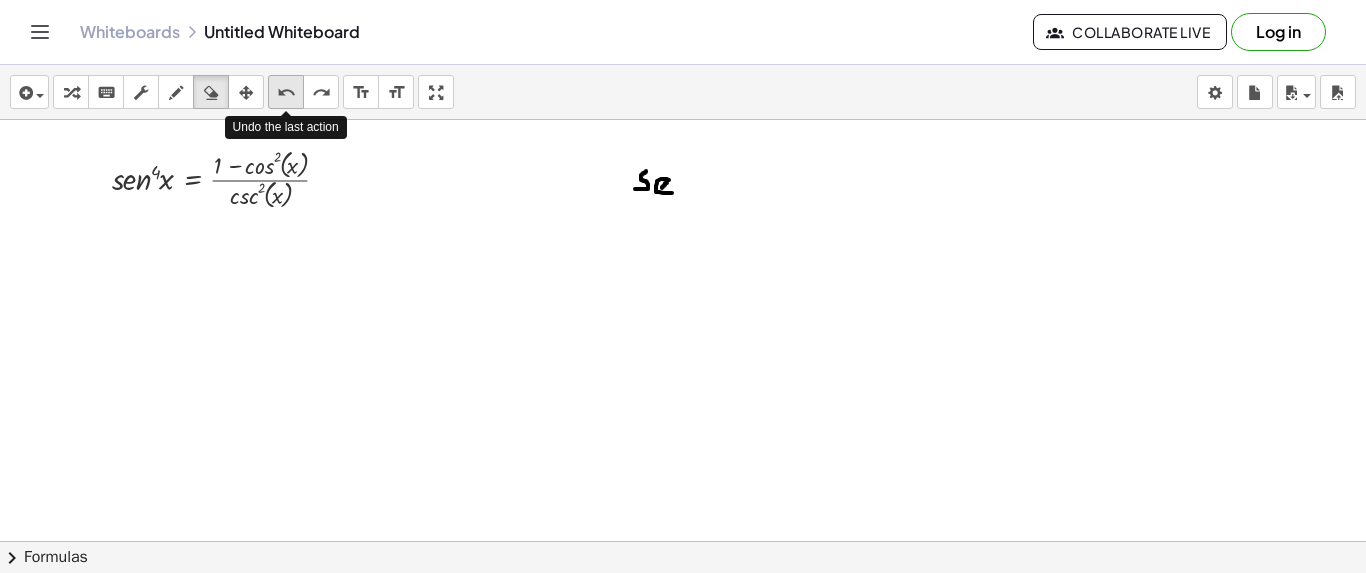 click on "undo" at bounding box center (286, 93) 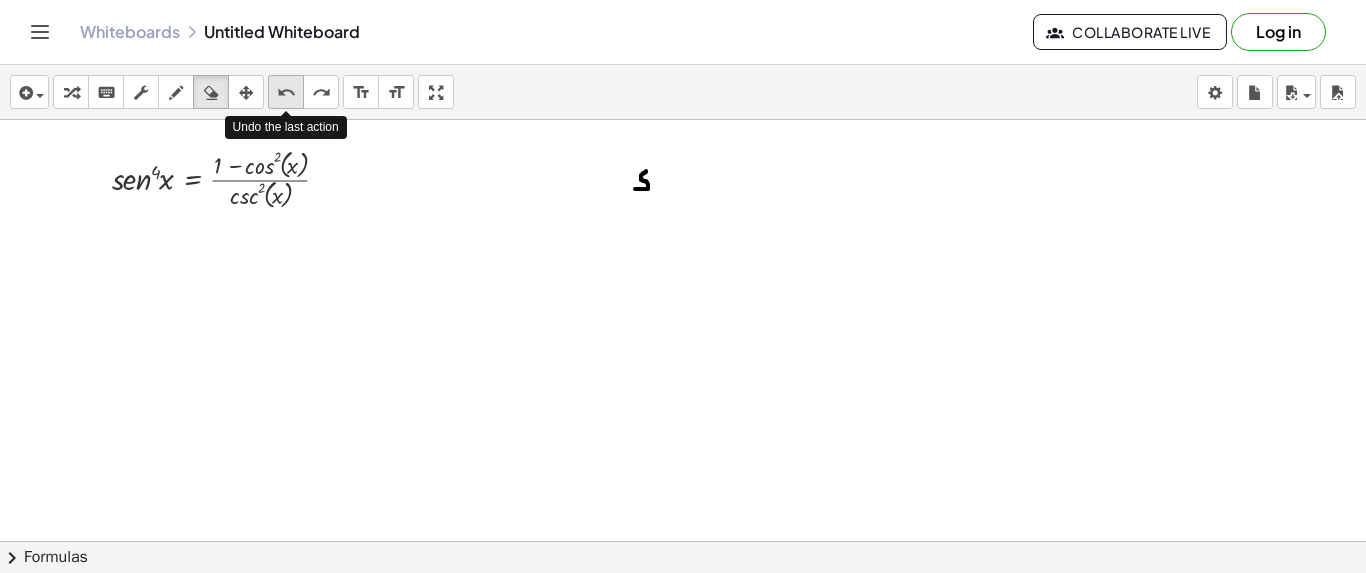 click on "undo" at bounding box center (286, 93) 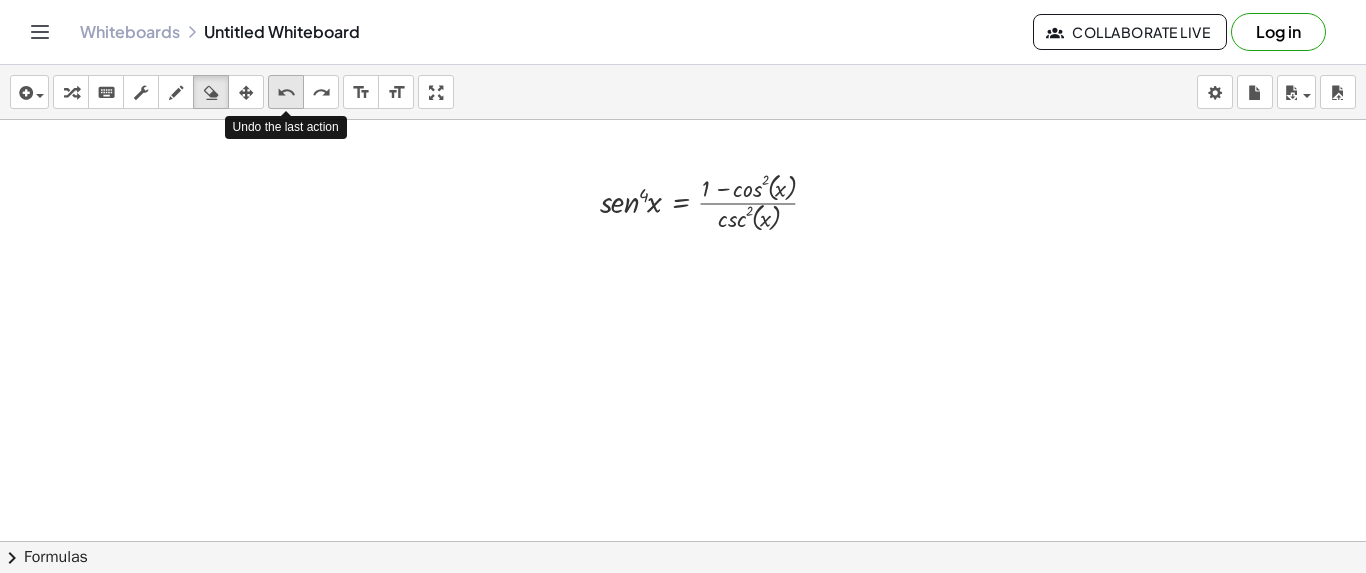 click on "undo" at bounding box center (286, 93) 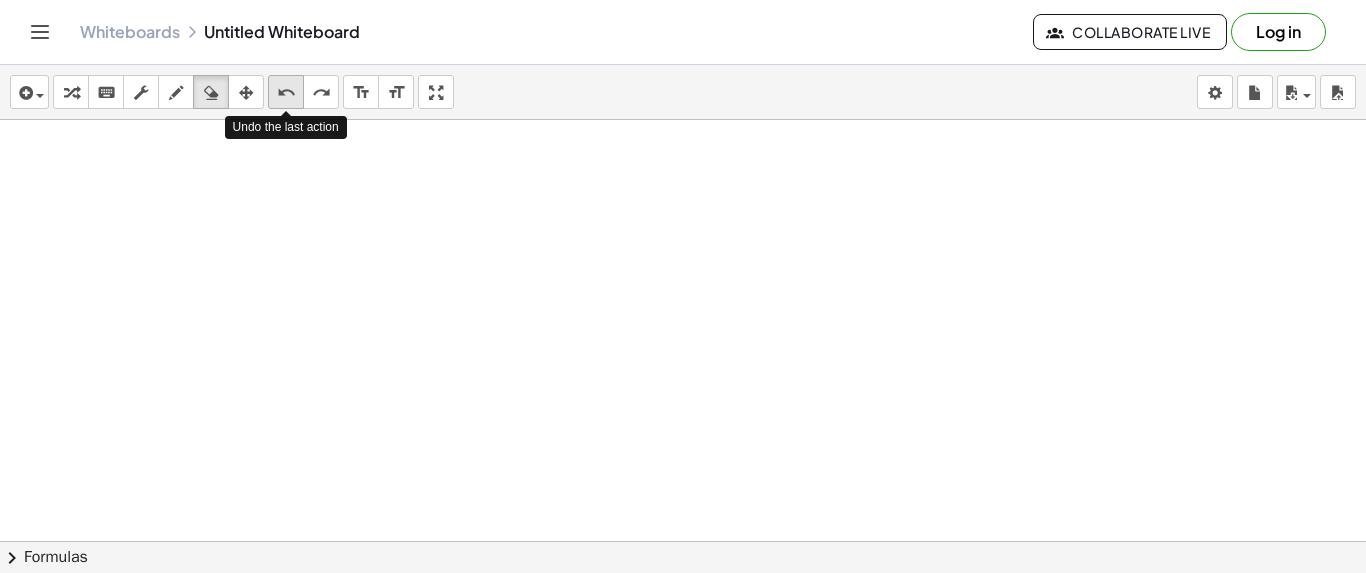 click on "undo" at bounding box center [286, 93] 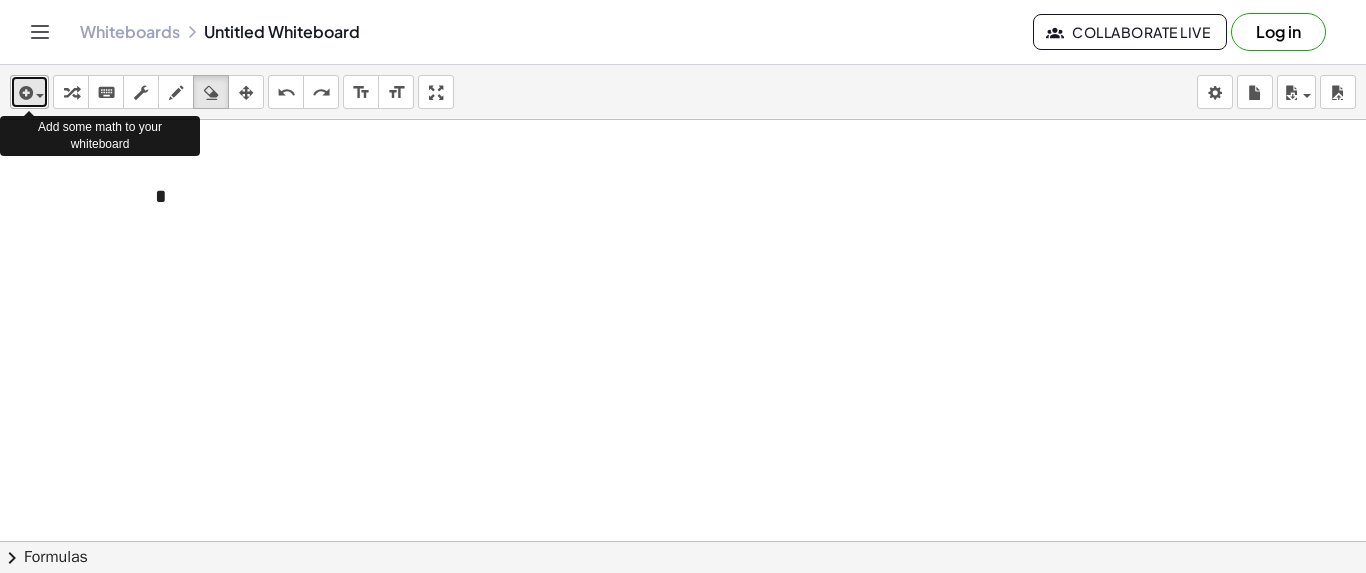 click at bounding box center (40, 96) 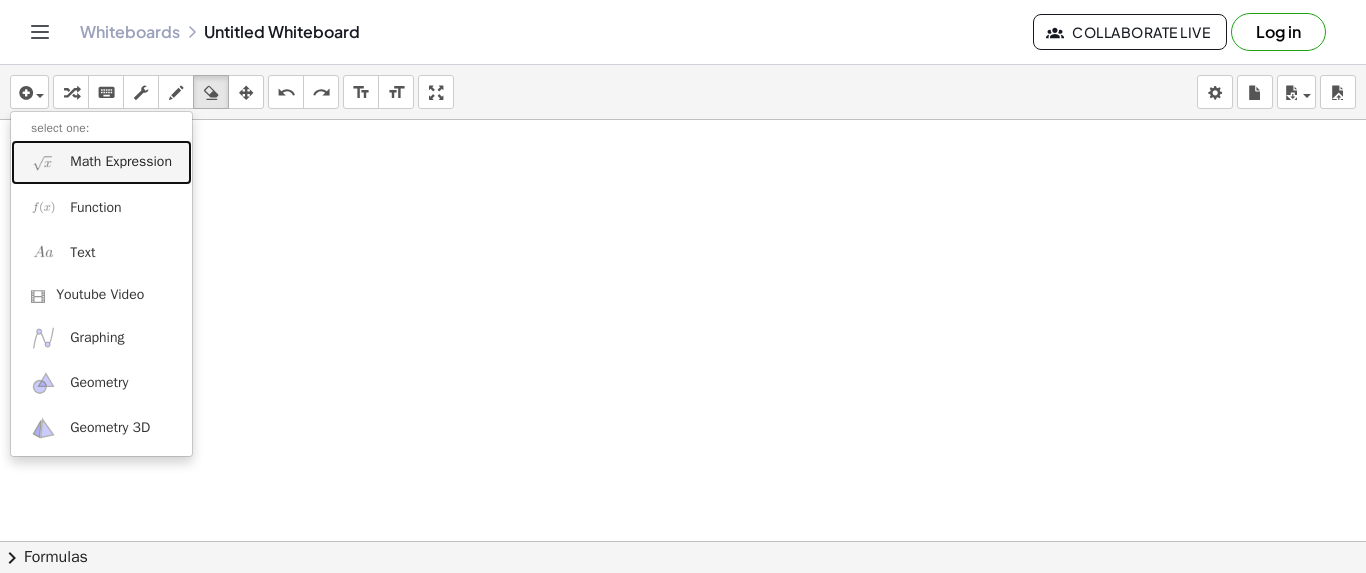 click on "Math Expression" at bounding box center [121, 162] 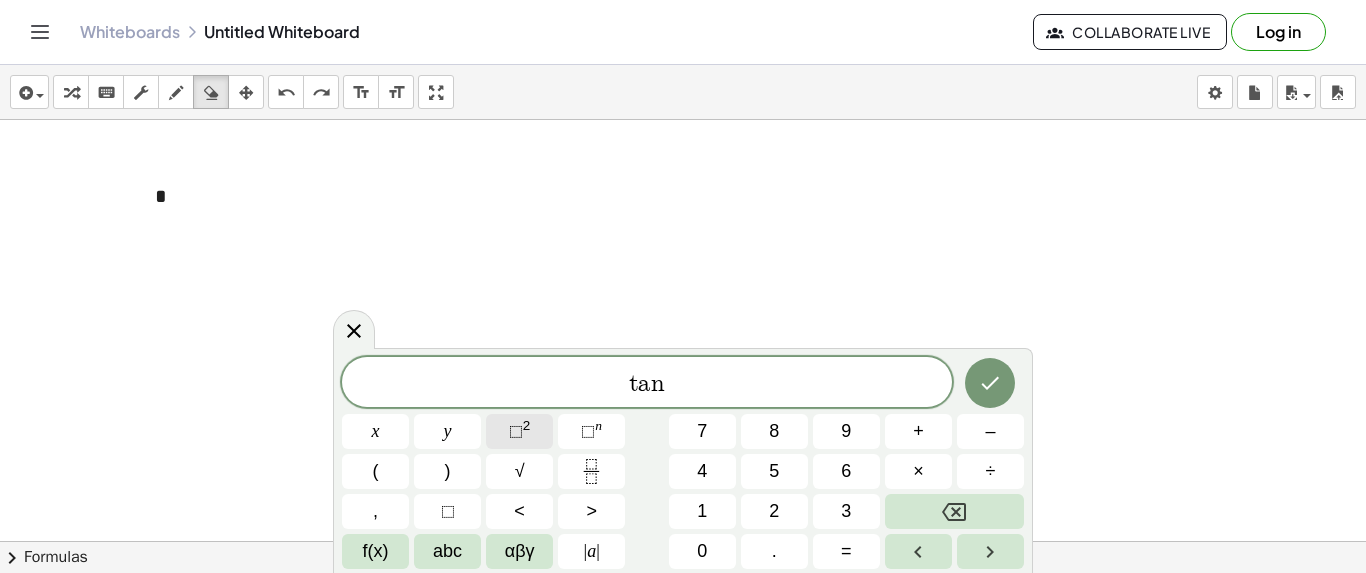 click on "⬚" at bounding box center (516, 431) 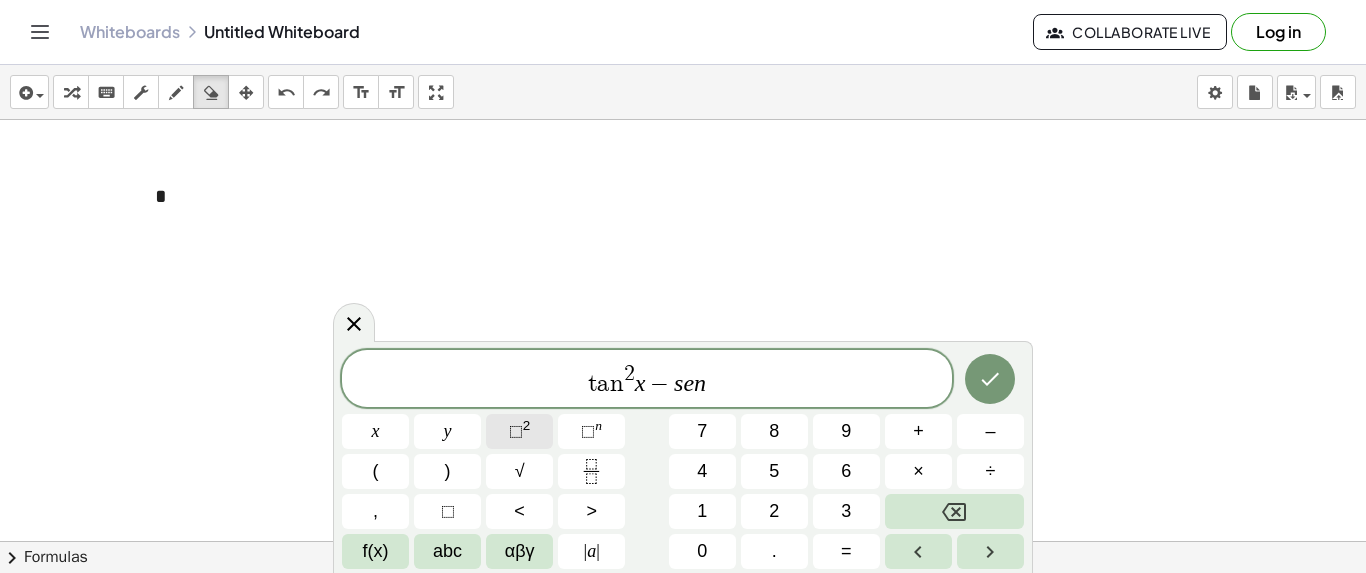 click on "2" at bounding box center (527, 425) 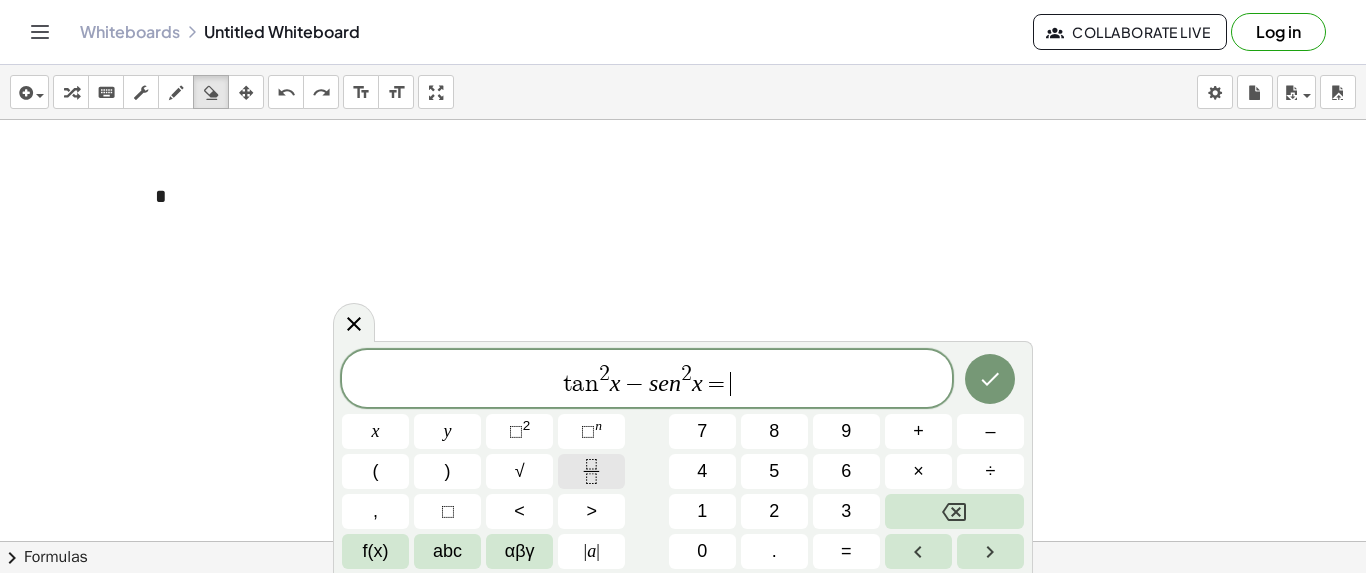 click 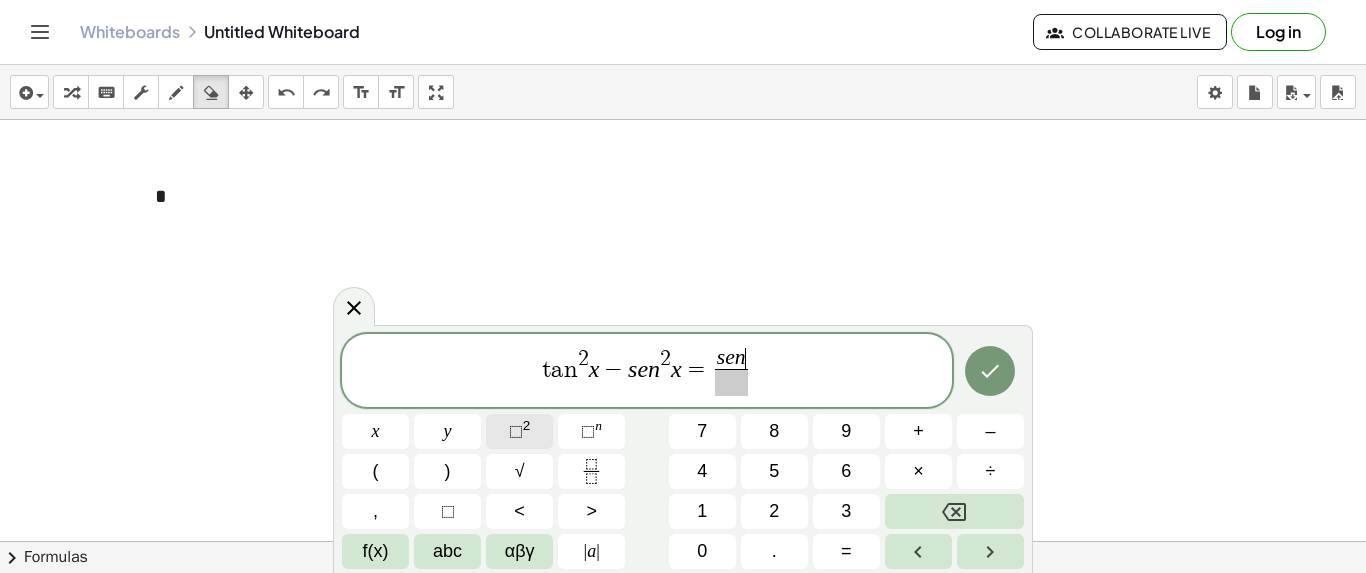 click on "⬚" at bounding box center [516, 431] 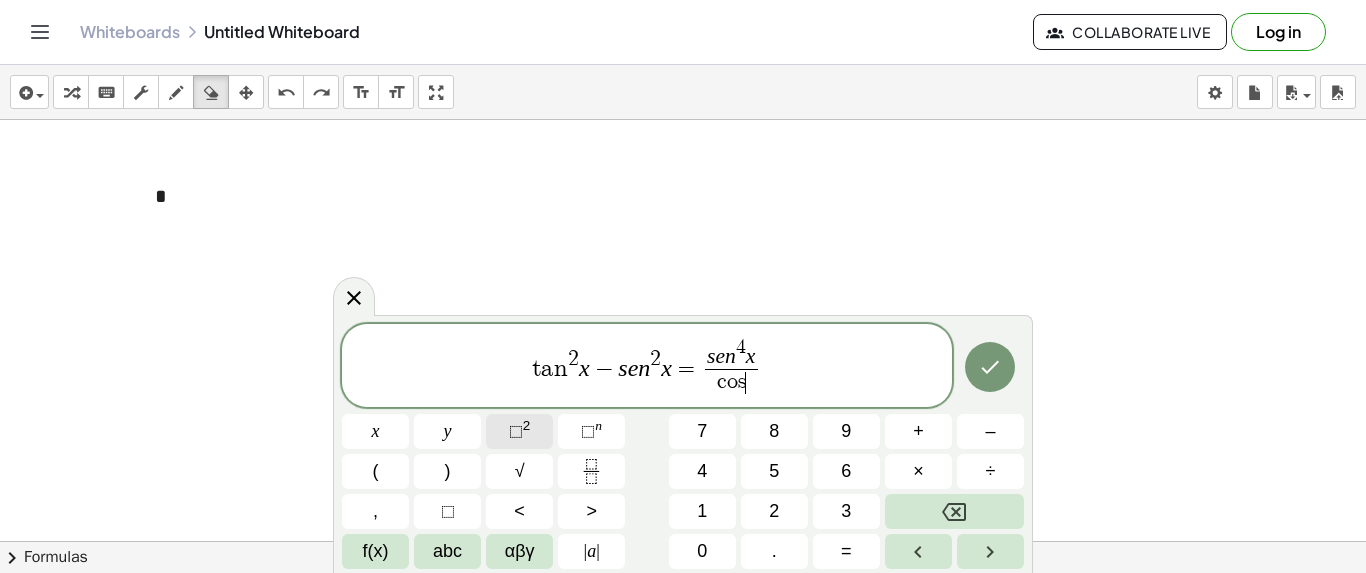 click on "⬚" at bounding box center [516, 431] 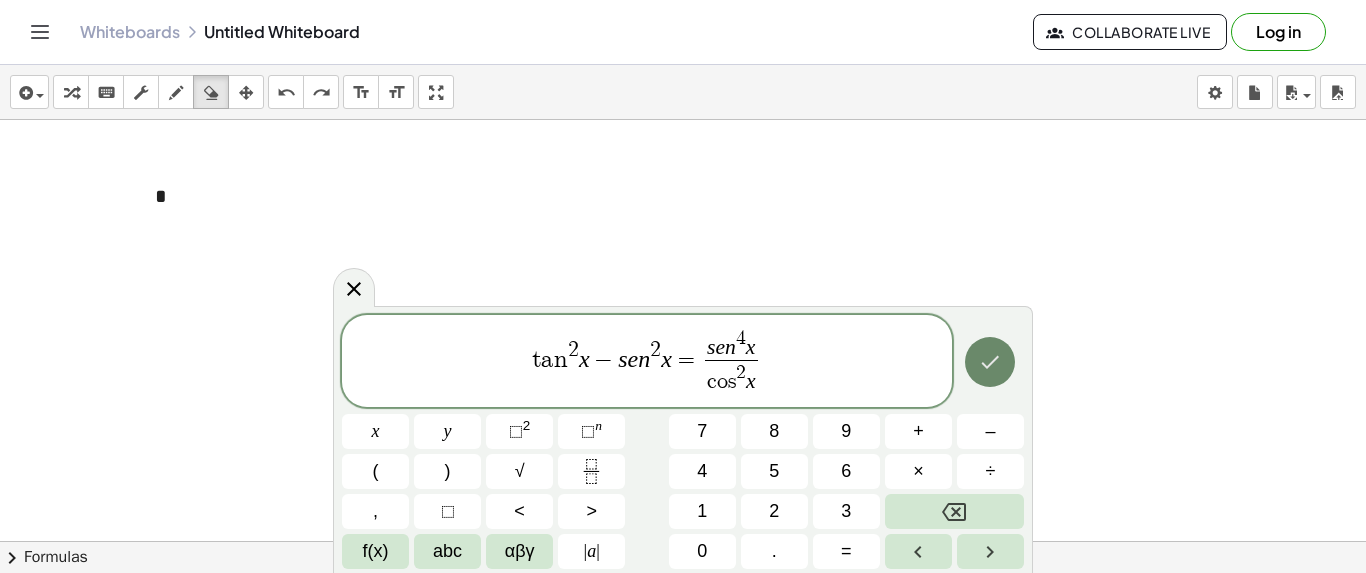click at bounding box center [990, 362] 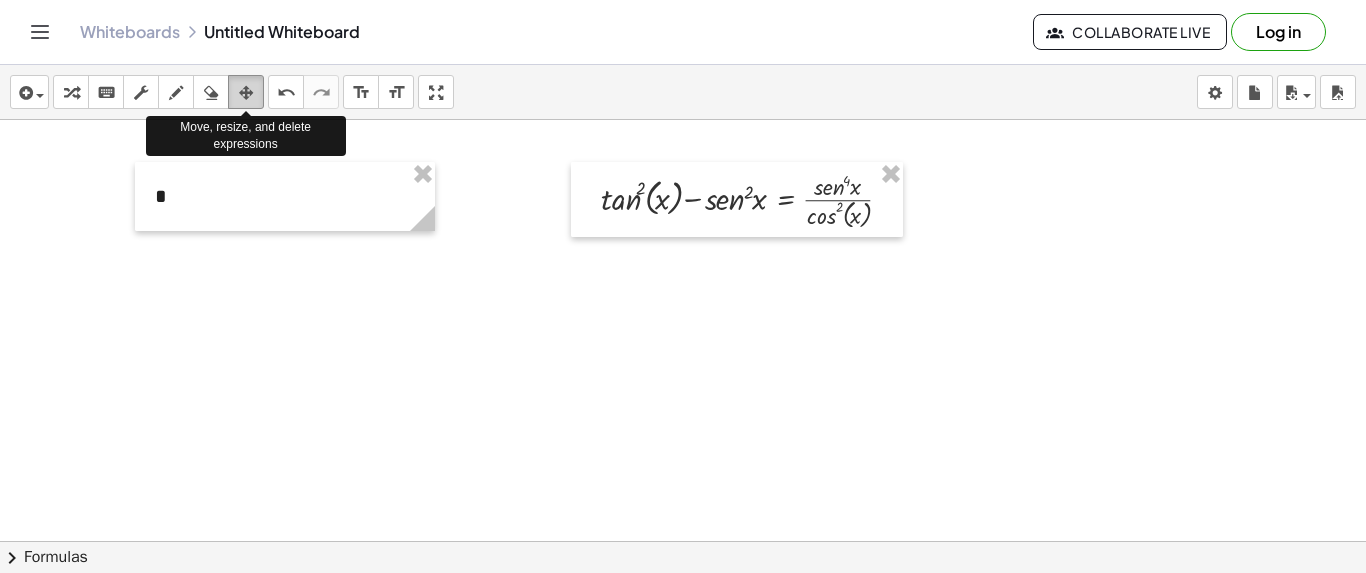 click at bounding box center (246, 93) 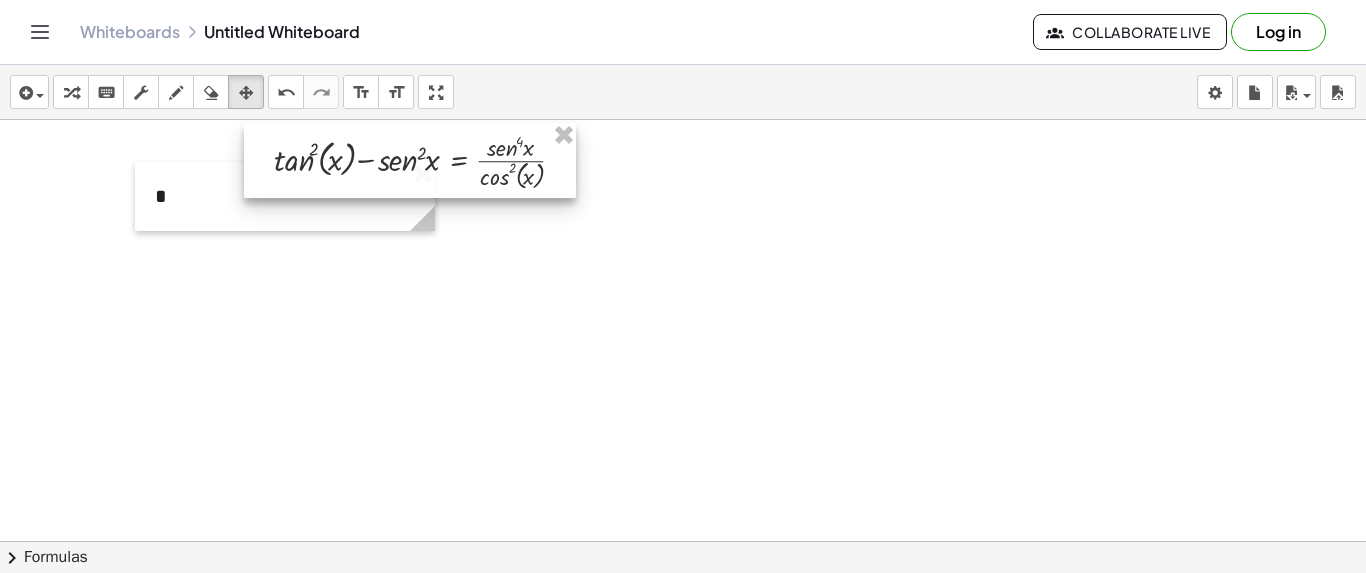 drag, startPoint x: 581, startPoint y: 183, endPoint x: 254, endPoint y: 144, distance: 329.31747 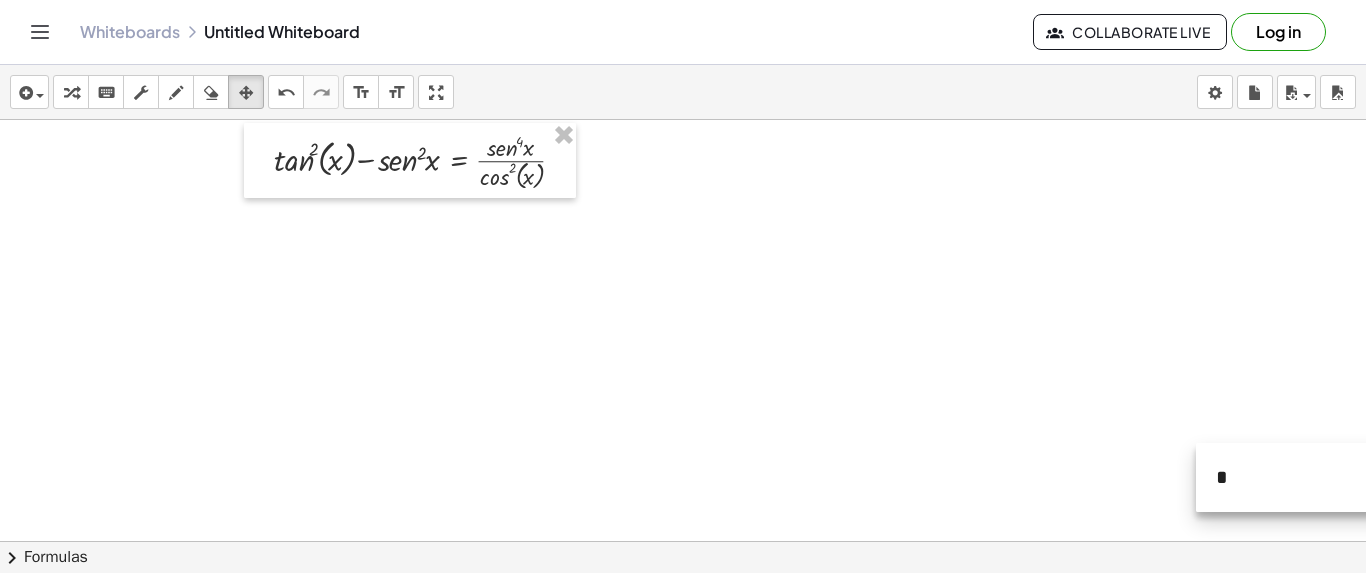 drag, startPoint x: 174, startPoint y: 201, endPoint x: 1235, endPoint y: 483, distance: 1097.8365 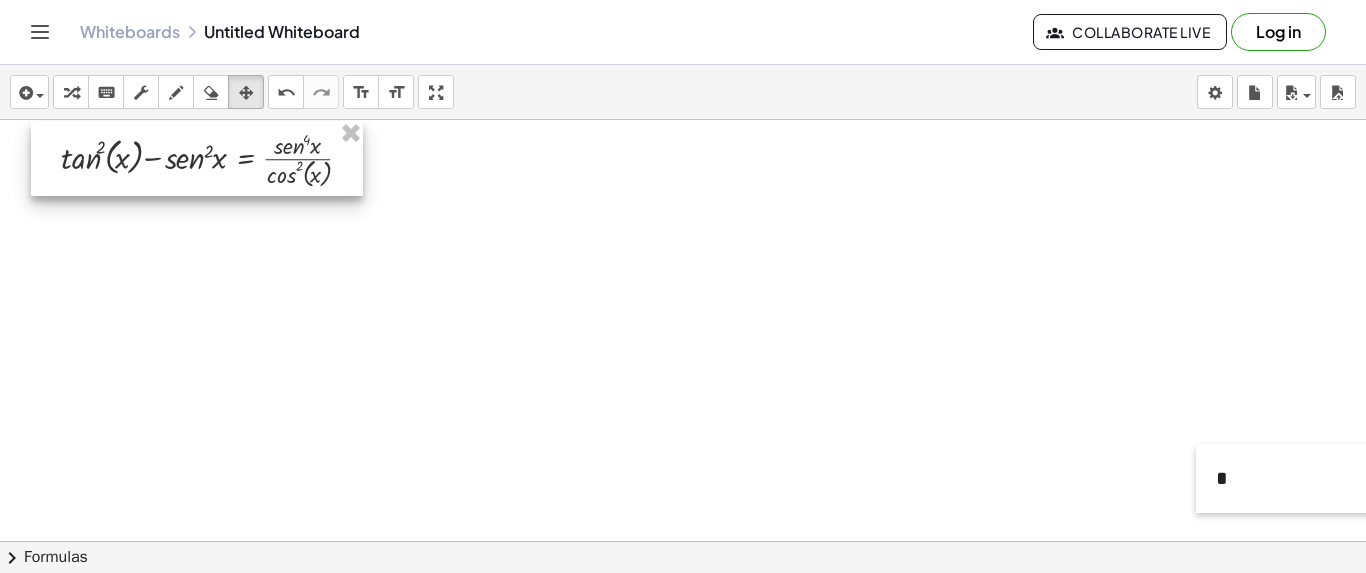 drag, startPoint x: 258, startPoint y: 164, endPoint x: 45, endPoint y: 162, distance: 213.00938 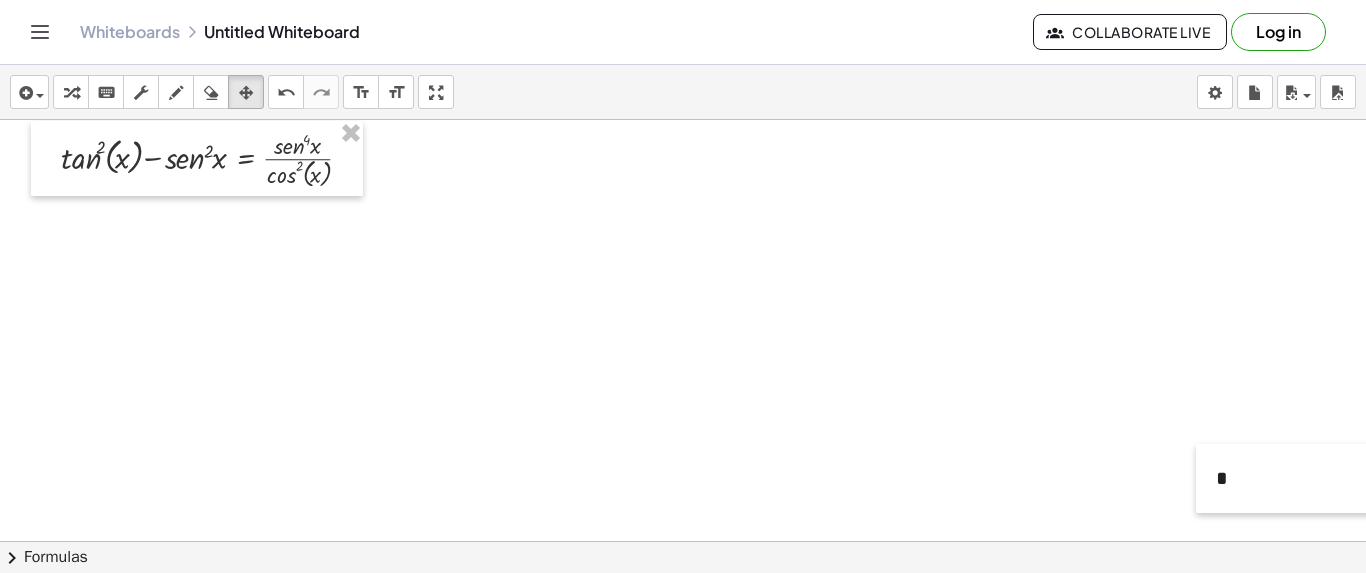 click on "chevron_right  Formulas" 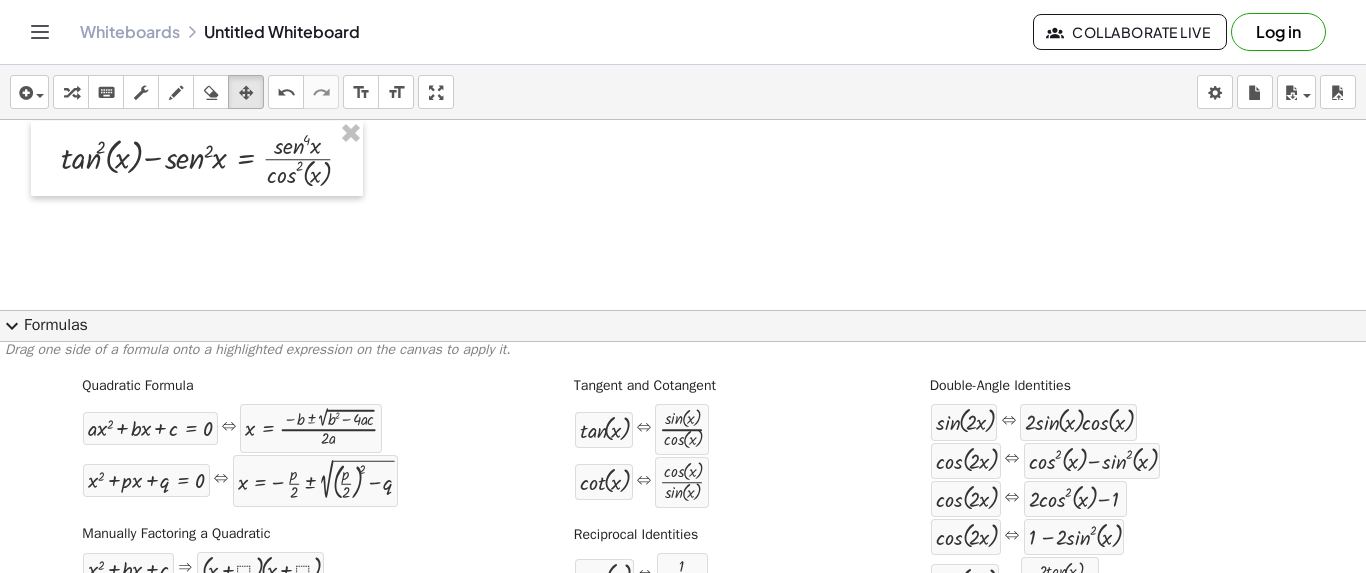 scroll, scrollTop: 0, scrollLeft: 0, axis: both 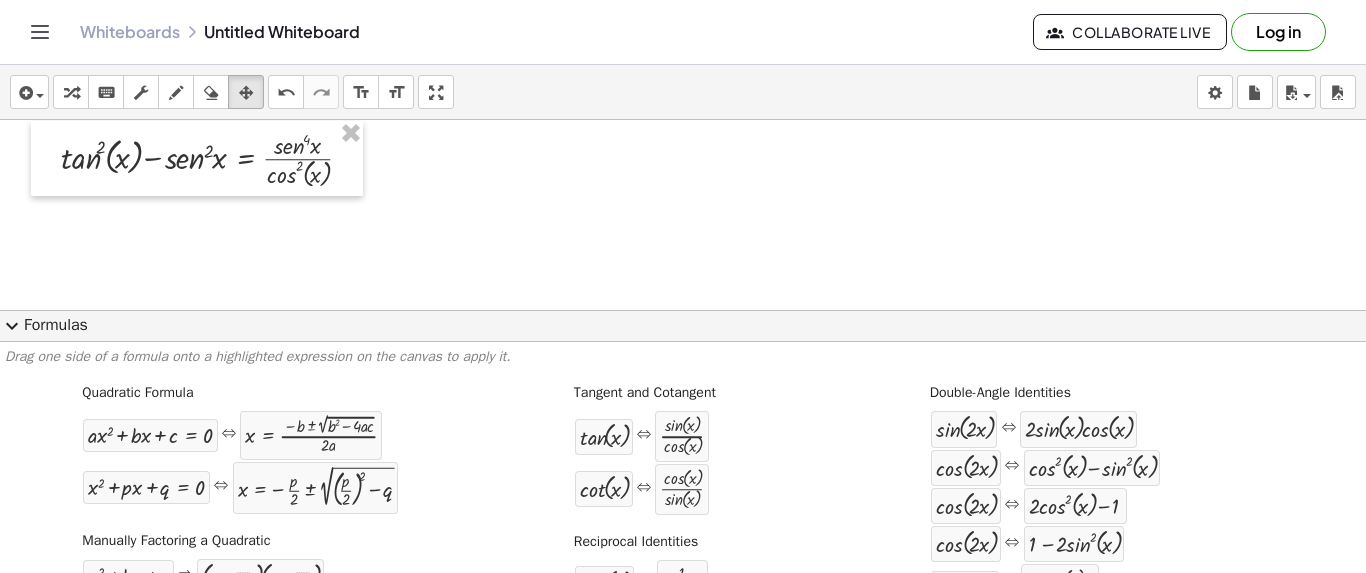 click on "expand_more  Formulas" 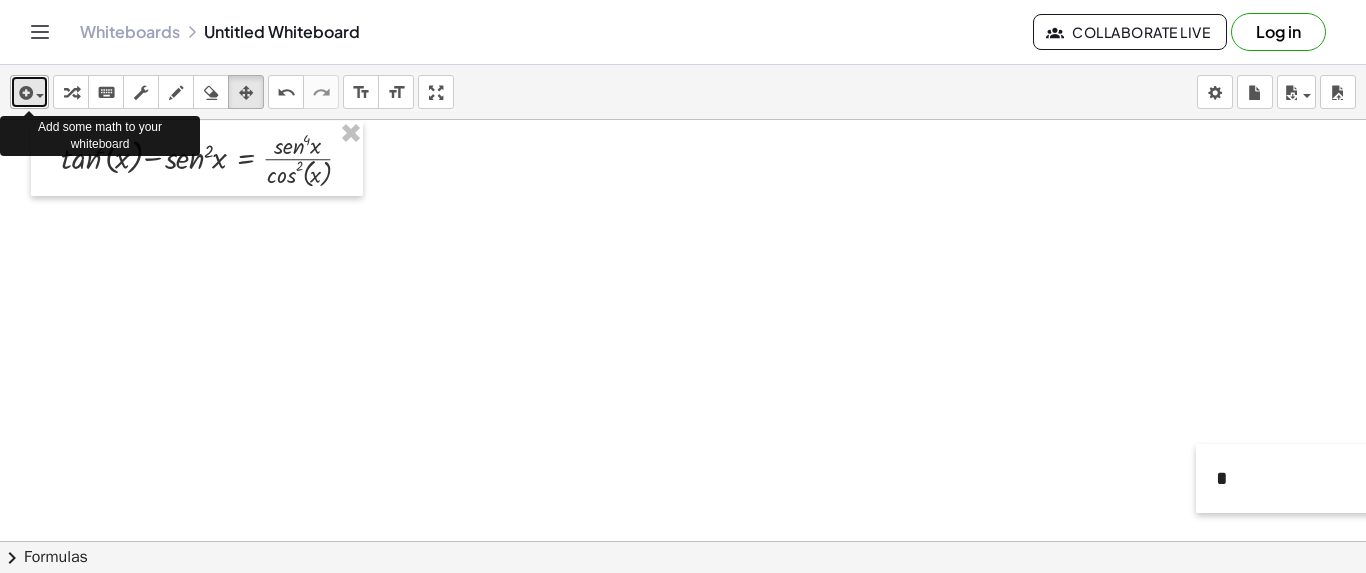 click at bounding box center (40, 96) 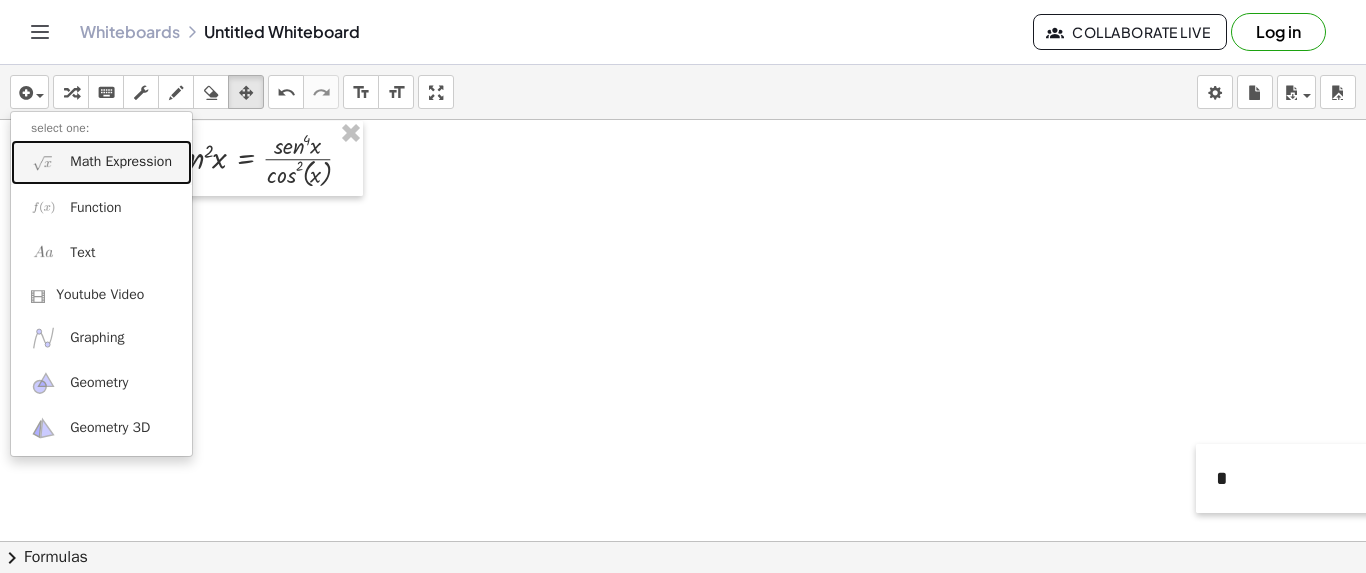 click on "Math Expression" at bounding box center (121, 162) 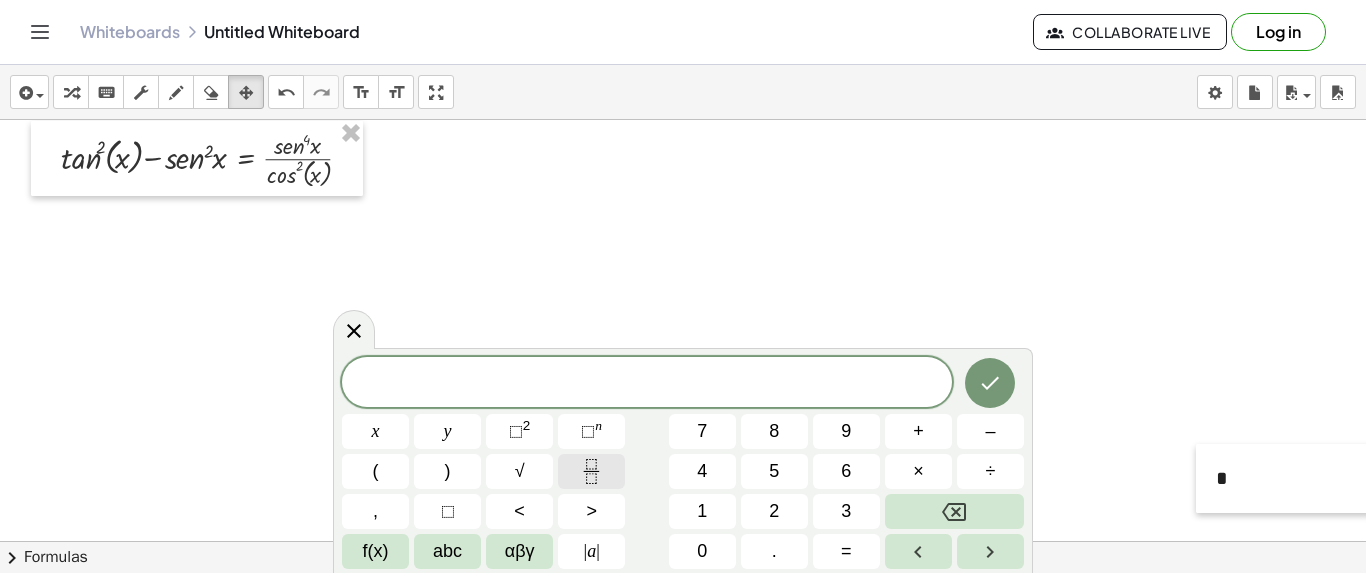 click 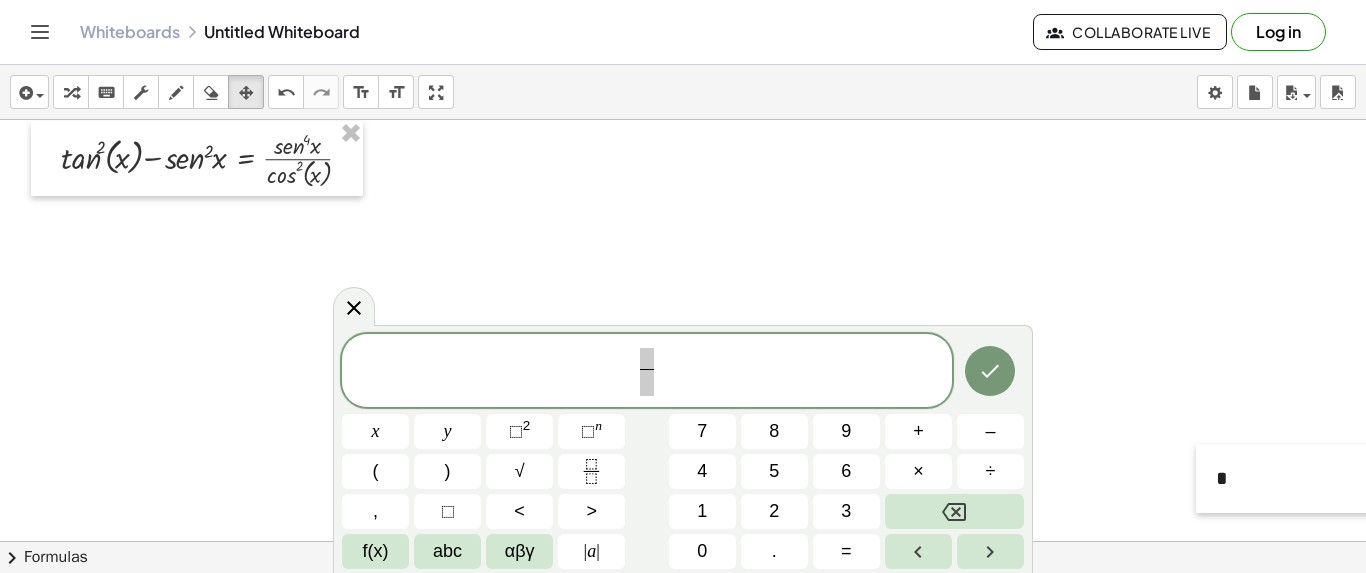 click on "chevron_right  Formulas" 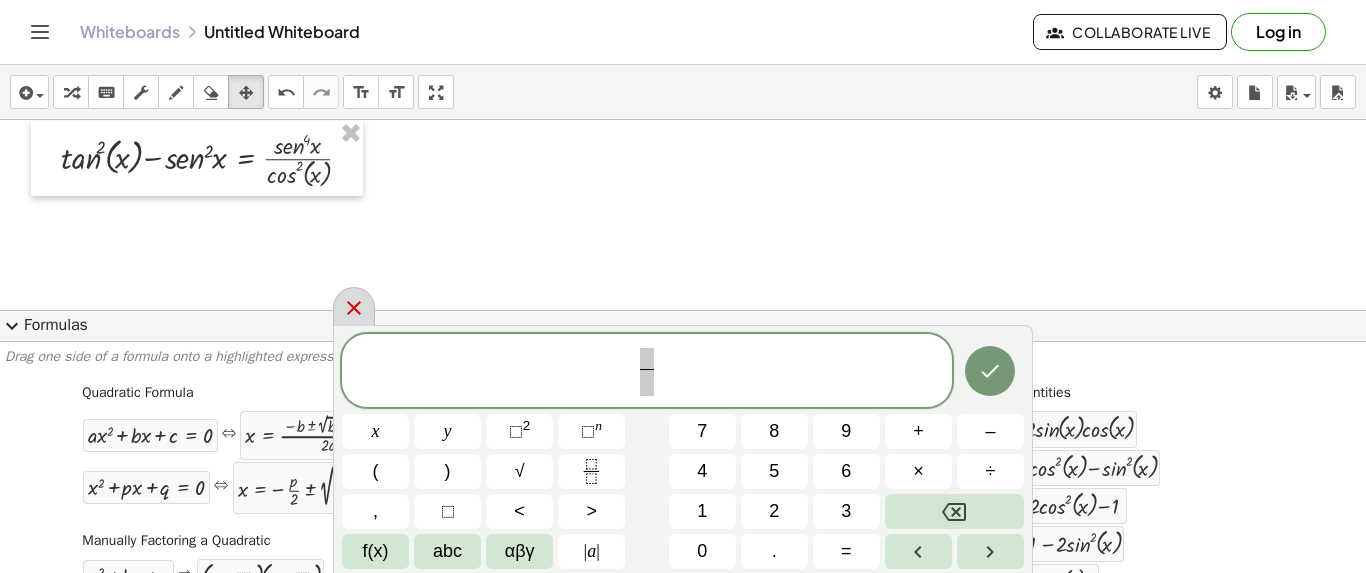 click 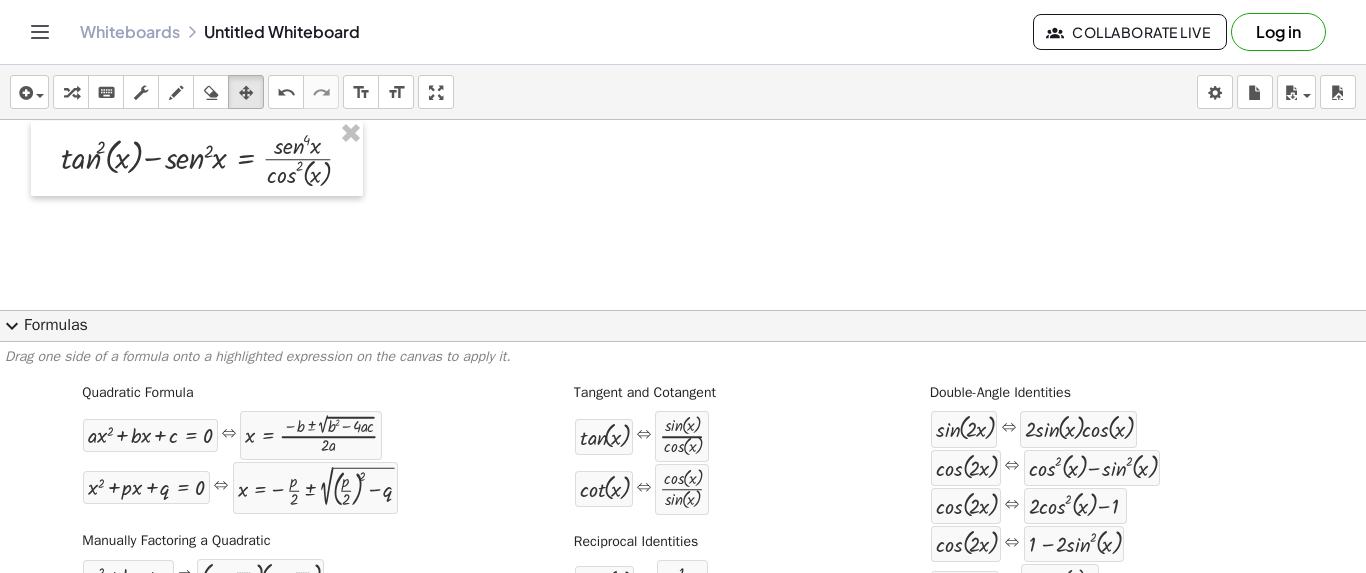 click on "expand_more  Formulas" 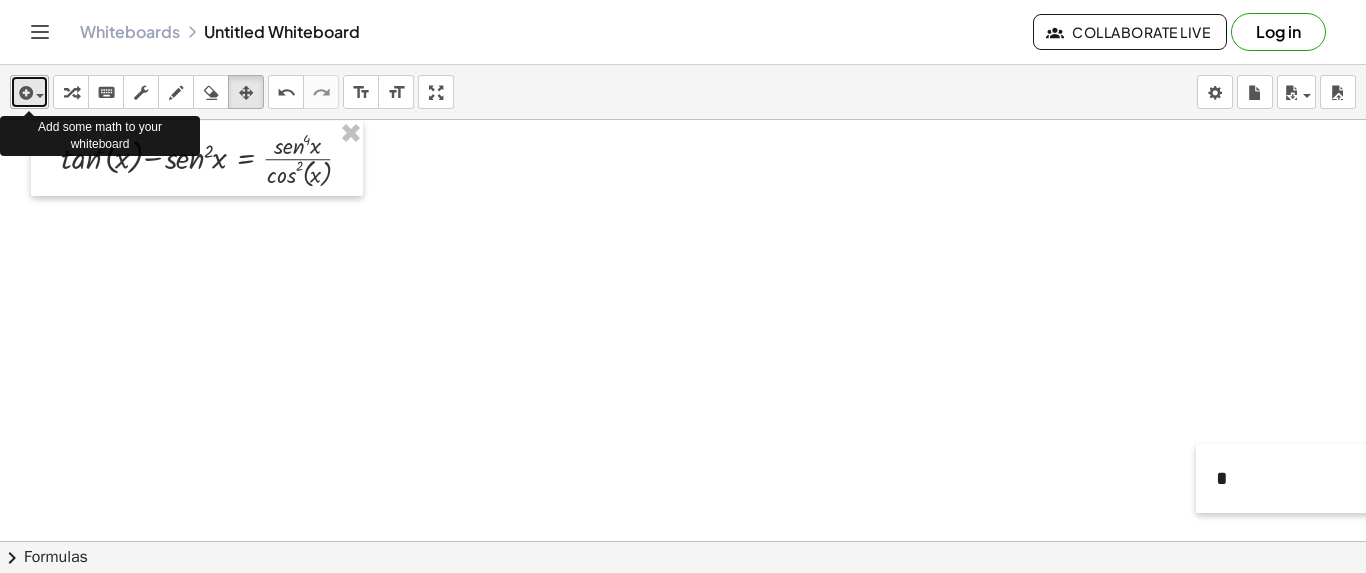 click at bounding box center (29, 92) 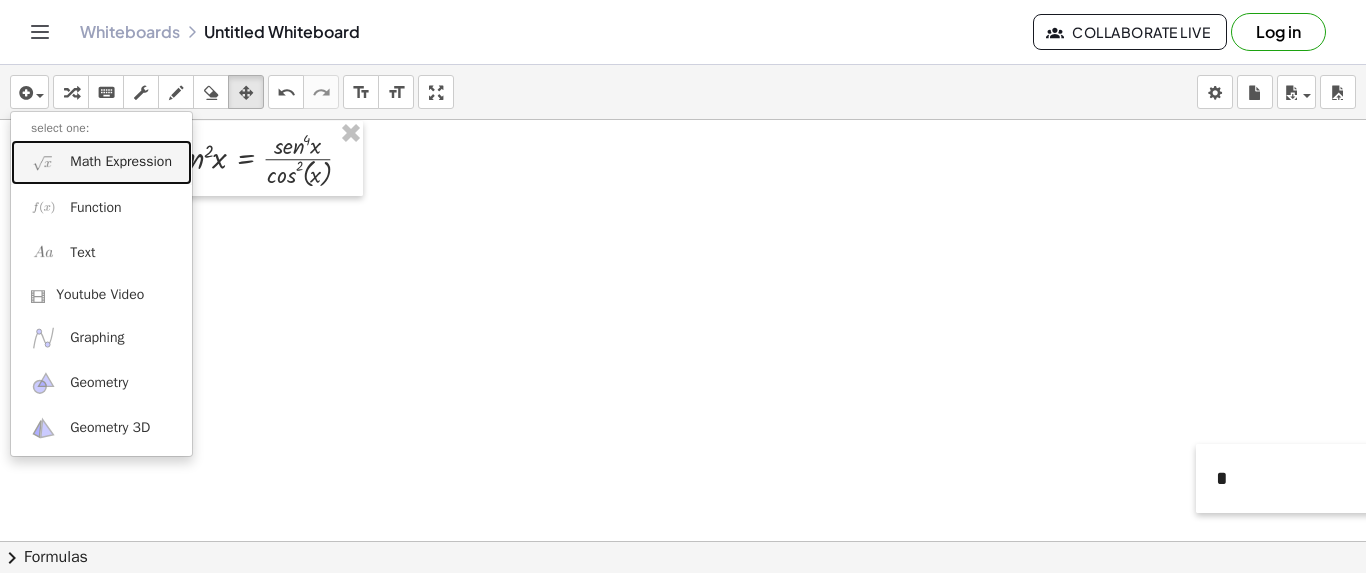 click on "Math Expression" at bounding box center (121, 162) 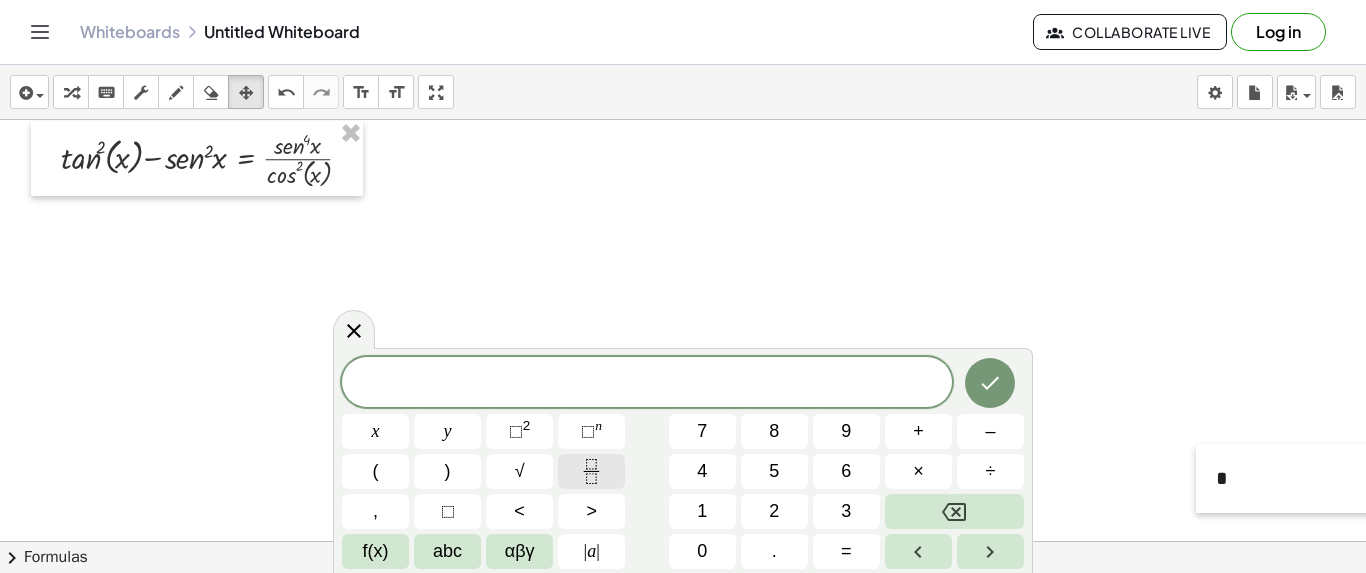 click 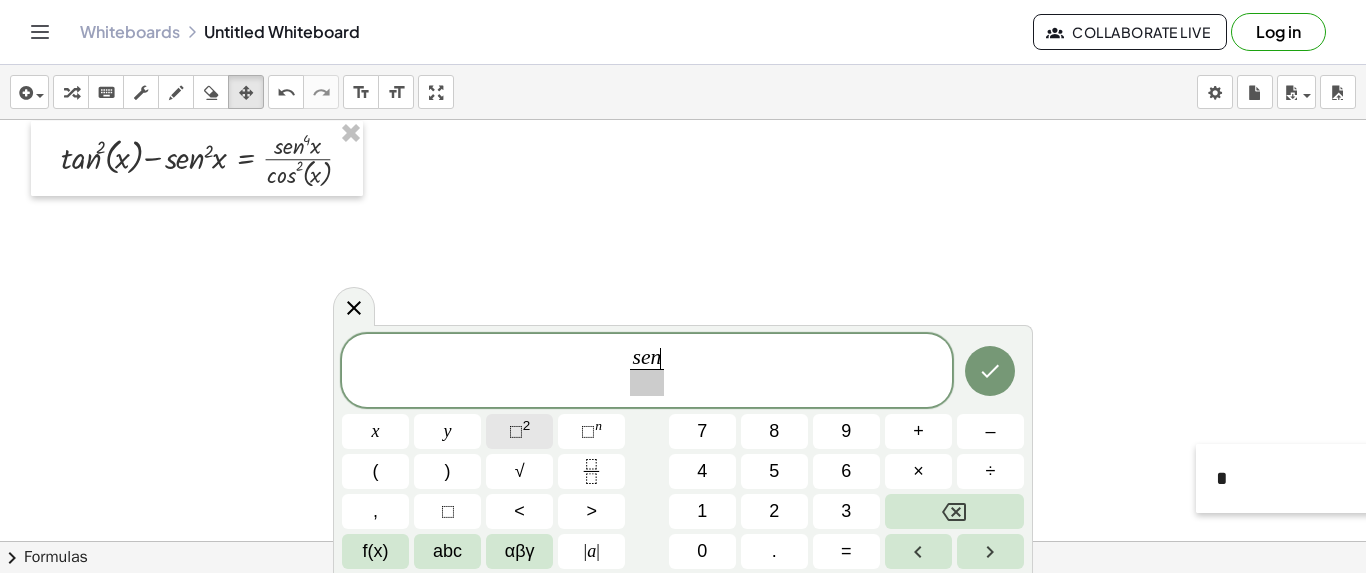 click on "⬚" at bounding box center (516, 431) 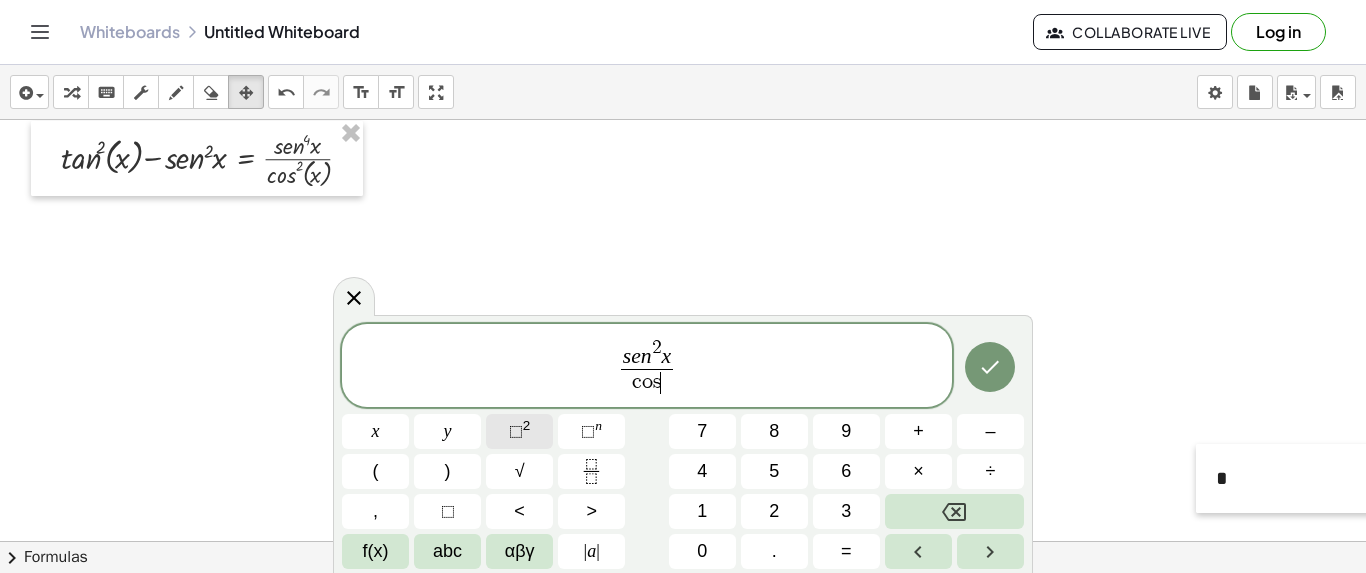 click on "⬚" at bounding box center (516, 431) 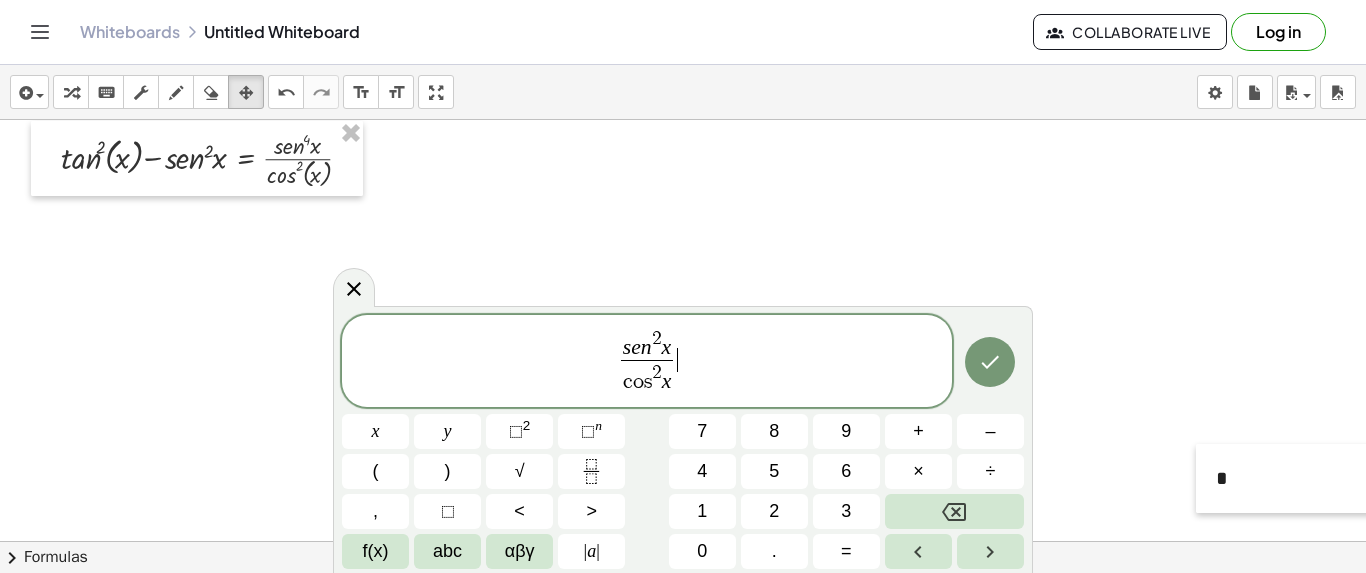 click on "s e n 2 x c o s 2 x ​ ​" at bounding box center (647, 362) 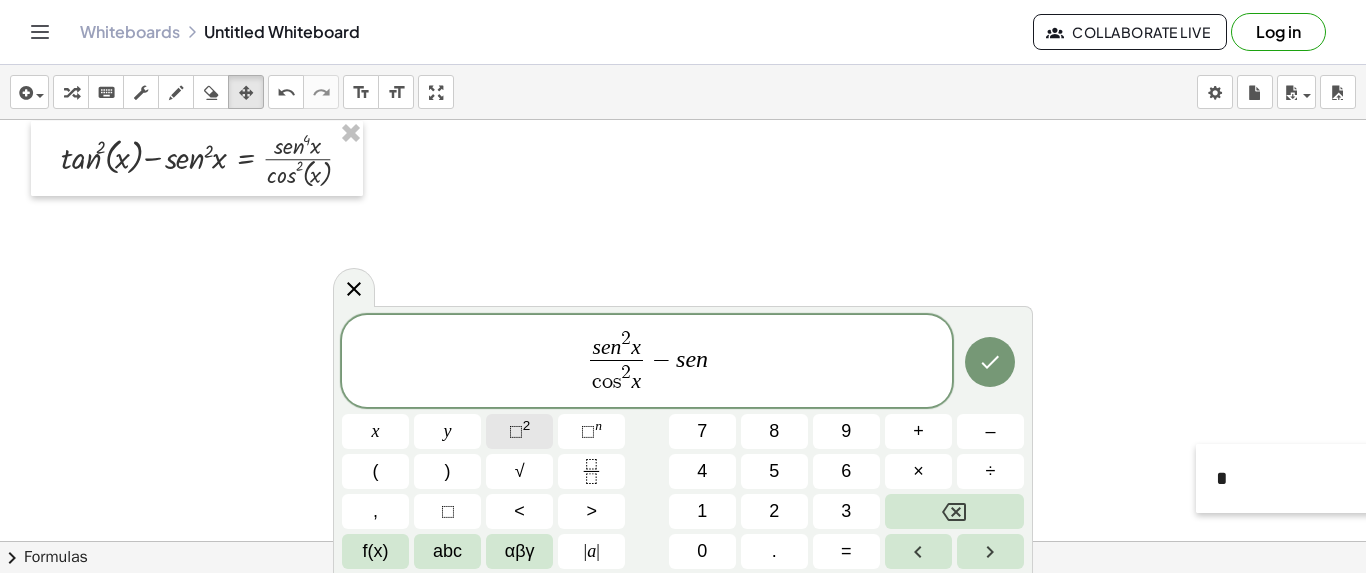 click on "⬚" at bounding box center (516, 431) 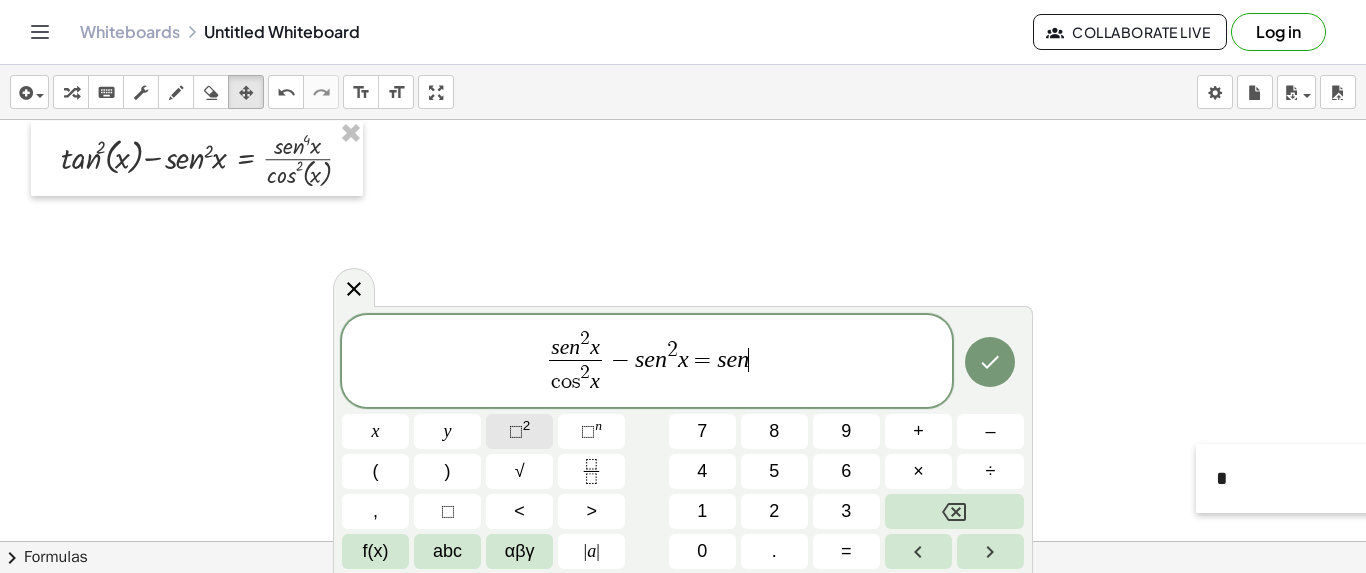 click on "⬚" at bounding box center [516, 431] 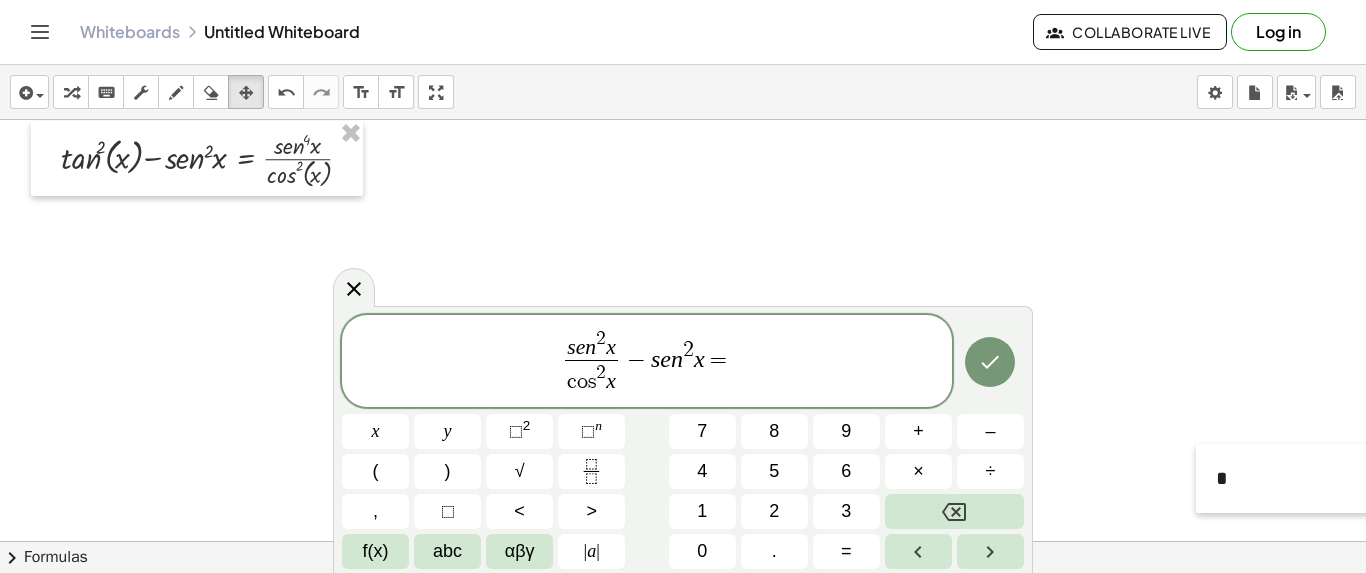 click on "s e n 2 x c o s 2 x ​ − s e n 2 x = x y ⬚ 2 ⬚ n 7 8 9 + – ( ) √ 4 5 6 × ÷ , ⬚ < > 1 2 3 f(x) abc αβγ | a | 0 . =" at bounding box center [683, 442] 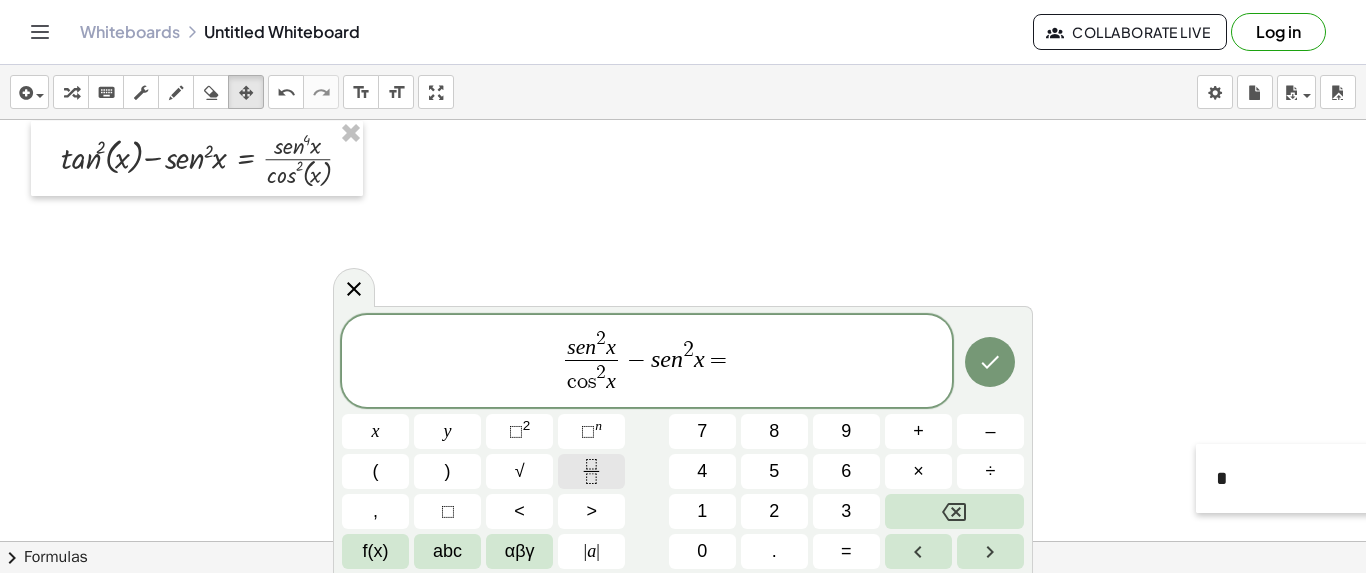 click 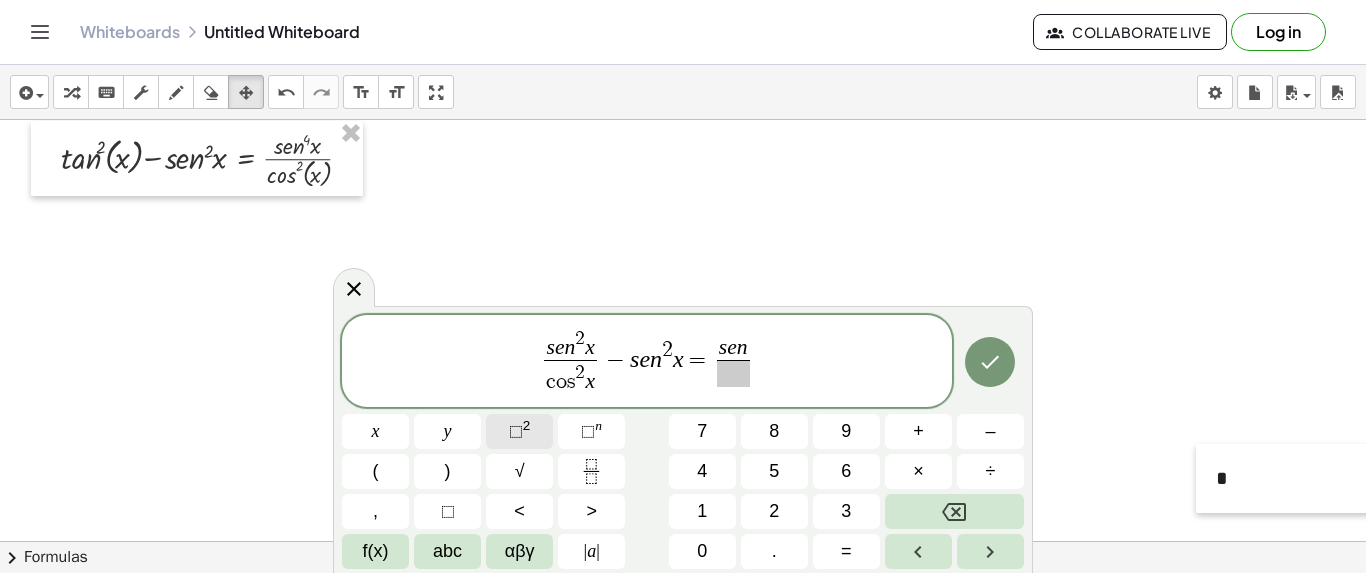 click on "⬚ 2" at bounding box center [519, 431] 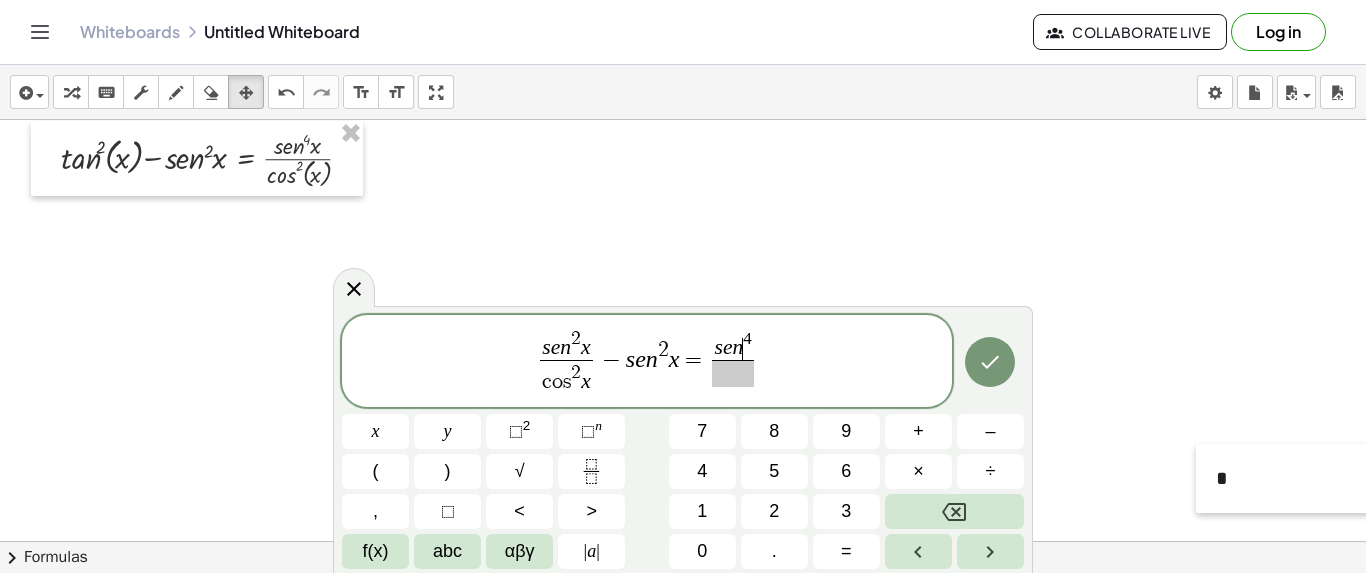click on "s e n ​ 4 ​" at bounding box center (733, 358) 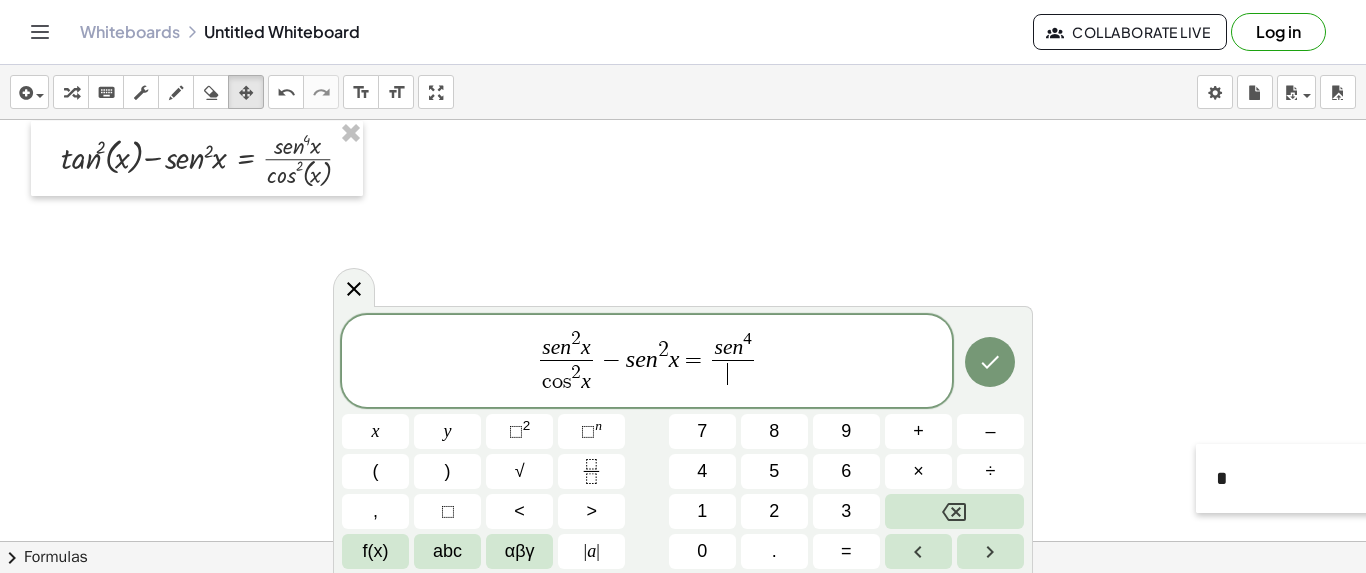 click on "s e n 4 ​ ​" at bounding box center [733, 358] 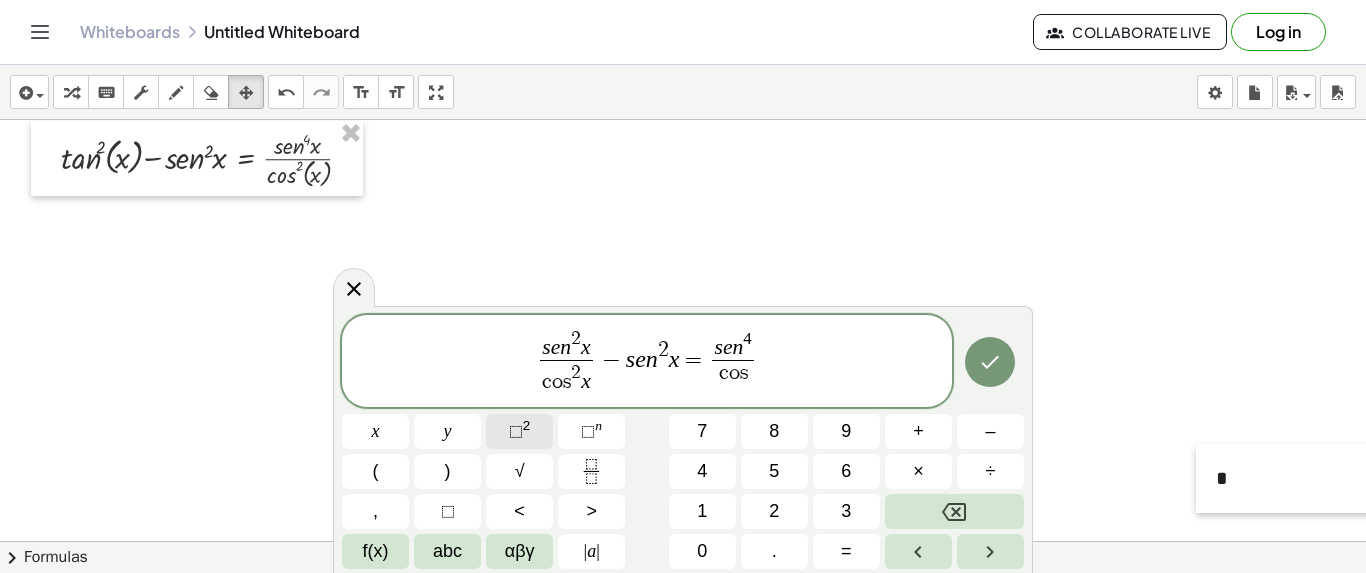 click on "⬚" at bounding box center [516, 431] 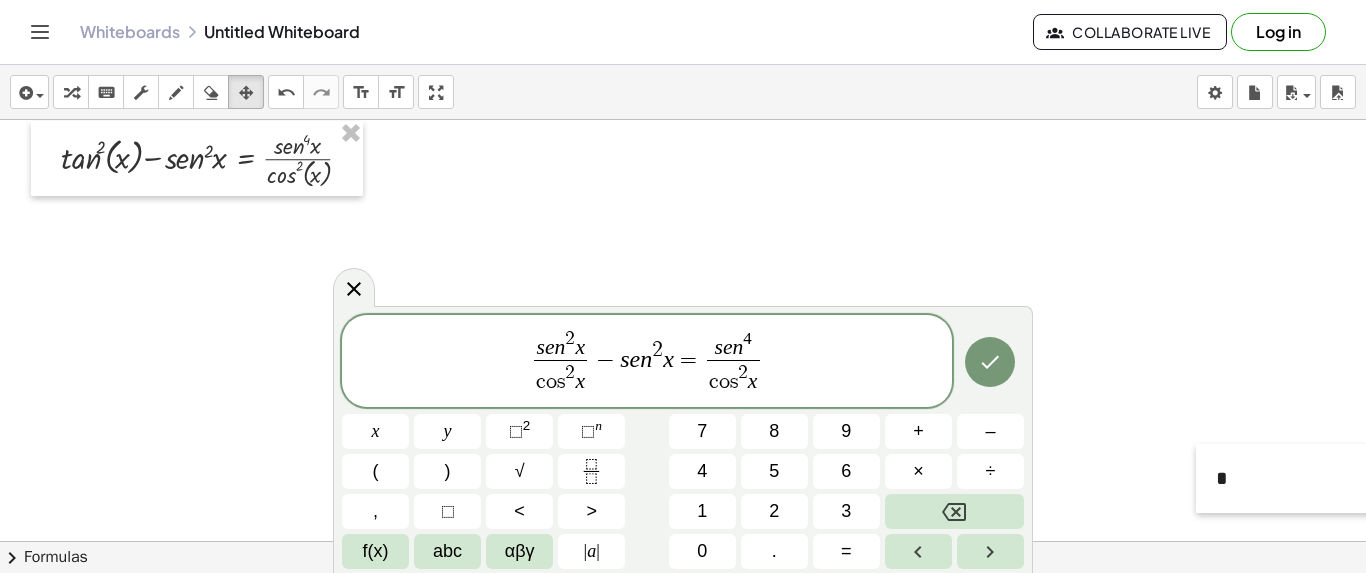 click on "4" at bounding box center [747, 338] 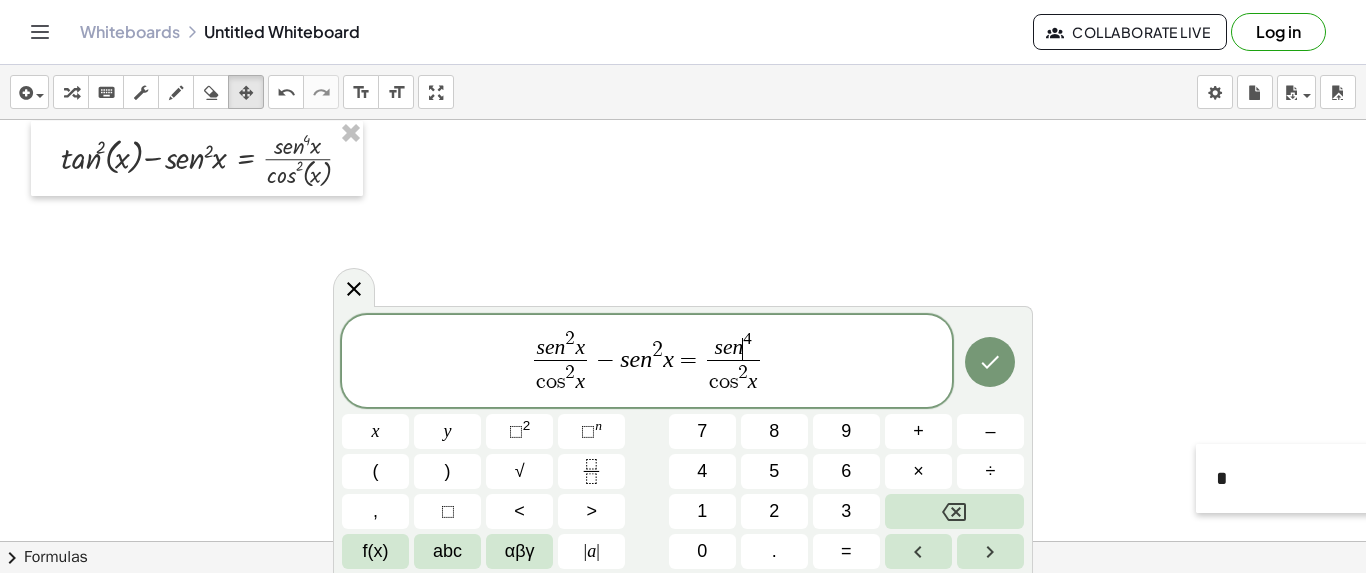 click on "s e n ​ 4" at bounding box center (733, 344) 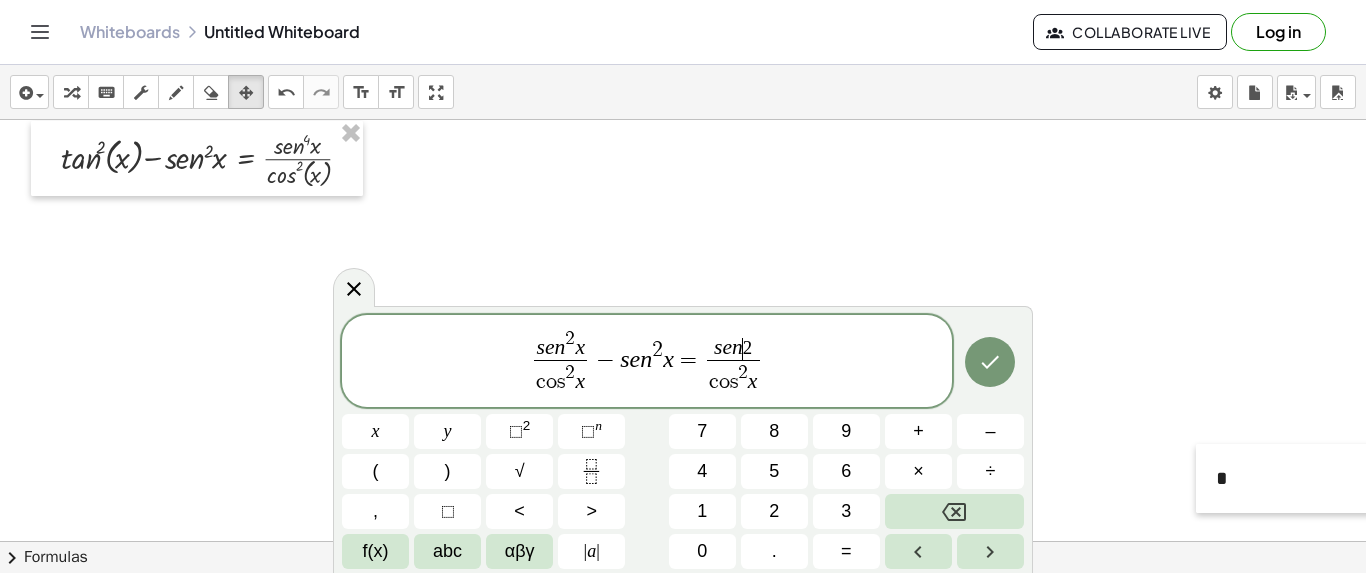 click on "s e n ​ 2" at bounding box center [733, 349] 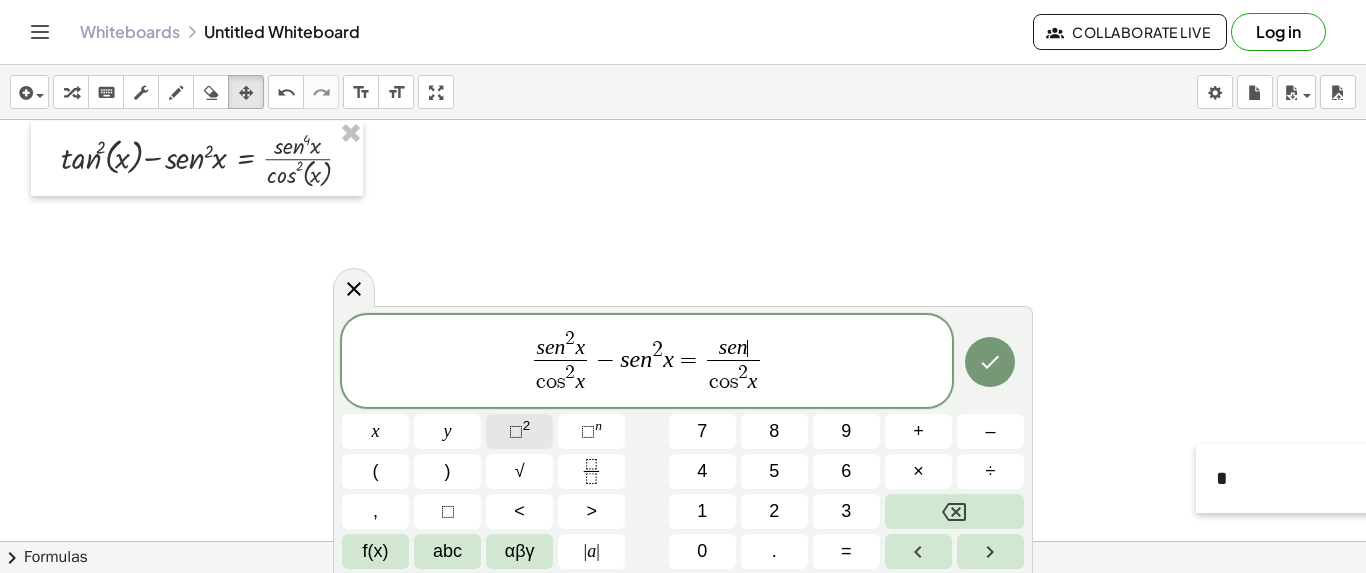 click on "⬚" at bounding box center (516, 431) 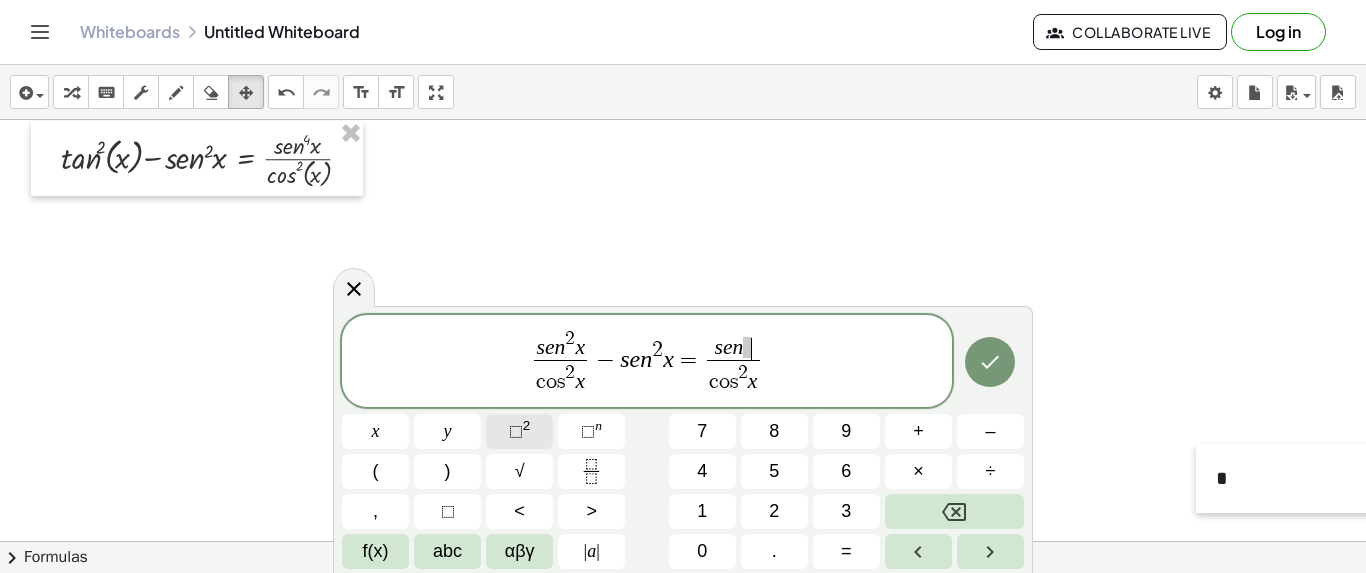 click on "⬚" at bounding box center [516, 431] 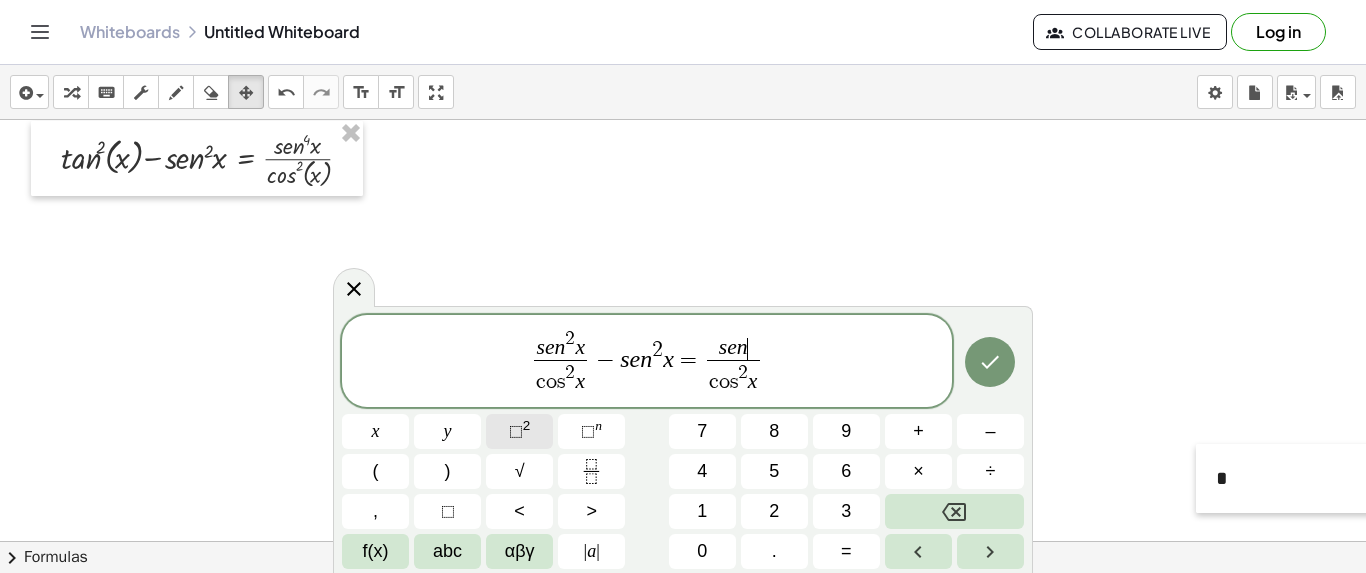 click on "⬚" at bounding box center (516, 431) 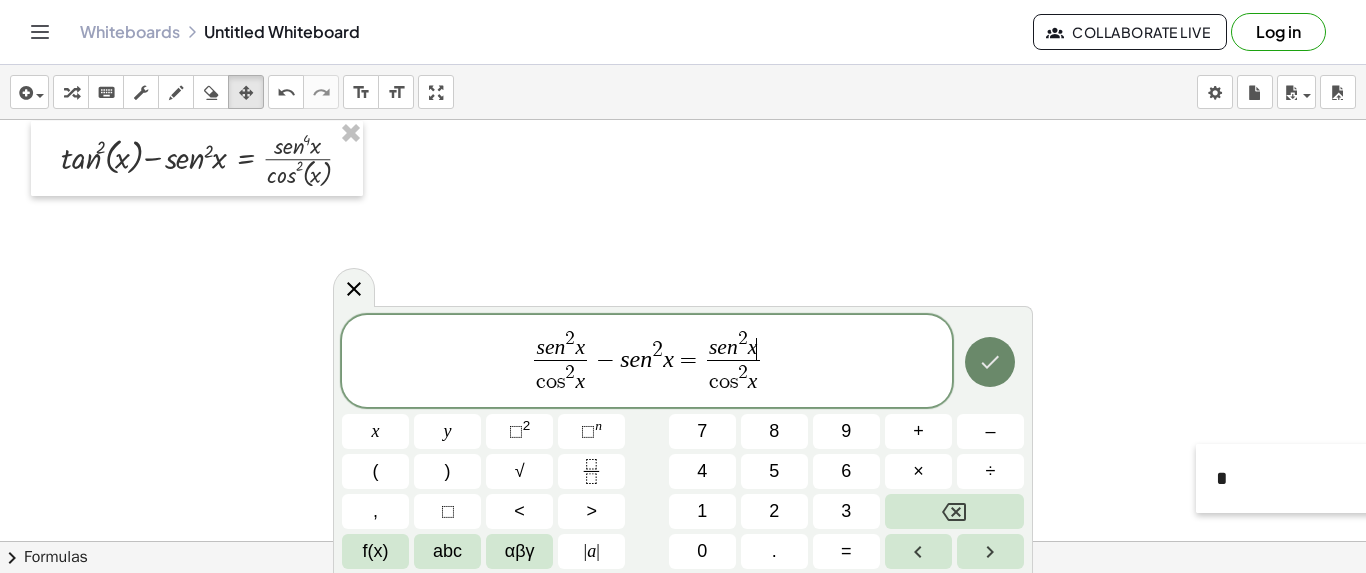 click 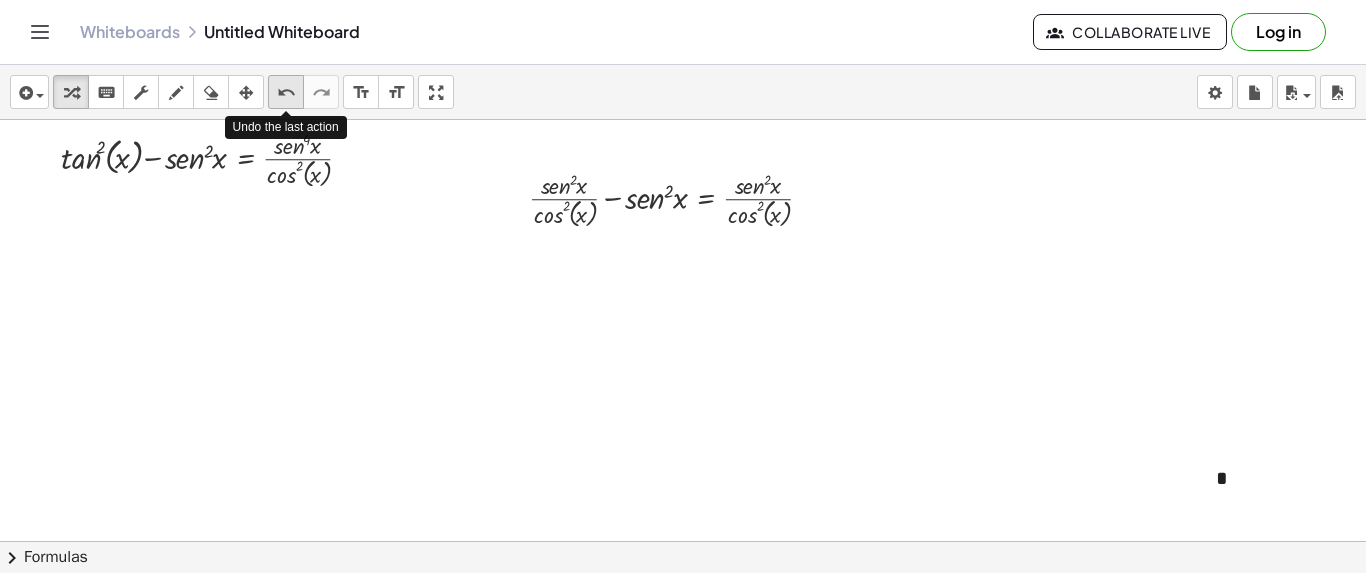 click on "undo" at bounding box center [286, 93] 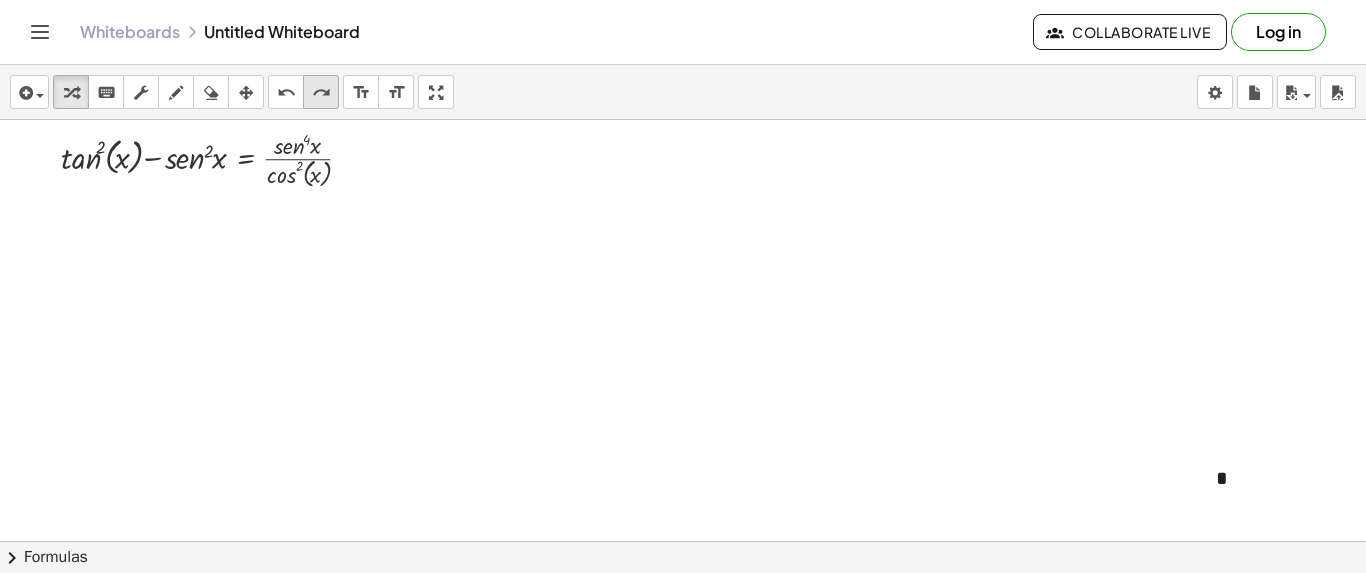 click on "redo" at bounding box center (321, 93) 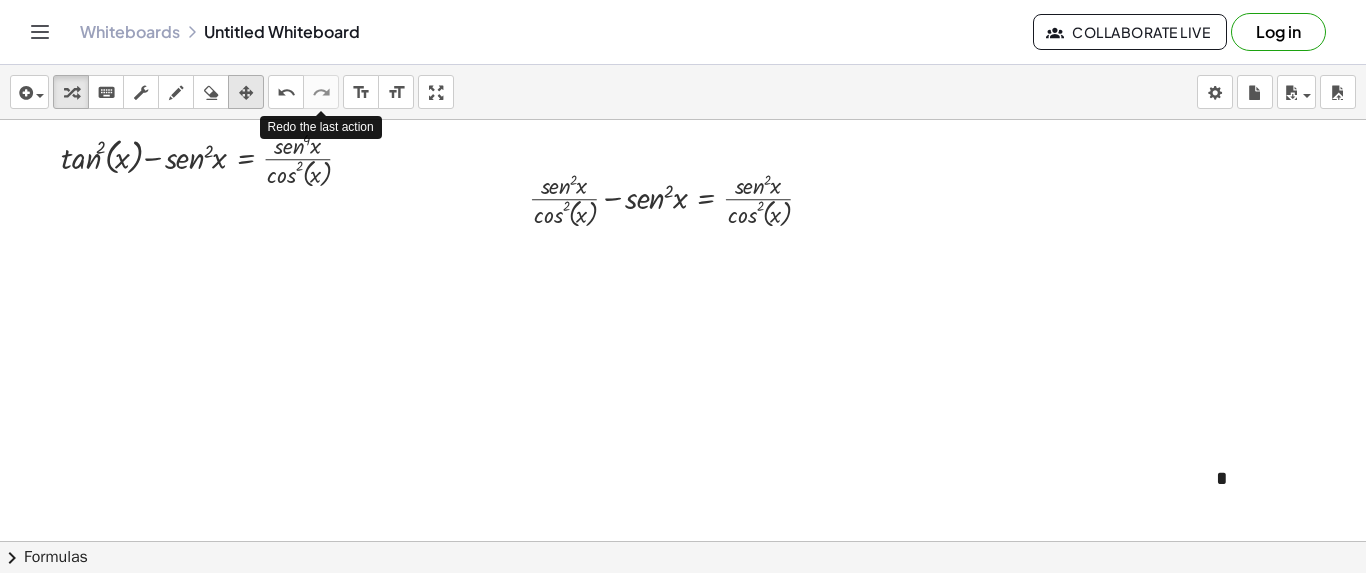 click at bounding box center [246, 93] 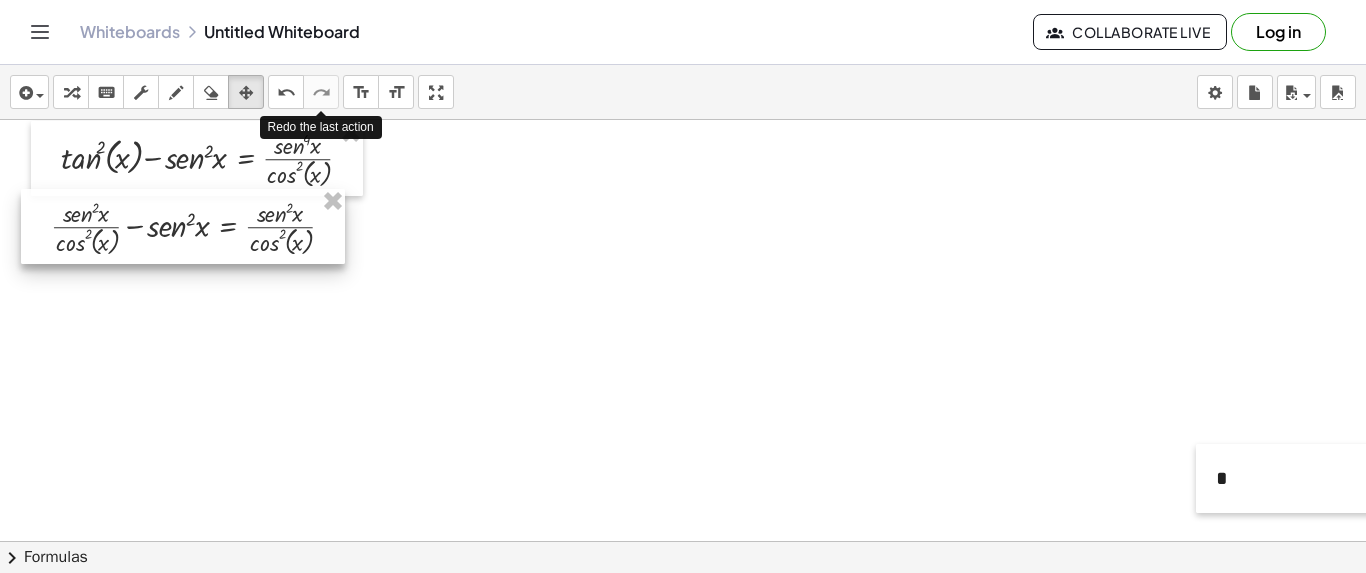 drag, startPoint x: 538, startPoint y: 183, endPoint x: 59, endPoint y: 211, distance: 479.8177 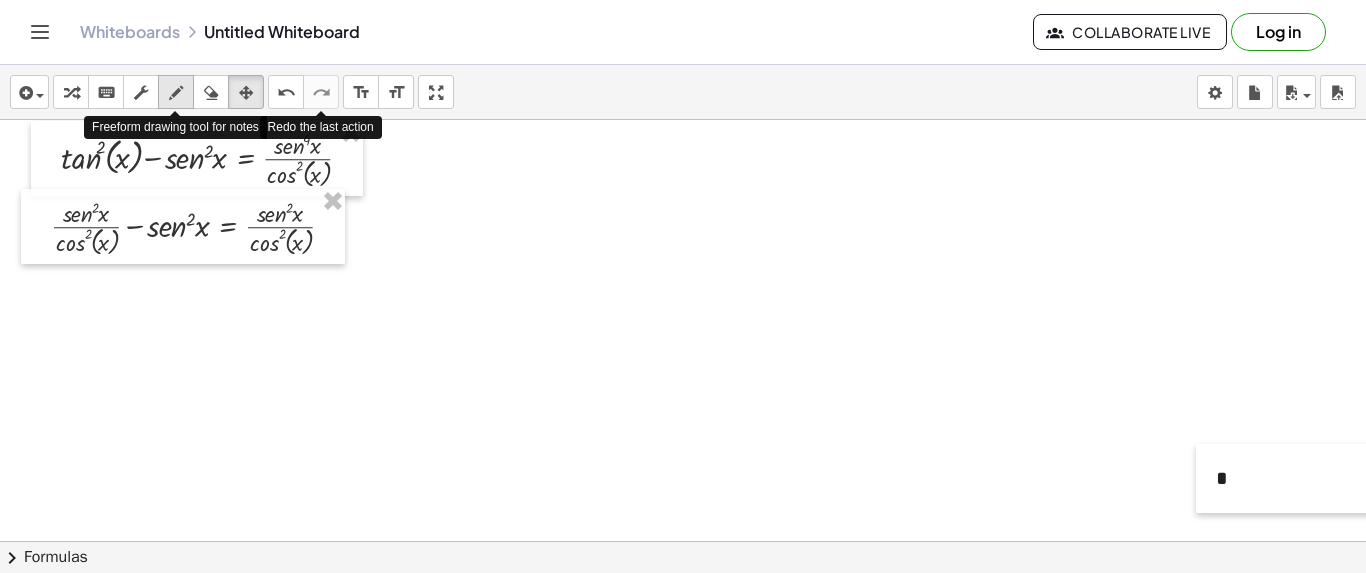 click at bounding box center [176, 92] 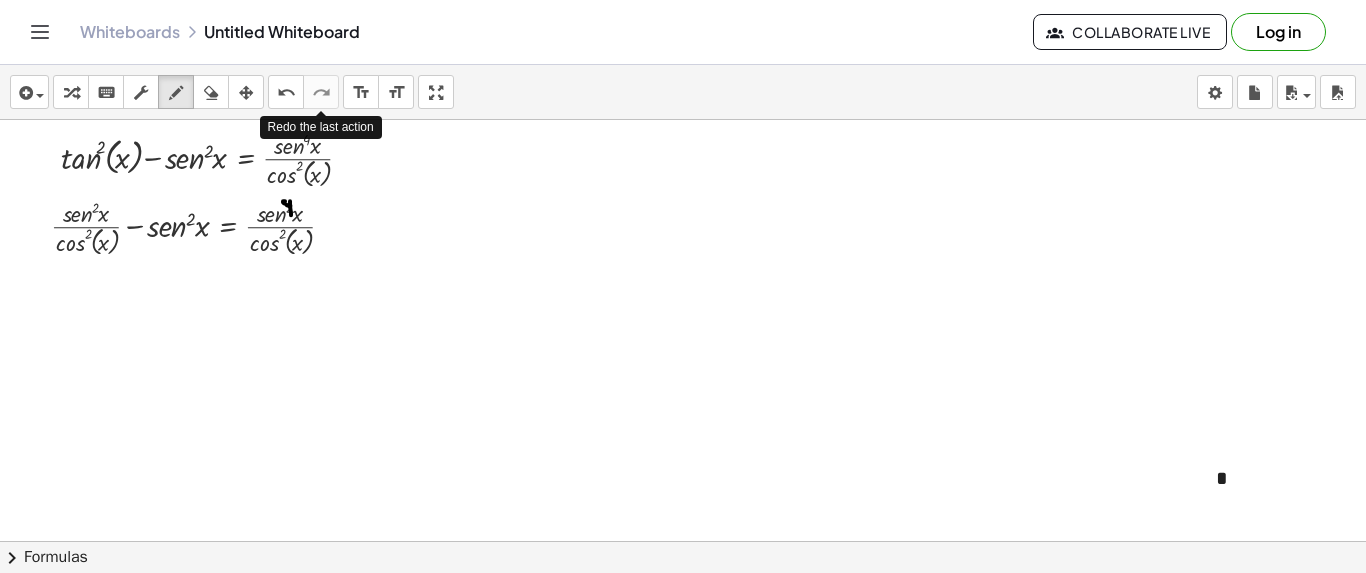 drag, startPoint x: 285, startPoint y: 200, endPoint x: 291, endPoint y: 214, distance: 15.231546 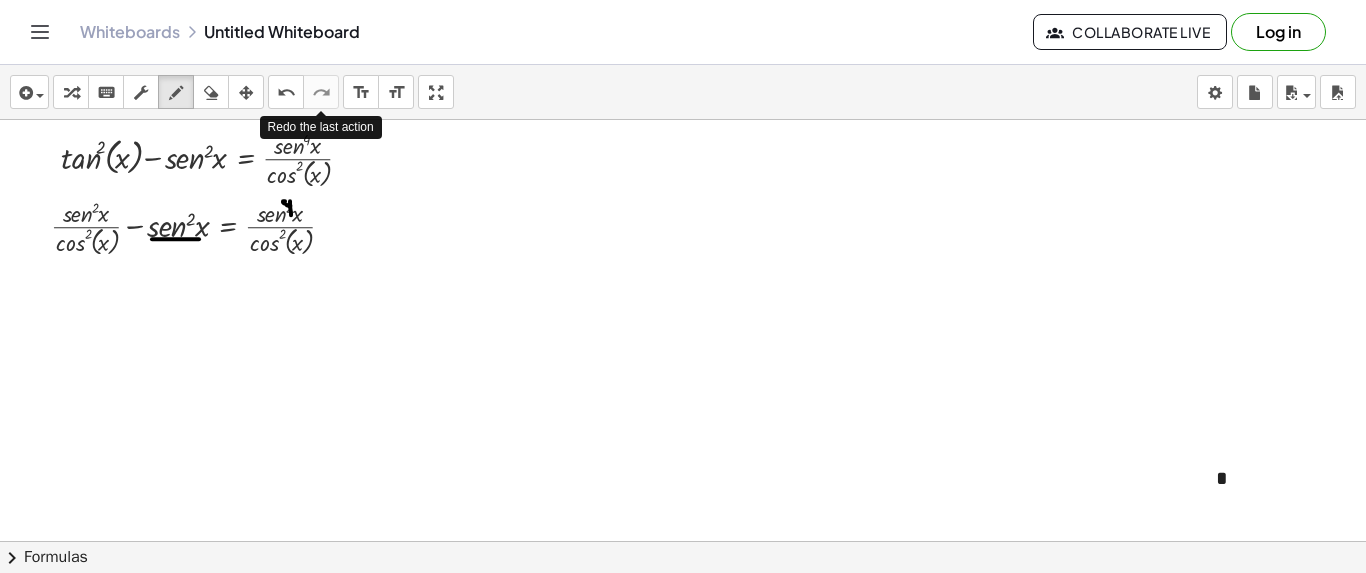 drag, startPoint x: 152, startPoint y: 238, endPoint x: 199, endPoint y: 238, distance: 47 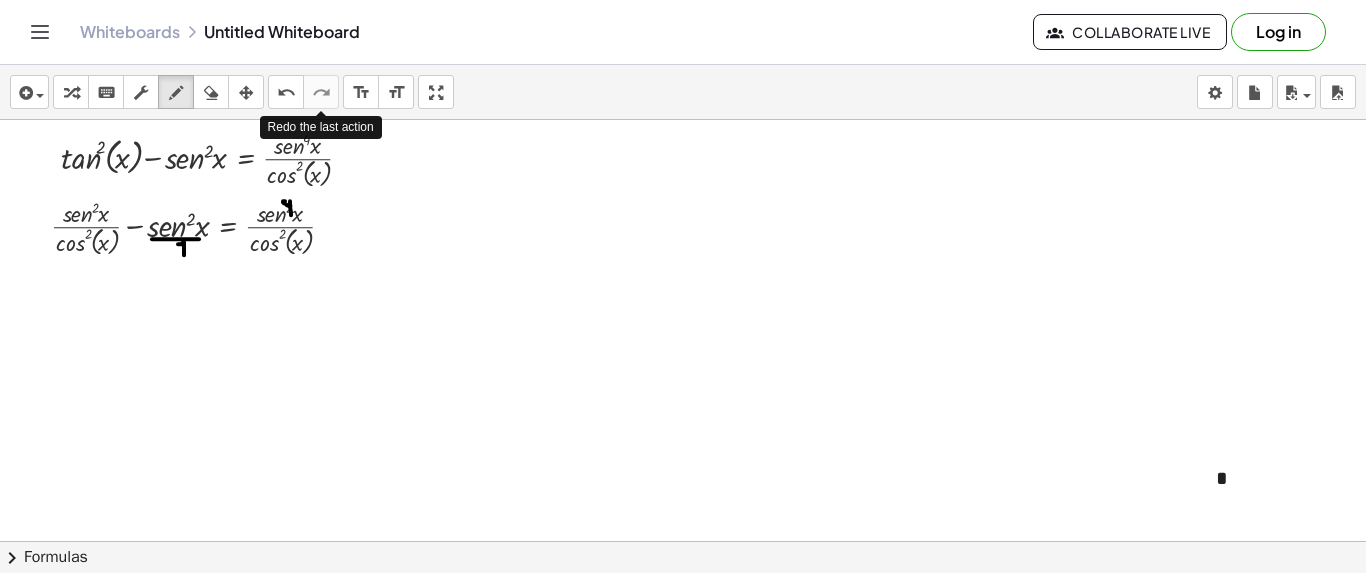 drag, startPoint x: 178, startPoint y: 243, endPoint x: 184, endPoint y: 254, distance: 12.529964 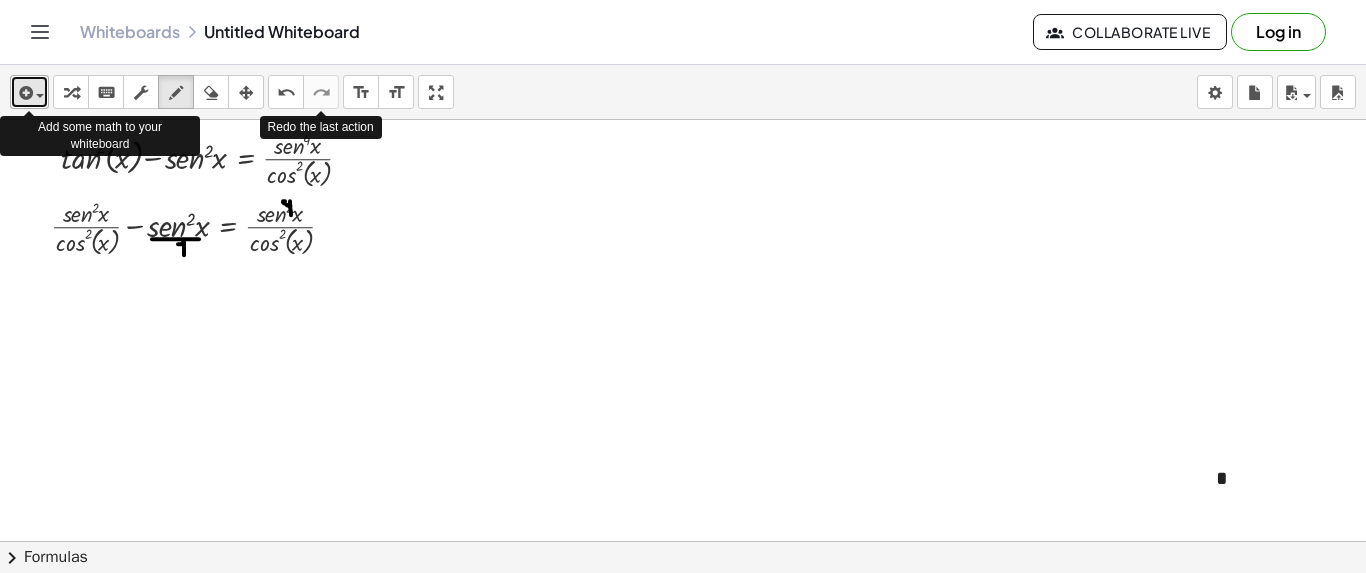 click at bounding box center [29, 92] 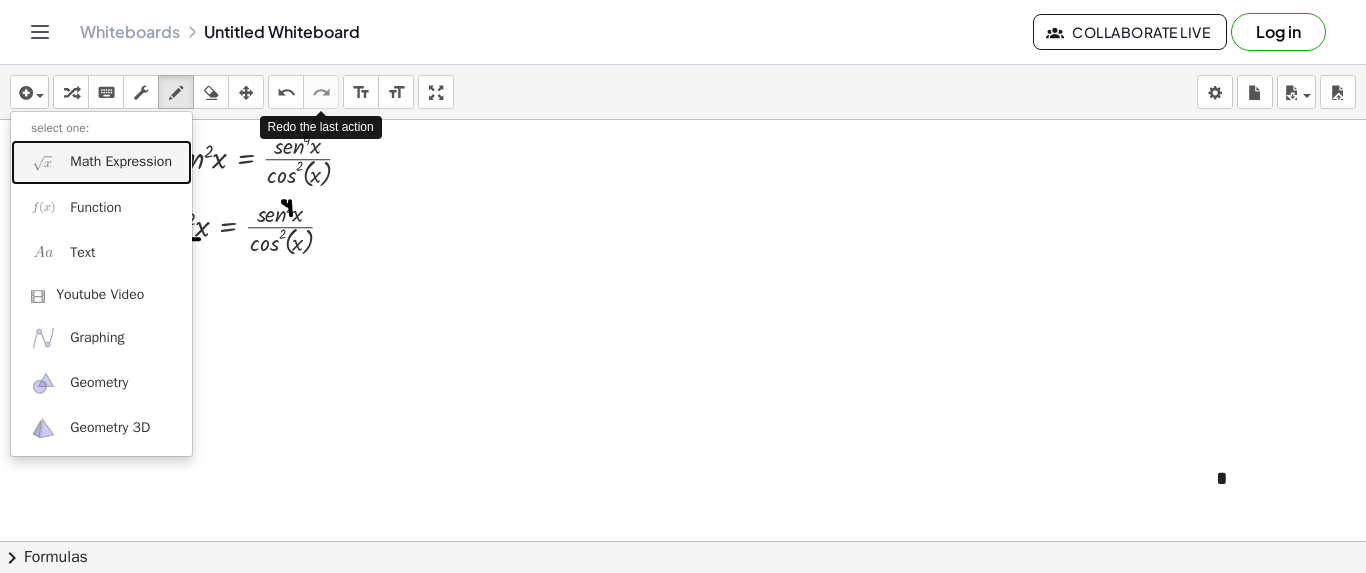 click on "Math Expression" at bounding box center (101, 162) 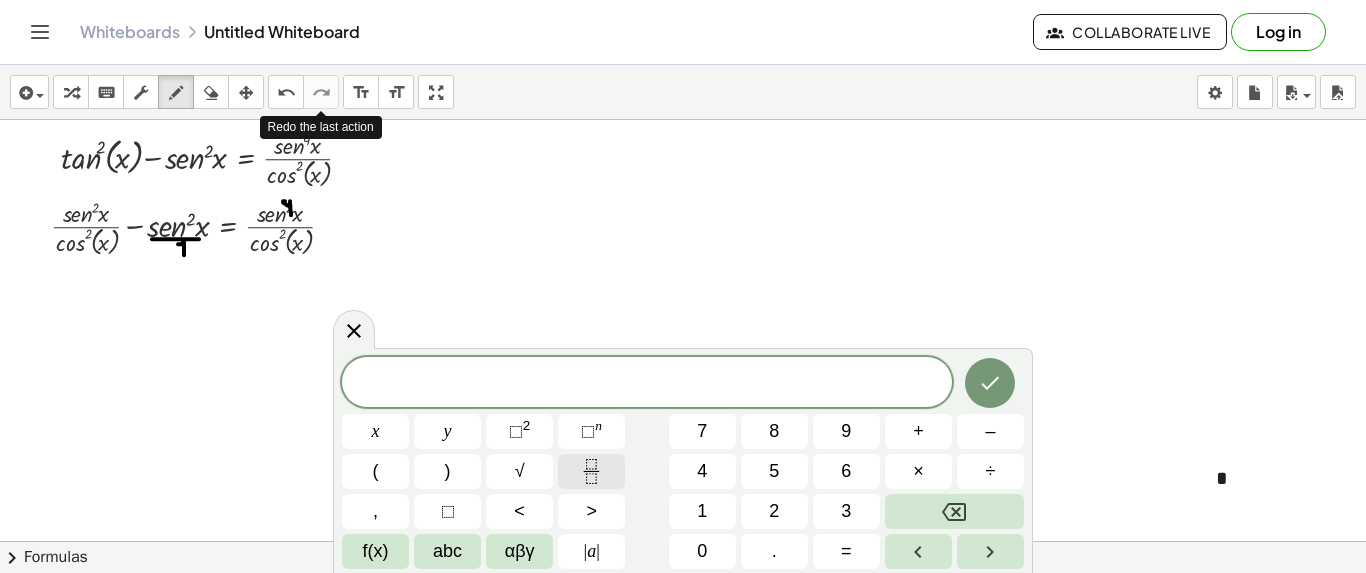 click 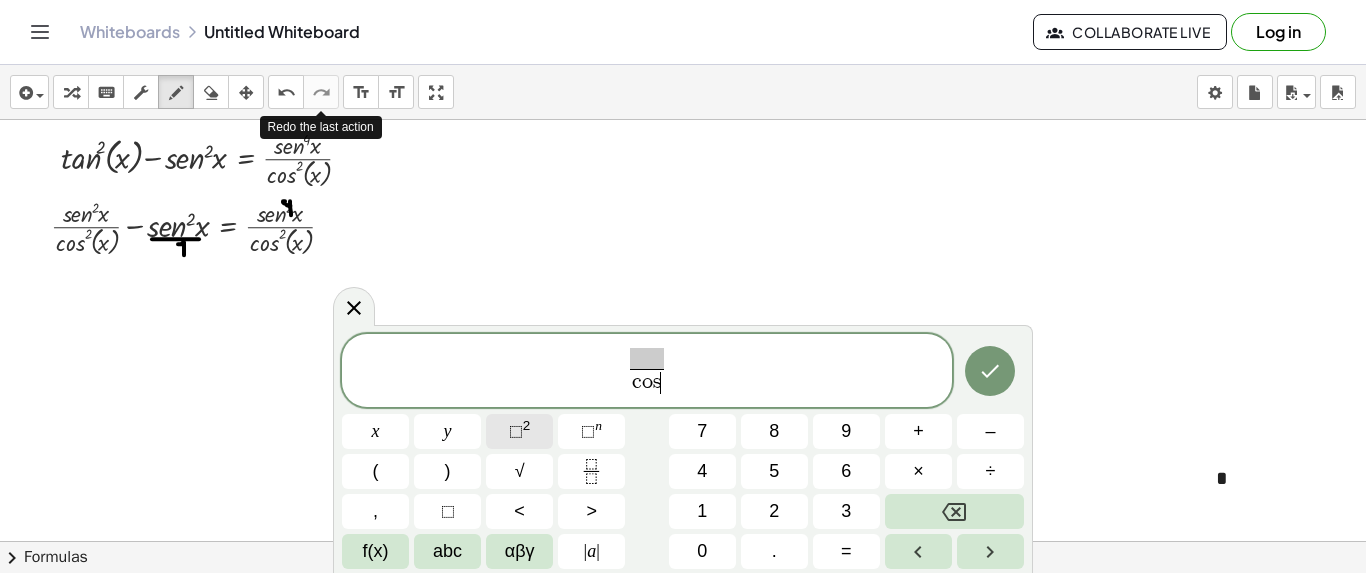 click on "⬚" at bounding box center (516, 431) 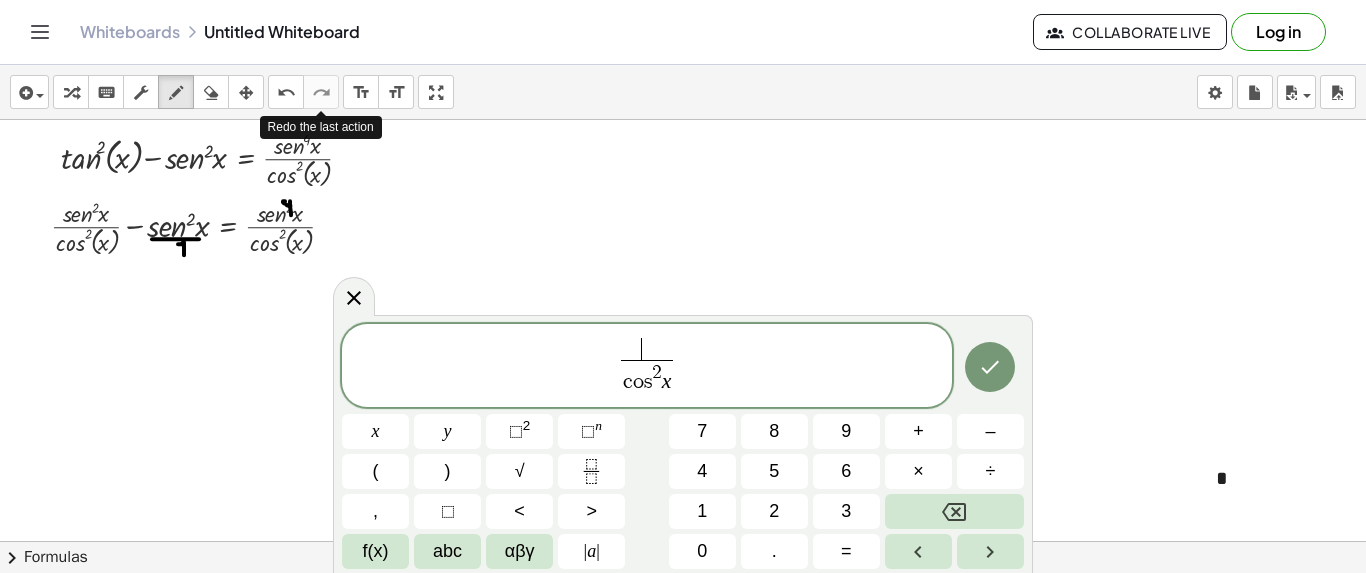 click on "​" at bounding box center [647, 349] 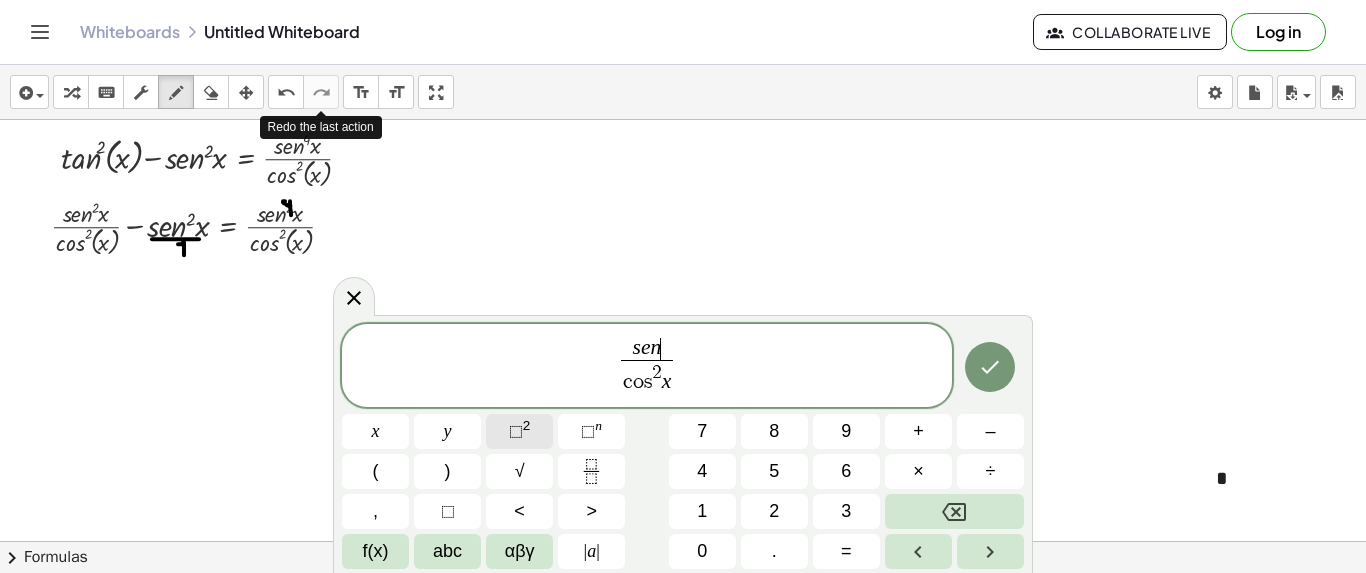 click on "⬚" at bounding box center (516, 431) 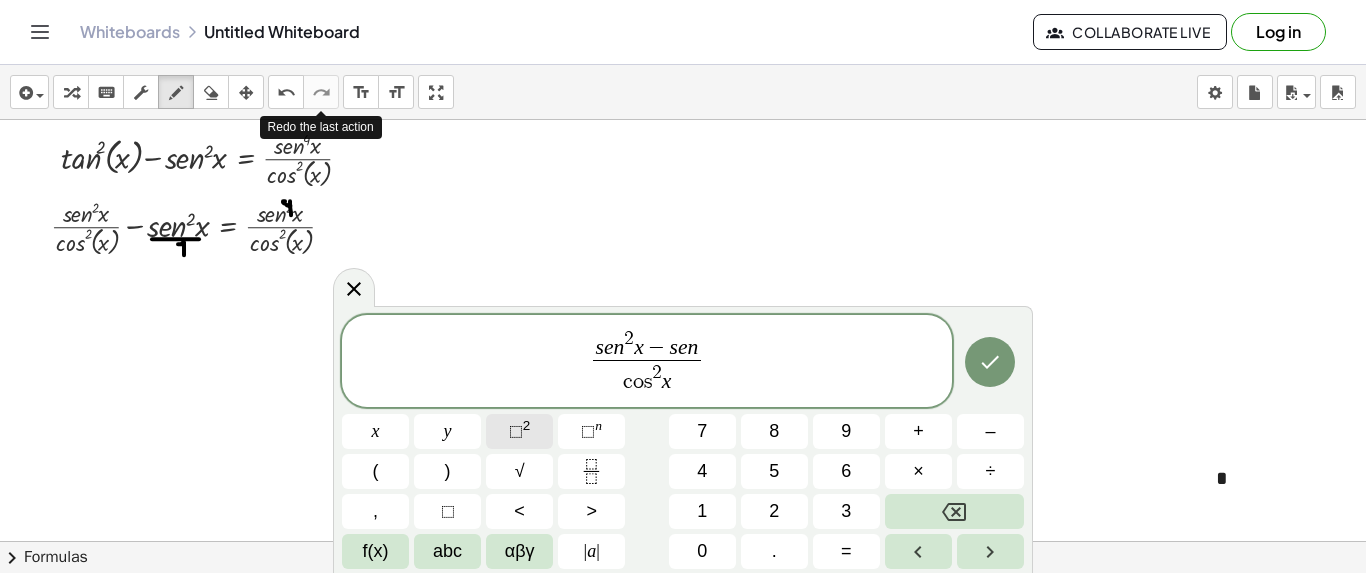 click on "⬚" at bounding box center [516, 431] 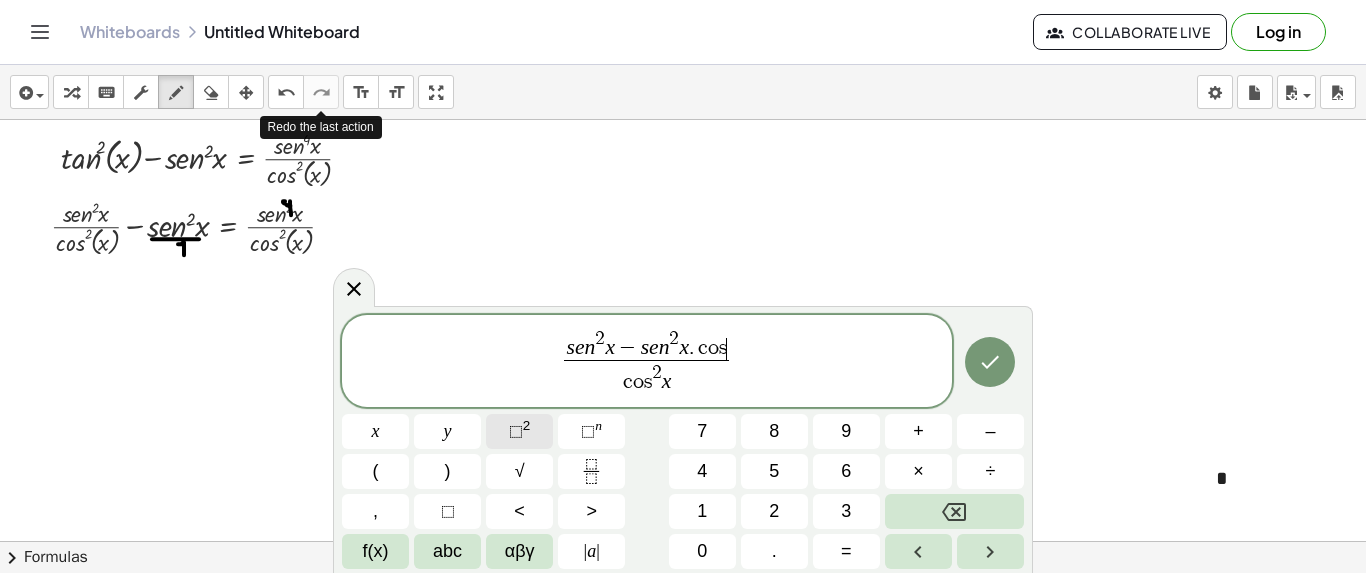 click on "⬚" at bounding box center [516, 431] 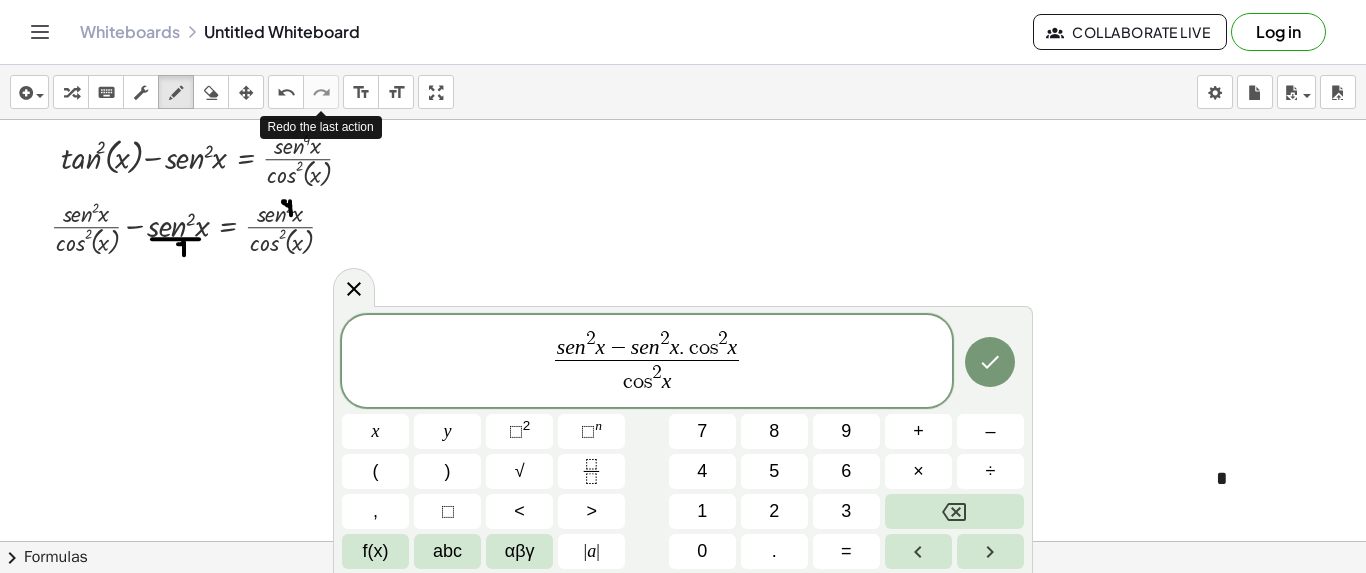 click on "s e n 2 x − s e n 2 x . c o s 2 x ​ c o s 2 x ​" at bounding box center (647, 362) 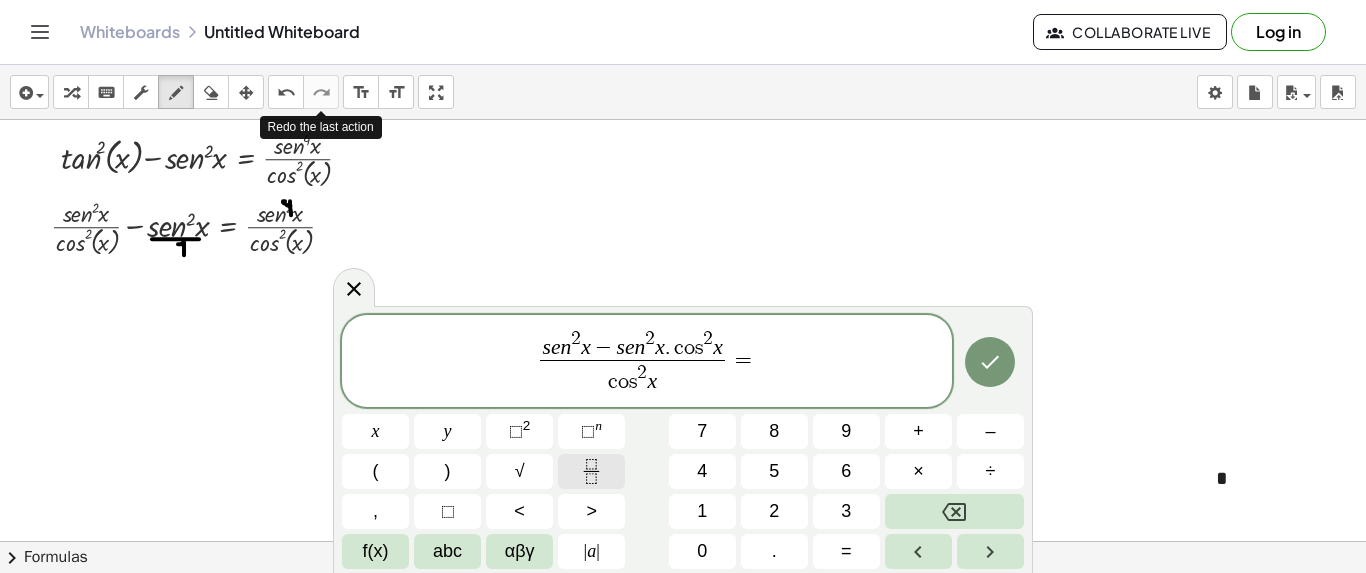 click 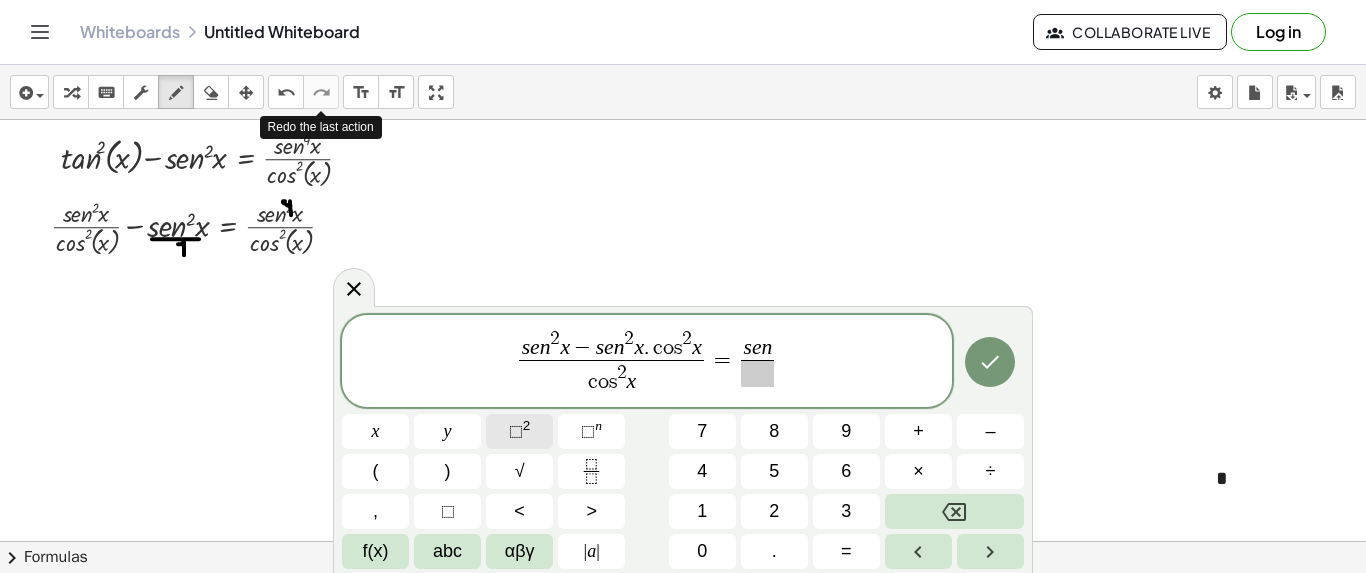 click on "⬚" at bounding box center (516, 431) 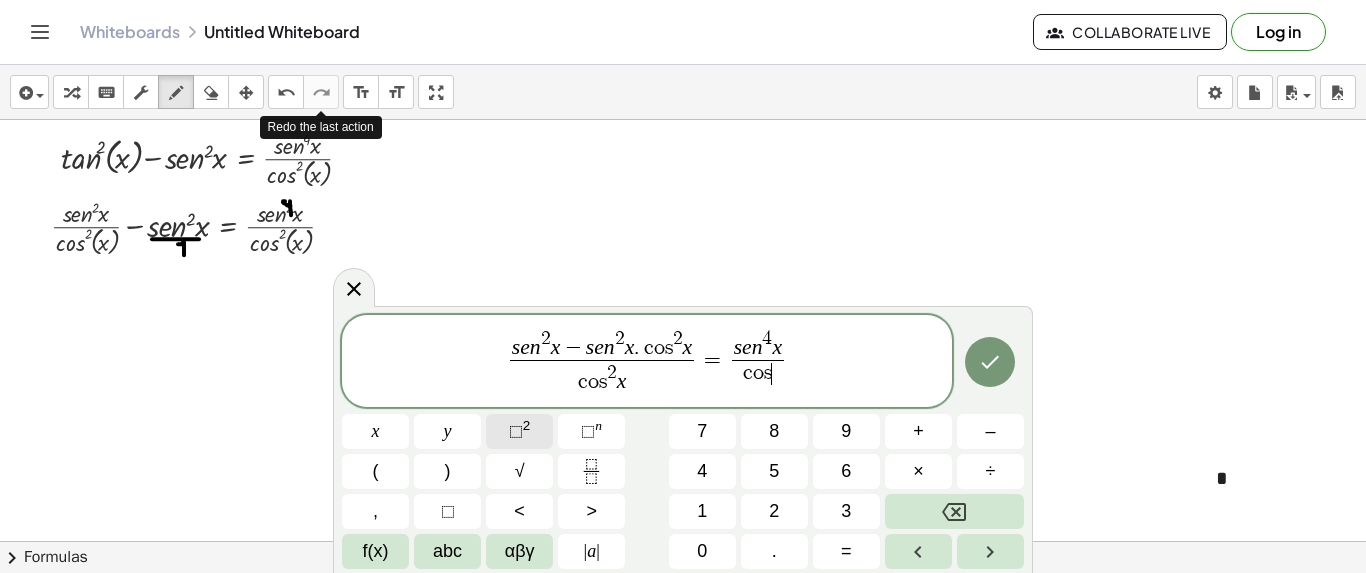 click on "⬚" at bounding box center (516, 431) 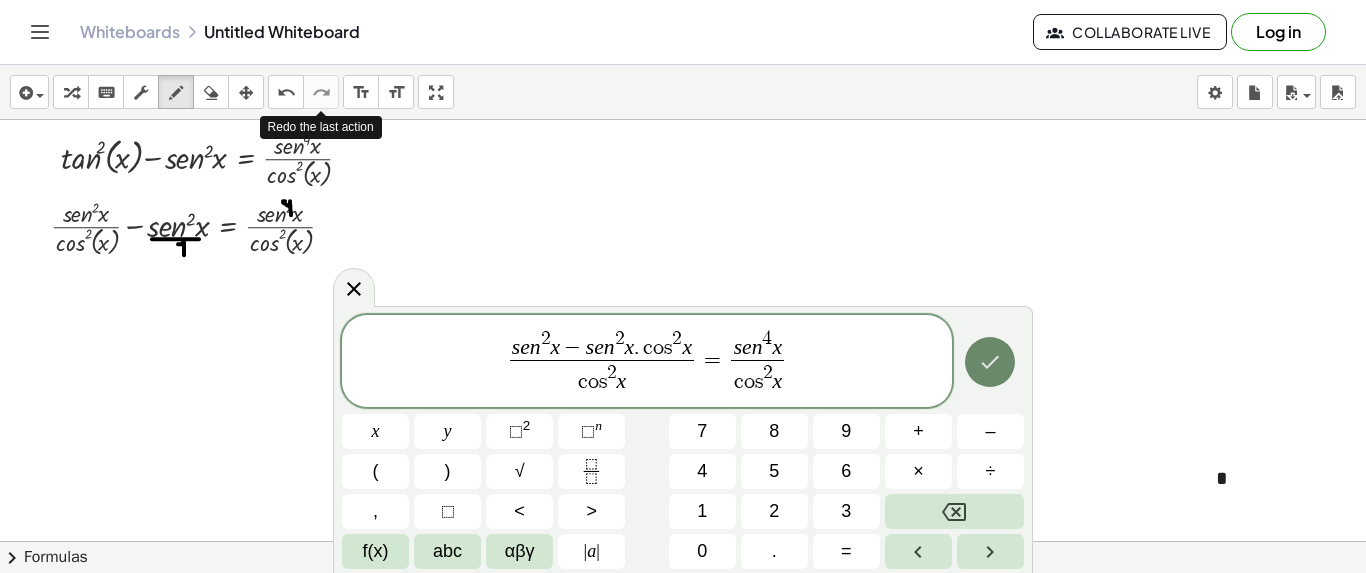 click 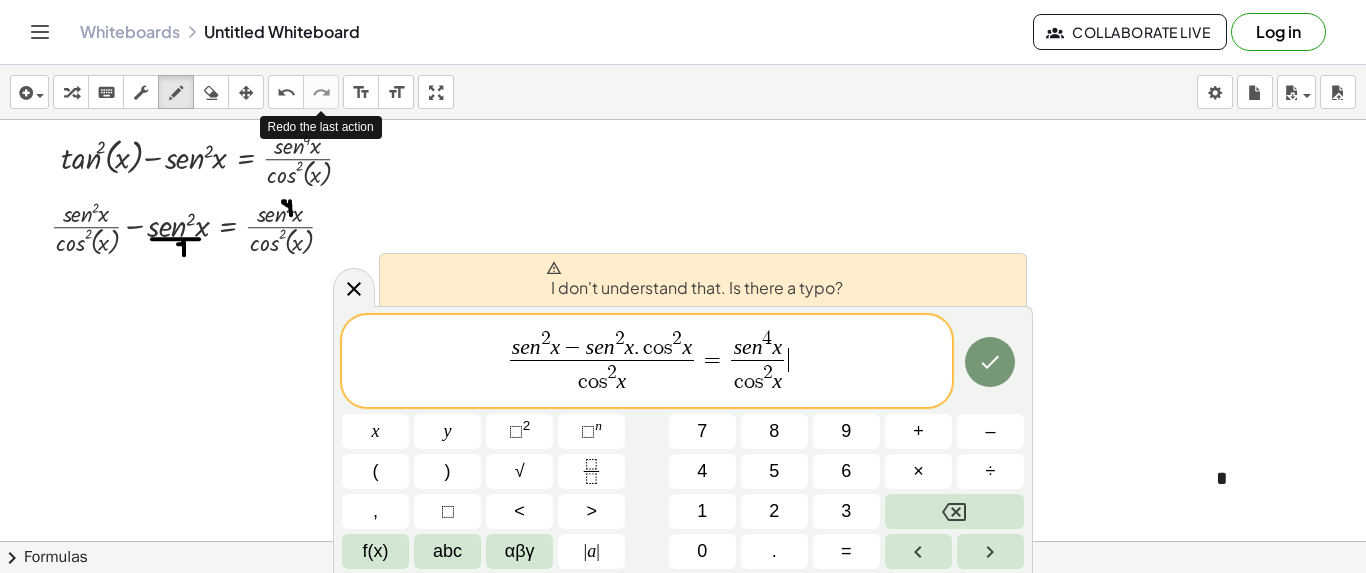 click on "s e n 2 x − s e n 2 x . c o s 2 x c o s 2 x ​ = s e n 4 x c o s 2 x ​ ​" at bounding box center (647, 362) 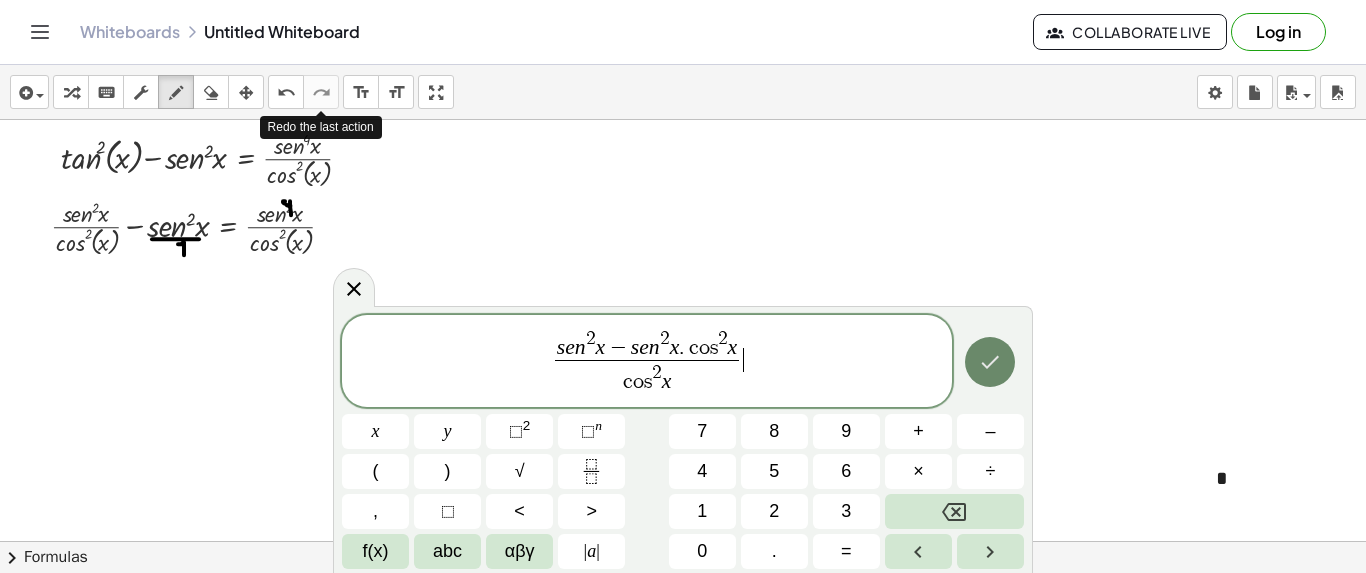 click 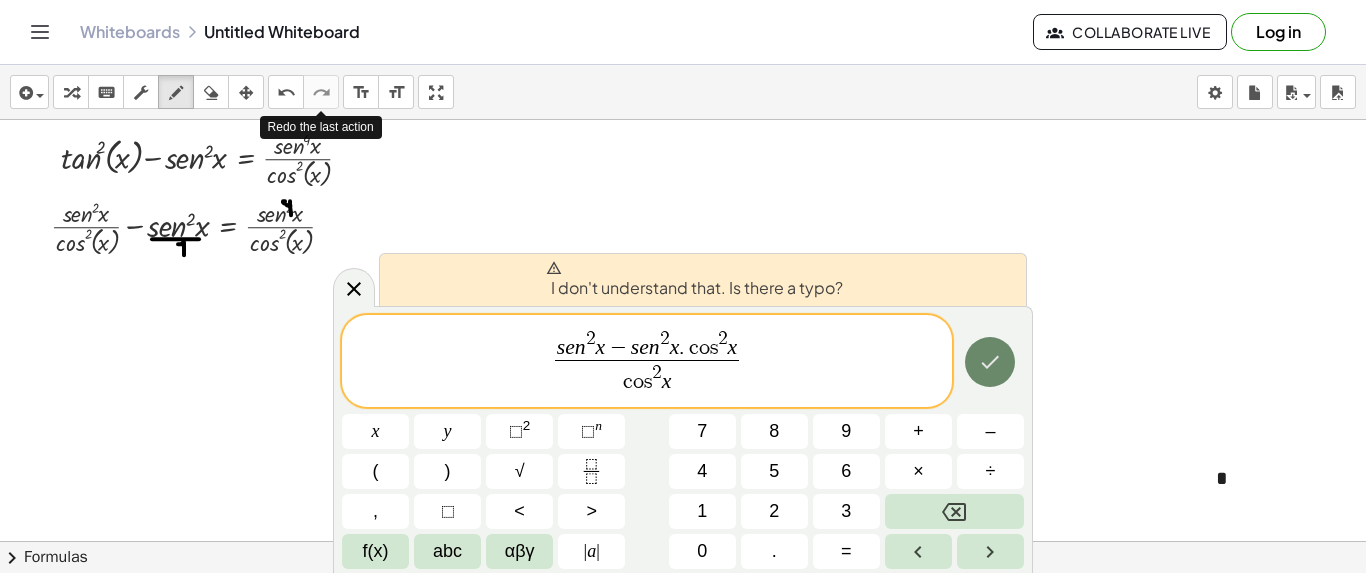 click 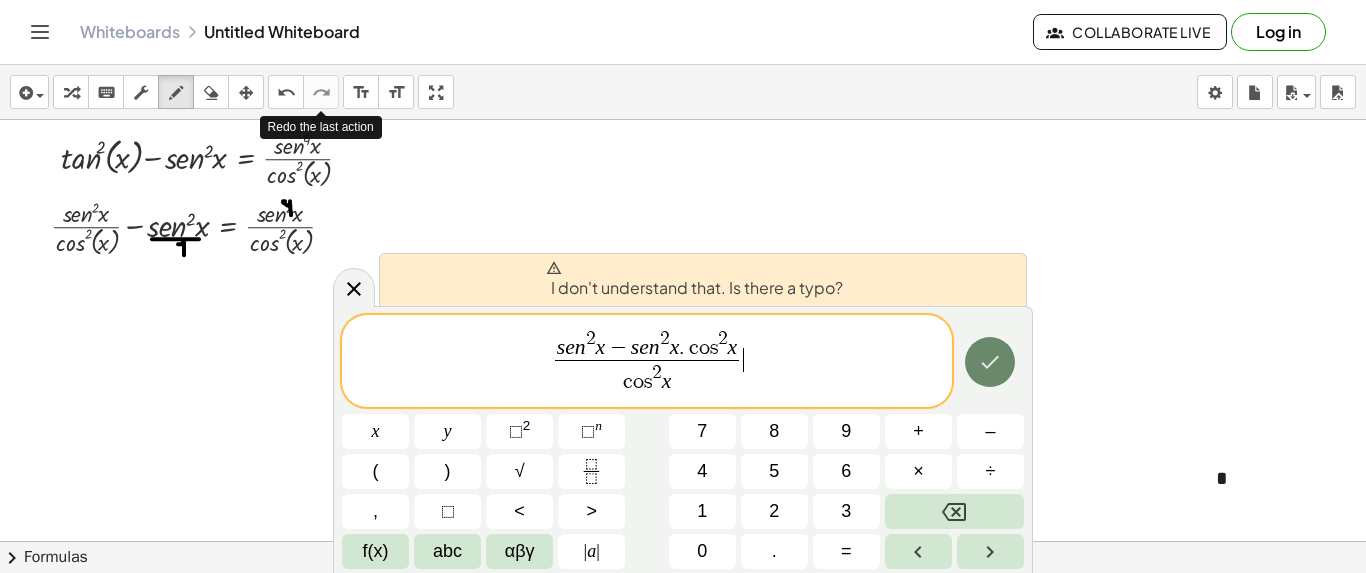 click 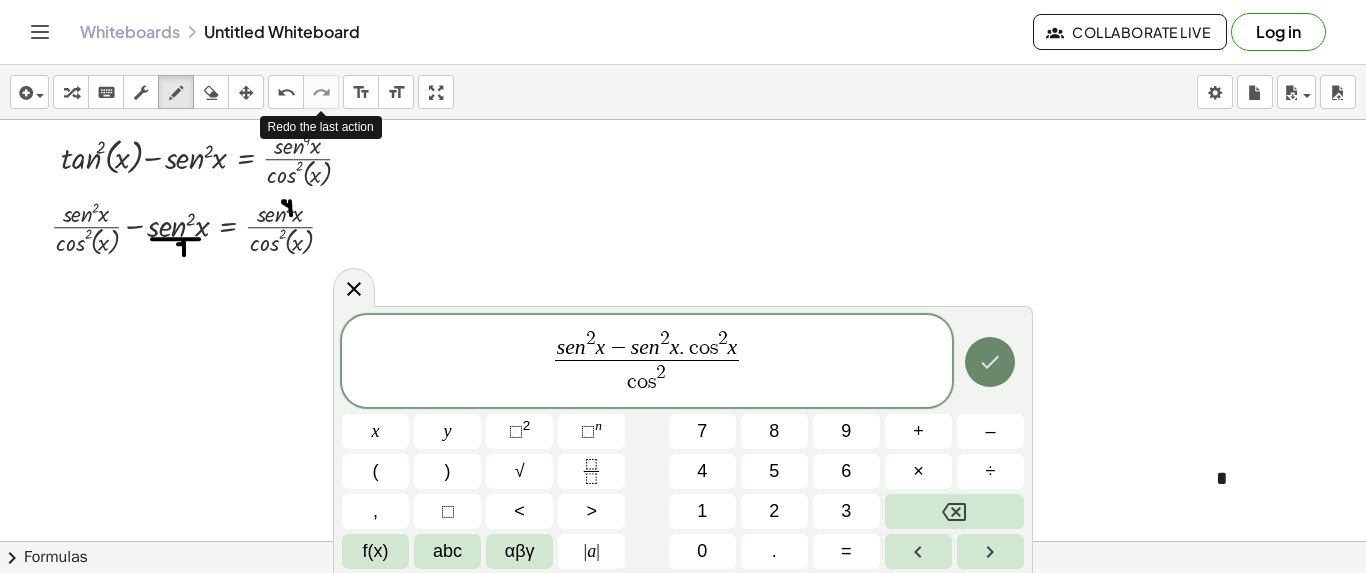 click 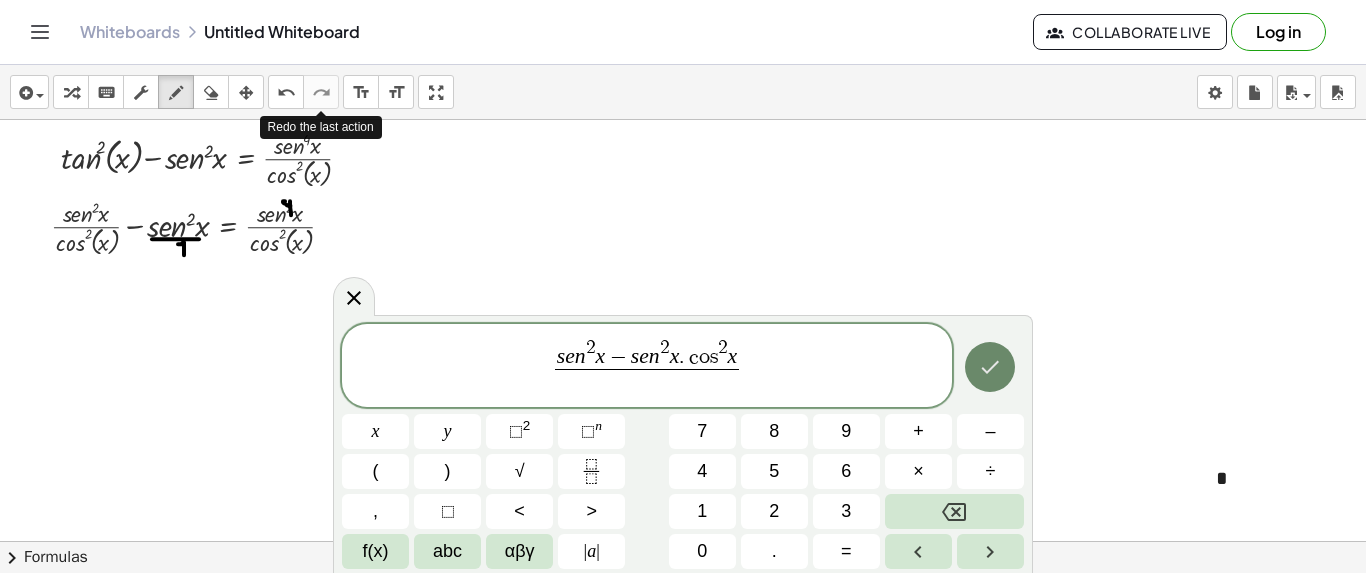 click 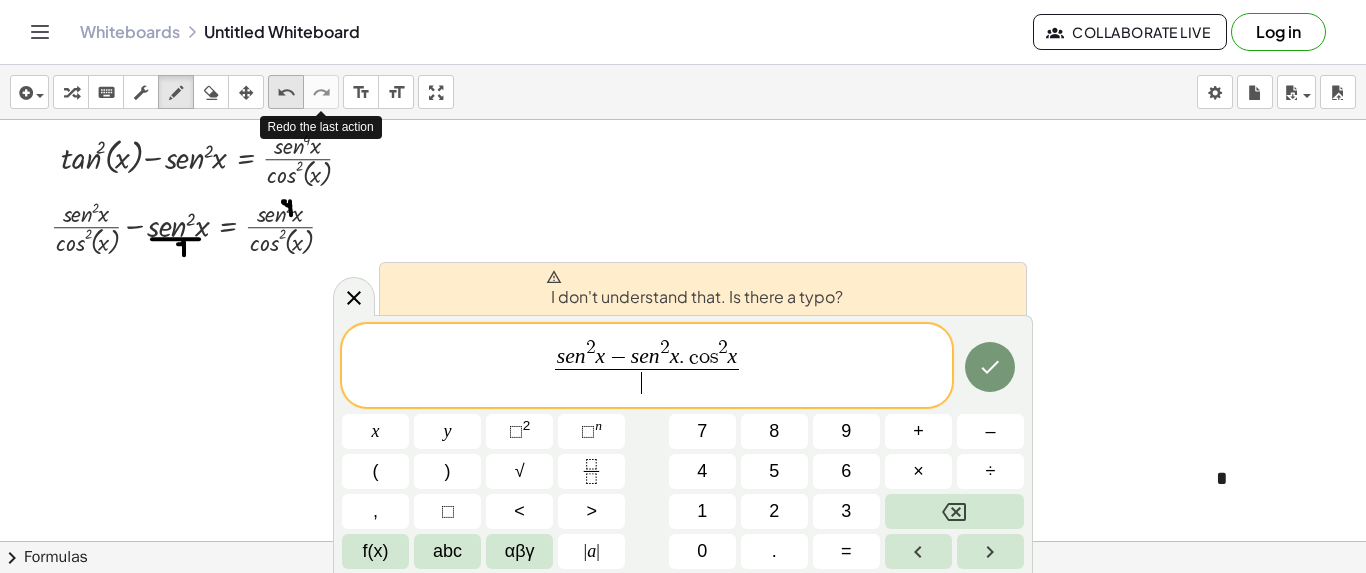 click on "undo" at bounding box center (286, 93) 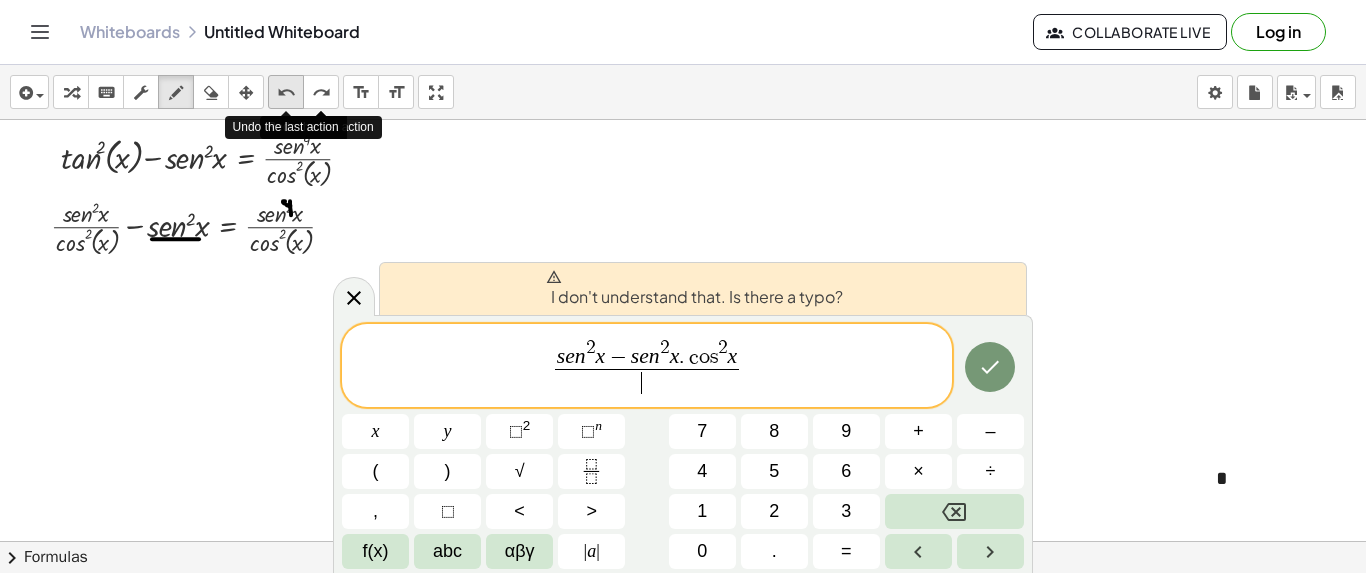 click on "undo" at bounding box center [286, 93] 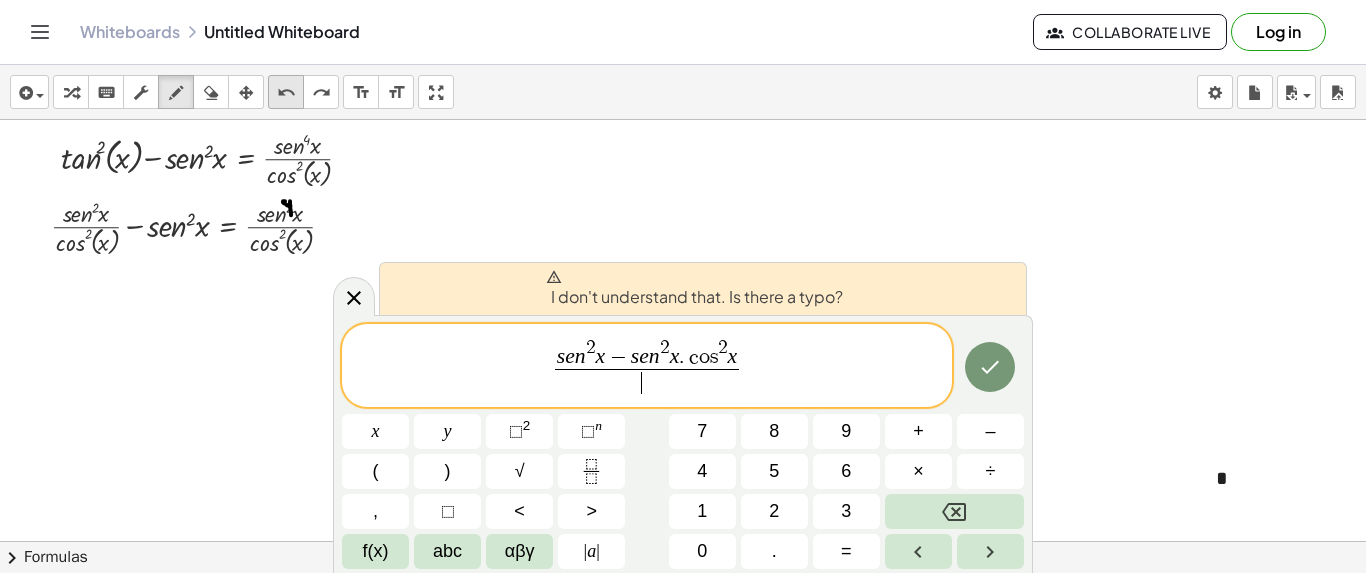 click on "undo undo" at bounding box center (286, 92) 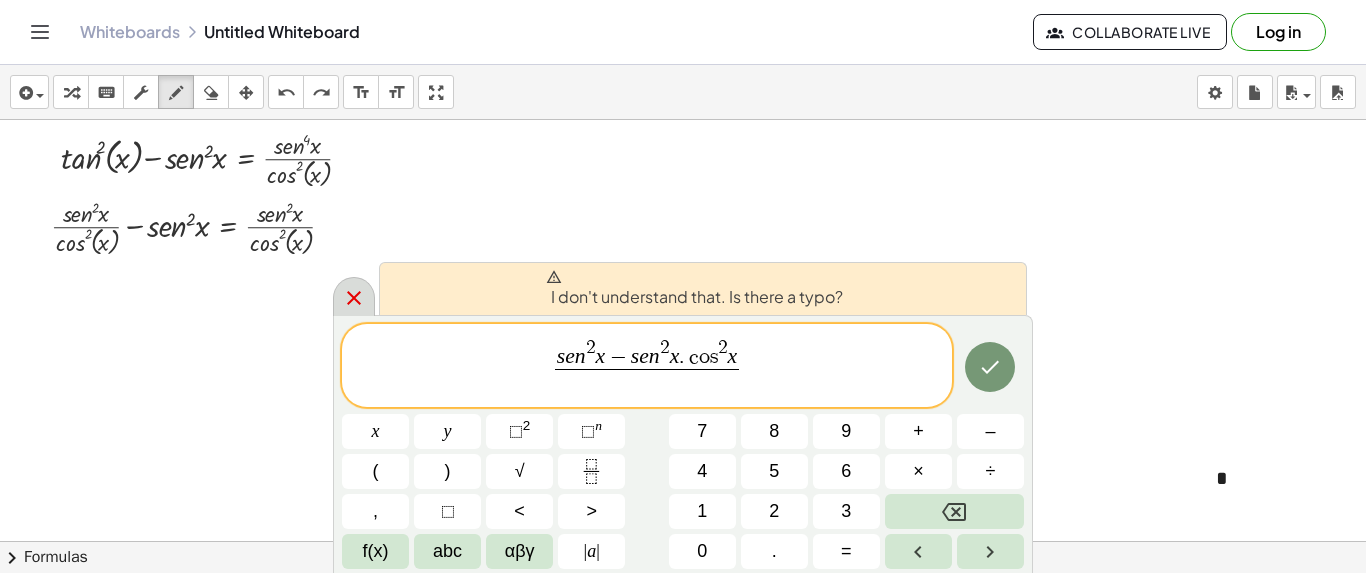 click 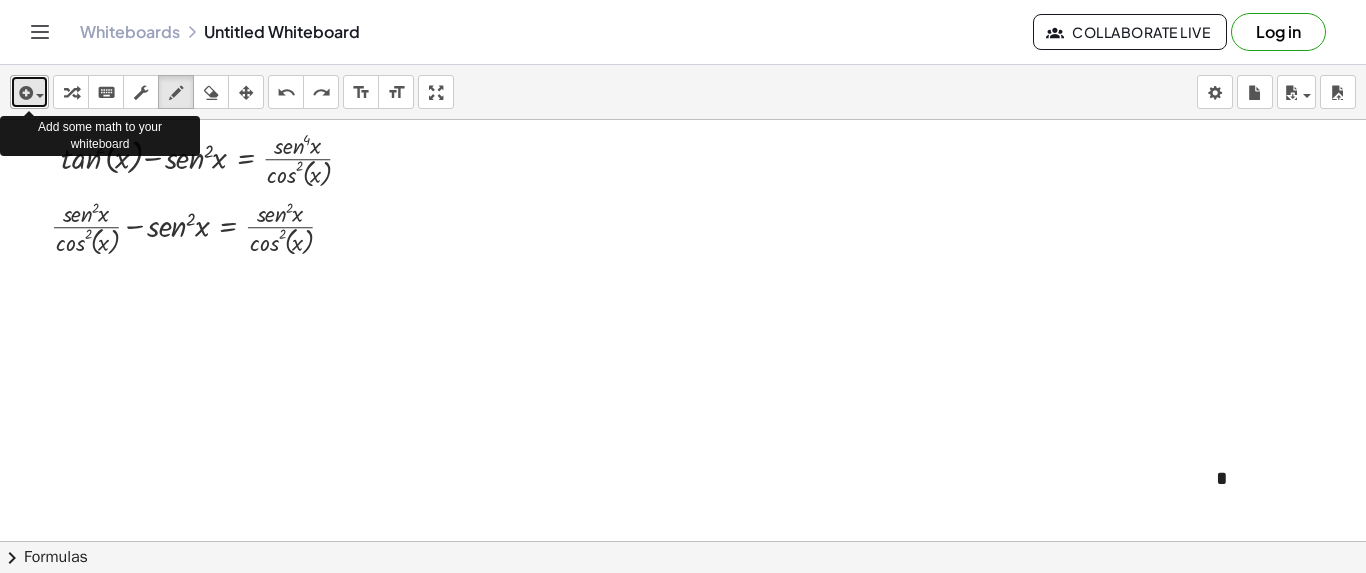 click at bounding box center [40, 96] 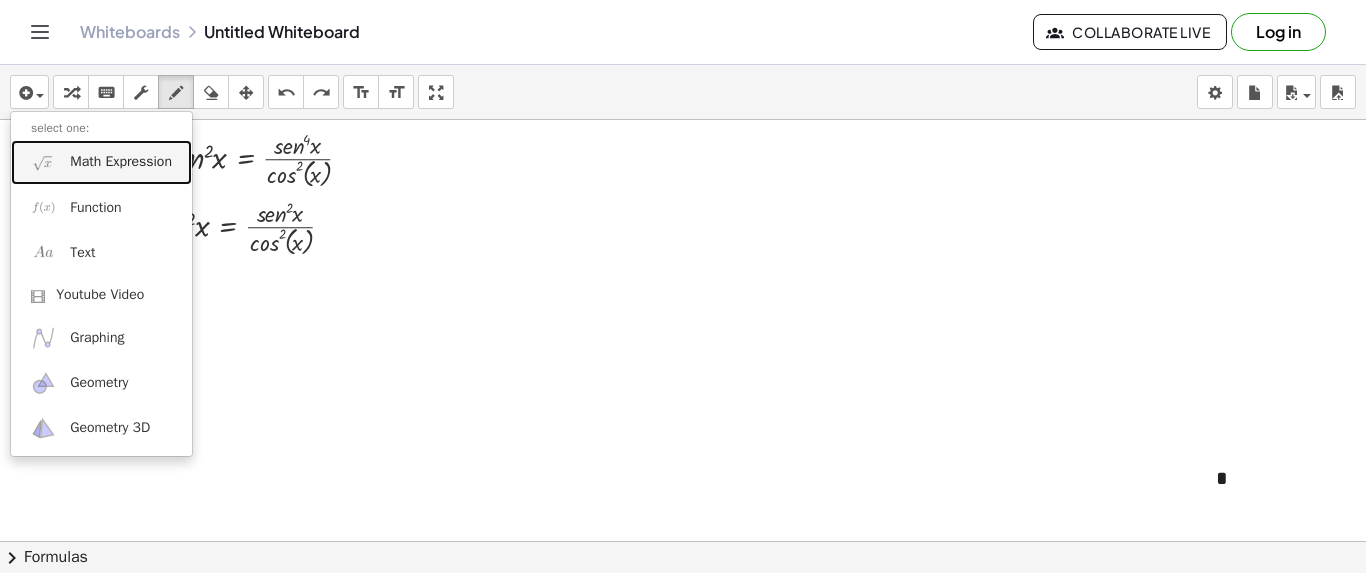 click on "Math Expression" at bounding box center [101, 162] 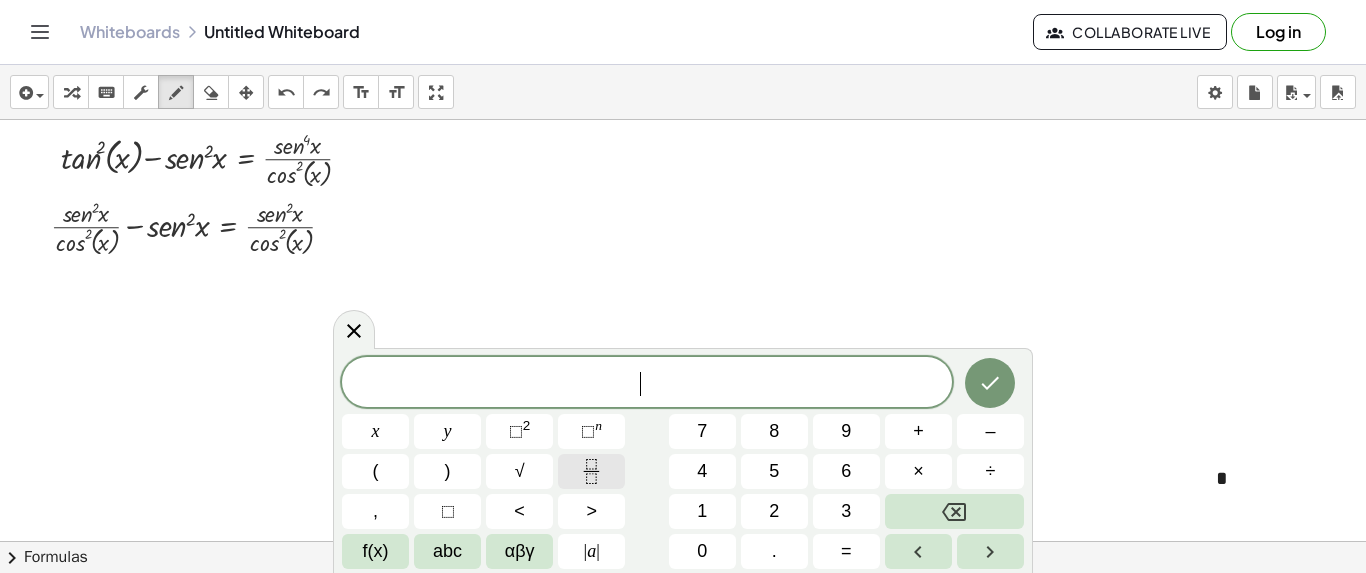 click 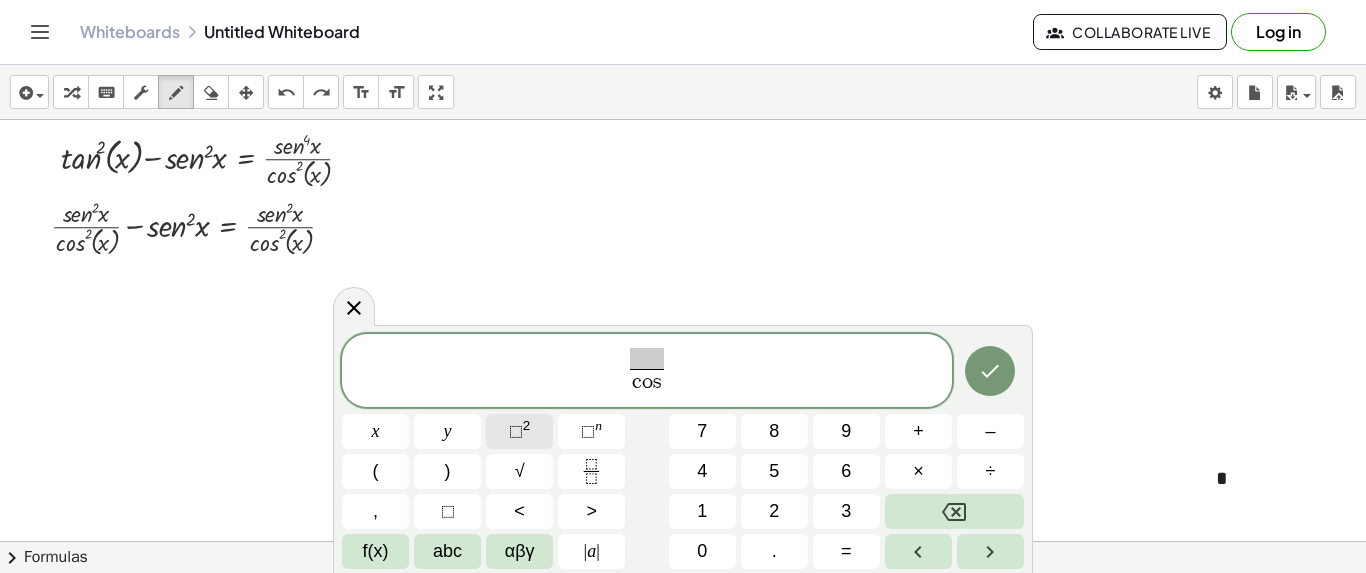 click on "⬚" at bounding box center (516, 431) 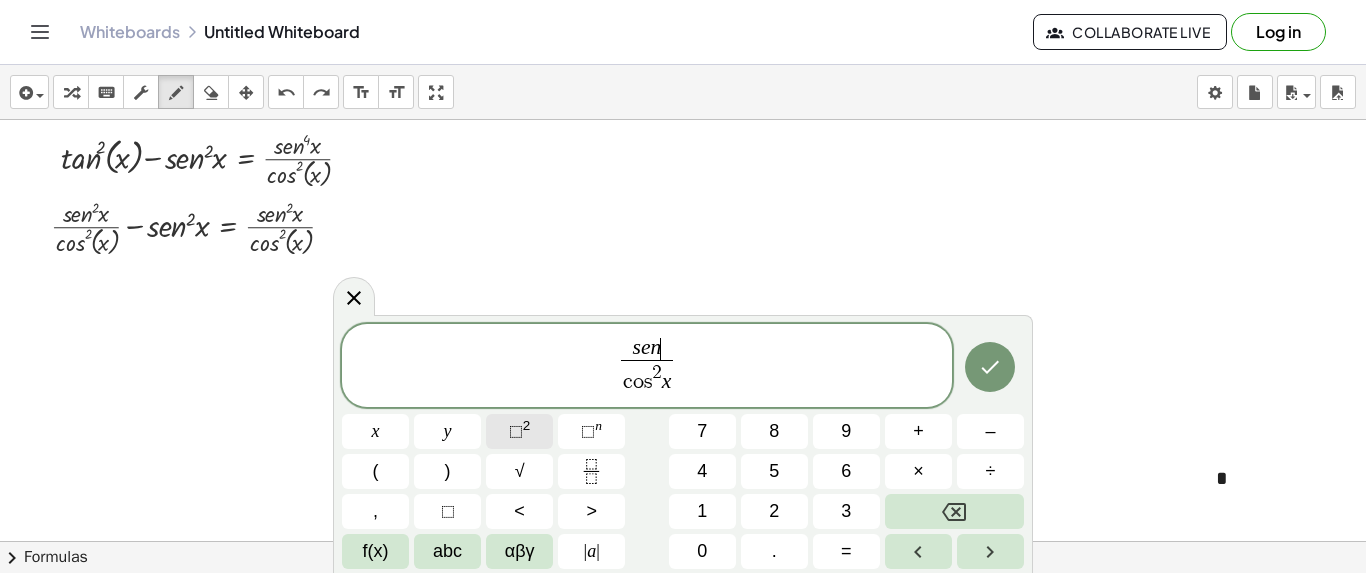 click on "⬚" at bounding box center [516, 431] 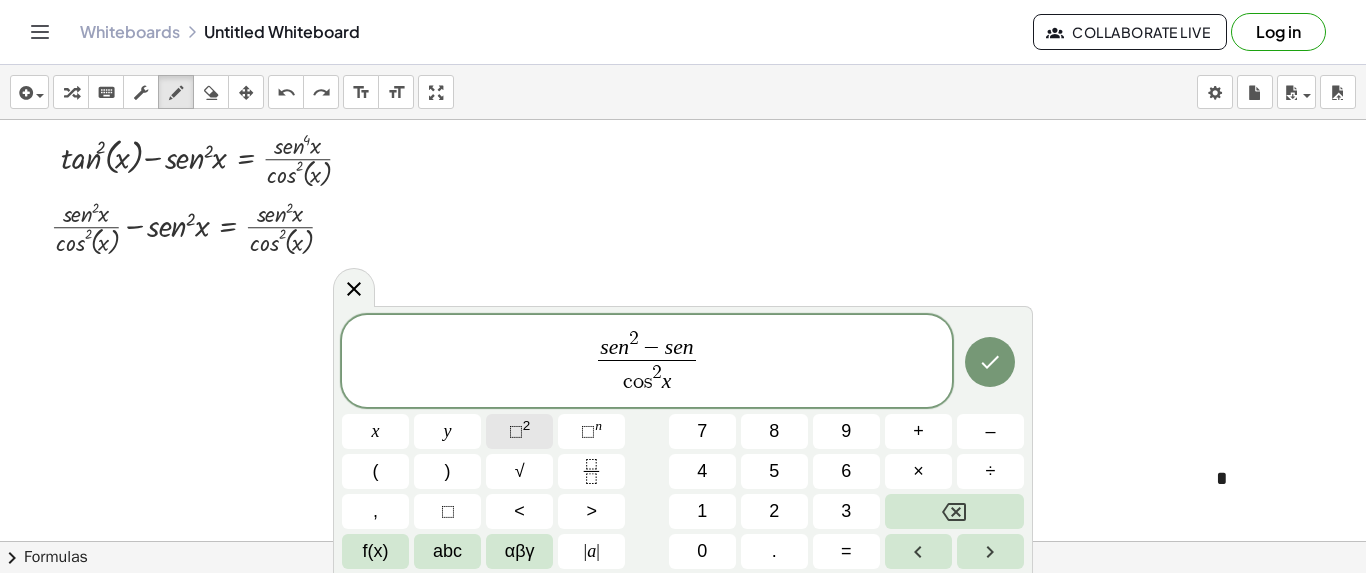 click on "⬚" at bounding box center [516, 431] 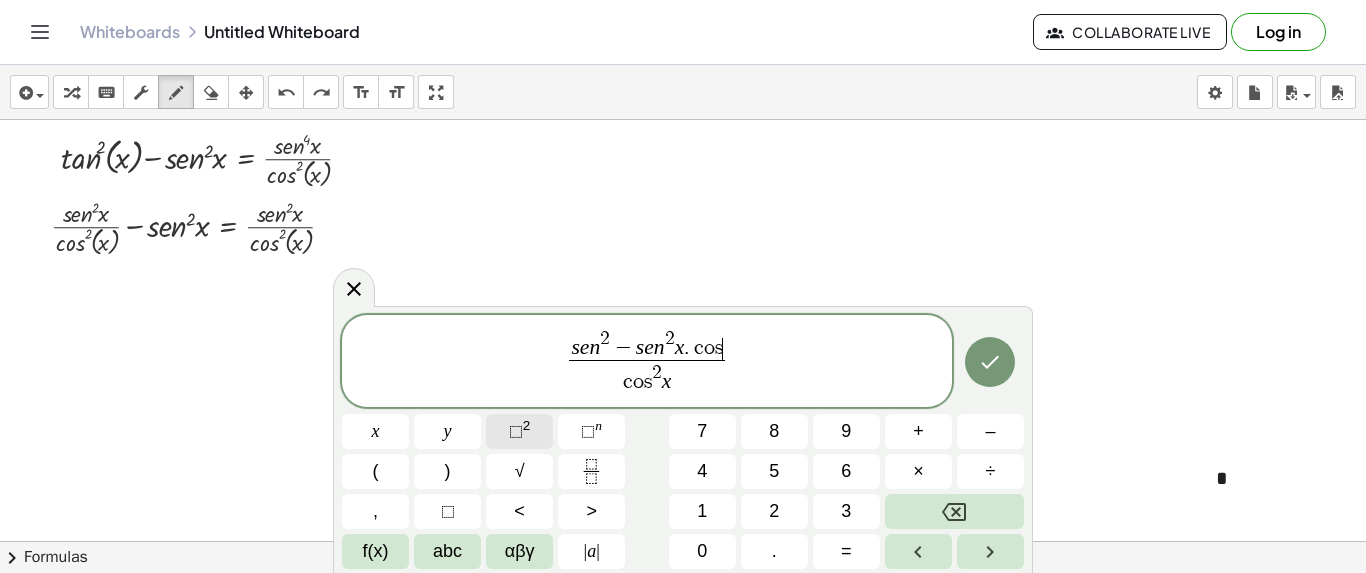 click on "⬚" at bounding box center [516, 431] 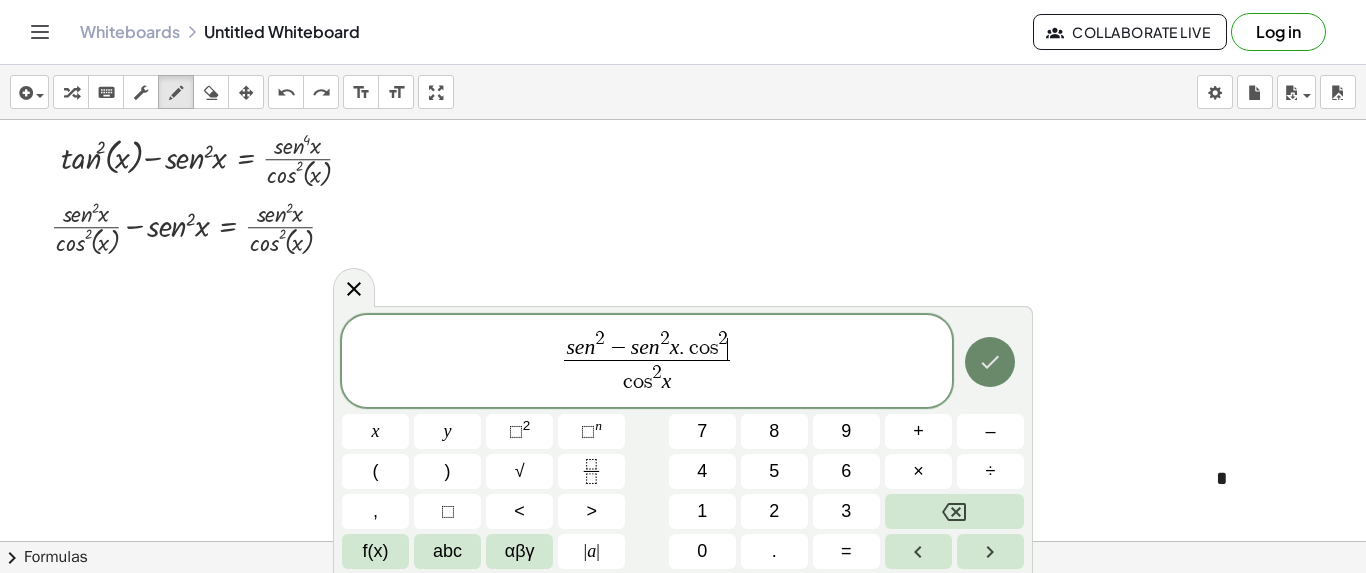 click 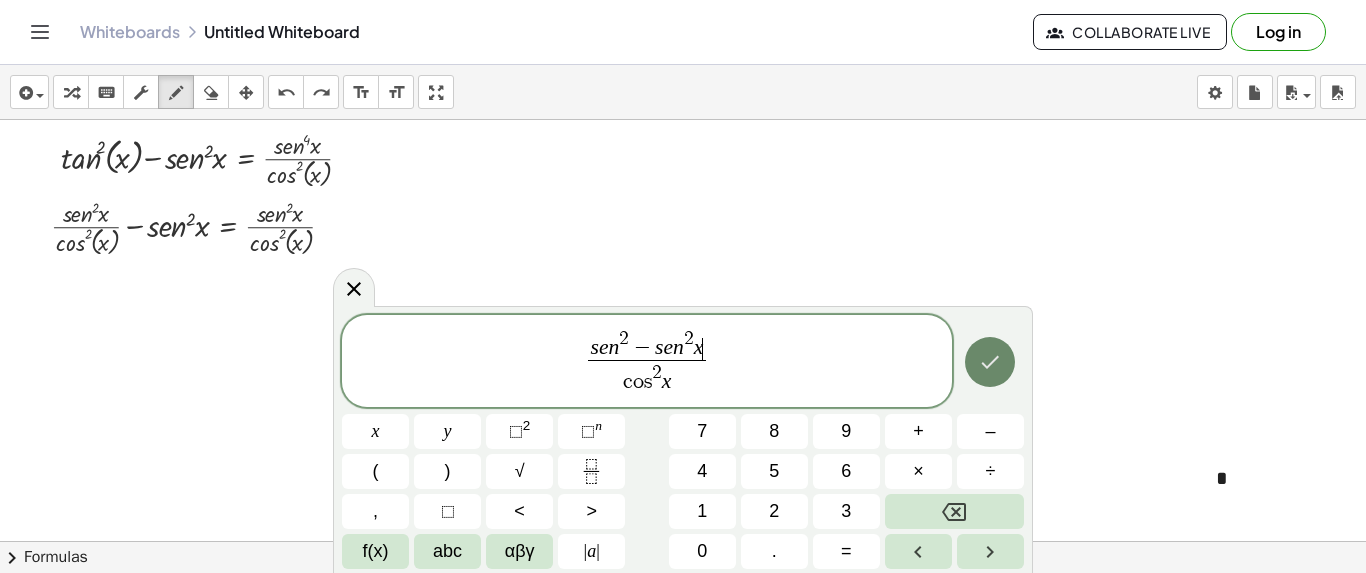 click at bounding box center (990, 362) 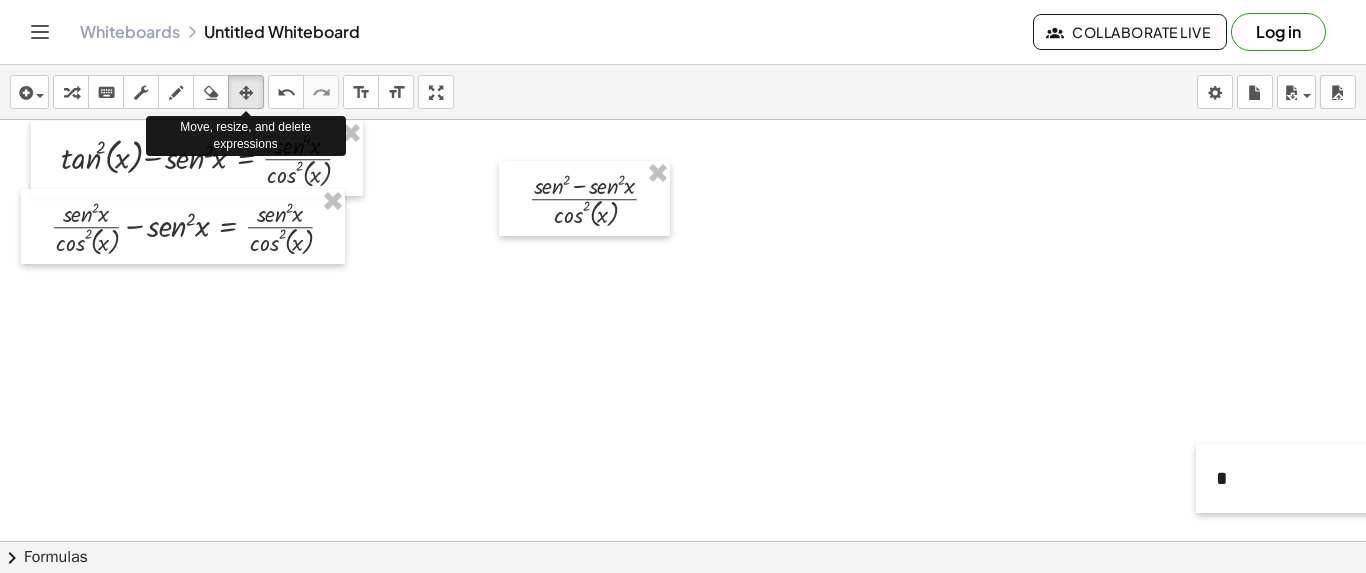 drag, startPoint x: 246, startPoint y: 90, endPoint x: 432, endPoint y: 174, distance: 204.08821 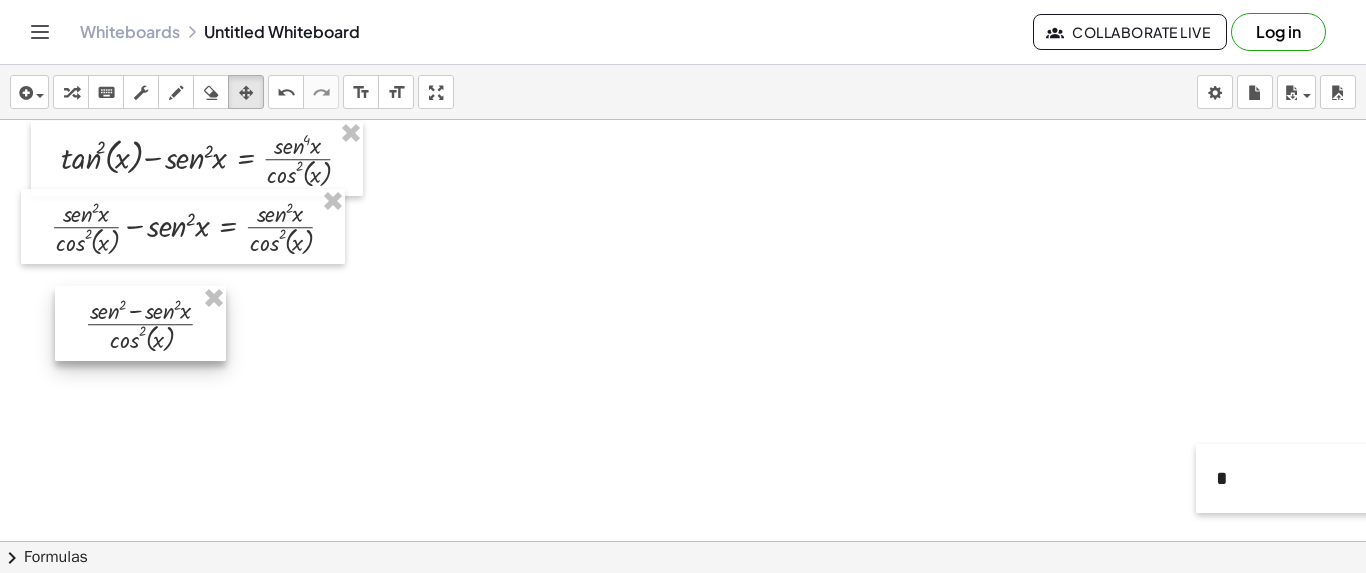 drag, startPoint x: 514, startPoint y: 202, endPoint x: 70, endPoint y: 327, distance: 461.26022 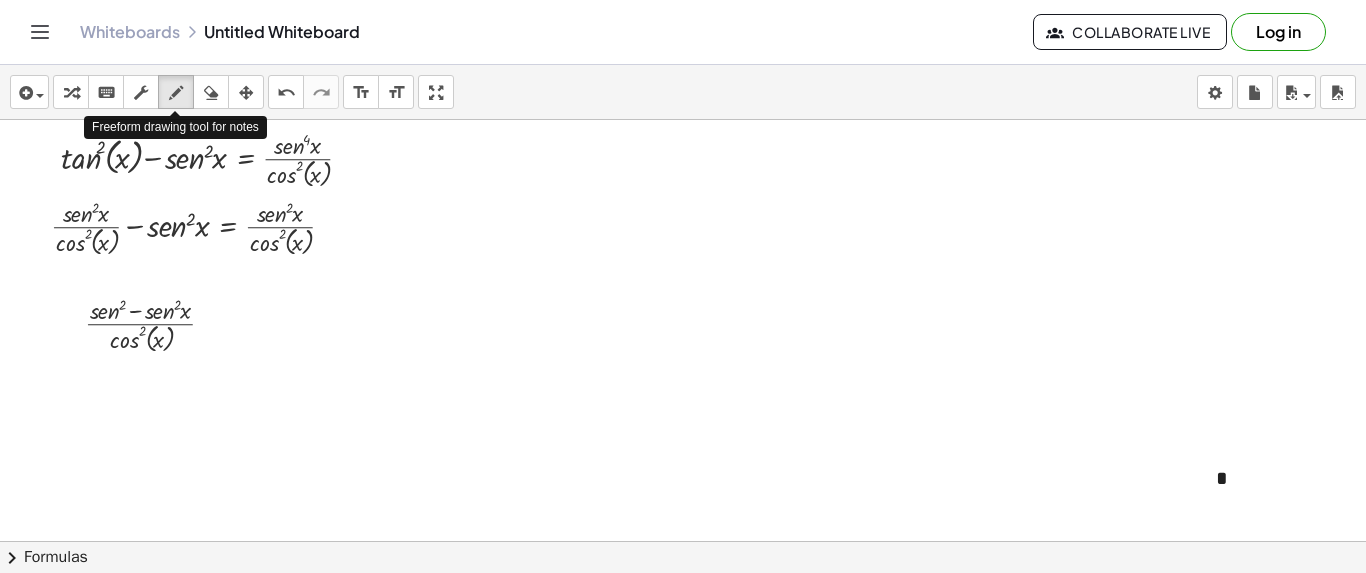 drag, startPoint x: 175, startPoint y: 84, endPoint x: 208, endPoint y: 295, distance: 213.56497 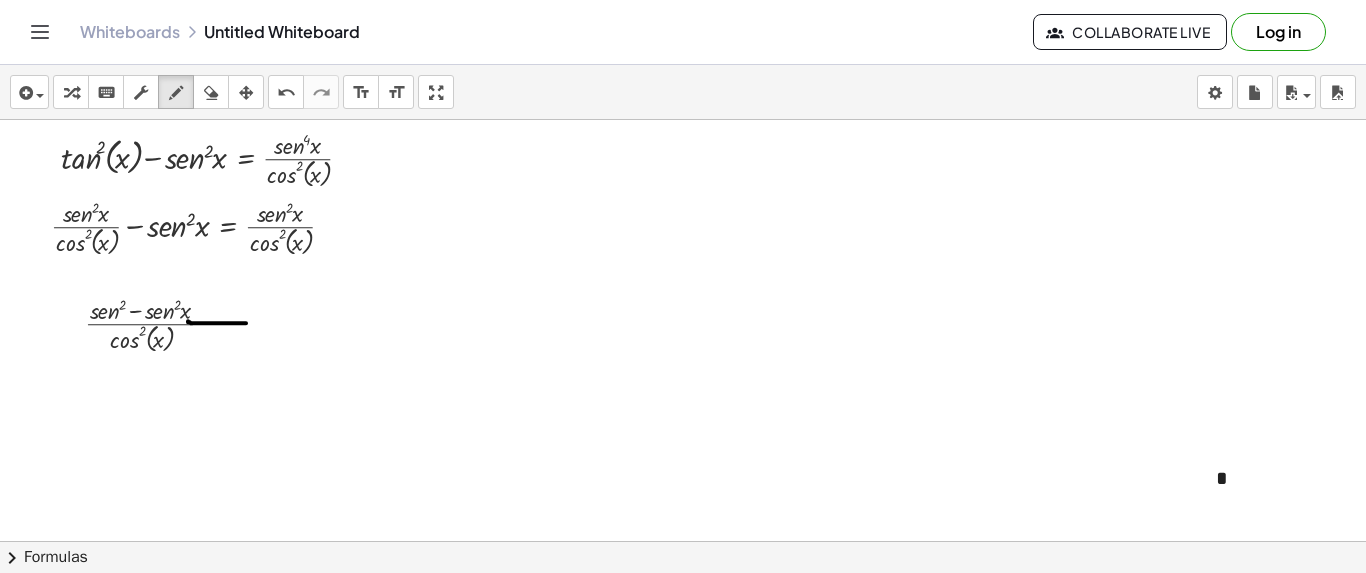 drag, startPoint x: 188, startPoint y: 320, endPoint x: 250, endPoint y: 322, distance: 62.03225 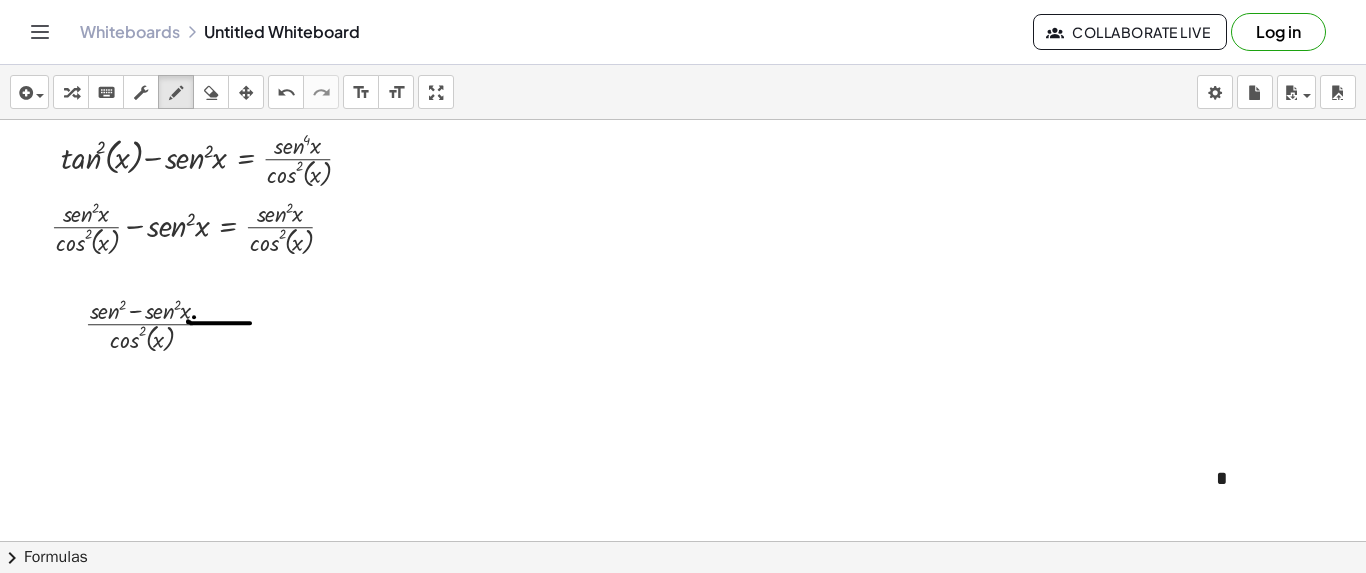 click at bounding box center [750, 635] 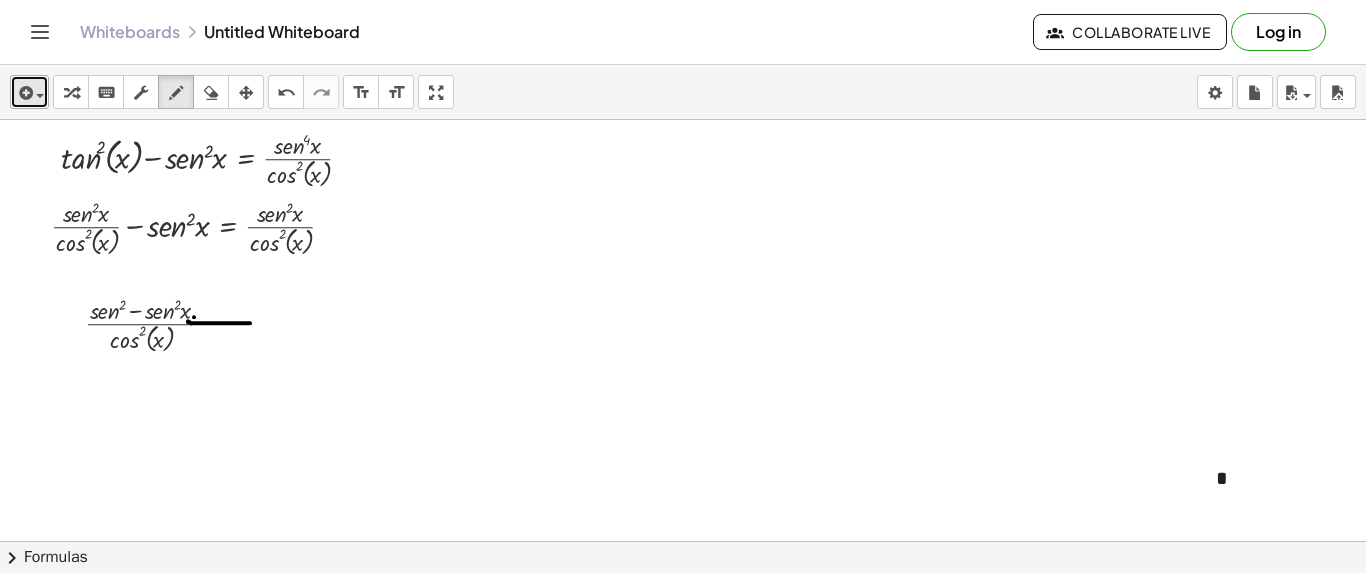 click at bounding box center (29, 92) 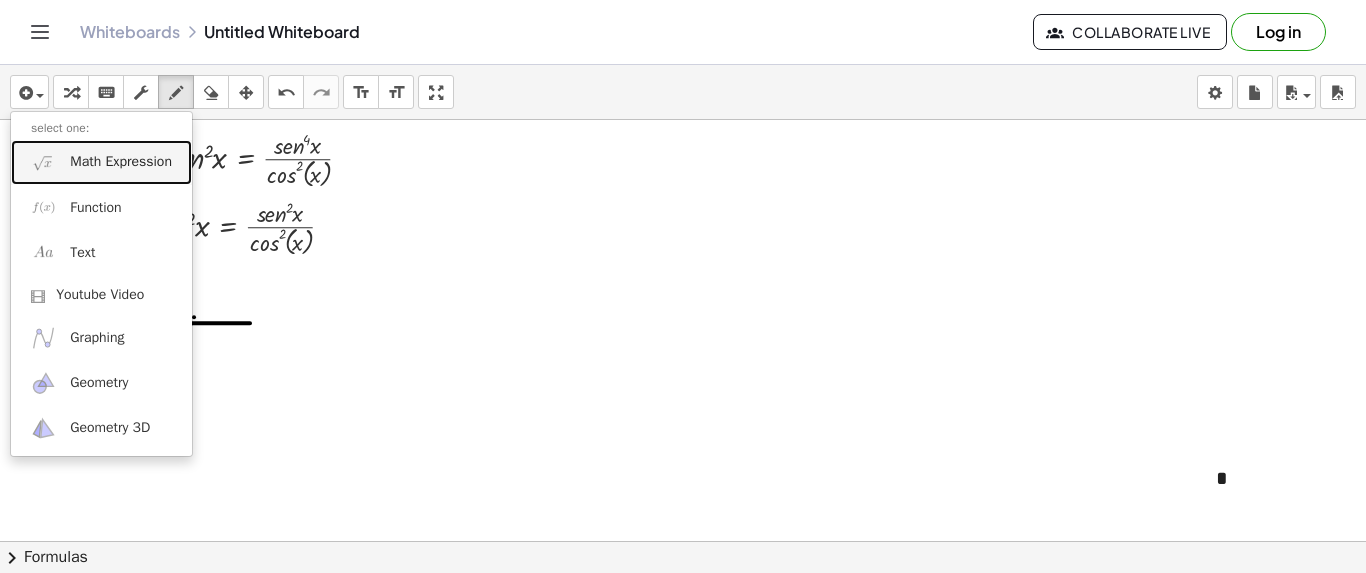 click on "Math Expression" at bounding box center (121, 162) 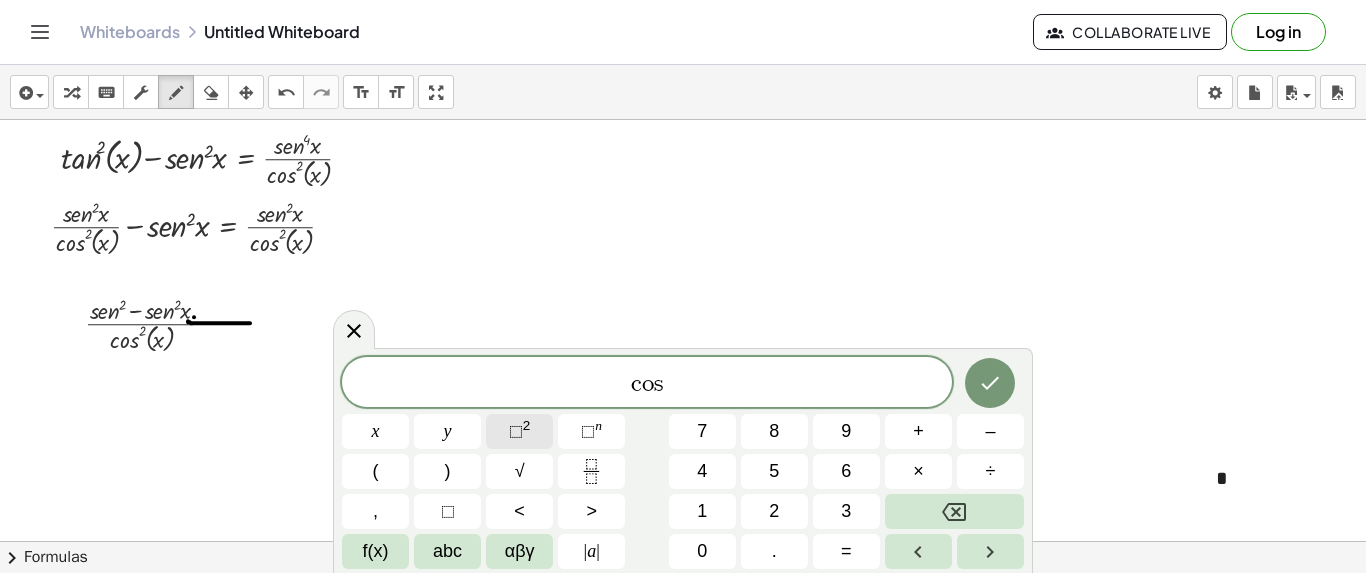 click on "⬚" at bounding box center (516, 431) 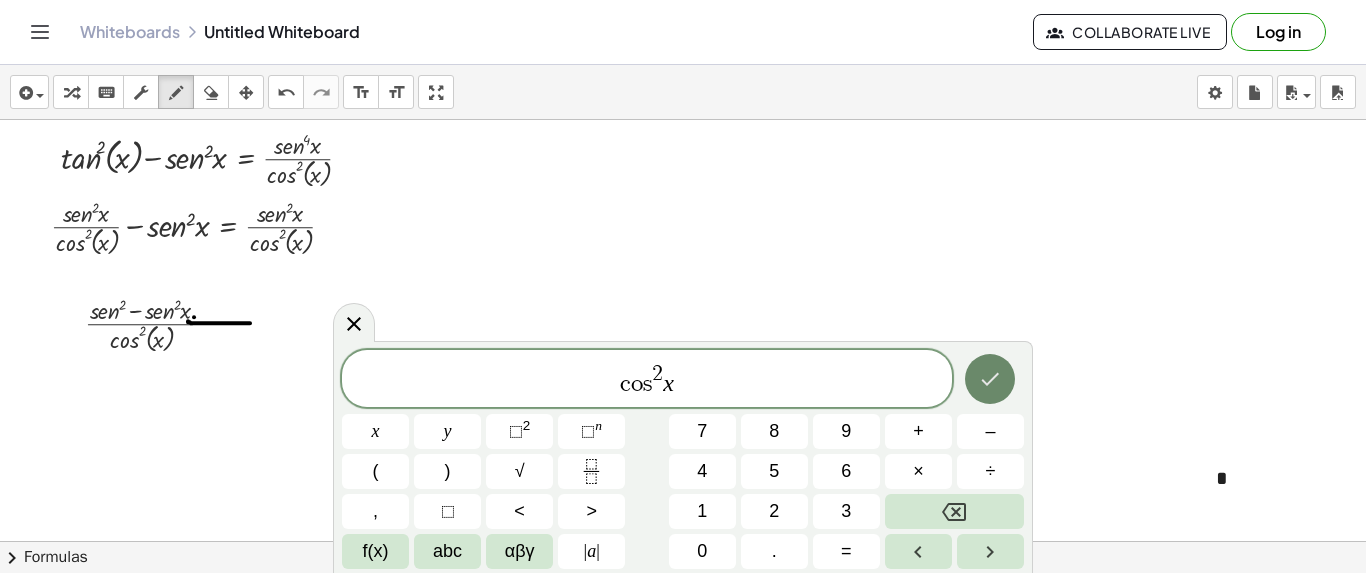 click 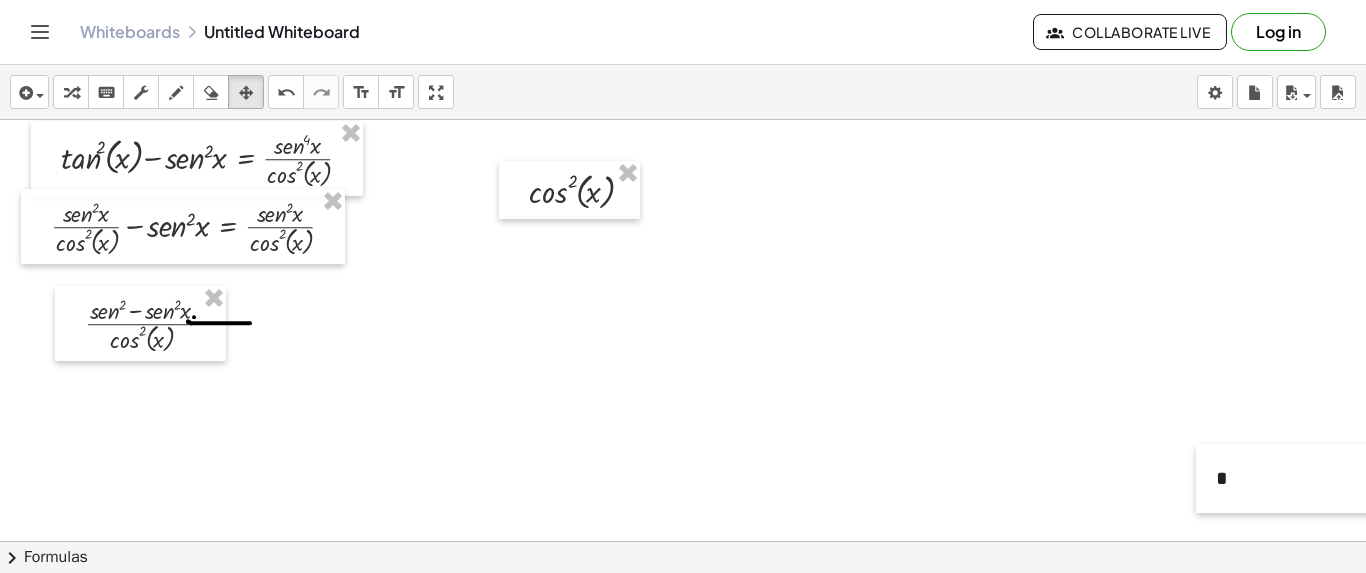 drag, startPoint x: 244, startPoint y: 83, endPoint x: 491, endPoint y: 208, distance: 276.82846 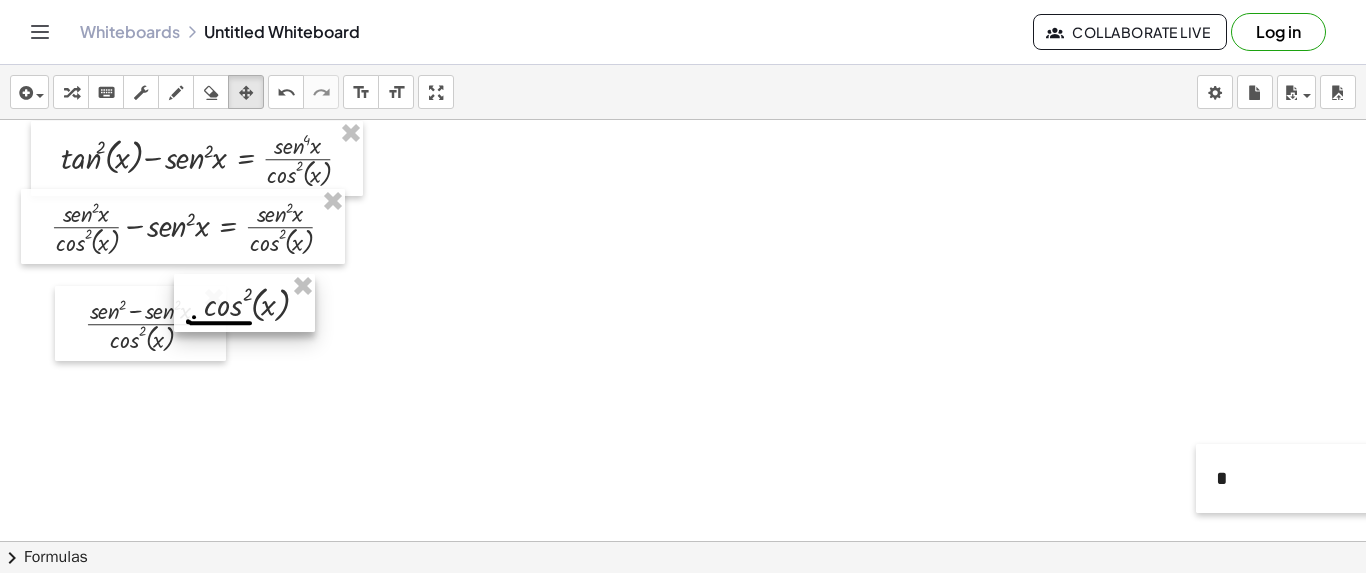 drag, startPoint x: 519, startPoint y: 190, endPoint x: 190, endPoint y: 305, distance: 348.5197 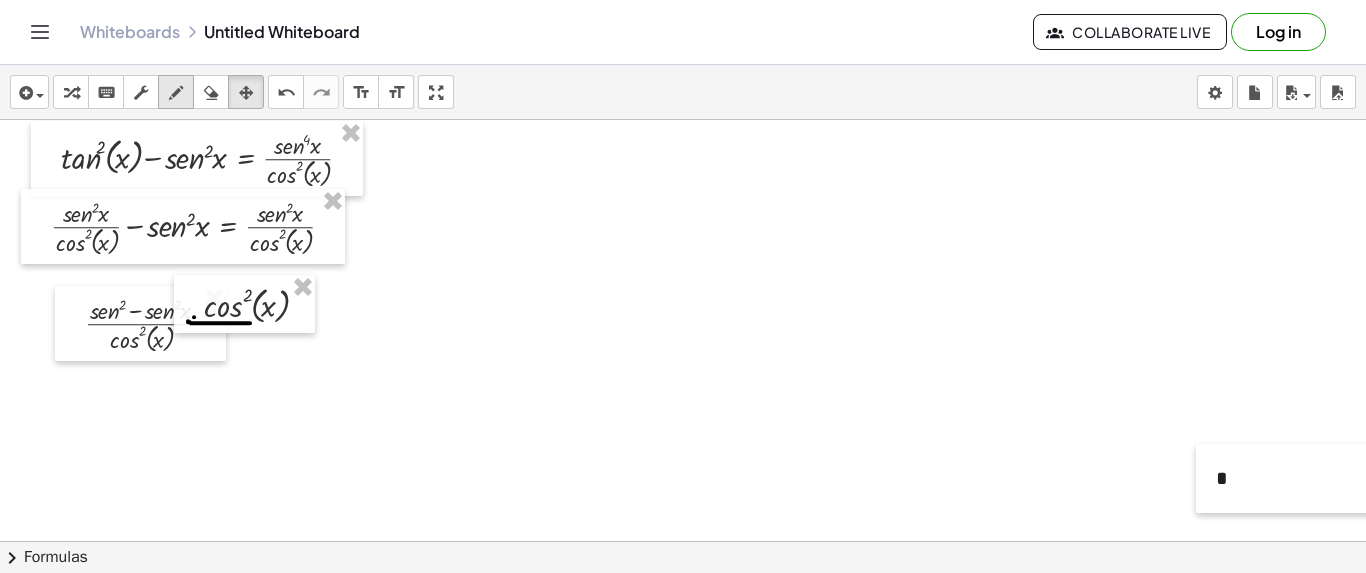click at bounding box center (176, 92) 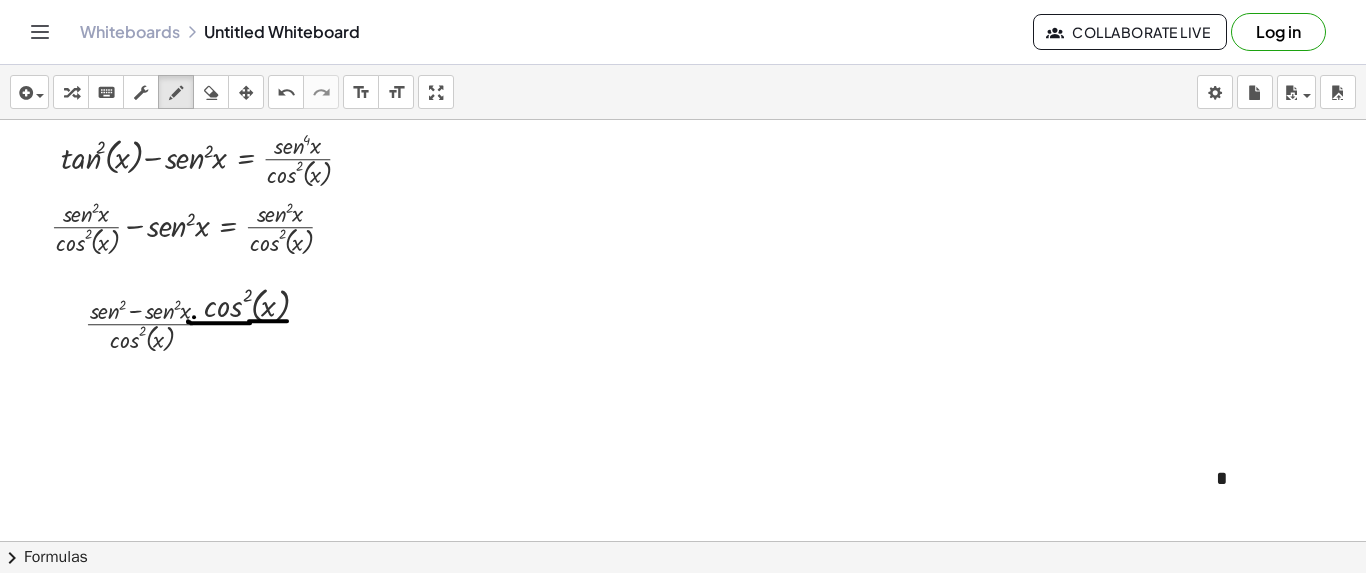 drag, startPoint x: 264, startPoint y: 320, endPoint x: 249, endPoint y: 320, distance: 15 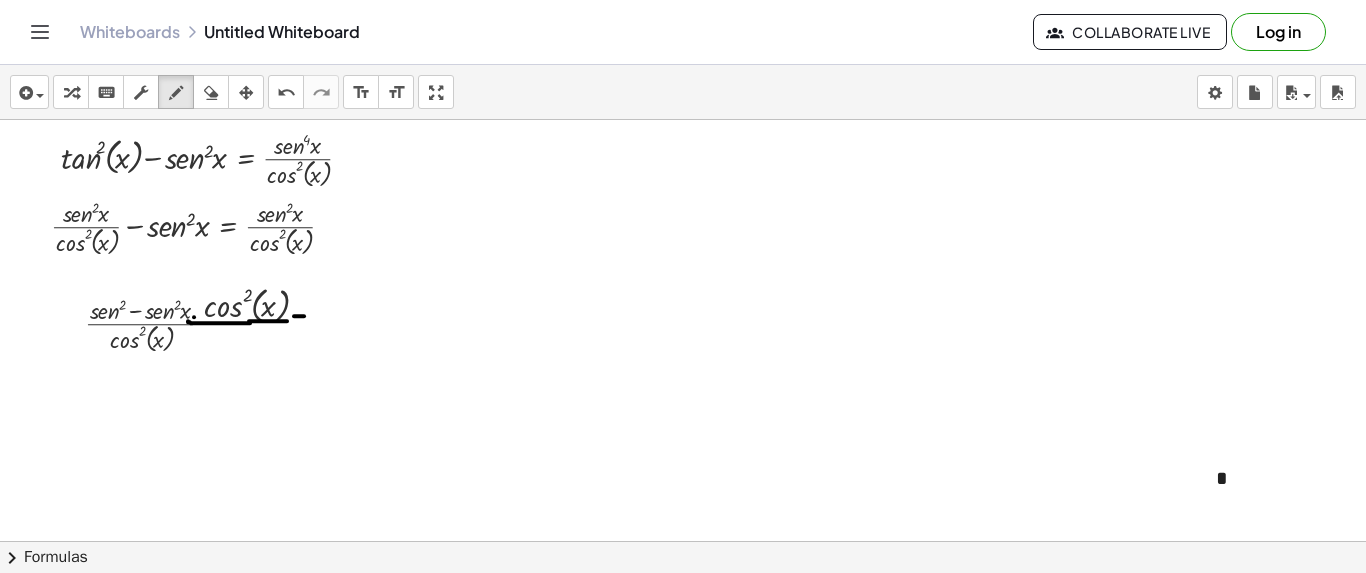 drag, startPoint x: 294, startPoint y: 315, endPoint x: 308, endPoint y: 315, distance: 14 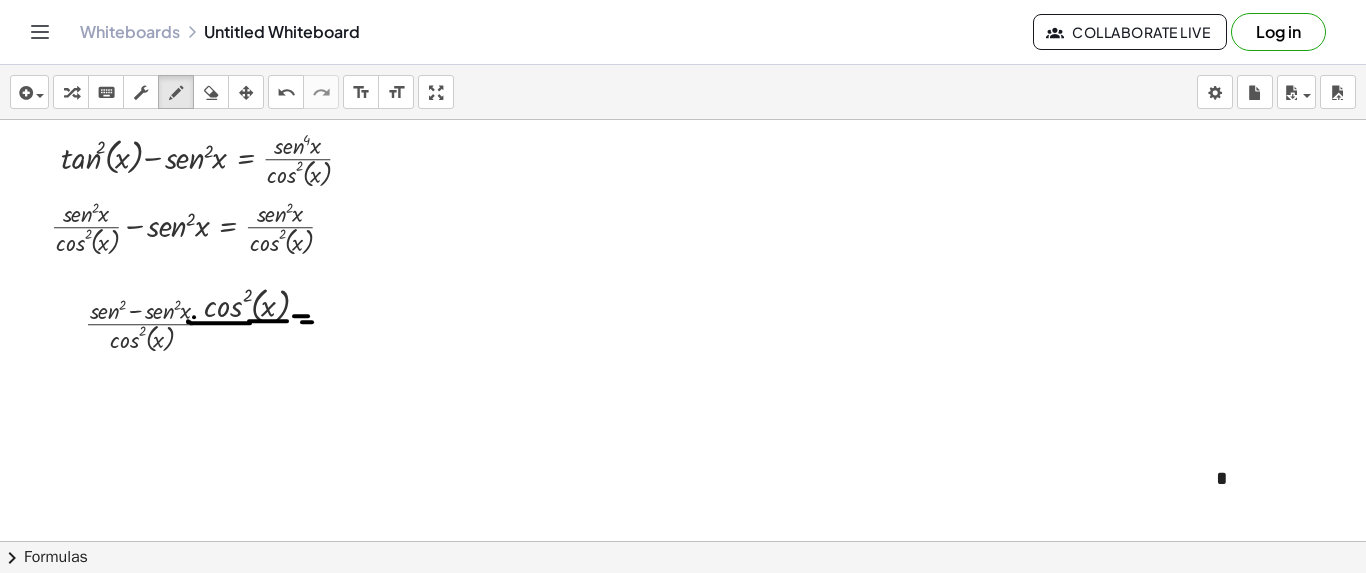 click at bounding box center [750, 635] 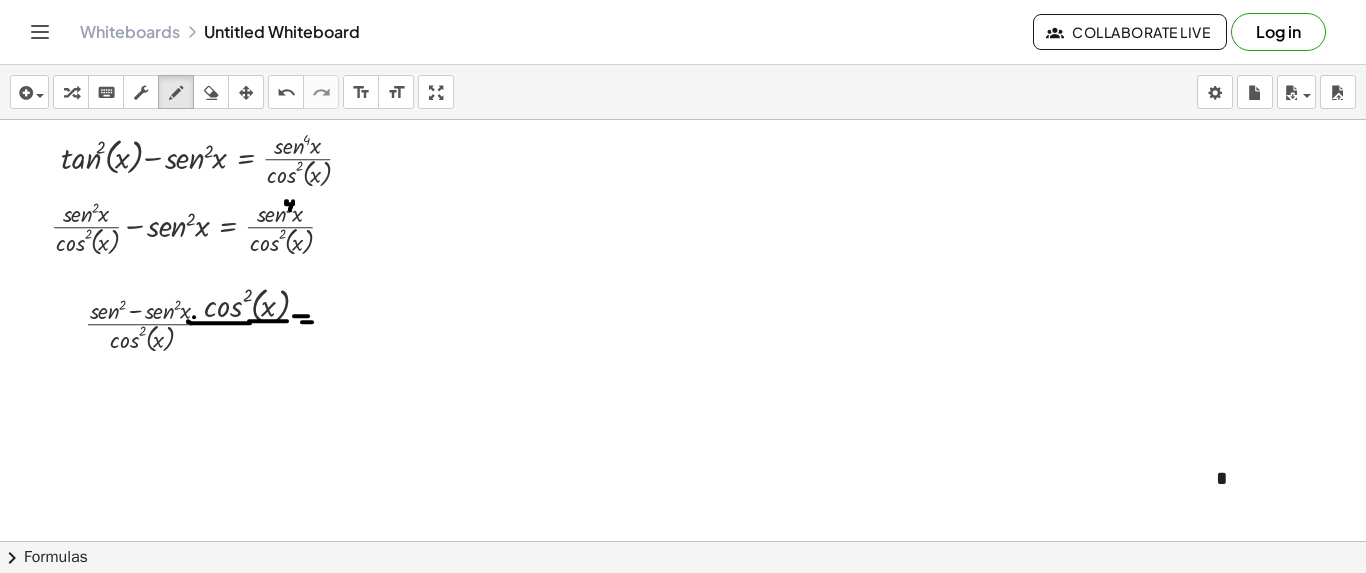 click at bounding box center [750, 635] 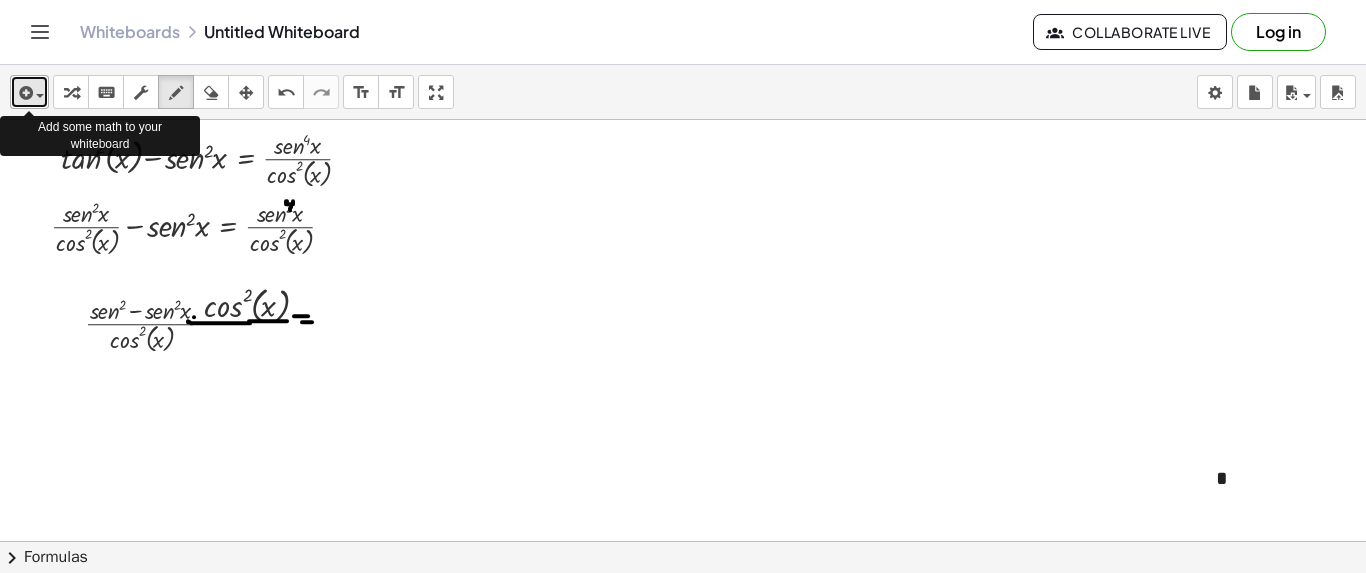 click at bounding box center [35, 95] 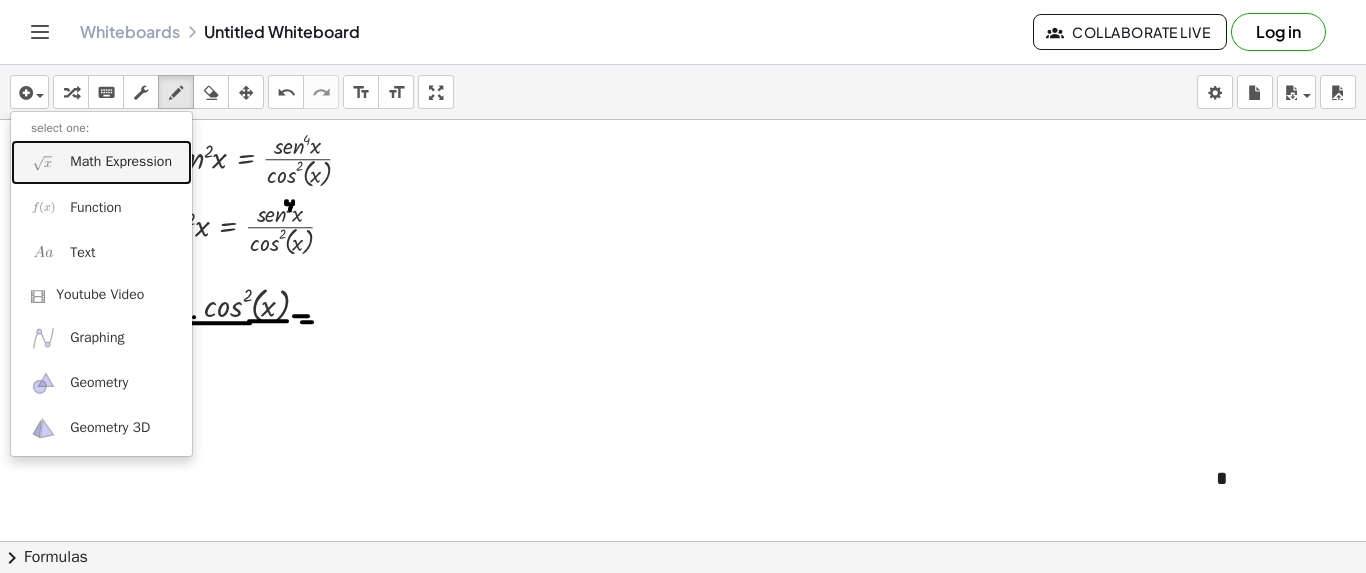 click on "Math Expression" at bounding box center (121, 162) 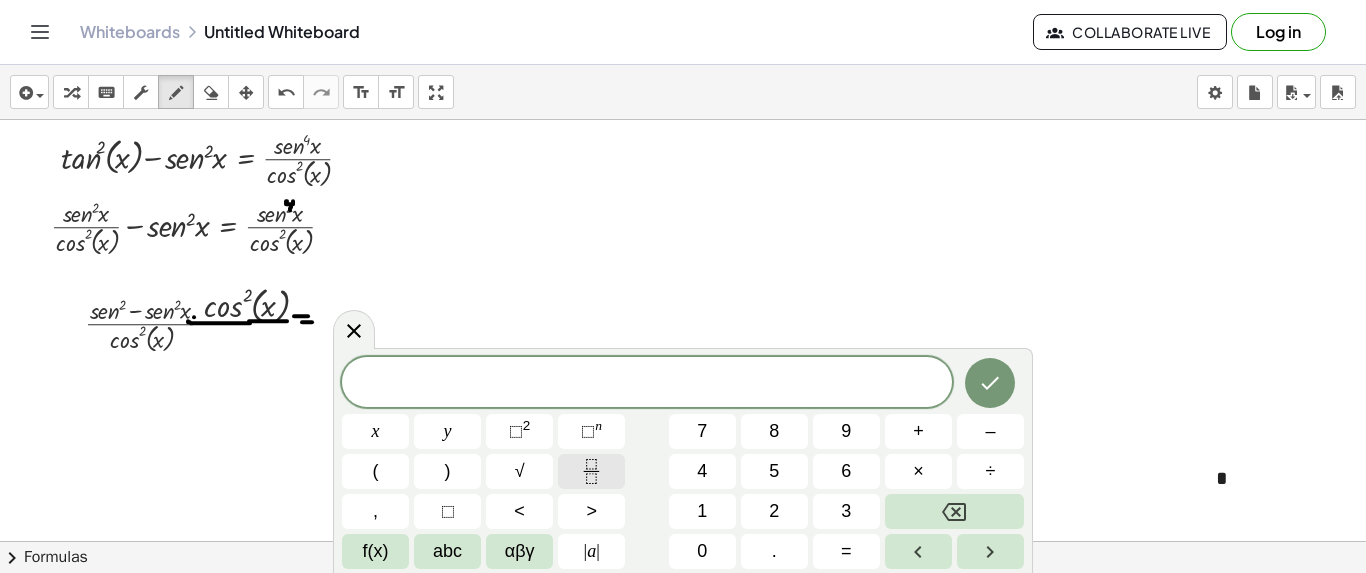 click 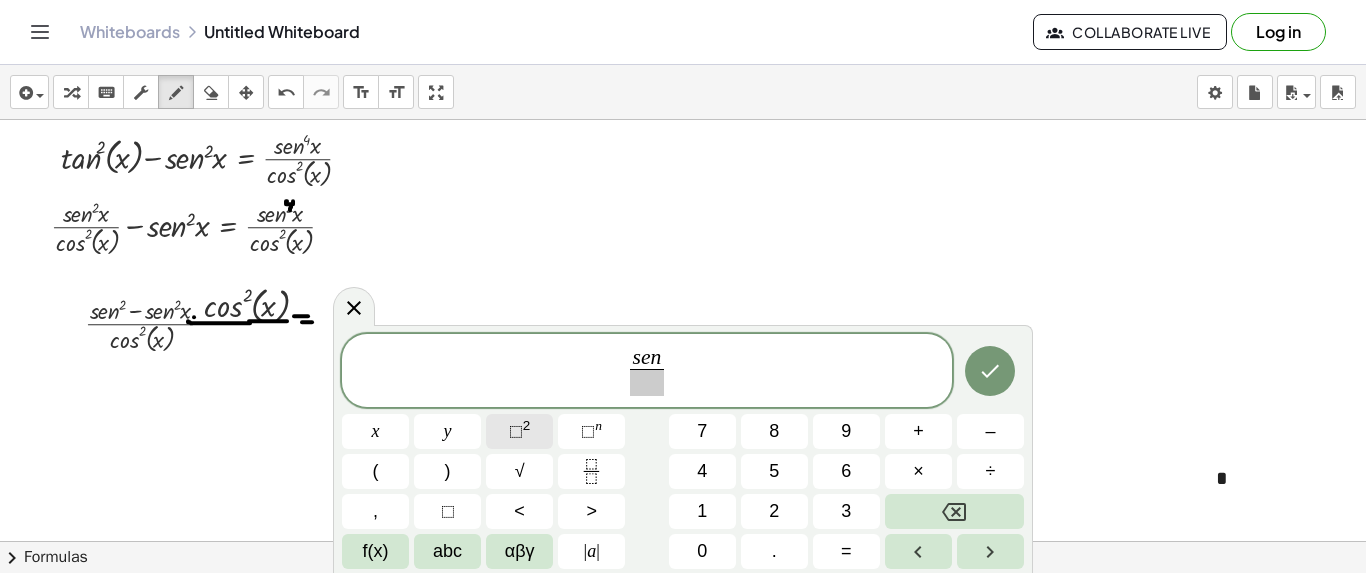 click on "⬚" at bounding box center (516, 431) 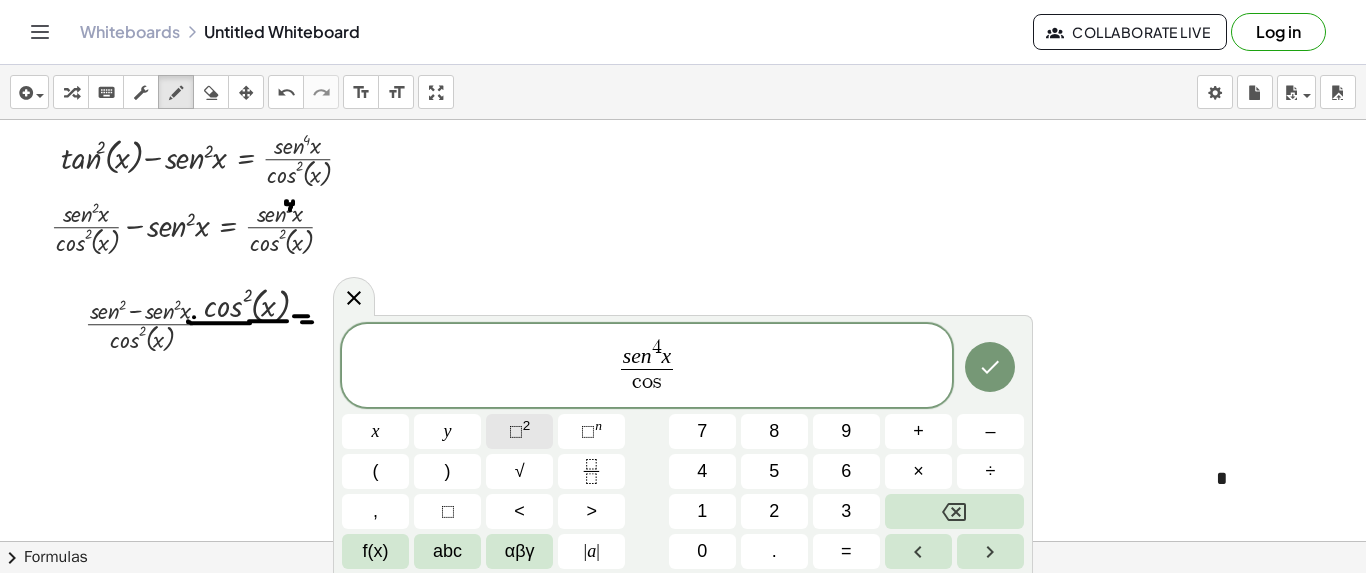 click on "2" at bounding box center (527, 425) 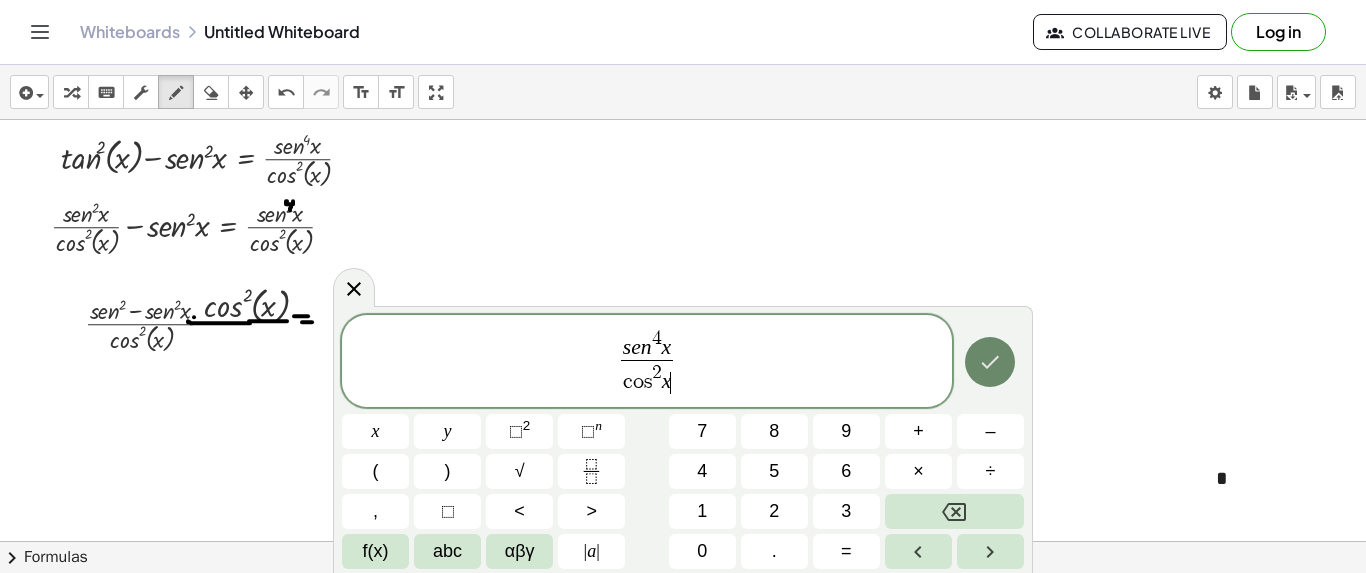 click 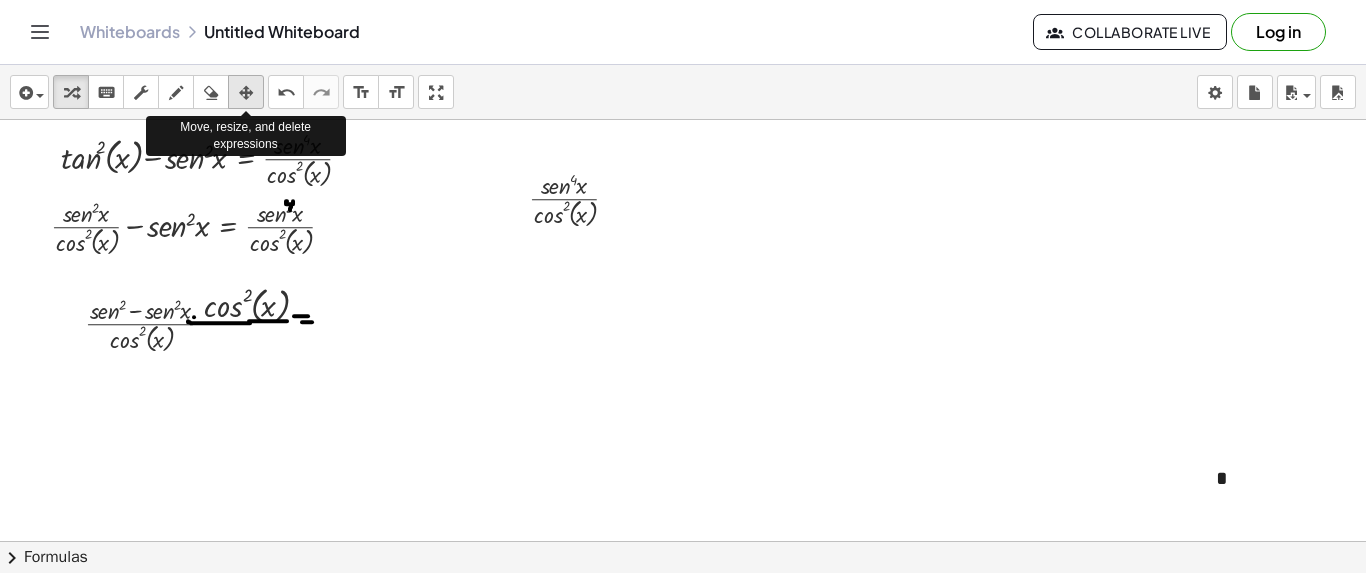 click at bounding box center (246, 93) 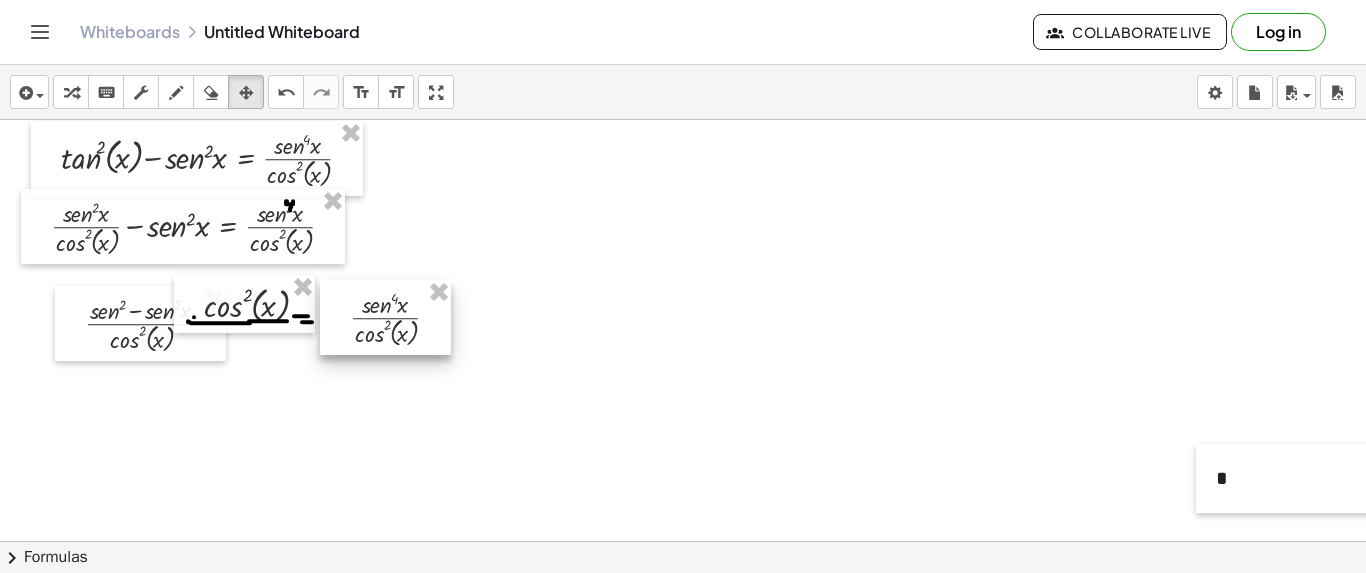 drag, startPoint x: 523, startPoint y: 165, endPoint x: 345, endPoint y: 284, distance: 214.11446 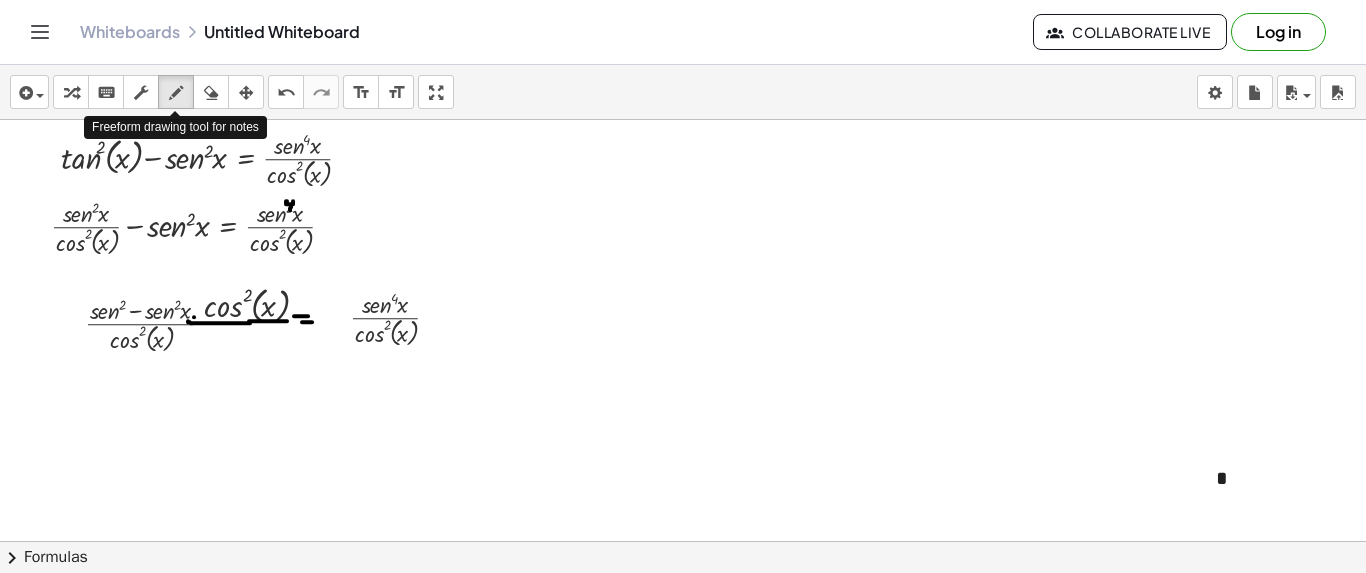 drag, startPoint x: 180, startPoint y: 91, endPoint x: 191, endPoint y: 270, distance: 179.33768 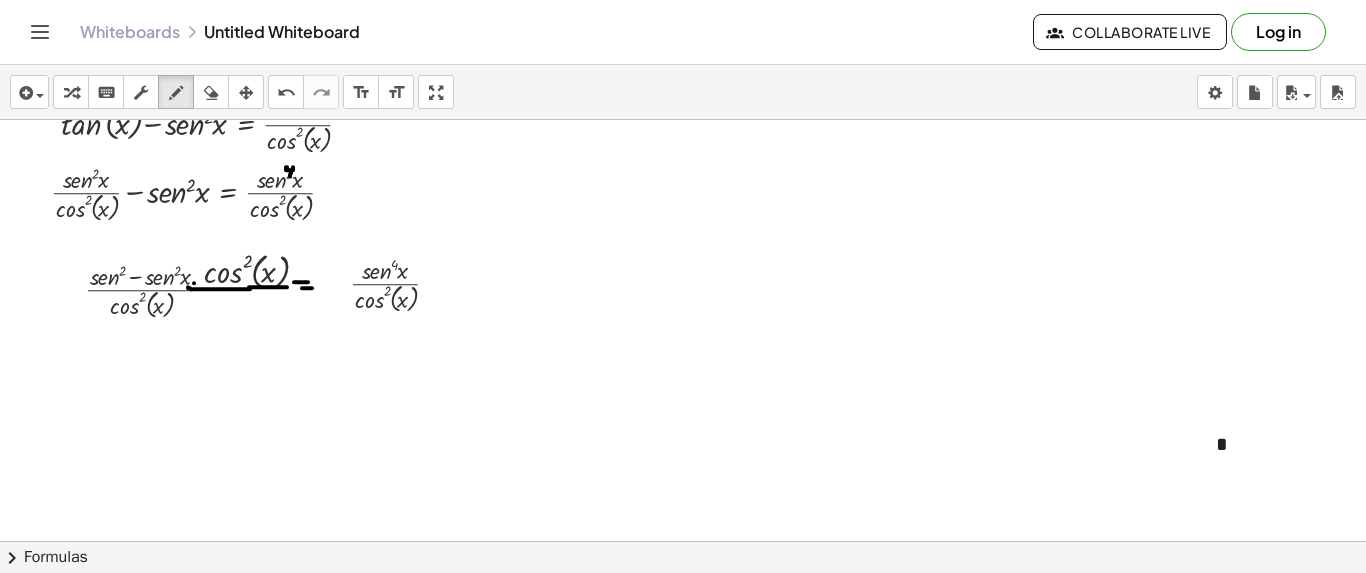 scroll, scrollTop: 38, scrollLeft: 0, axis: vertical 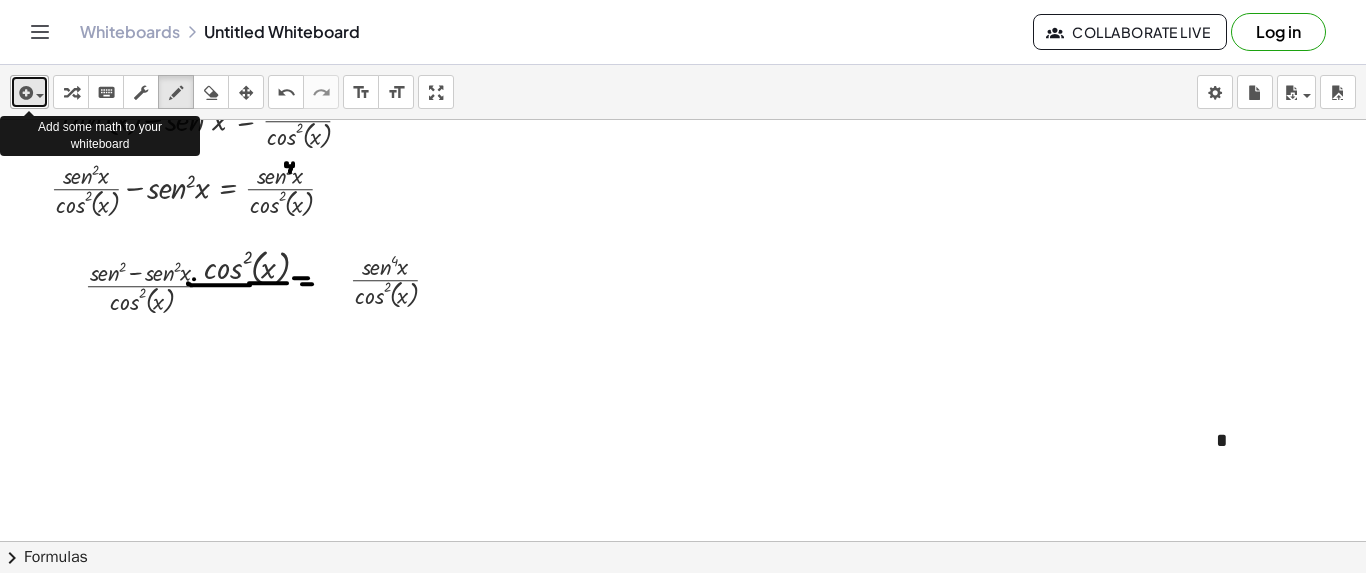click at bounding box center [29, 92] 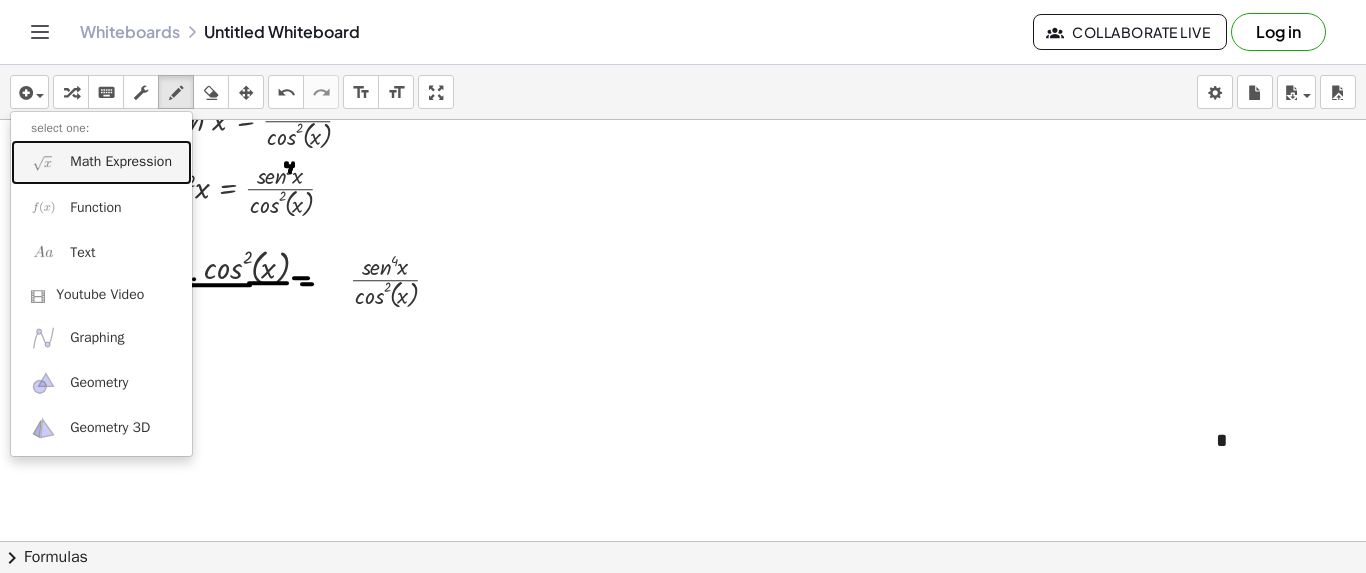 click on "Math Expression" at bounding box center [121, 162] 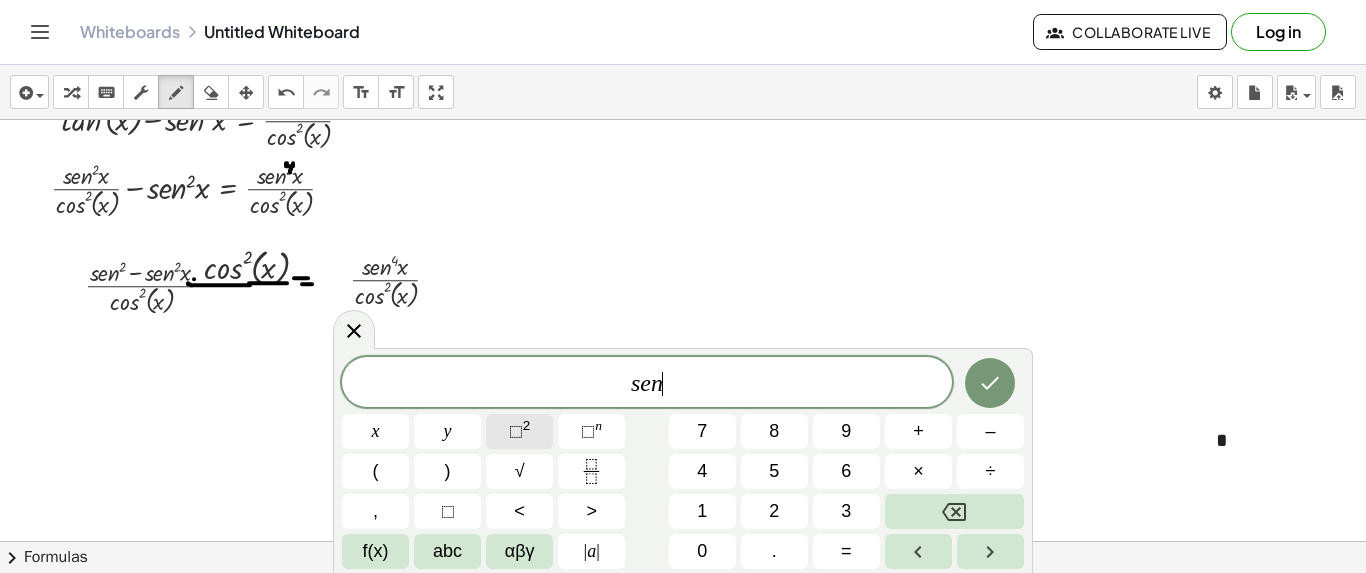 click on "⬚" at bounding box center (516, 431) 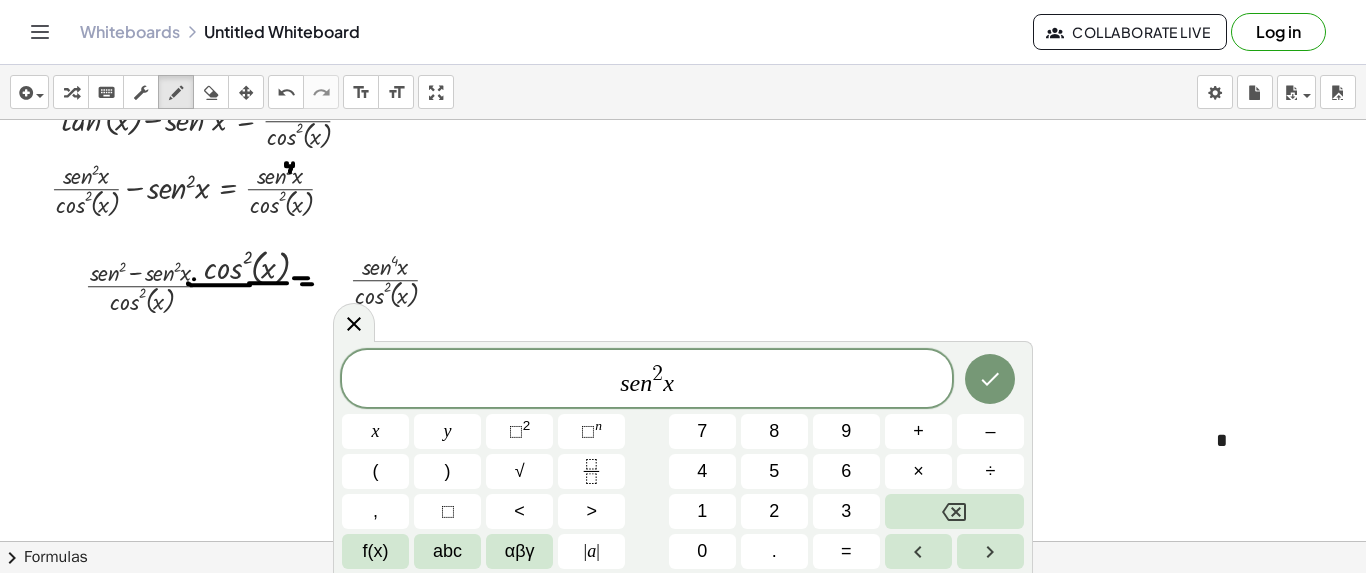 click on "s e n 2 x" at bounding box center (647, 380) 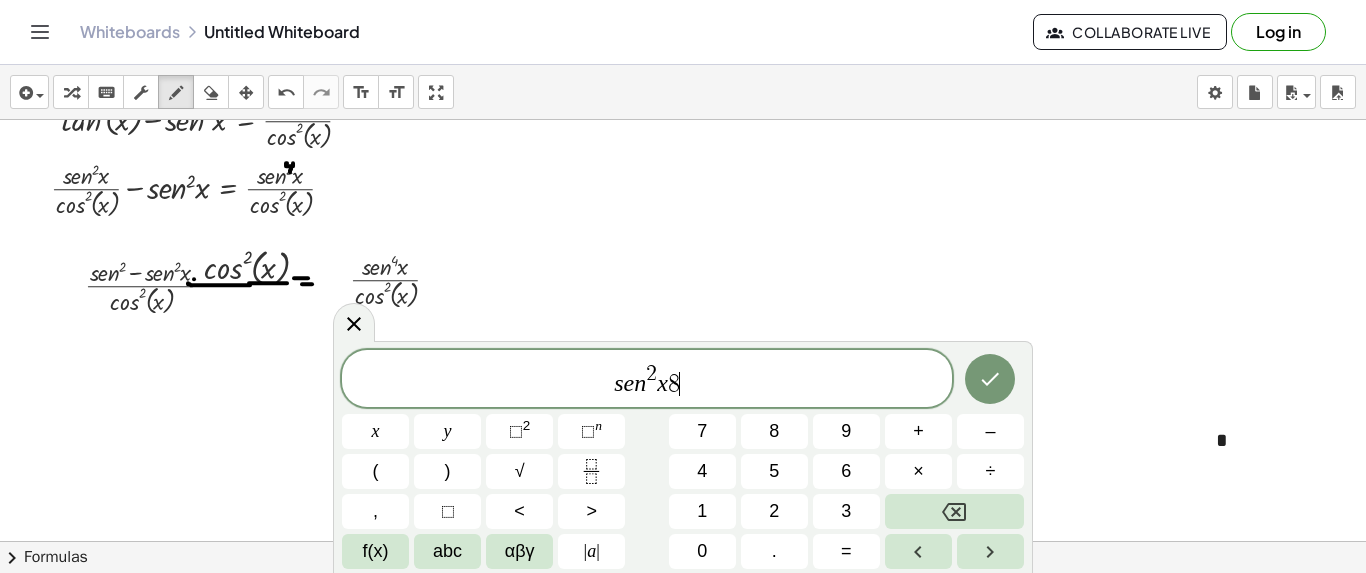 click on "s e n 2 x 8 ​" at bounding box center (647, 380) 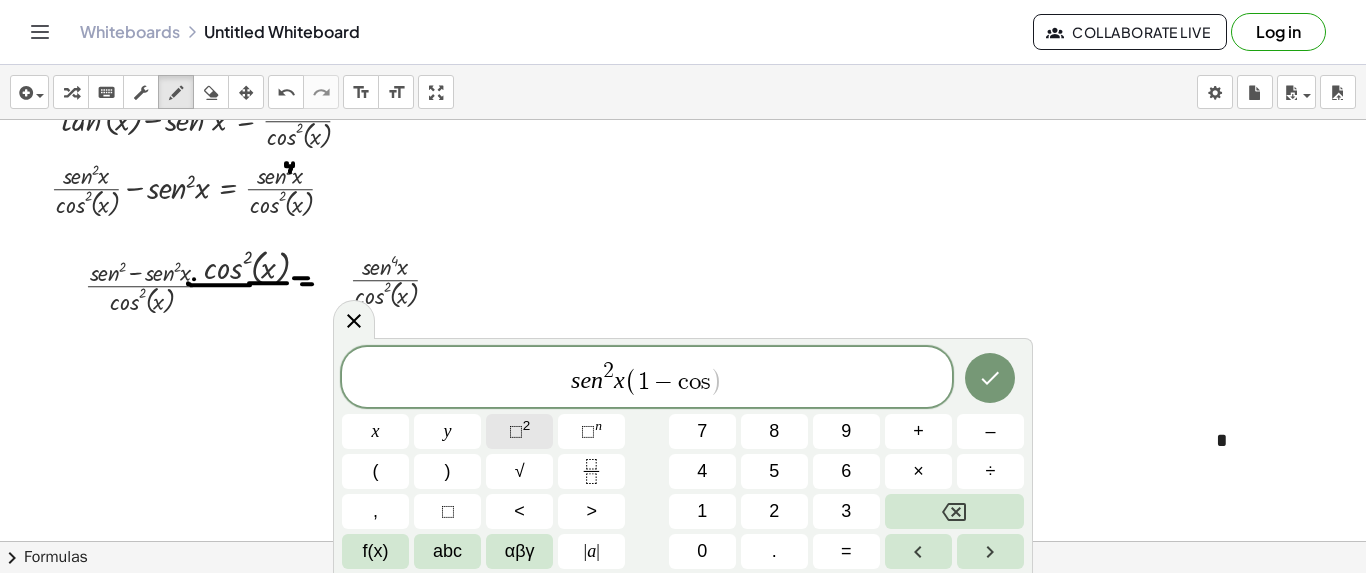 click on "⬚" at bounding box center [516, 431] 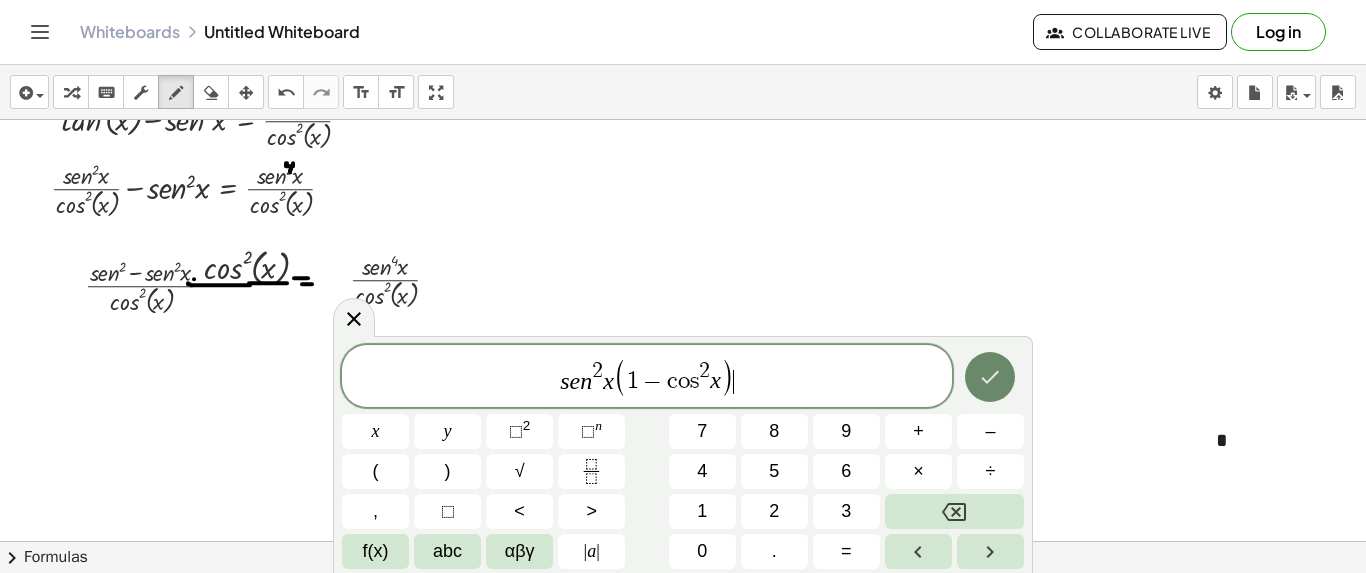 click 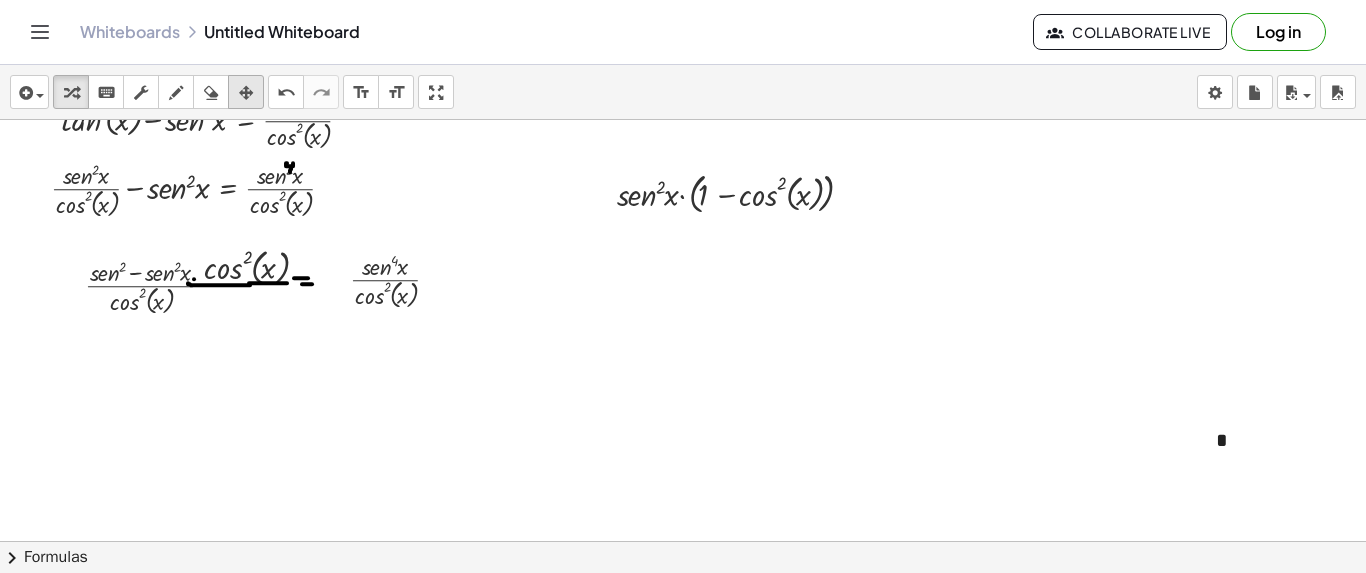 click at bounding box center (246, 93) 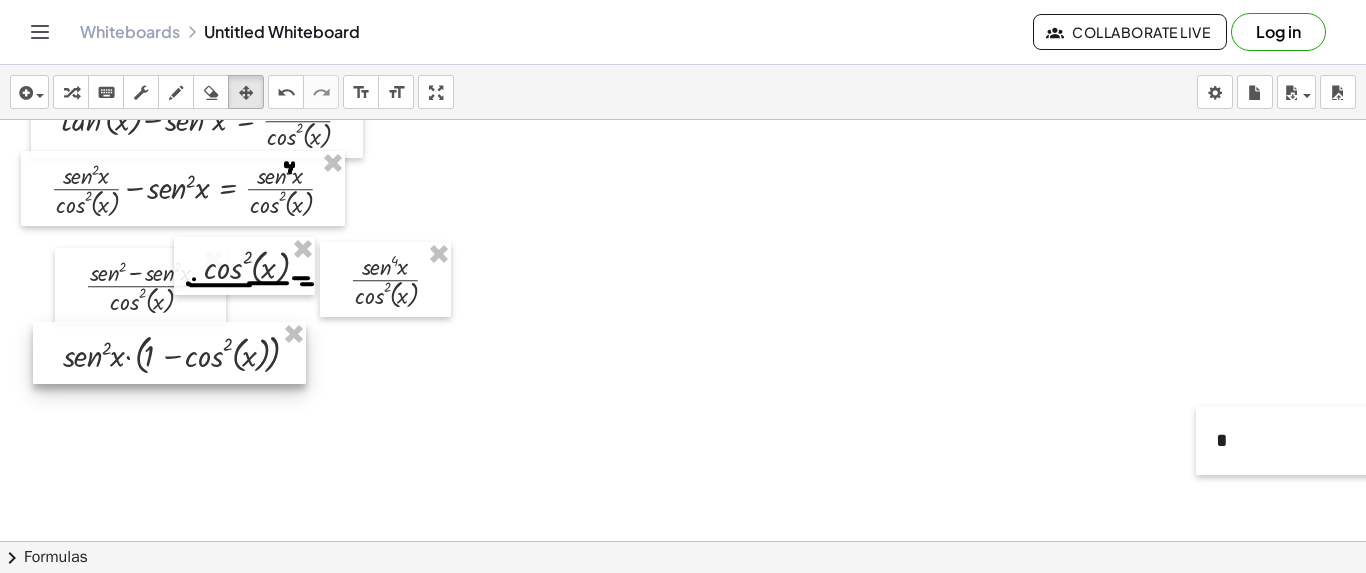drag, startPoint x: 604, startPoint y: 187, endPoint x: 51, endPoint y: 348, distance: 575.9601 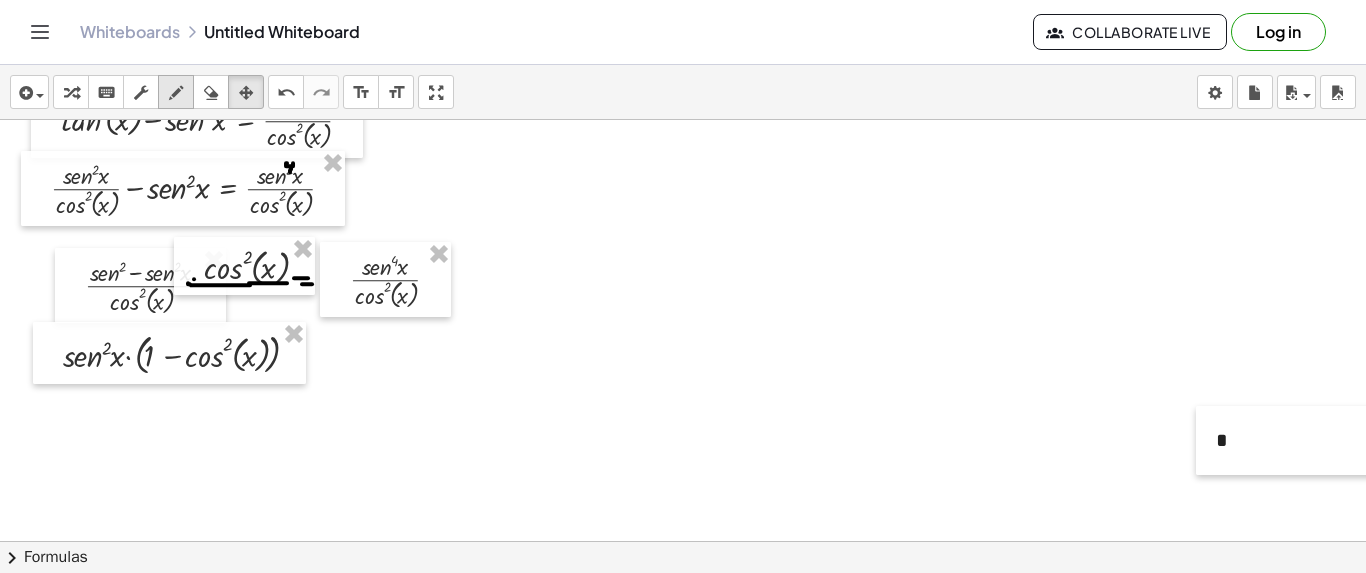 click at bounding box center (176, 93) 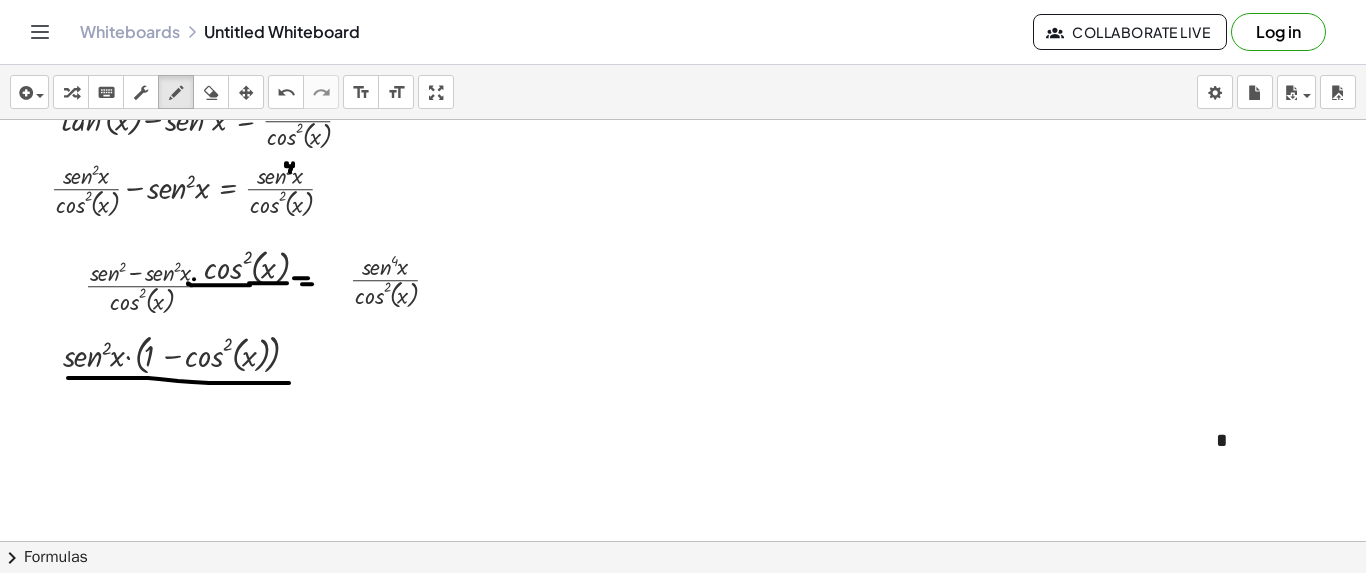 drag, startPoint x: 68, startPoint y: 376, endPoint x: 289, endPoint y: 381, distance: 221.05655 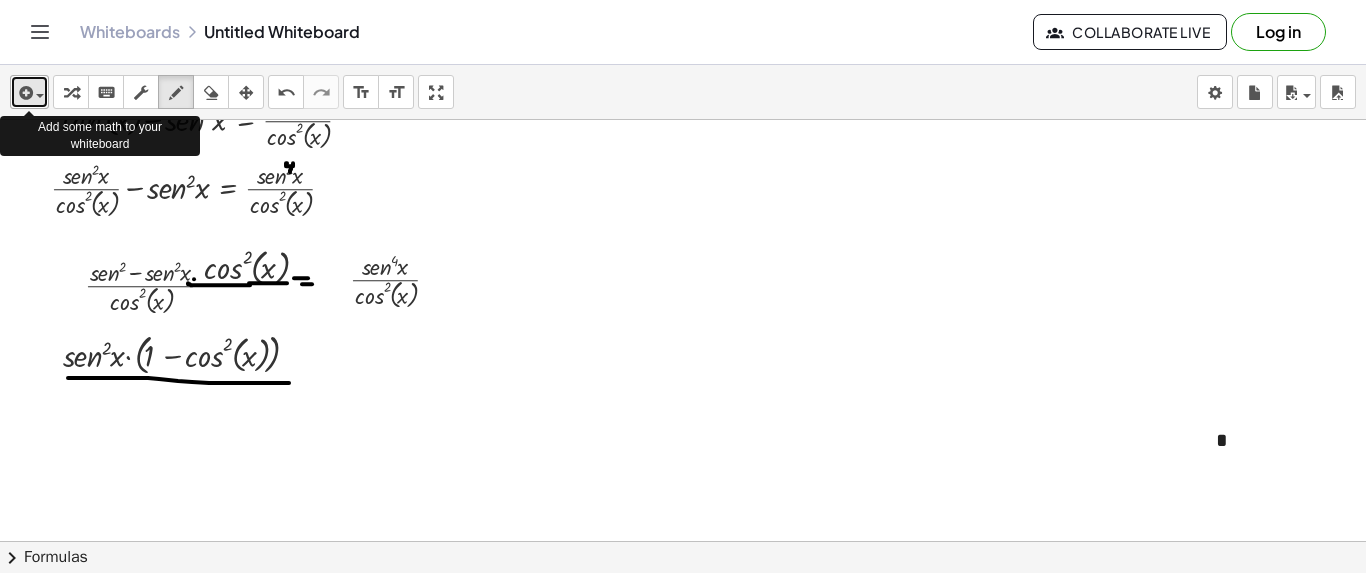 click at bounding box center [40, 96] 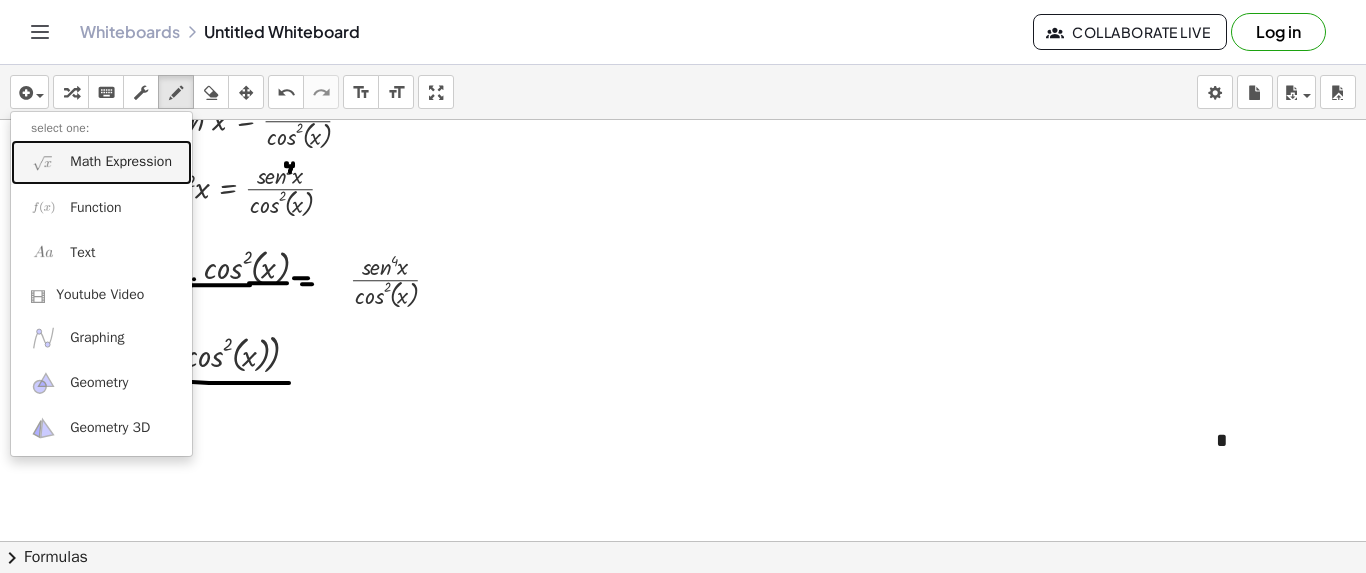 click on "Math Expression" at bounding box center [121, 162] 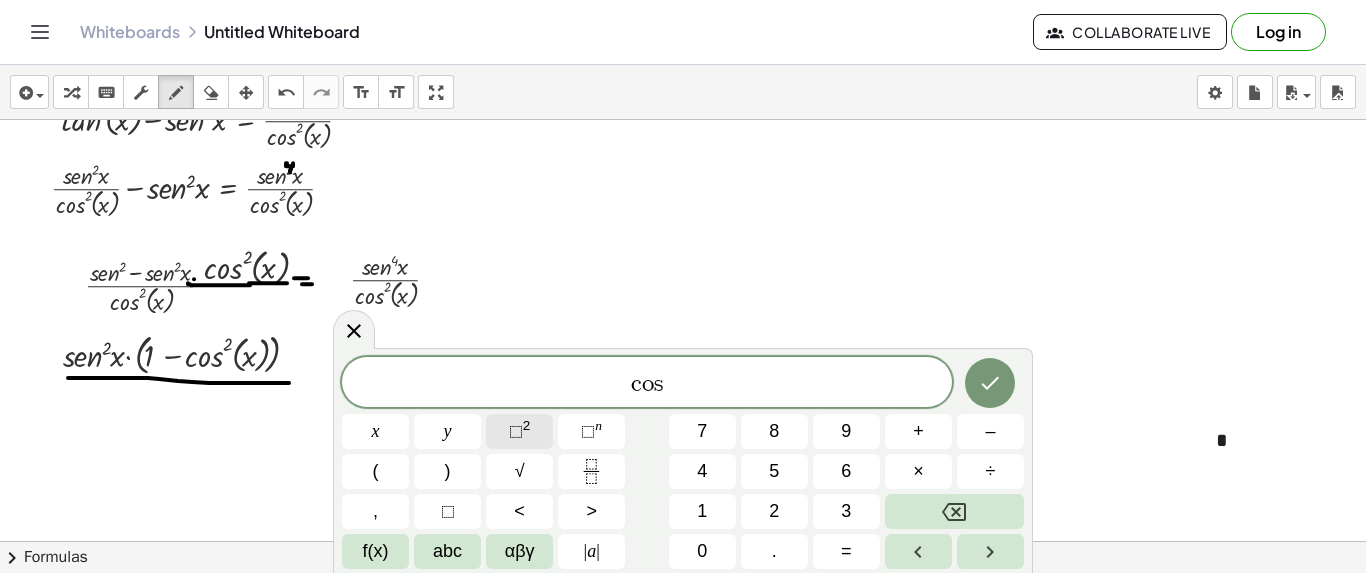 click on "⬚" at bounding box center [516, 431] 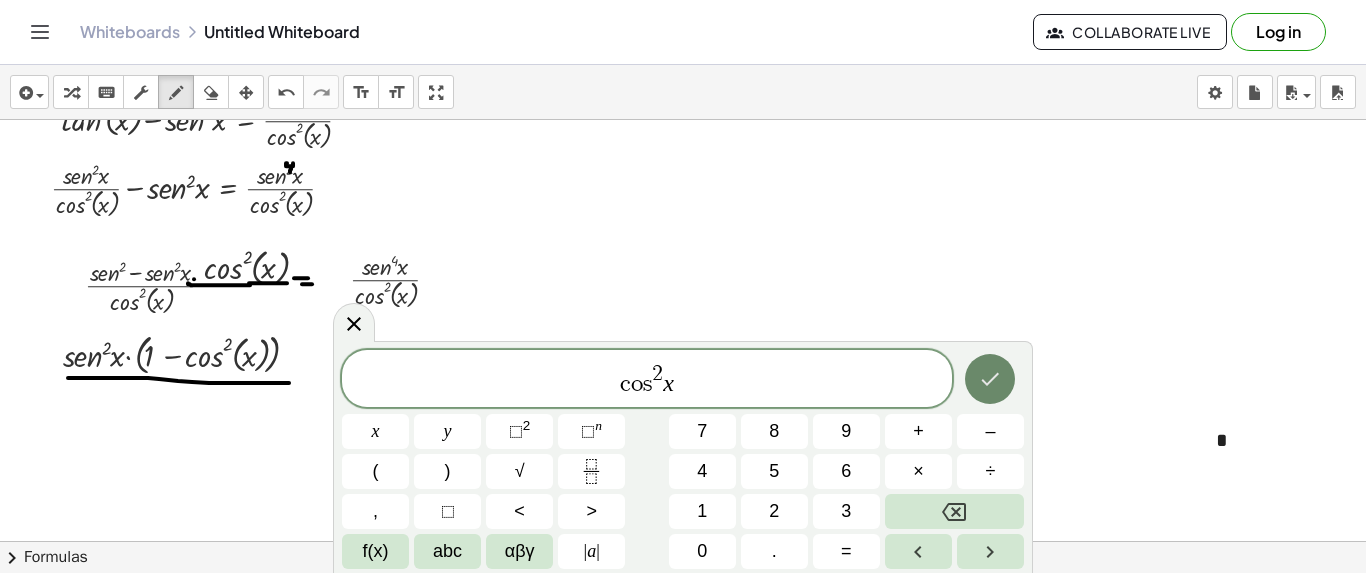 click 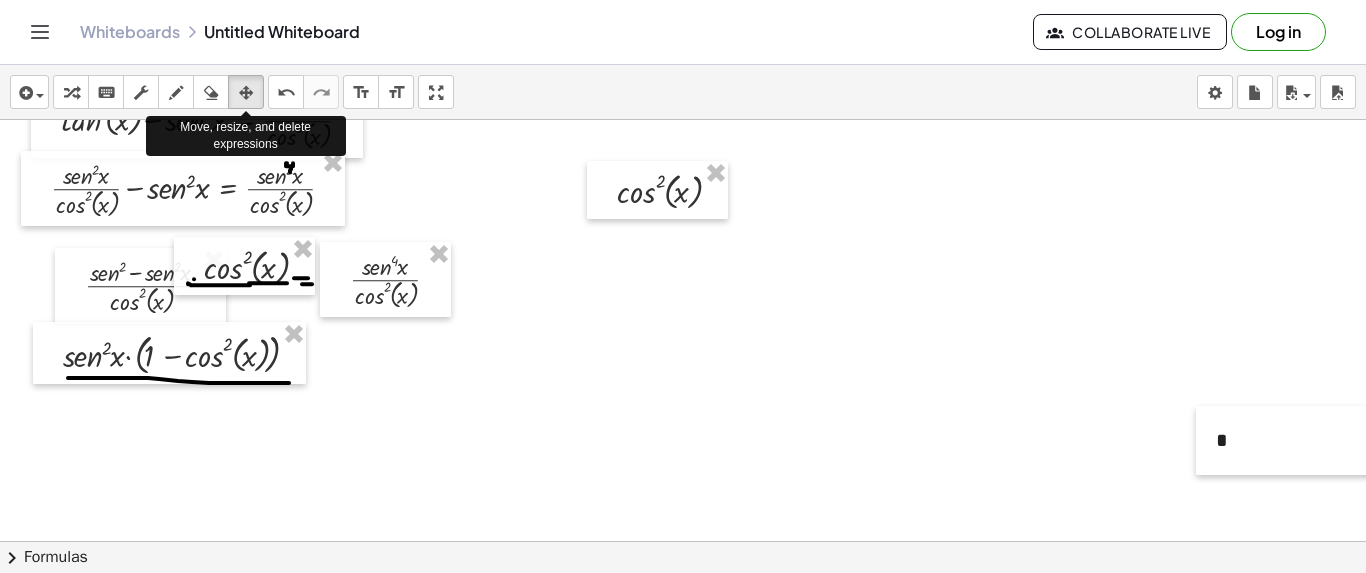 drag, startPoint x: 242, startPoint y: 95, endPoint x: 564, endPoint y: 148, distance: 326.33264 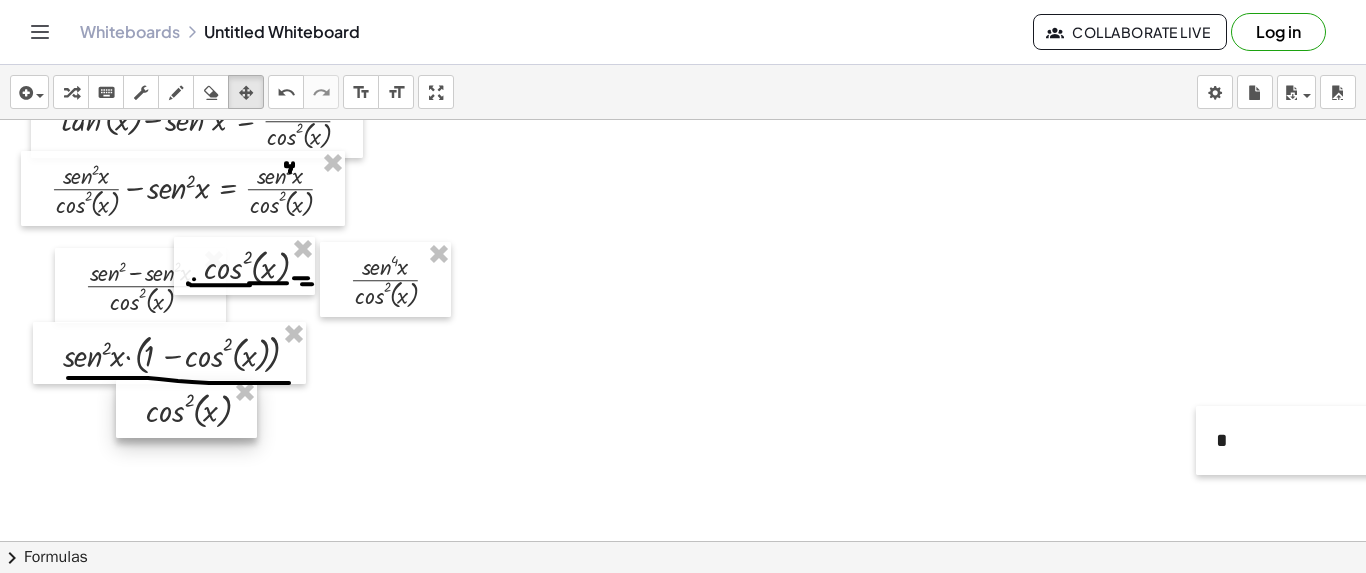 drag, startPoint x: 619, startPoint y: 195, endPoint x: 147, endPoint y: 414, distance: 520.3316 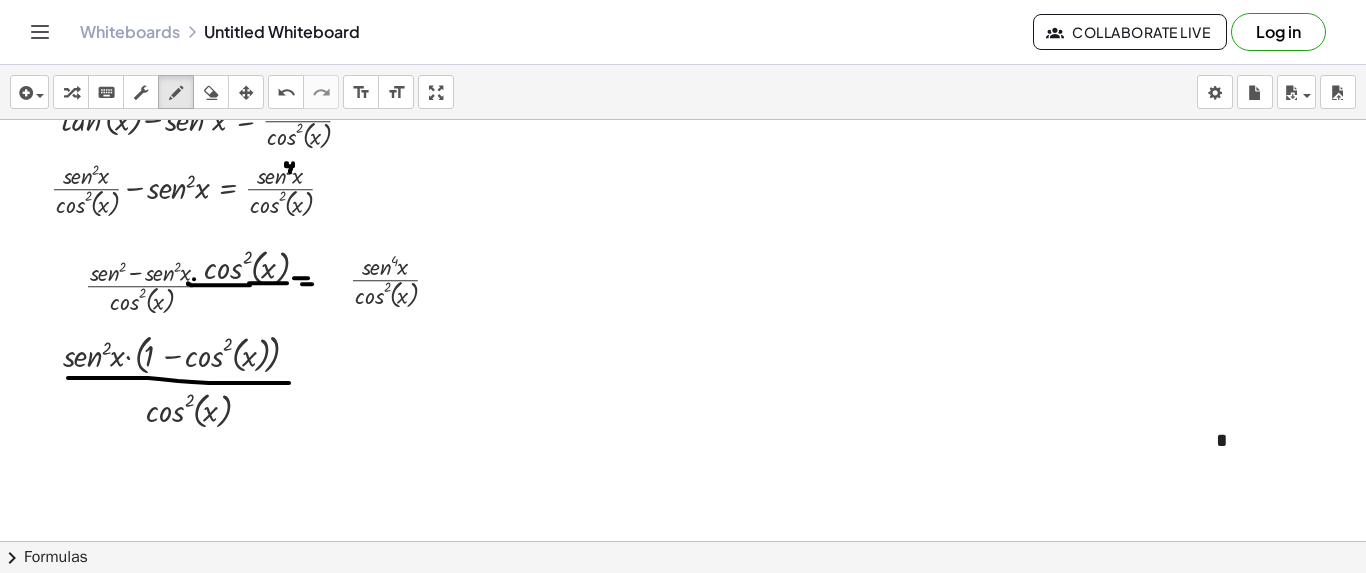 drag, startPoint x: 162, startPoint y: 97, endPoint x: 366, endPoint y: 247, distance: 253.21138 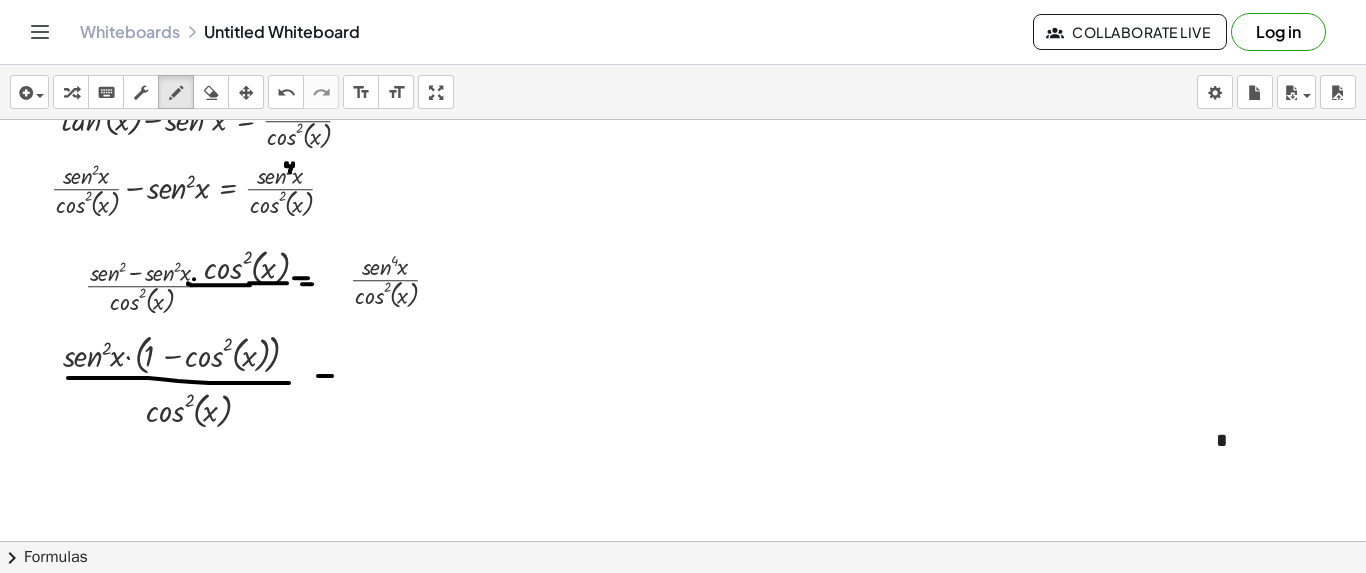 drag, startPoint x: 318, startPoint y: 374, endPoint x: 332, endPoint y: 374, distance: 14 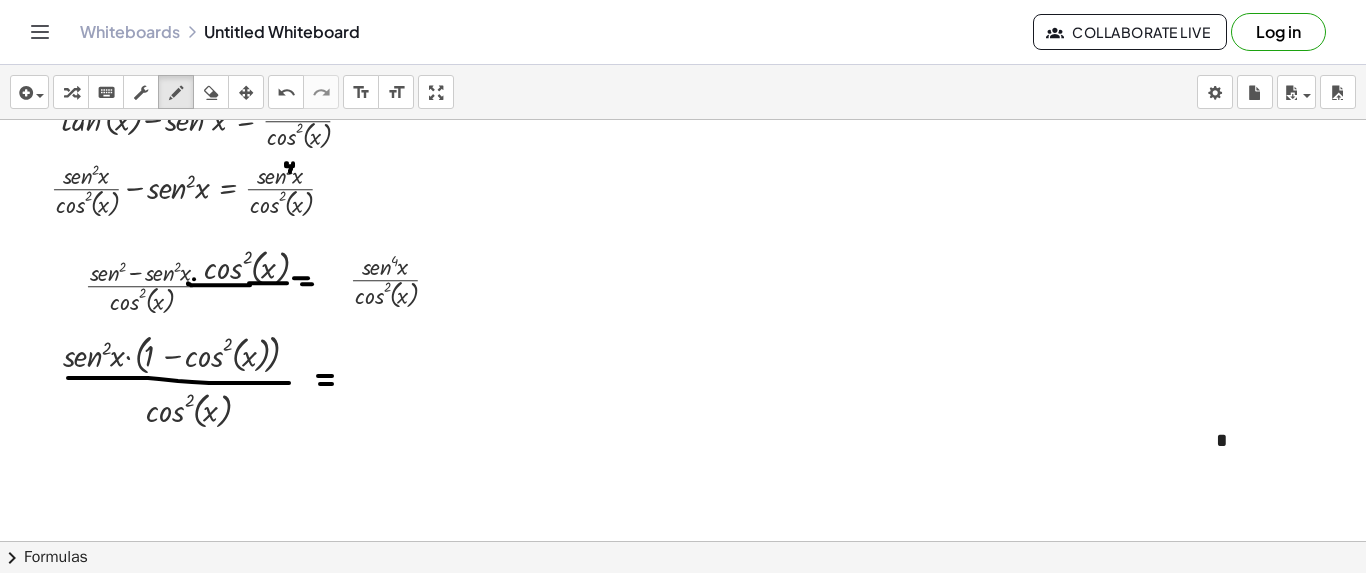 drag, startPoint x: 320, startPoint y: 382, endPoint x: 333, endPoint y: 382, distance: 13 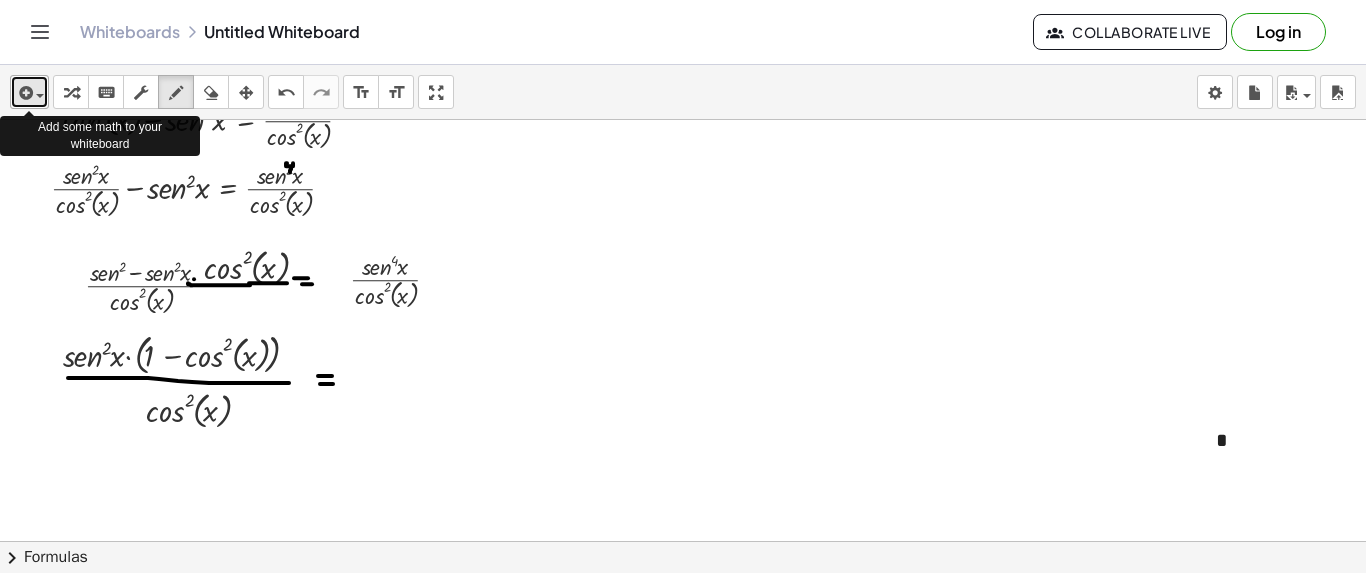 click on "insert" at bounding box center [29, 92] 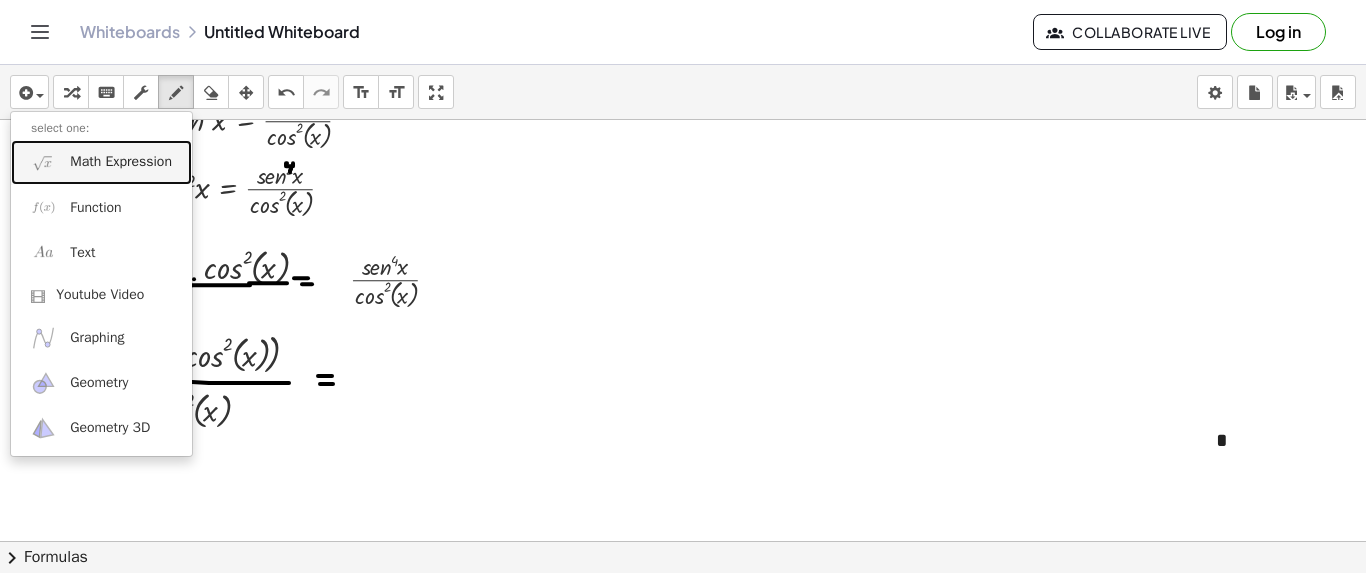 click on "Math Expression" at bounding box center [121, 162] 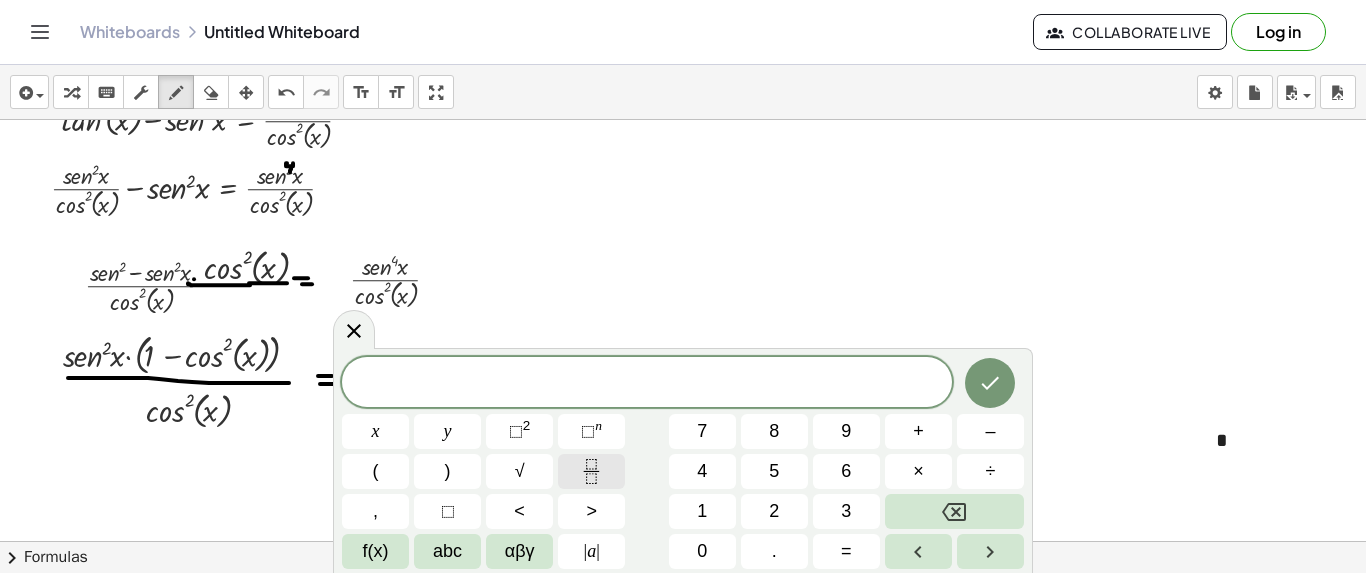 click 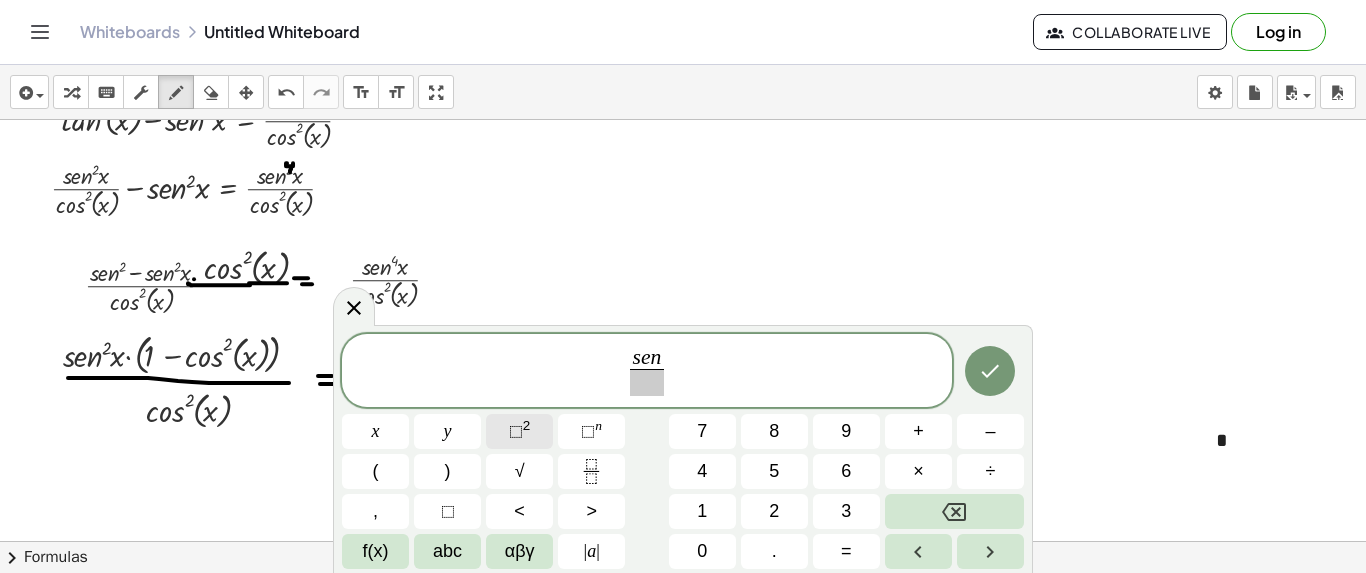 click on "⬚" at bounding box center [516, 431] 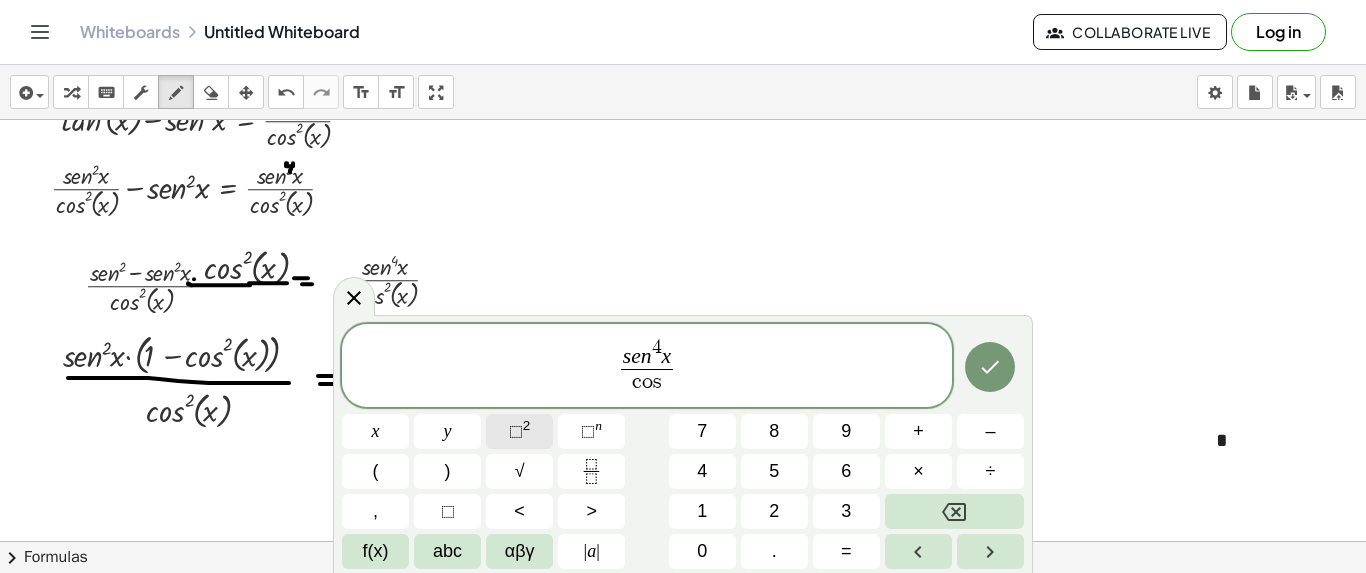 click on "⬚" at bounding box center (516, 431) 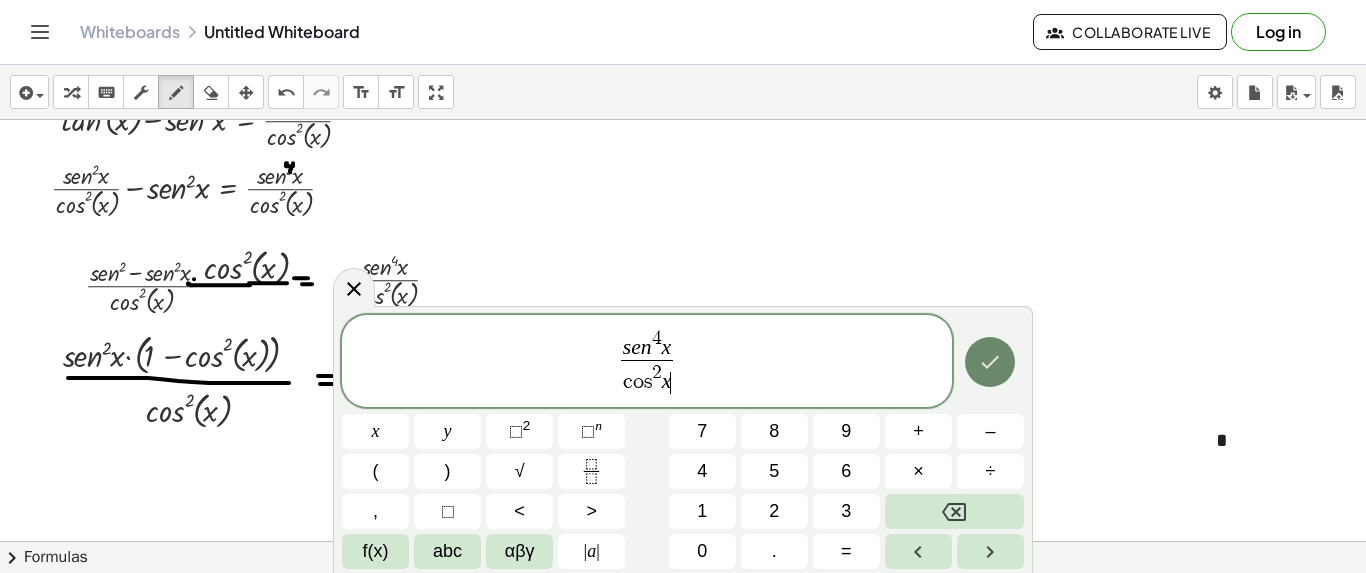click 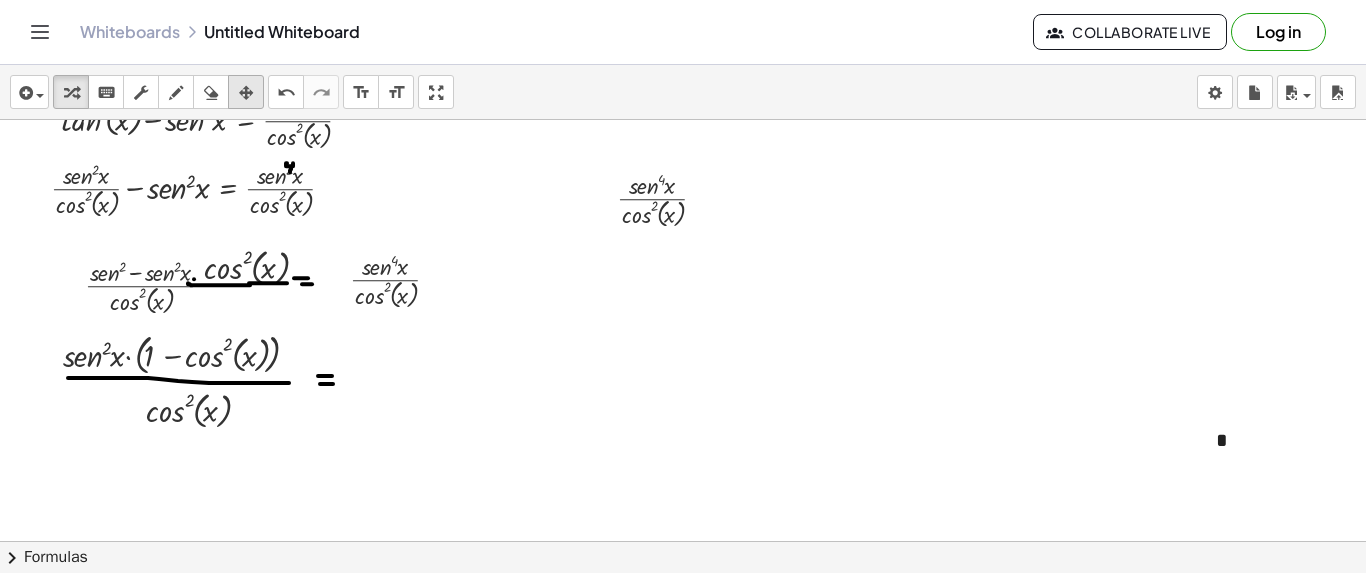 click at bounding box center [246, 93] 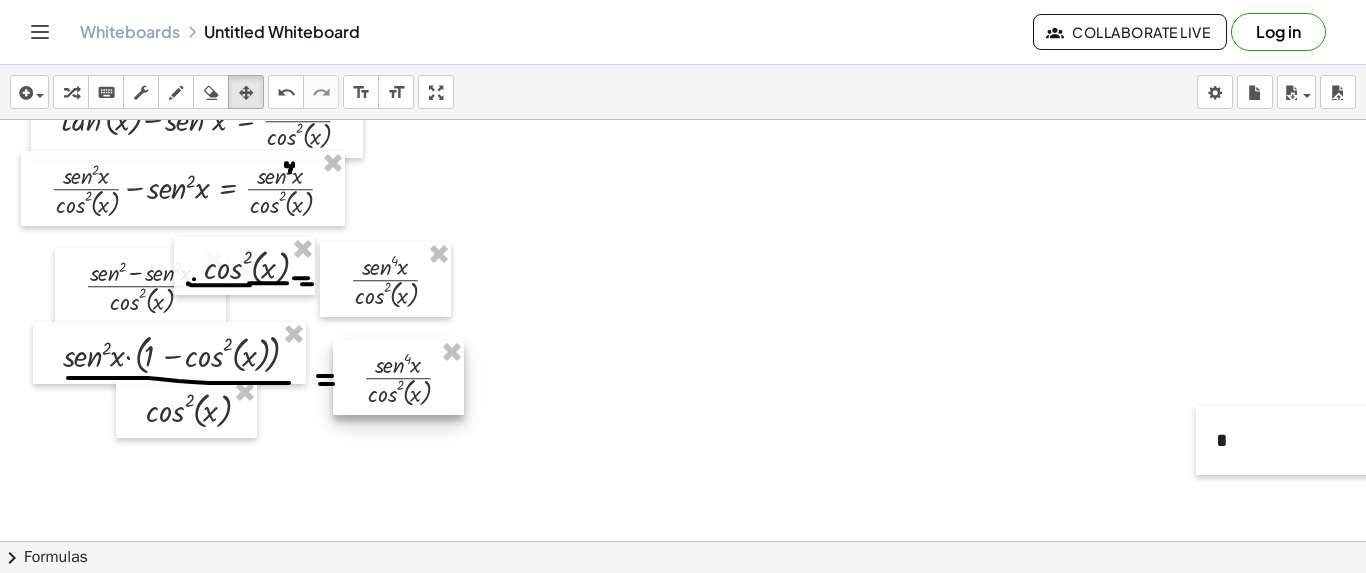 drag, startPoint x: 643, startPoint y: 170, endPoint x: 391, endPoint y: 348, distance: 308.5255 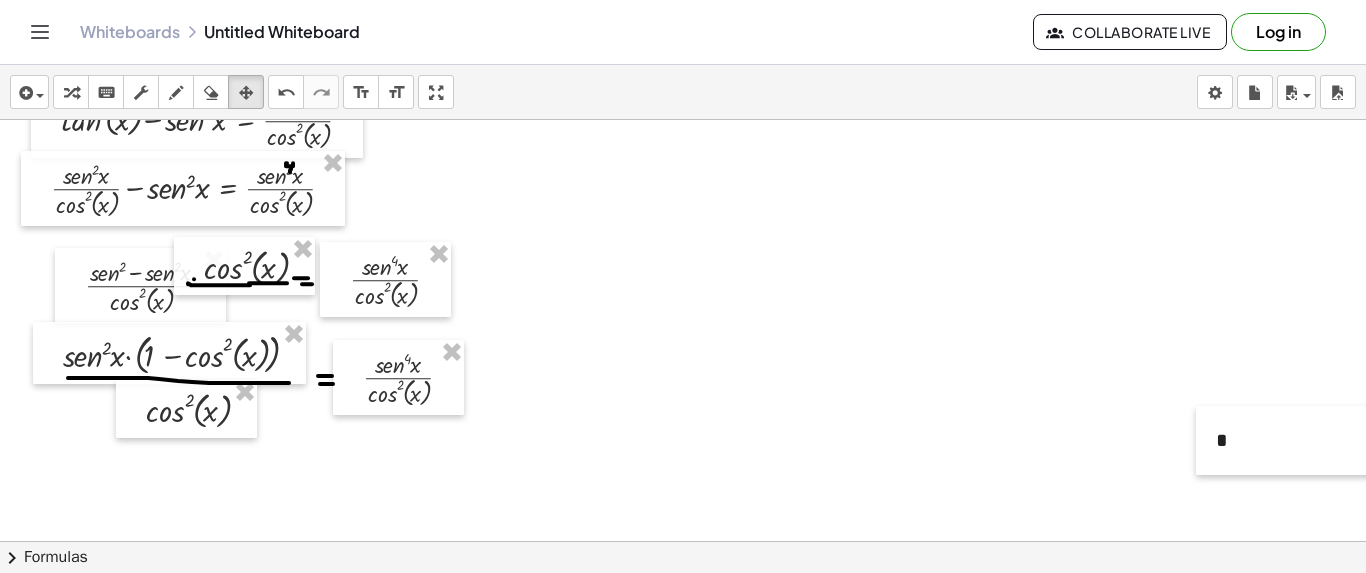 click at bounding box center [750, 597] 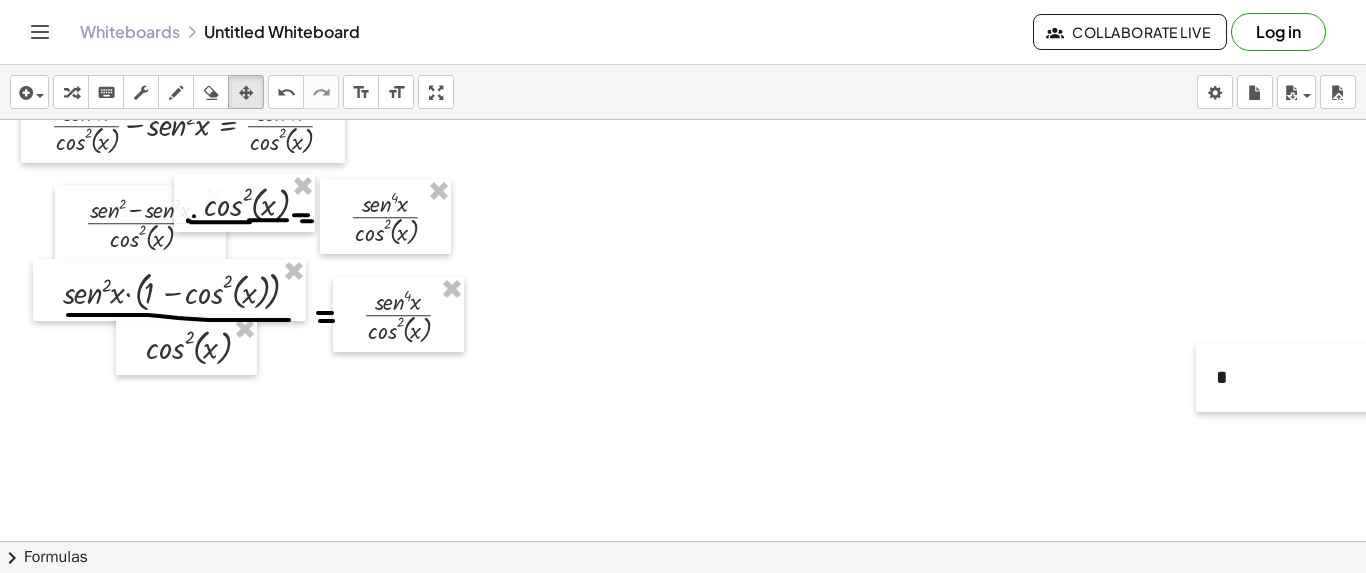 scroll, scrollTop: 104, scrollLeft: 0, axis: vertical 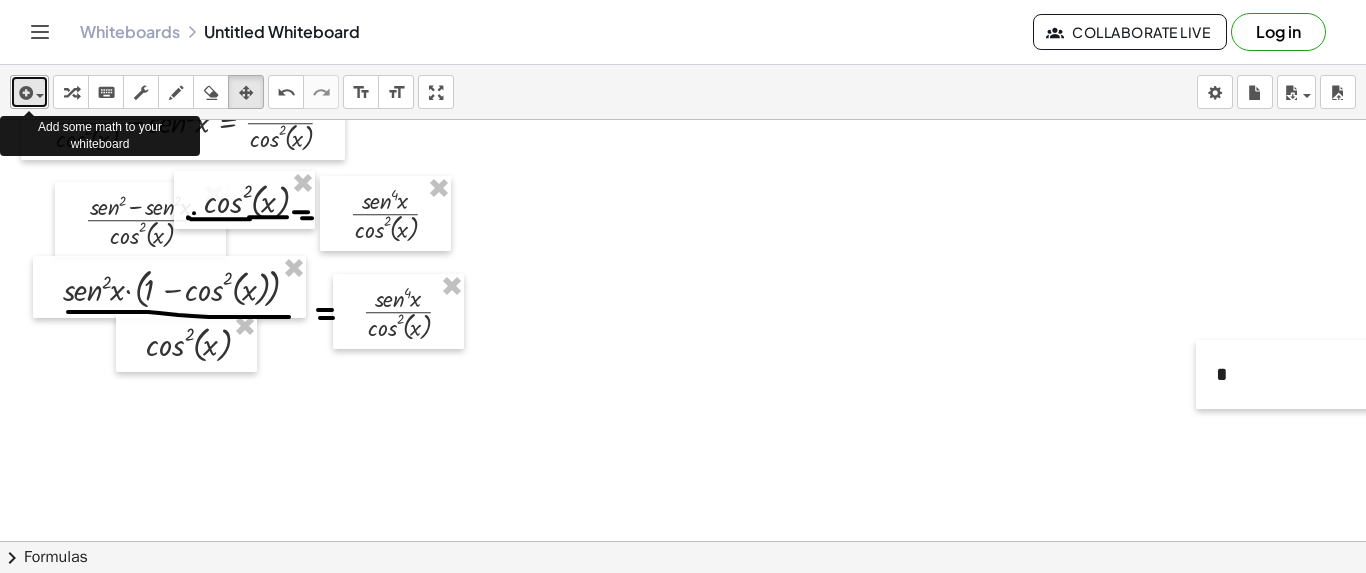 click at bounding box center [24, 93] 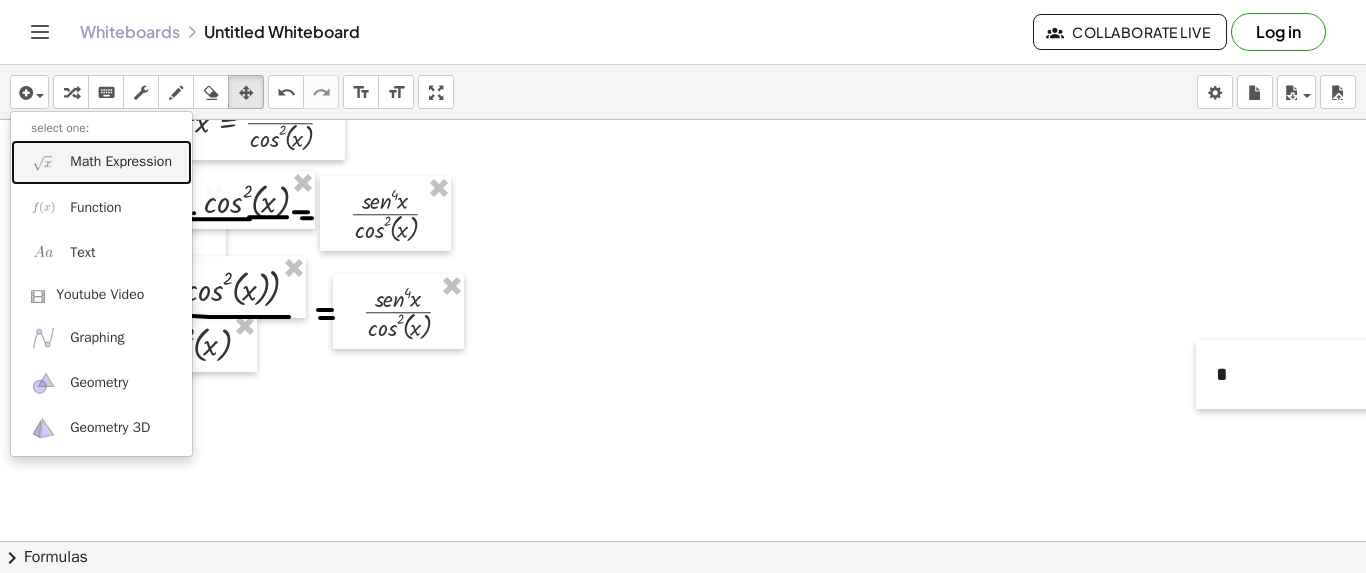 click on "Math Expression" at bounding box center (121, 162) 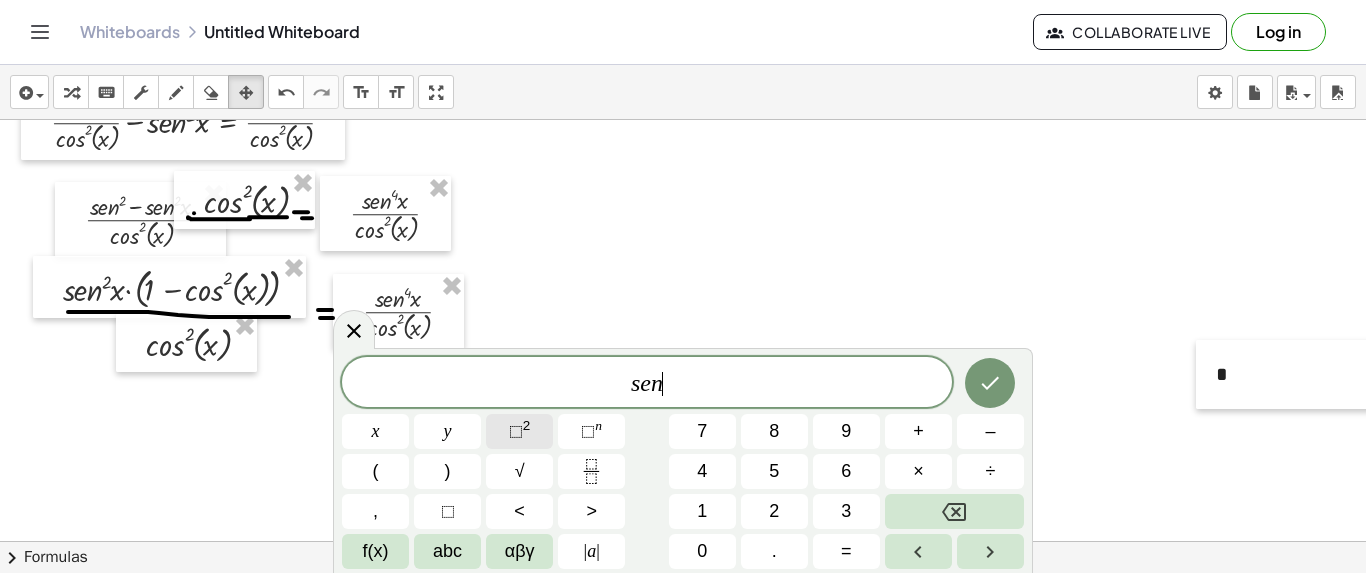 click on "⬚" at bounding box center (516, 431) 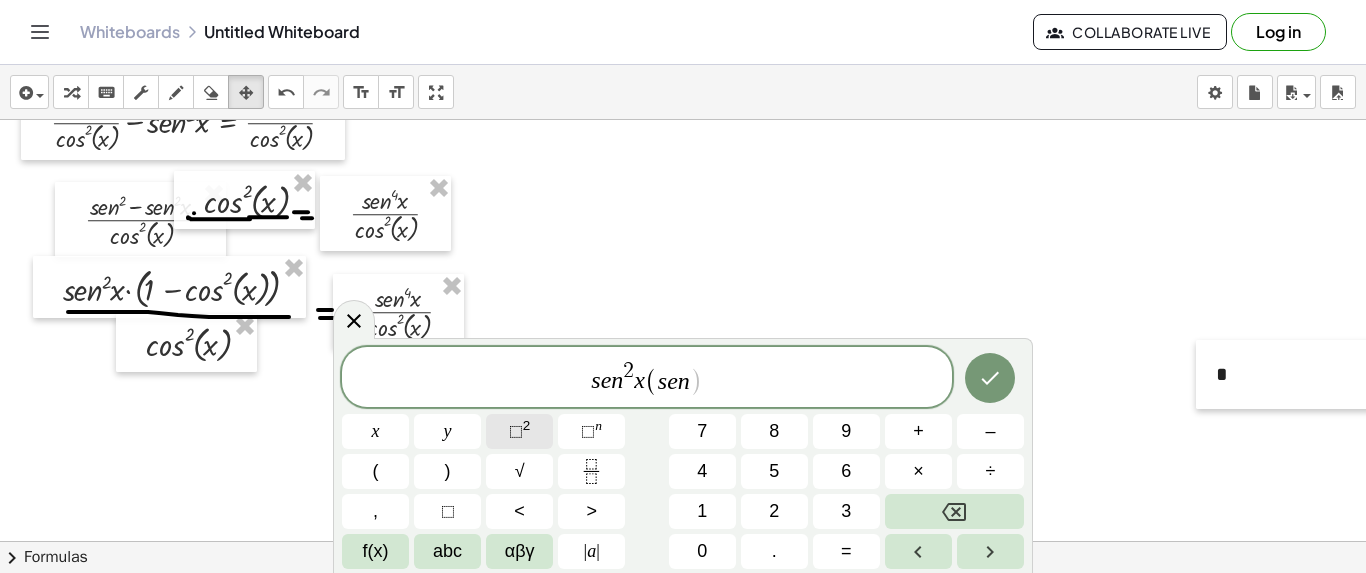 click on "⬚" at bounding box center (516, 431) 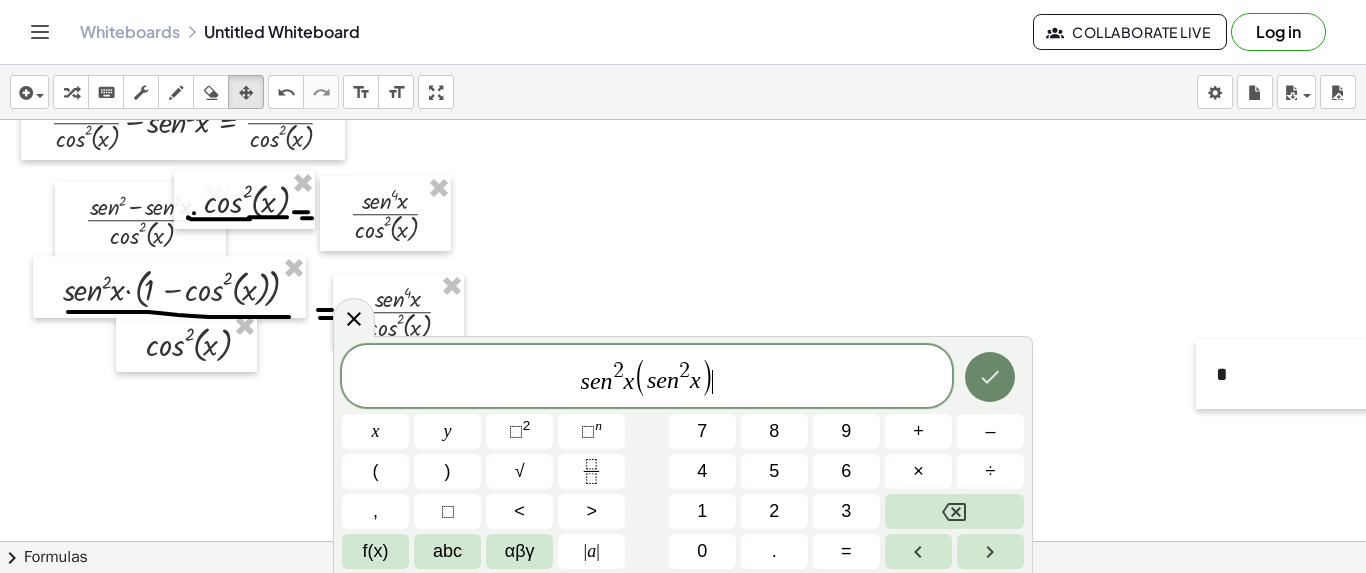 click 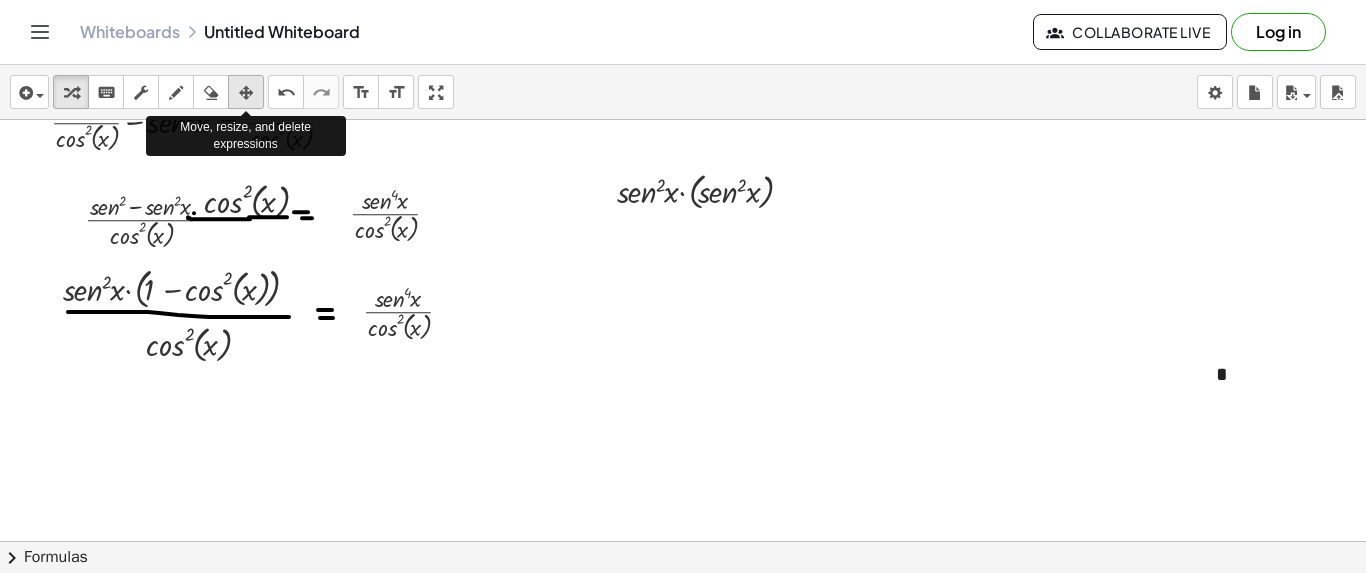 click at bounding box center (246, 93) 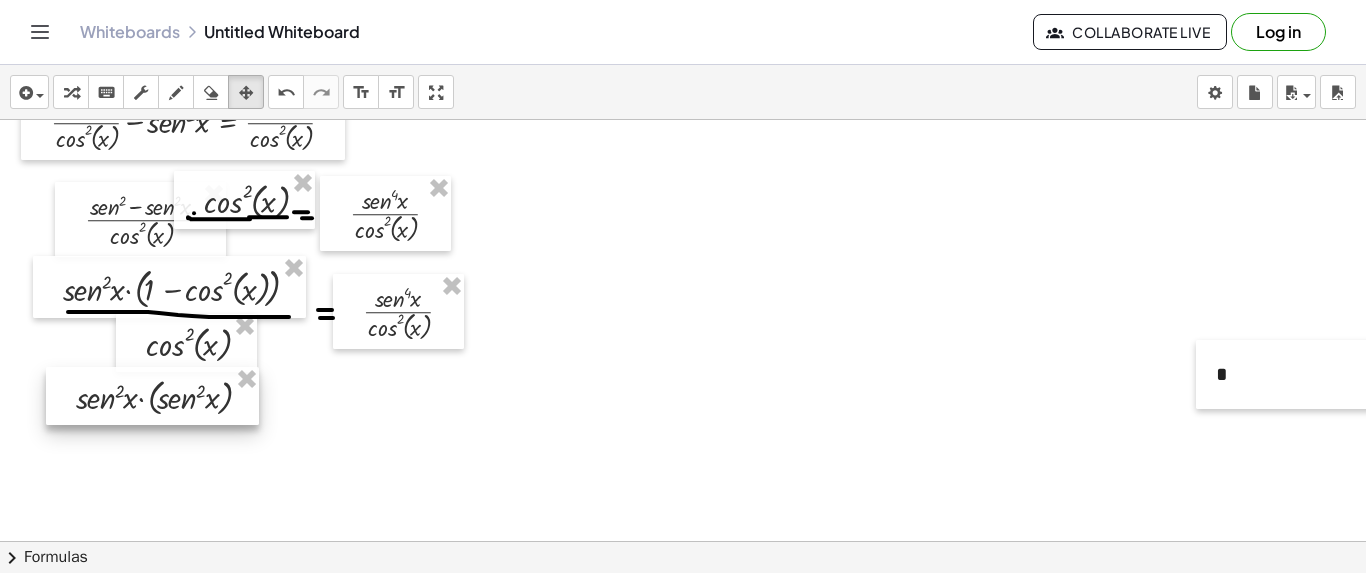 drag, startPoint x: 617, startPoint y: 178, endPoint x: 76, endPoint y: 384, distance: 578.8929 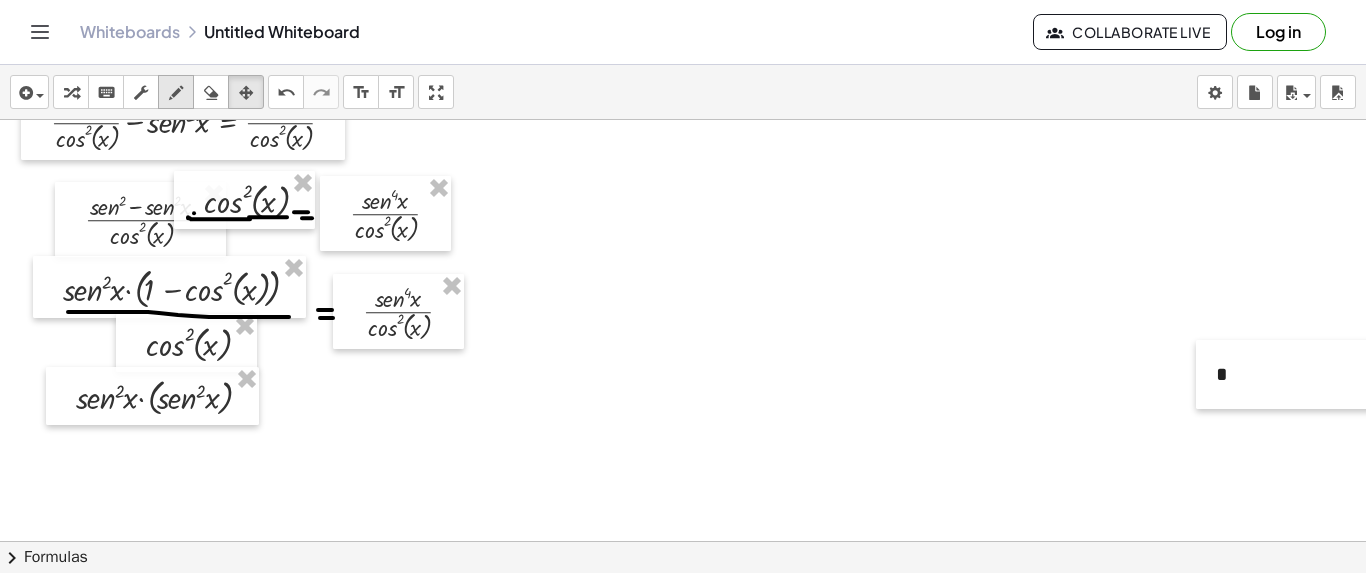 click at bounding box center (176, 93) 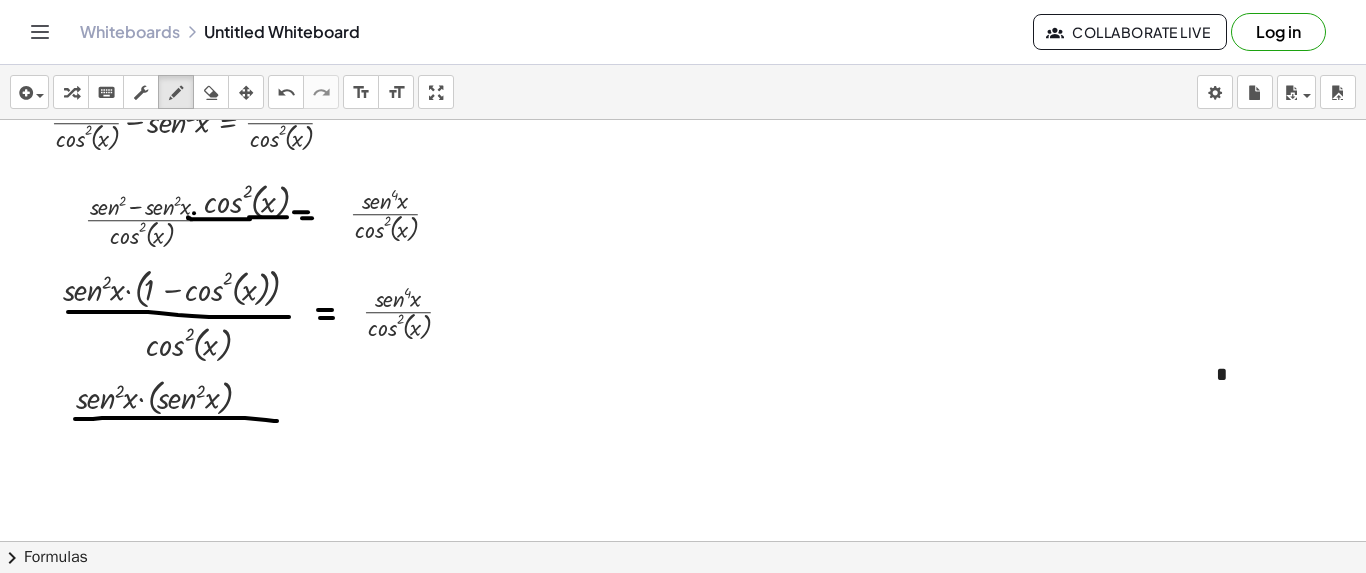 drag, startPoint x: 75, startPoint y: 417, endPoint x: 277, endPoint y: 419, distance: 202.0099 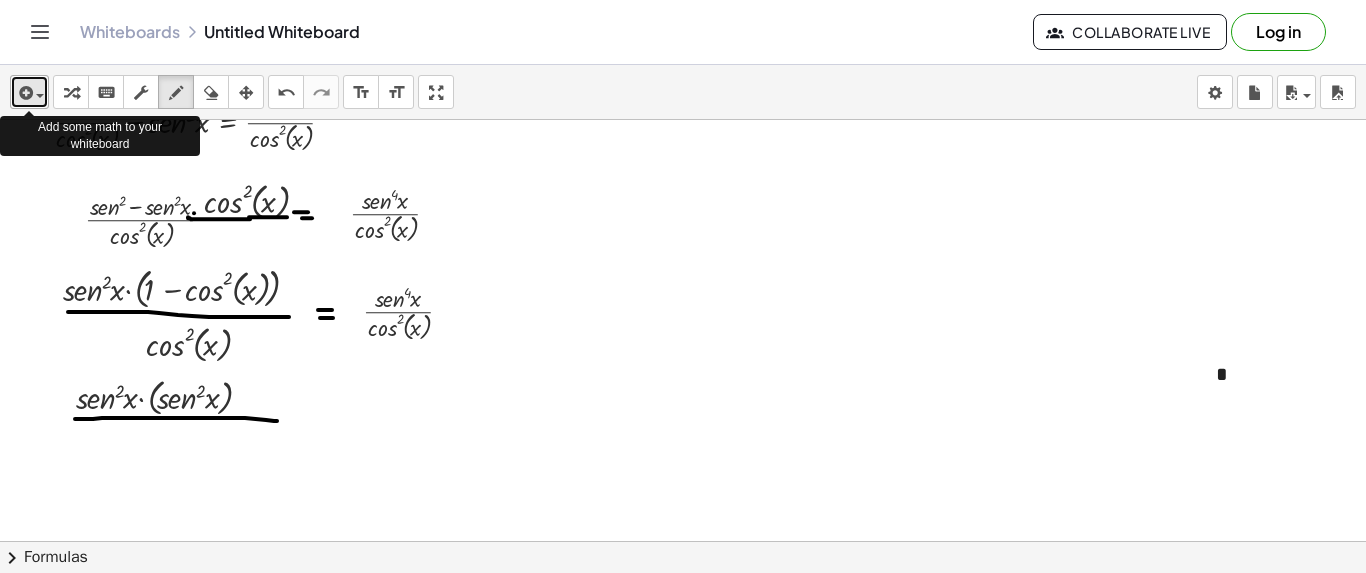 click on "insert" at bounding box center [29, 92] 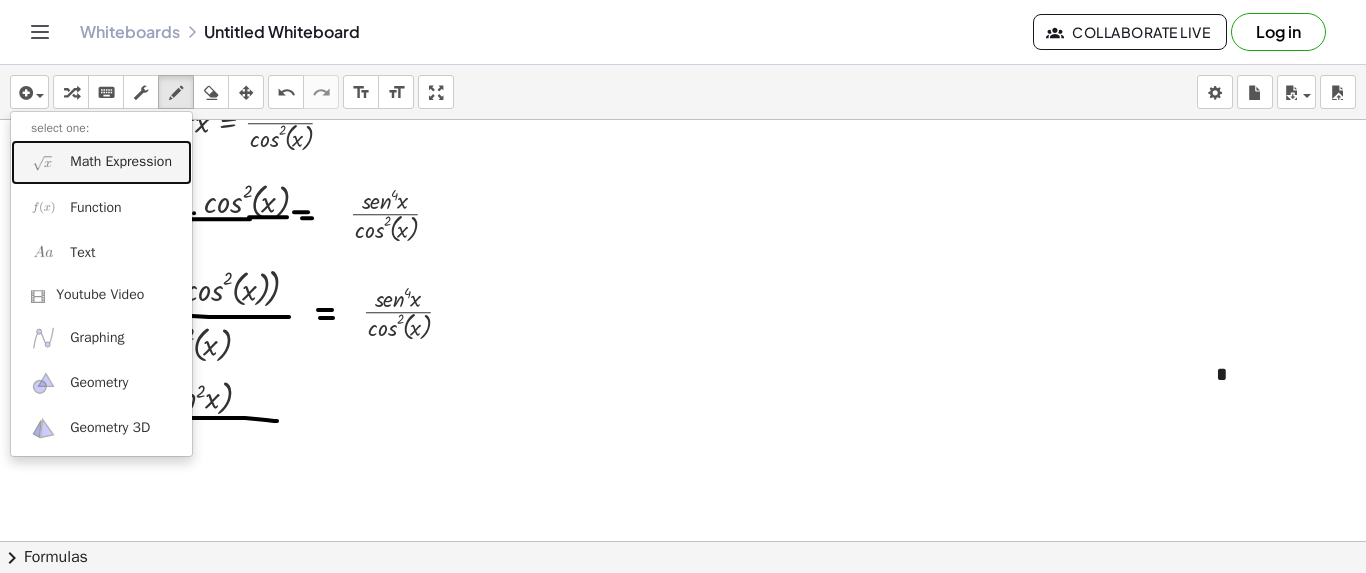 click on "Math Expression" at bounding box center [121, 162] 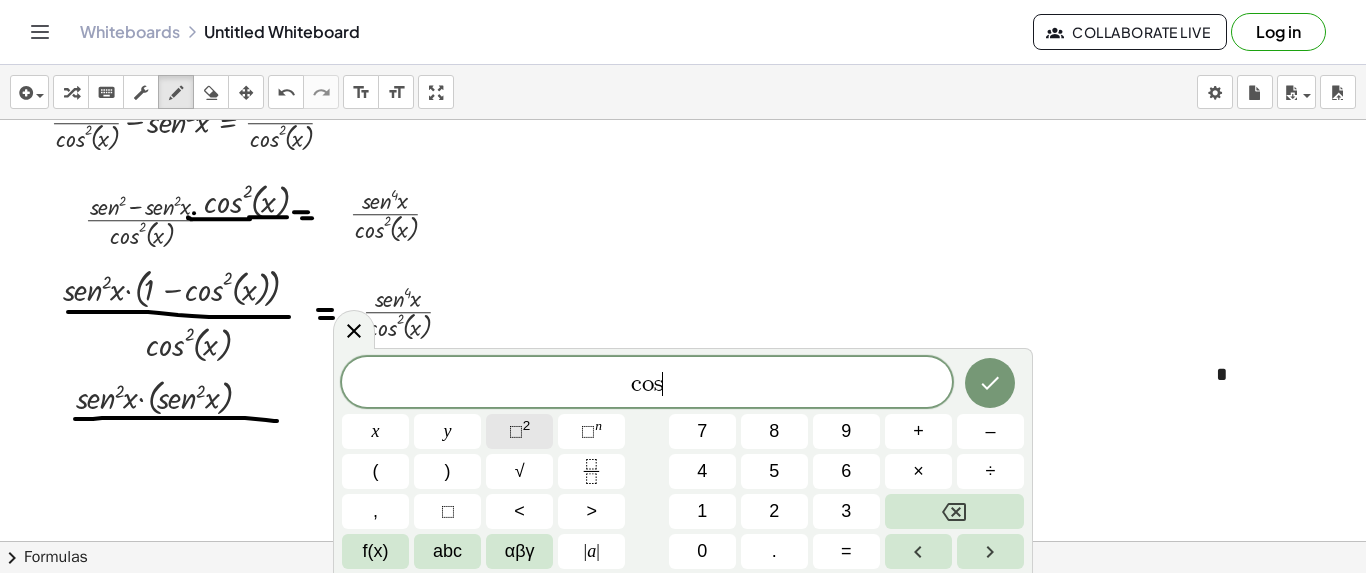 click on "⬚" at bounding box center [516, 431] 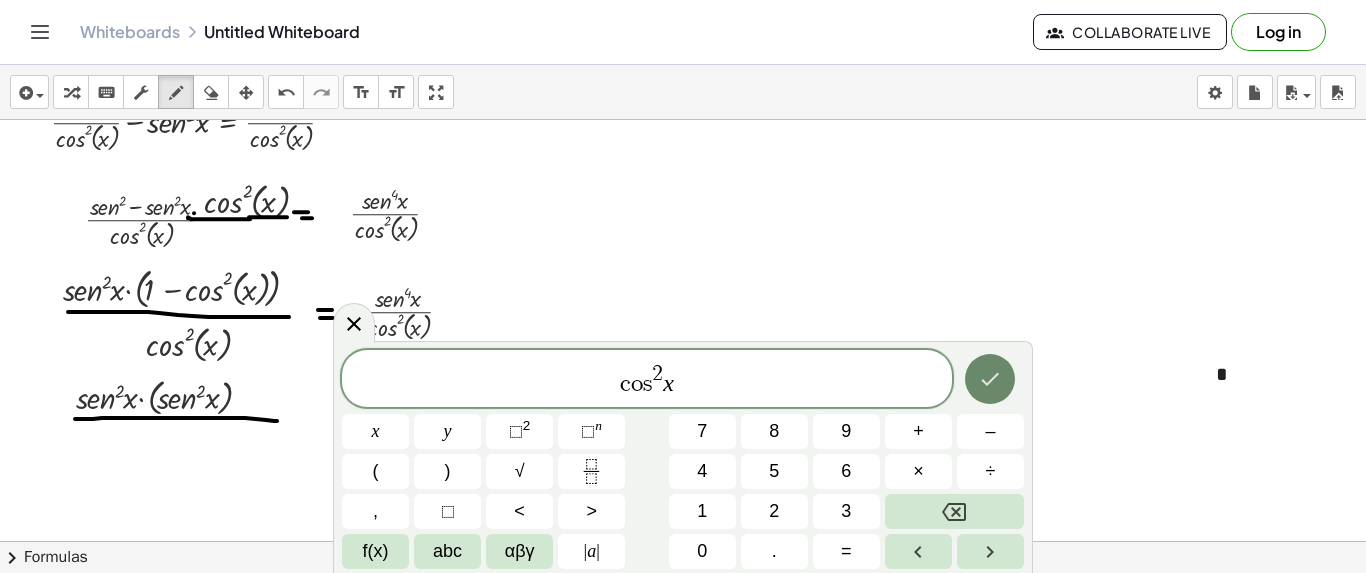 click 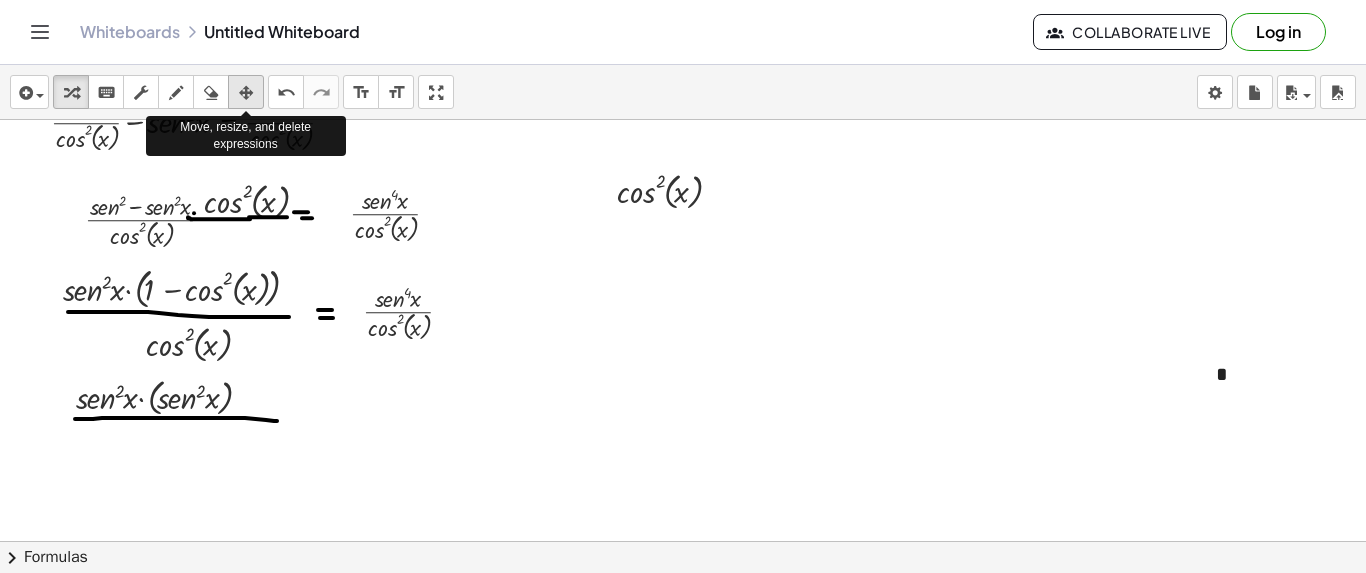 click at bounding box center (246, 93) 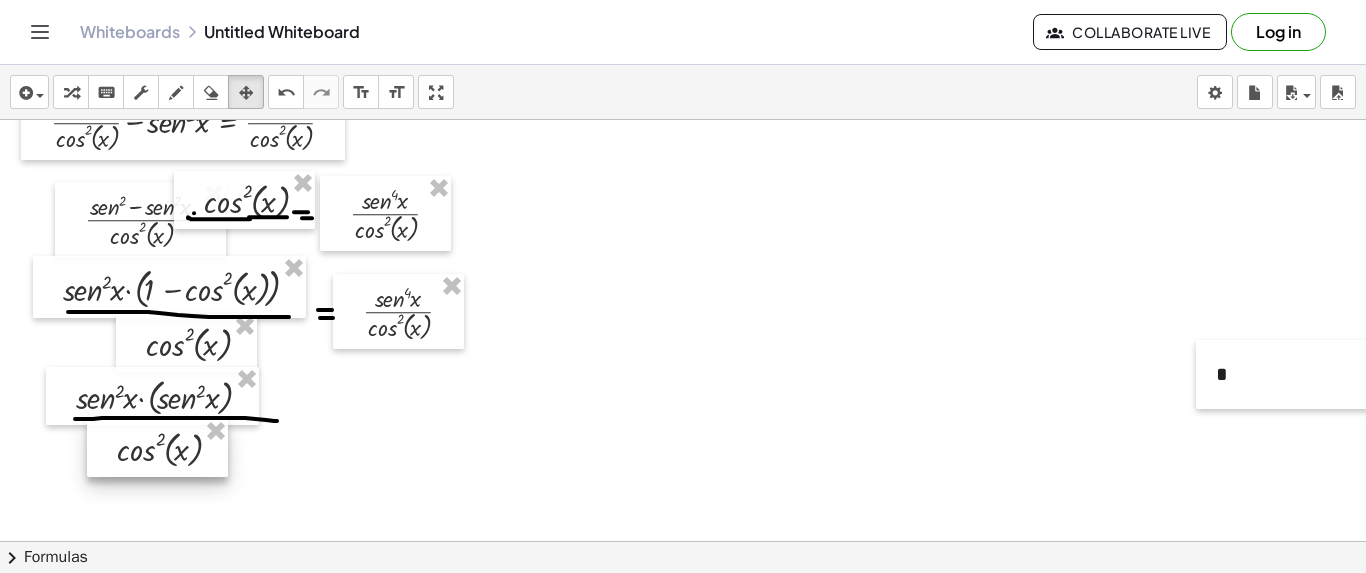 drag, startPoint x: 610, startPoint y: 184, endPoint x: 118, endPoint y: 443, distance: 556.0081 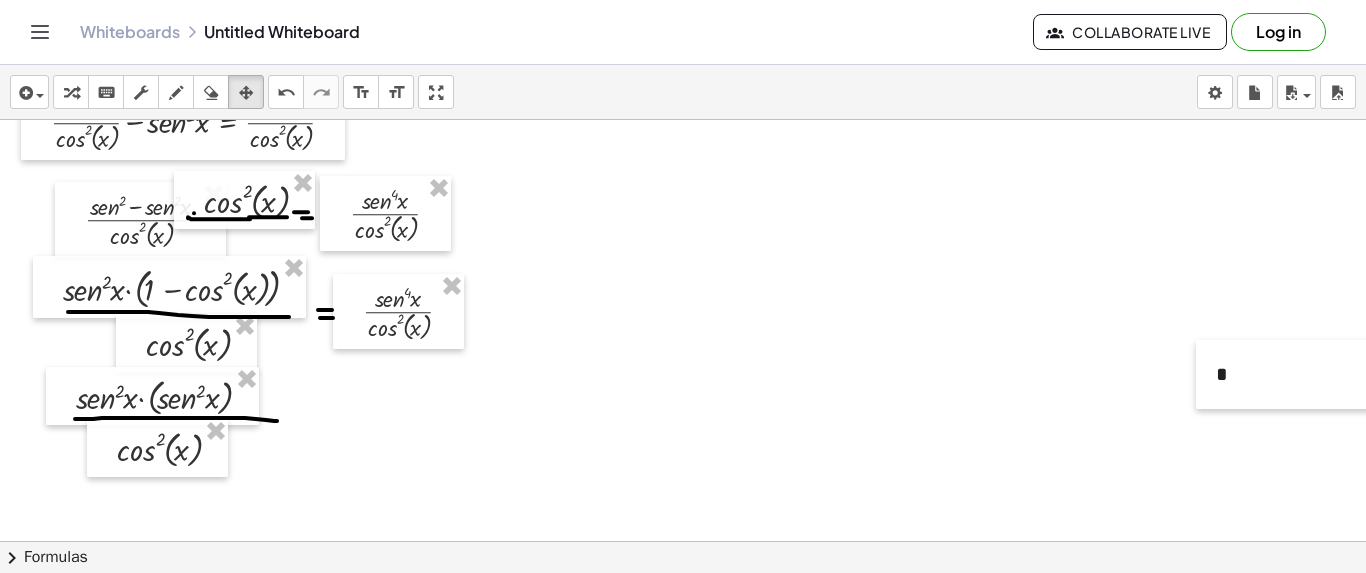 drag, startPoint x: 284, startPoint y: 411, endPoint x: 300, endPoint y: 410, distance: 16.03122 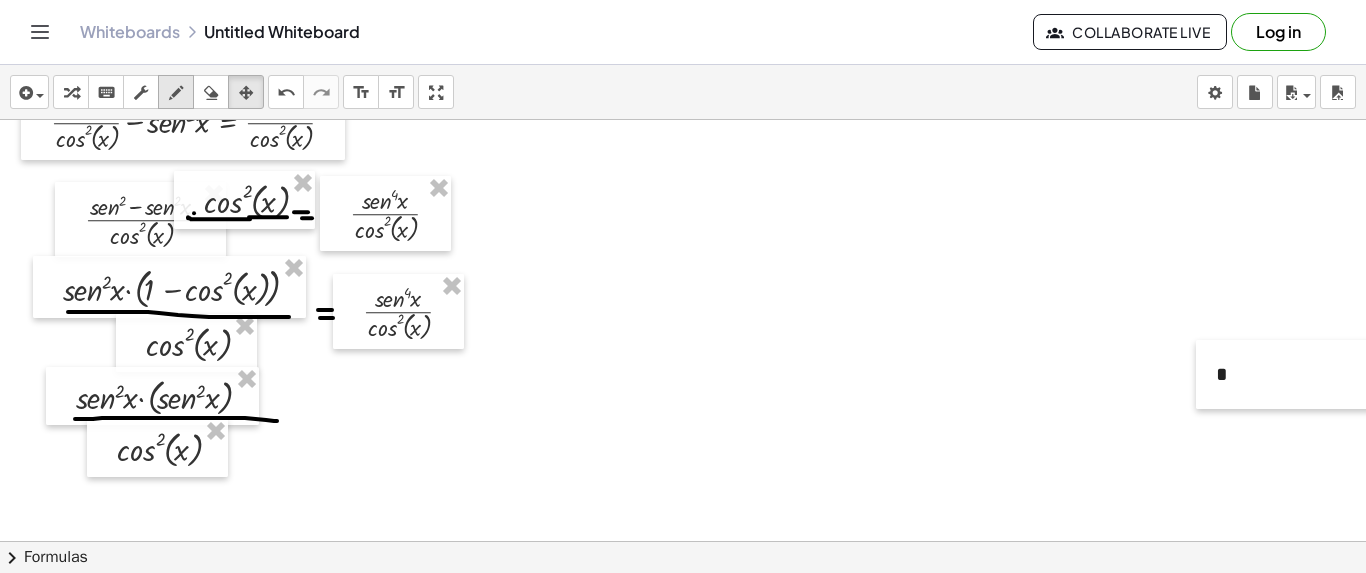 click at bounding box center (176, 93) 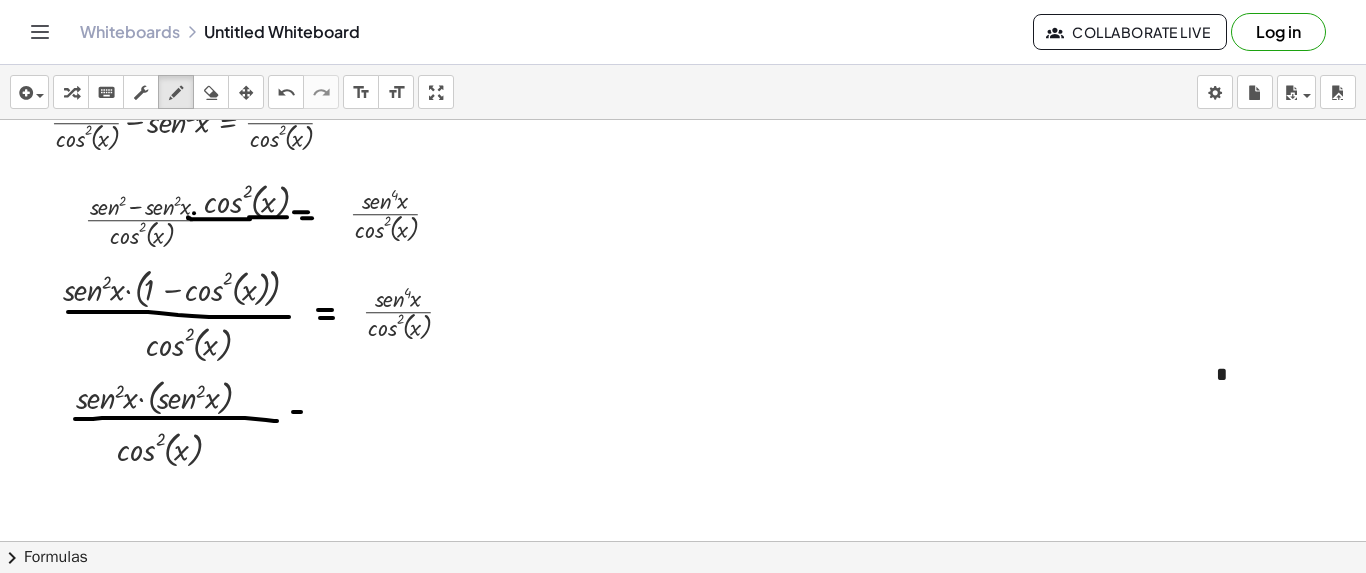 click at bounding box center (750, 531) 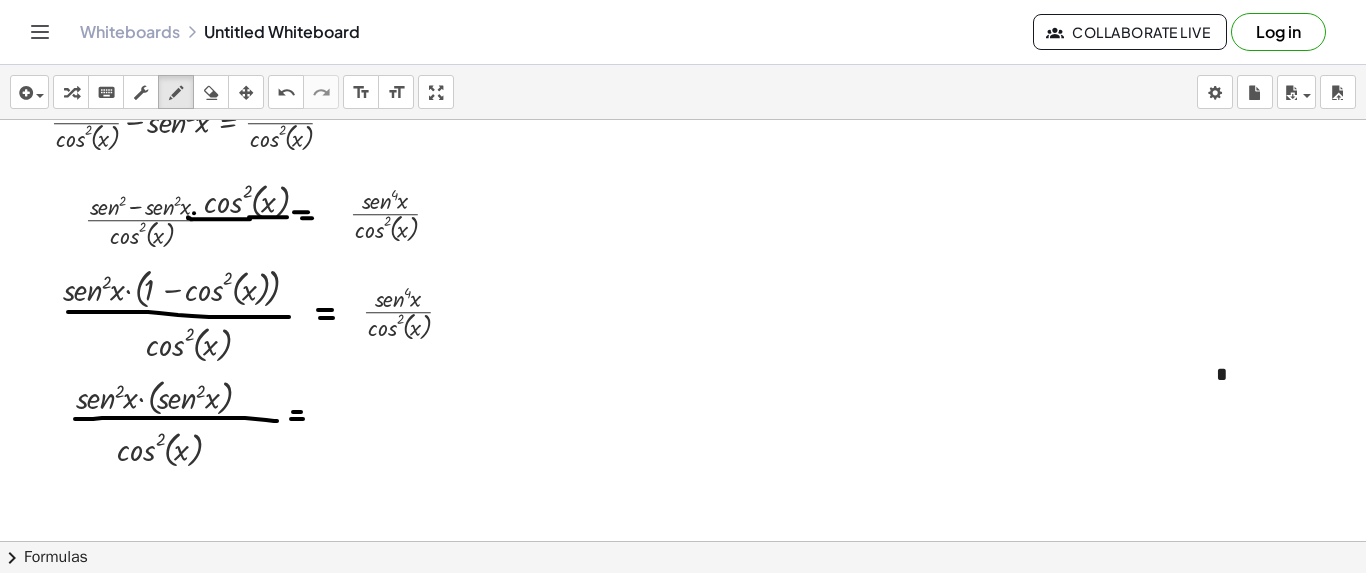 drag, startPoint x: 291, startPoint y: 417, endPoint x: 303, endPoint y: 417, distance: 12 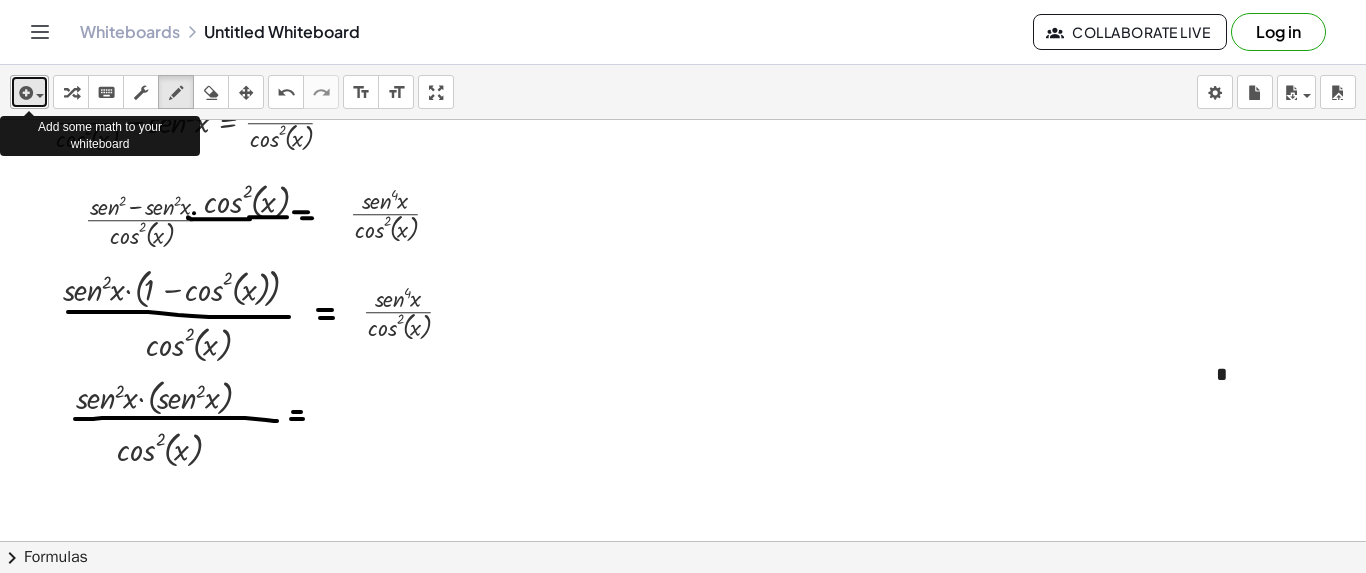click at bounding box center (29, 92) 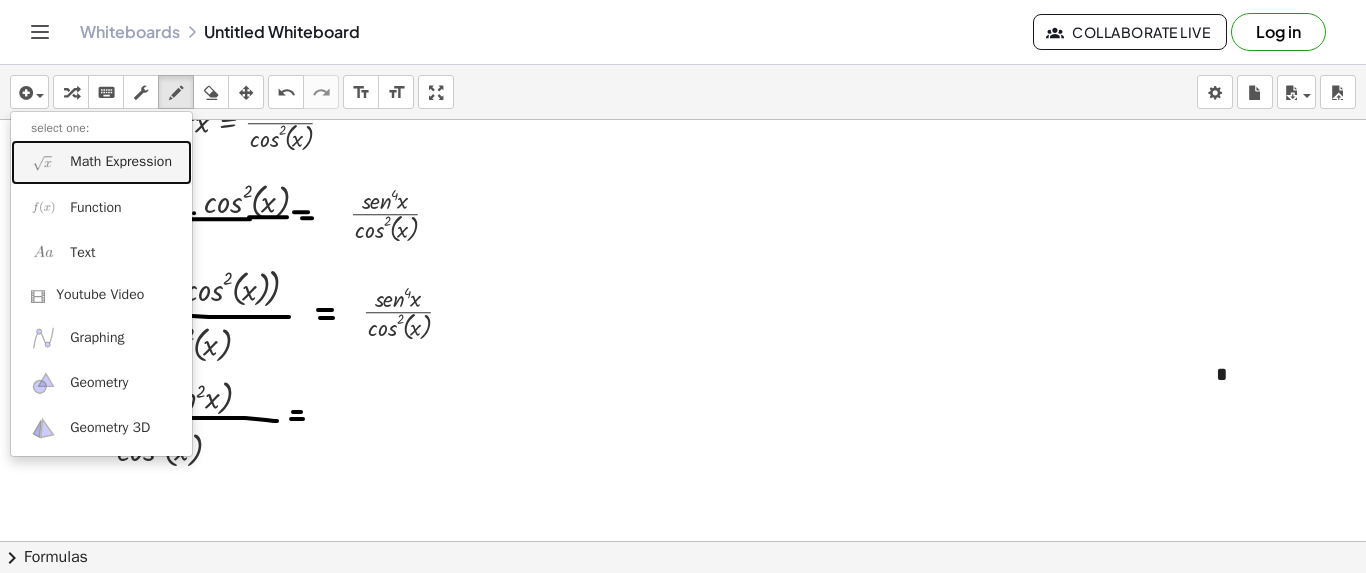click on "Math Expression" at bounding box center [101, 162] 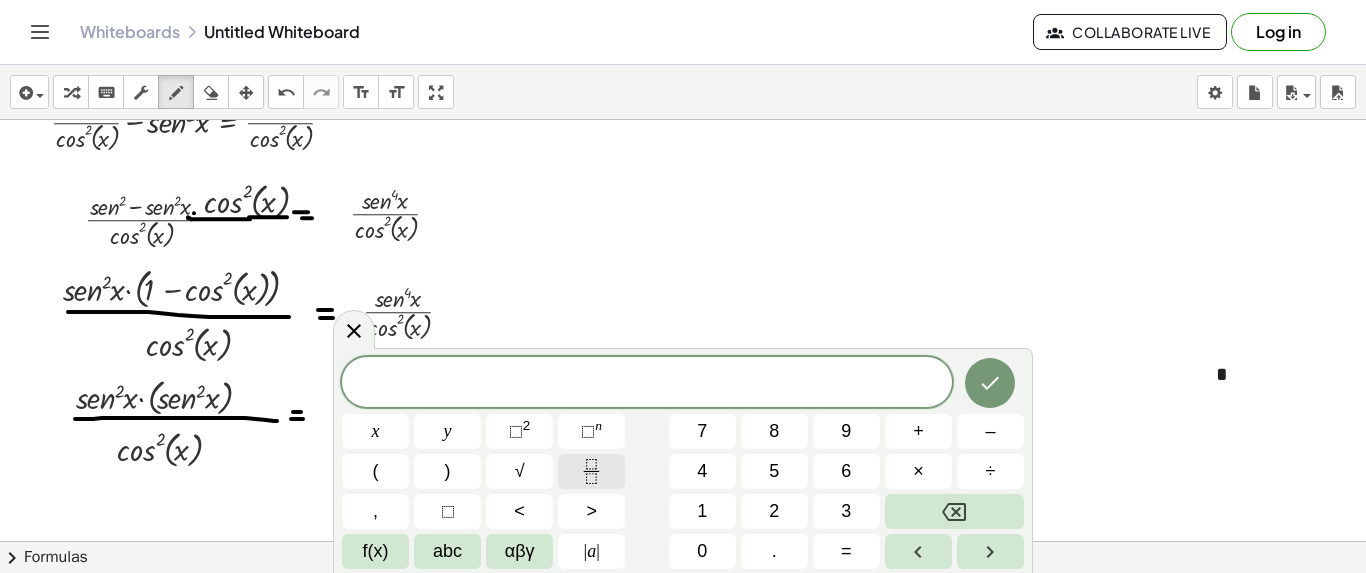 click 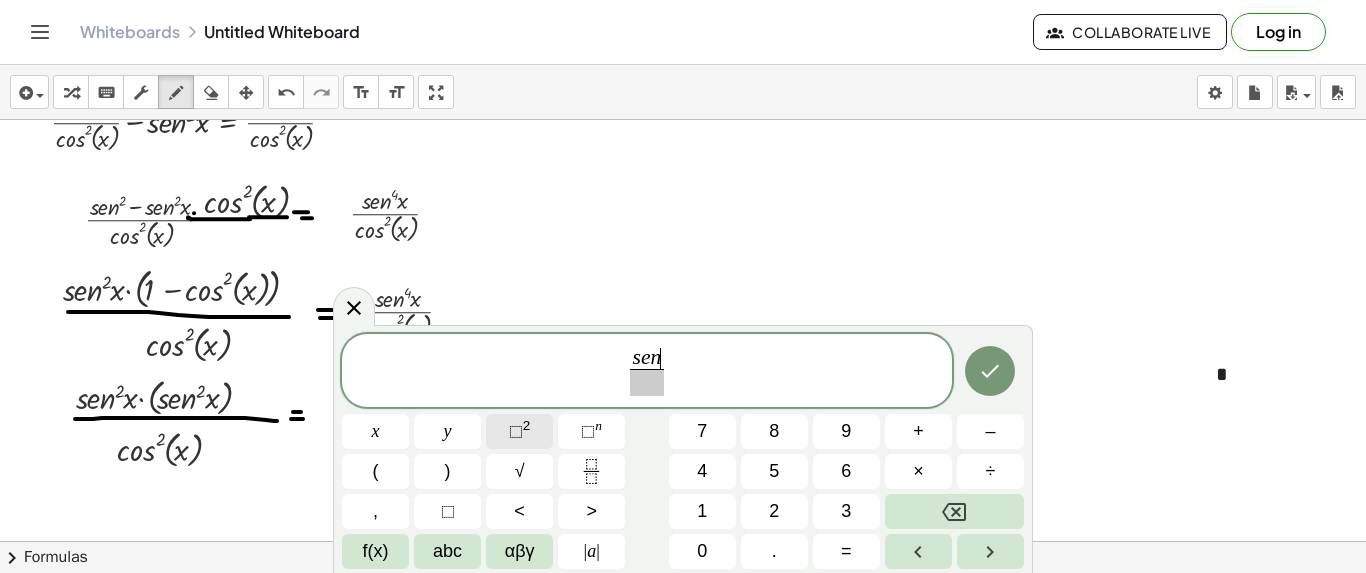 click on "⬚" at bounding box center [516, 431] 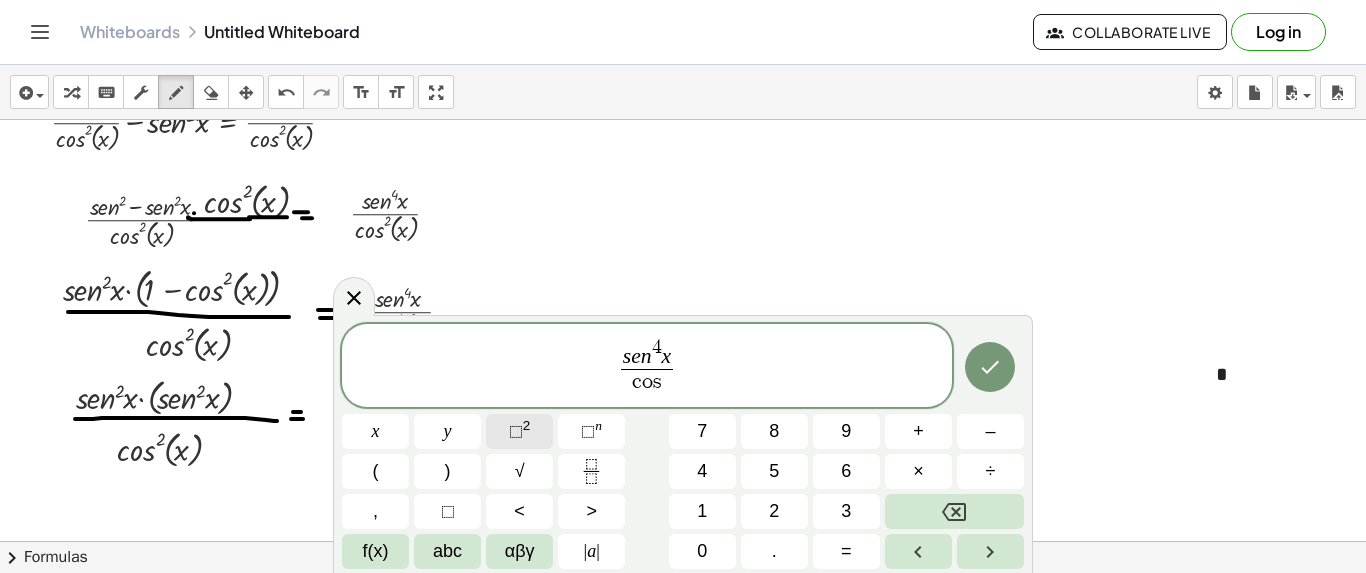 click on "⬚" at bounding box center [516, 431] 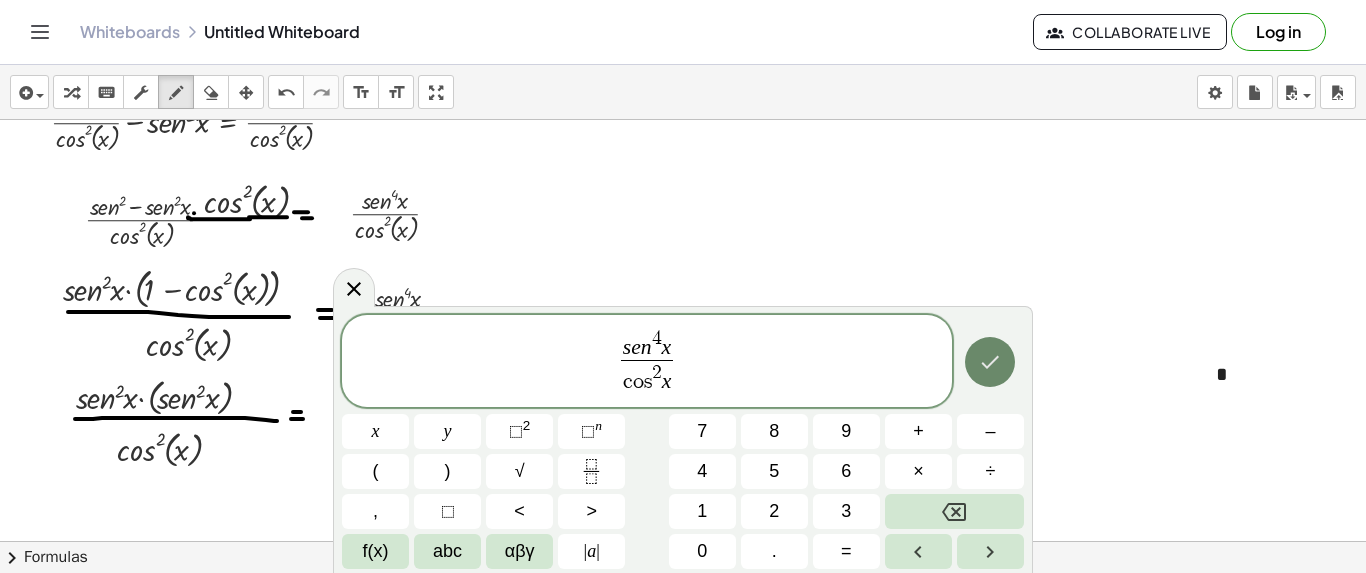 click 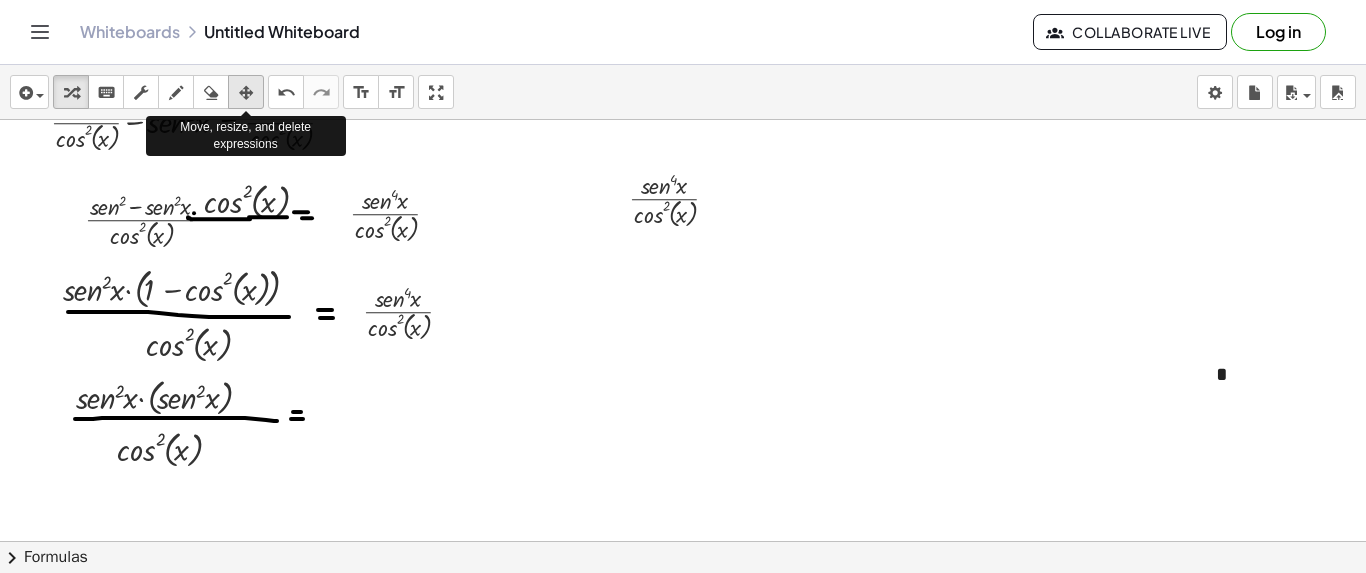 click at bounding box center (246, 92) 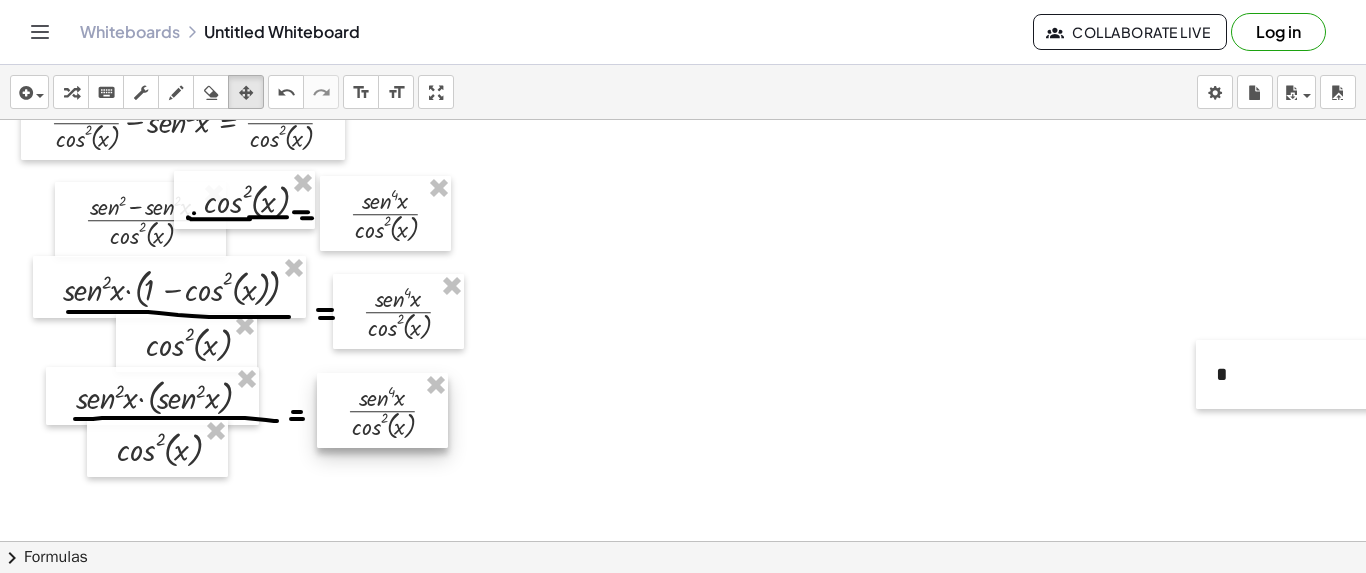 drag, startPoint x: 609, startPoint y: 187, endPoint x: 327, endPoint y: 397, distance: 351.60205 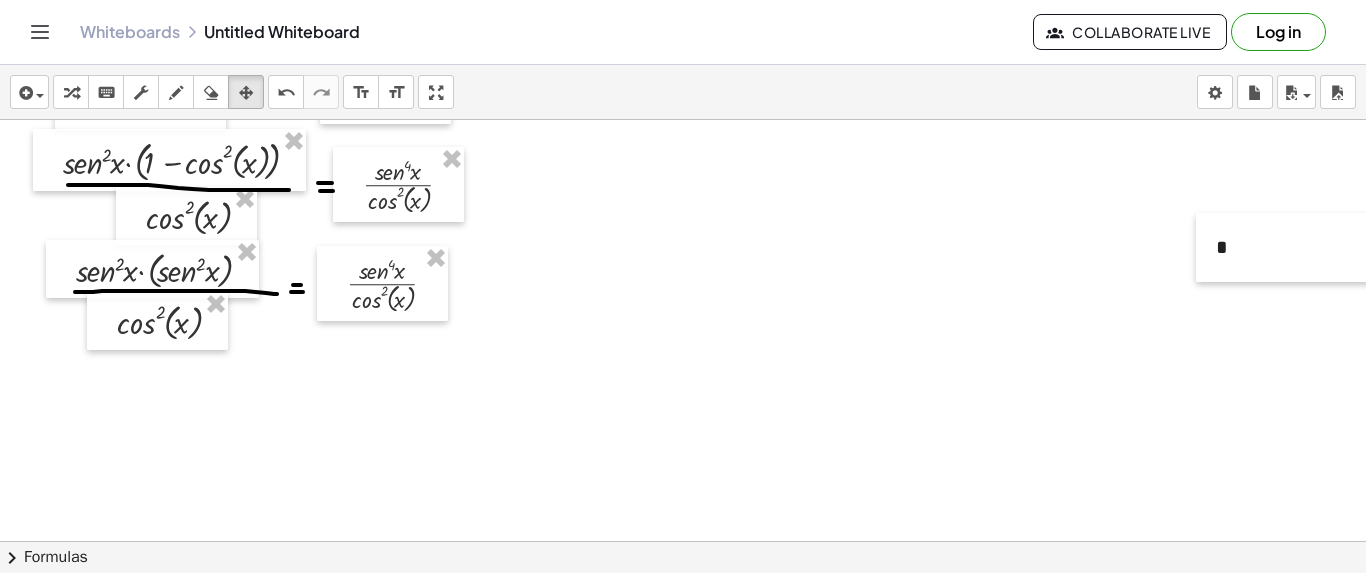 scroll, scrollTop: 203, scrollLeft: 0, axis: vertical 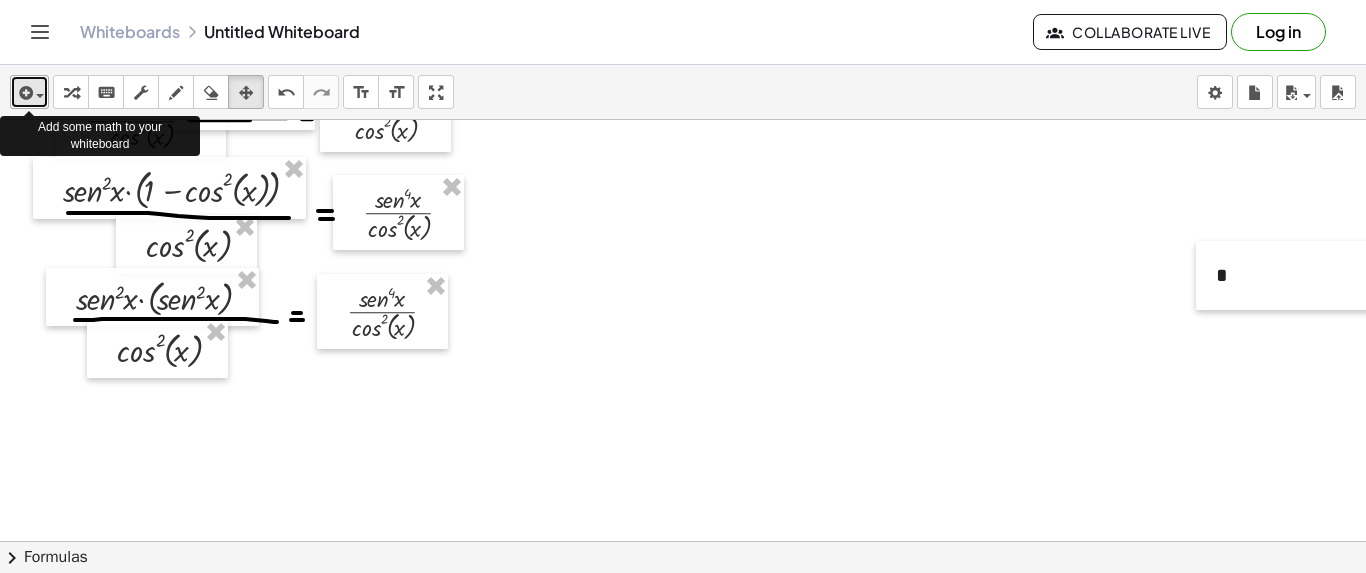 click at bounding box center [29, 92] 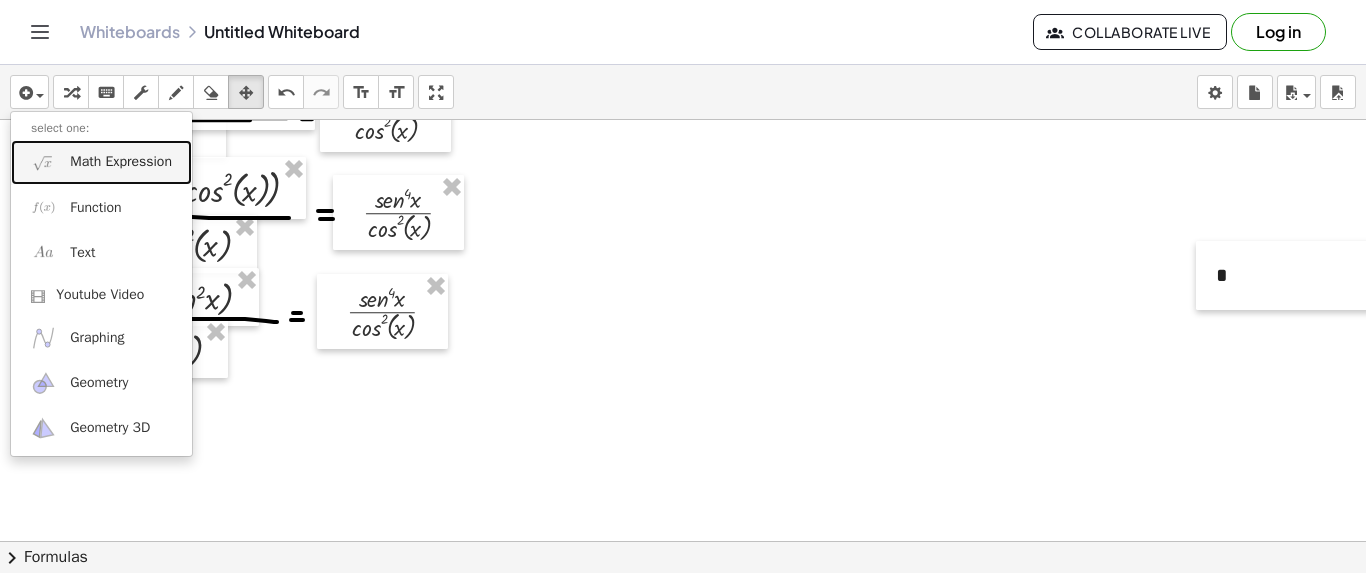 click on "Math Expression" at bounding box center [101, 162] 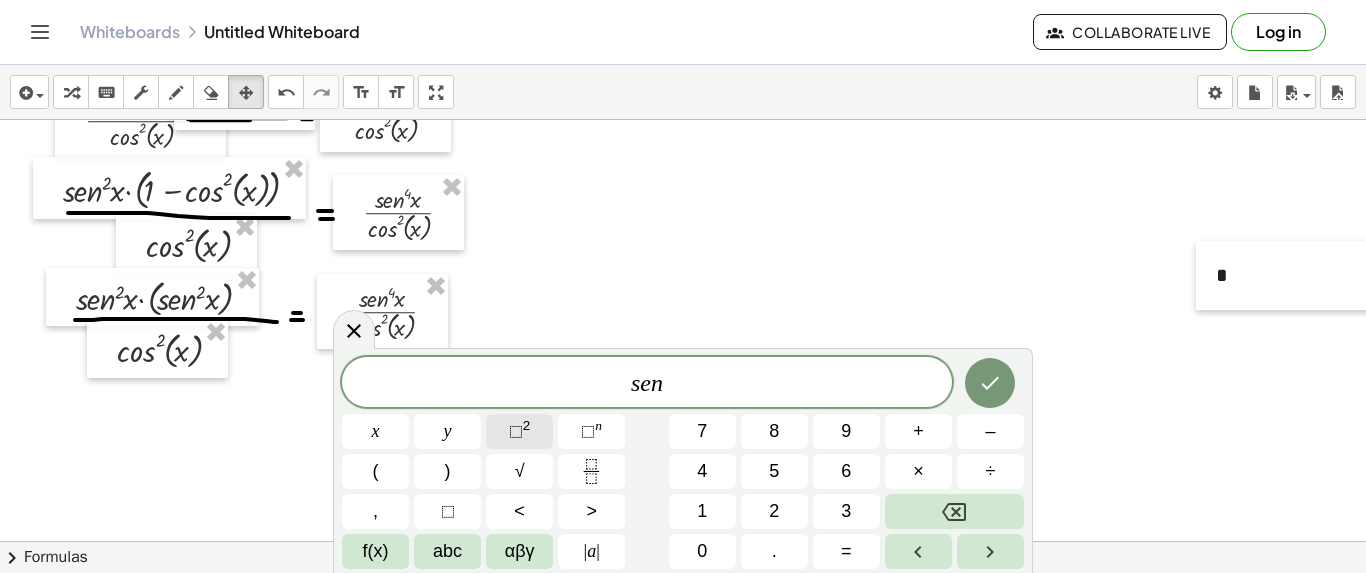 click on "⬚" at bounding box center [516, 431] 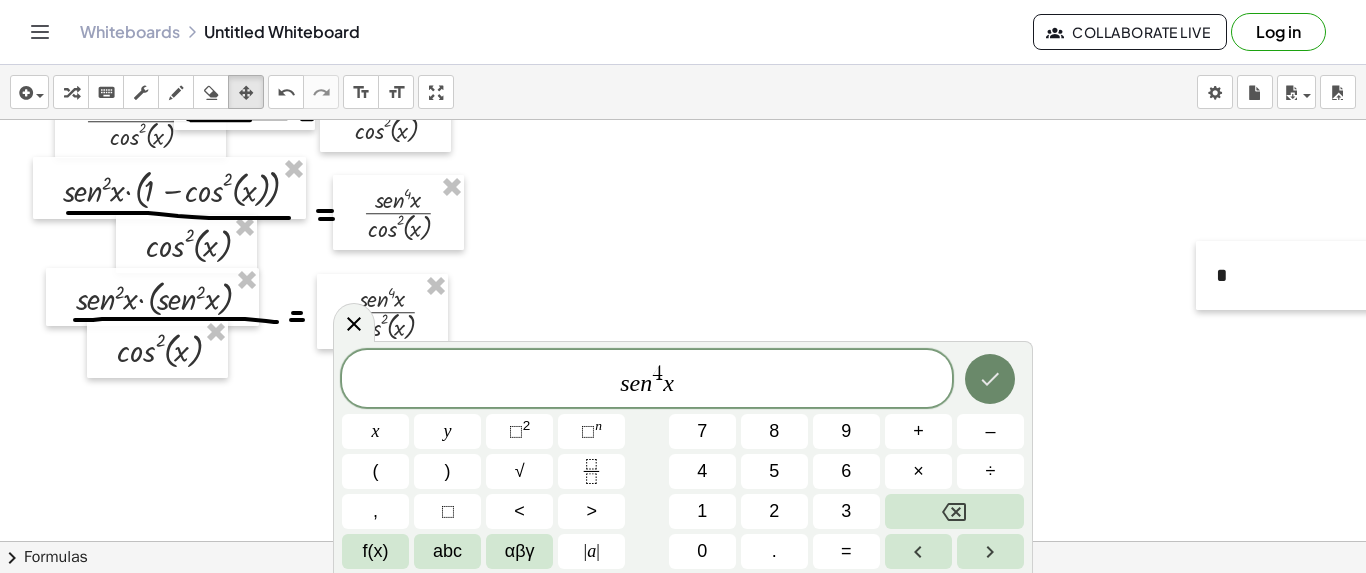 click 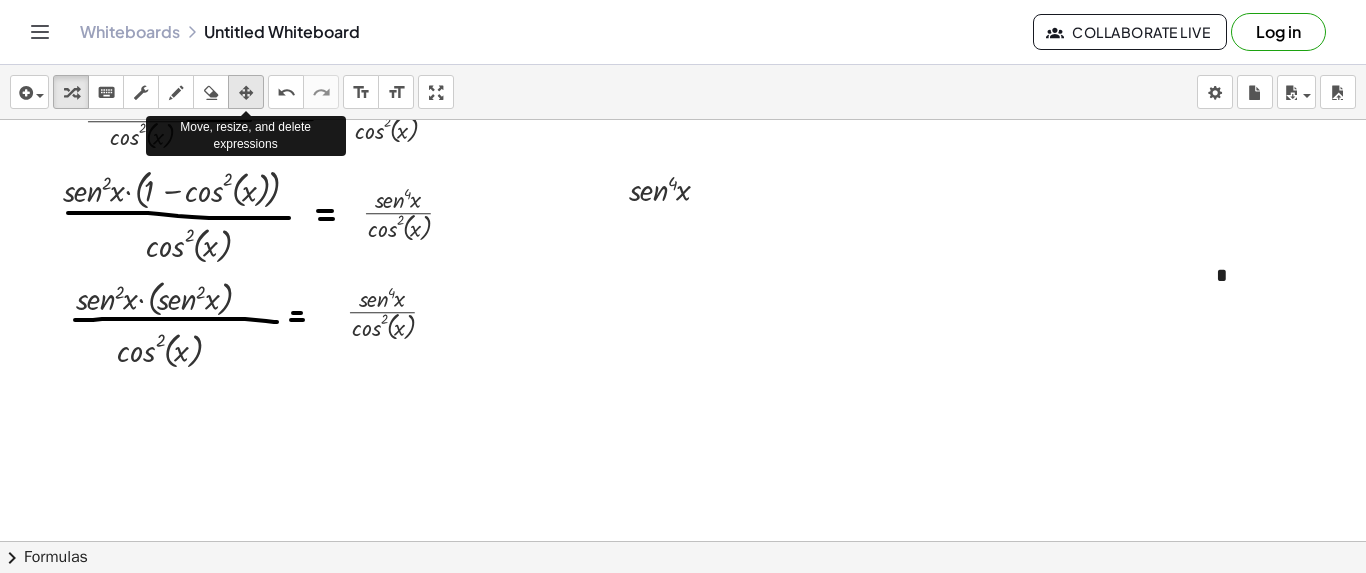 click at bounding box center [246, 93] 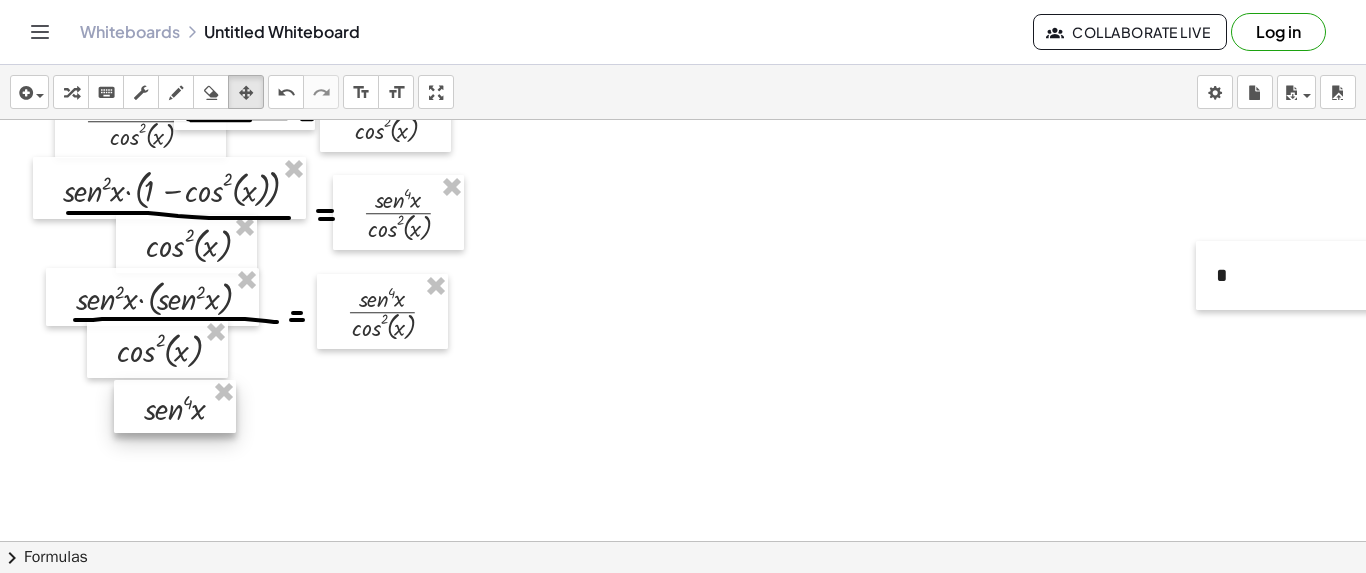 drag, startPoint x: 628, startPoint y: 180, endPoint x: 142, endPoint y: 399, distance: 533.0638 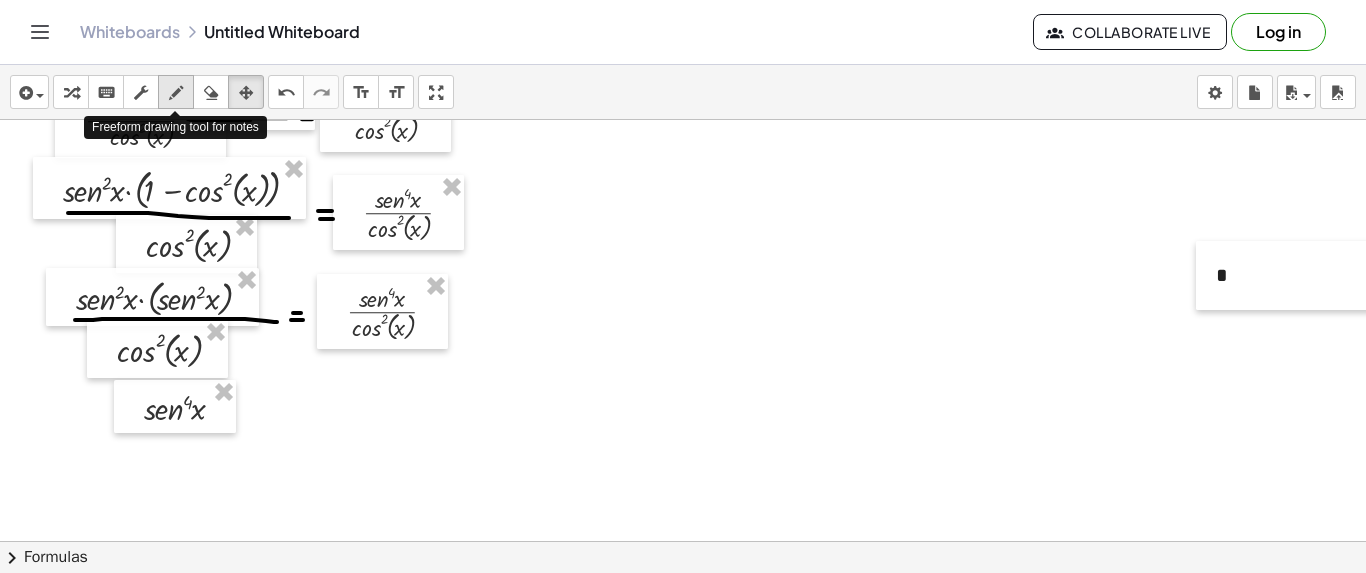 click at bounding box center (176, 93) 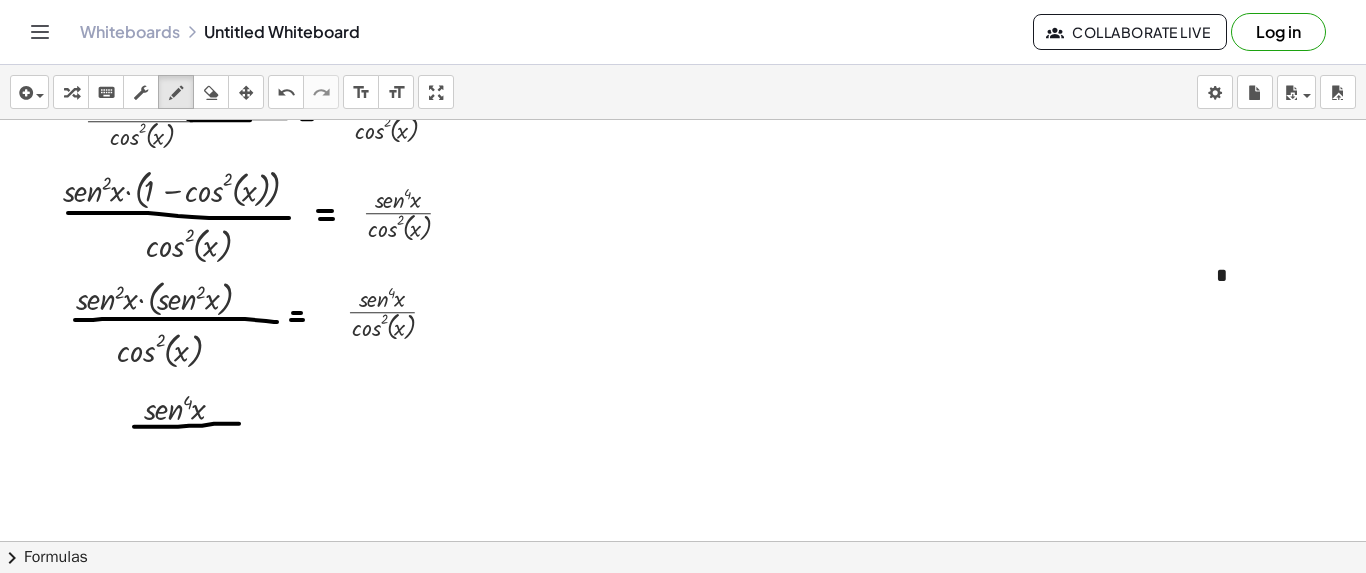 drag, startPoint x: 134, startPoint y: 425, endPoint x: 241, endPoint y: 422, distance: 107.042046 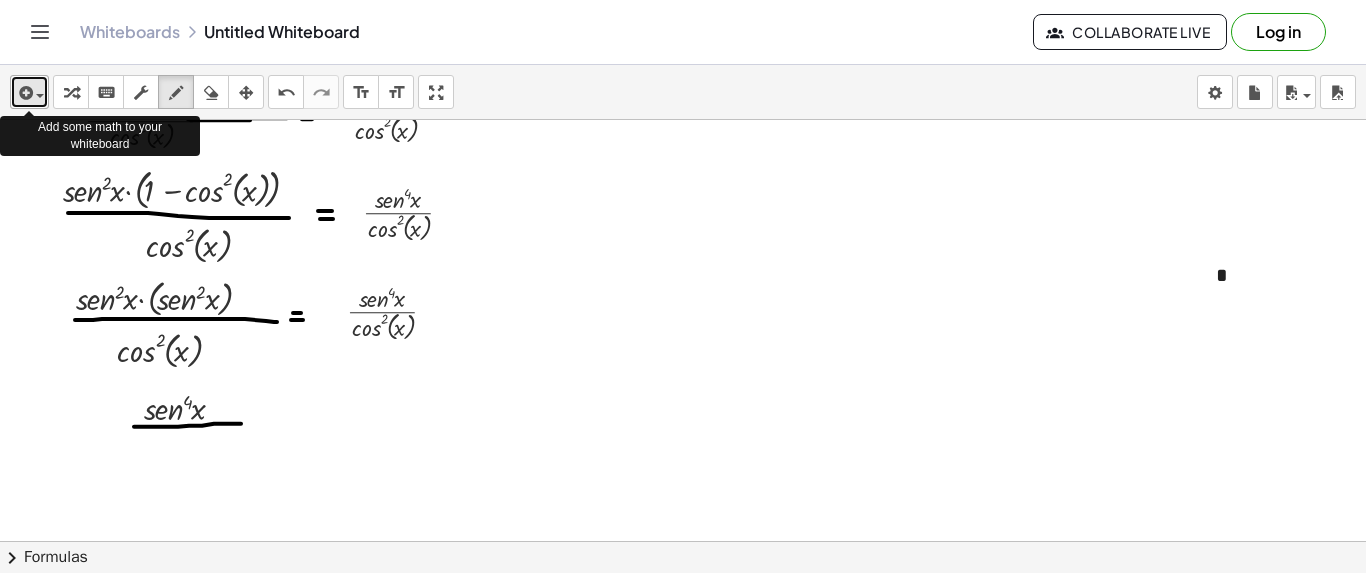 click at bounding box center (40, 96) 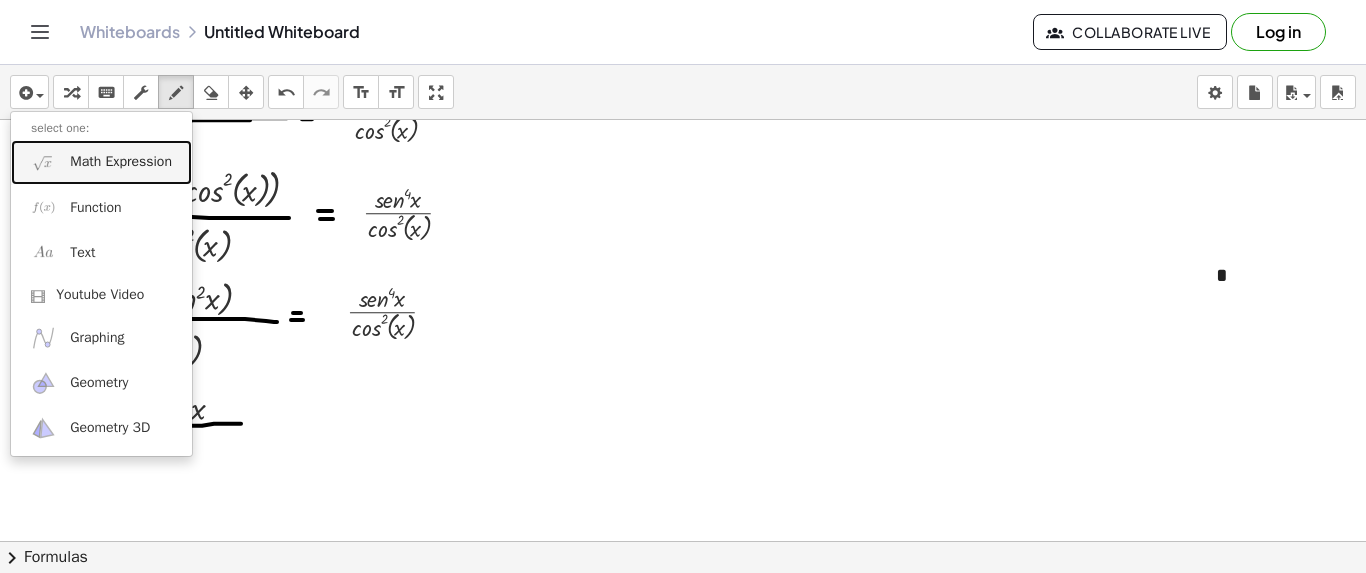 click on "Math Expression" at bounding box center (121, 162) 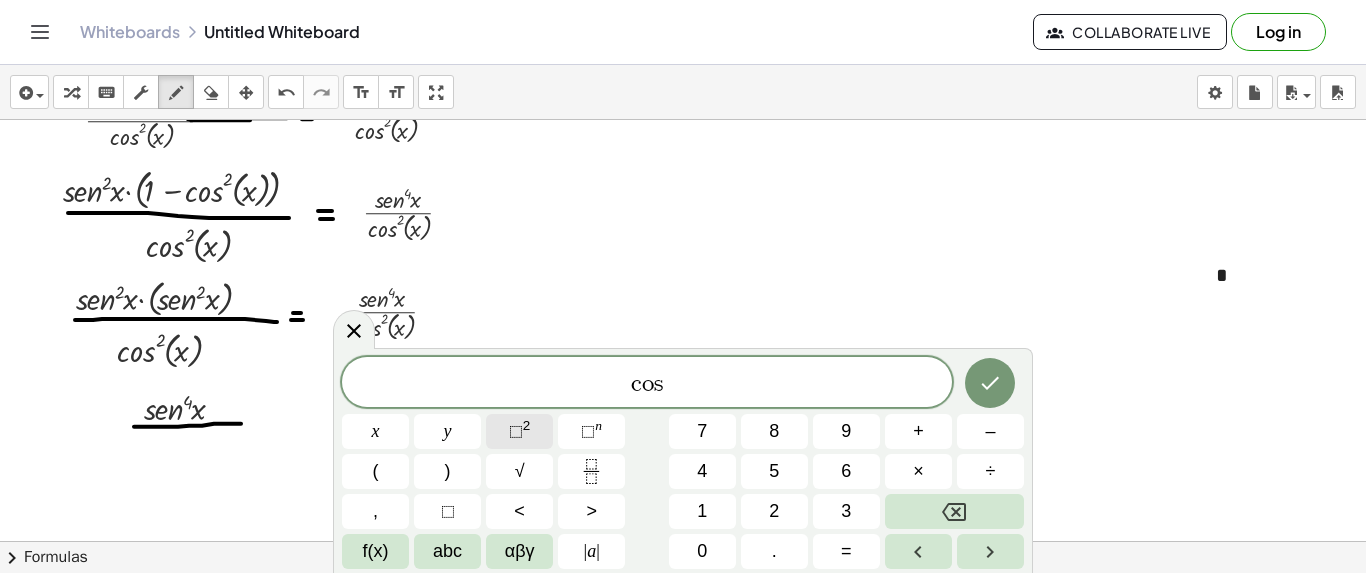 click on "⬚" at bounding box center (516, 431) 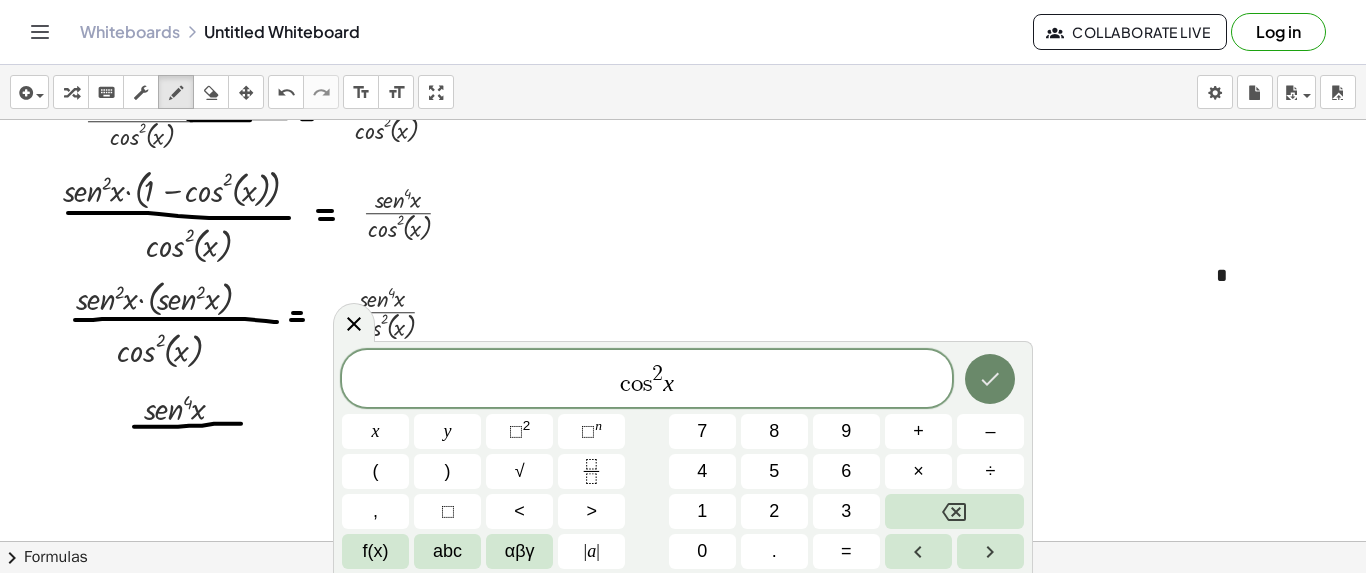 click 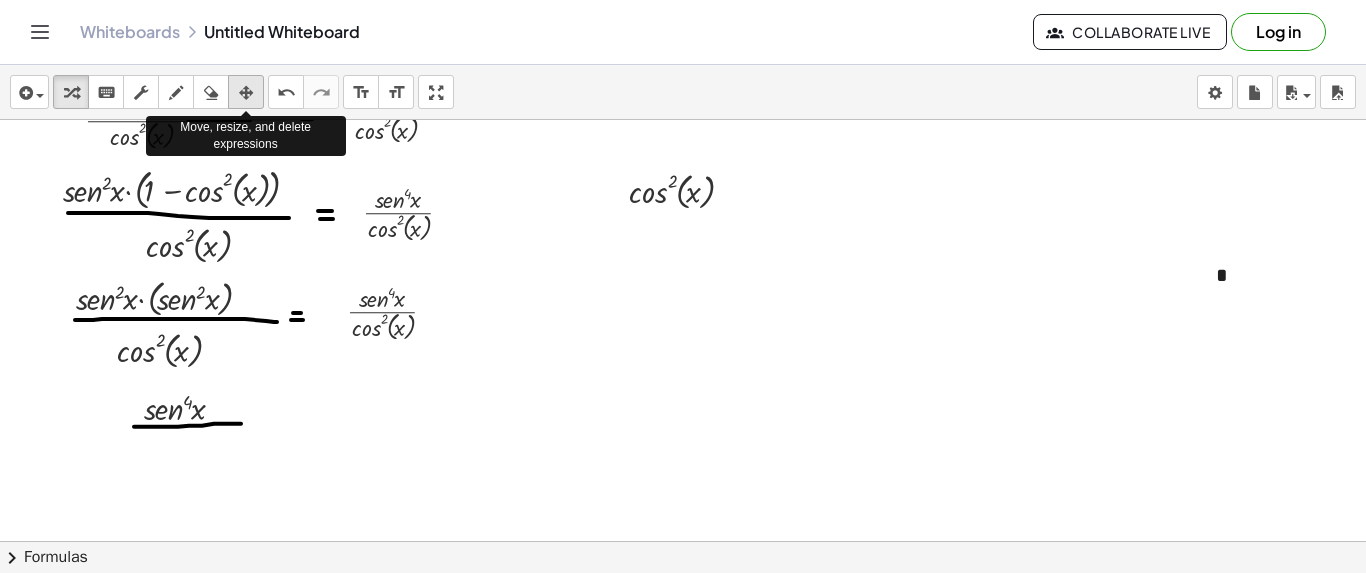 click at bounding box center [246, 93] 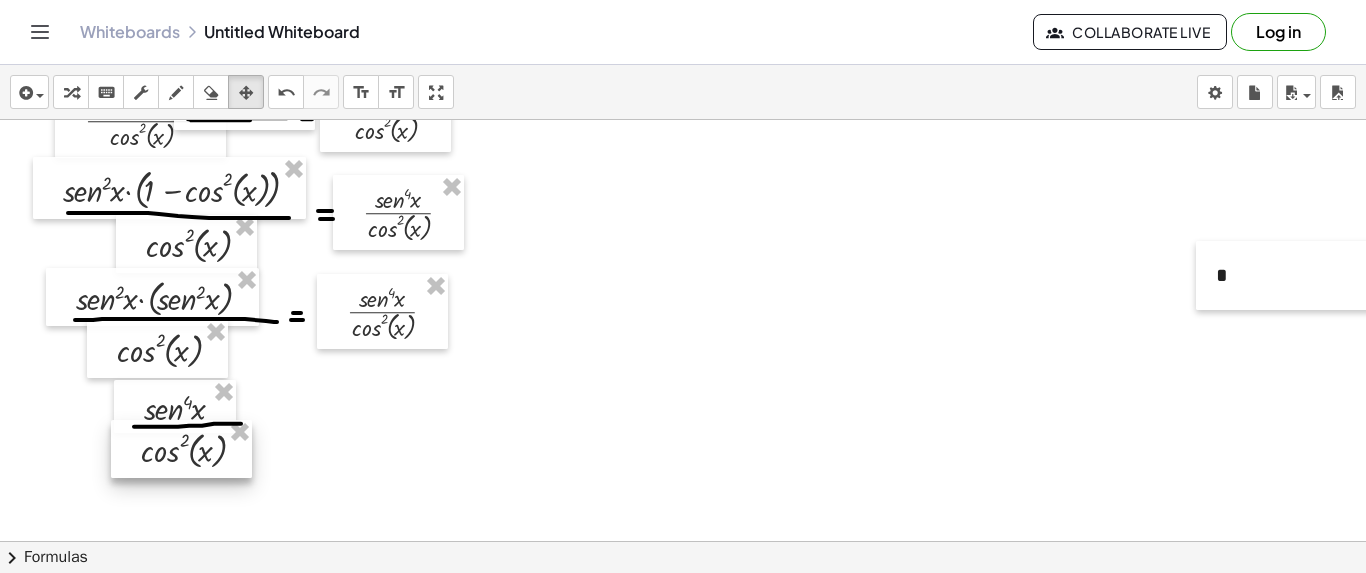 drag, startPoint x: 616, startPoint y: 178, endPoint x: 126, endPoint y: 437, distance: 554.23914 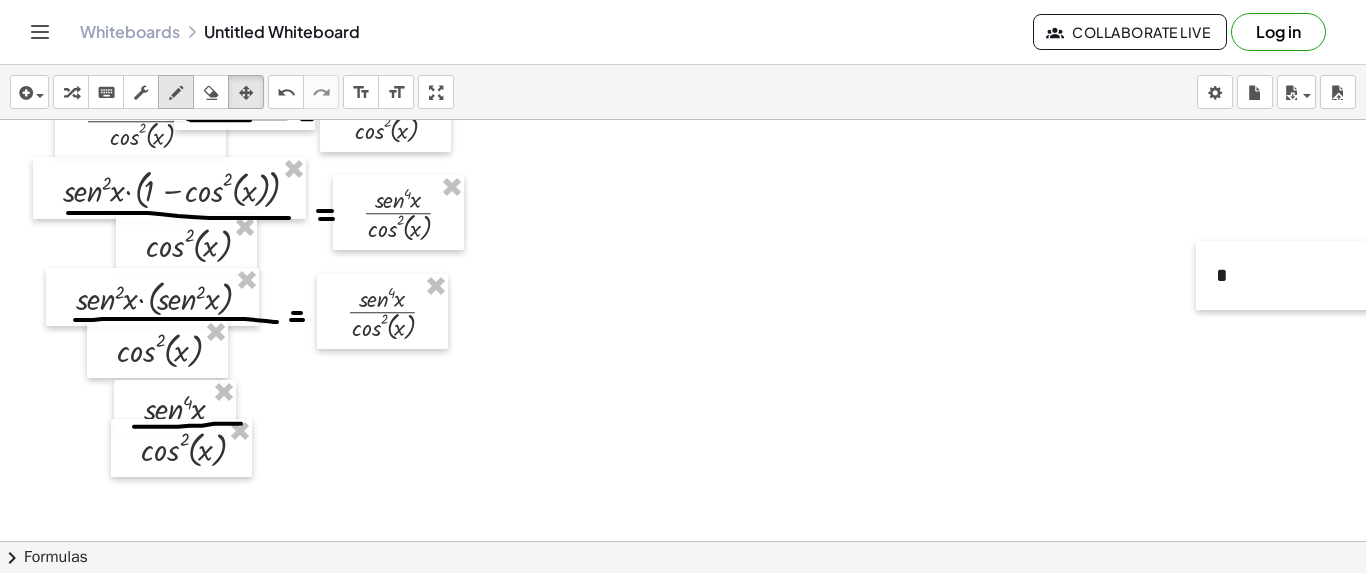 click at bounding box center [176, 92] 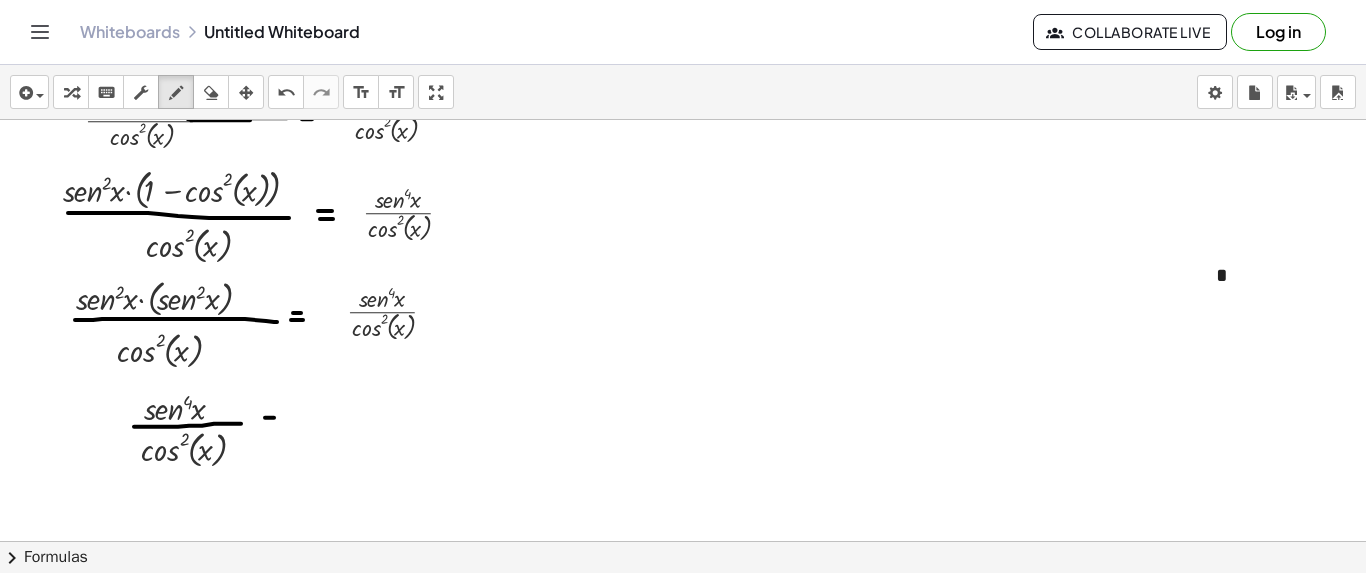 drag, startPoint x: 265, startPoint y: 416, endPoint x: 278, endPoint y: 416, distance: 13 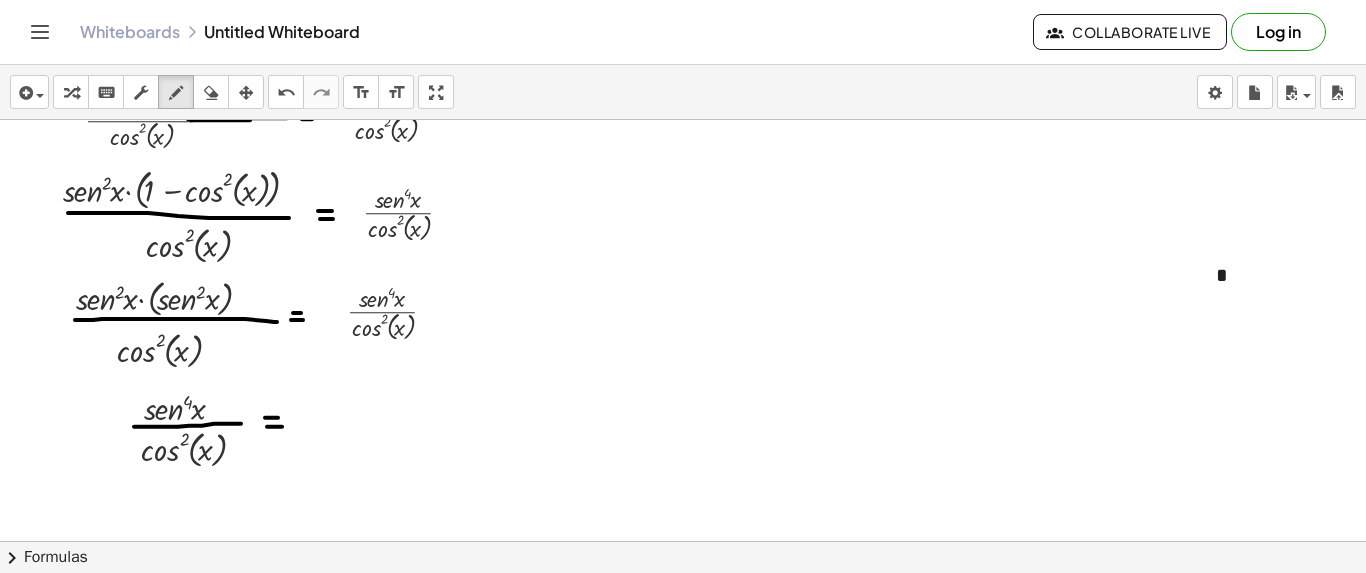 drag, startPoint x: 267, startPoint y: 425, endPoint x: 282, endPoint y: 425, distance: 15 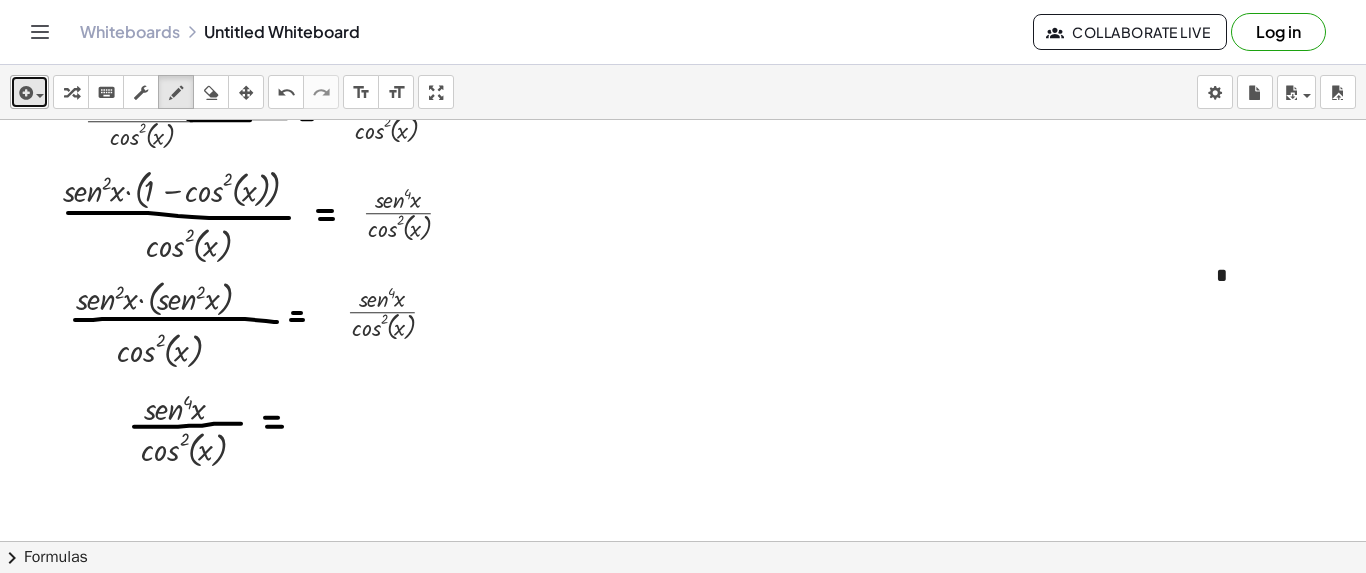 click at bounding box center (40, 96) 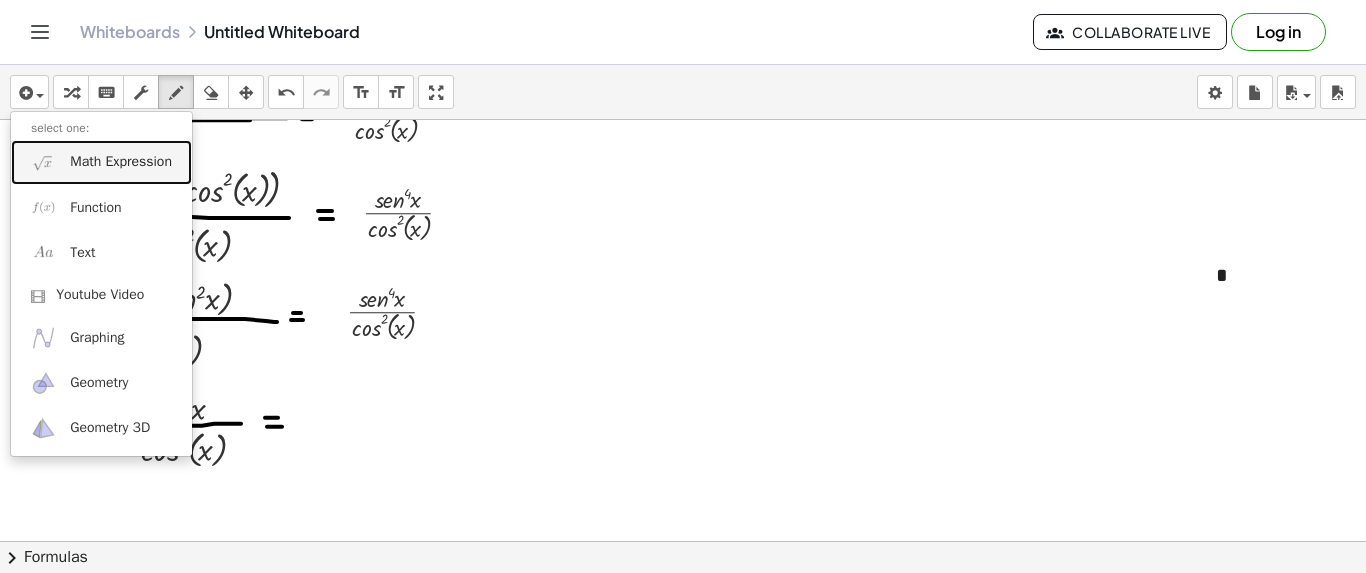 click on "Math Expression" at bounding box center (101, 162) 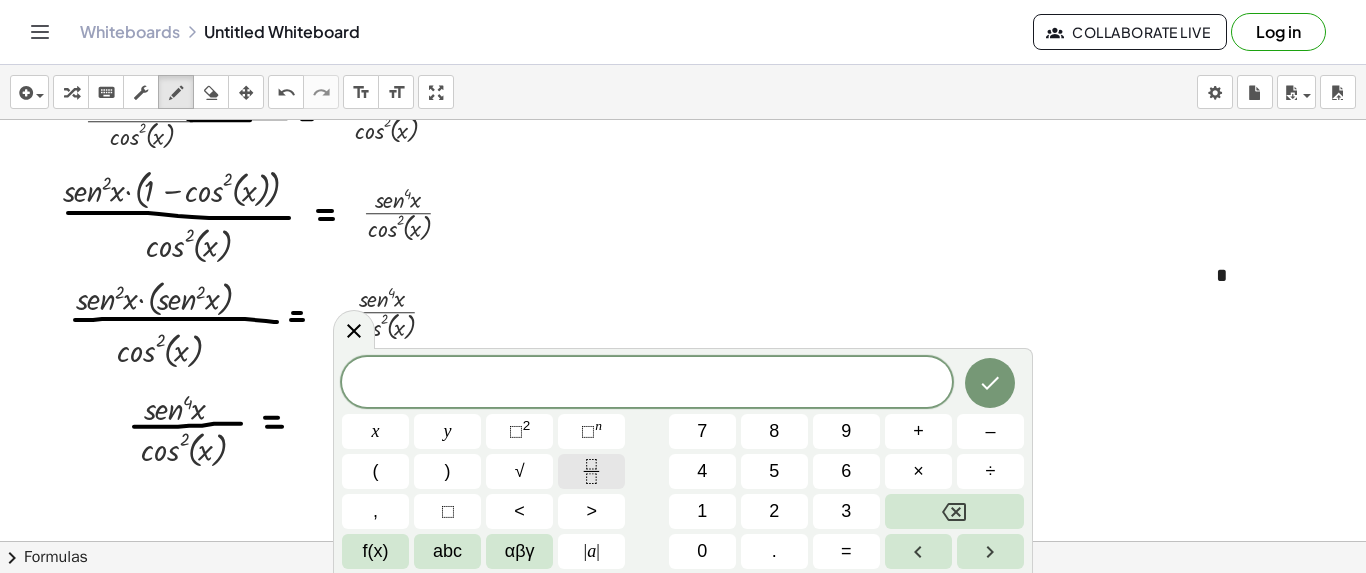 click 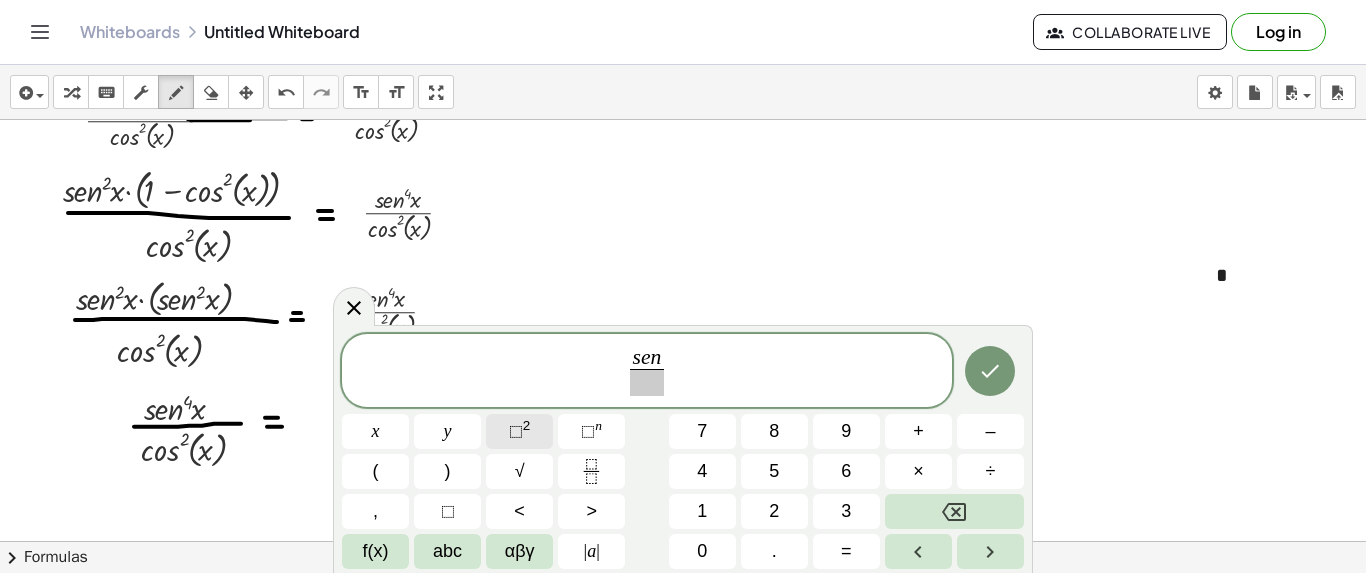 click on "⬚" at bounding box center [516, 431] 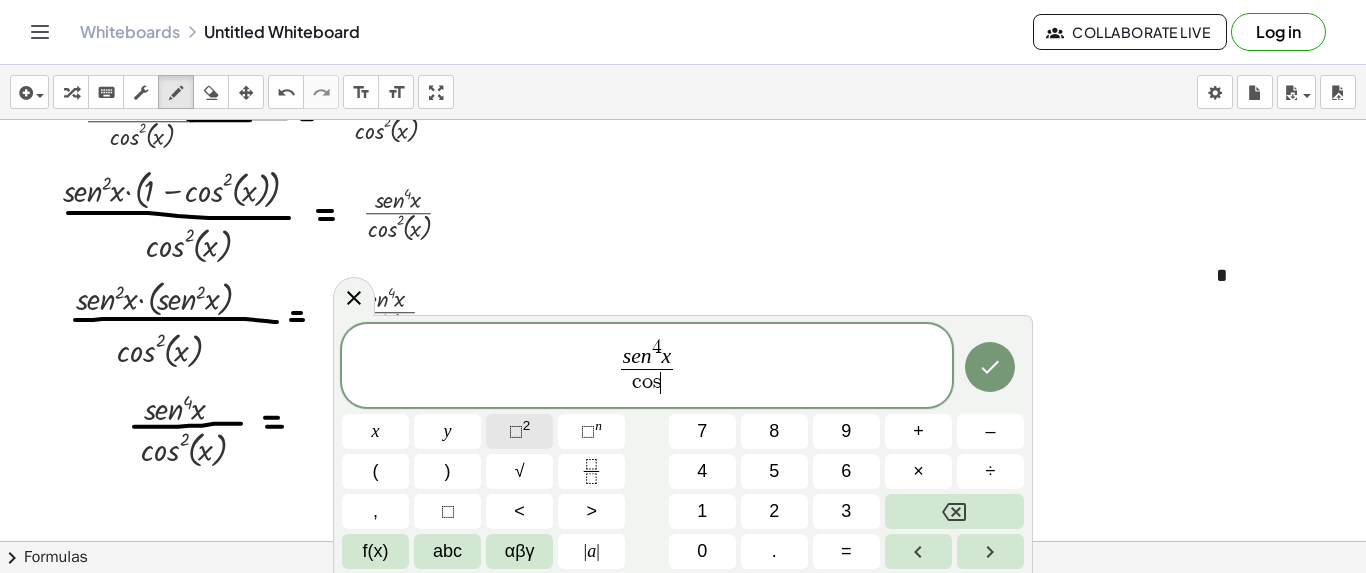 click on "⬚" at bounding box center [516, 431] 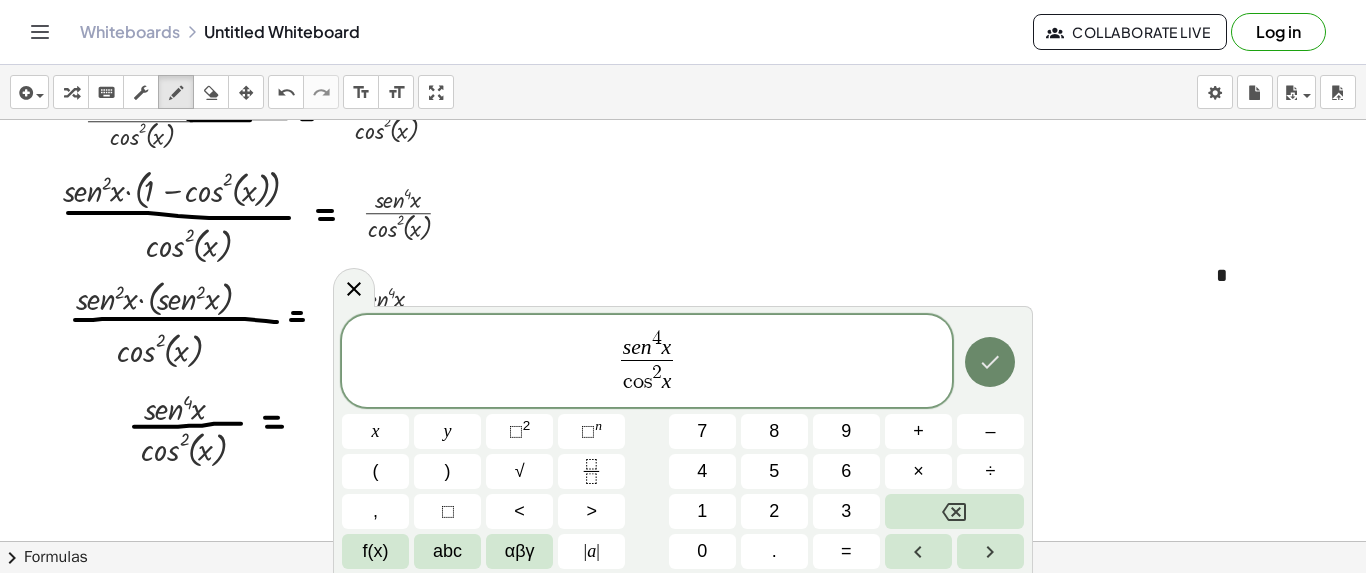click at bounding box center [990, 362] 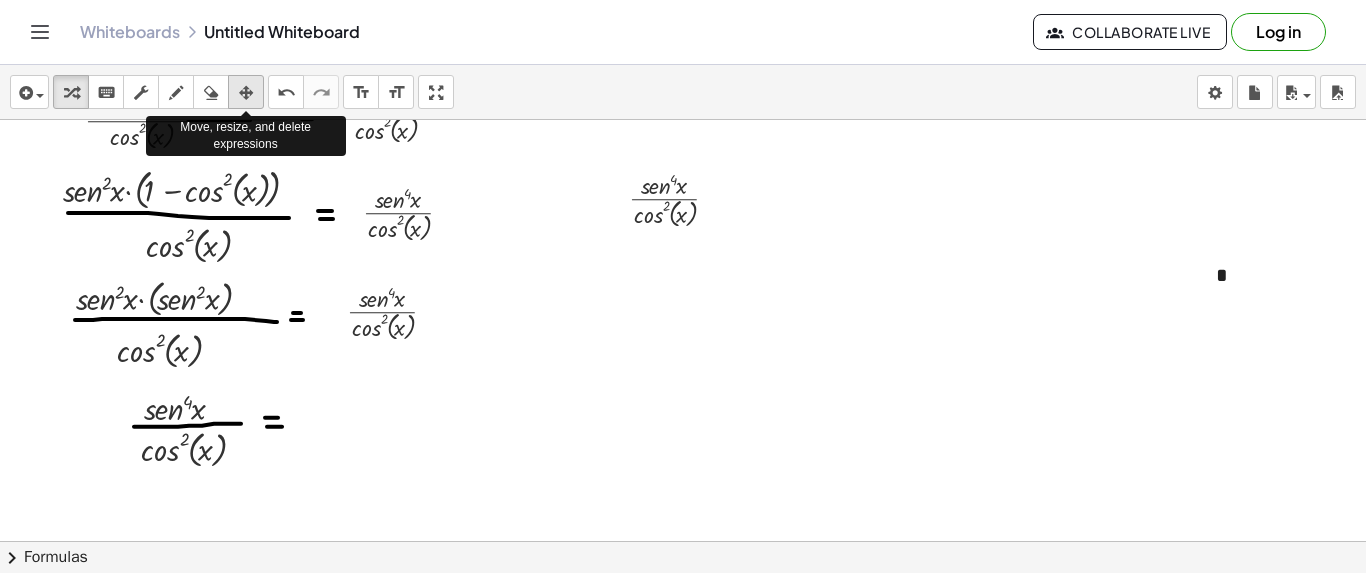 click at bounding box center [246, 93] 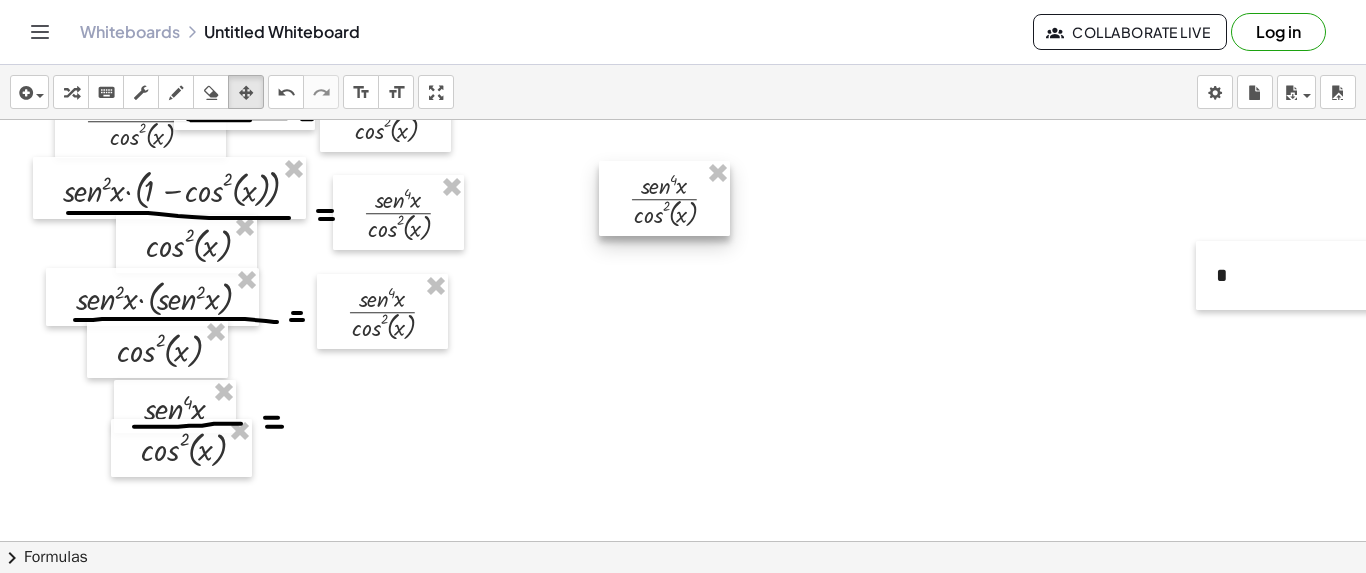 drag, startPoint x: 599, startPoint y: 174, endPoint x: 617, endPoint y: 211, distance: 41.14608 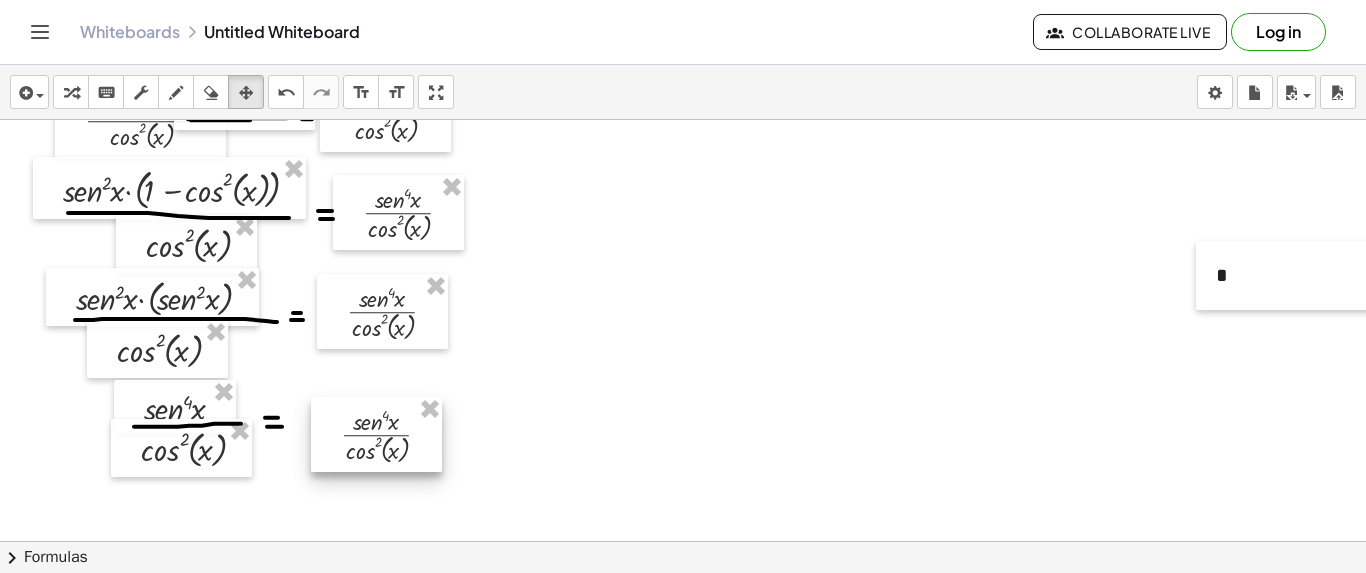 drag, startPoint x: 617, startPoint y: 211, endPoint x: 330, endPoint y: 446, distance: 370.93665 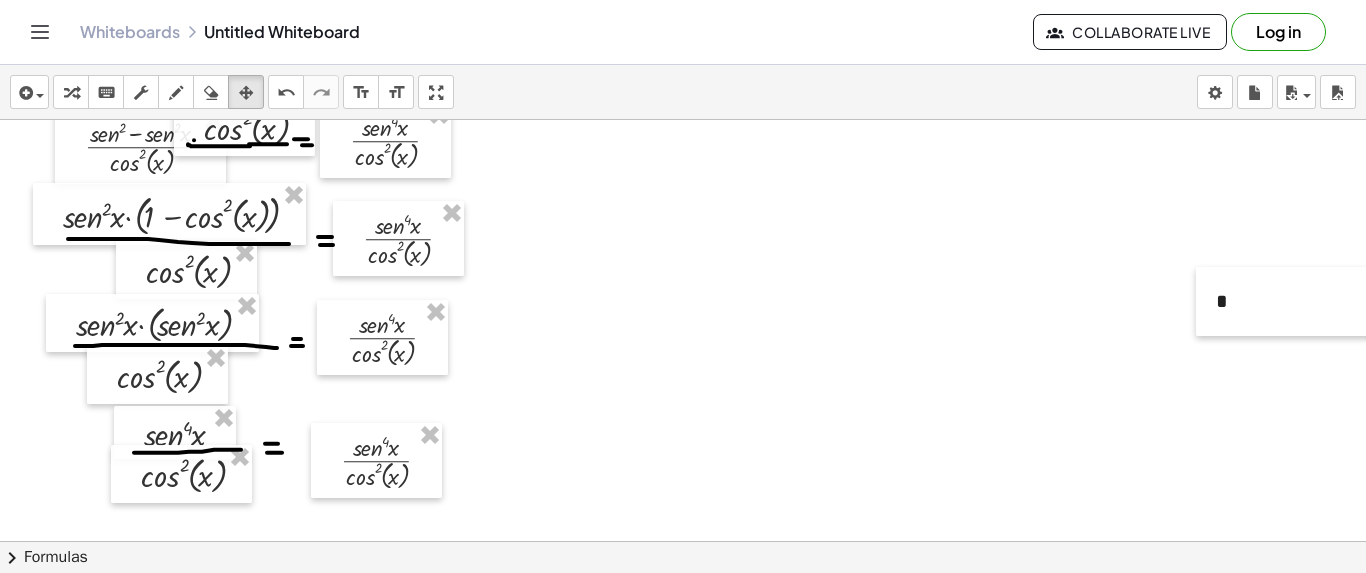 scroll, scrollTop: 138, scrollLeft: 0, axis: vertical 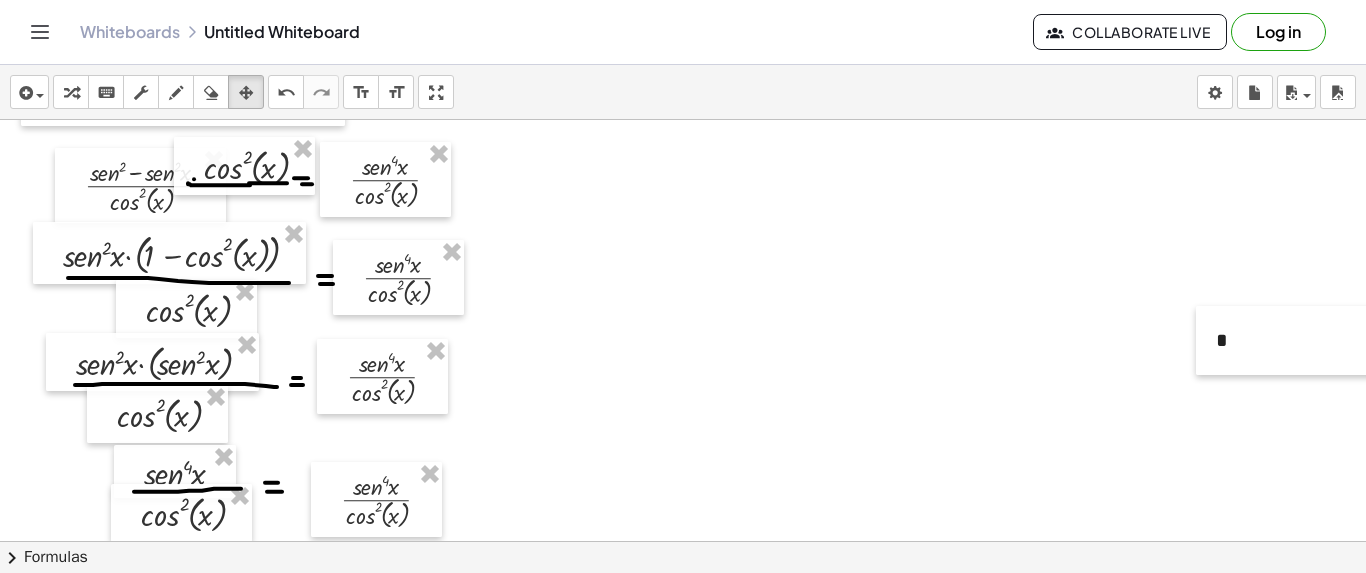 drag, startPoint x: 1349, startPoint y: 231, endPoint x: 1348, endPoint y: 207, distance: 24.020824 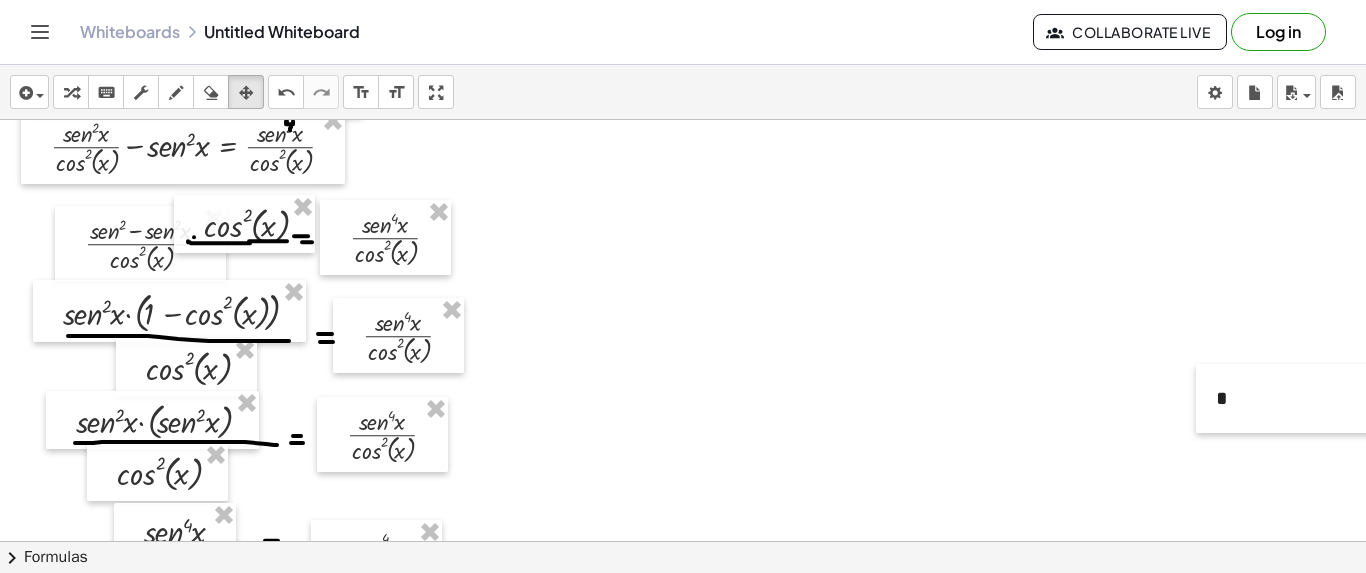 scroll, scrollTop: 66, scrollLeft: 0, axis: vertical 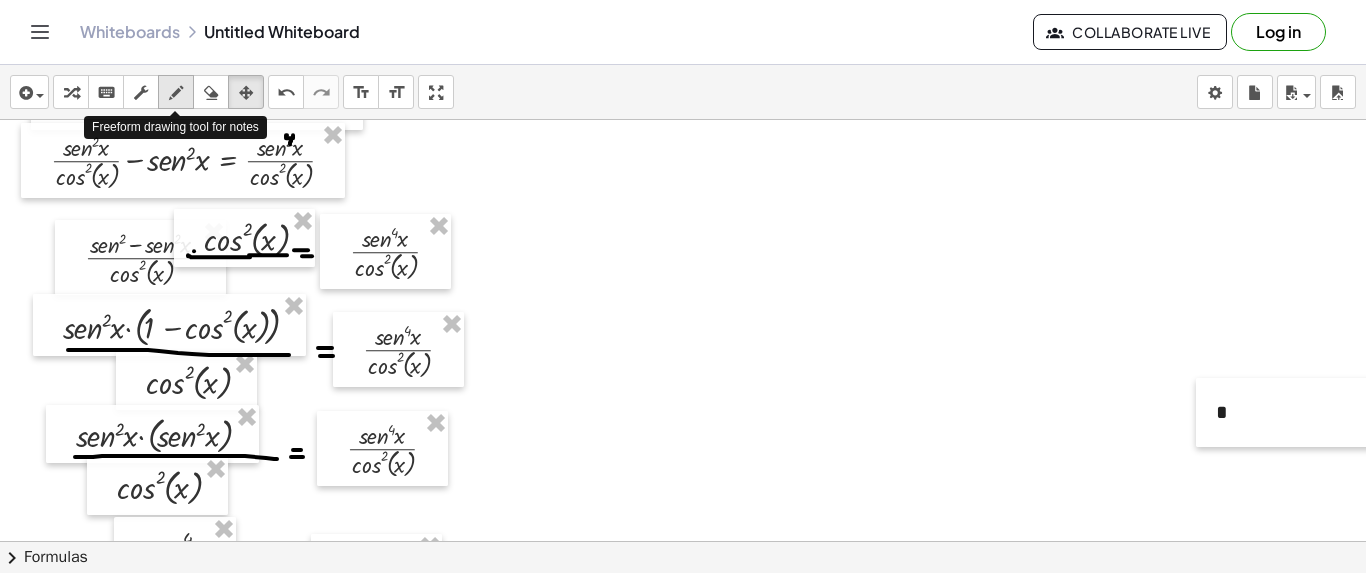 click at bounding box center (176, 93) 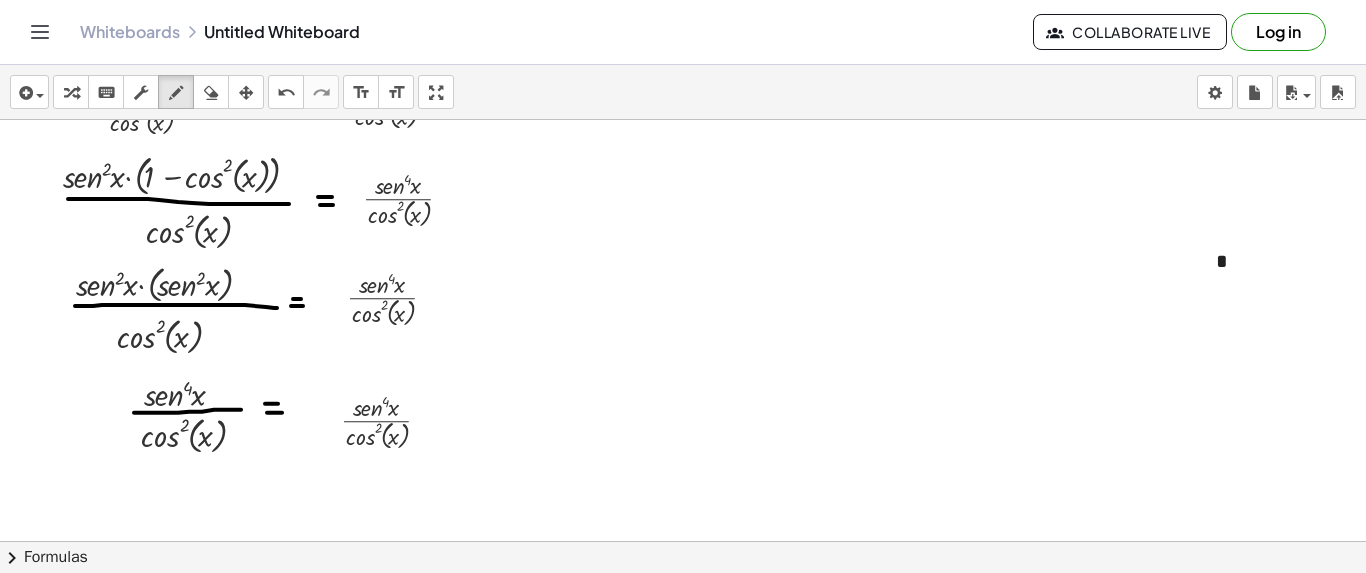 scroll, scrollTop: 228, scrollLeft: 0, axis: vertical 